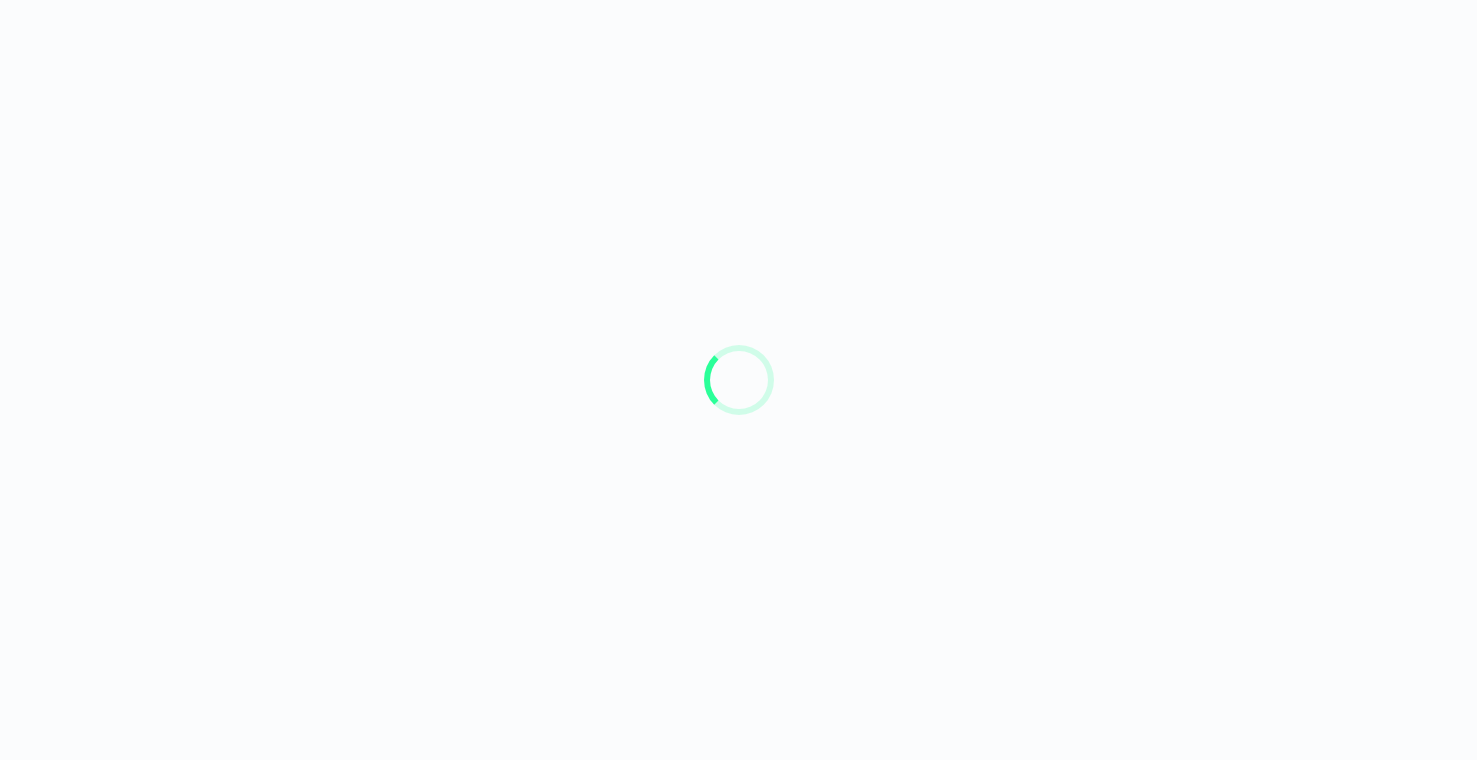 scroll, scrollTop: 0, scrollLeft: 0, axis: both 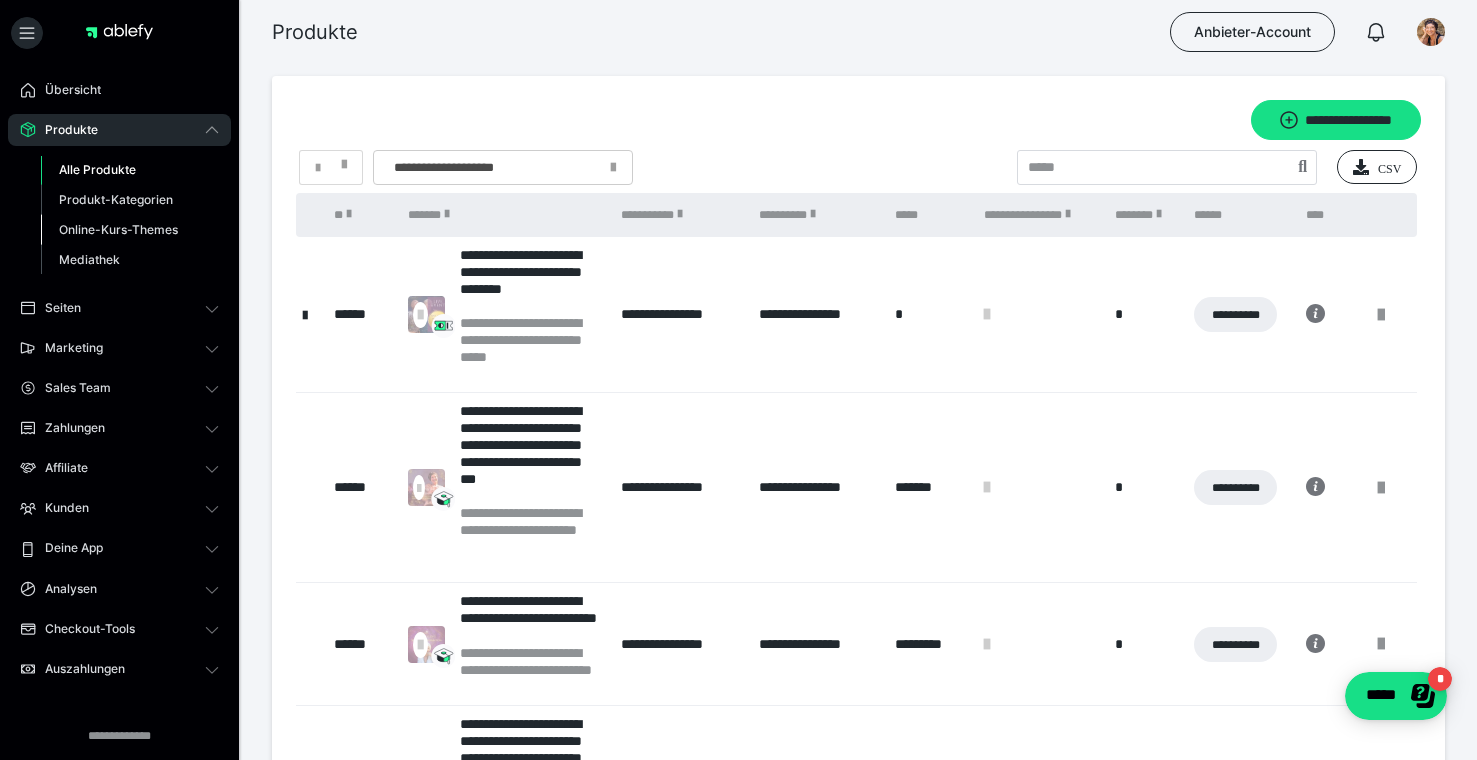click on "Online-Kurs-Themes" at bounding box center [118, 229] 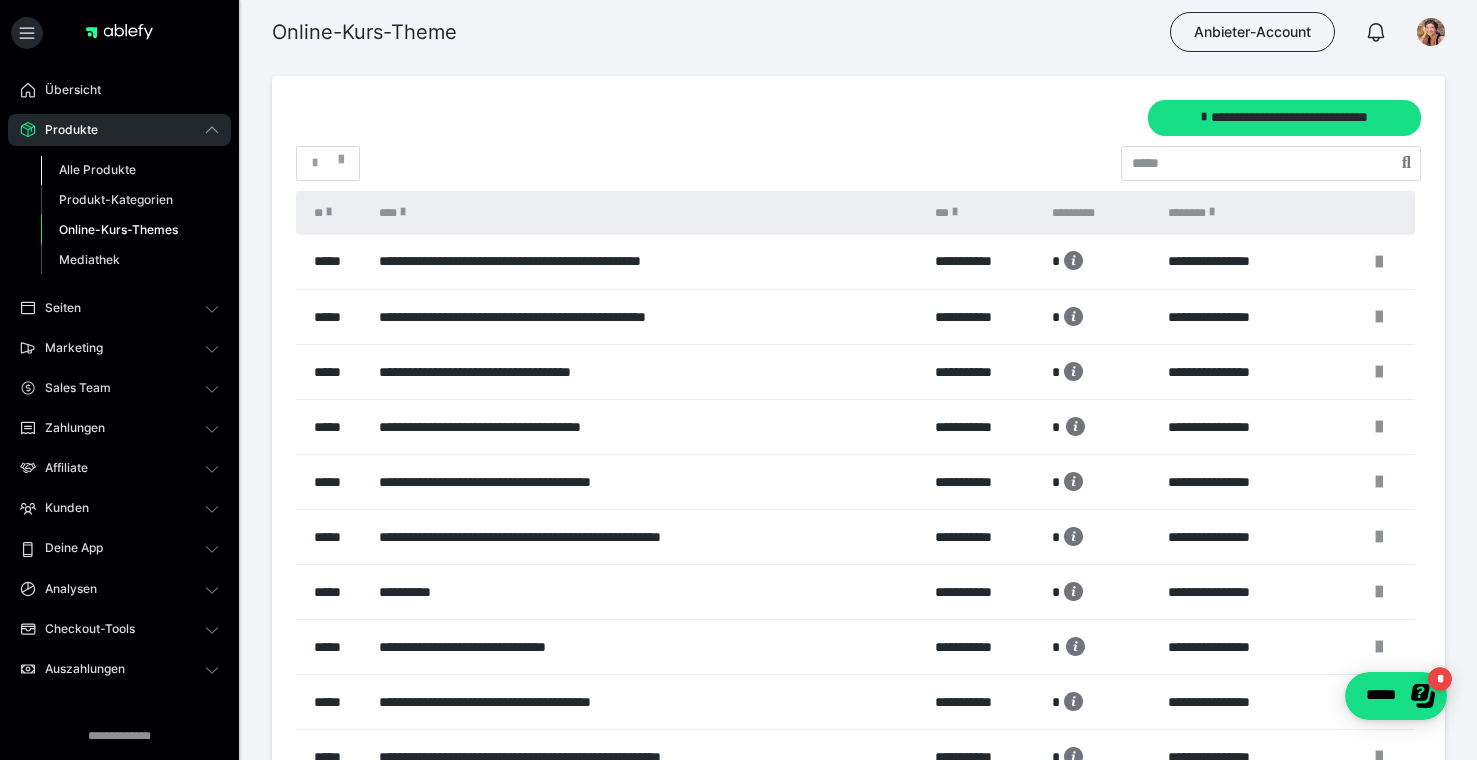 click on "Alle Produkte" at bounding box center [97, 169] 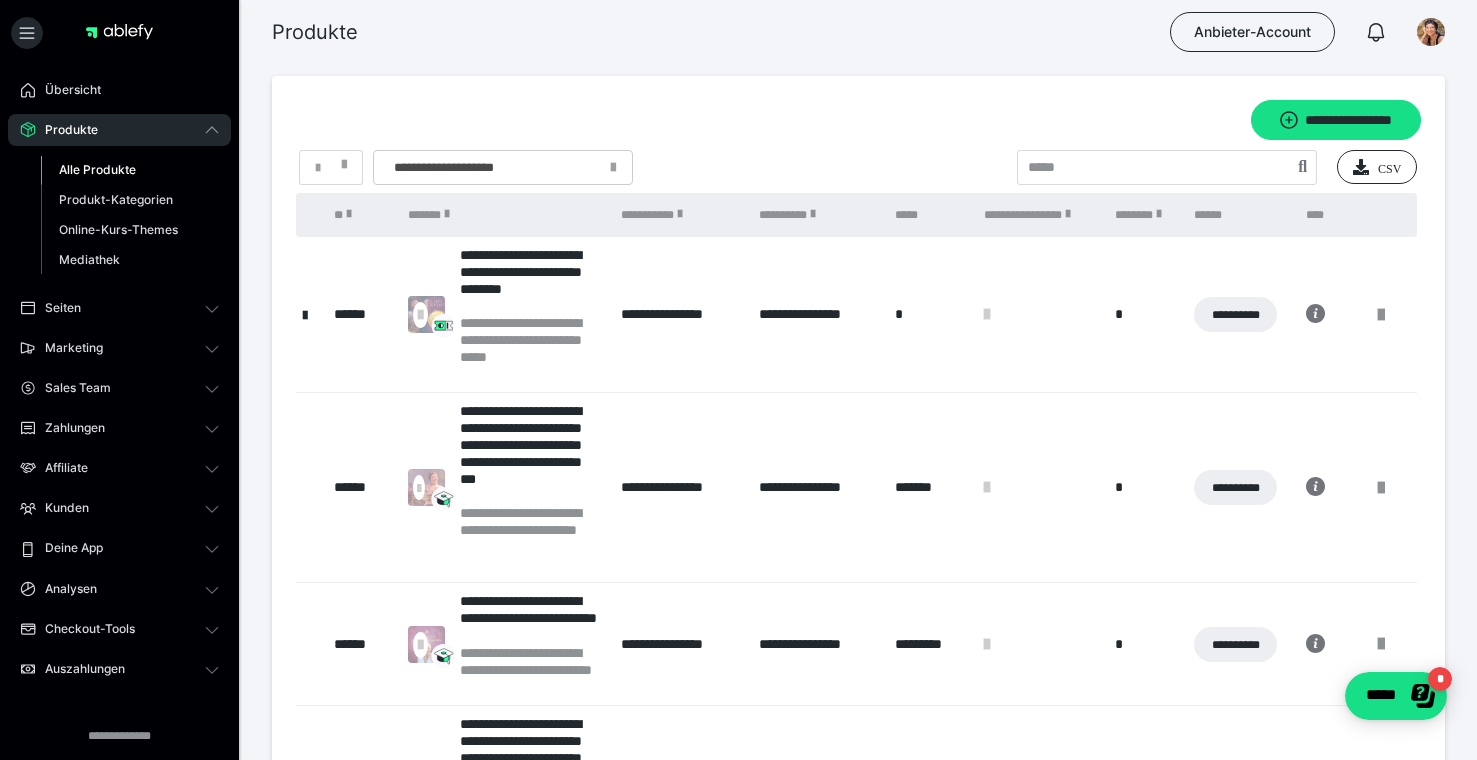 click at bounding box center [305, 314] 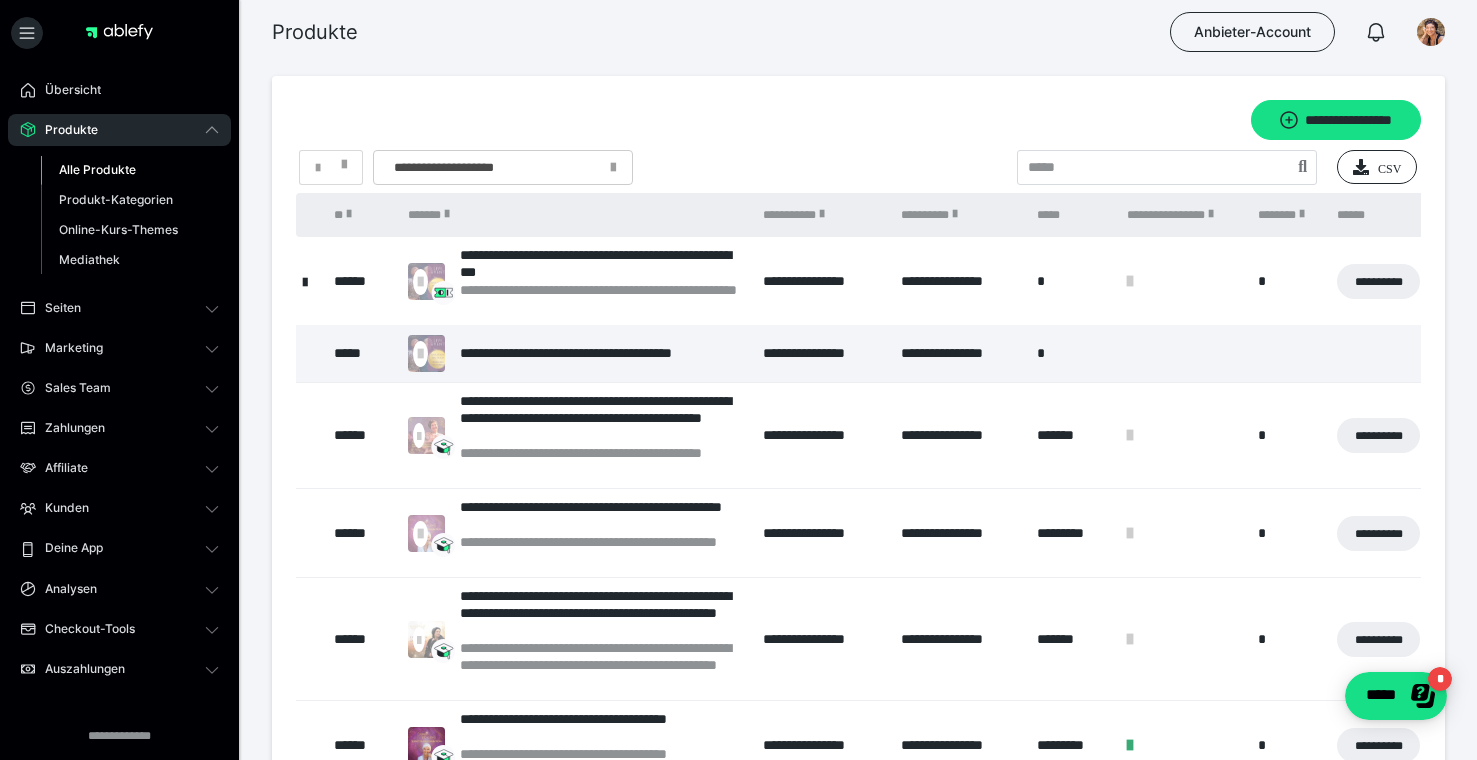 click at bounding box center (305, 281) 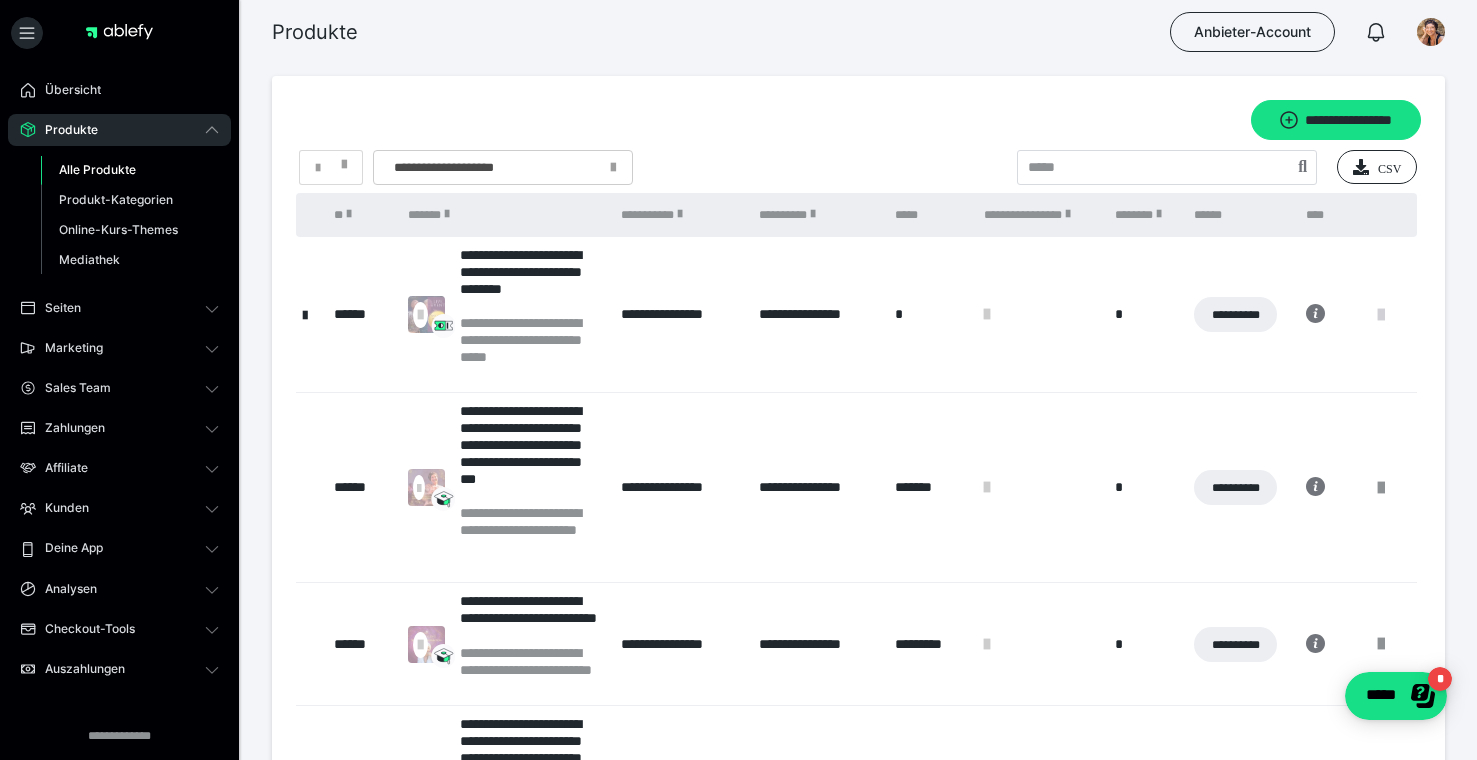 click at bounding box center [1381, 315] 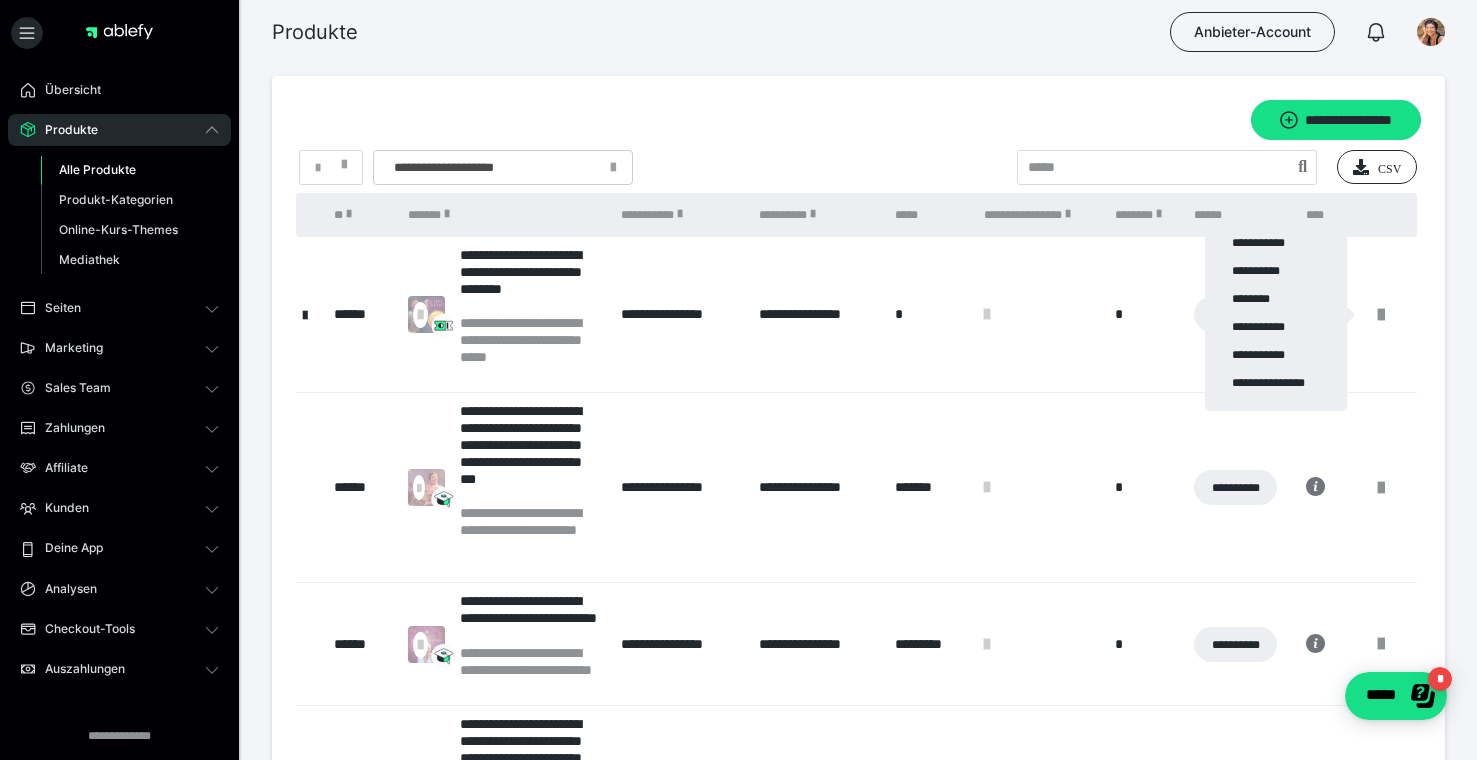 click at bounding box center [738, 380] 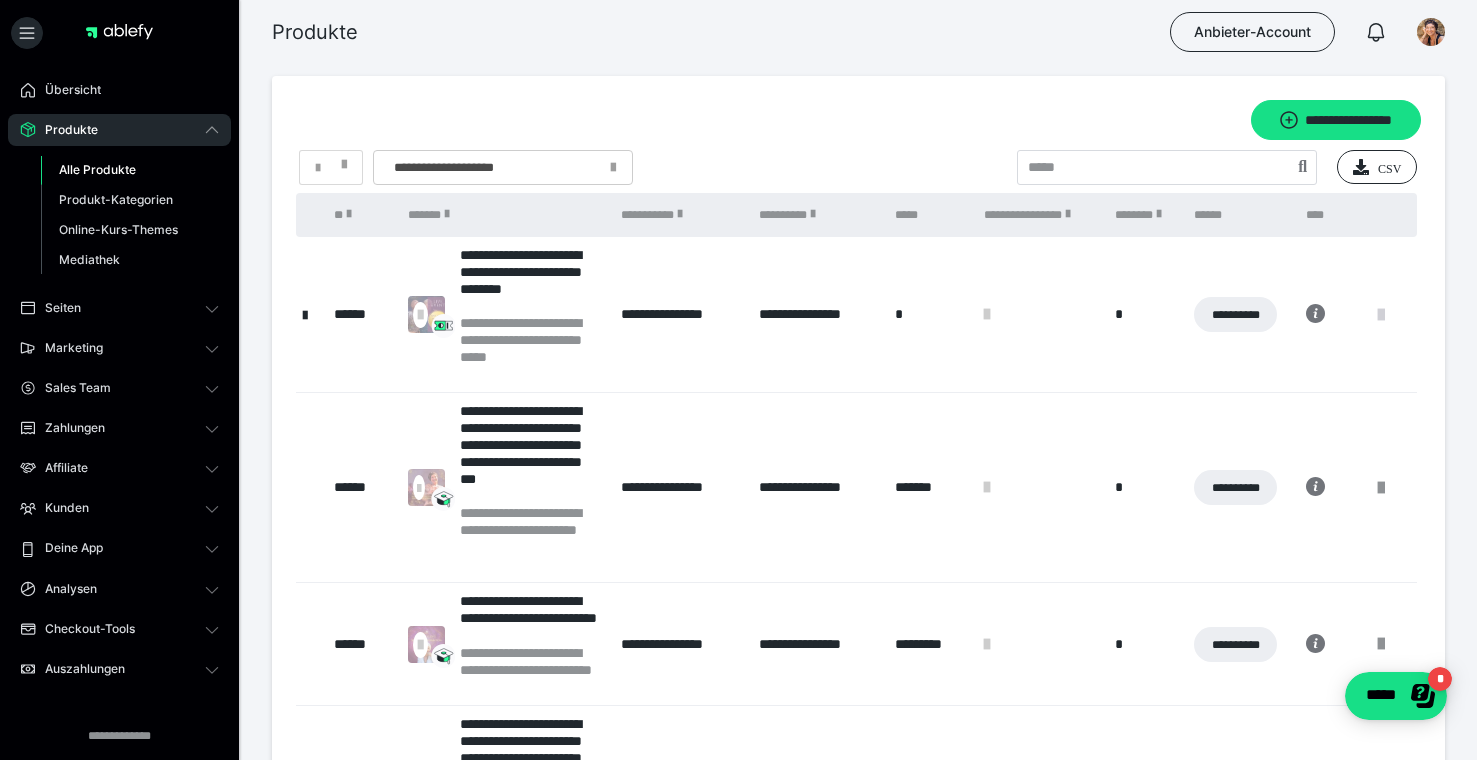 click at bounding box center (1381, 315) 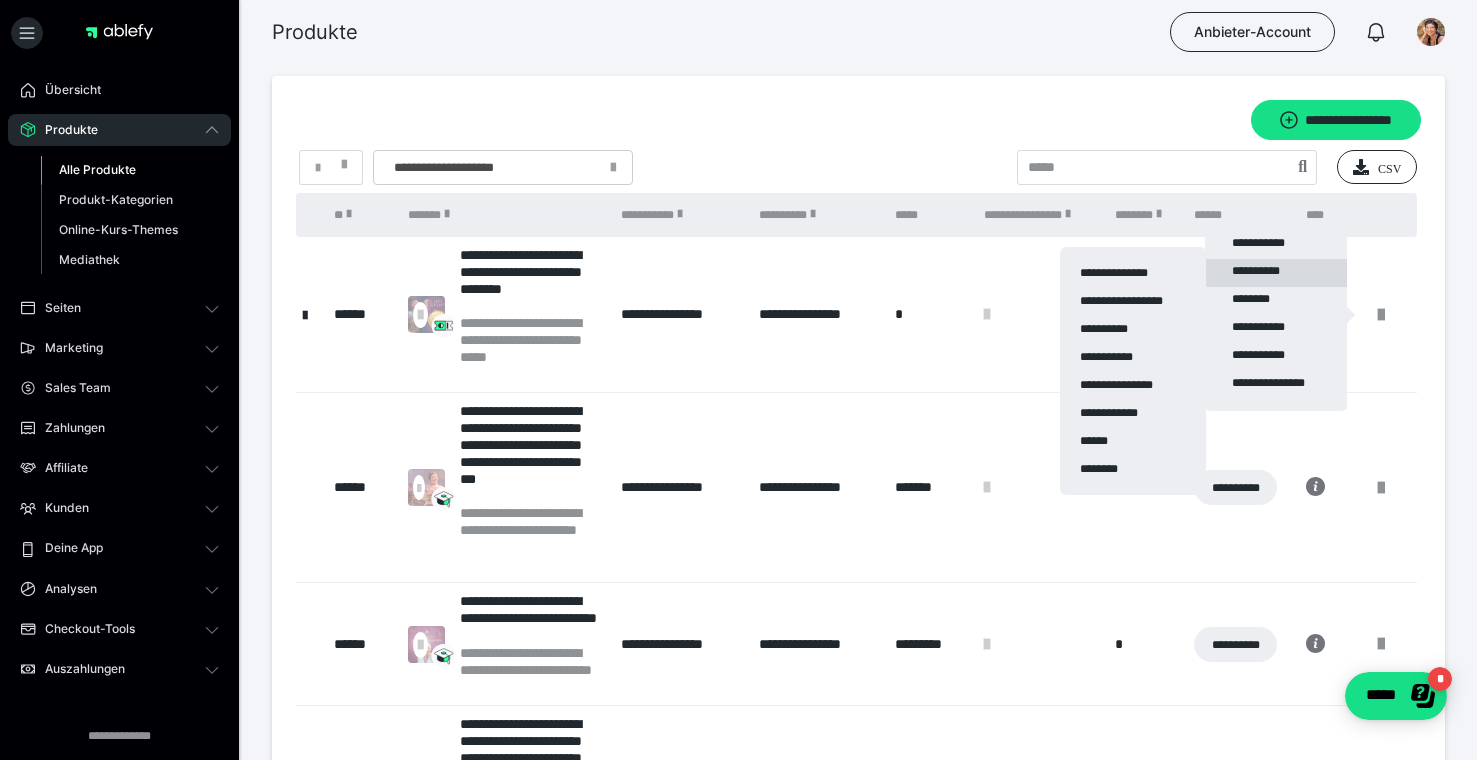 click on "**********" at bounding box center [1276, 273] 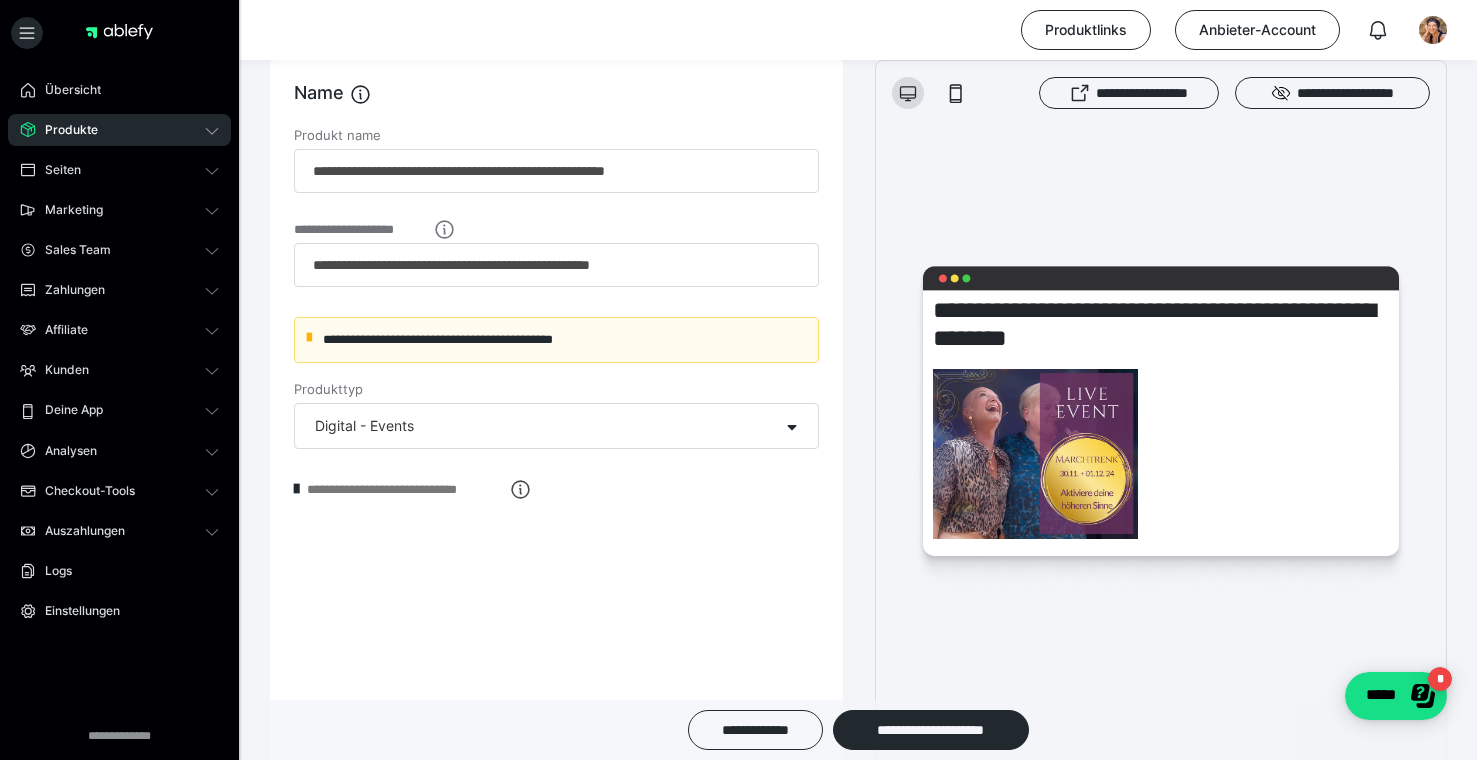scroll, scrollTop: 275, scrollLeft: 0, axis: vertical 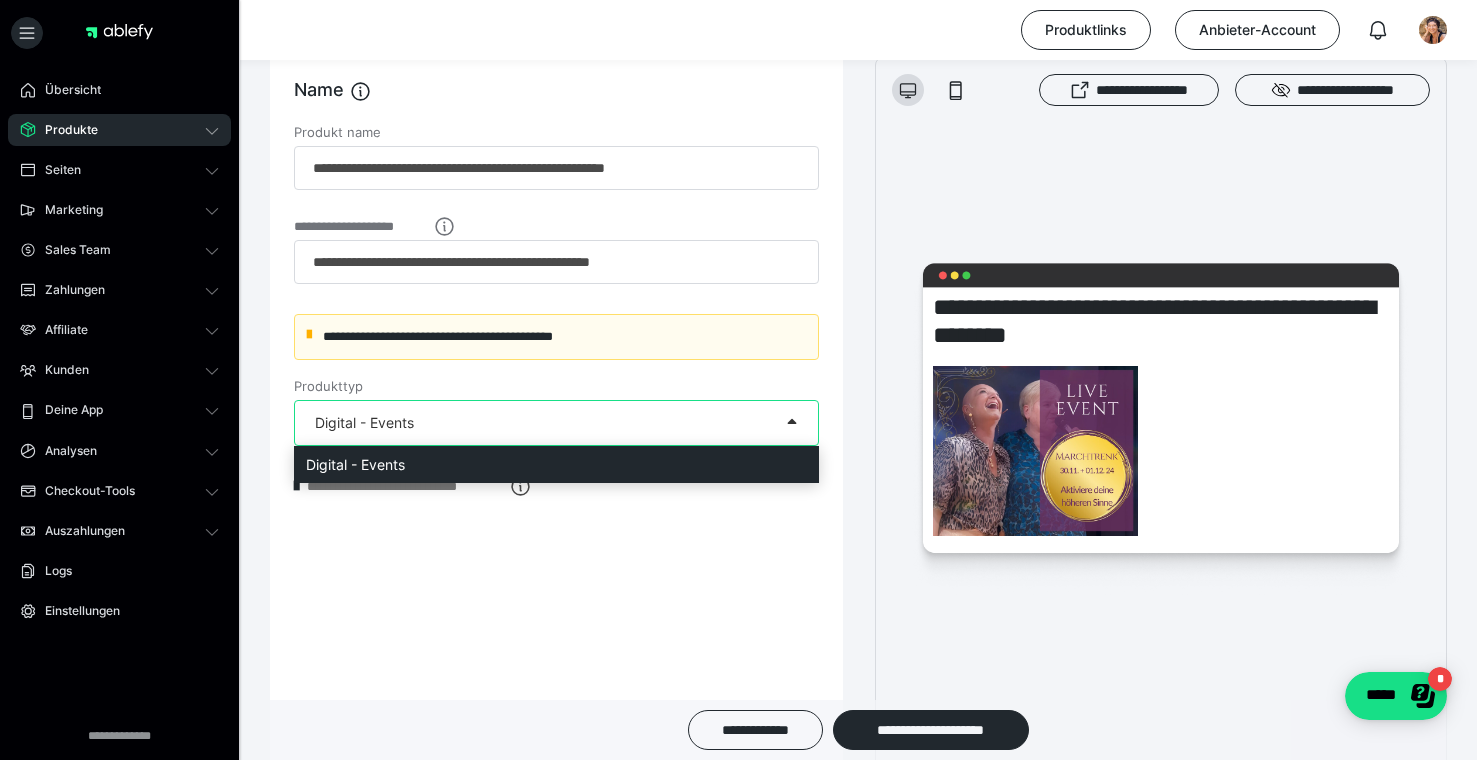 click at bounding box center (792, 421) 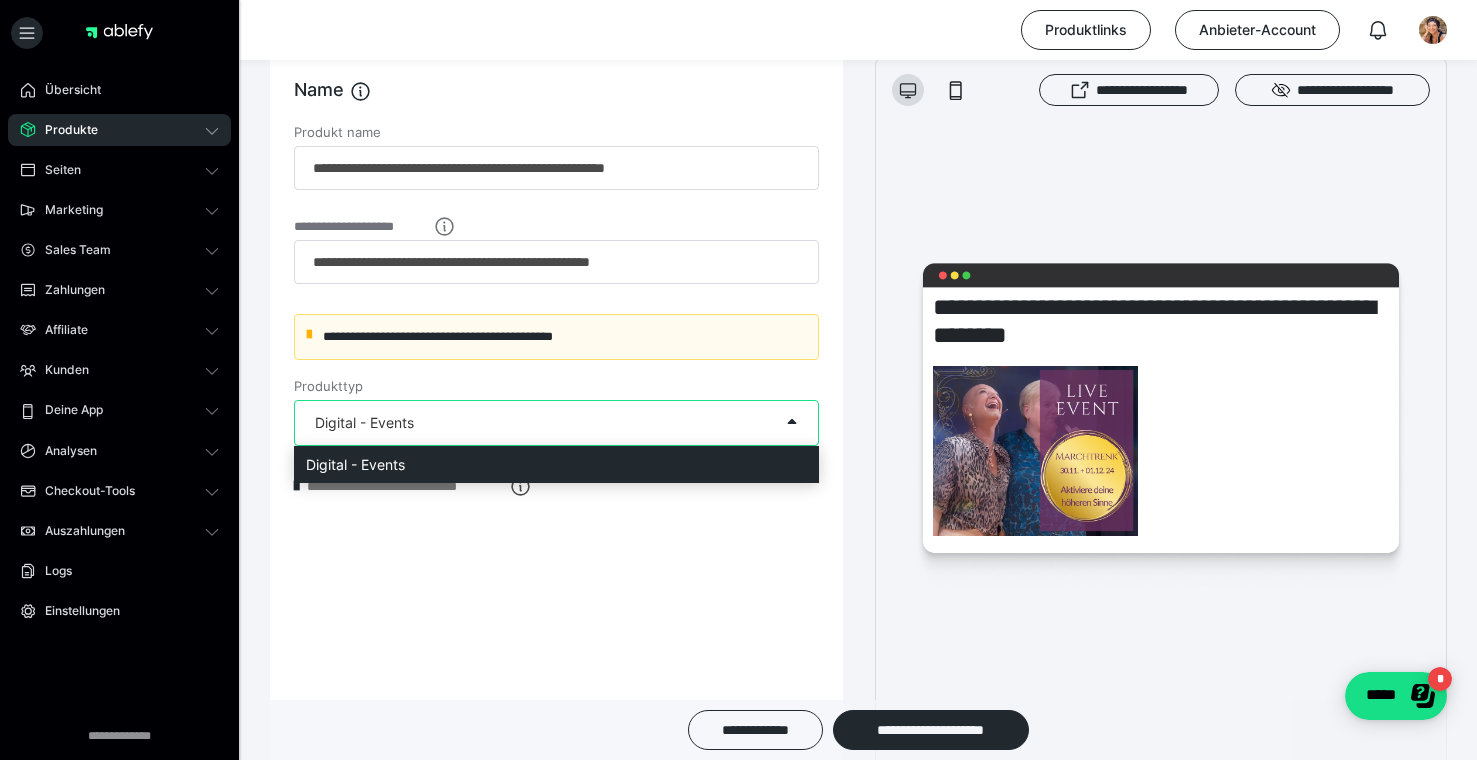click on "**********" at bounding box center [556, 437] 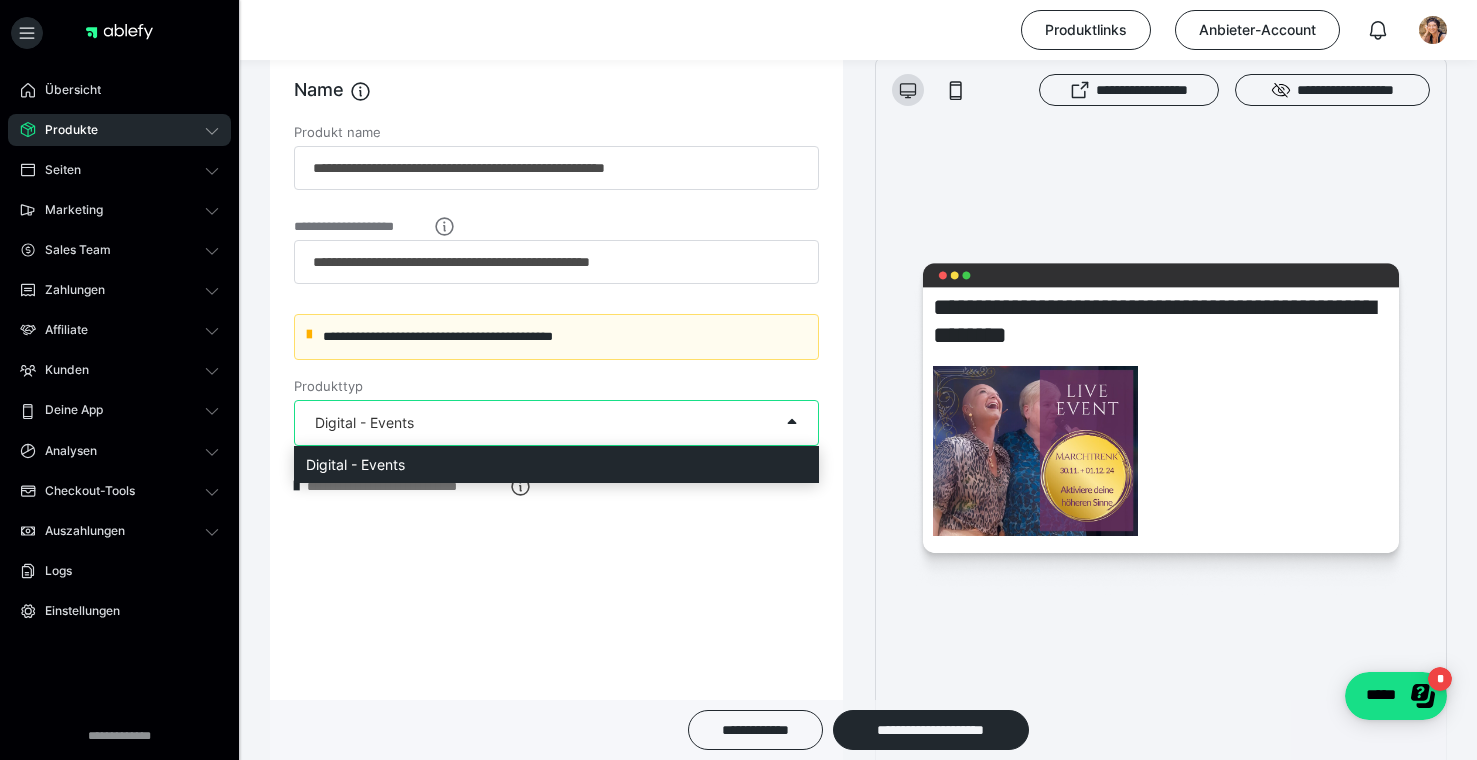 click on "Digital - Events" at bounding box center (537, 423) 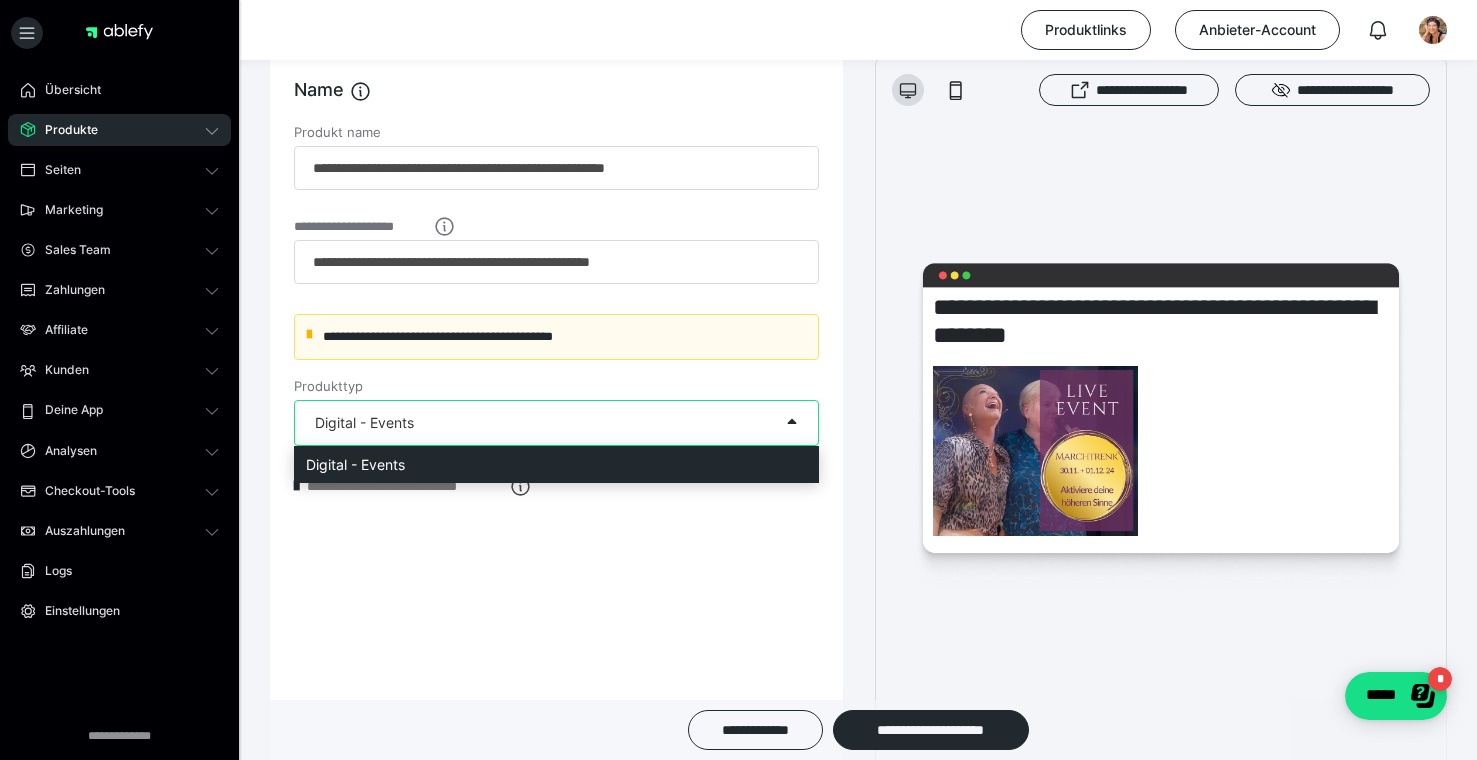 click on "**********" at bounding box center (556, 437) 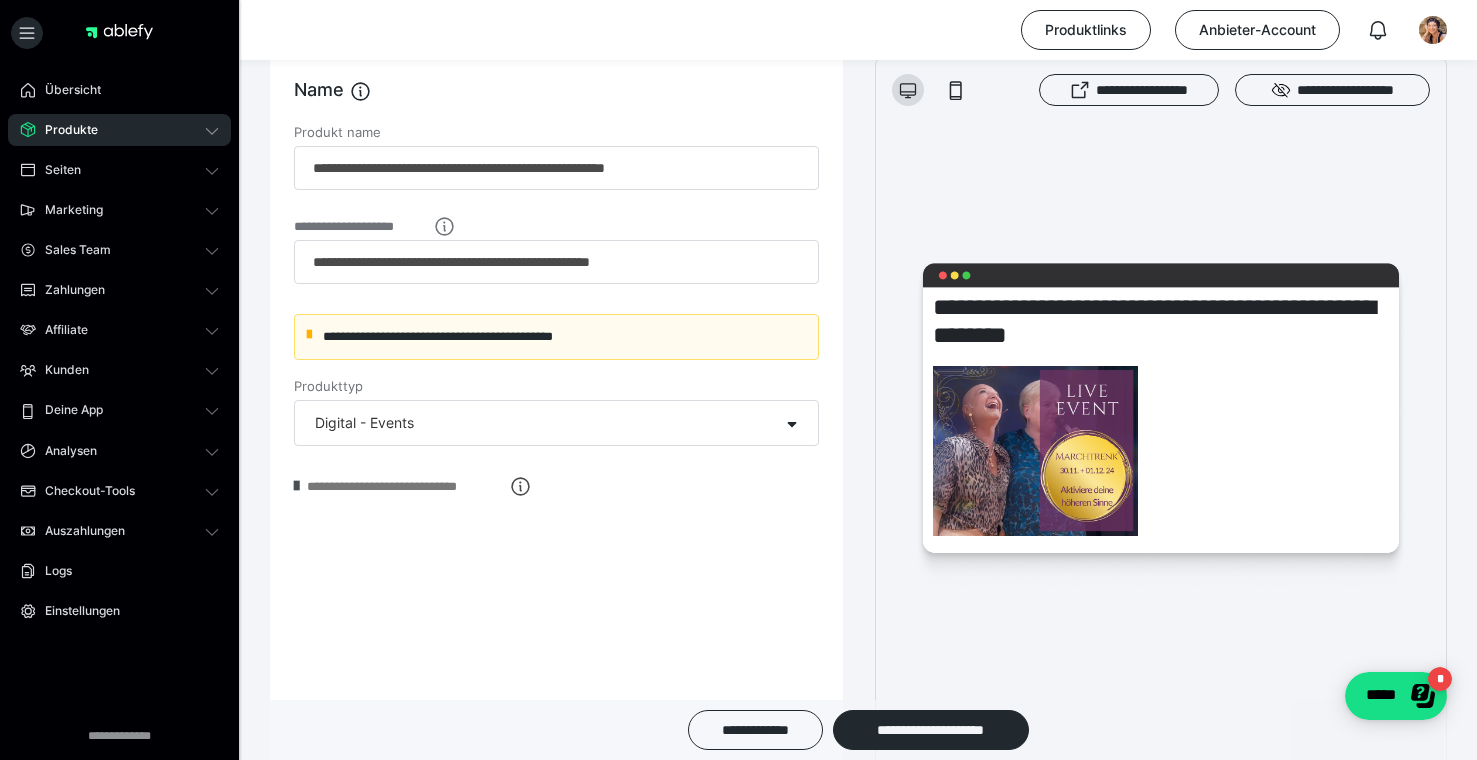 click at bounding box center (296, 486) 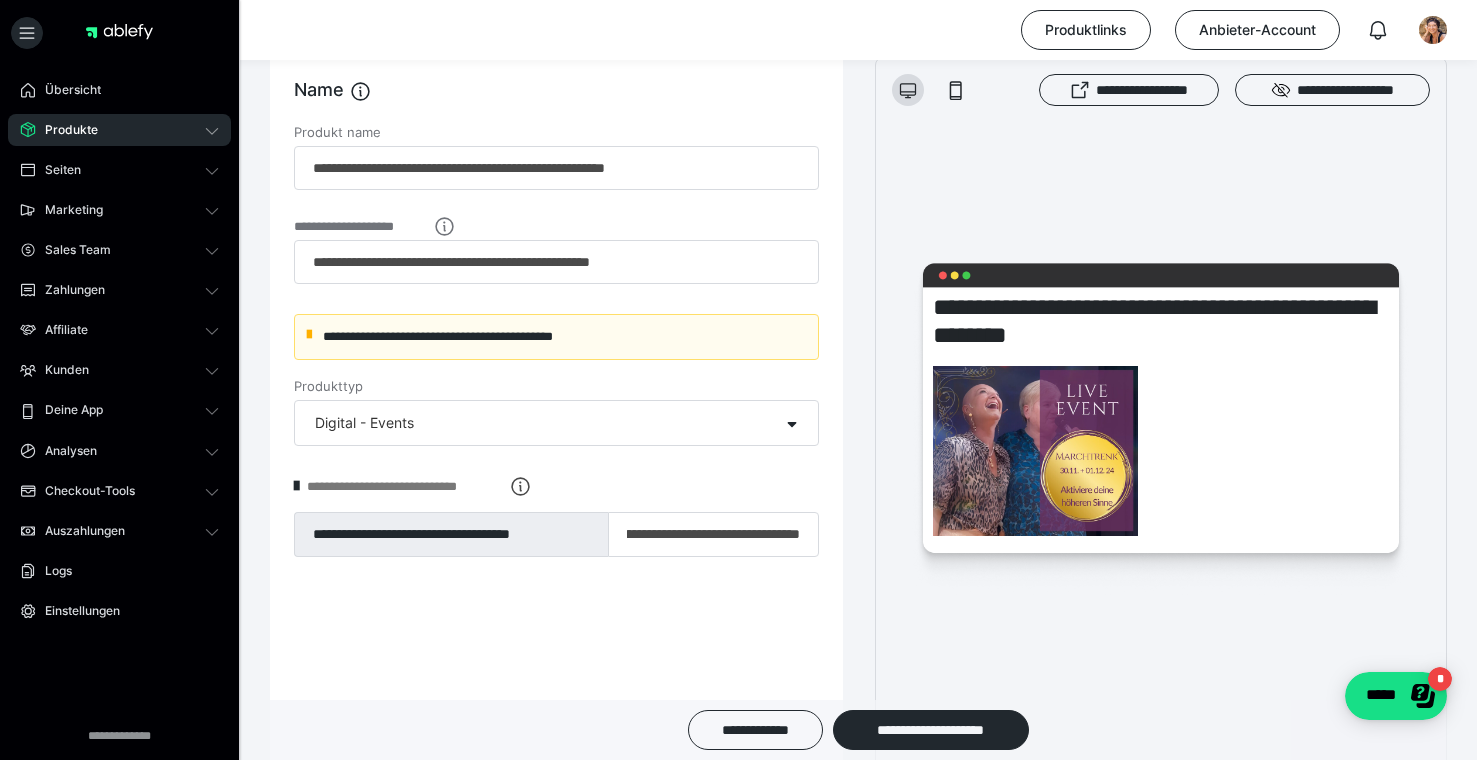 scroll, scrollTop: 0, scrollLeft: 278, axis: horizontal 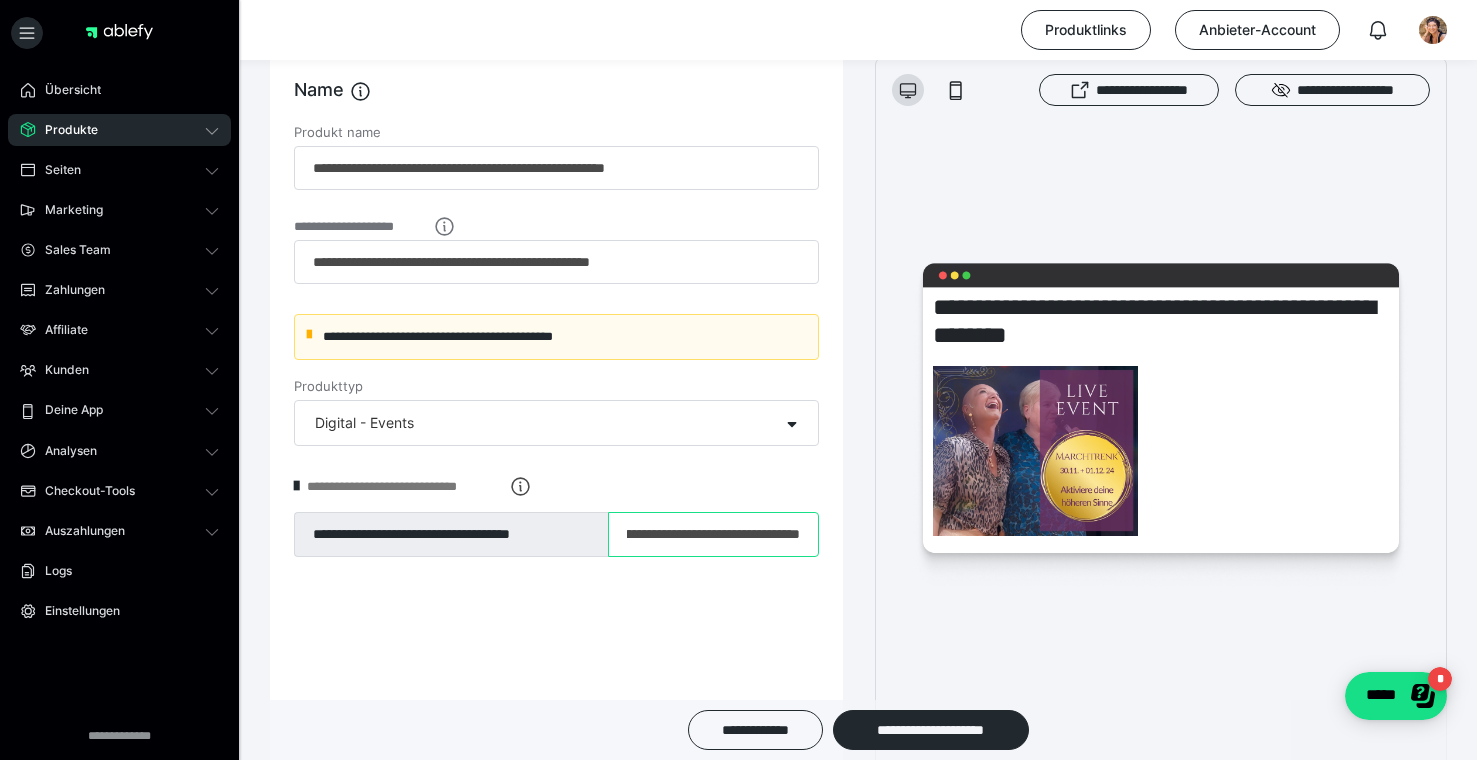 drag, startPoint x: 737, startPoint y: 538, endPoint x: 846, endPoint y: 535, distance: 109.041275 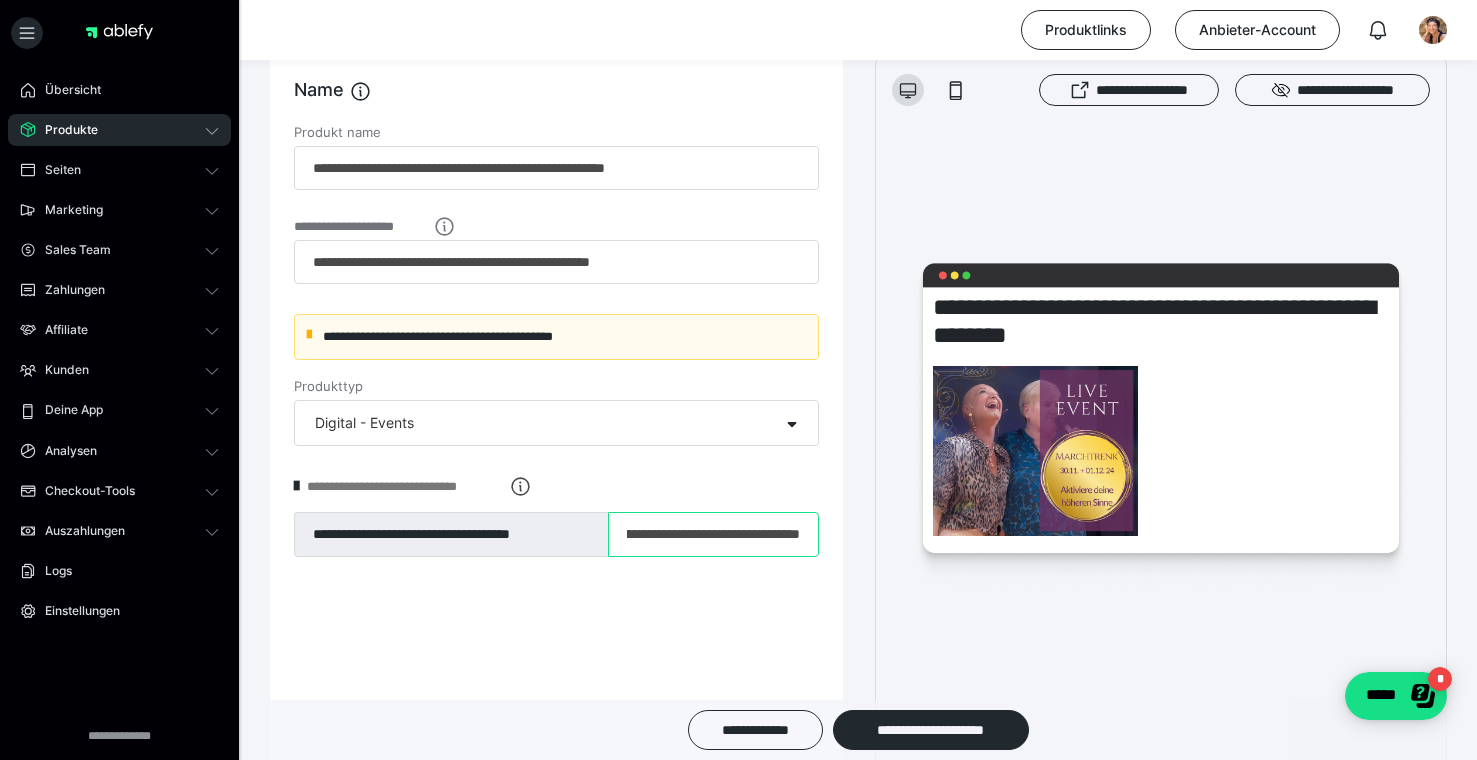 scroll, scrollTop: 0, scrollLeft: 0, axis: both 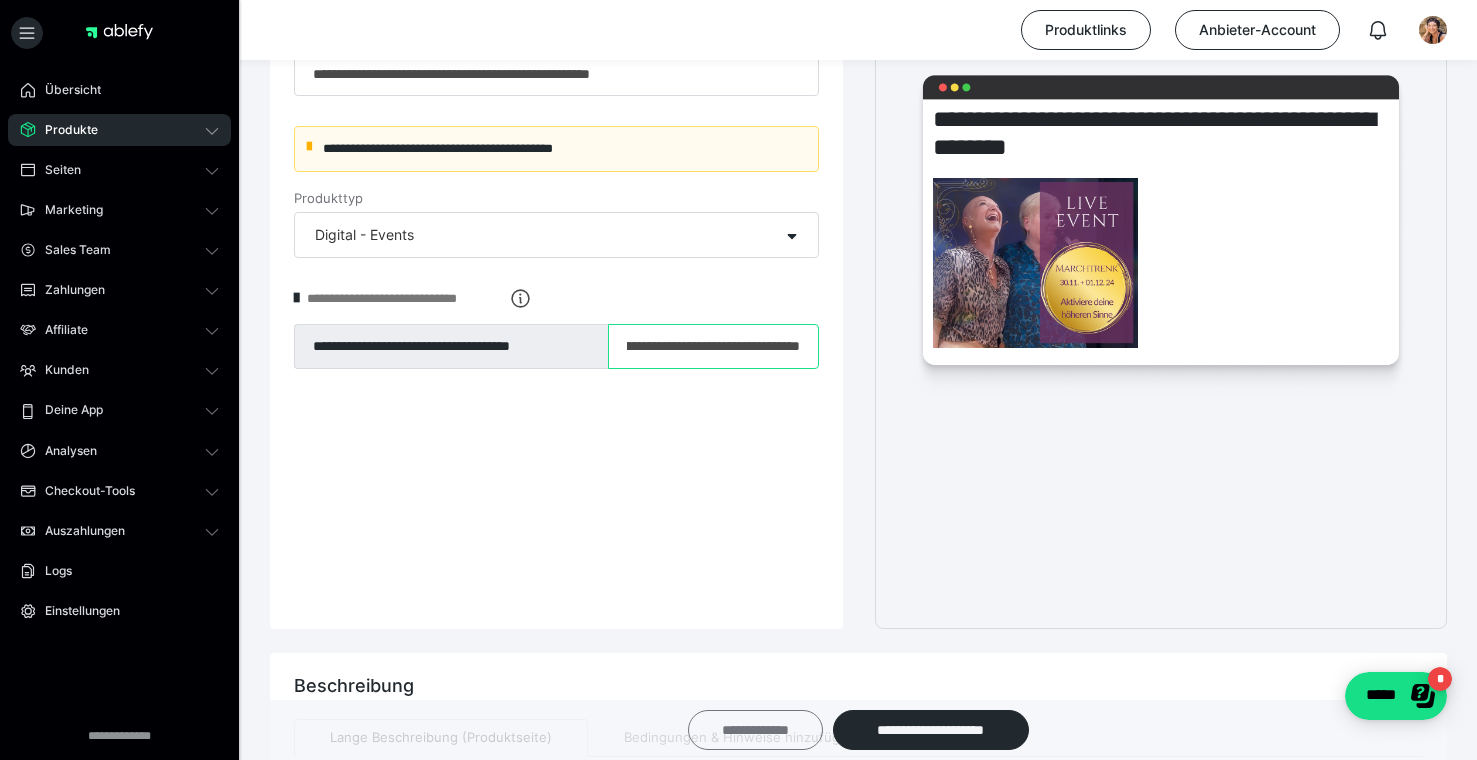 type on "**********" 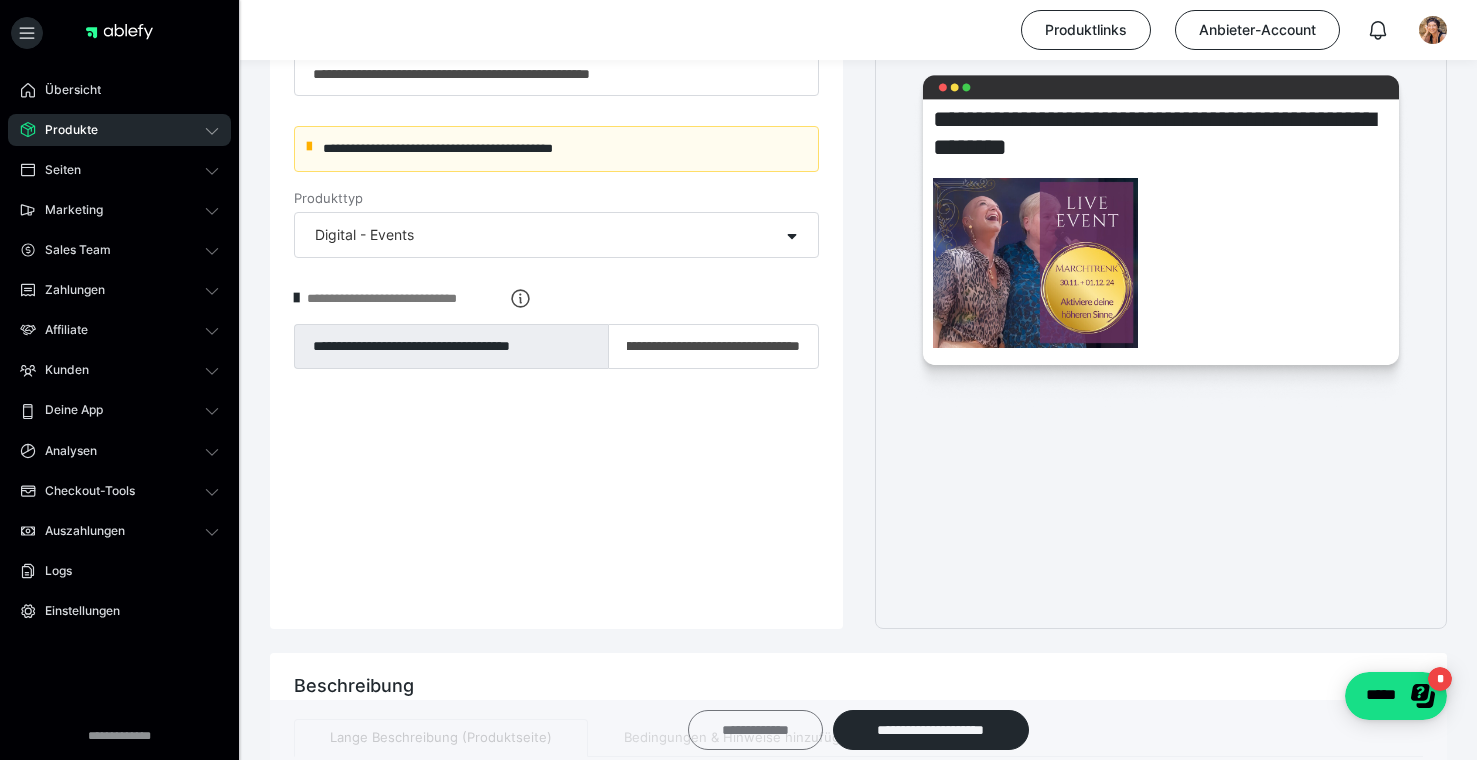 scroll, scrollTop: 0, scrollLeft: 0, axis: both 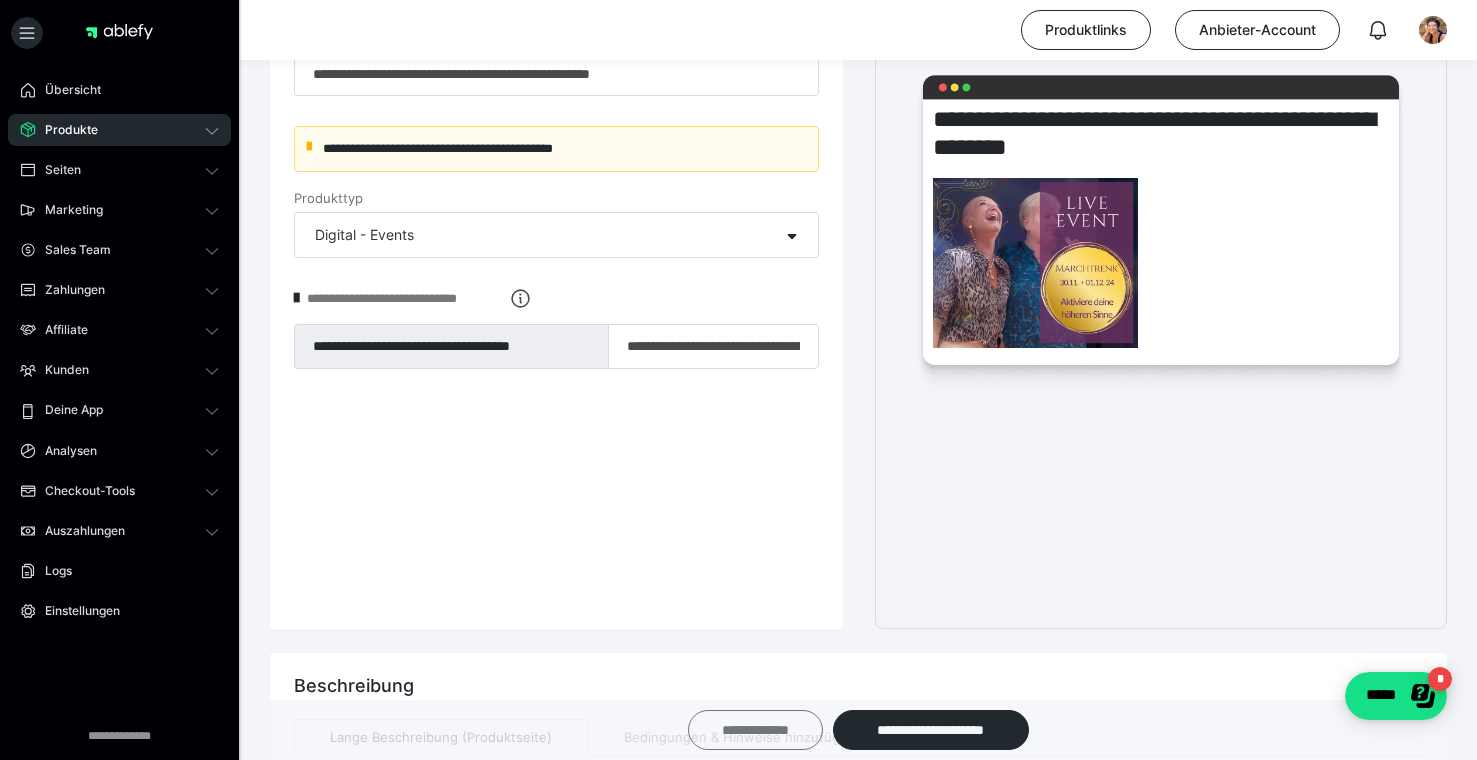 click on "**********" at bounding box center [755, 730] 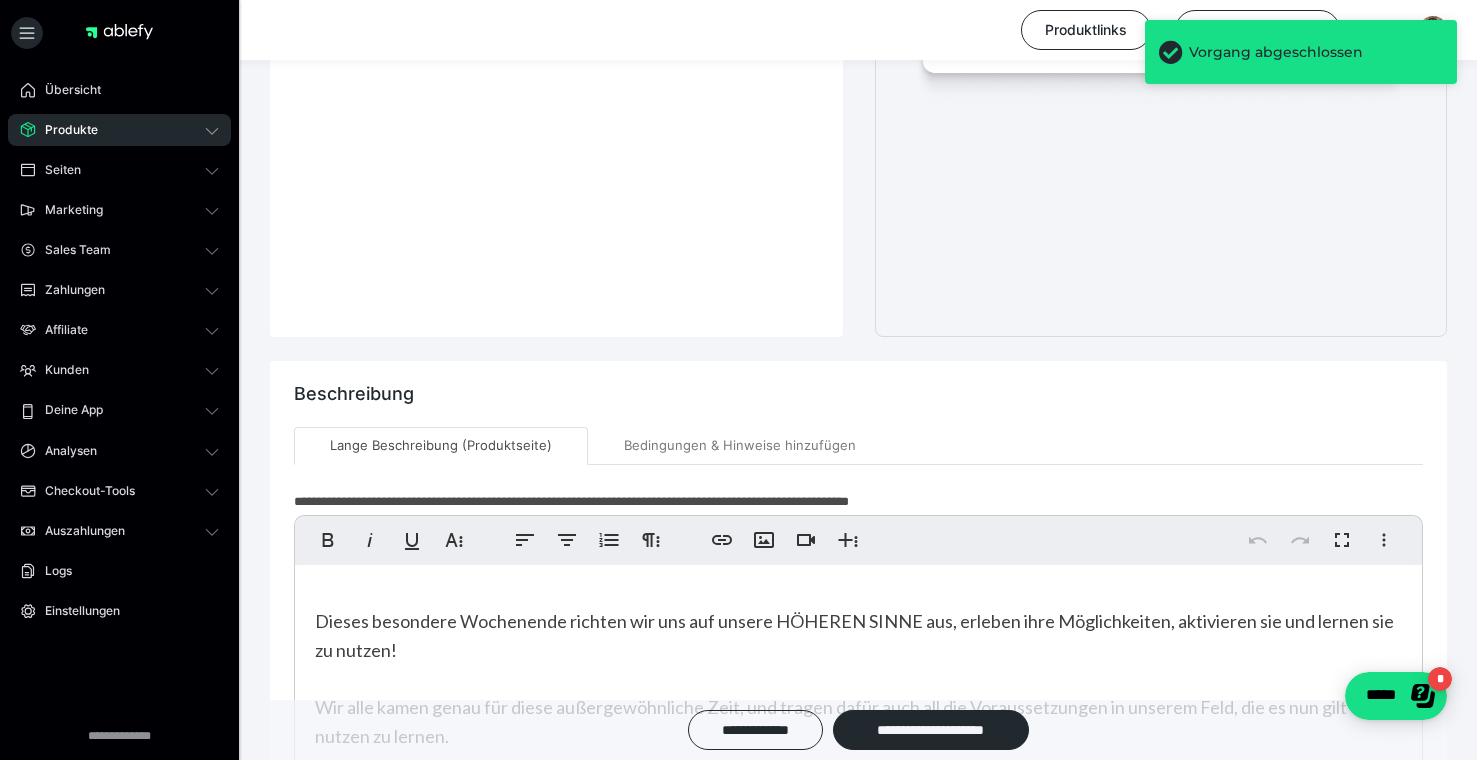 scroll, scrollTop: 777, scrollLeft: 0, axis: vertical 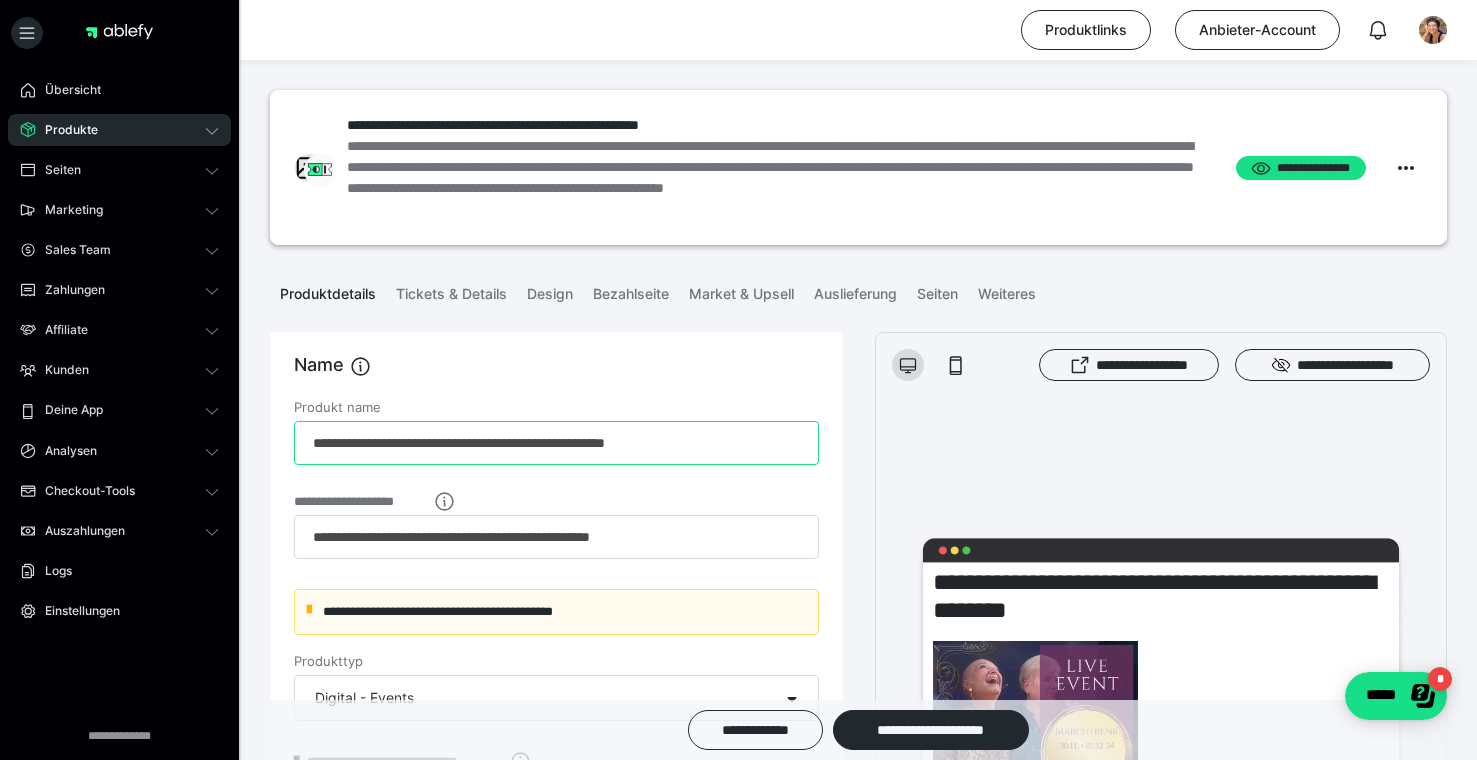 click on "**********" at bounding box center (556, 443) 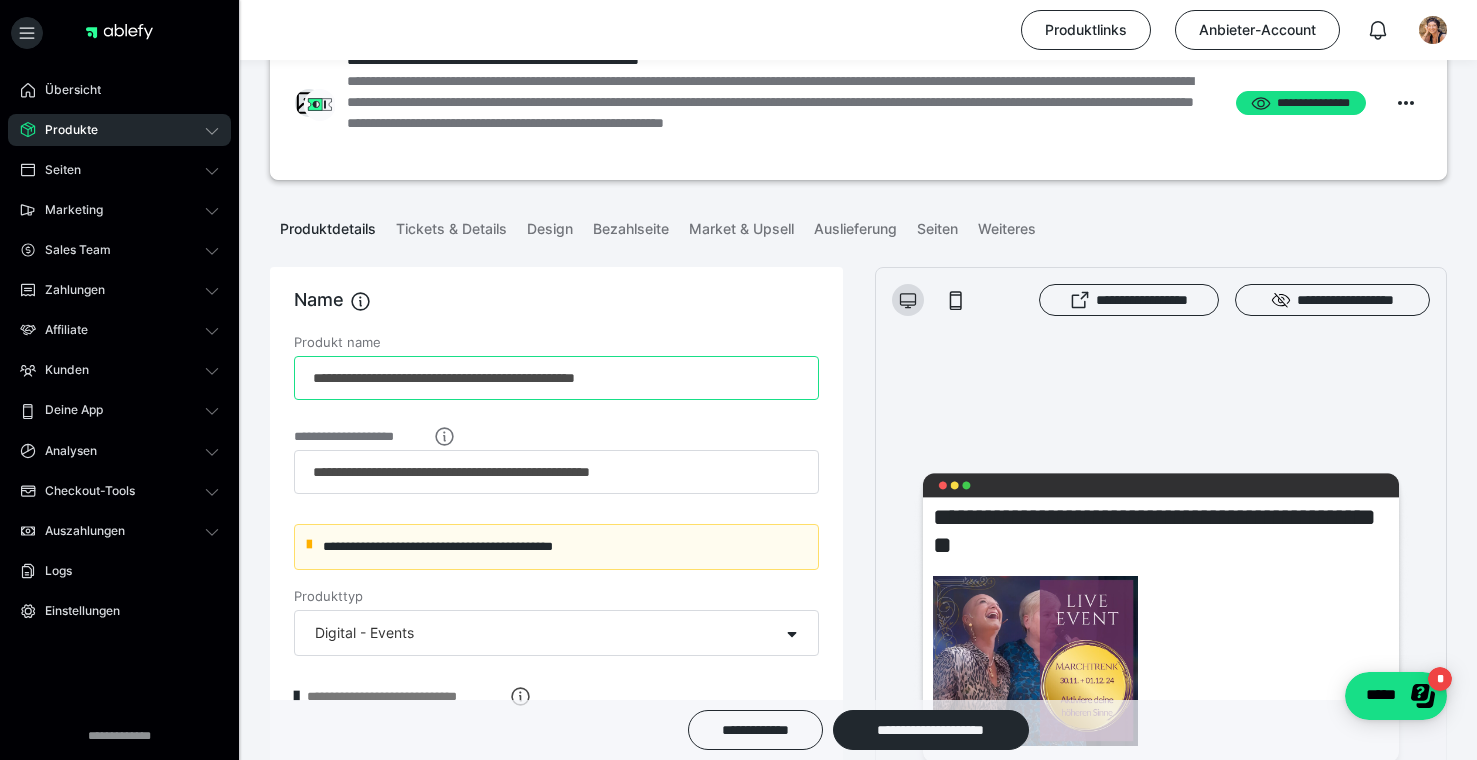 scroll, scrollTop: 78, scrollLeft: 0, axis: vertical 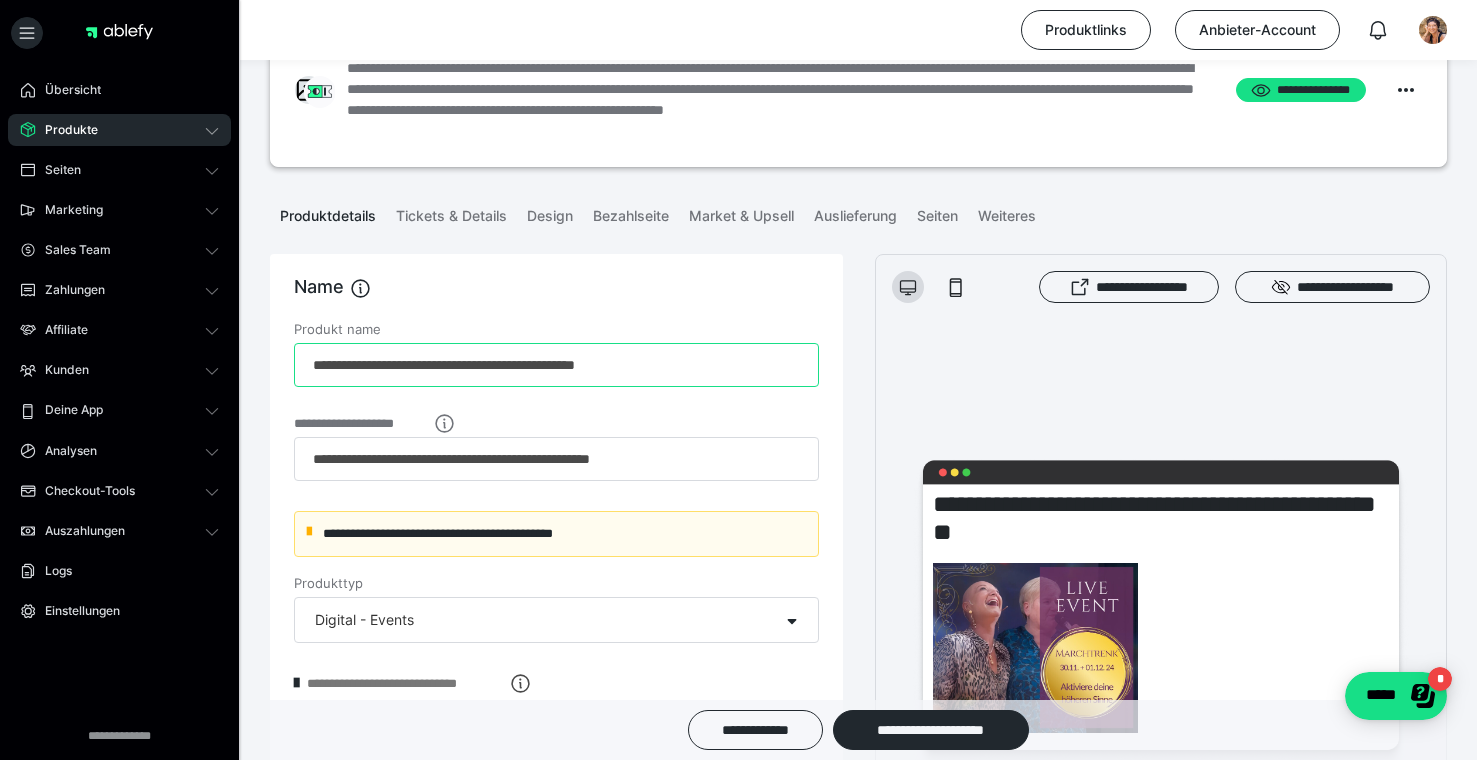 type on "**********" 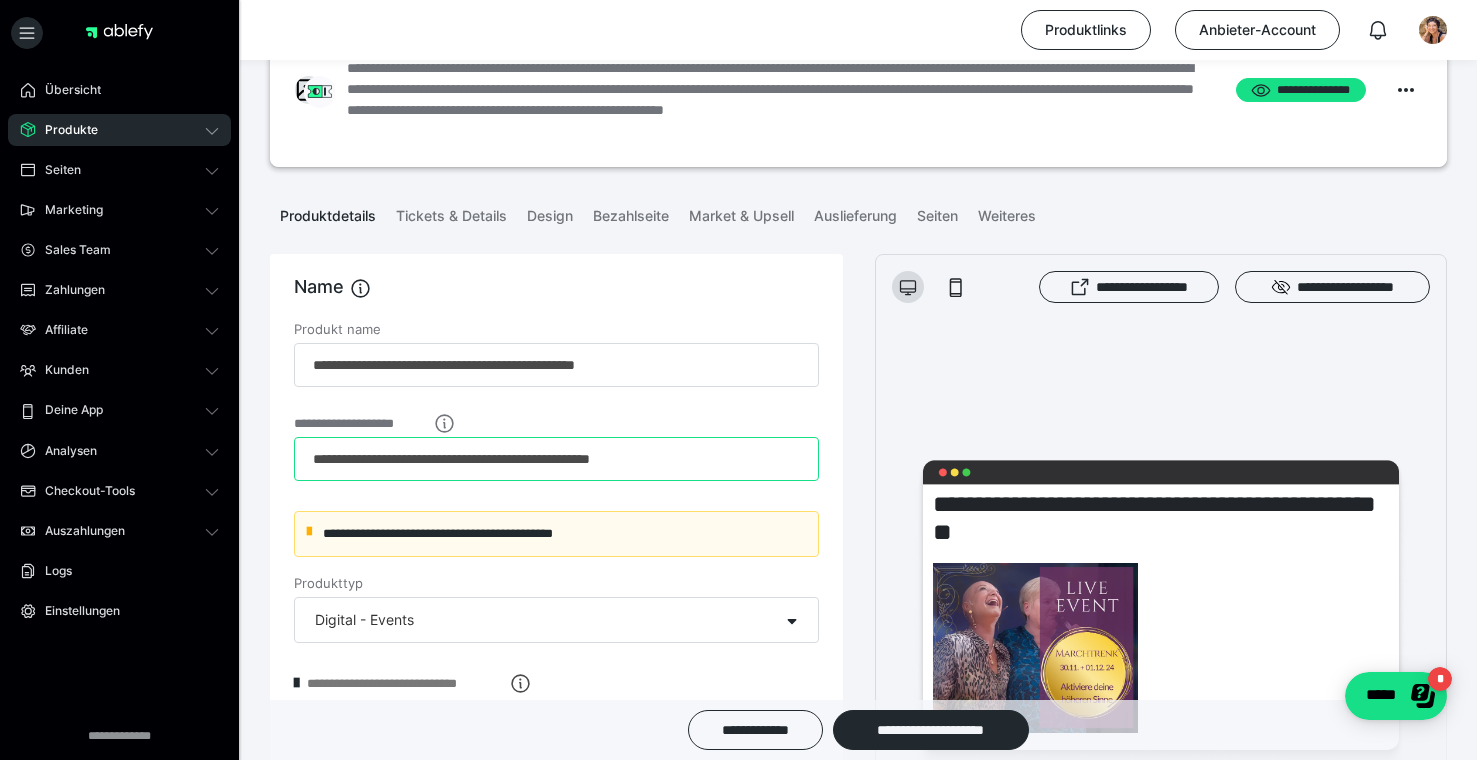click on "**********" at bounding box center (556, 459) 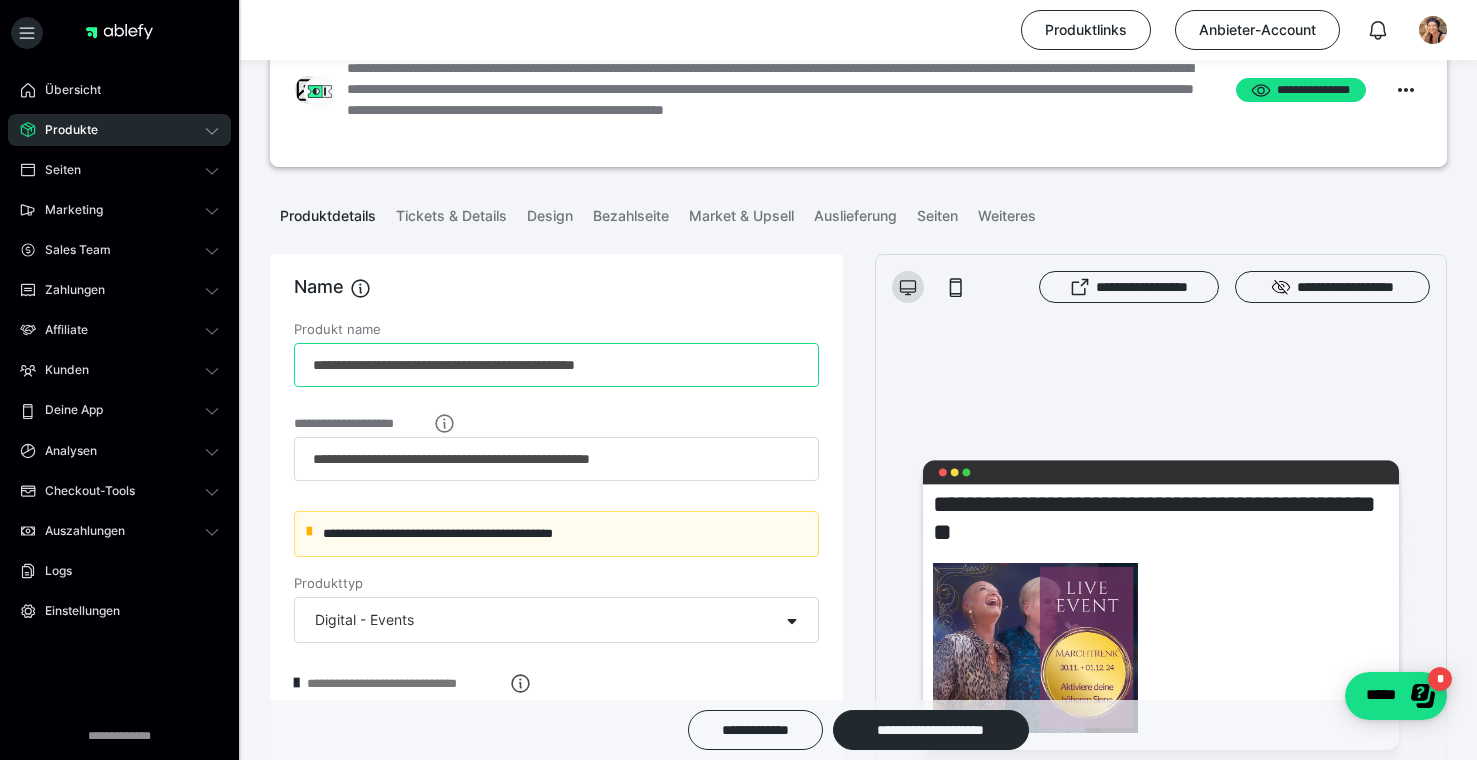 click on "**********" at bounding box center (556, 365) 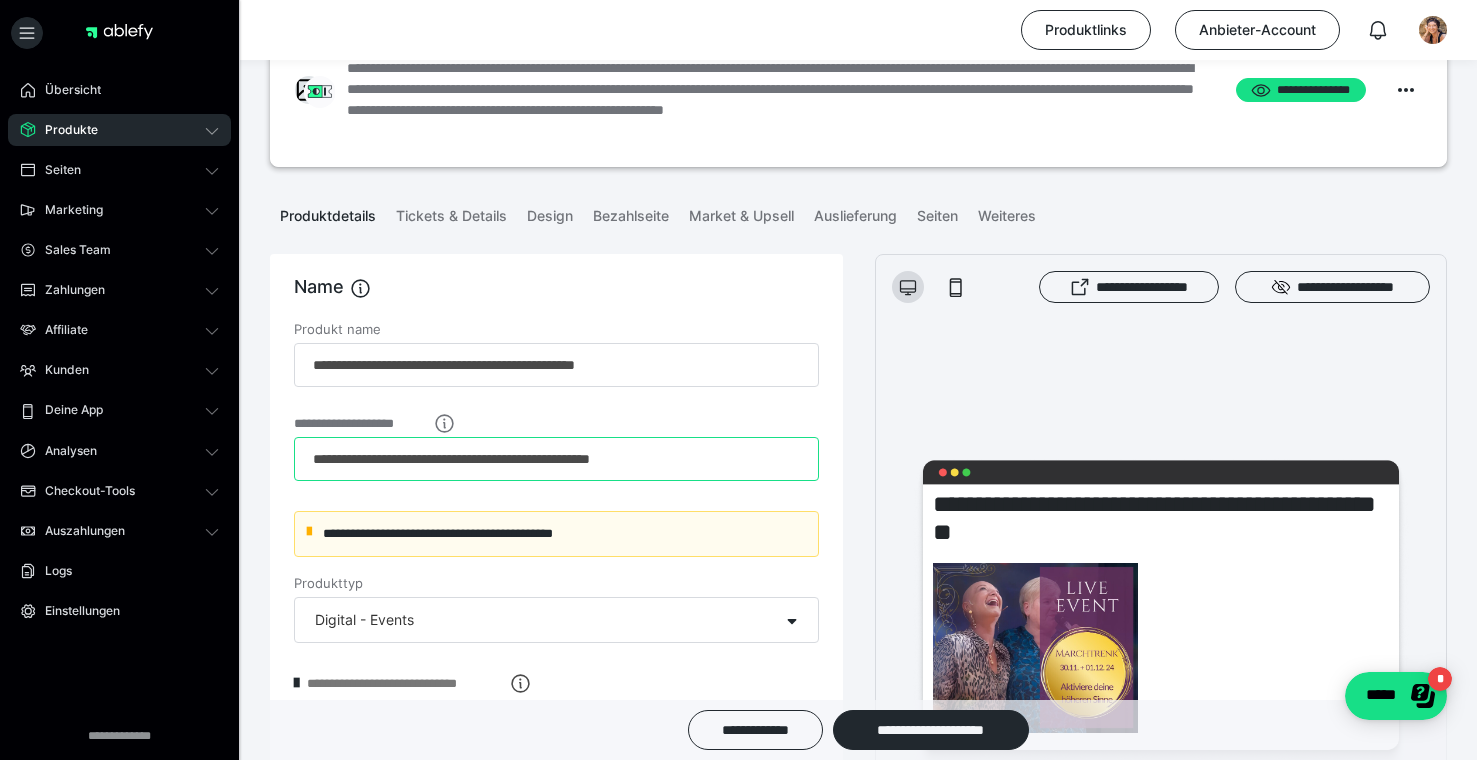 click on "**********" at bounding box center [556, 459] 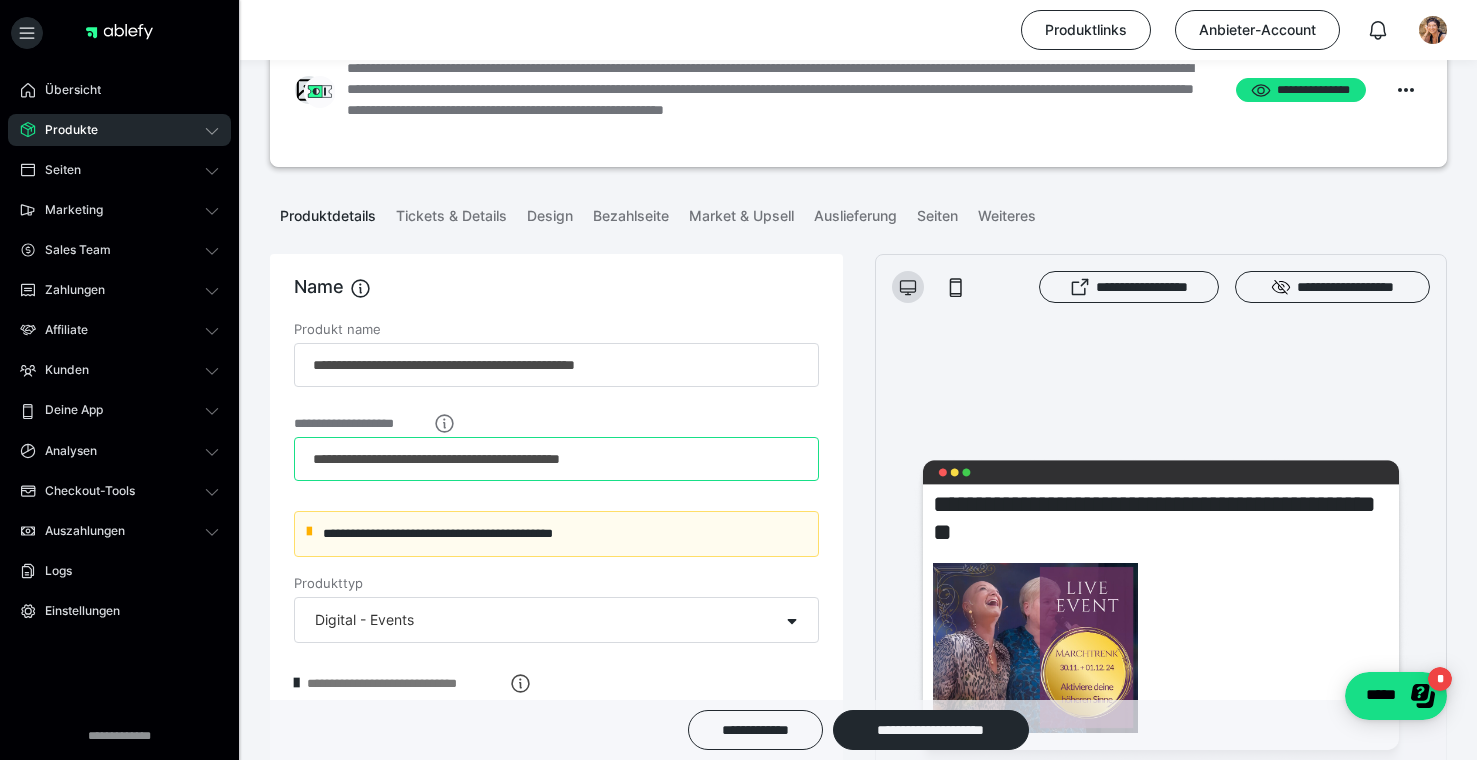 click on "**********" at bounding box center (556, 459) 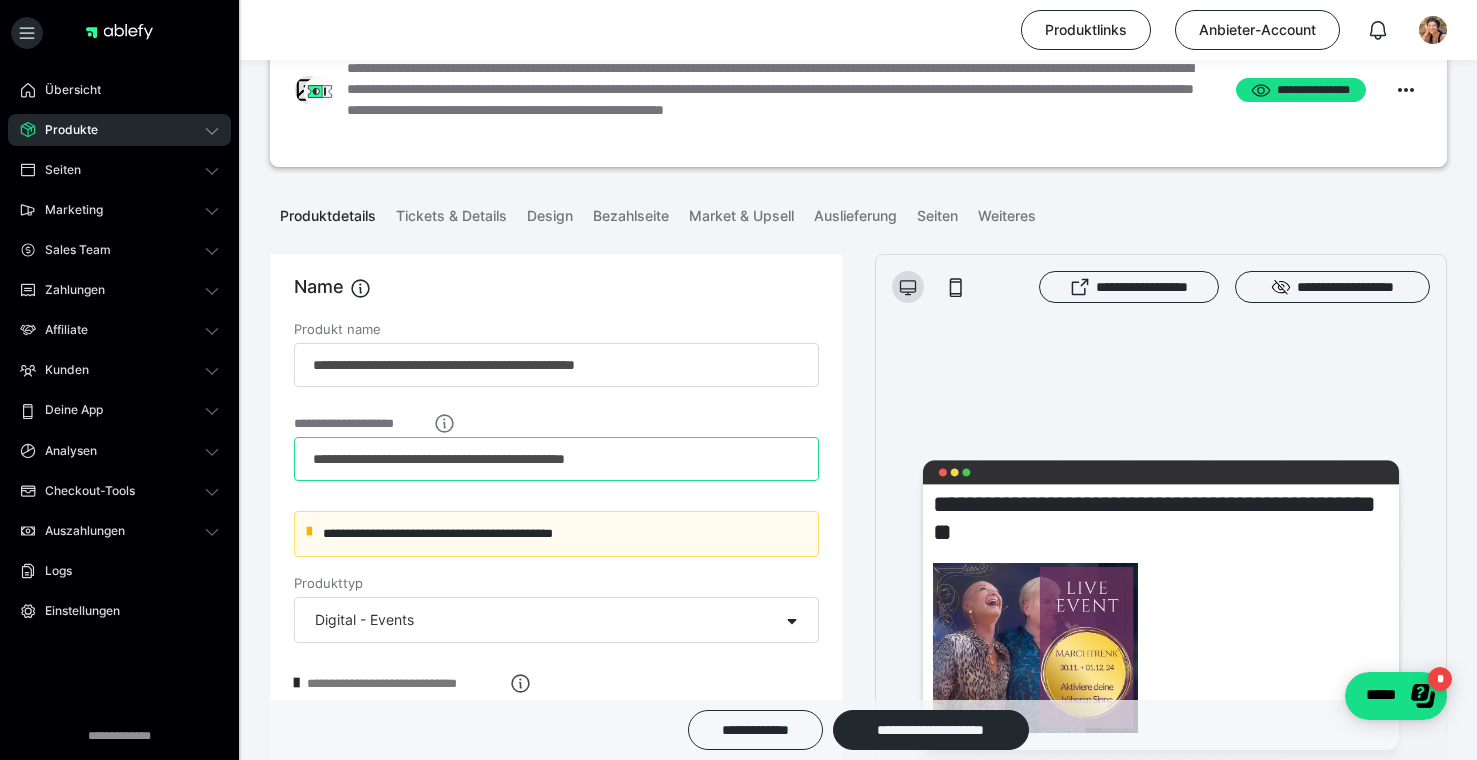 type on "**********" 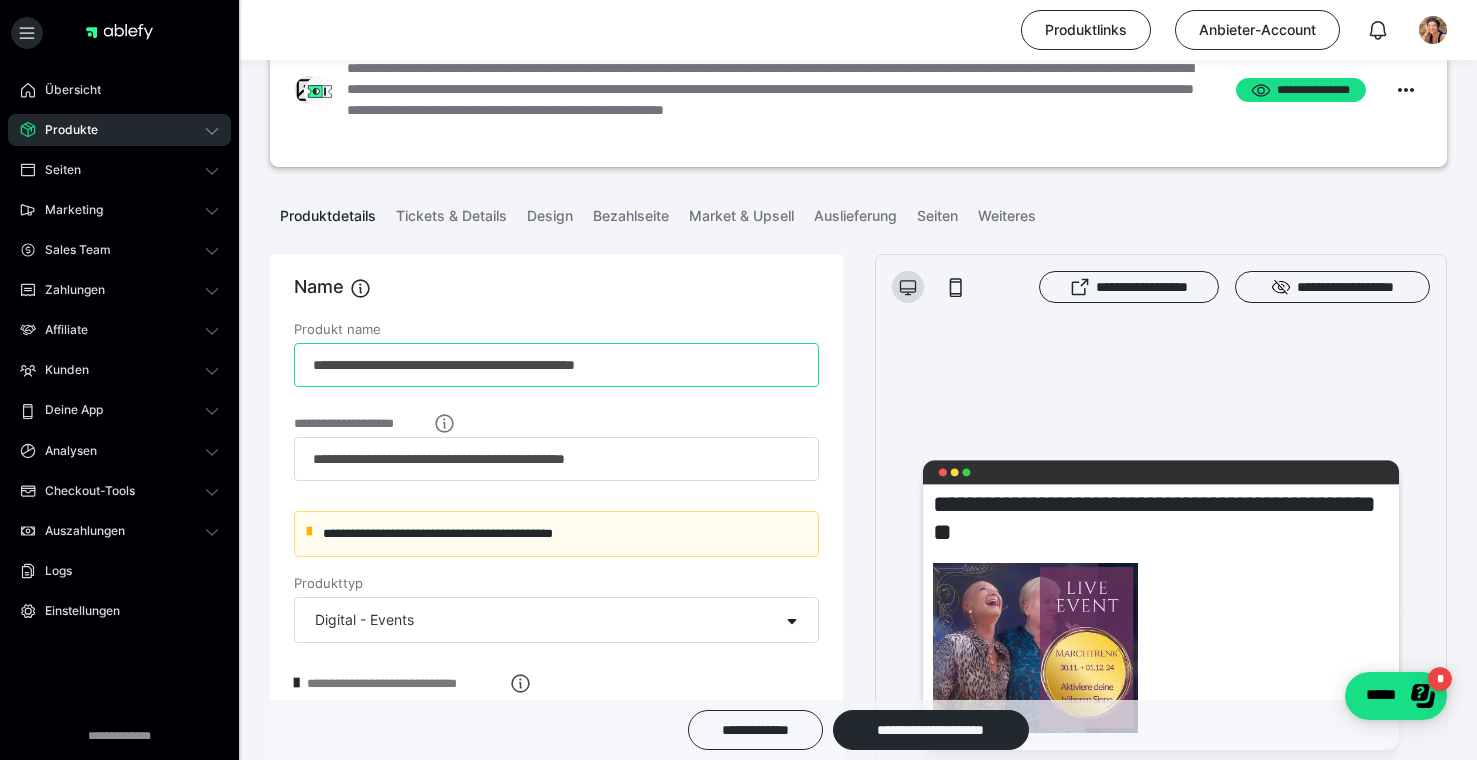 click on "**********" at bounding box center (556, 365) 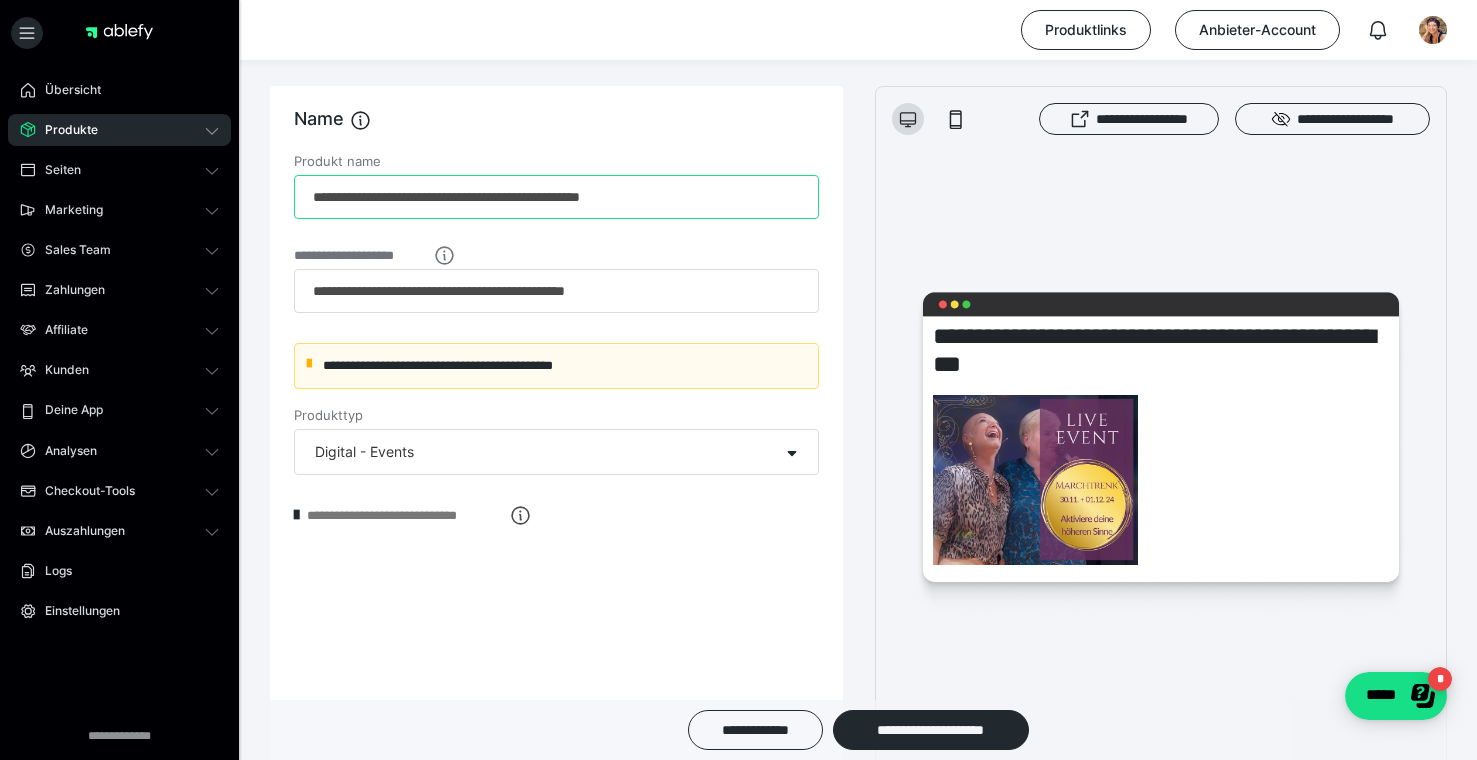 scroll, scrollTop: 279, scrollLeft: 0, axis: vertical 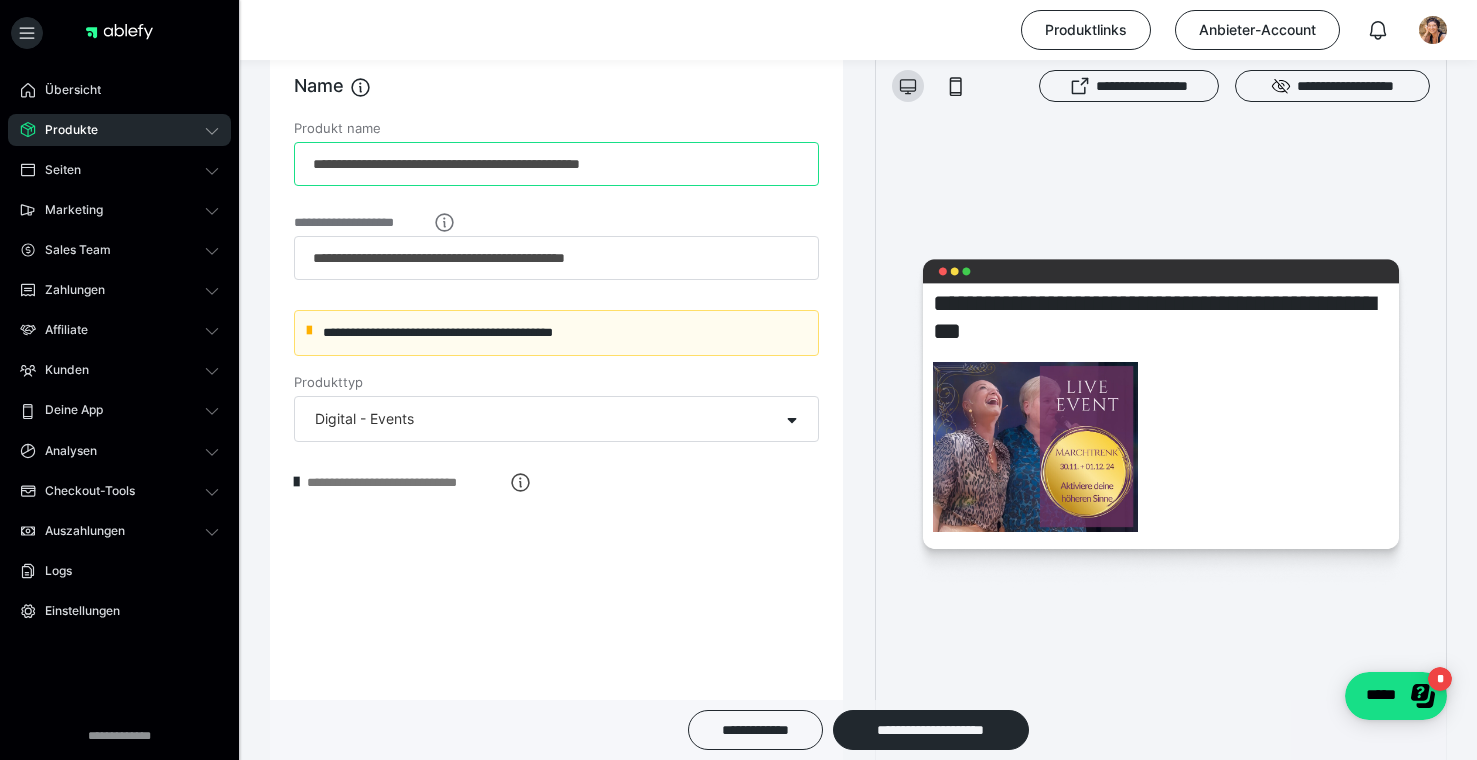 type on "**********" 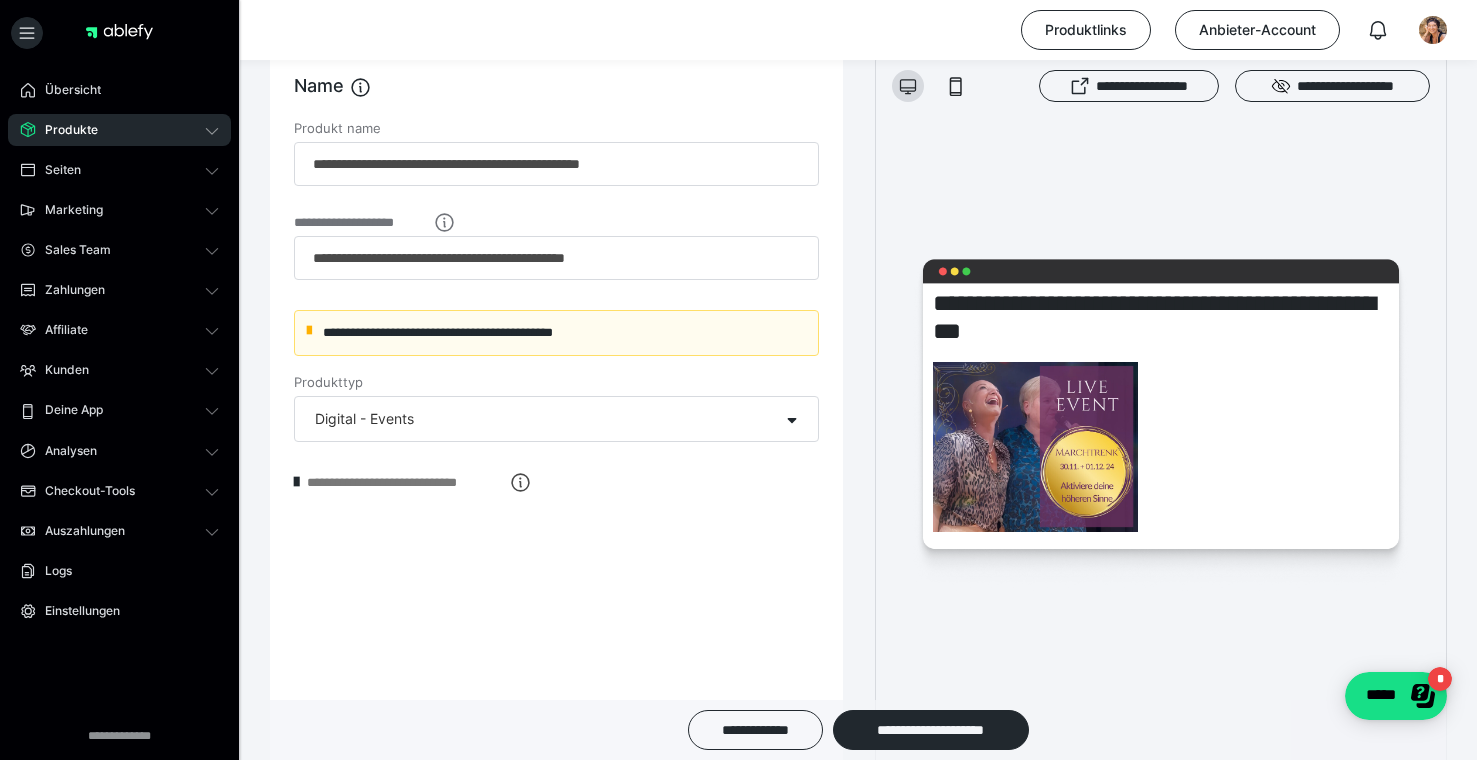 click on "**********" at bounding box center [405, 482] 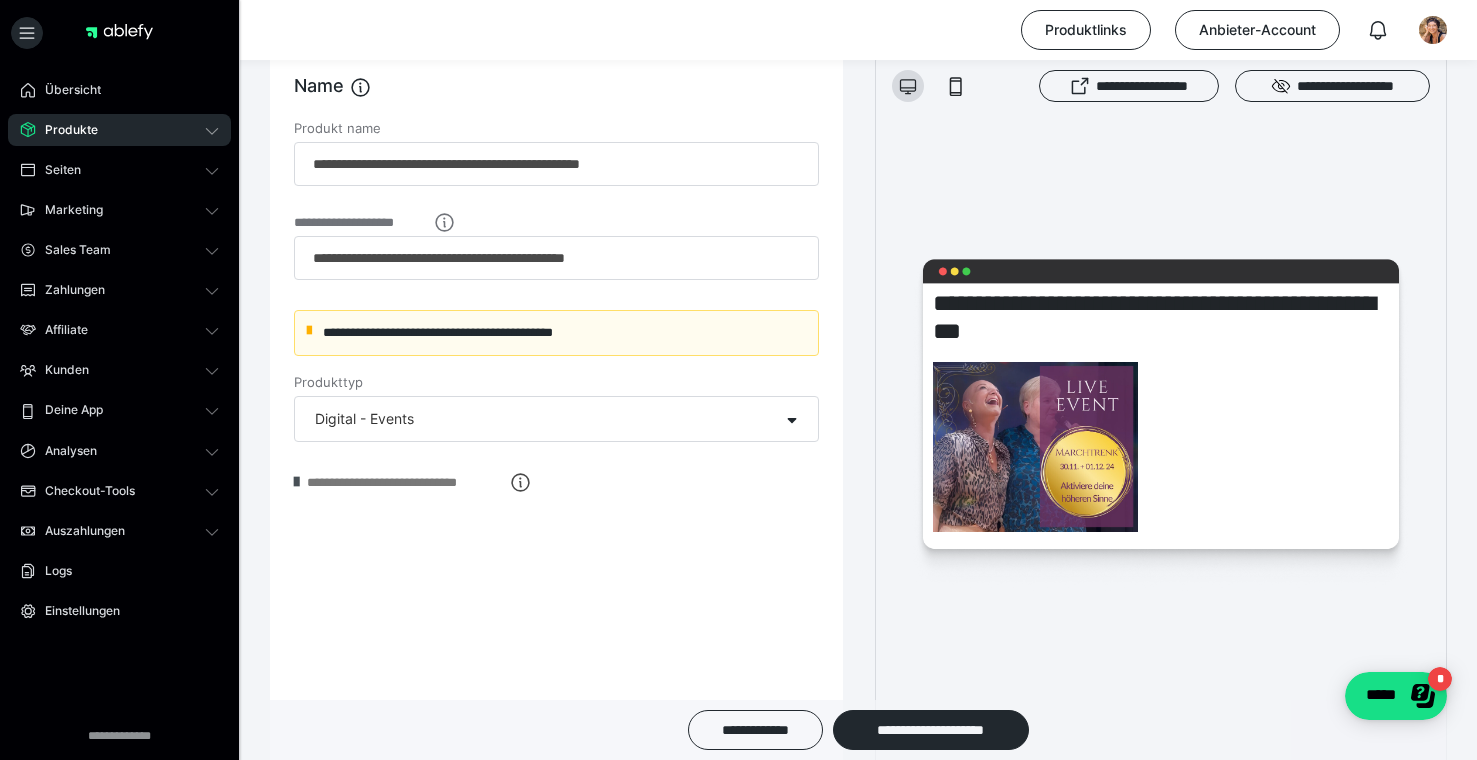 click at bounding box center [296, 482] 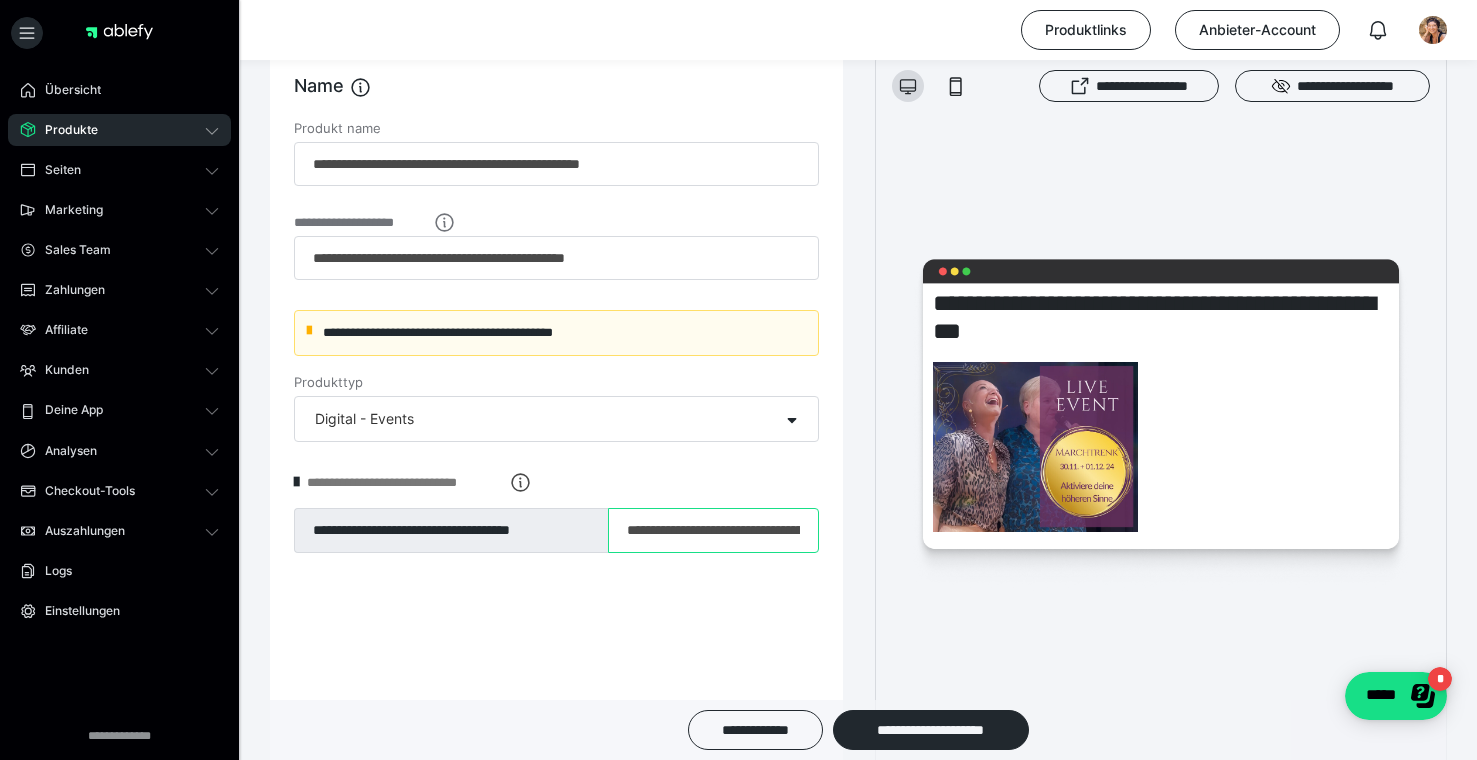 click on "**********" at bounding box center (713, 531) 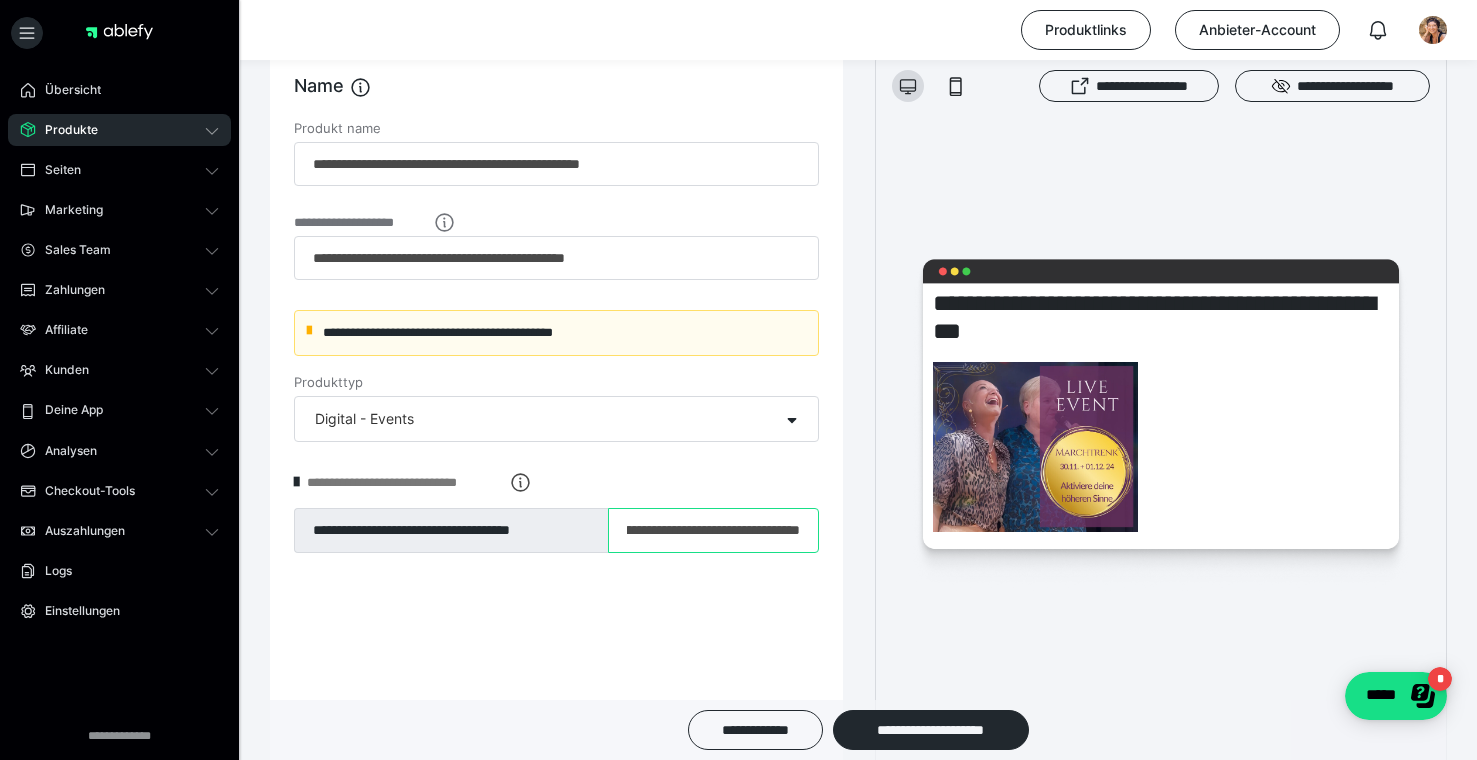 scroll, scrollTop: 0, scrollLeft: 212, axis: horizontal 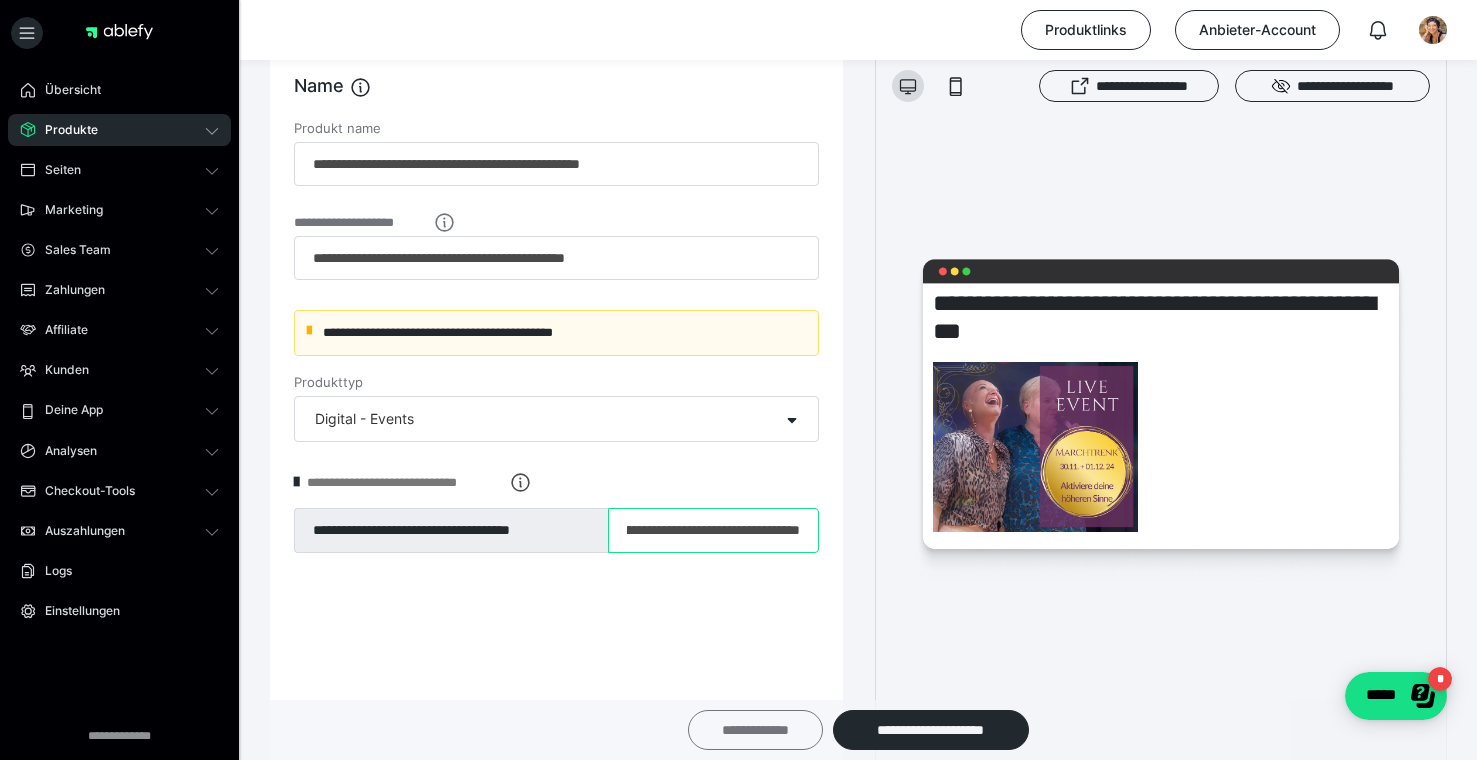 type on "**********" 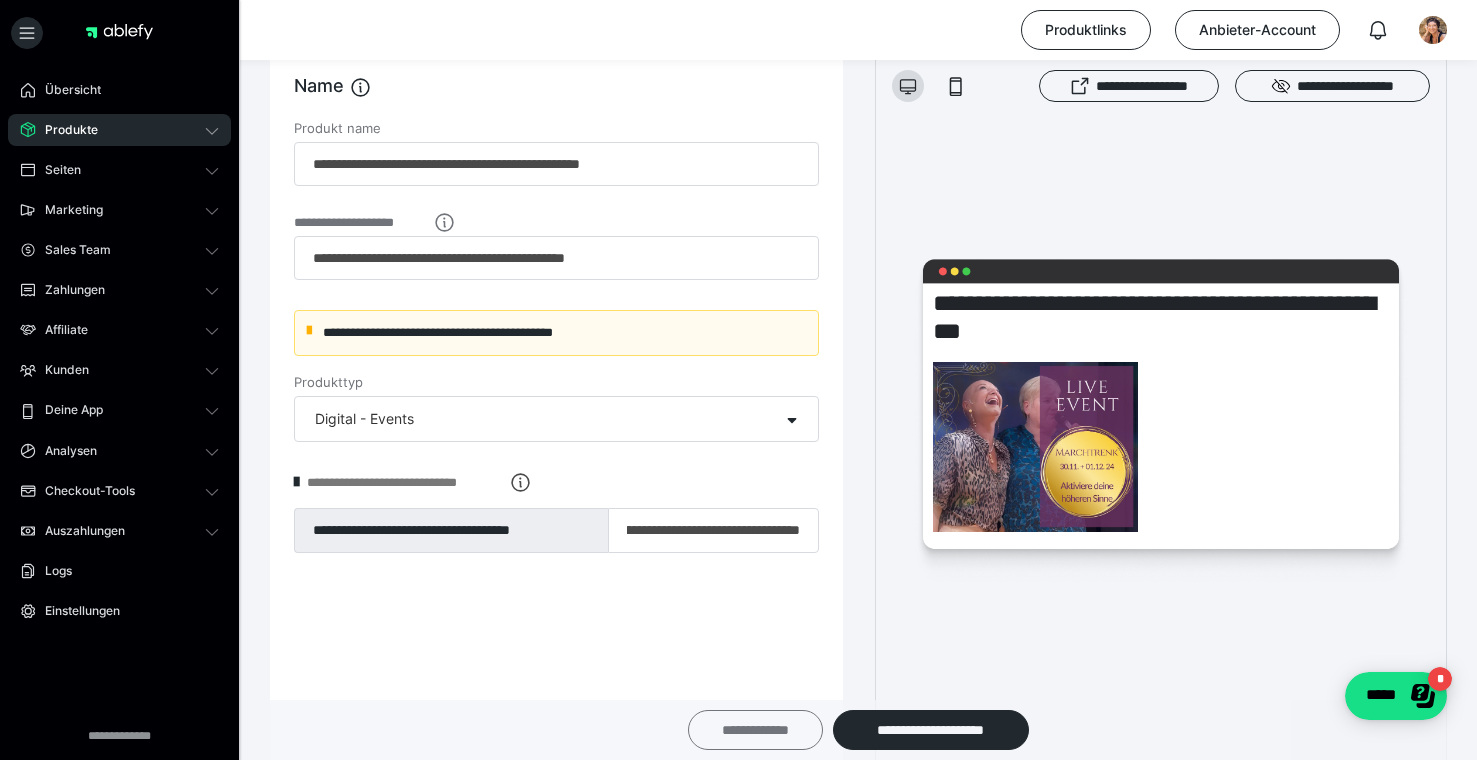 click on "**********" at bounding box center [755, 730] 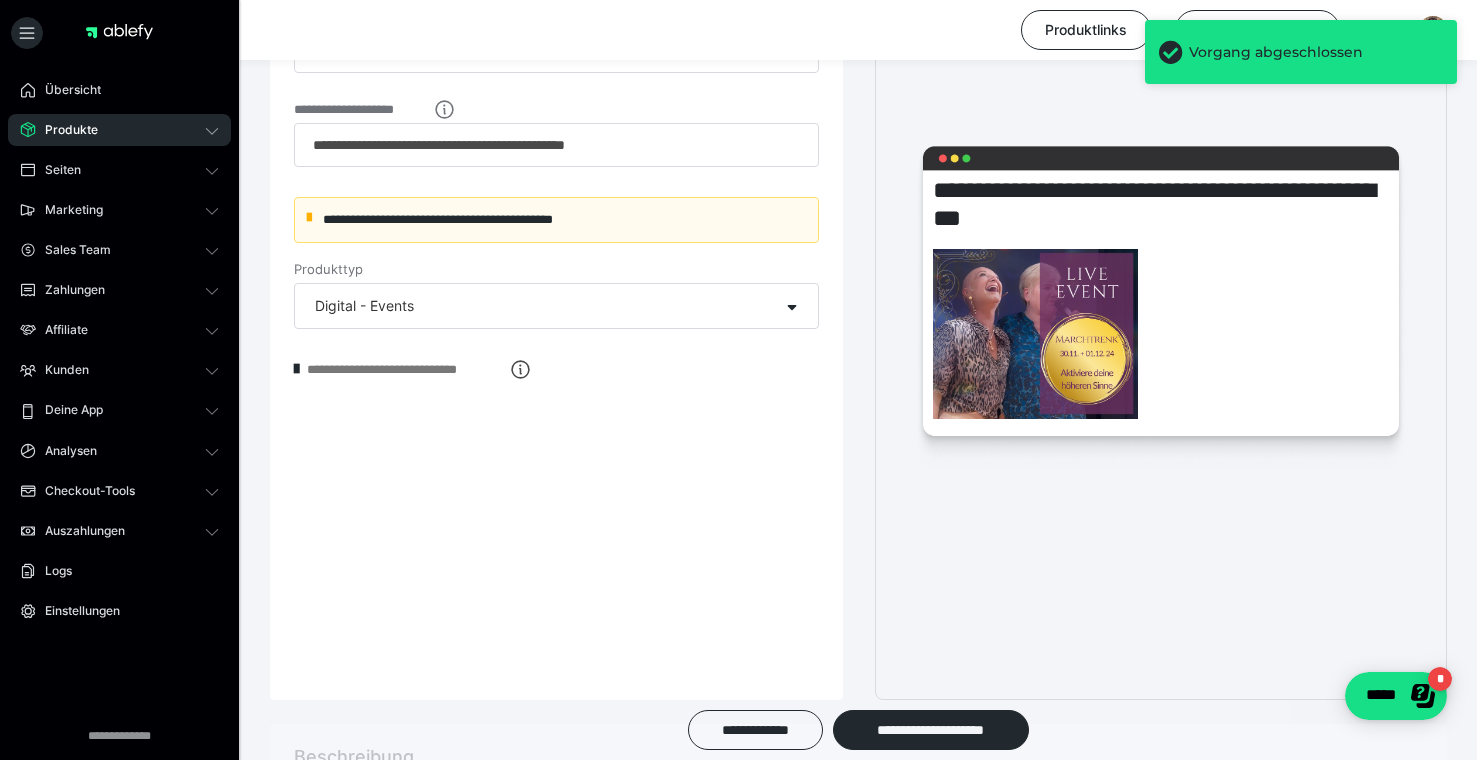 scroll, scrollTop: 435, scrollLeft: 0, axis: vertical 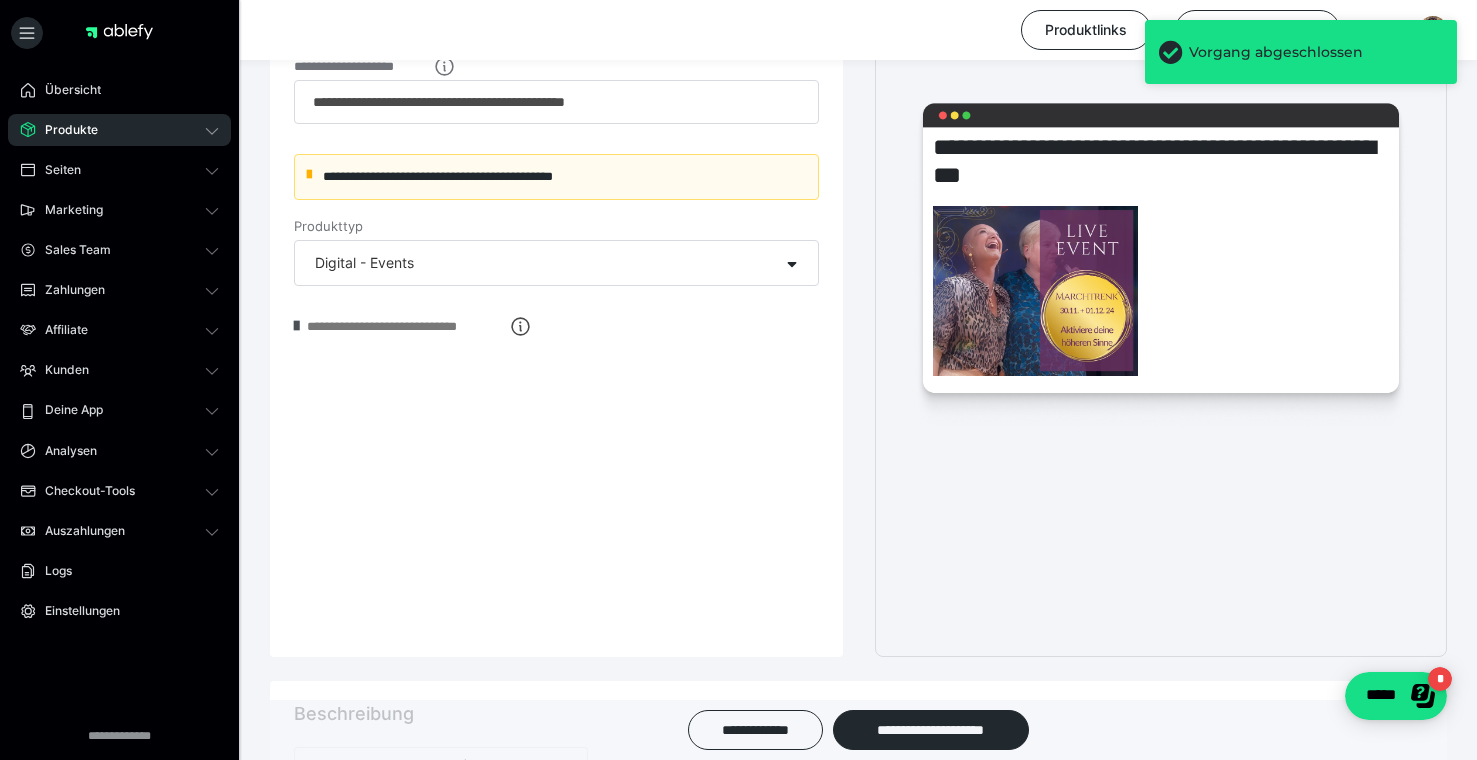 click at bounding box center (296, 326) 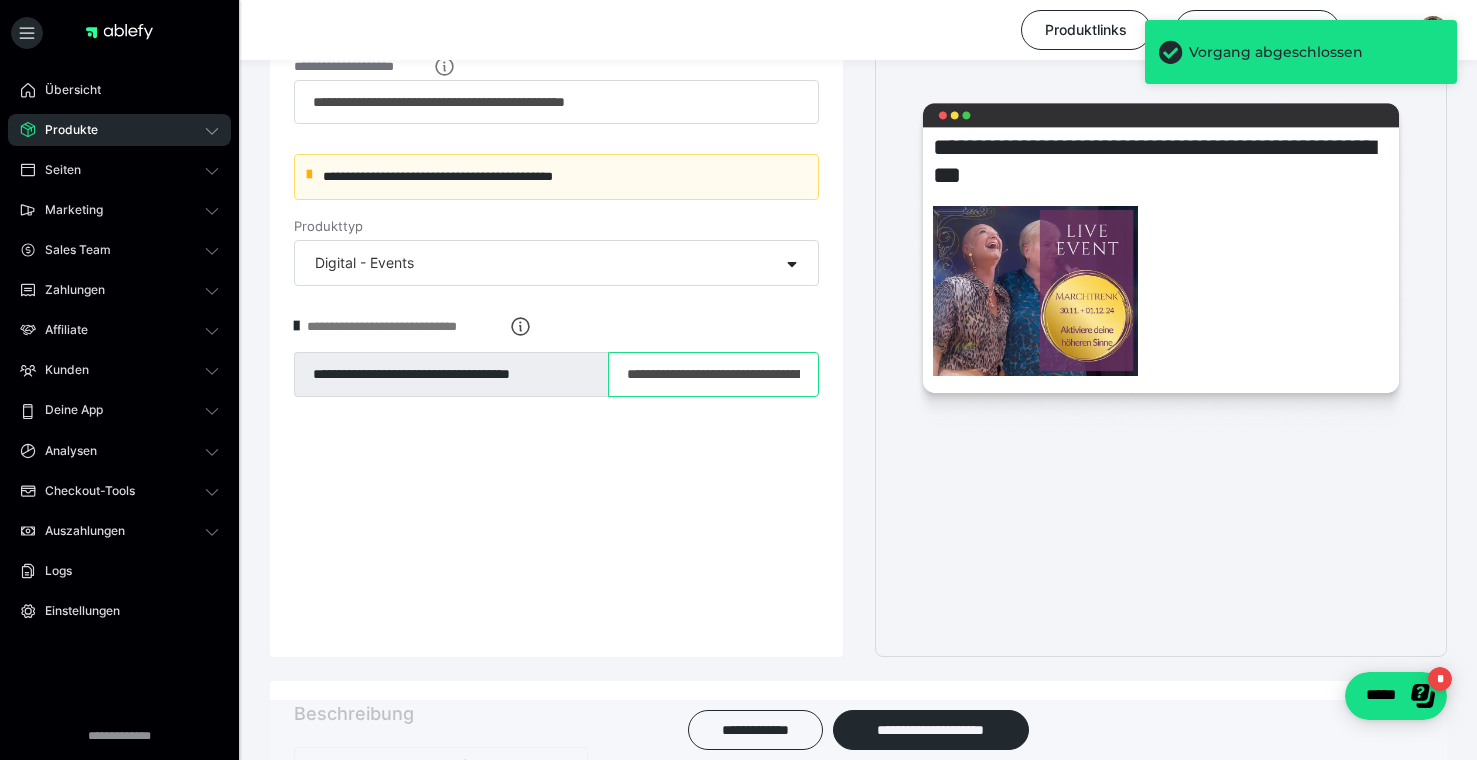 click on "**********" at bounding box center (713, 375) 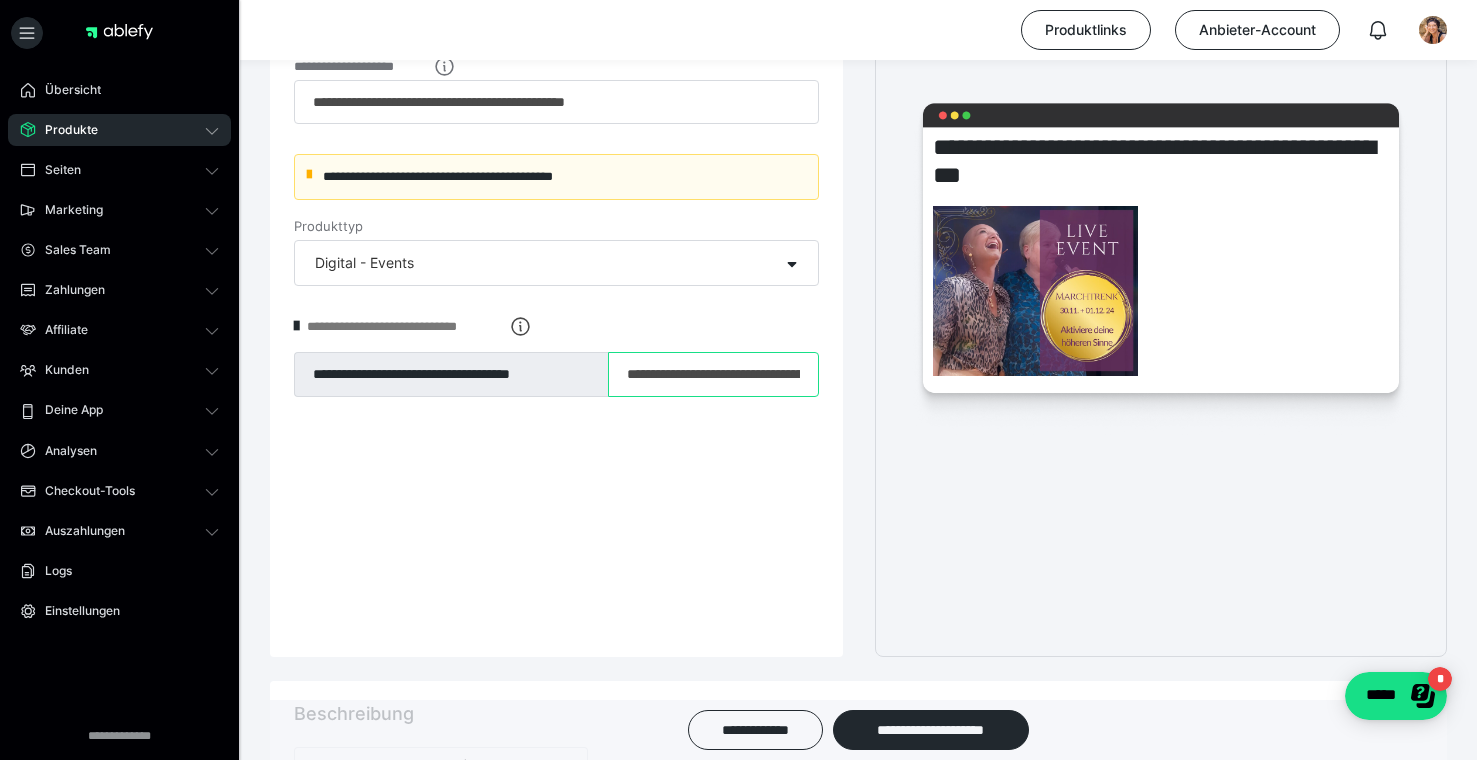 scroll, scrollTop: 0, scrollLeft: 212, axis: horizontal 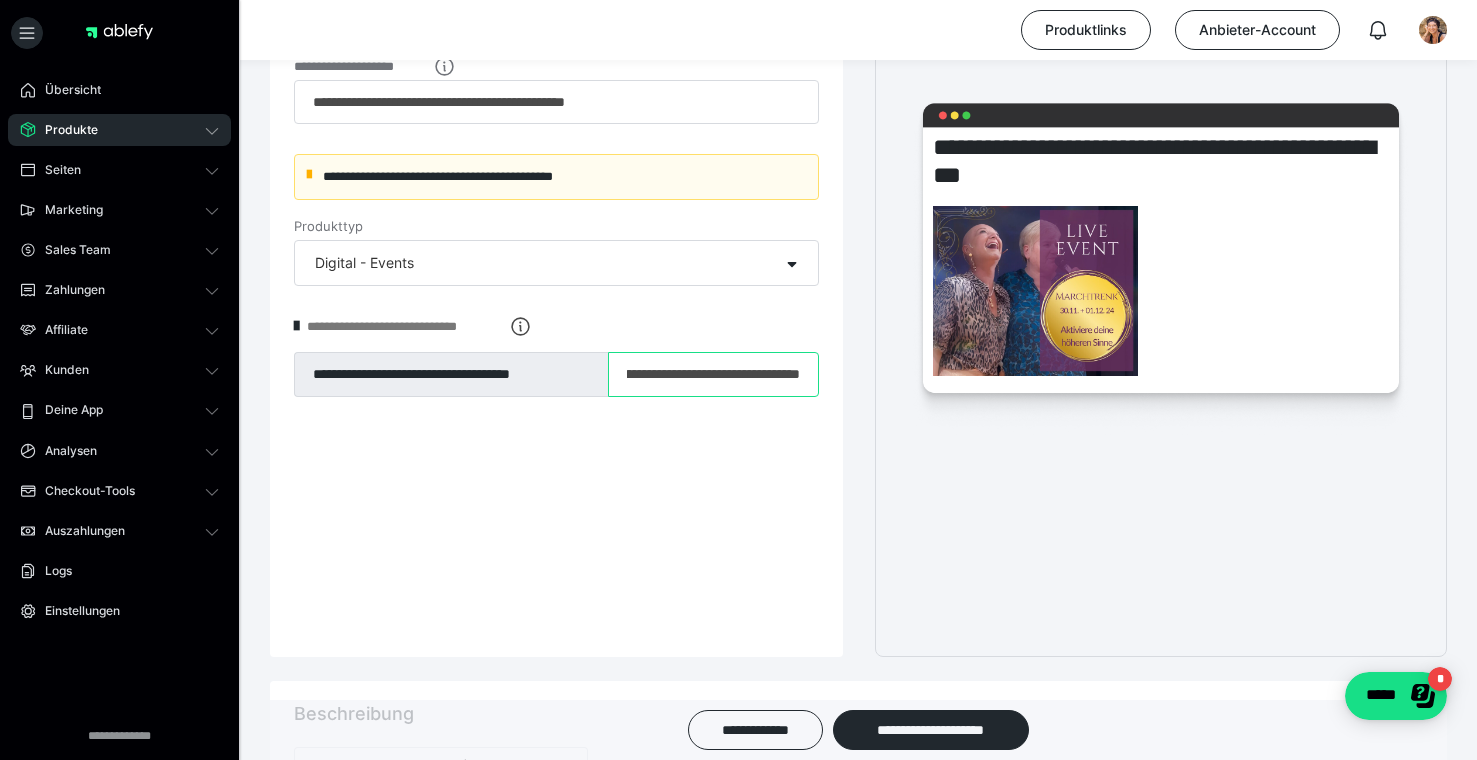 drag, startPoint x: 713, startPoint y: 376, endPoint x: 697, endPoint y: 377, distance: 16.03122 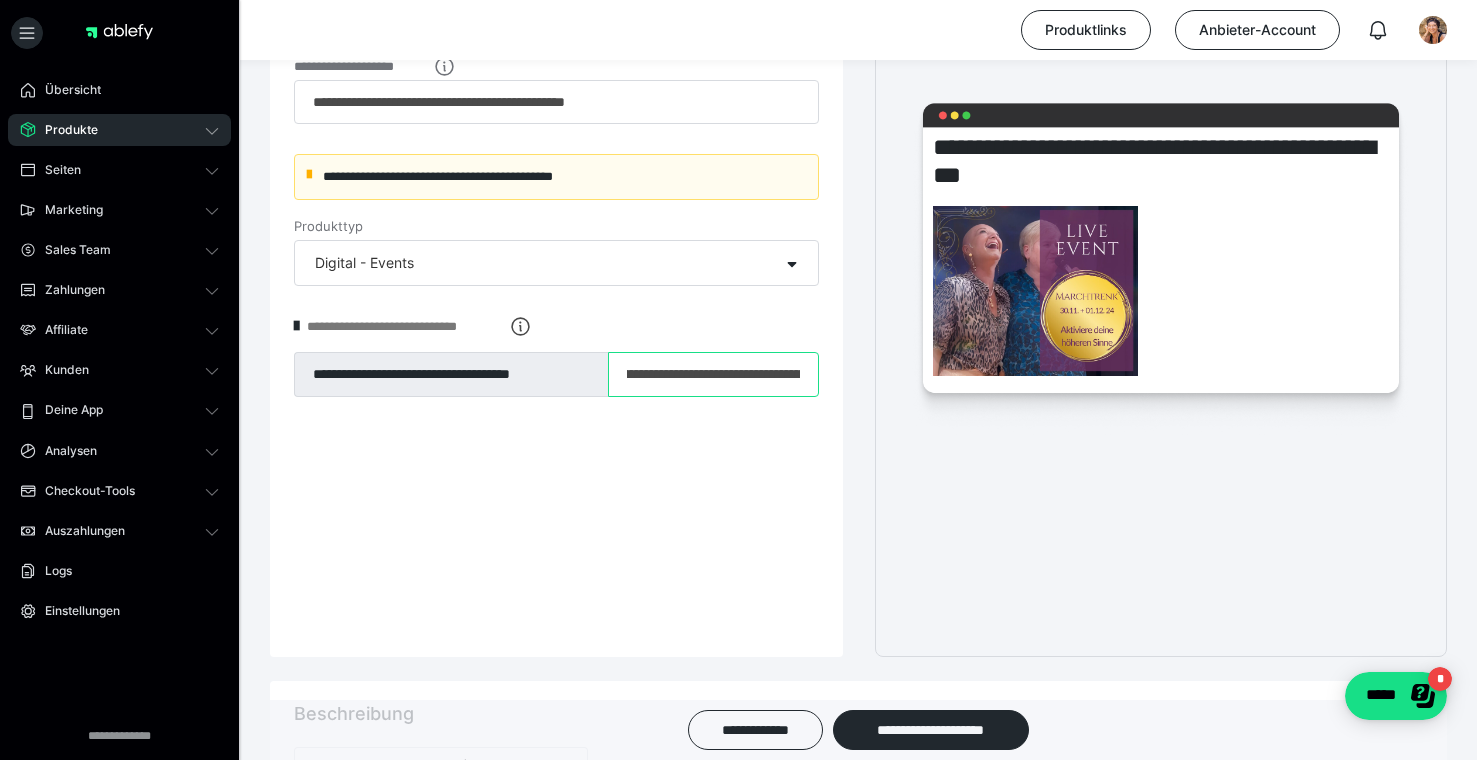 scroll, scrollTop: 0, scrollLeft: 0, axis: both 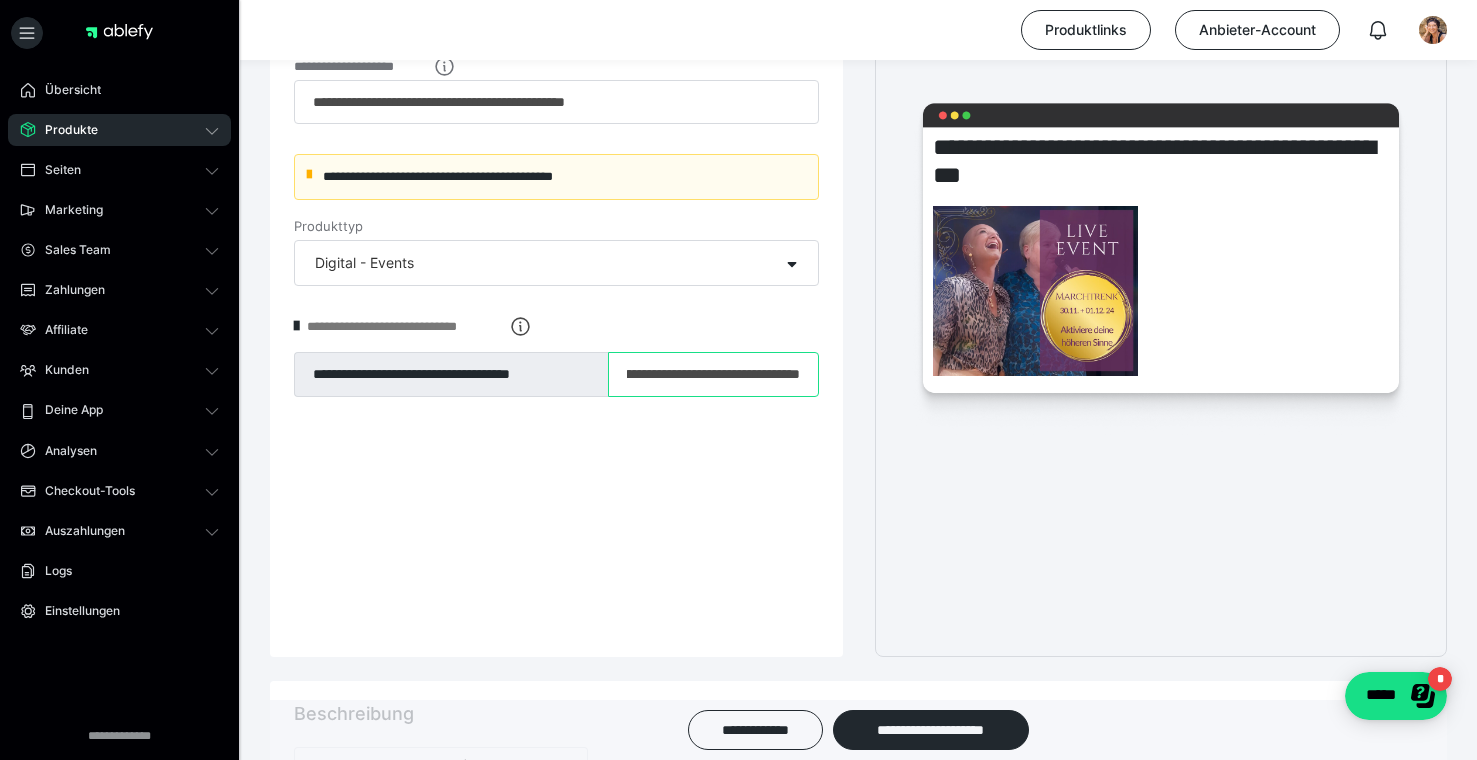 drag, startPoint x: 753, startPoint y: 371, endPoint x: 817, endPoint y: 368, distance: 64.070274 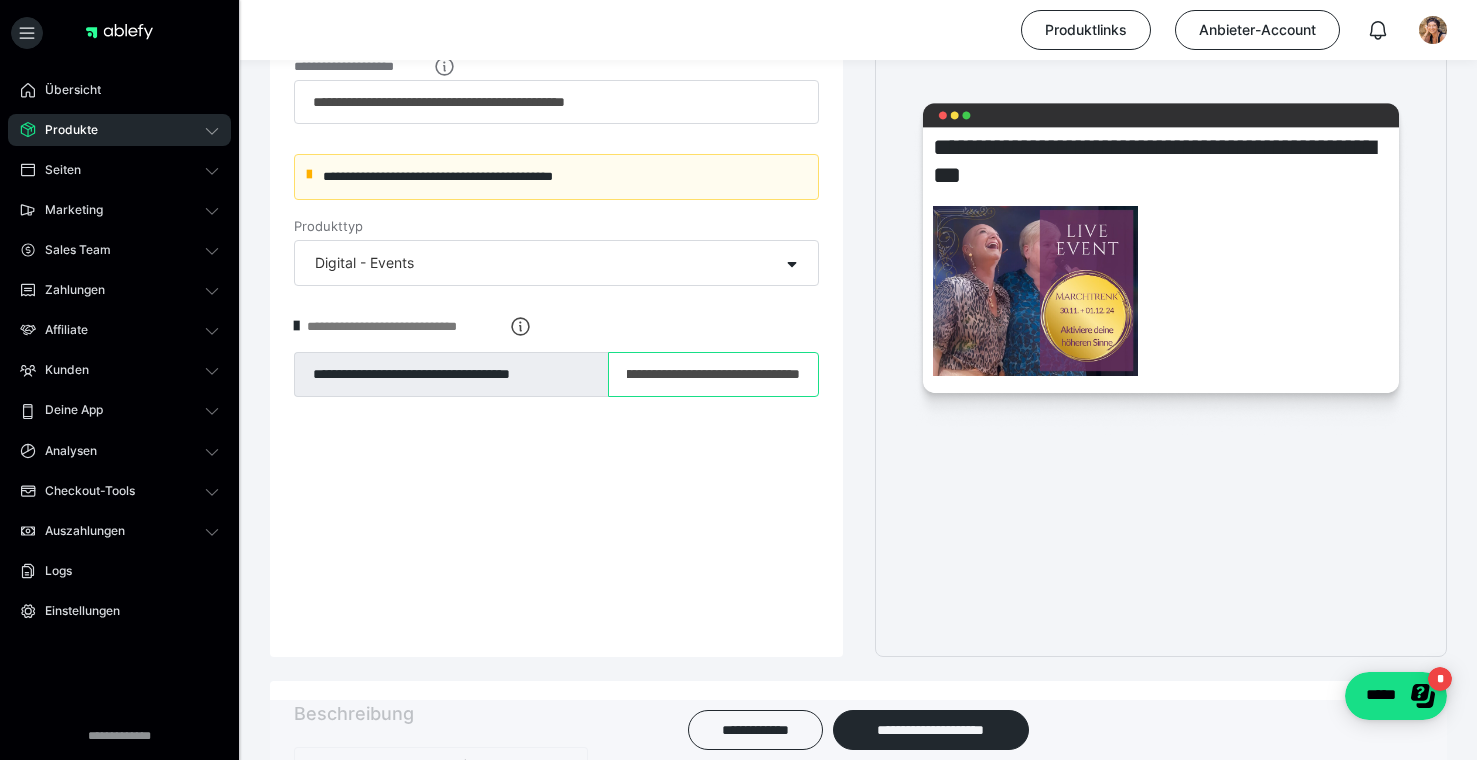 click on "**********" at bounding box center (713, 375) 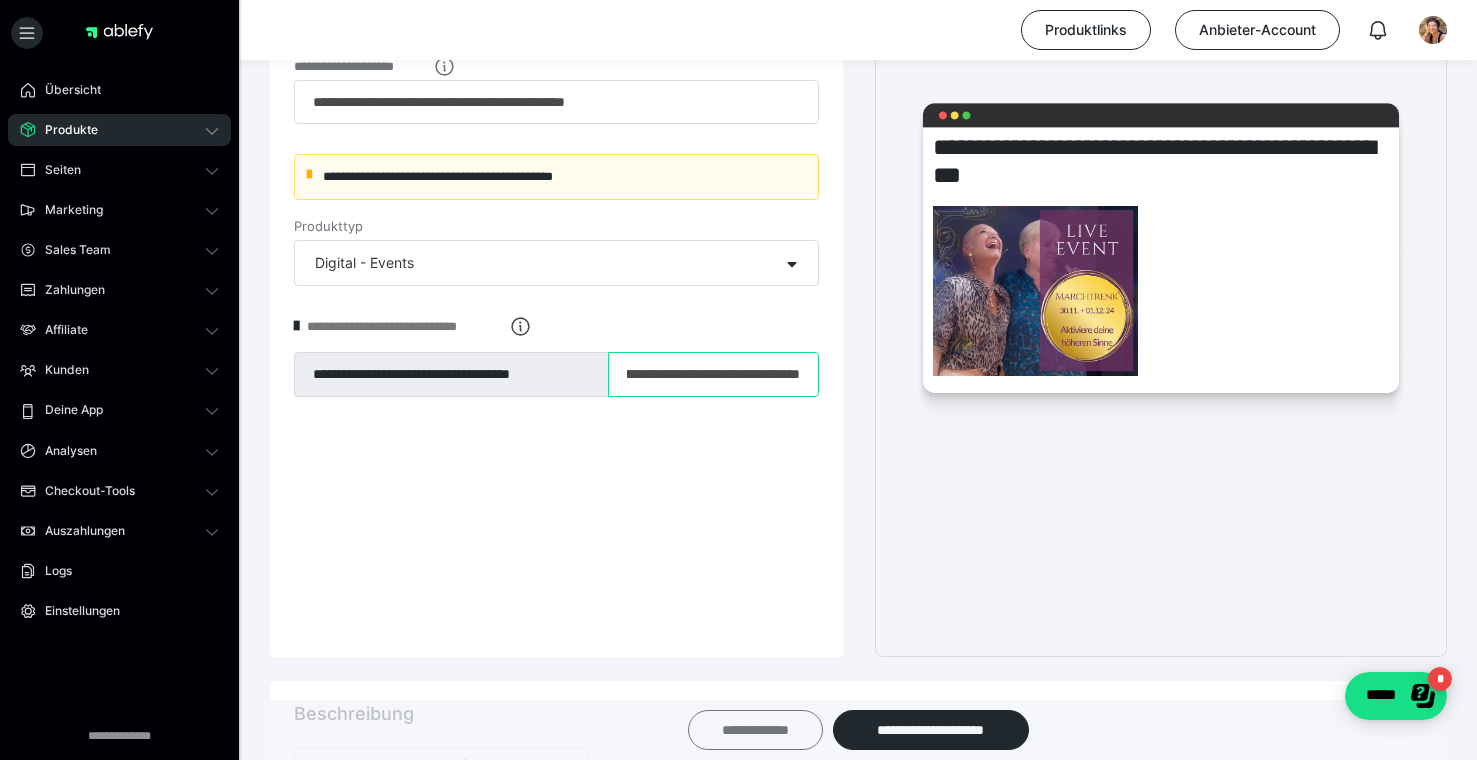 type on "**********" 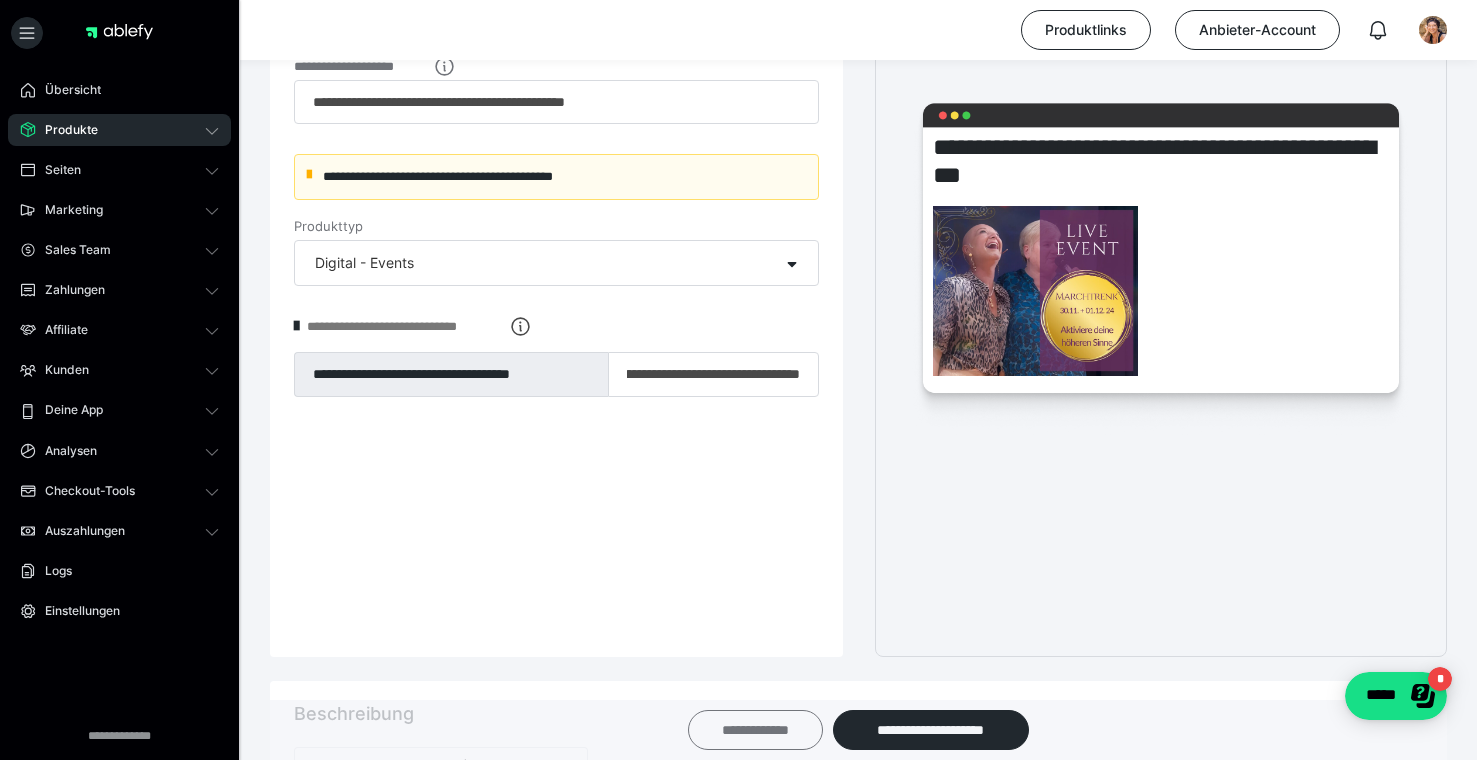 scroll, scrollTop: 0, scrollLeft: 0, axis: both 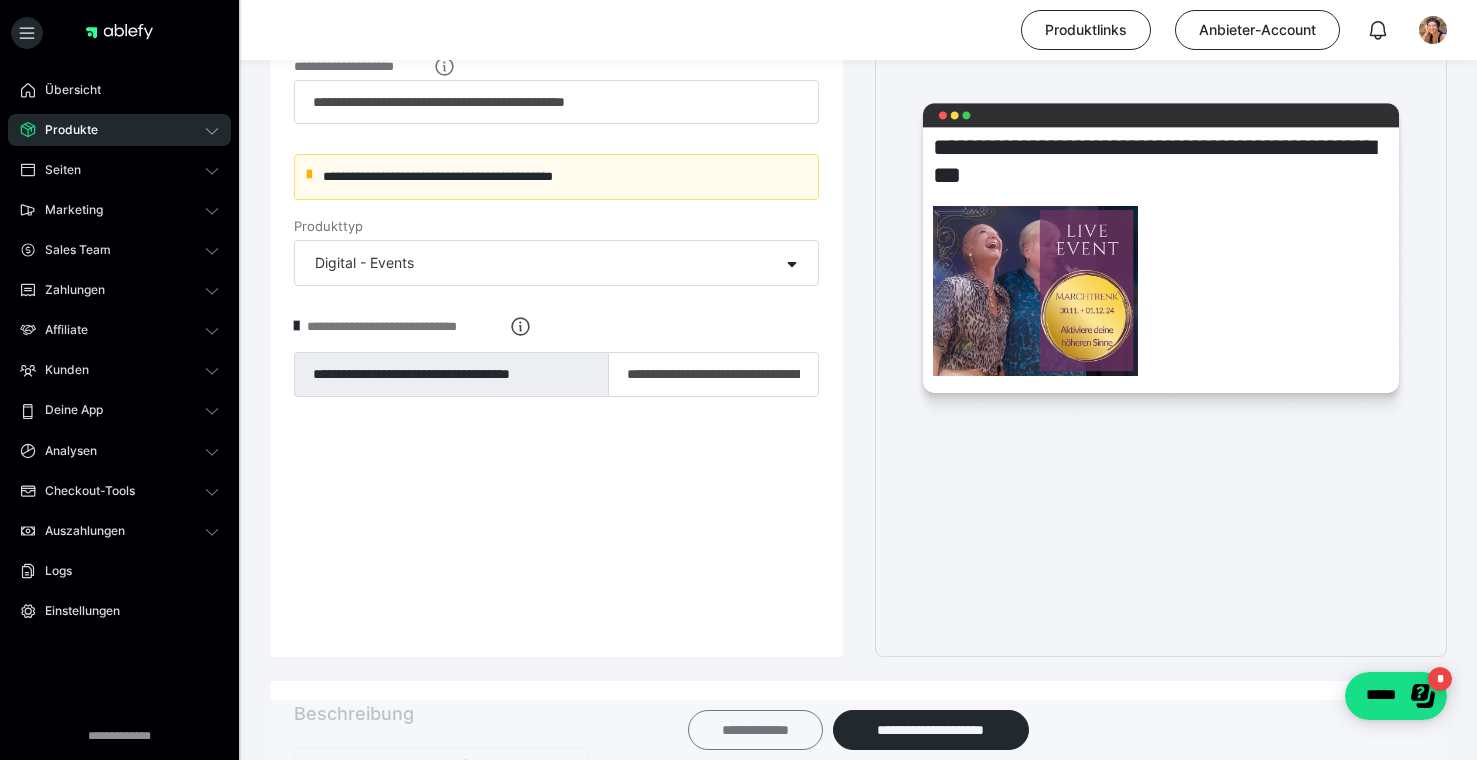 click on "**********" at bounding box center (755, 730) 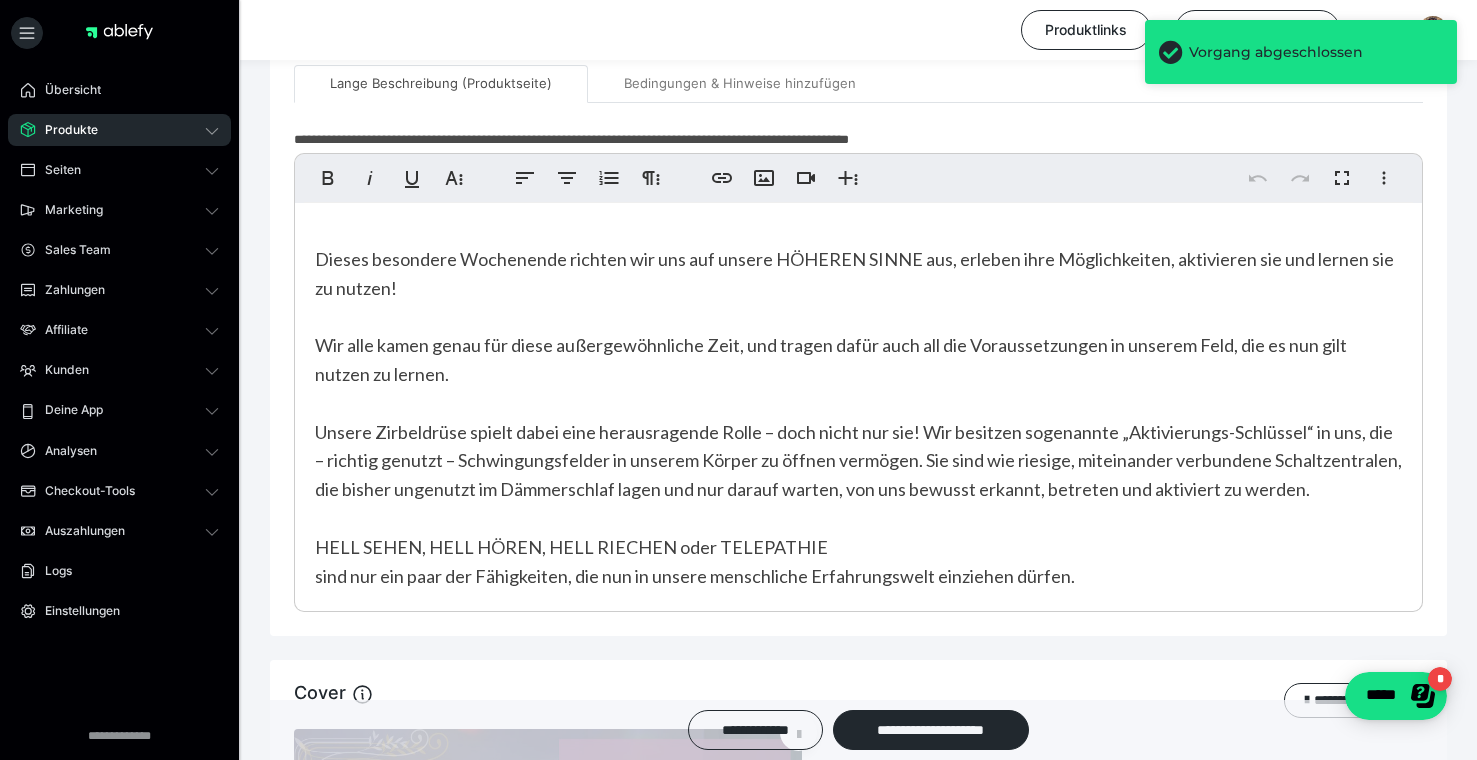 scroll, scrollTop: 1120, scrollLeft: 0, axis: vertical 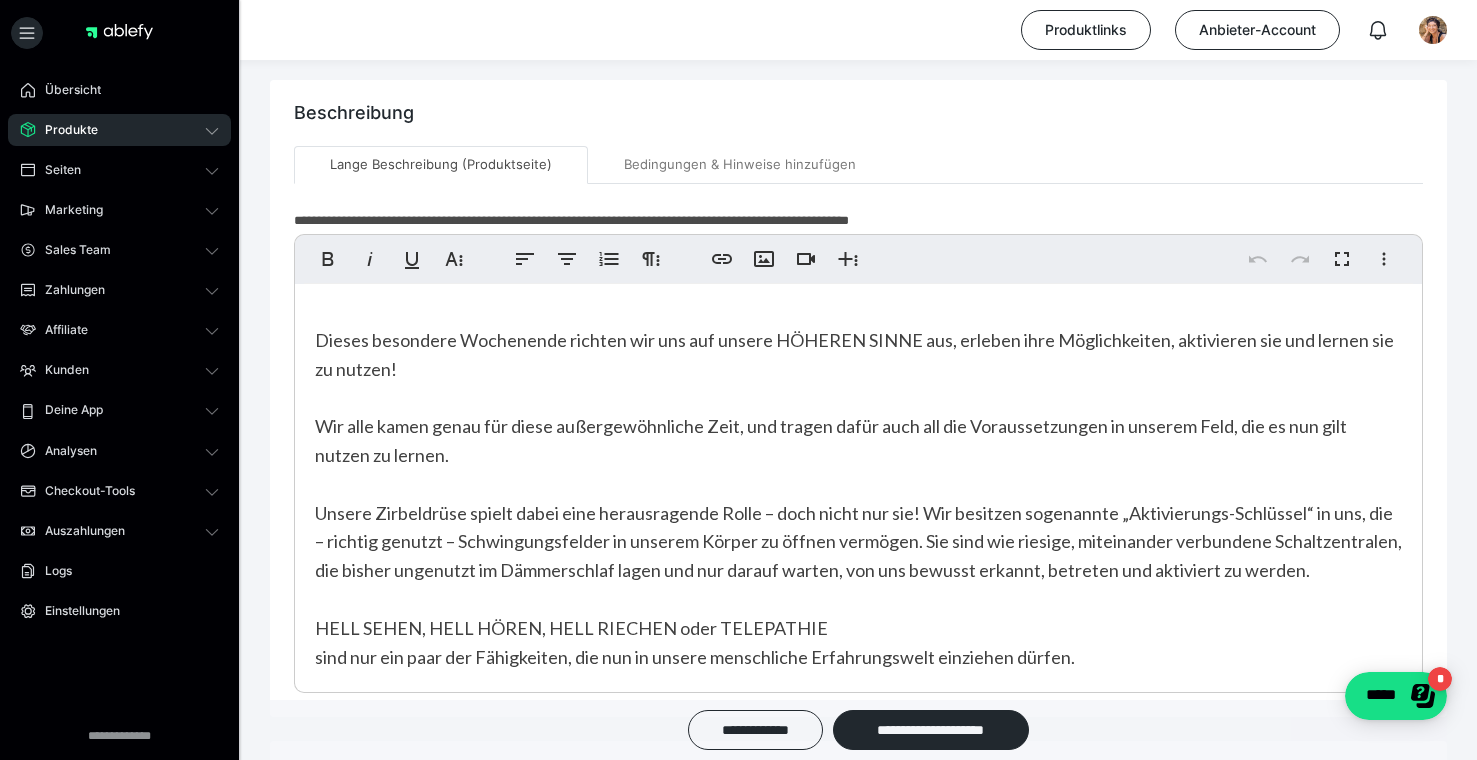 click on "Dieses besondere Wochenende richten wir uns auf unsere HÖHEREN SINNE aus, erleben ihre Möglichkeiten, aktivieren sie und lernen sie zu nutzen! Wir alle kamen genau für diese außergewöhnliche Zeit, und tragen dafür auch all die Voraussetzungen in unserem Feld, die es nun gilt nutzen zu lernen. Unsere Zirbeldrüse spielt dabei eine herausragende Rolle – doch nicht nur sie! Wir besitzen sogenannte „Aktivierungs-Schlüssel“ in uns, die – richtig genutzt – Schwingungsfelder in unserem Körper zu öffnen vermögen. Sie sind wie riesige, miteinander verbundene Schaltzentralen, die bisher ungenutzt im Dämmerschlaf lagen und nur darauf warten, von uns bewusst erkannt, betreten und aktiviert zu werden. HELL SEHEN, HELL HÖREN, HELL RIECHEN oder TELEPATHIE sind nur ein paar der Fähigkeiten, die nun in unsere menschliche Erfahrungswelt einziehen dürfen. Unsere höheren Sinne warten nur darauf, von uns aktiviert und genutzt zu werden! Wann:   30.11. – 01.12.2024   Wo:    Kulturraum TRENK.S" at bounding box center [858, 799] 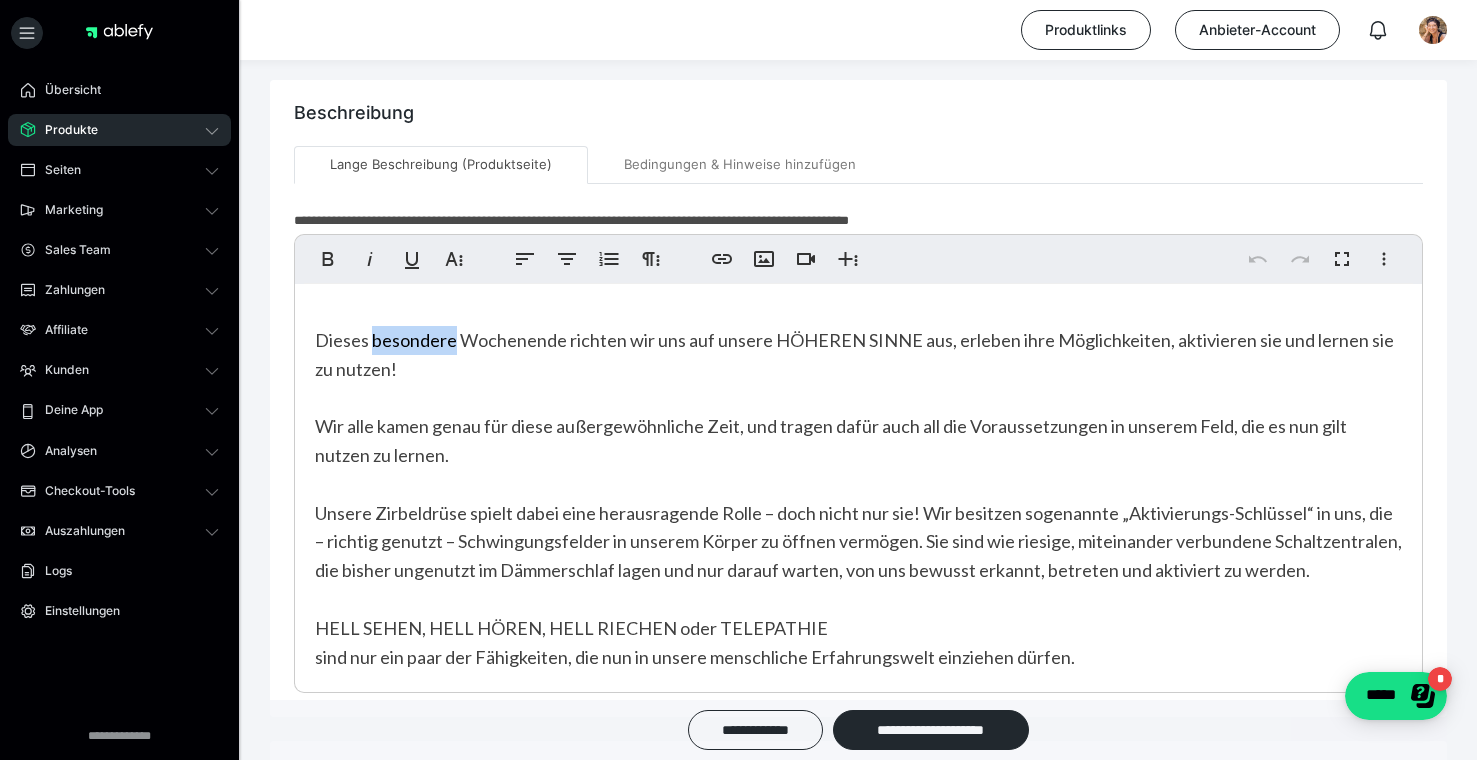 click on "Dieses besondere Wochenende richten wir uns auf unsere HÖHEREN SINNE aus, erleben ihre Möglichkeiten, aktivieren sie und lernen sie zu nutzen! Wir alle kamen genau für diese außergewöhnliche Zeit, und tragen dafür auch all die Voraussetzungen in unserem Feld, die es nun gilt nutzen zu lernen. Unsere Zirbeldrüse spielt dabei eine herausragende Rolle – doch nicht nur sie! Wir besitzen sogenannte „Aktivierungs-Schlüssel“ in uns, die – richtig genutzt – Schwingungsfelder in unserem Körper zu öffnen vermögen. Sie sind wie riesige, miteinander verbundene Schaltzentralen, die bisher ungenutzt im Dämmerschlaf lagen und nur darauf warten, von uns bewusst erkannt, betreten und aktiviert zu werden. HELL SEHEN, HELL HÖREN, HELL RIECHEN oder TELEPATHIE sind nur ein paar der Fähigkeiten, die nun in unsere menschliche Erfahrungswelt einziehen dürfen." at bounding box center (858, 556) 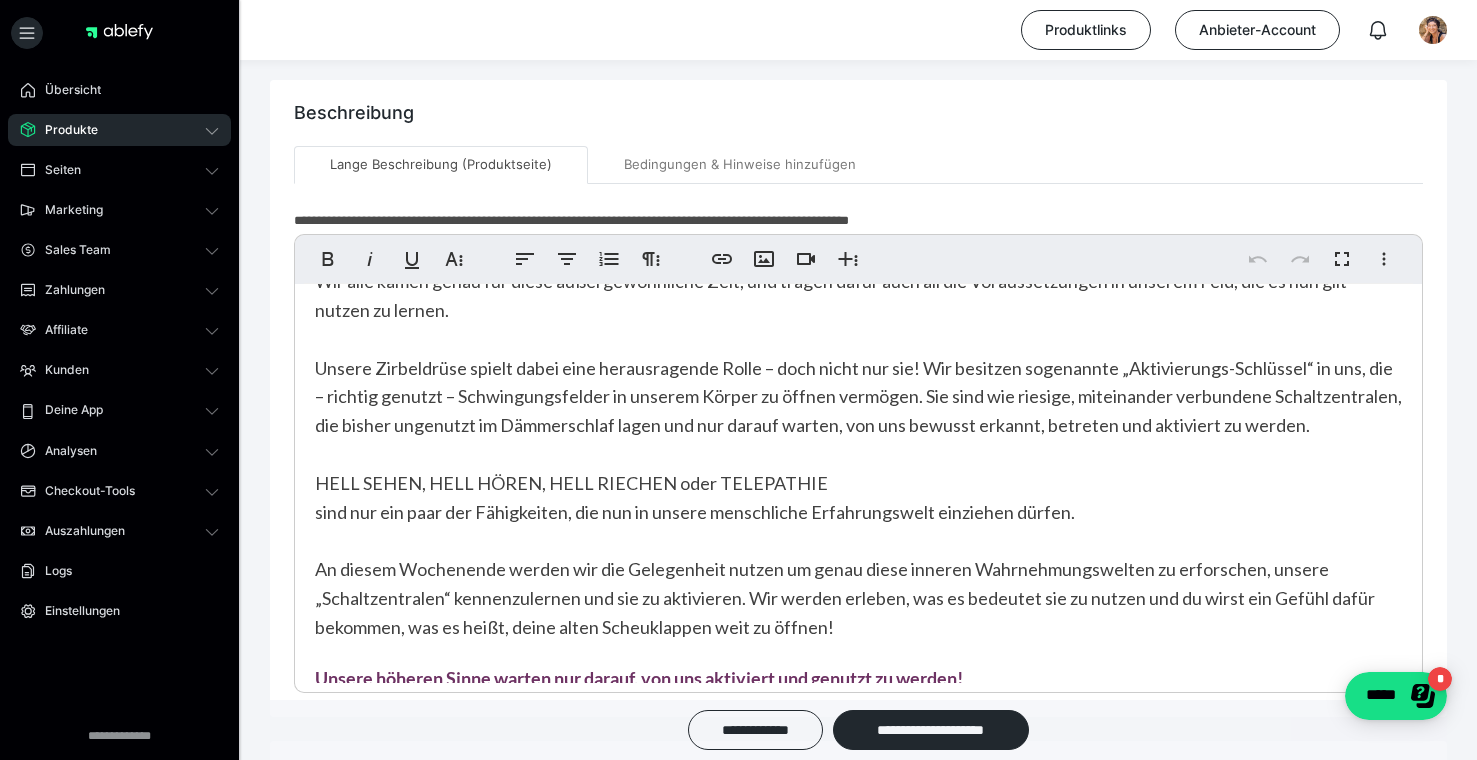 scroll, scrollTop: 0, scrollLeft: 0, axis: both 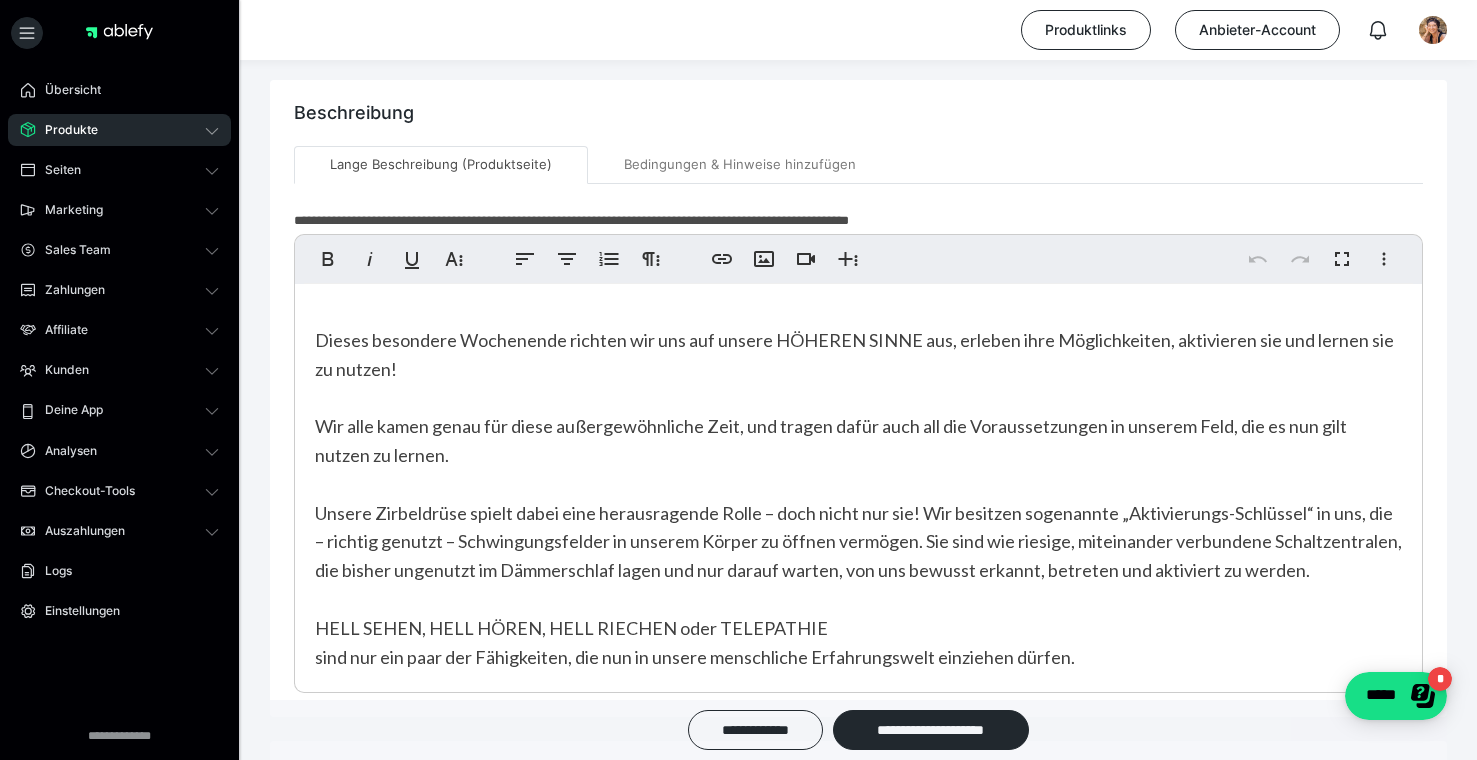 click on "Dieses besondere Wochenende richten wir uns auf unsere HÖHEREN SINNE aus, erleben ihre Möglichkeiten, aktivieren sie und lernen sie zu nutzen! Wir alle kamen genau für diese außergewöhnliche Zeit, und tragen dafür auch all die Voraussetzungen in unserem Feld, die es nun gilt nutzen zu lernen. Unsere Zirbeldrüse spielt dabei eine herausragende Rolle – doch nicht nur sie! Wir besitzen sogenannte „Aktivierungs-Schlüssel“ in uns, die – richtig genutzt – Schwingungsfelder in unserem Körper zu öffnen vermögen. Sie sind wie riesige, miteinander verbundene Schaltzentralen, die bisher ungenutzt im Dämmerschlaf lagen und nur darauf warten, von uns bewusst erkannt, betreten und aktiviert zu werden. HELL SEHEN, HELL HÖREN, HELL RIECHEN oder TELEPATHIE sind nur ein paar der Fähigkeiten, die nun in unsere menschliche Erfahrungswelt einziehen dürfen. Unsere höheren Sinne warten nur darauf, von uns aktiviert und genutzt zu werden! Wann:   30.11. – 01.12.2024   Wo:    Kulturraum TRENK.S" at bounding box center [858, 799] 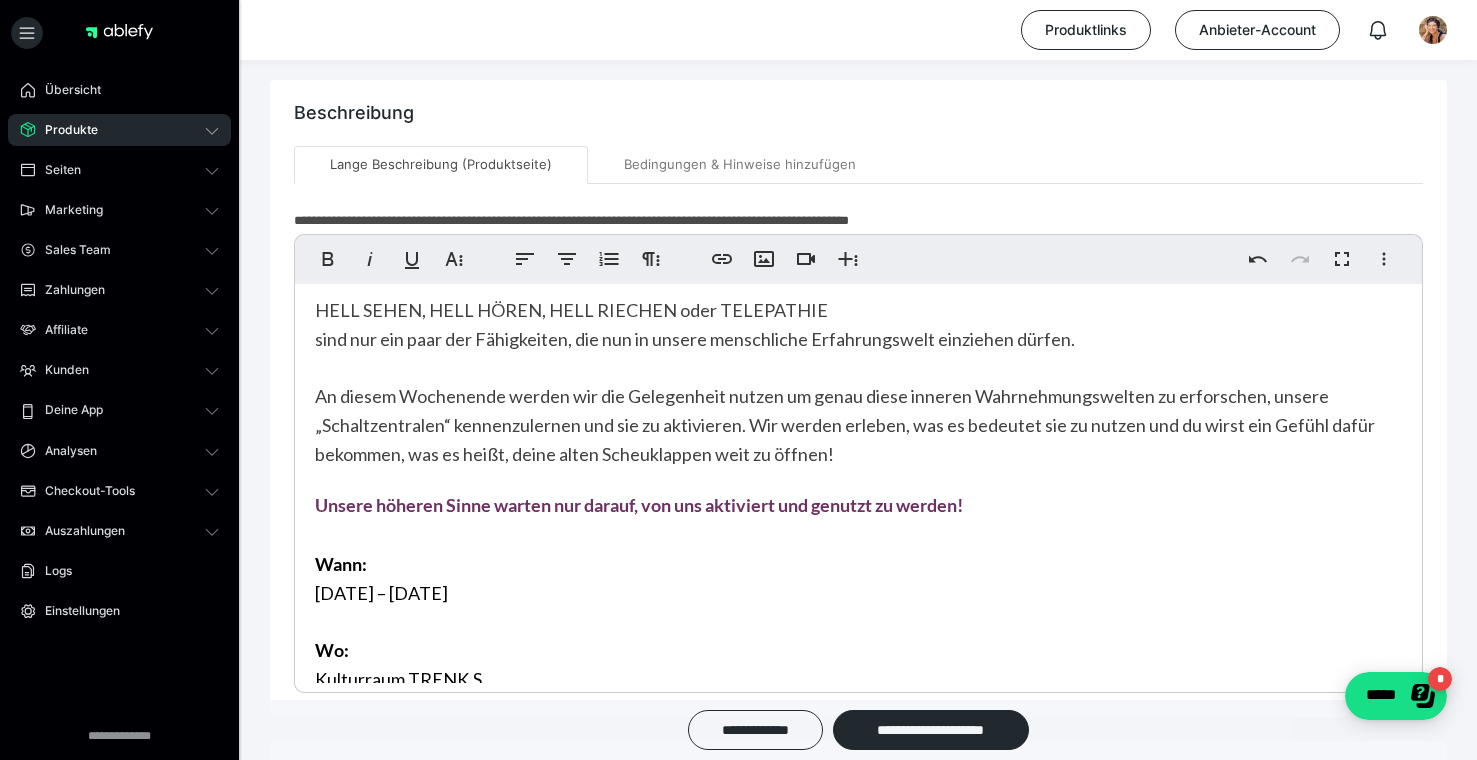scroll, scrollTop: 378, scrollLeft: 0, axis: vertical 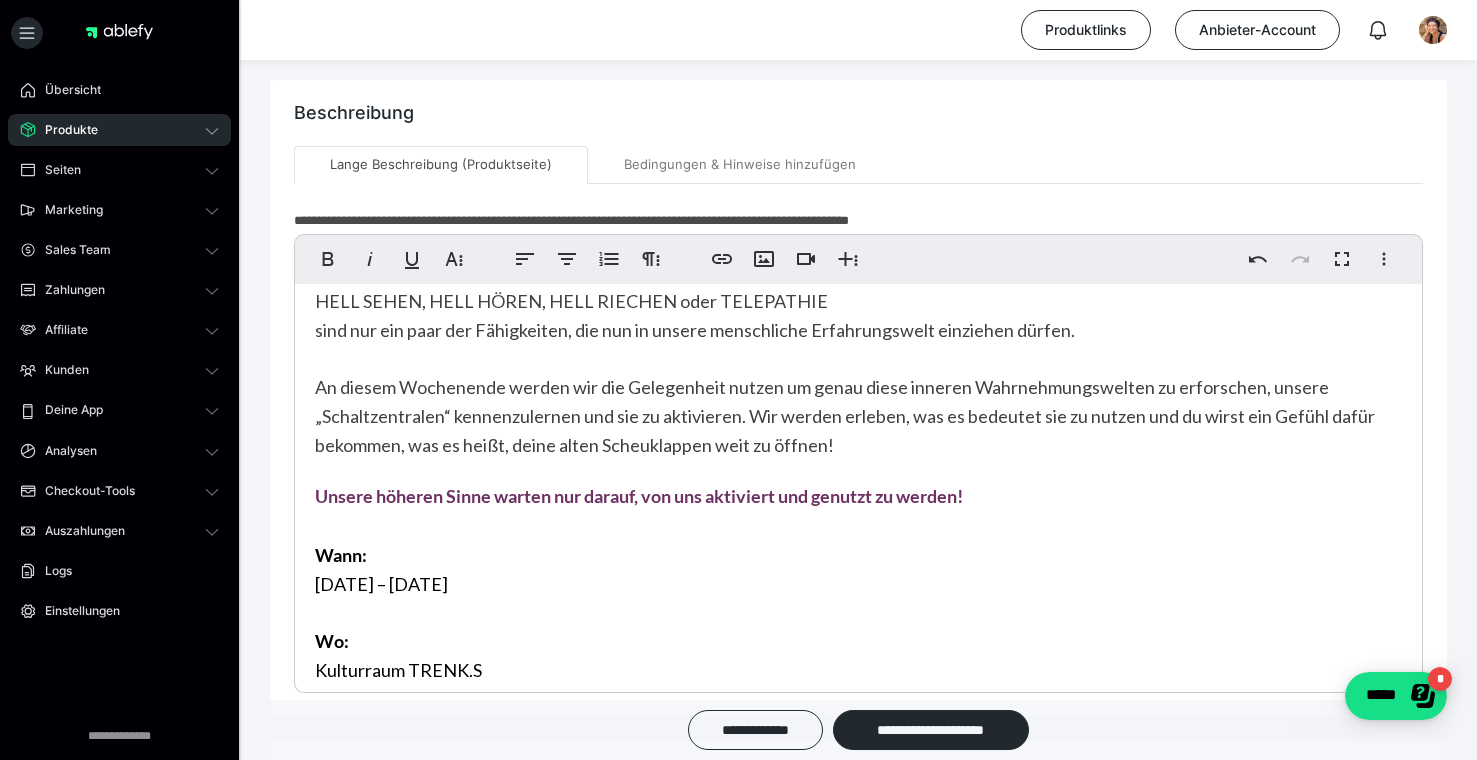 click on "Dieses besondere Wochenende richten wir uns auf unsere HÖHEREN SINNE aus, erleben ihre Möglichkeiten, aktivieren sie und lernen sie zu nutzen! Wir alle kamen genau für diese außergewöhnliche Zeit, und tragen dafür auch all die Voraussetzungen in unserem Feld, die es nun gilt nutzen zu lernen. Unsere Zirbeldrüse spielt dabei eine herausragende Rolle – doch nicht nur sie! Wir besitzen sogenannte „Aktivierungs-Schlüssel“ in uns, die – richtig genutzt – Schwingungsfelder in unserem Körper zu öffnen vermögen. Sie sind wie riesige, miteinander verbundene Schaltzentralen, die bisher ungenutzt im Dämmerschlaf lagen und nur darauf warten, von uns bewusst erkannt, betreten und aktiviert zu werden. HELL SEHEN, HELL HÖREN, HELL RIECHEN oder TELEPATHIE sind nur ein paar der Fähigkeiten, die nun in unsere menschliche Erfahrungswelt einziehen dürfen. Unsere höheren Sinne warten nur darauf, von uns aktiviert und genutzt zu werden! Wann:   30.11. – 01.12.2024   Wo:    Kulturraum TRENK.S" at bounding box center [858, 446] 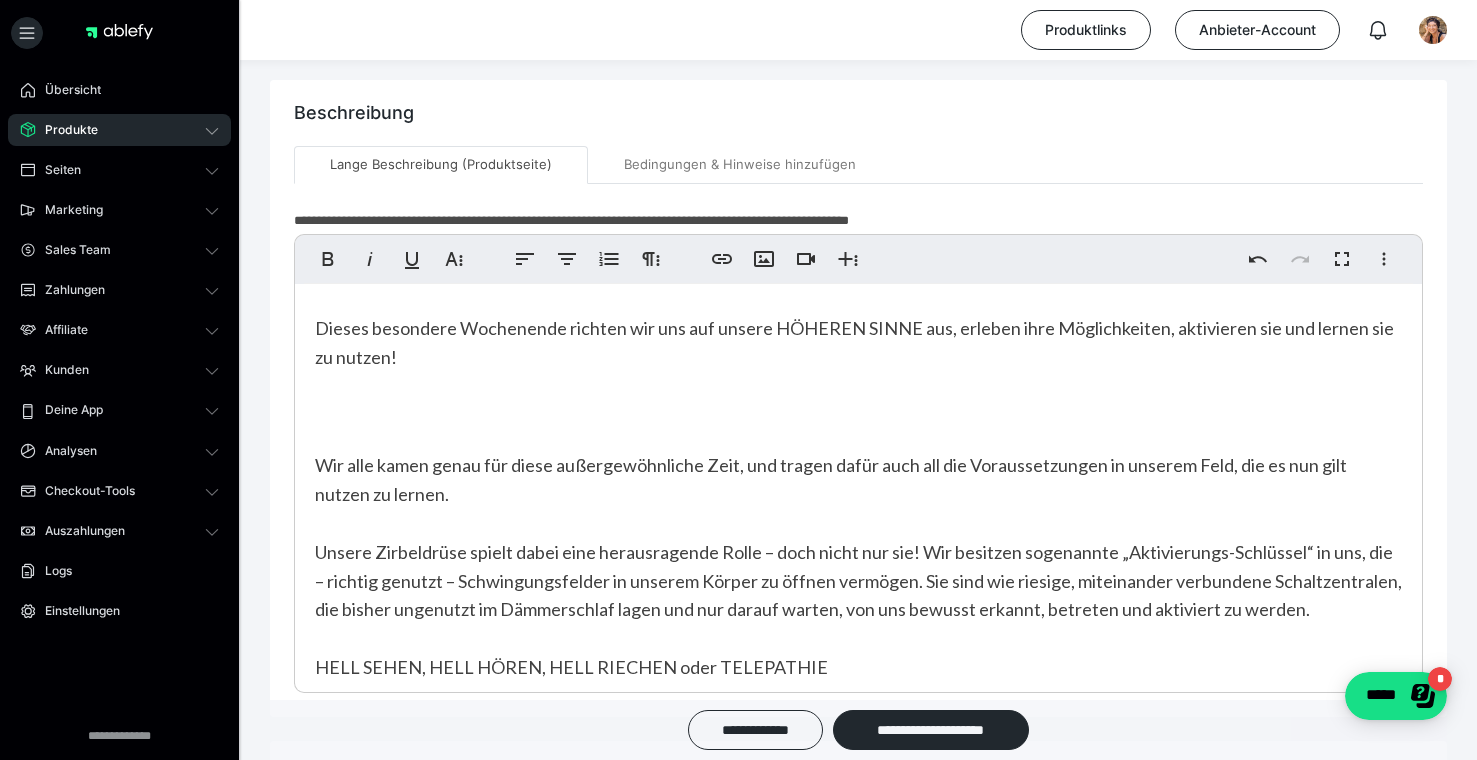 scroll, scrollTop: 0, scrollLeft: 0, axis: both 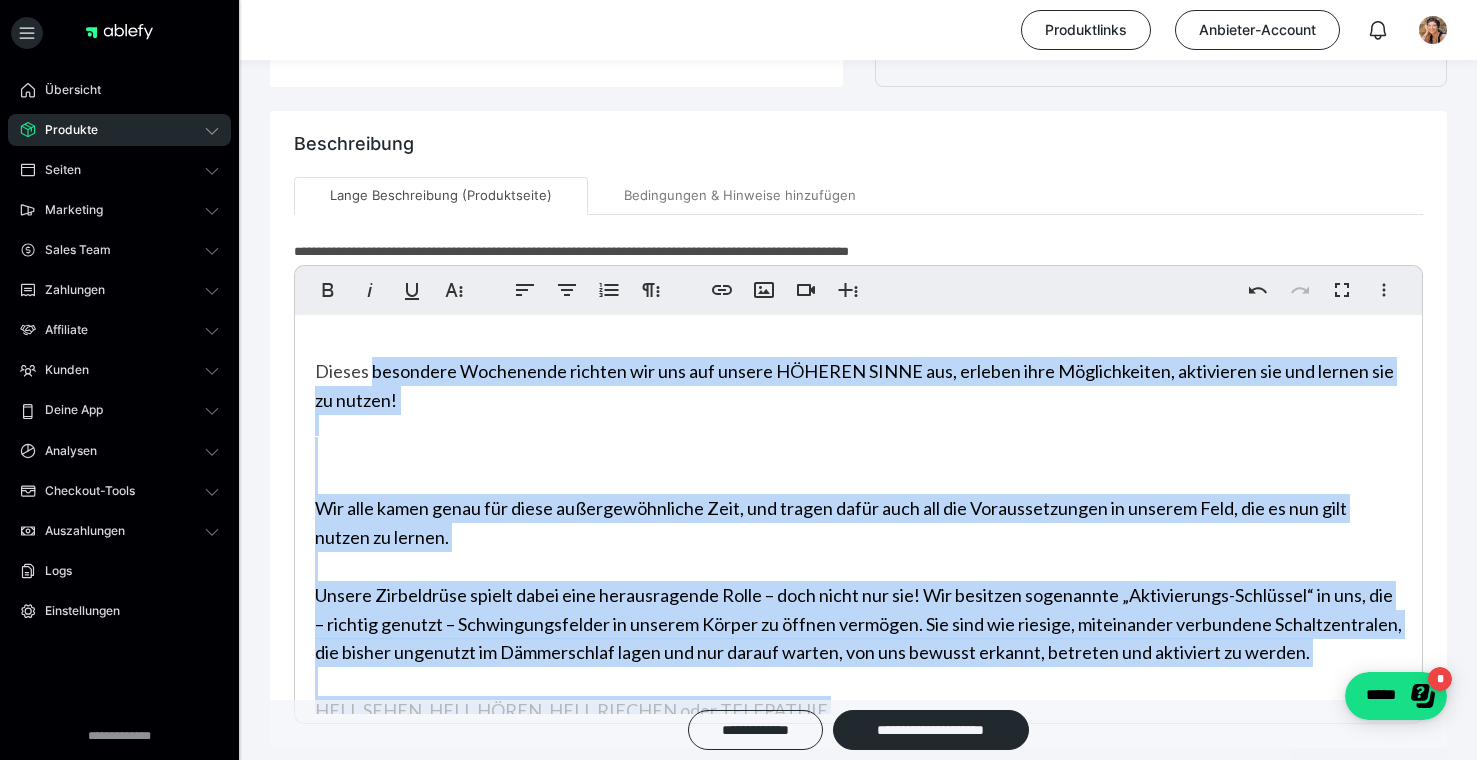 click on "Dieses besondere Wochenende richten wir uns auf unsere HÖHEREN SINNE aus, erleben ihre Möglichkeiten, aktivieren sie und lernen sie zu nutzen!" at bounding box center (854, 385) 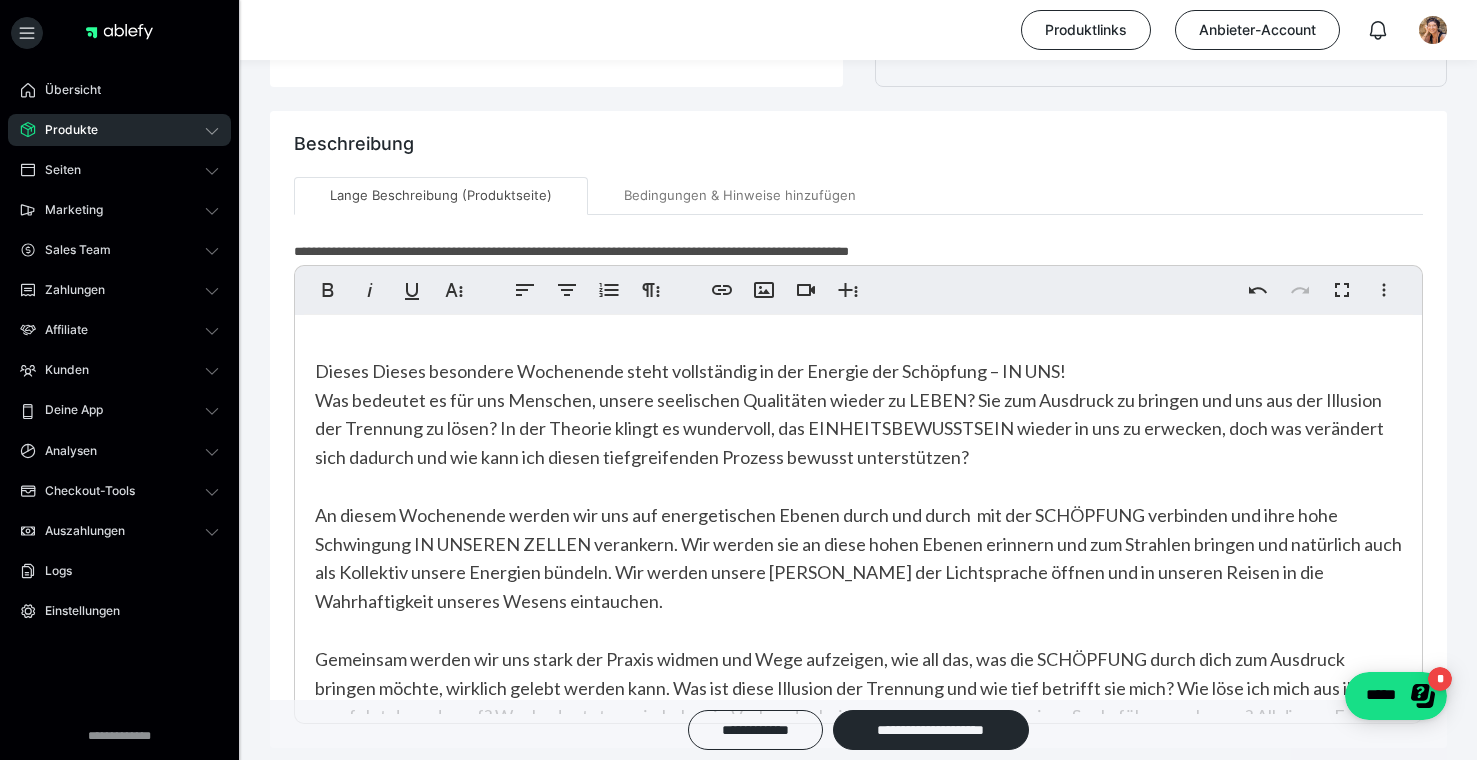 scroll, scrollTop: 356, scrollLeft: 0, axis: vertical 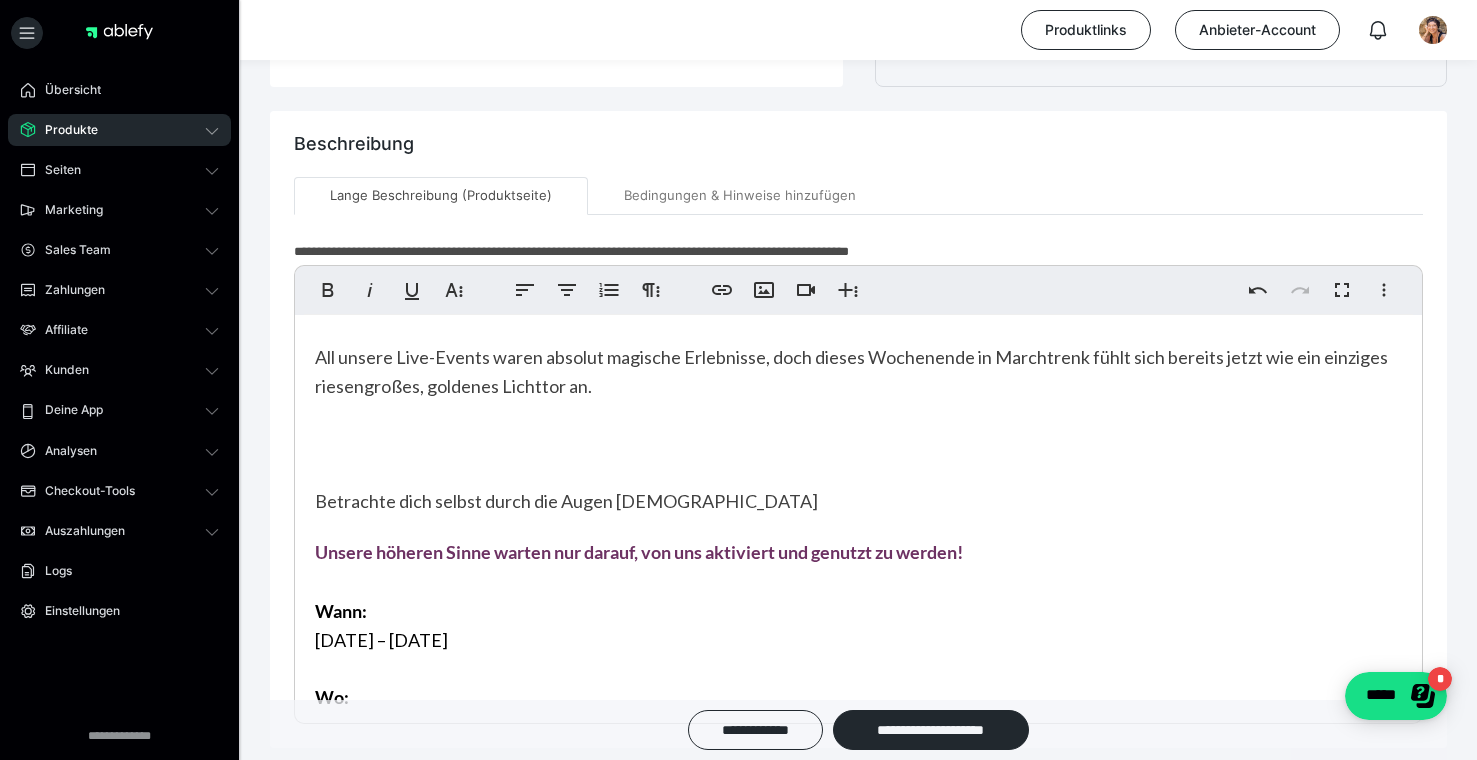 click on "Dieses Dieses besondere Wochenende steht vollständig in der Energie der Schöpfung – IN UNS! Was bedeutet es für uns Menschen, unsere seelischen Qualitäten wieder zu LEBEN? Sie zum Ausdruck zu bringen und uns aus der Illusion der Trennung zu lösen? In der Theorie klingt es wundervoll, das EINHEITSBEWUSSTSEIN wieder in uns zu erwecken, doch was verändert sich dadurch und wie kann ich diesen tiefgreifenden Prozess bewusst unterstützen? An diesem Wochenende werden wir uns auf energetischen Ebenen durch und durch  mit der SCHÖPFUNG verbinden und ihre hohe Schwingung IN UNSEREN ZELLEN verankern. Wir werden sie an diese hohen Ebenen erinnern und zum Strahlen bringen und natürlich auch als Kollektiv unsere Energien bündeln. Wir werden unsere Felder der Lichtsprache öffnen und in unseren Reisen in die Wahrhaftigkeit unseres Wesens eintauchen. Betrachte dich selbst durch die Augen Gottes" at bounding box center (858, 155) 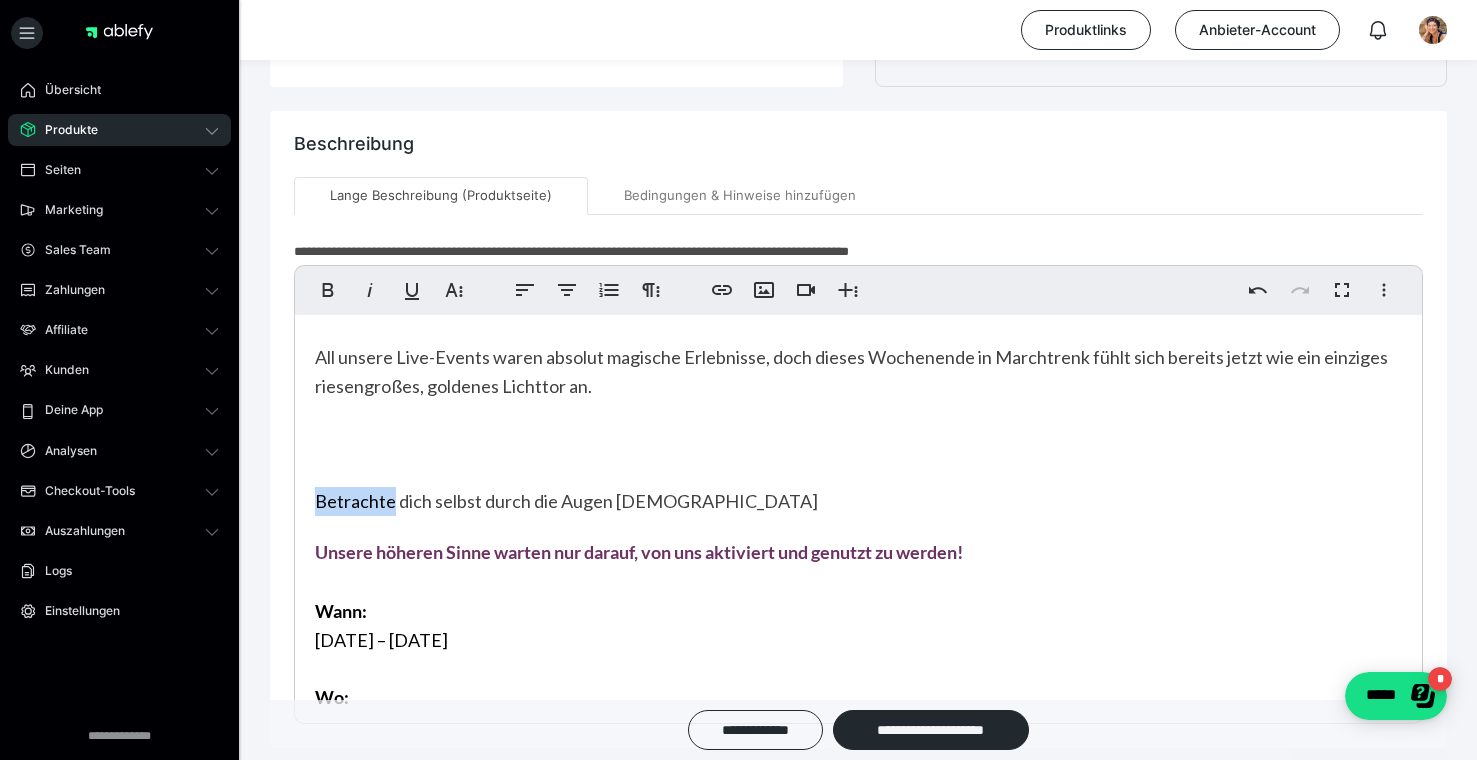 click on "Dieses Dieses besondere Wochenende steht vollständig in der Energie der Schöpfung – IN UNS! Was bedeutet es für uns Menschen, unsere seelischen Qualitäten wieder zu LEBEN? Sie zum Ausdruck zu bringen und uns aus der Illusion der Trennung zu lösen? In der Theorie klingt es wundervoll, das EINHEITSBEWUSSTSEIN wieder in uns zu erwecken, doch was verändert sich dadurch und wie kann ich diesen tiefgreifenden Prozess bewusst unterstützen? An diesem Wochenende werden wir uns auf energetischen Ebenen durch und durch  mit der SCHÖPFUNG verbinden und ihre hohe Schwingung IN UNSEREN ZELLEN verankern. Wir werden sie an diese hohen Ebenen erinnern und zum Strahlen bringen und natürlich auch als Kollektiv unsere Energien bündeln. Wir werden unsere Felder der Lichtsprache öffnen und in unseren Reisen in die Wahrhaftigkeit unseres Wesens eintauchen. Betrachte dich selbst durch die Augen Gottes" at bounding box center (858, 155) 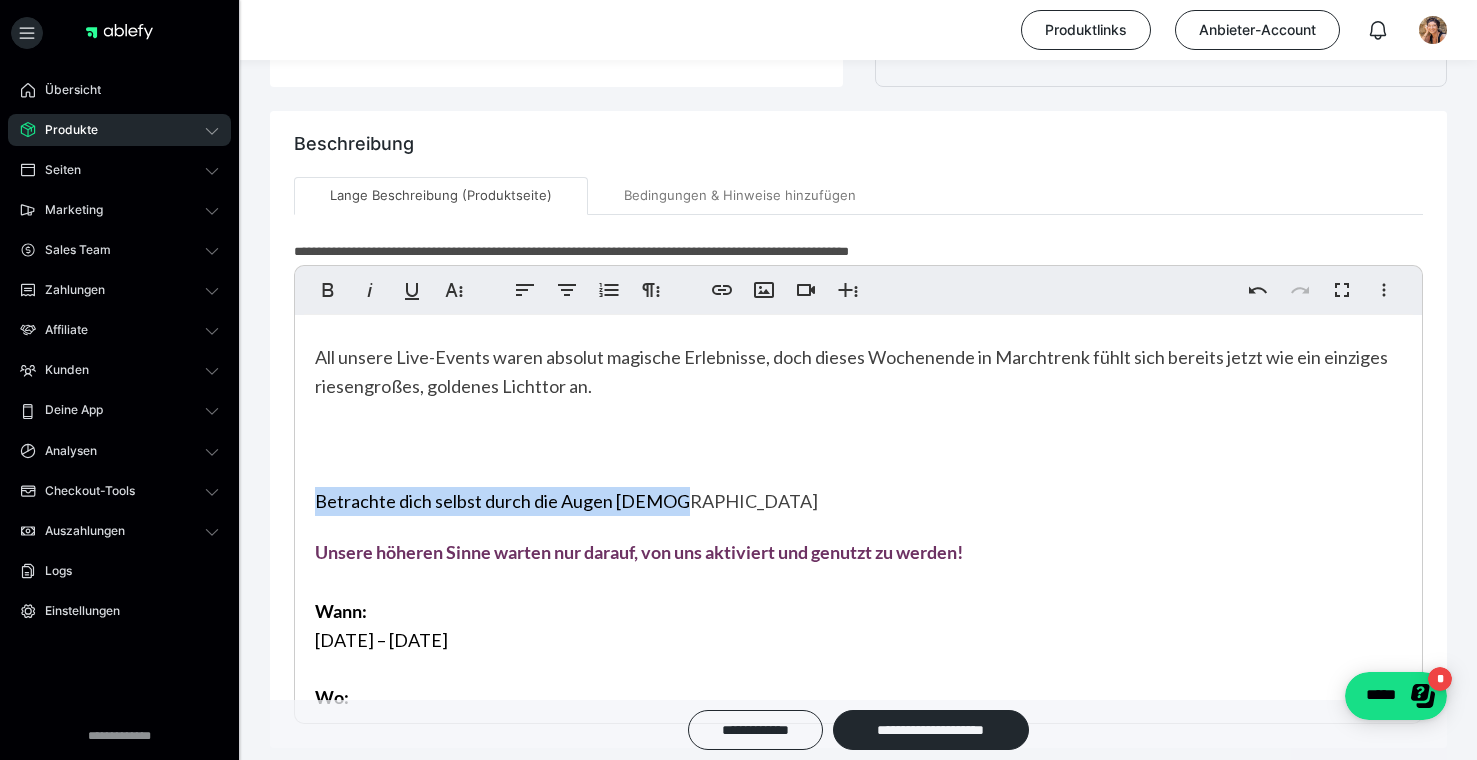 click on "Dieses Dieses besondere Wochenende steht vollständig in der Energie der Schöpfung – IN UNS! Was bedeutet es für uns Menschen, unsere seelischen Qualitäten wieder zu LEBEN? Sie zum Ausdruck zu bringen und uns aus der Illusion der Trennung zu lösen? In der Theorie klingt es wundervoll, das EINHEITSBEWUSSTSEIN wieder in uns zu erwecken, doch was verändert sich dadurch und wie kann ich diesen tiefgreifenden Prozess bewusst unterstützen? An diesem Wochenende werden wir uns auf energetischen Ebenen durch und durch  mit der SCHÖPFUNG verbinden und ihre hohe Schwingung IN UNSEREN ZELLEN verankern. Wir werden sie an diese hohen Ebenen erinnern und zum Strahlen bringen und natürlich auch als Kollektiv unsere Energien bündeln. Wir werden unsere Felder der Lichtsprache öffnen und in unseren Reisen in die Wahrhaftigkeit unseres Wesens eintauchen. Betrachte dich selbst durch die Augen Gottes" at bounding box center (858, 155) 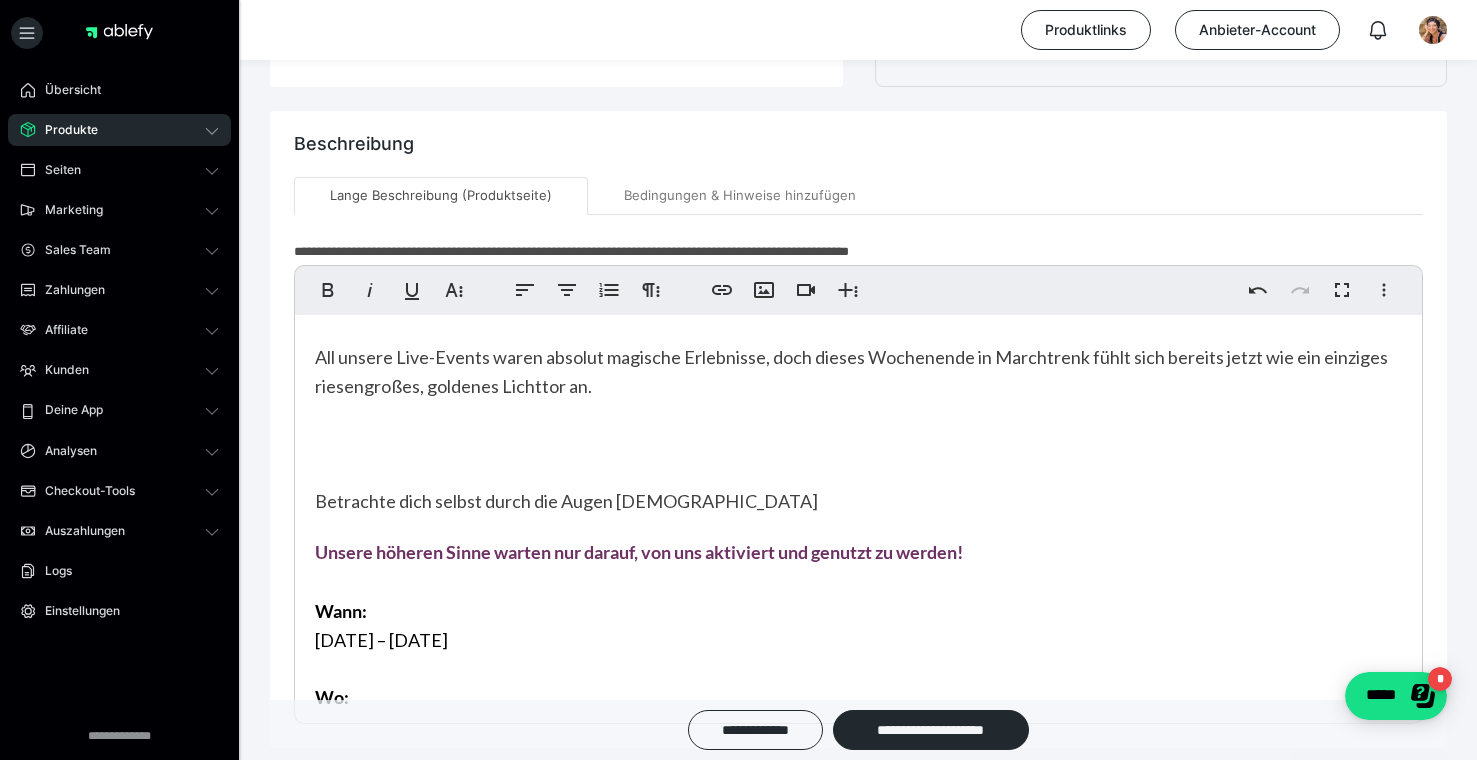 click on "Unsere höheren Sinne warten nur darauf, von uns aktiviert und genutzt zu werden!" at bounding box center [639, 552] 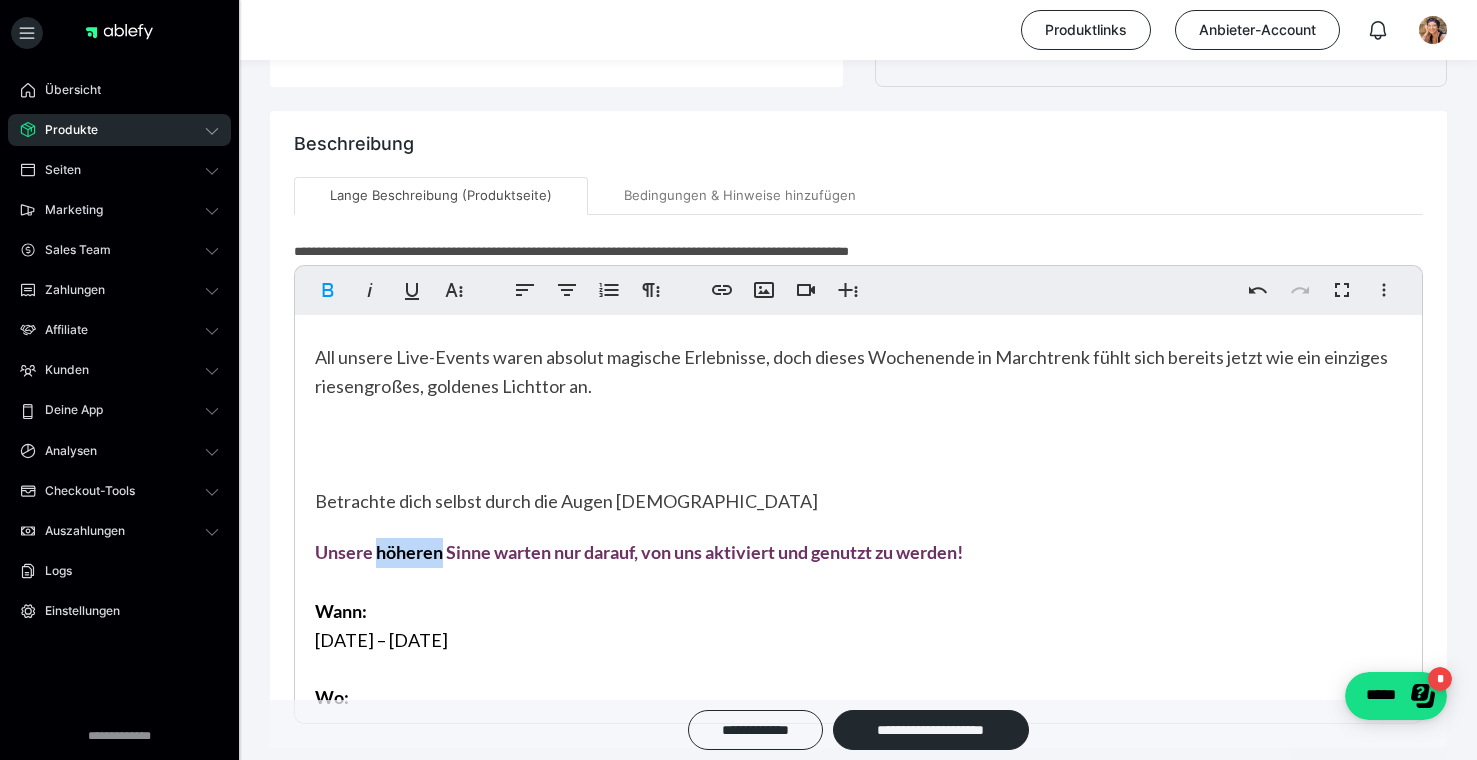 click on "Unsere höheren Sinne warten nur darauf, von uns aktiviert und genutzt zu werden!" at bounding box center [639, 552] 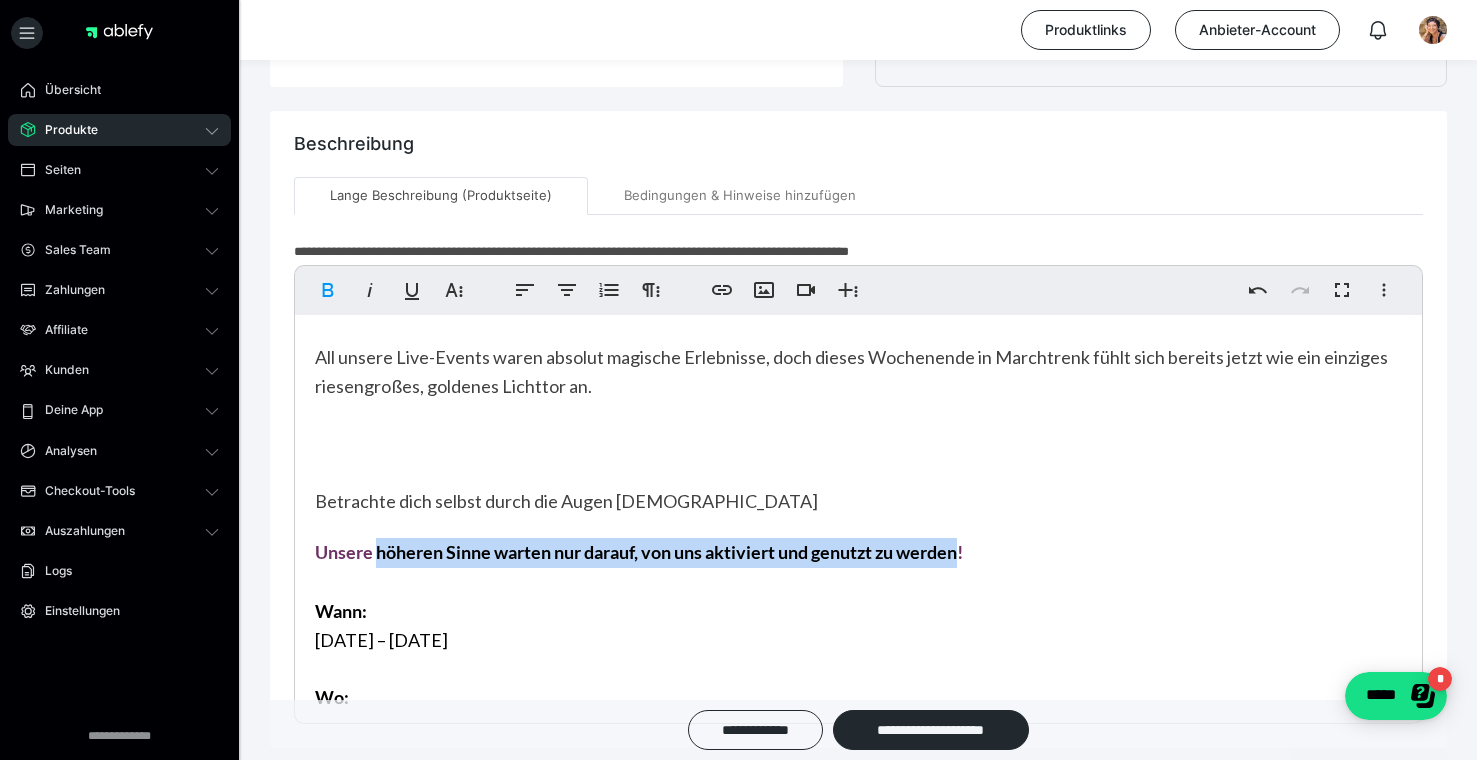 click on "Unsere höheren Sinne warten nur darauf, von uns aktiviert und genutzt zu werden!" at bounding box center [639, 552] 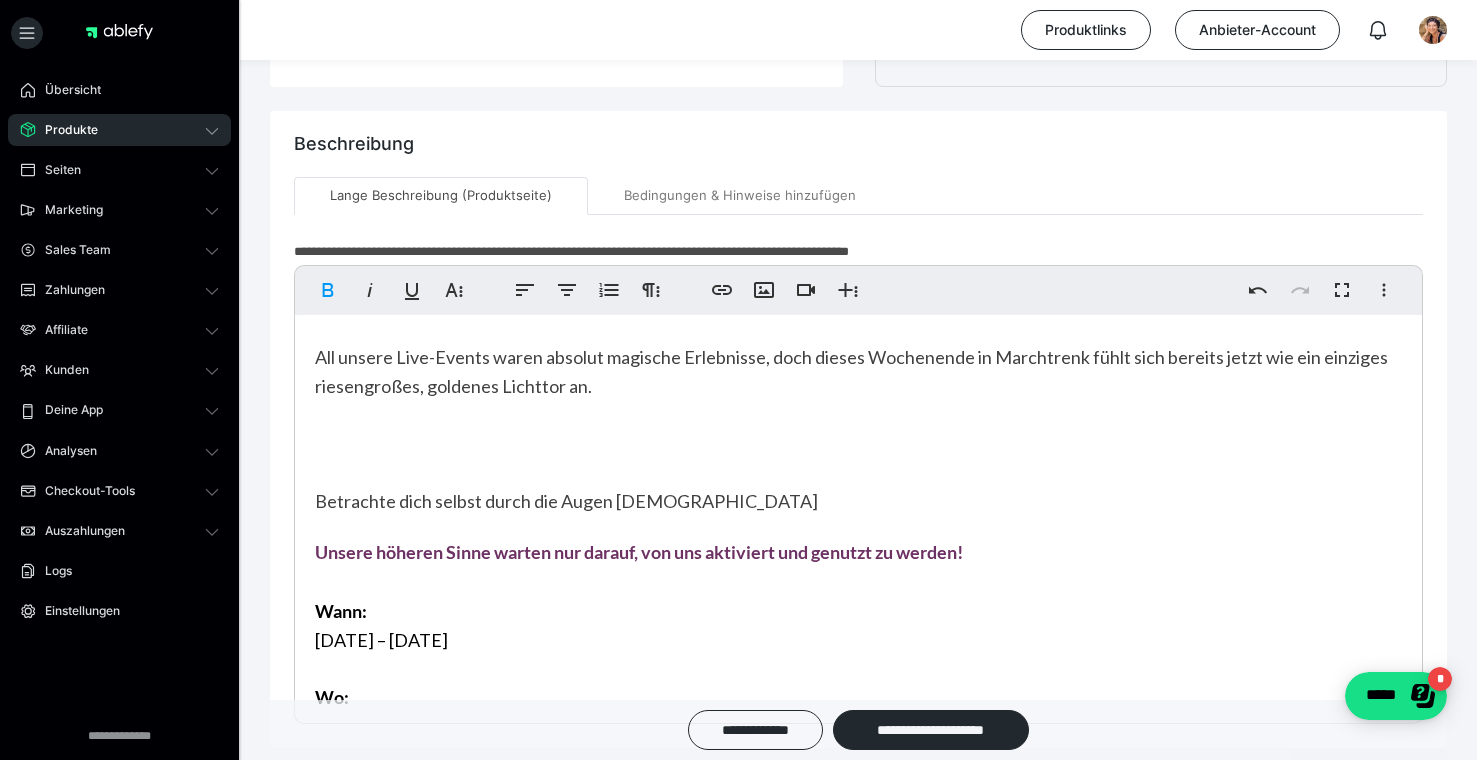scroll, scrollTop: 0, scrollLeft: 6, axis: horizontal 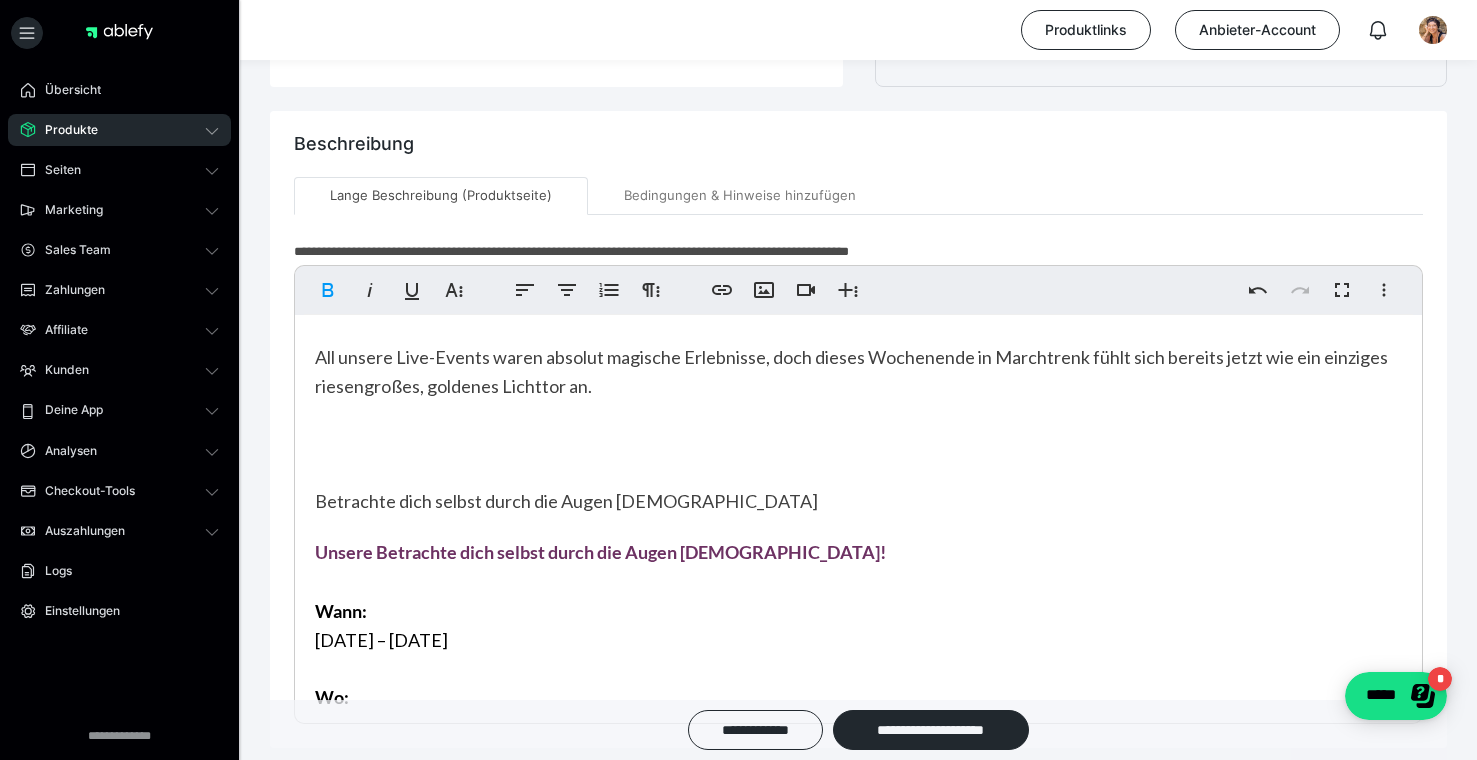 click on "Dieses Dieses besondere Wochenende steht vollständig in der Energie der Schöpfung – IN UNS! Was bedeutet es für uns Menschen, unsere seelischen Qualitäten wieder zu LEBEN? Sie zum Ausdruck zu bringen und uns aus der Illusion der Trennung zu lösen? In der Theorie klingt es wundervoll, das EINHEITSBEWUSSTSEIN wieder in uns zu erwecken, doch was verändert sich dadurch und wie kann ich diesen tiefgreifenden Prozess bewusst unterstützen? An diesem Wochenende werden wir uns auf energetischen Ebenen durch und durch  mit der SCHÖPFUNG verbinden und ihre hohe Schwingung IN UNSEREN ZELLEN verankern. Wir werden sie an diese hohen Ebenen erinnern und zum Strahlen bringen und natürlich auch als Kollektiv unsere Energien bündeln. Wir werden unsere Felder der Lichtsprache öffnen und in unseren Reisen in die Wahrhaftigkeit unseres Wesens eintauchen. Betrachte dich selbst durch die Augen Gottes Unsere Betrachte dich selbst durch die Augen Gottes! Wann:   30.11. – 01.12.2024   Wo:    Kulturraum TRENK.S" at bounding box center (858, 398) 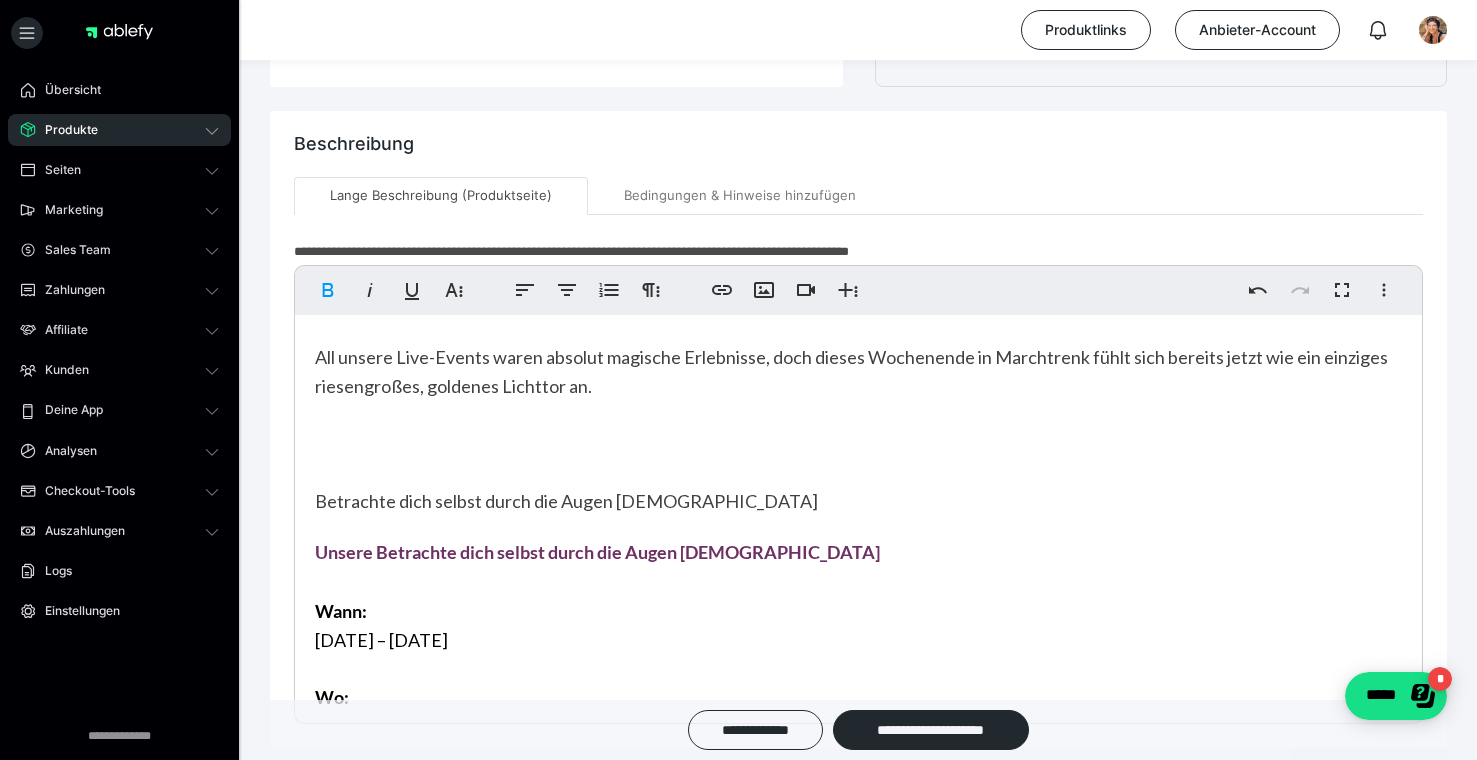 click on "Unsere Betrachte dich selbst durch die Augen Gottes" at bounding box center [597, 552] 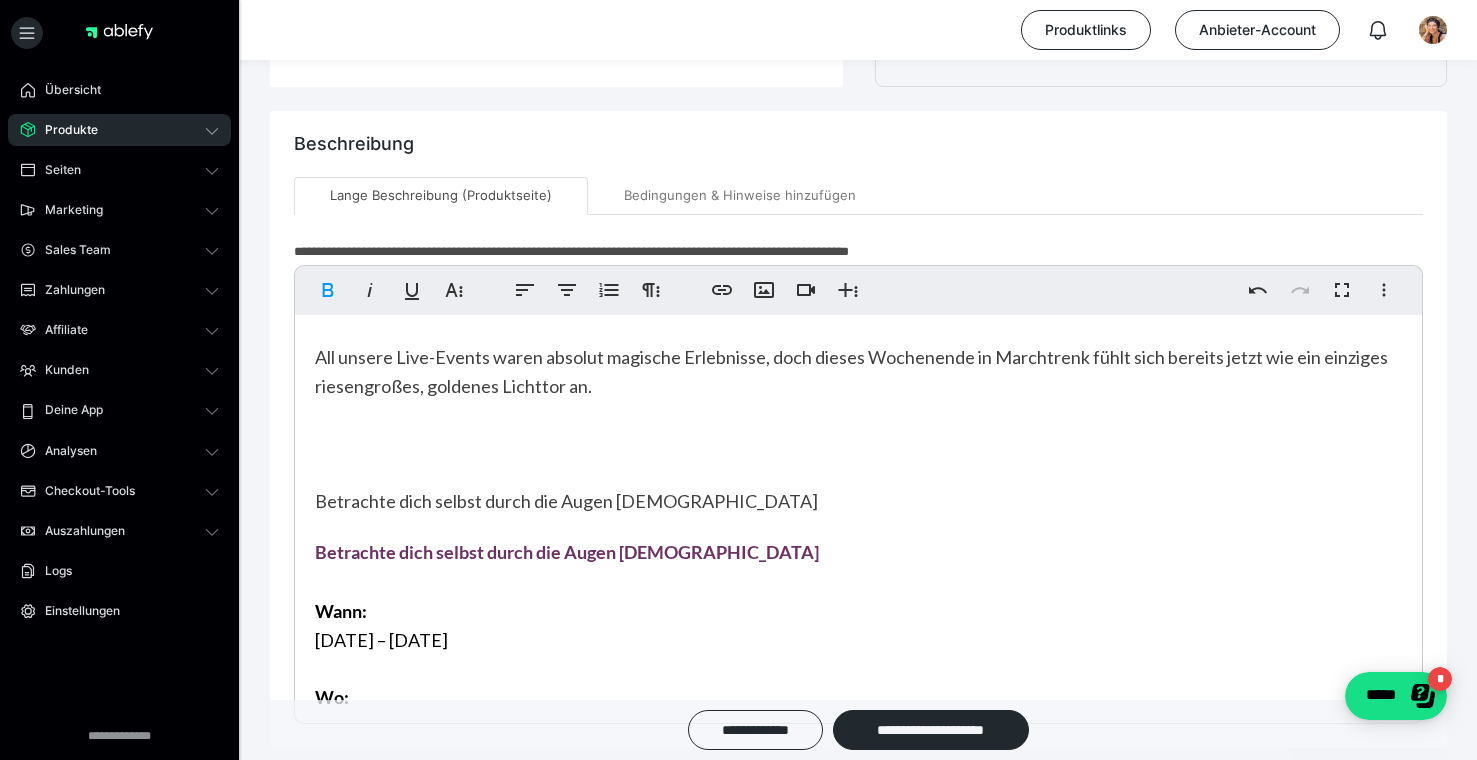 click on "Dieses Dieses besondere Wochenende steht vollständig in der Energie der Schöpfung – IN UNS! Was bedeutet es für uns Menschen, unsere seelischen Qualitäten wieder zu LEBEN? Sie zum Ausdruck zu bringen und uns aus der Illusion der Trennung zu lösen? In der Theorie klingt es wundervoll, das EINHEITSBEWUSSTSEIN wieder in uns zu erwecken, doch was verändert sich dadurch und wie kann ich diesen tiefgreifenden Prozess bewusst unterstützen? An diesem Wochenende werden wir uns auf energetischen Ebenen durch und durch  mit der SCHÖPFUNG verbinden und ihre hohe Schwingung IN UNSEREN ZELLEN verankern. Wir werden sie an diese hohen Ebenen erinnern und zum Strahlen bringen und natürlich auch als Kollektiv unsere Energien bündeln. Wir werden unsere Felder der Lichtsprache öffnen und in unseren Reisen in die Wahrhaftigkeit unseres Wesens eintauchen. Betrachte dich selbst durch die Augen Gottes" at bounding box center [858, 155] 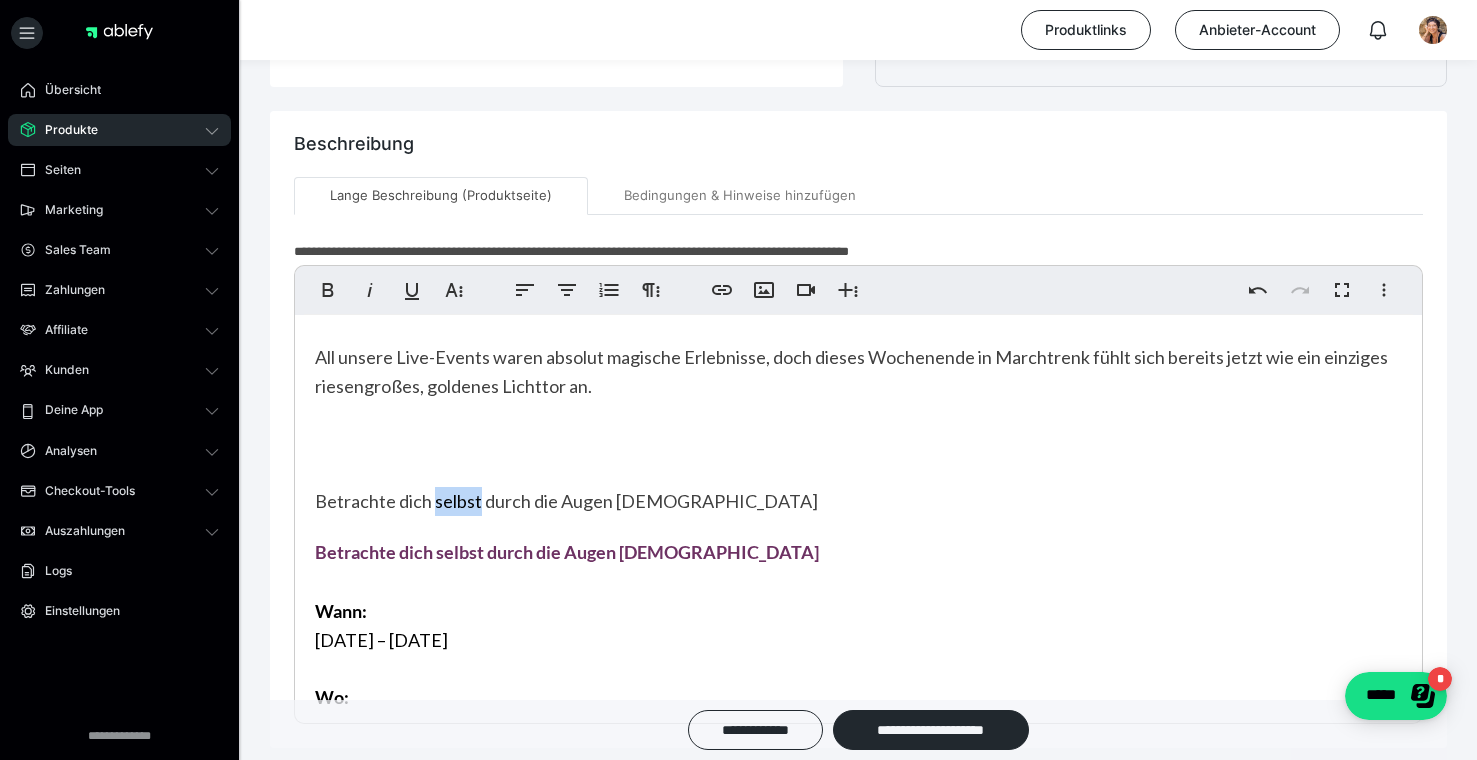 click on "Dieses Dieses besondere Wochenende steht vollständig in der Energie der Schöpfung – IN UNS! Was bedeutet es für uns Menschen, unsere seelischen Qualitäten wieder zu LEBEN? Sie zum Ausdruck zu bringen und uns aus der Illusion der Trennung zu lösen? In der Theorie klingt es wundervoll, das EINHEITSBEWUSSTSEIN wieder in uns zu erwecken, doch was verändert sich dadurch und wie kann ich diesen tiefgreifenden Prozess bewusst unterstützen? An diesem Wochenende werden wir uns auf energetischen Ebenen durch und durch  mit der SCHÖPFUNG verbinden und ihre hohe Schwingung IN UNSEREN ZELLEN verankern. Wir werden sie an diese hohen Ebenen erinnern und zum Strahlen bringen und natürlich auch als Kollektiv unsere Energien bündeln. Wir werden unsere Felder der Lichtsprache öffnen und in unseren Reisen in die Wahrhaftigkeit unseres Wesens eintauchen. Betrachte dich selbst durch die Augen Gottes" at bounding box center (858, 155) 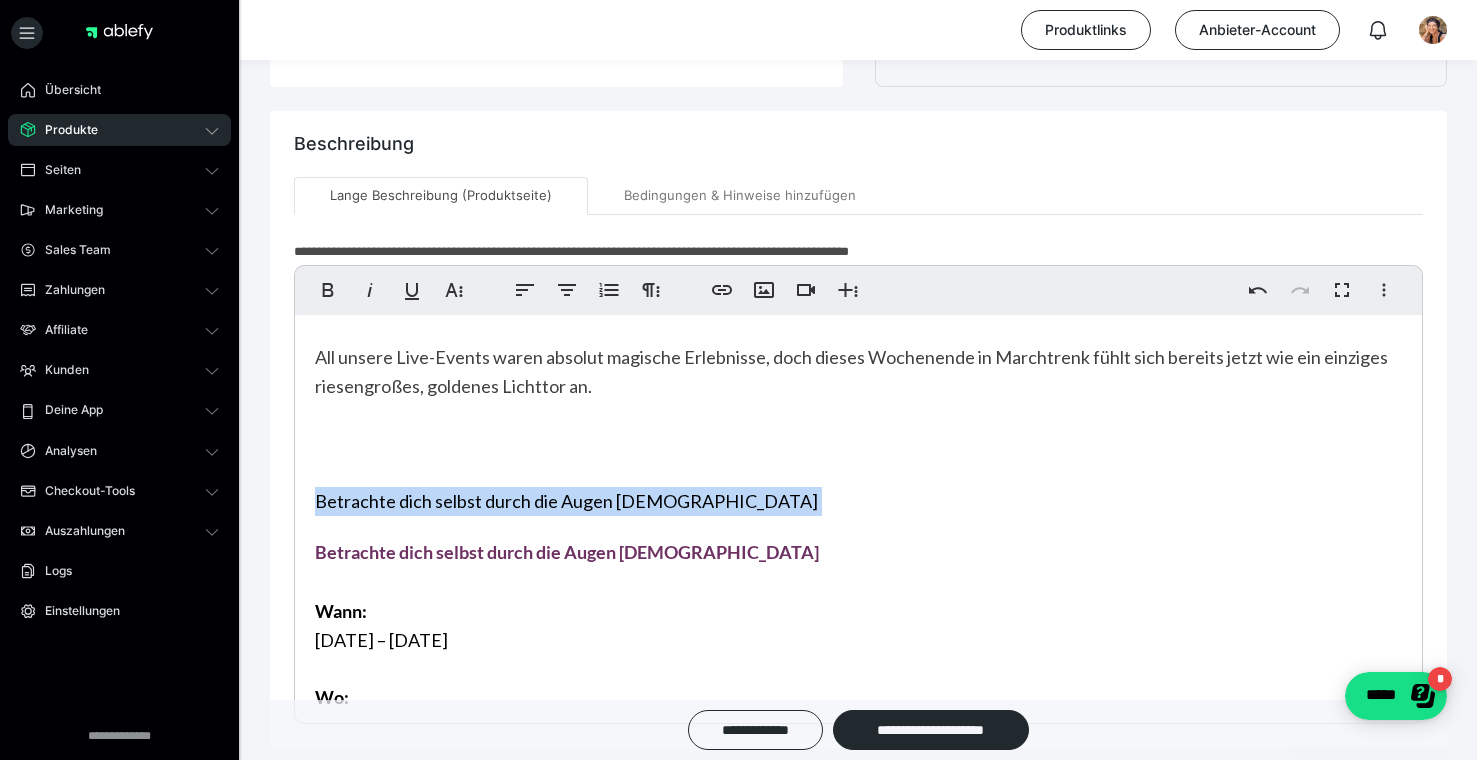 click on "Dieses Dieses besondere Wochenende steht vollständig in der Energie der Schöpfung – IN UNS! Was bedeutet es für uns Menschen, unsere seelischen Qualitäten wieder zu LEBEN? Sie zum Ausdruck zu bringen und uns aus der Illusion der Trennung zu lösen? In der Theorie klingt es wundervoll, das EINHEITSBEWUSSTSEIN wieder in uns zu erwecken, doch was verändert sich dadurch und wie kann ich diesen tiefgreifenden Prozess bewusst unterstützen? An diesem Wochenende werden wir uns auf energetischen Ebenen durch und durch  mit der SCHÖPFUNG verbinden und ihre hohe Schwingung IN UNSEREN ZELLEN verankern. Wir werden sie an diese hohen Ebenen erinnern und zum Strahlen bringen und natürlich auch als Kollektiv unsere Energien bündeln. Wir werden unsere Felder der Lichtsprache öffnen und in unseren Reisen in die Wahrhaftigkeit unseres Wesens eintauchen. Betrachte dich selbst durch die Augen Gottes" at bounding box center [858, 155] 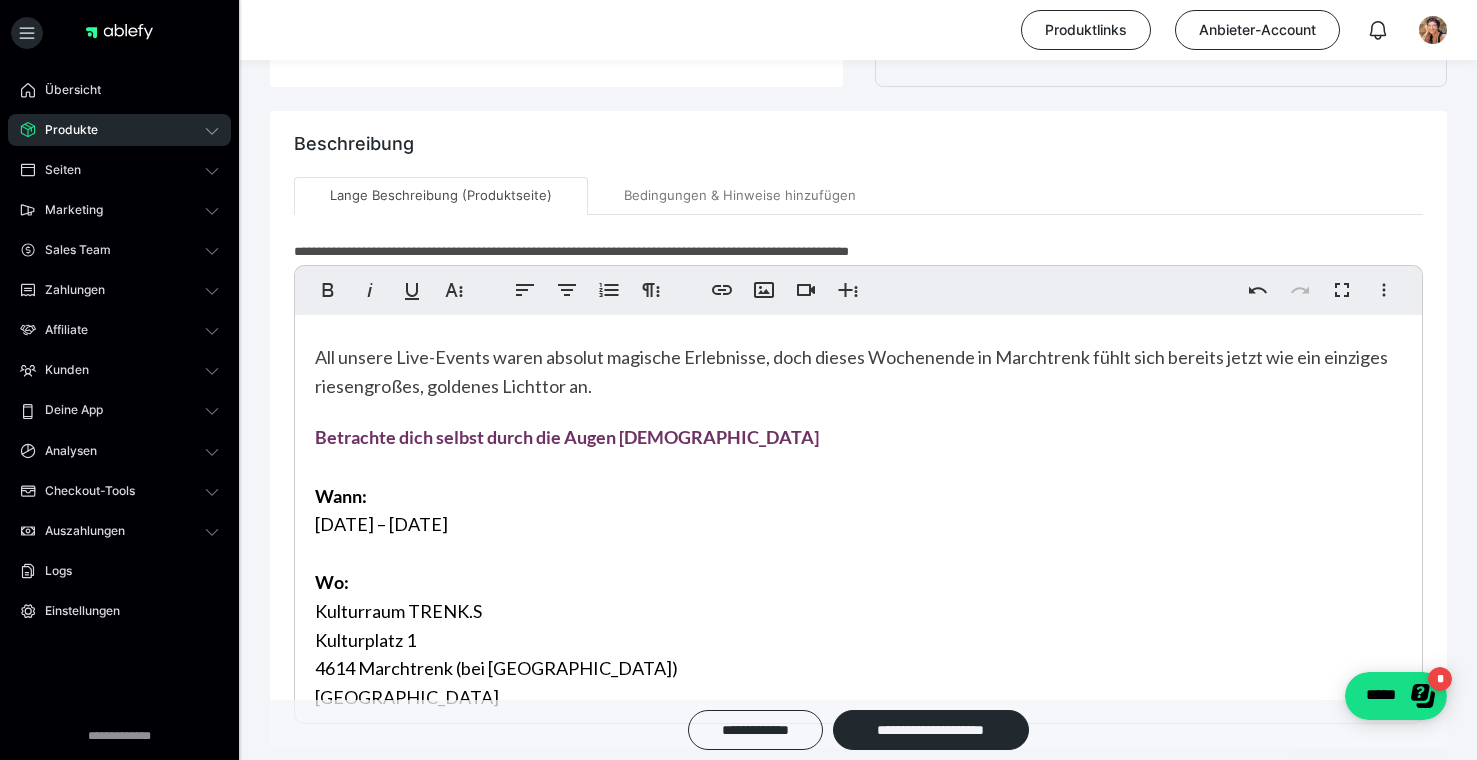 scroll, scrollTop: 0, scrollLeft: 0, axis: both 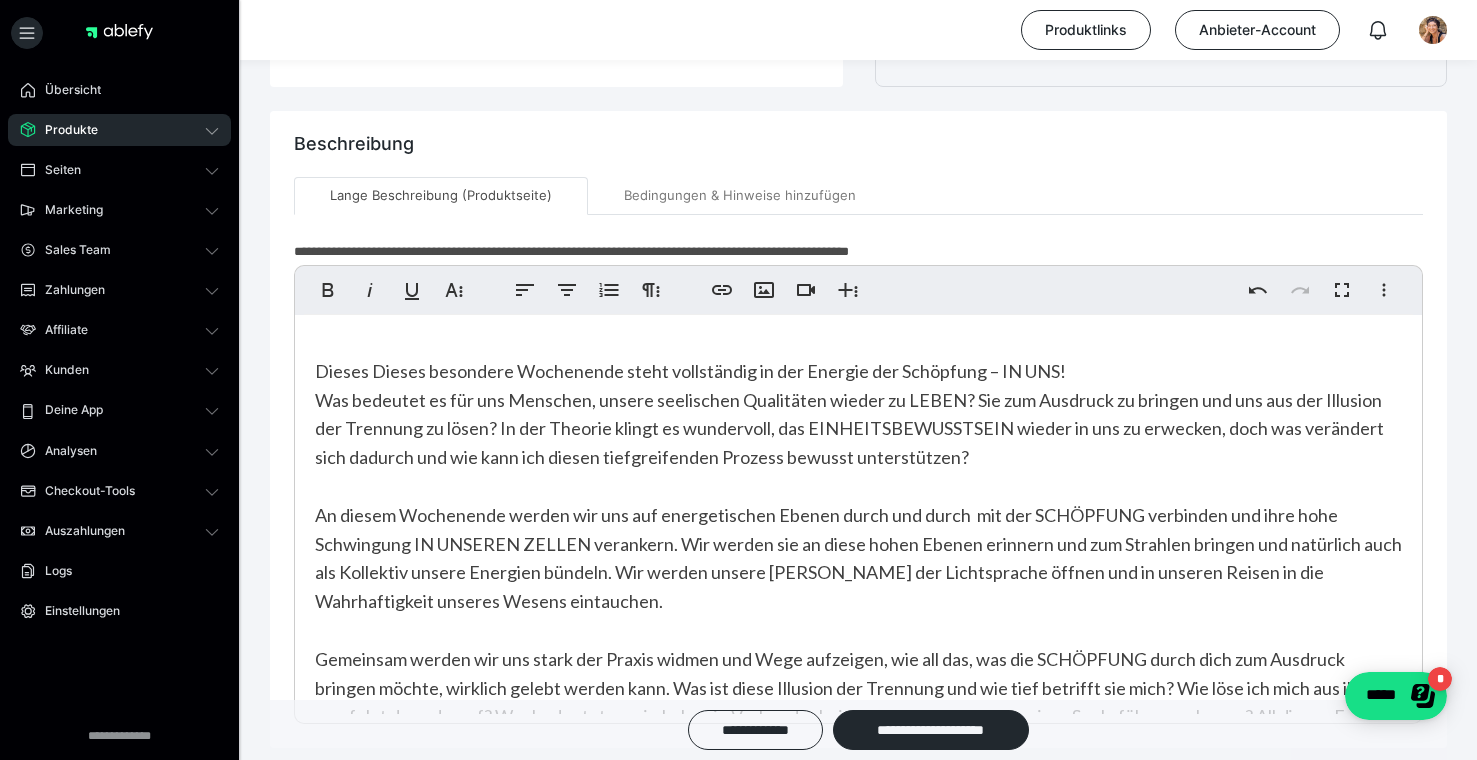 click on "Dieses Dieses besondere Wochenende steht vollständig in der Energie der Schöpfung – IN UNS! Was bedeutet es für uns Menschen, unsere seelischen Qualitäten wieder zu LEBEN? Sie zum Ausdruck zu bringen und uns aus der Illusion der Trennung zu lösen? In der Theorie klingt es wundervoll, das EINHEITSBEWUSSTSEIN wieder in uns zu erwecken, doch was verändert sich dadurch und wie kann ich diesen tiefgreifenden Prozess bewusst unterstützen? An diesem Wochenende werden wir uns auf energetischen Ebenen durch und durch  mit der SCHÖPFUNG verbinden und ihre hohe Schwingung IN UNSEREN ZELLEN verankern. Wir werden sie an diese hohen Ebenen erinnern und zum Strahlen bringen und natürlich auch als Kollektiv unsere Energien bündeln. Wir werden unsere Felder der Lichtsprache öffnen und in unseren Reisen in die Wahrhaftigkeit unseres Wesens eintauchen." at bounding box center [858, 659] 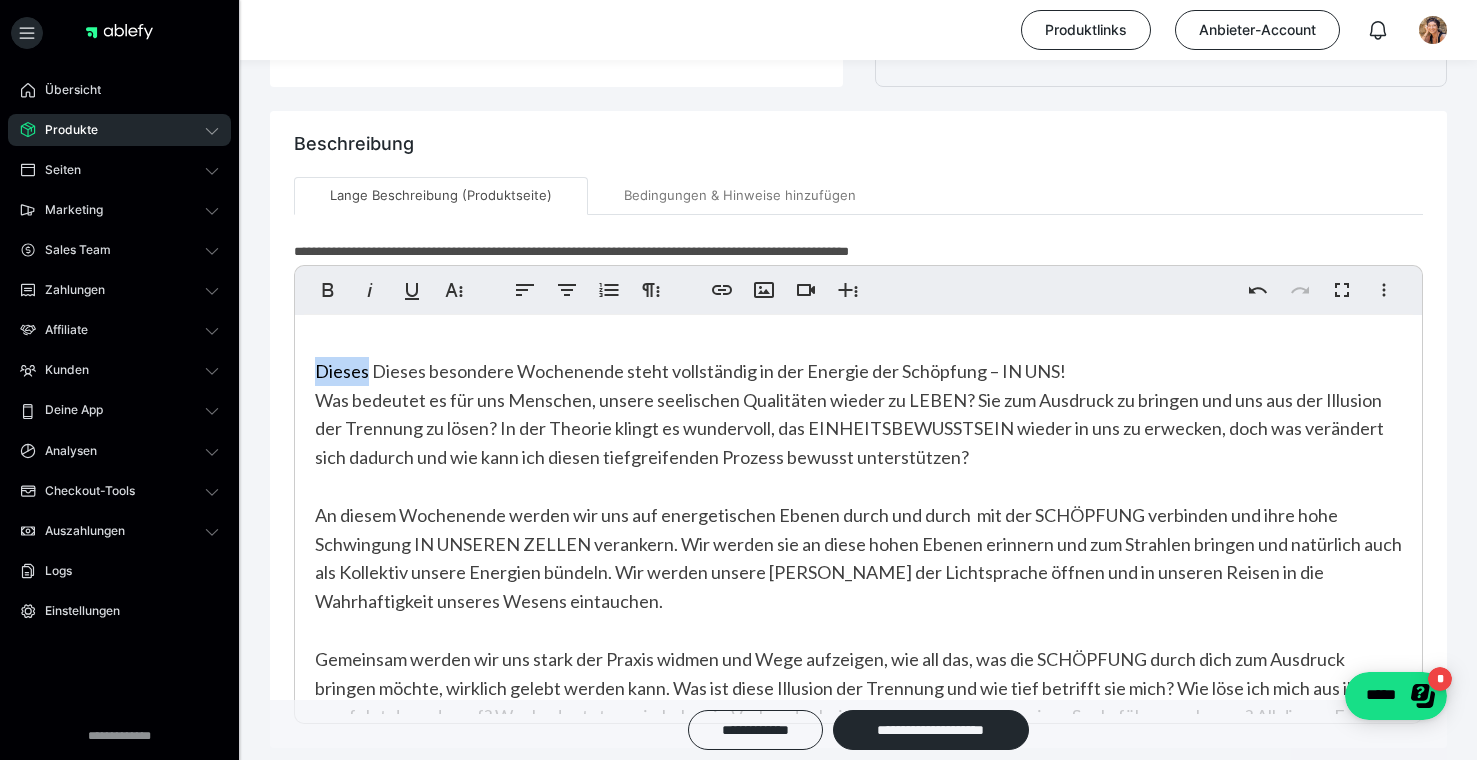 click on "Dieses Dieses besondere Wochenende steht vollständig in der Energie der Schöpfung – IN UNS! Was bedeutet es für uns Menschen, unsere seelischen Qualitäten wieder zu LEBEN? Sie zum Ausdruck zu bringen und uns aus der Illusion der Trennung zu lösen? In der Theorie klingt es wundervoll, das EINHEITSBEWUSSTSEIN wieder in uns zu erwecken, doch was verändert sich dadurch und wie kann ich diesen tiefgreifenden Prozess bewusst unterstützen? An diesem Wochenende werden wir uns auf energetischen Ebenen durch und durch  mit der SCHÖPFUNG verbinden und ihre hohe Schwingung IN UNSEREN ZELLEN verankern. Wir werden sie an diese hohen Ebenen erinnern und zum Strahlen bringen und natürlich auch als Kollektiv unsere Energien bündeln. Wir werden unsere Felder der Lichtsprache öffnen und in unseren Reisen in die Wahrhaftigkeit unseres Wesens eintauchen." at bounding box center [858, 659] 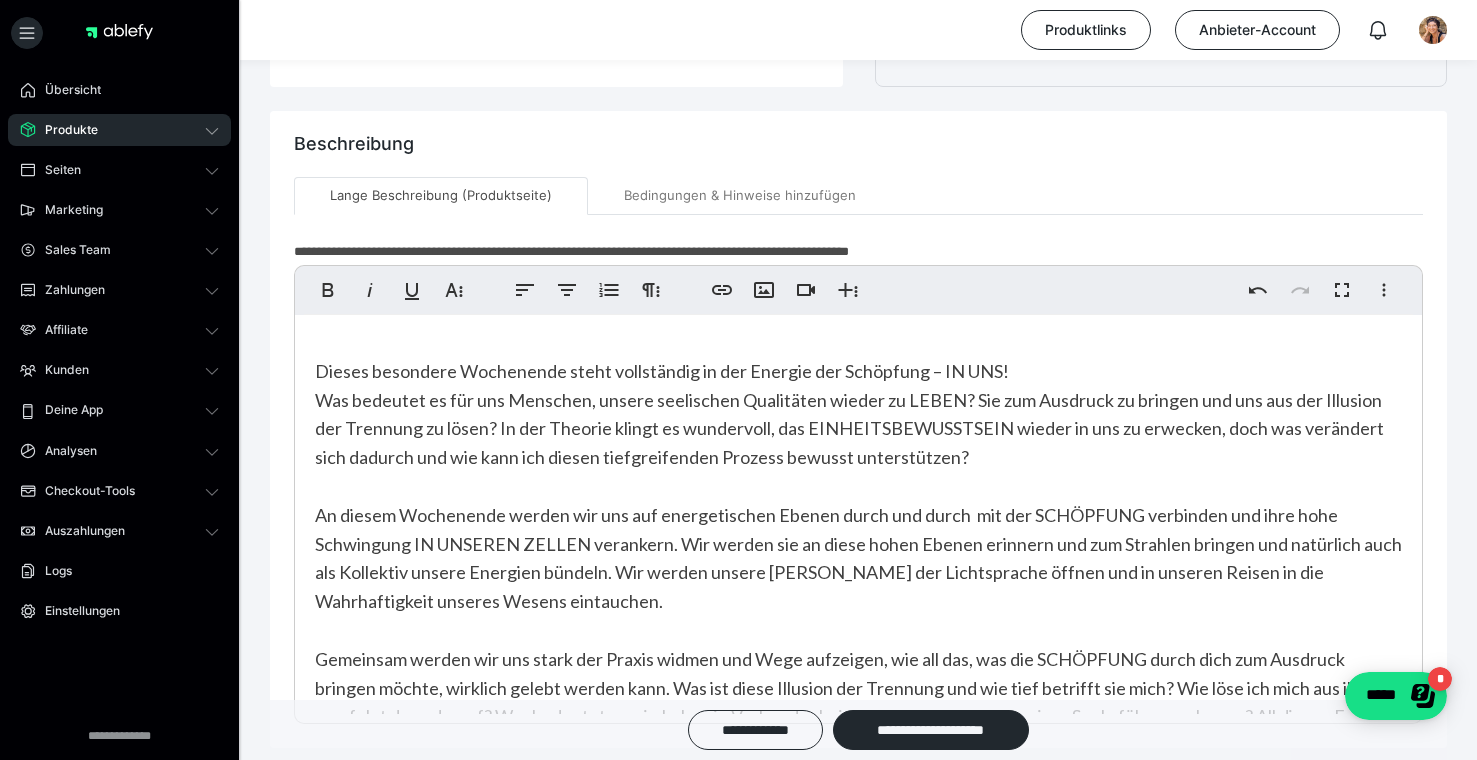 click on "Dieses besondere Wochenende steht vollständig in der Energie der Schöpfung – IN UNS! Was bedeutet es für uns Menschen, unsere seelischen Qualitäten wieder zu LEBEN? Sie zum Ausdruck zu bringen und uns aus der Illusion der Trennung zu lösen? In der Theorie klingt es wundervoll, das EINHEITSBEWUSSTSEIN wieder in uns zu erwecken, doch was verändert sich dadurch und wie kann ich diesen tiefgreifenden Prozess bewusst unterstützen? An diesem Wochenende werden wir uns auf energetischen Ebenen durch und durch  mit der SCHÖPFUNG verbinden und ihre hohe Schwingung IN UNSEREN ZELLEN verankern. Wir werden sie an diese hohen Ebenen erinnern und zum Strahlen bringen und natürlich auch als Kollektiv unsere Energien bündeln. Wir werden unsere Felder der Lichtsprache öffnen und in unseren Reisen in die Wahrhaftigkeit unseres Wesens eintauchen. Betrachte dich selbst durch die Augen Gottes Wann:   30.11. – 01.12.2024   Wo:    Kulturraum TRENK.S Kulturplatz 1   4614 Marchtrenk (bei Linz)   Österreich" at bounding box center (858, 902) 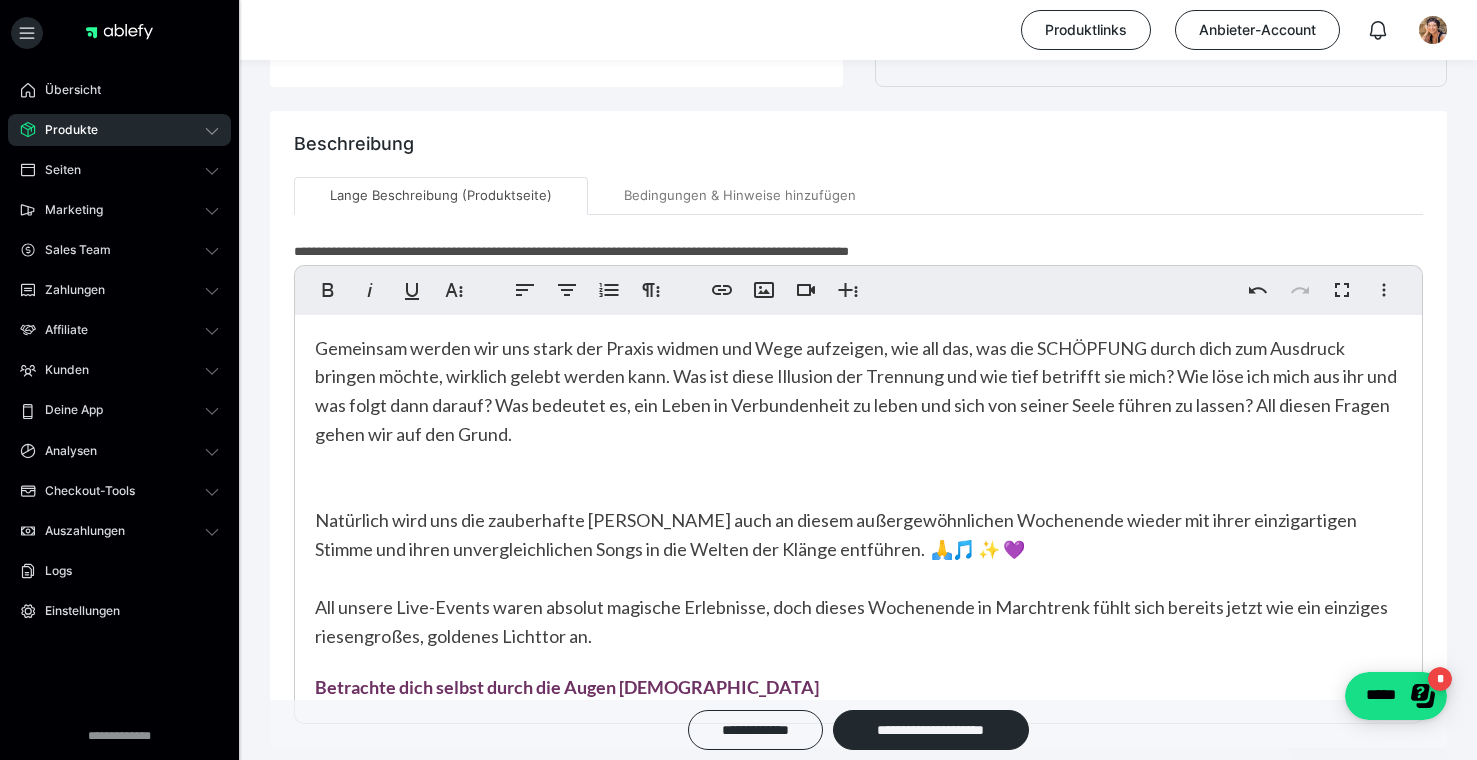 scroll, scrollTop: 342, scrollLeft: 0, axis: vertical 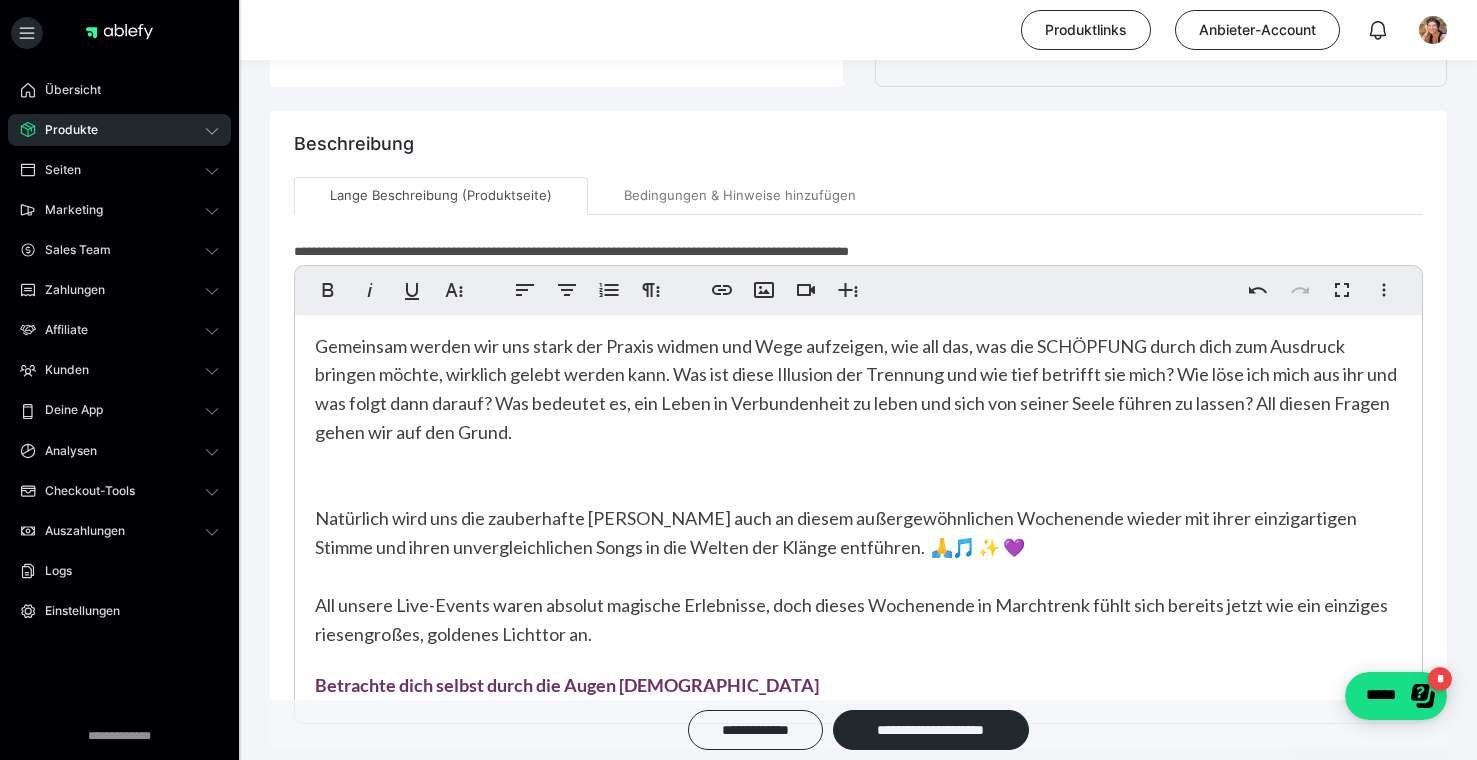 click on "Dieses besondere Wochenende steht vollständig in der Energie der Schöpfung – IN UNS! Was bedeutet es für uns Menschen, unsere seelischen Qualitäten wieder zu LEBEN? Sie zum Ausdruck zu bringen und uns aus der Illusion der Trennung zu lösen? In der Theorie klingt es wundervoll, das EINHEITSBEWUSSTSEIN wieder in uns zu erwecken, doch was verändert sich dadurch und wie kann ich diesen tiefgreifenden Prozess bewusst unterstützen? An diesem Wochenende werden wir uns auf energetischen Ebenen durch und durch  mit der SCHÖPFUNG verbinden und ihre hohe Schwingung IN UNSEREN ZELLEN verankern. Wir werden sie an diese hohen Ebenen erinnern und zum Strahlen bringen und natürlich auch als Kollektiv unsere Energien bündeln. Wir werden unsere Felder der Lichtsprache öffnen und in unseren Reisen in die Wahrhaftigkeit unseres Wesens eintauchen. Betrachte dich selbst durch die Augen Gottes Wann:   30.11. – 01.12.2024   Wo:    Kulturraum TRENK.S Kulturplatz 1   4614 Marchtrenk (bei Linz)   Österreich" at bounding box center (858, 574) 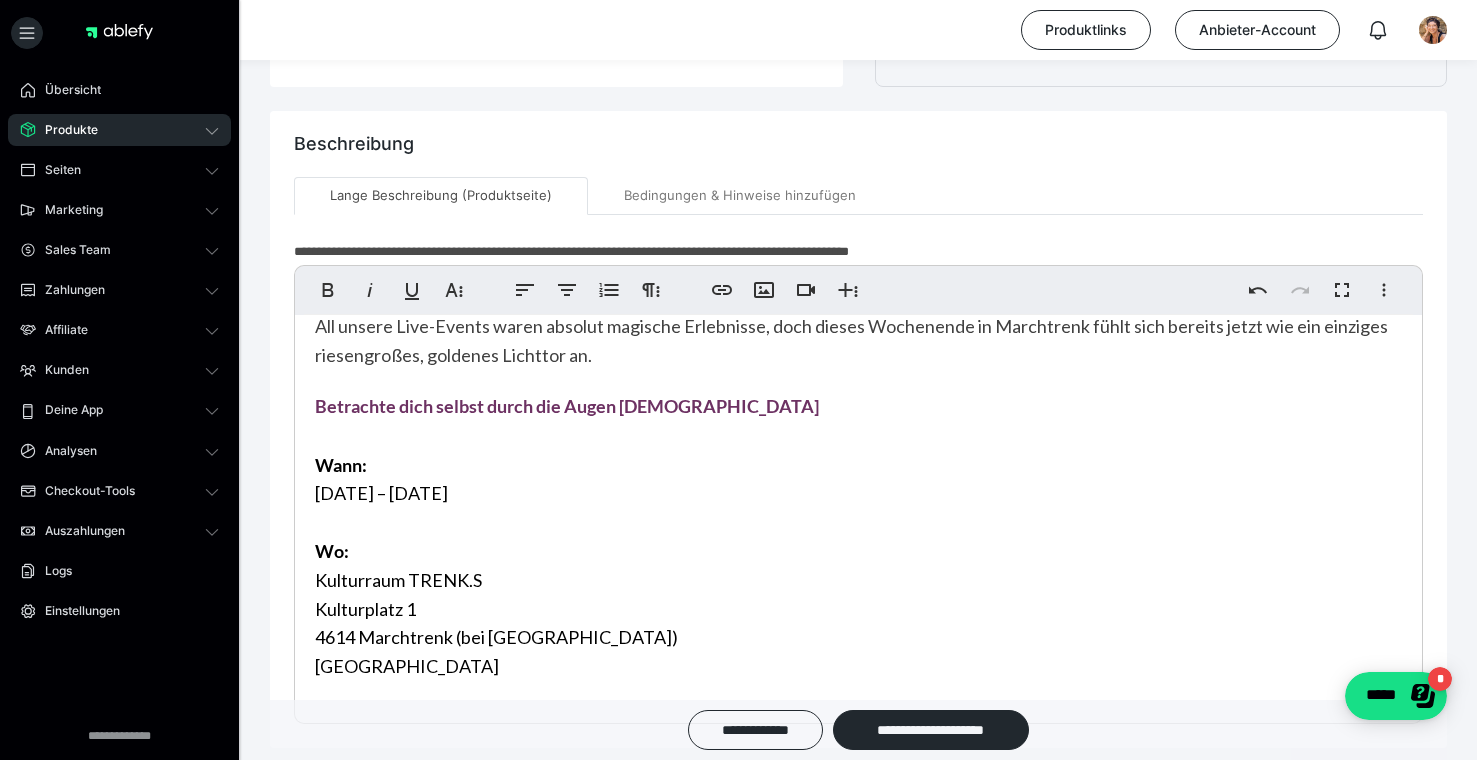 scroll, scrollTop: 599, scrollLeft: 0, axis: vertical 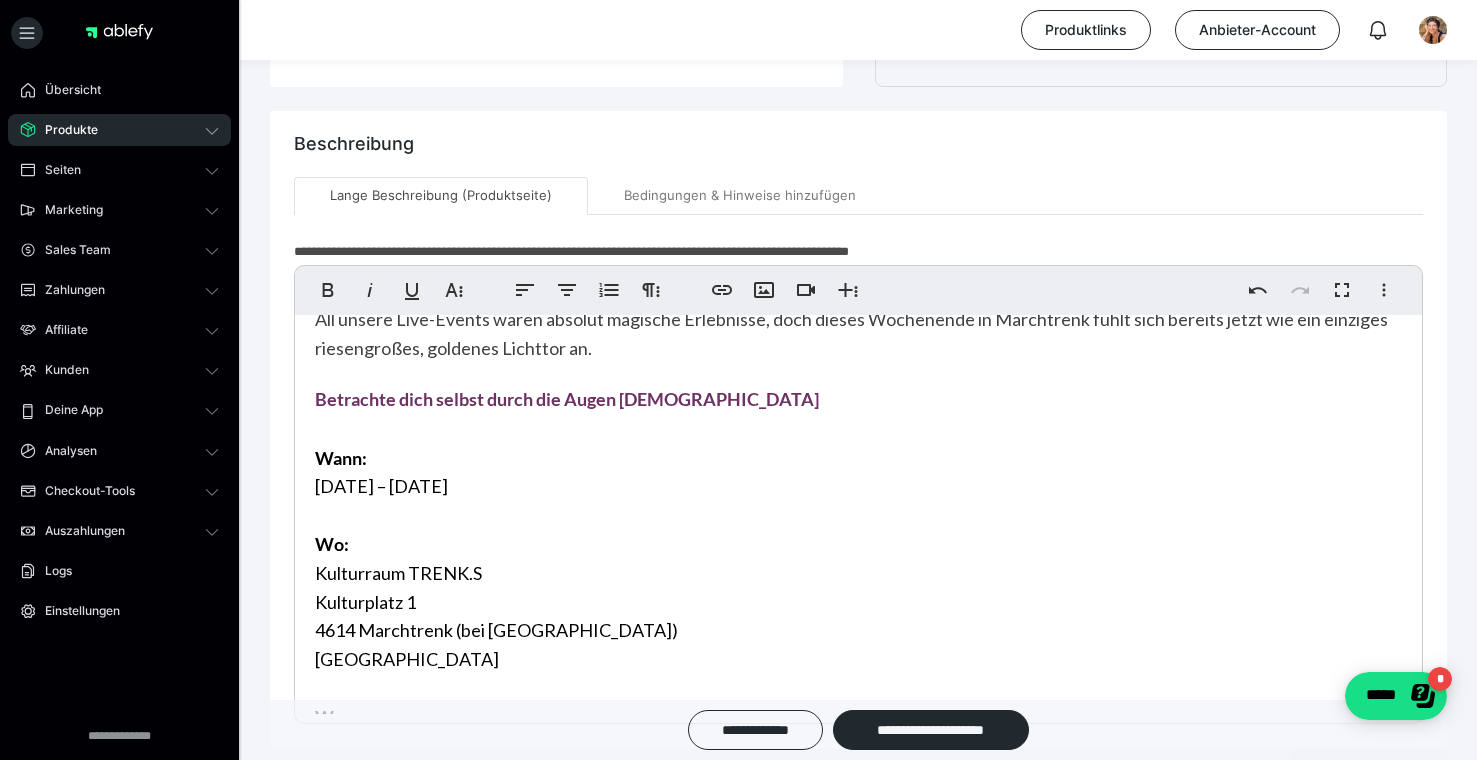 click on "30.11. – 01.12.2024" at bounding box center [381, 486] 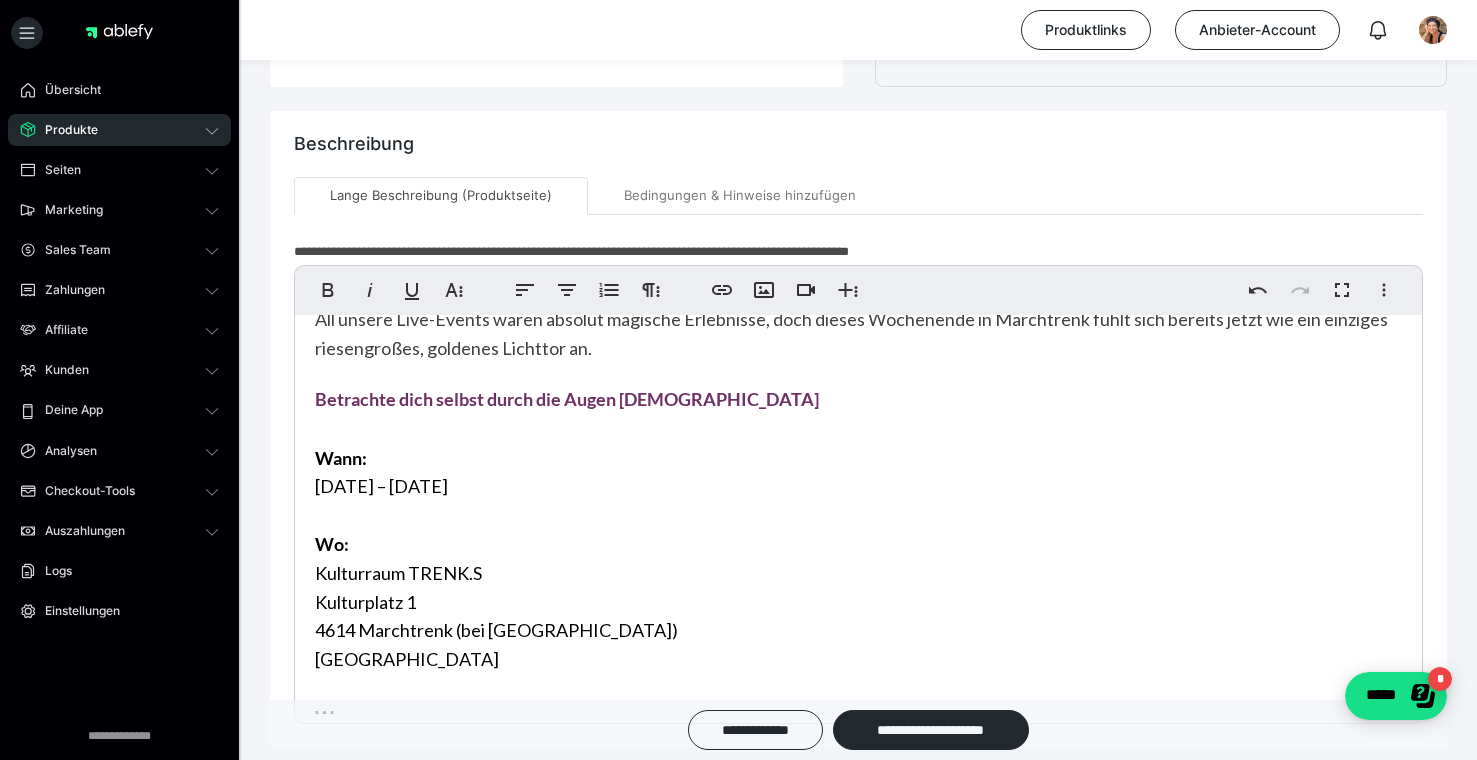 click on "10.10. – 01.12.2024" at bounding box center (381, 486) 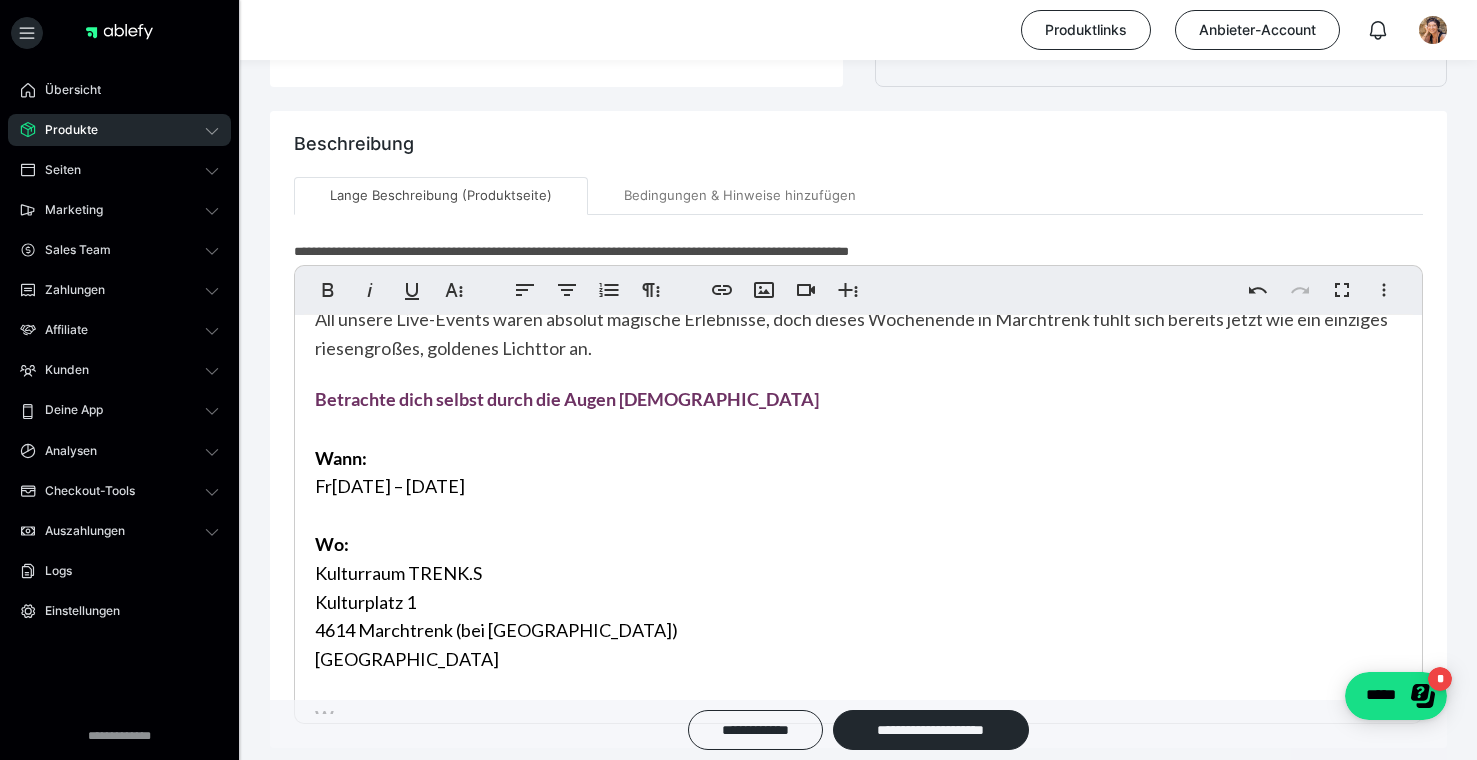 click on "Fr  10.10. – 12.10.2025" at bounding box center [390, 486] 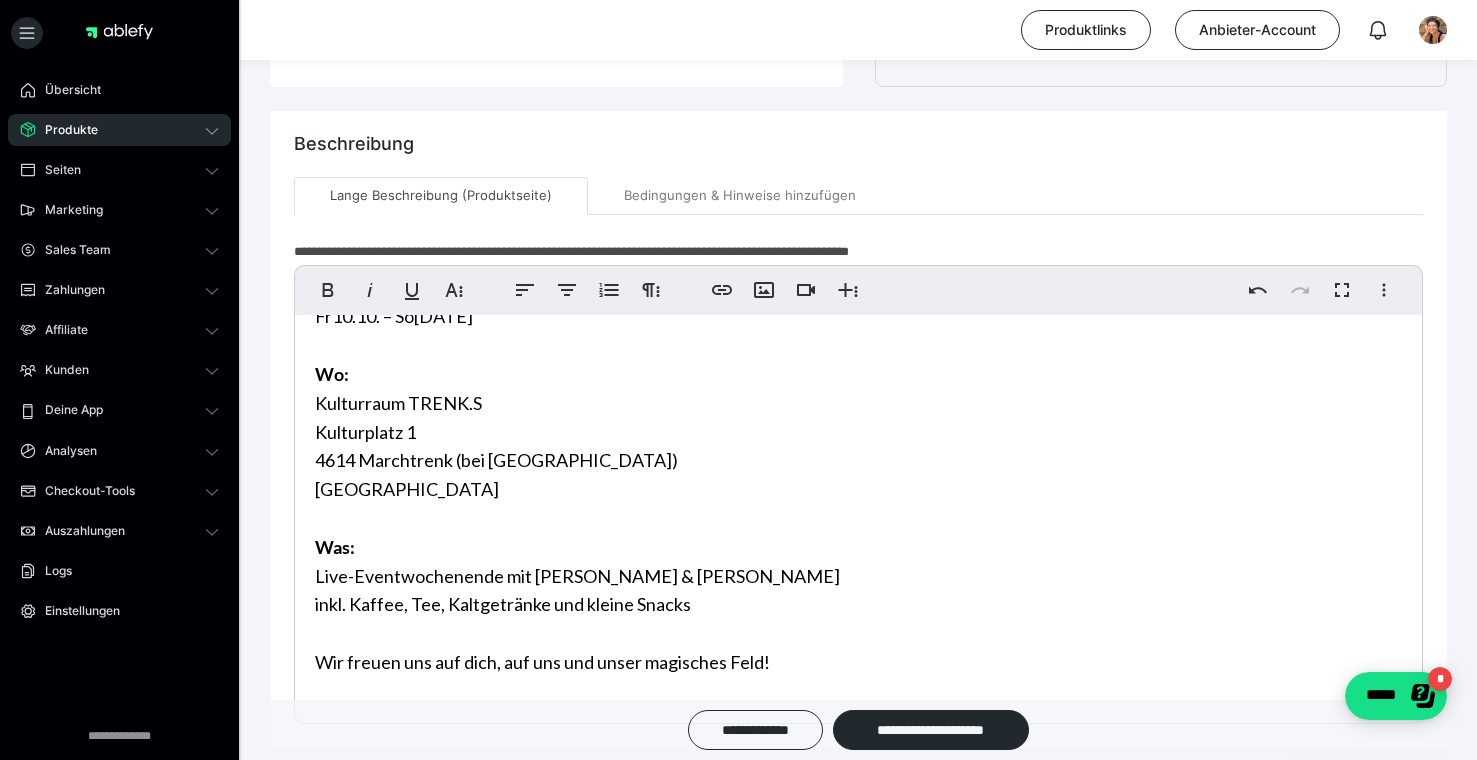 scroll, scrollTop: 774, scrollLeft: 0, axis: vertical 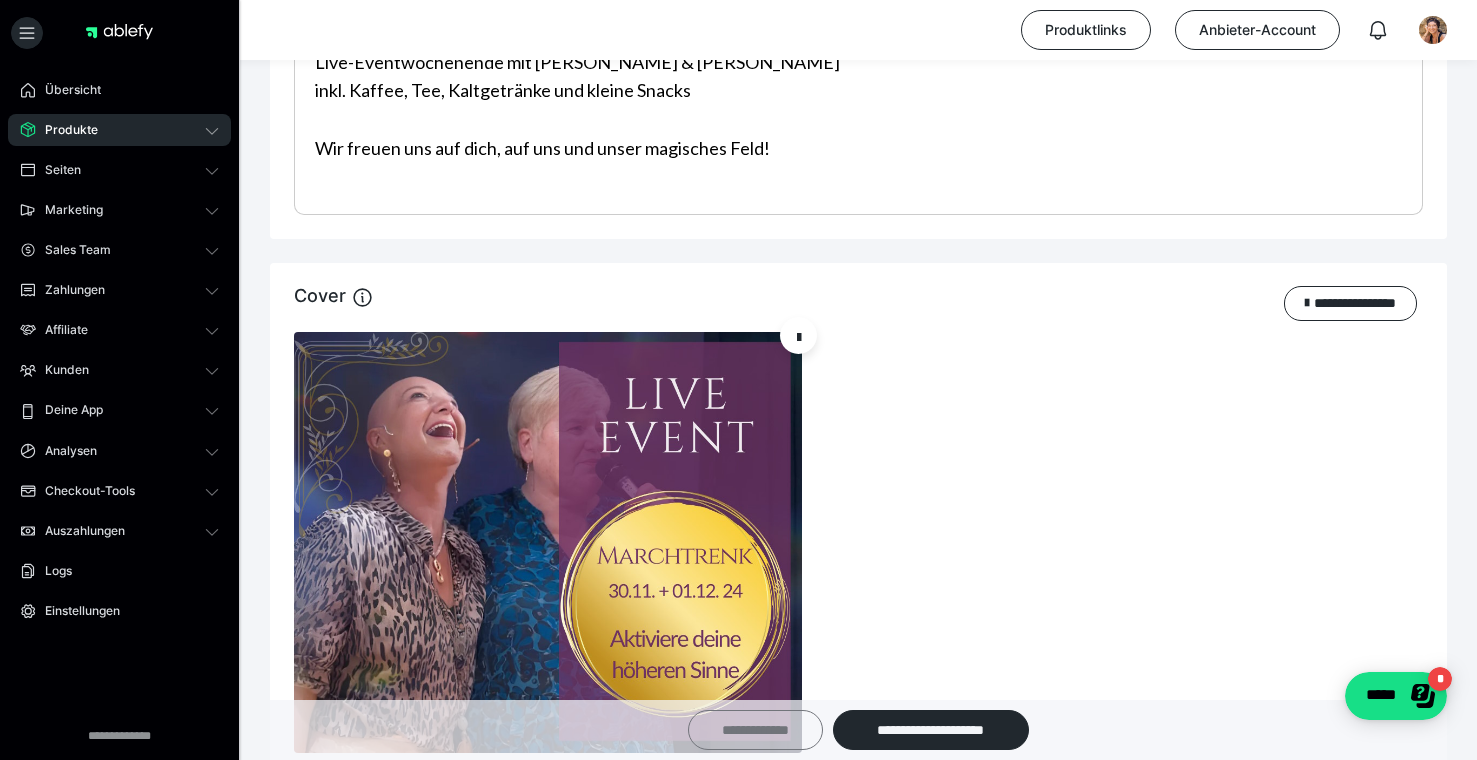 click on "**********" at bounding box center (755, 730) 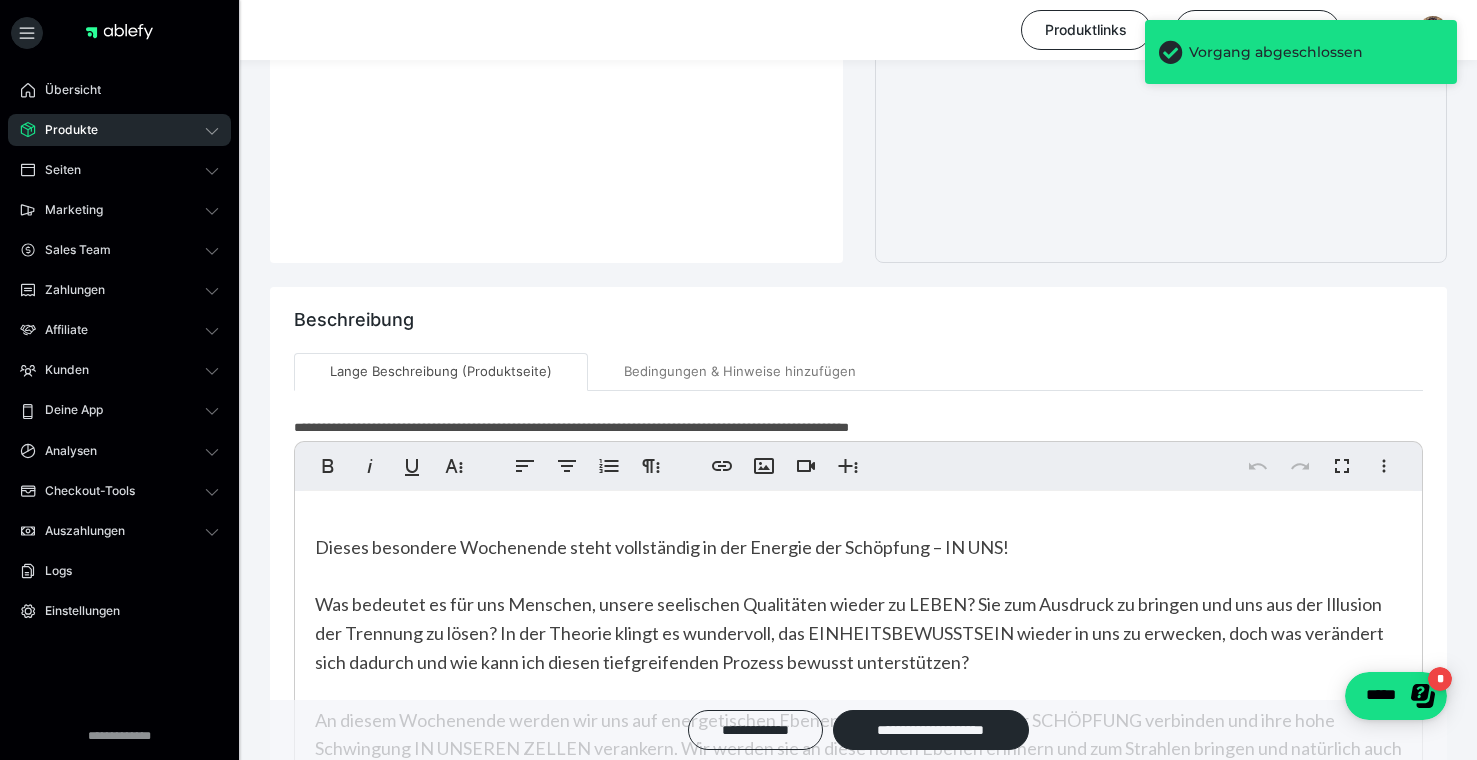 scroll, scrollTop: 847, scrollLeft: 0, axis: vertical 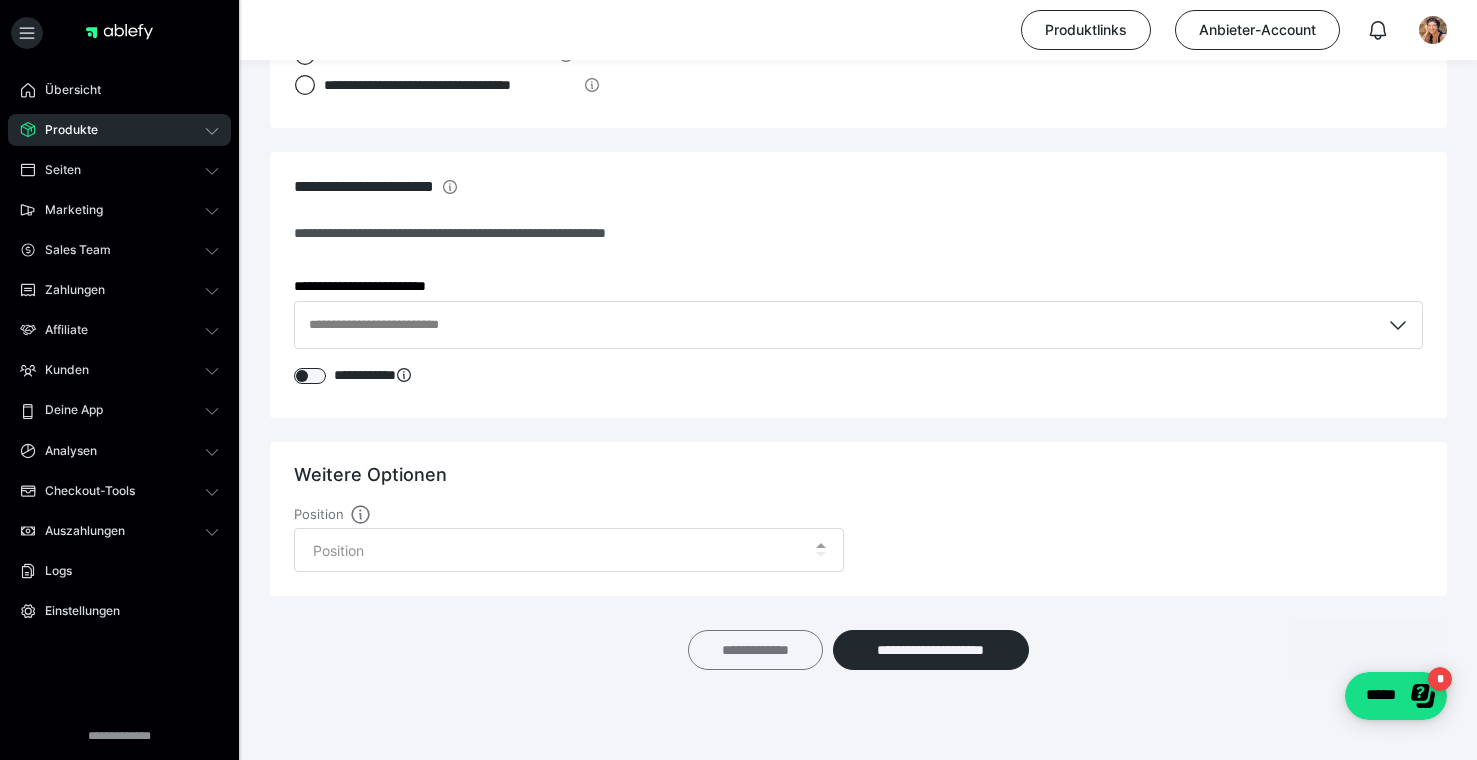 click on "**********" at bounding box center (755, 650) 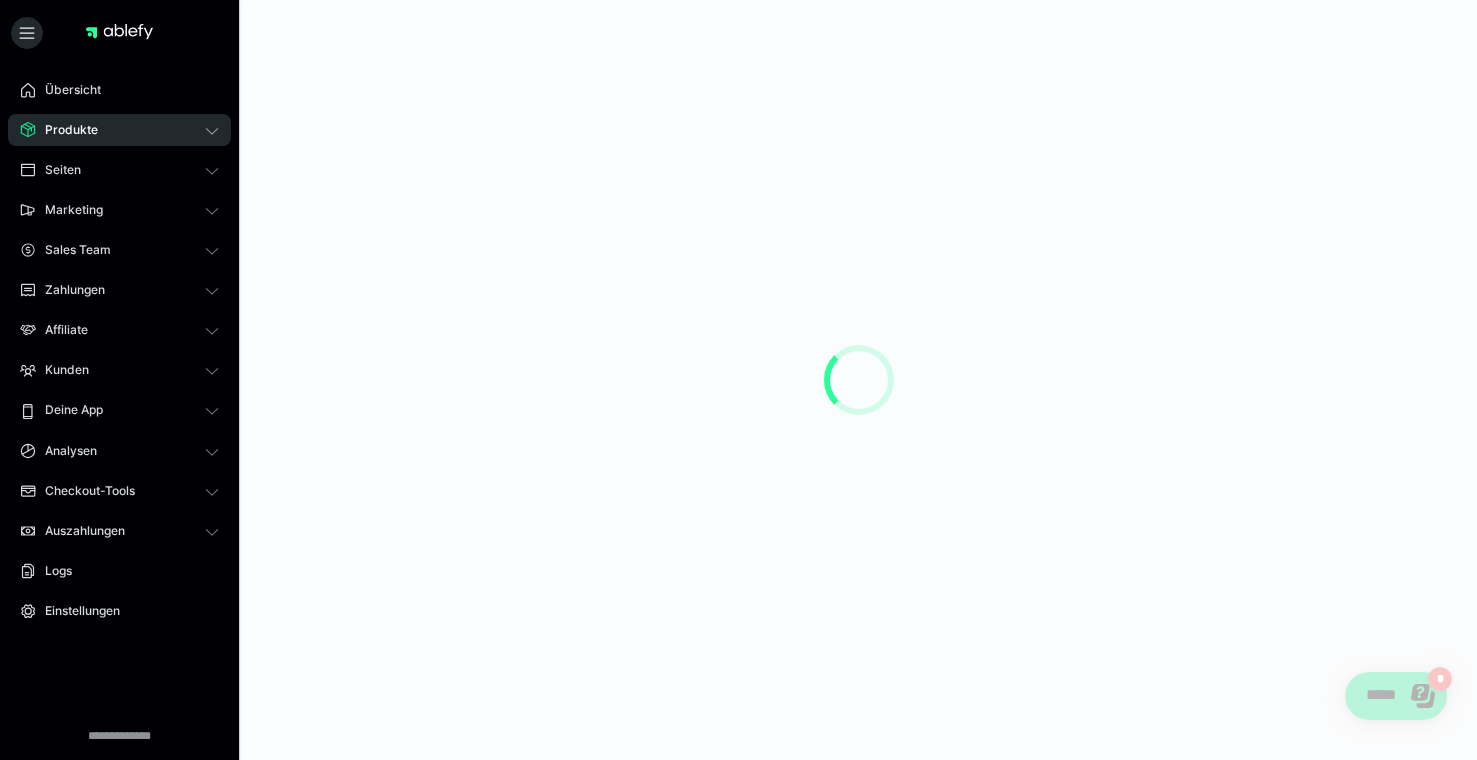 scroll, scrollTop: 0, scrollLeft: 0, axis: both 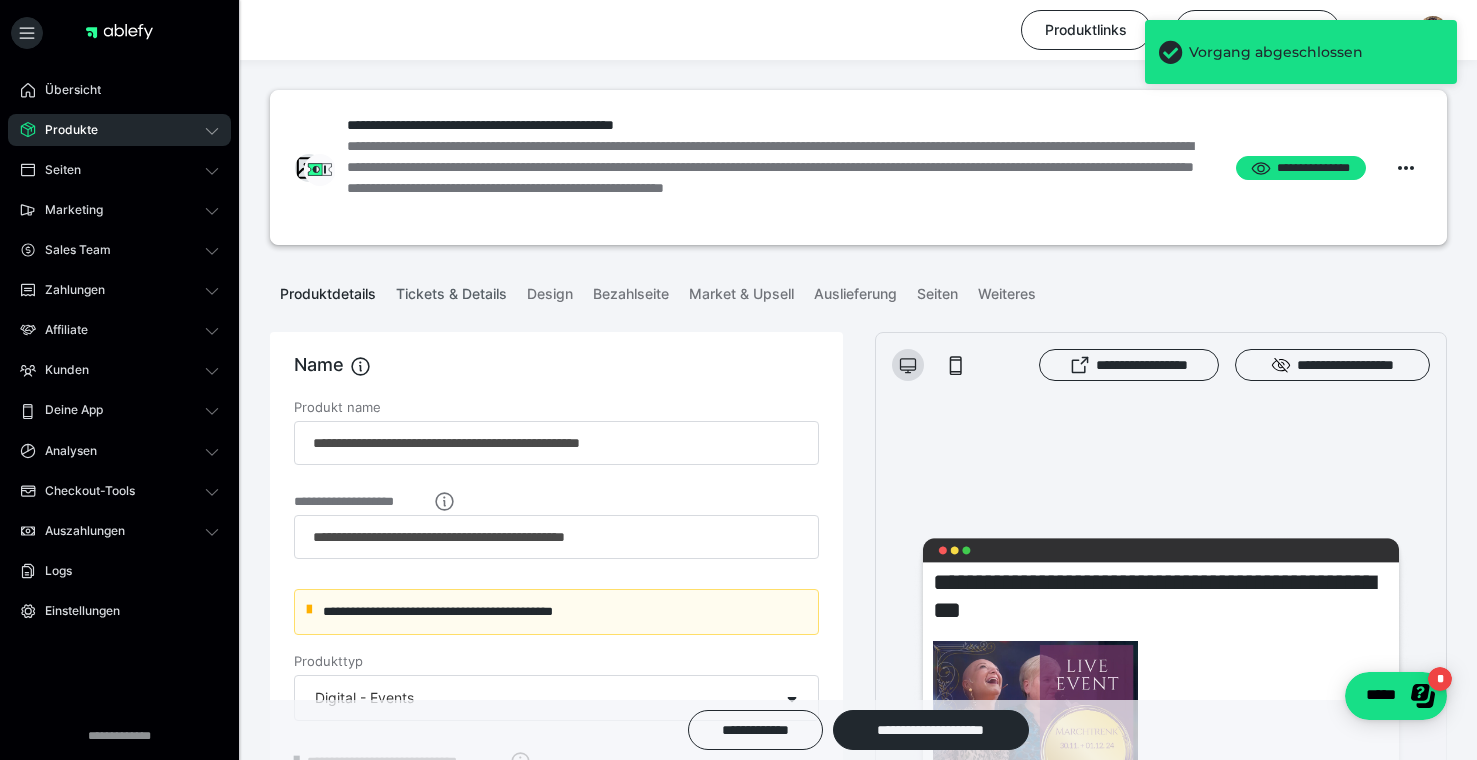 click on "Tickets & Details" at bounding box center (451, 290) 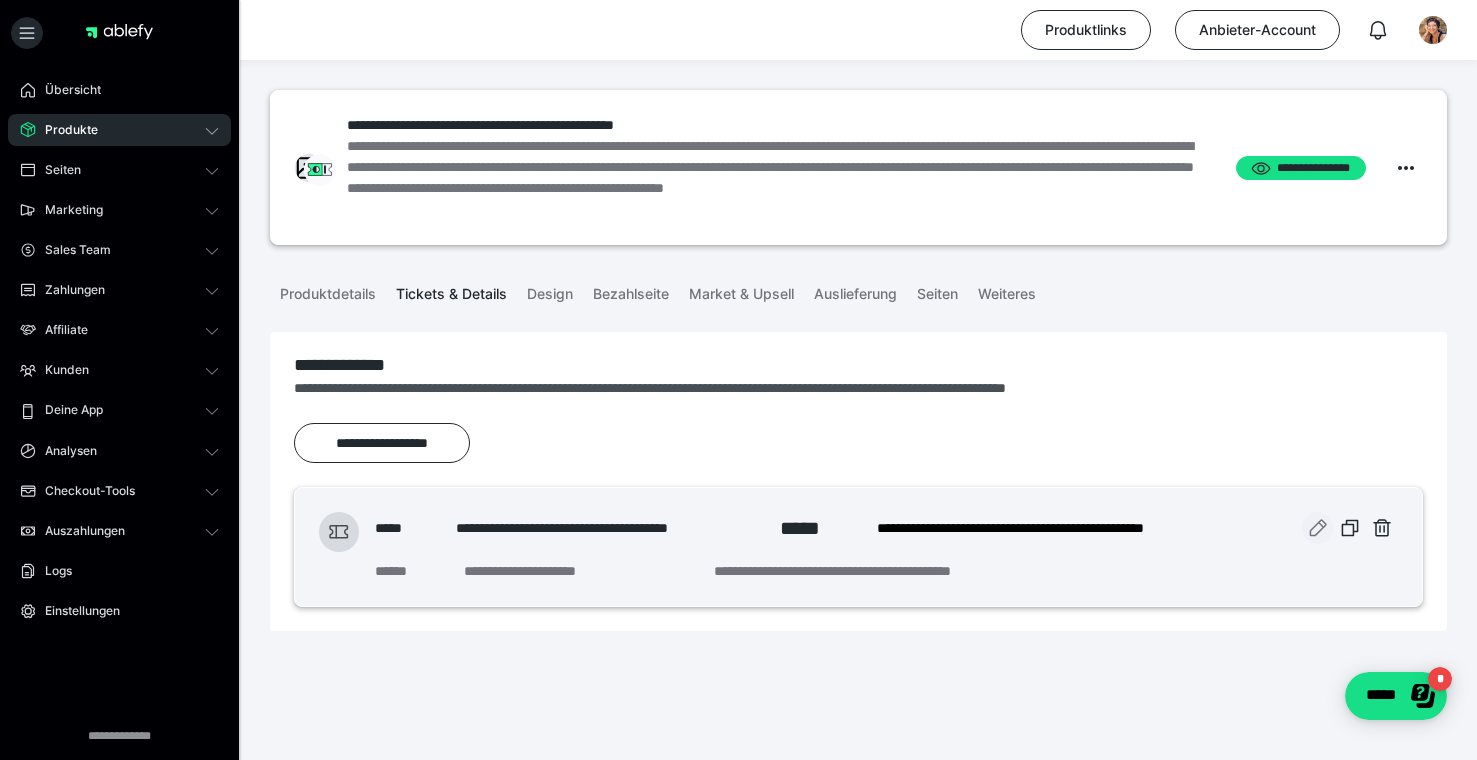 click 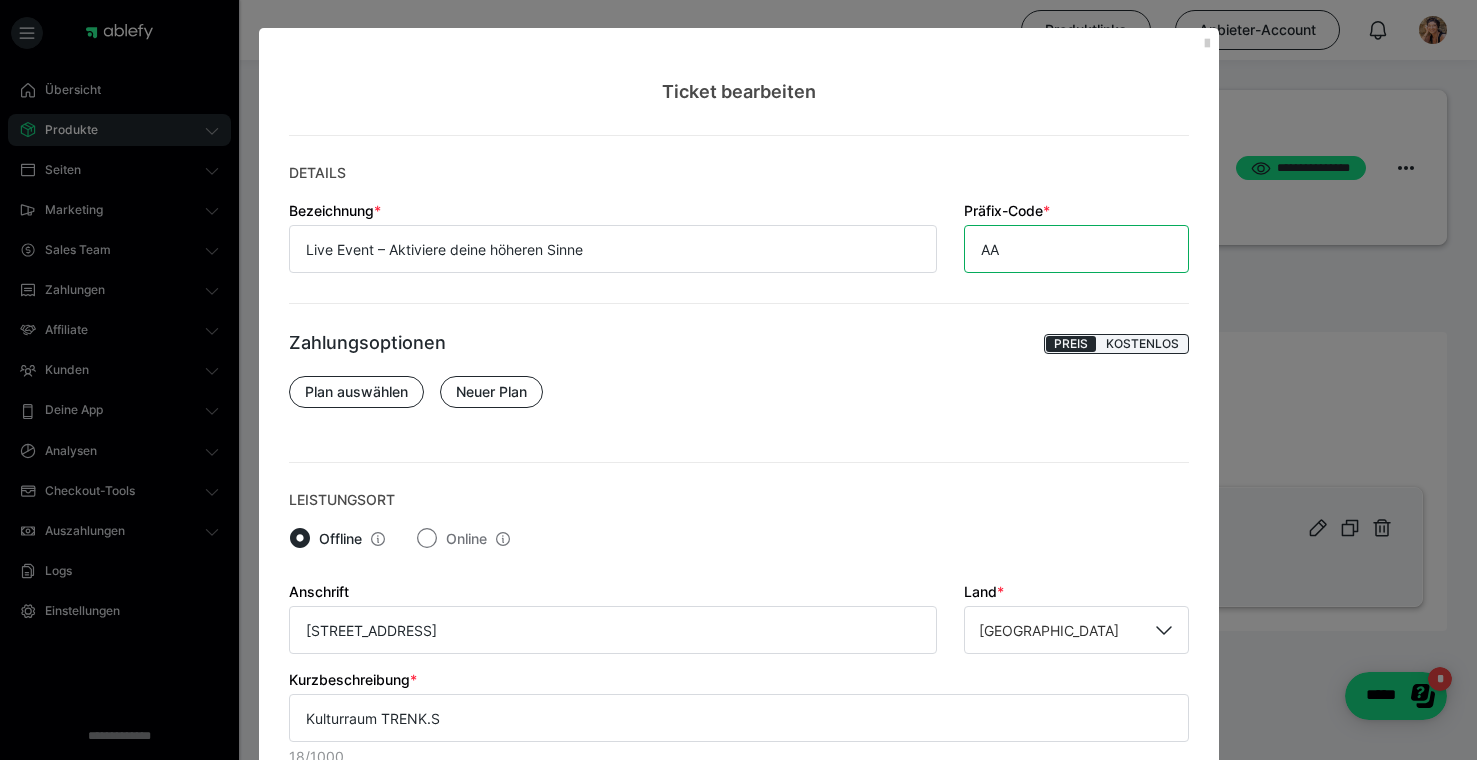 click on "AA" at bounding box center [1076, 249] 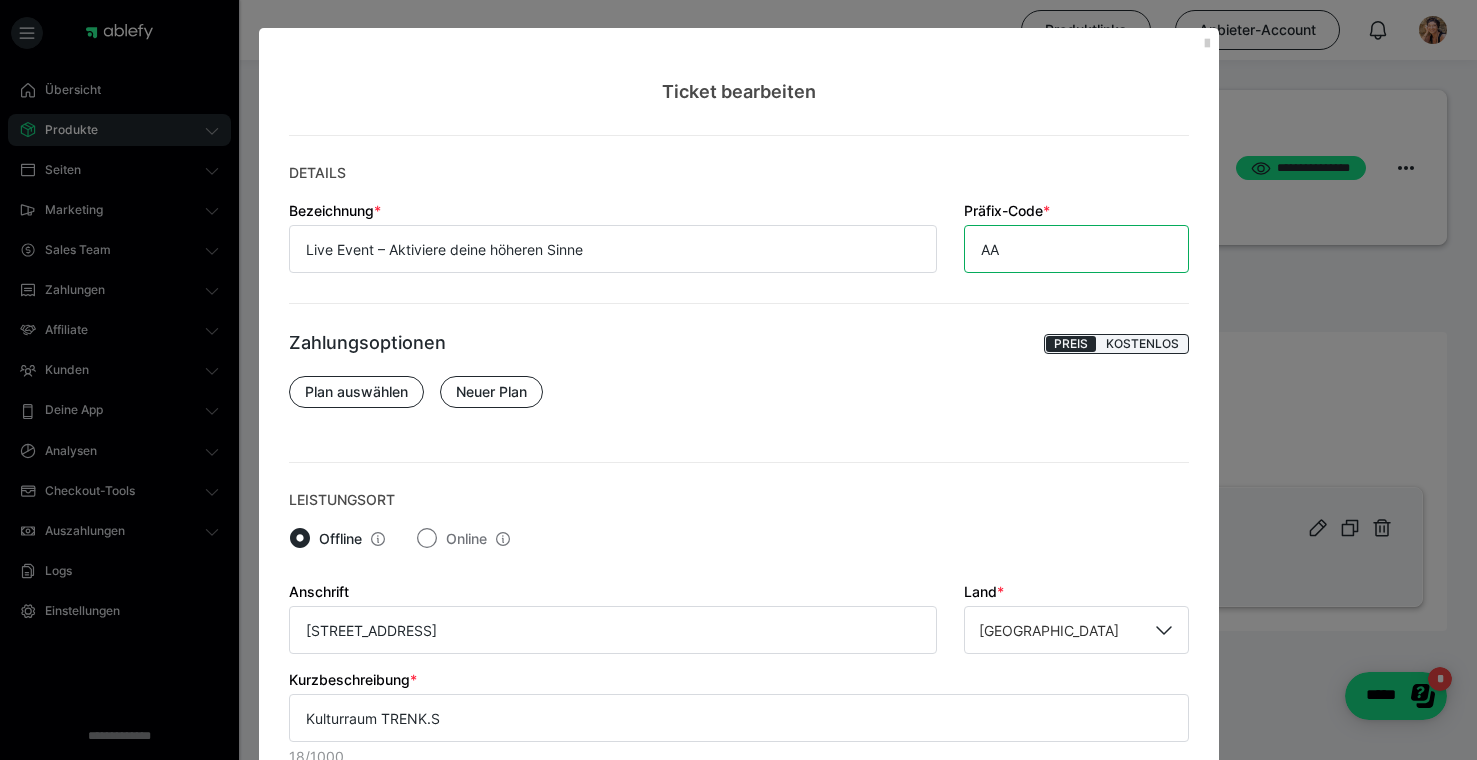 type on "A" 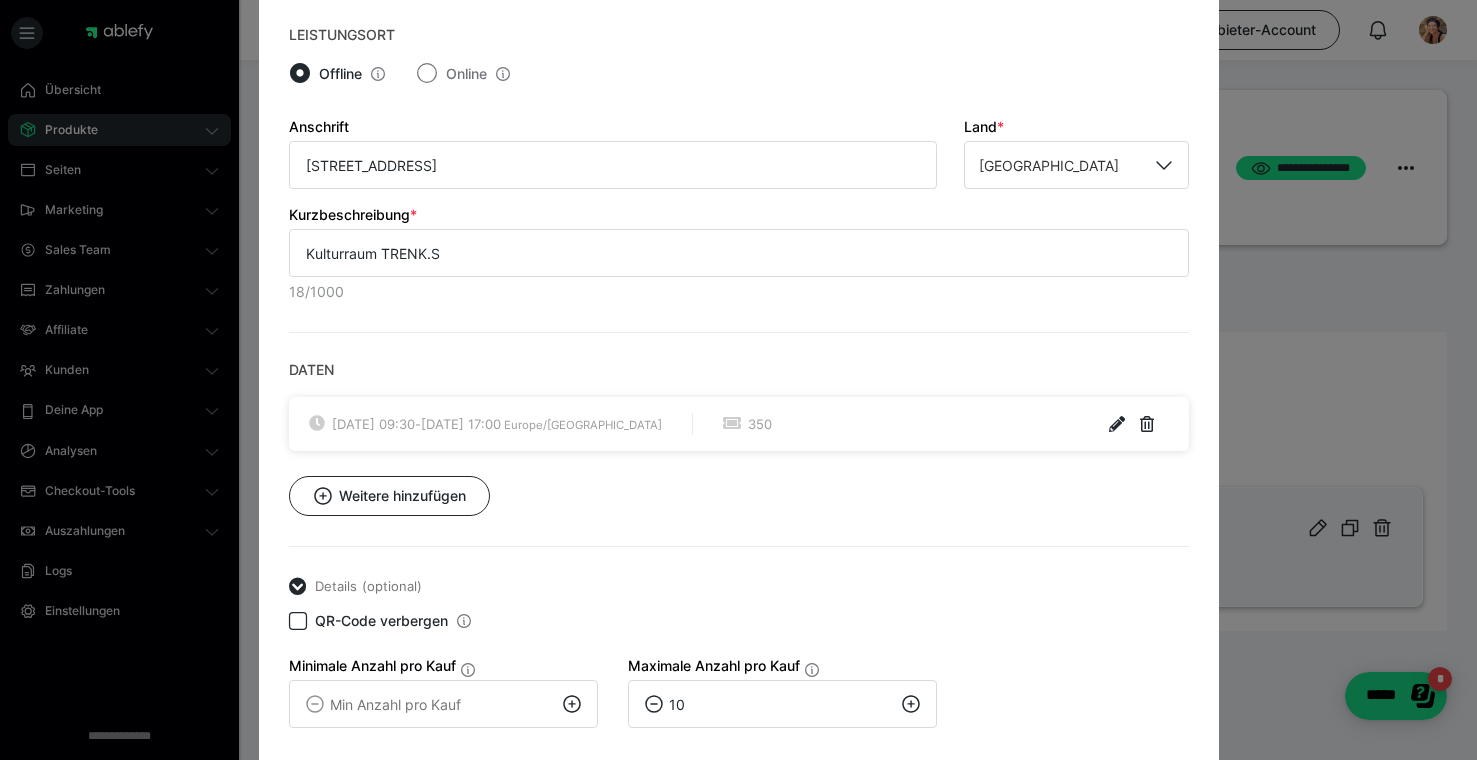 scroll, scrollTop: 467, scrollLeft: 0, axis: vertical 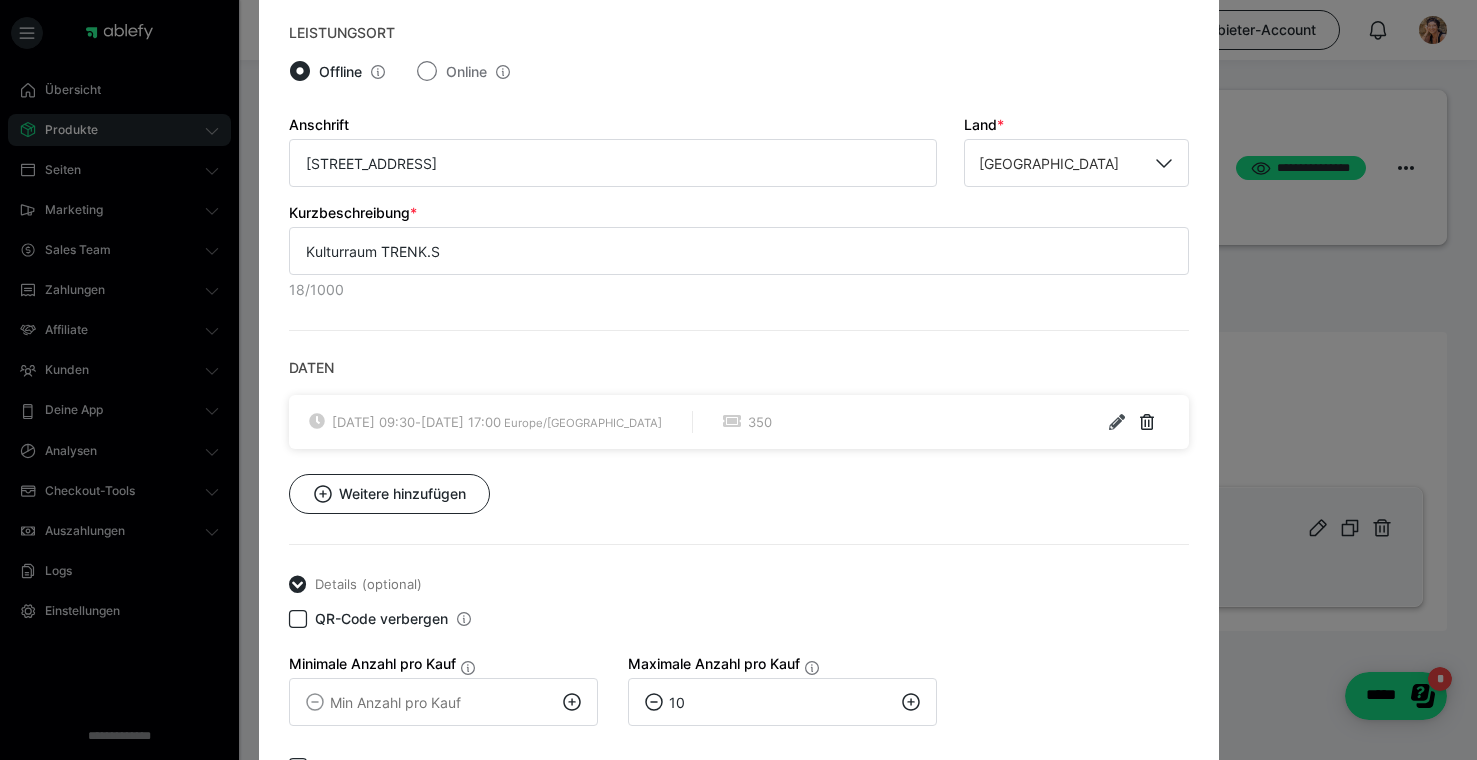 type on "M25" 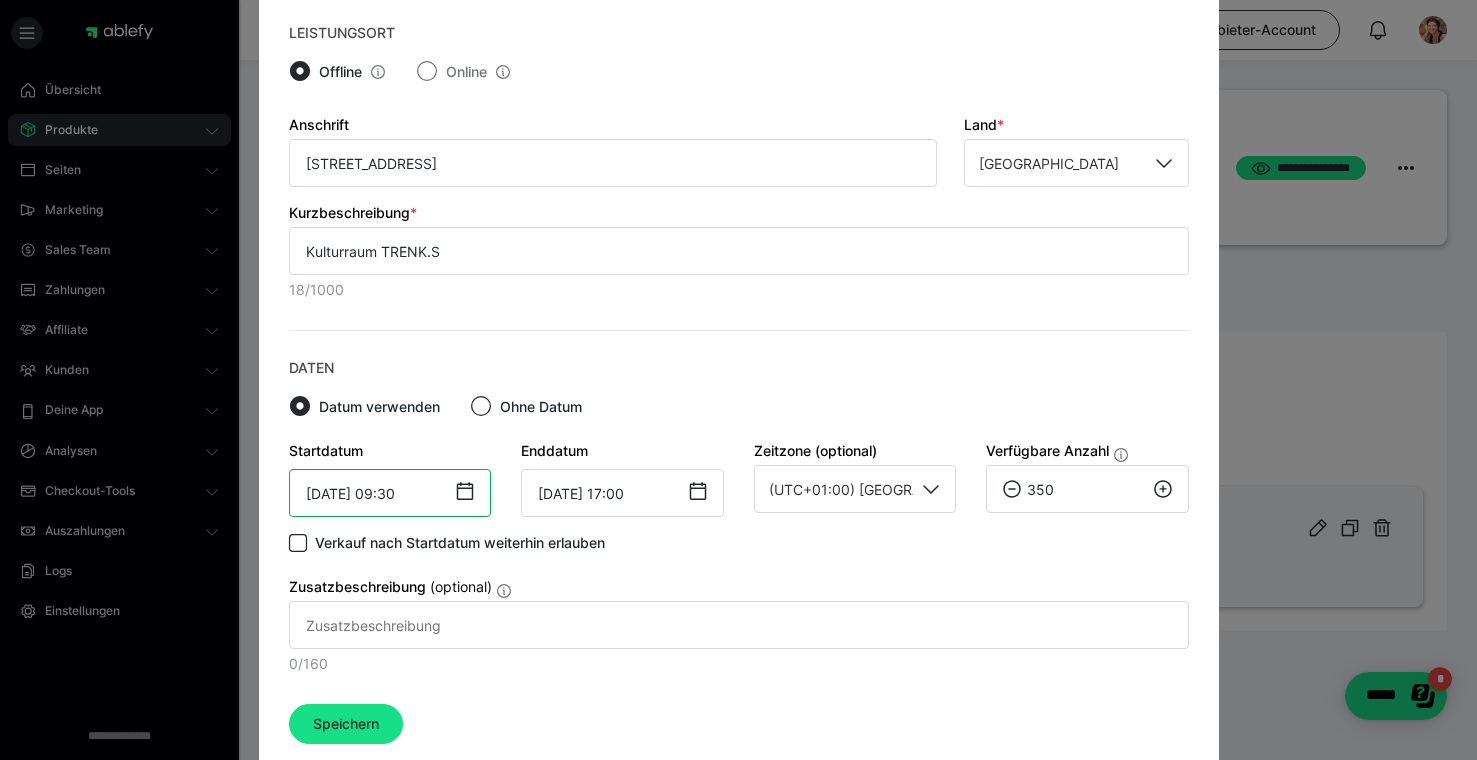 scroll, scrollTop: 517, scrollLeft: 0, axis: vertical 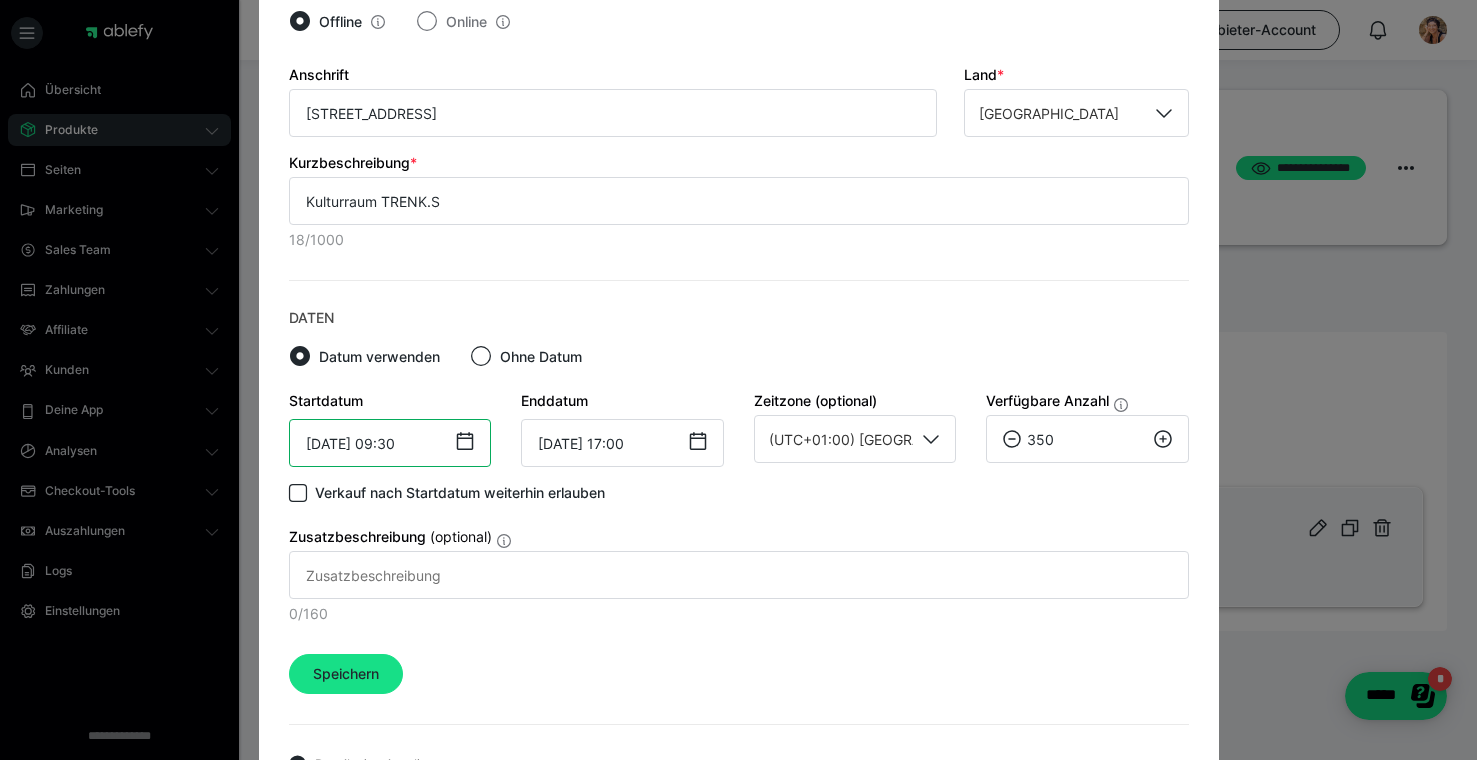click on "30.11.2024 09:30 ‹ November 2024 › Su Mo Tu We Th Fr Sa 27 28 29 30 31 1 2 3 4 5 6 7 8 9 10 11 12 13 14 15 16 17 18 19 20 21 22 23 24 25 26 27 28 29 30 1 2 3 4 5 6 7 09:30" at bounding box center (390, 443) 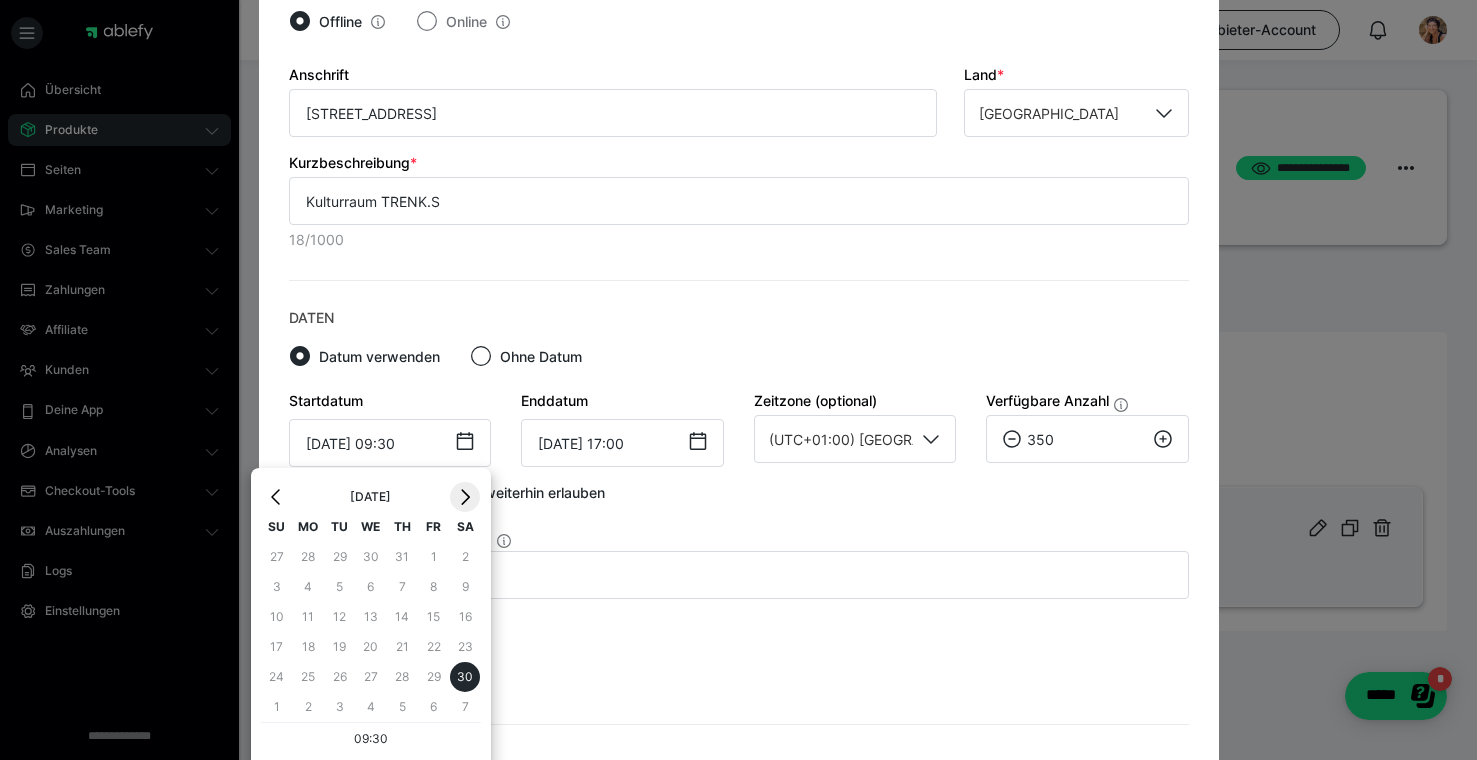 click on "›" at bounding box center [465, 497] 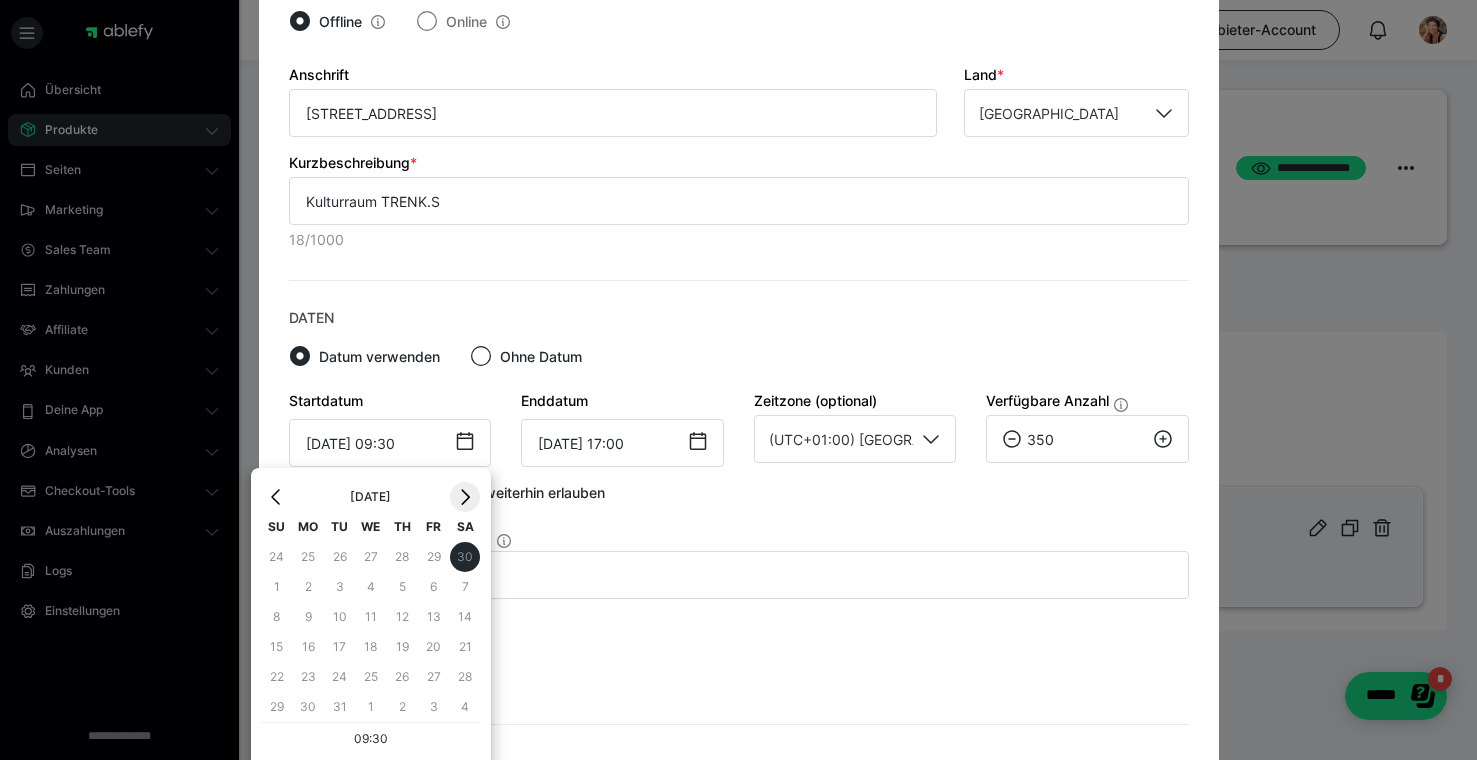 click on "›" at bounding box center (465, 497) 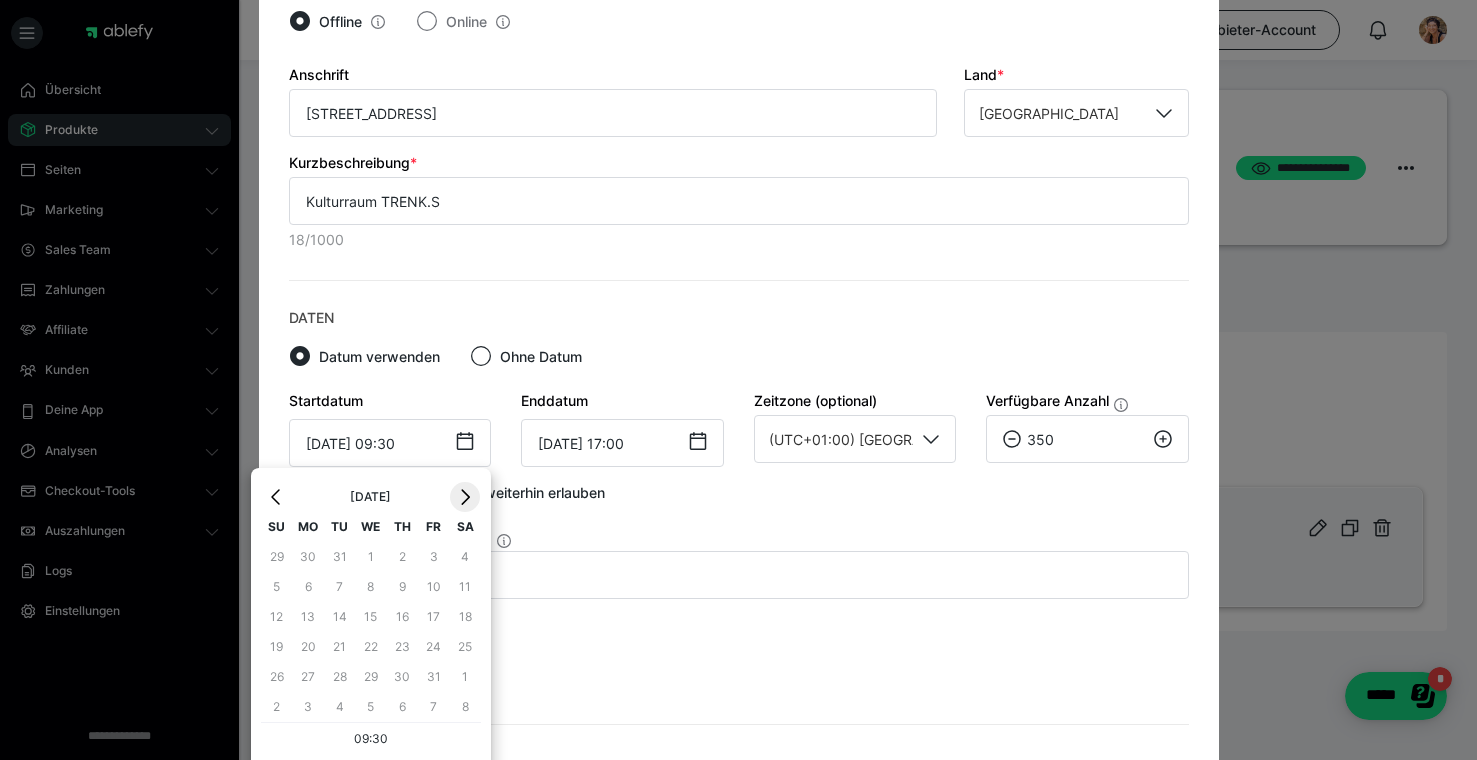 click on "›" at bounding box center (465, 497) 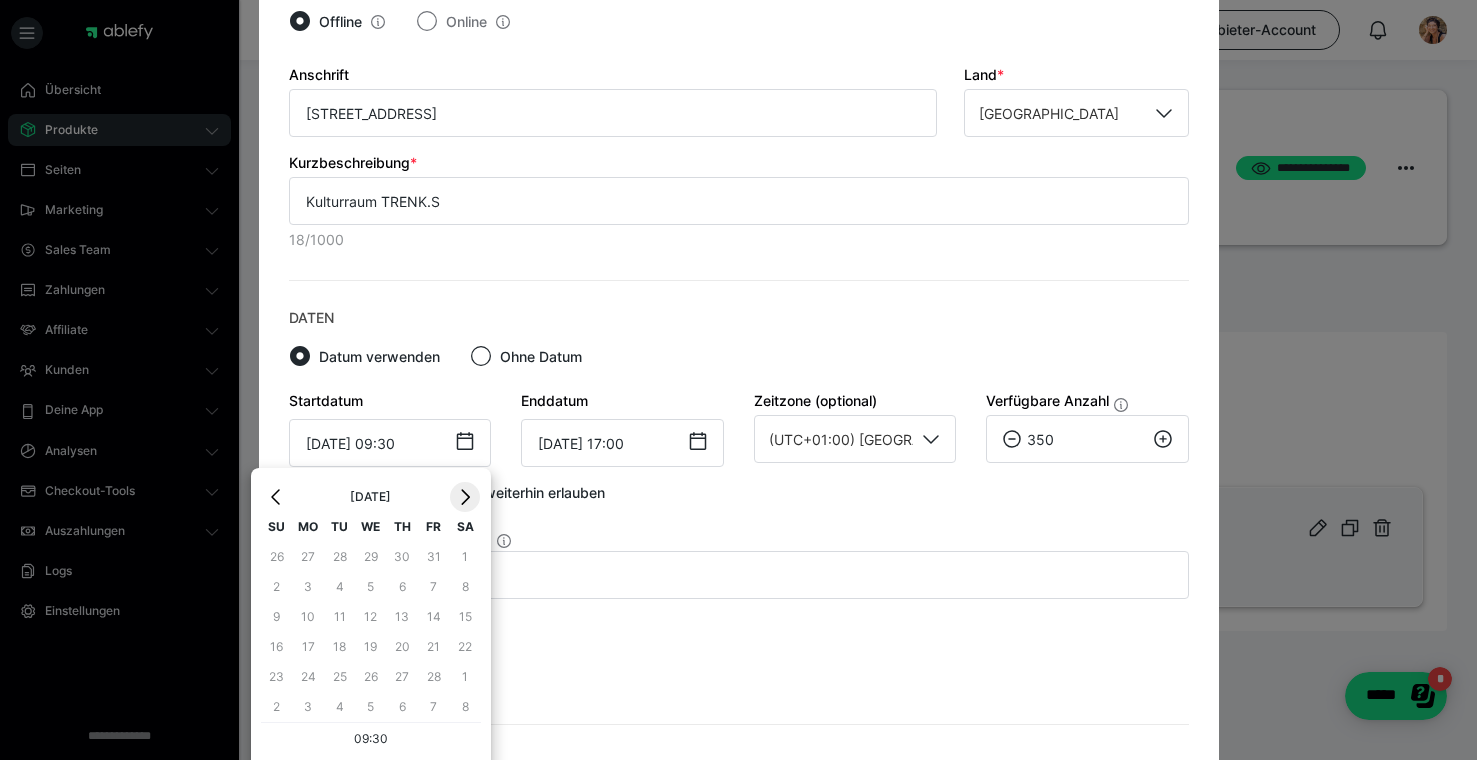 click on "›" at bounding box center (465, 497) 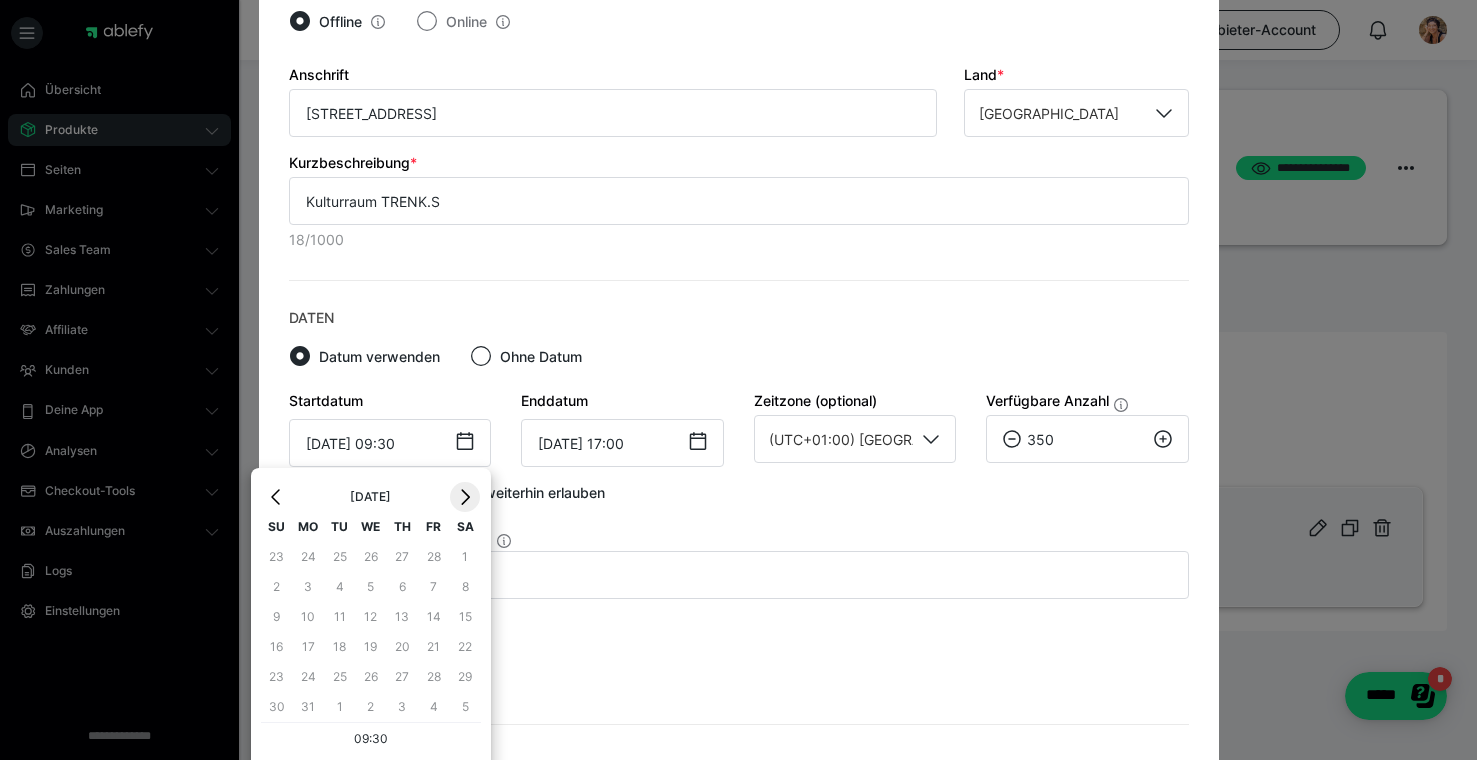 click on "›" at bounding box center (465, 497) 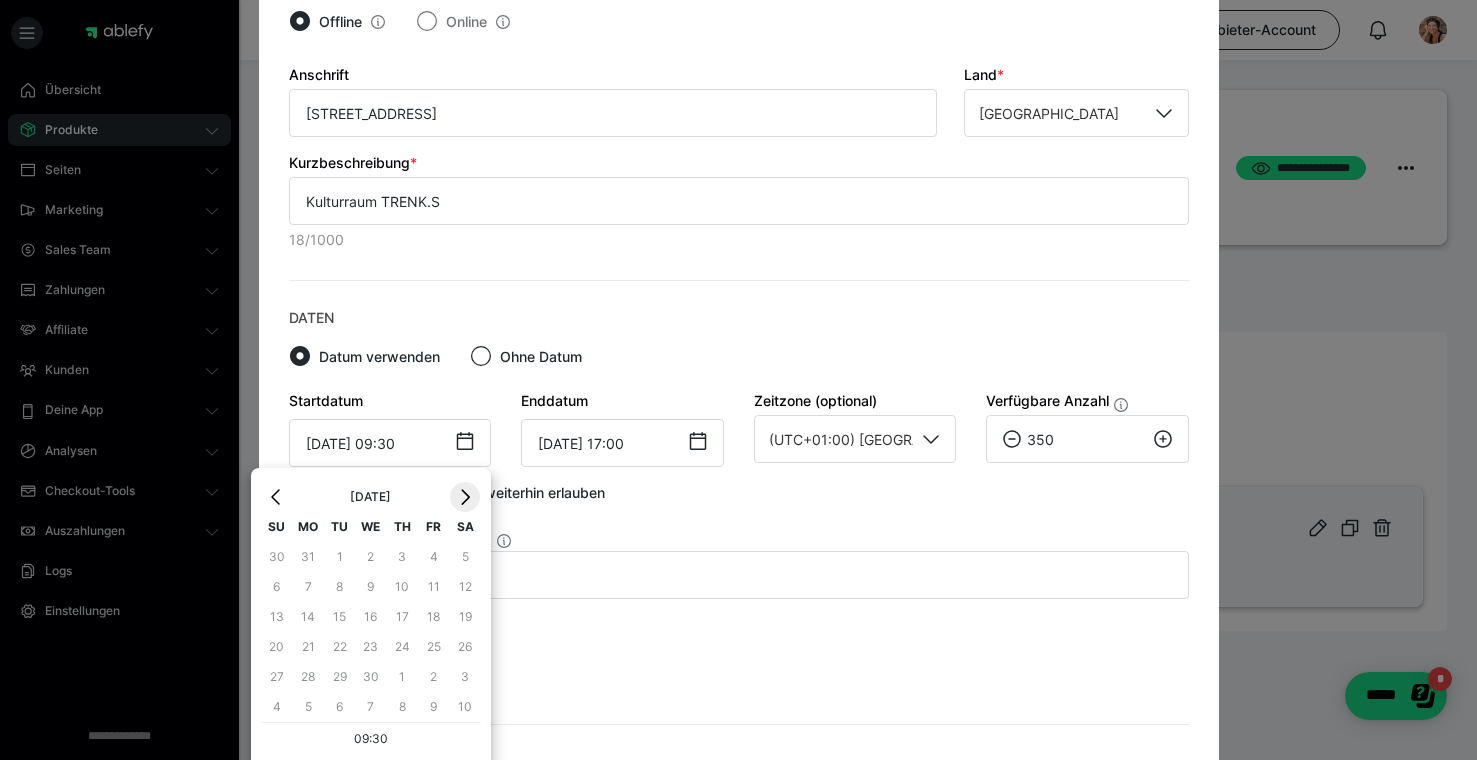 click on "›" at bounding box center (465, 497) 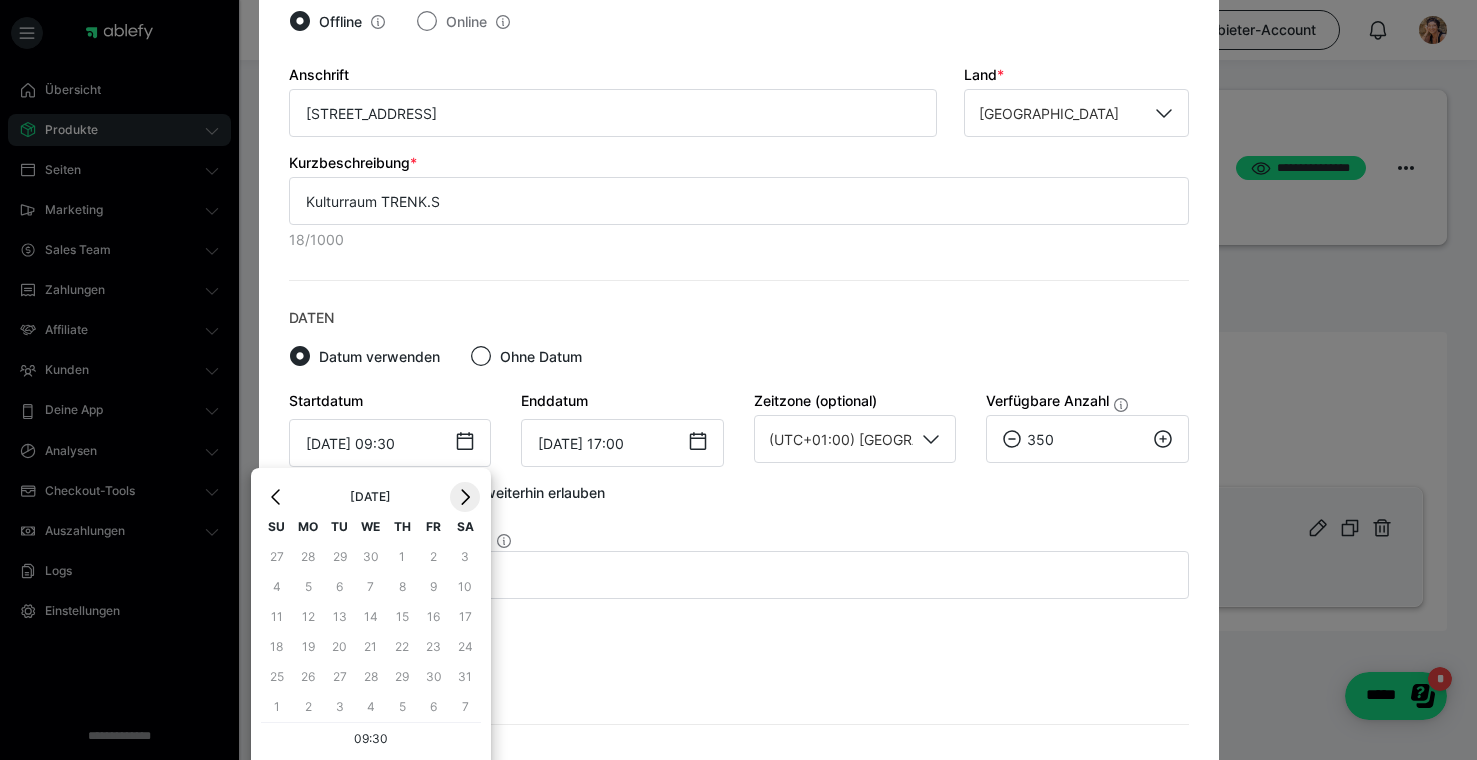 click on "›" at bounding box center (465, 497) 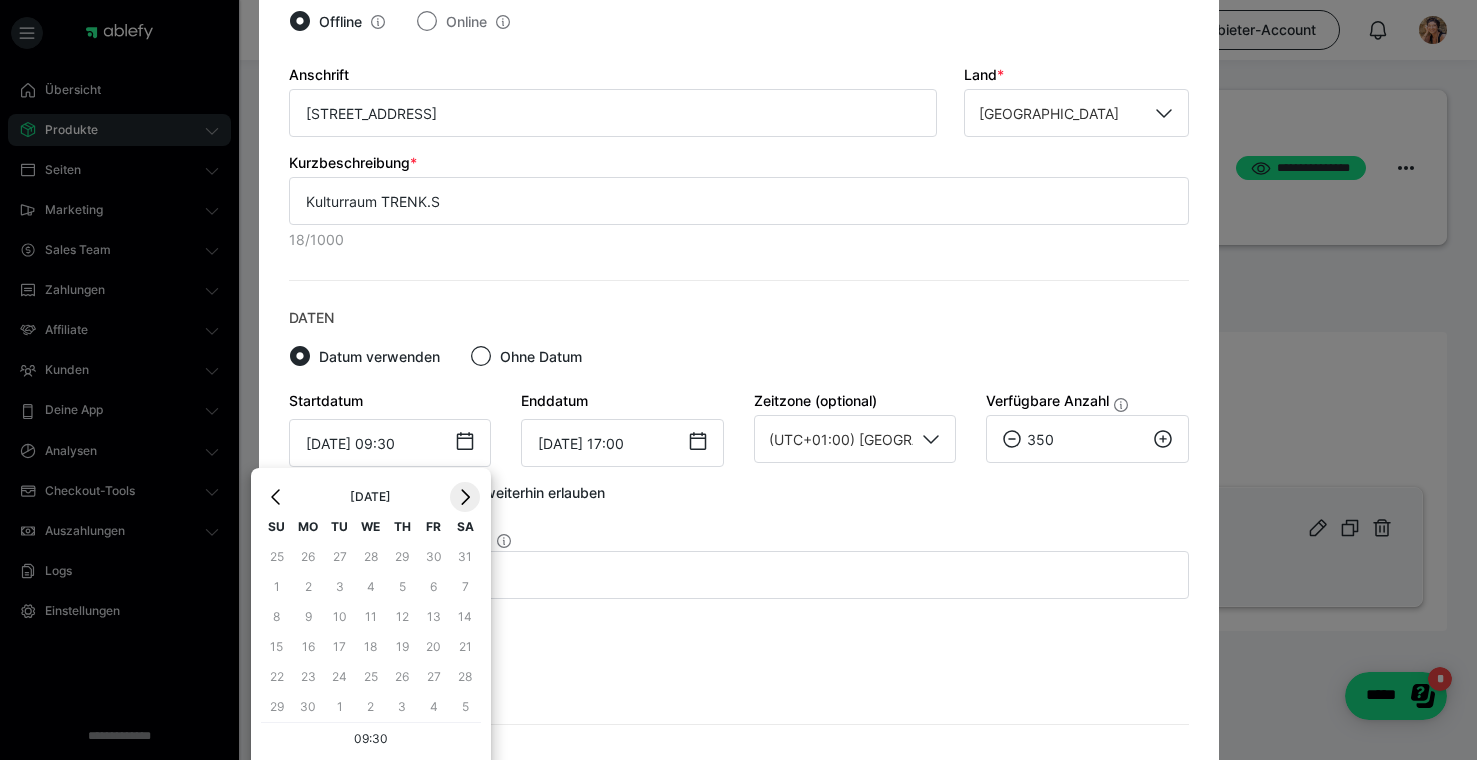 click on "›" at bounding box center (465, 497) 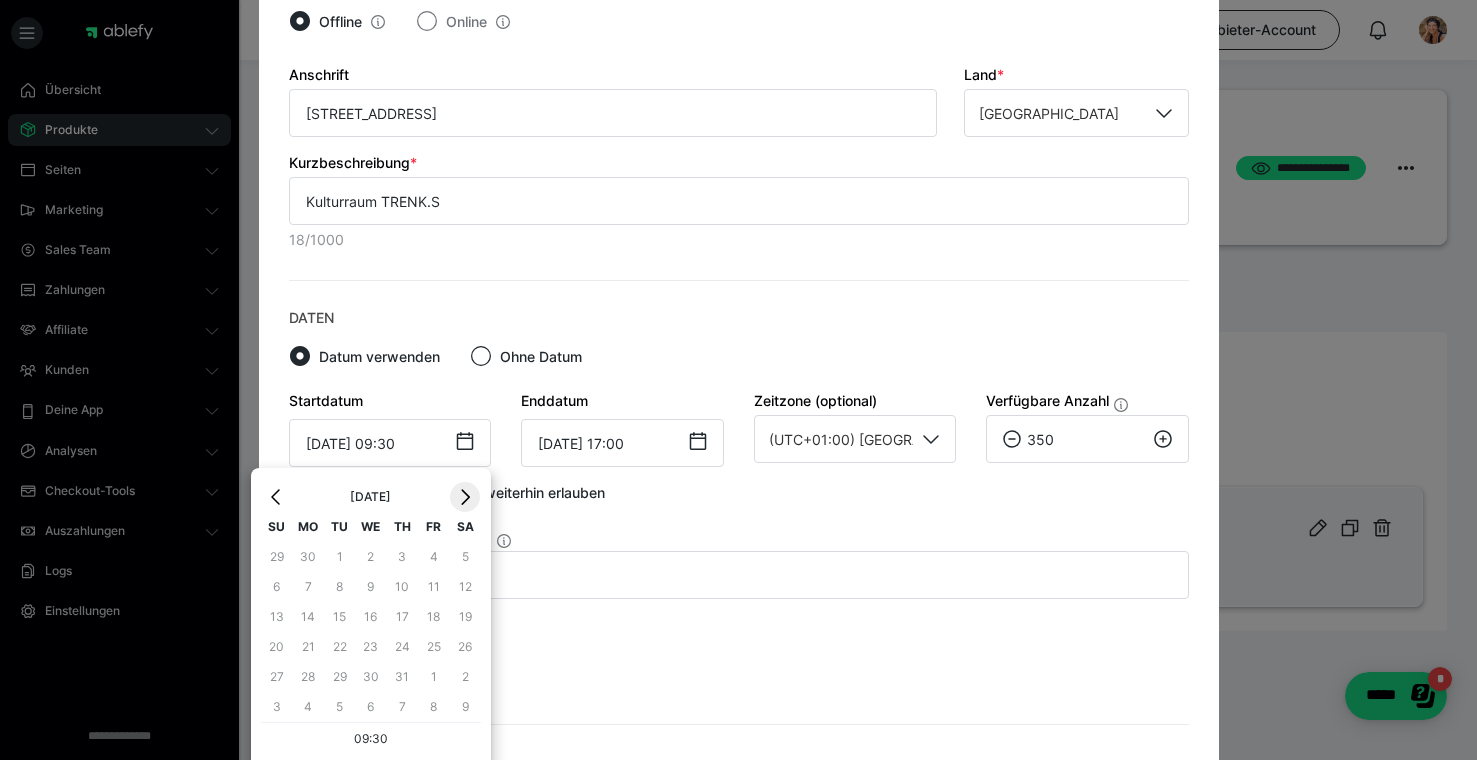 click on "›" at bounding box center [465, 497] 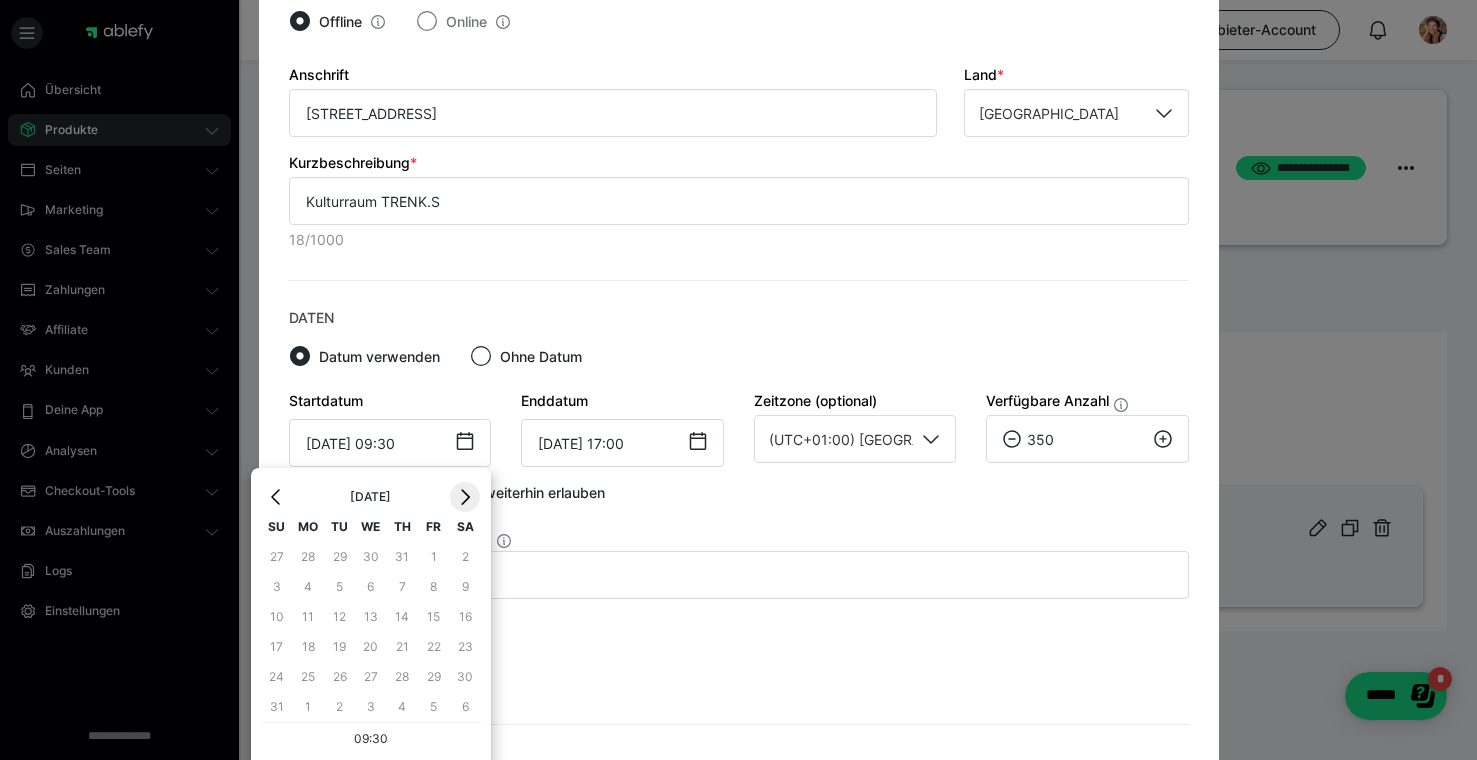 click on "›" at bounding box center [465, 497] 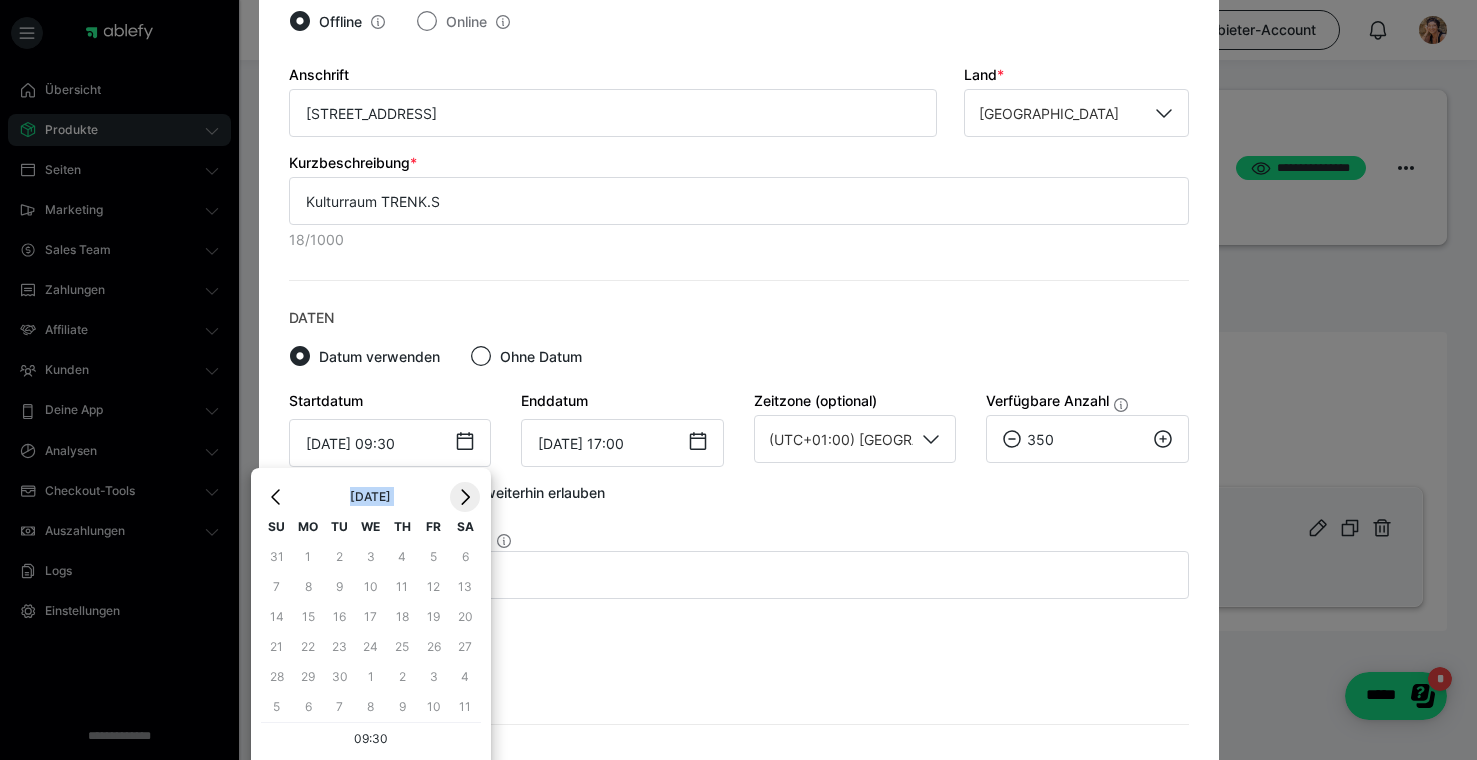 click on "›" at bounding box center (465, 497) 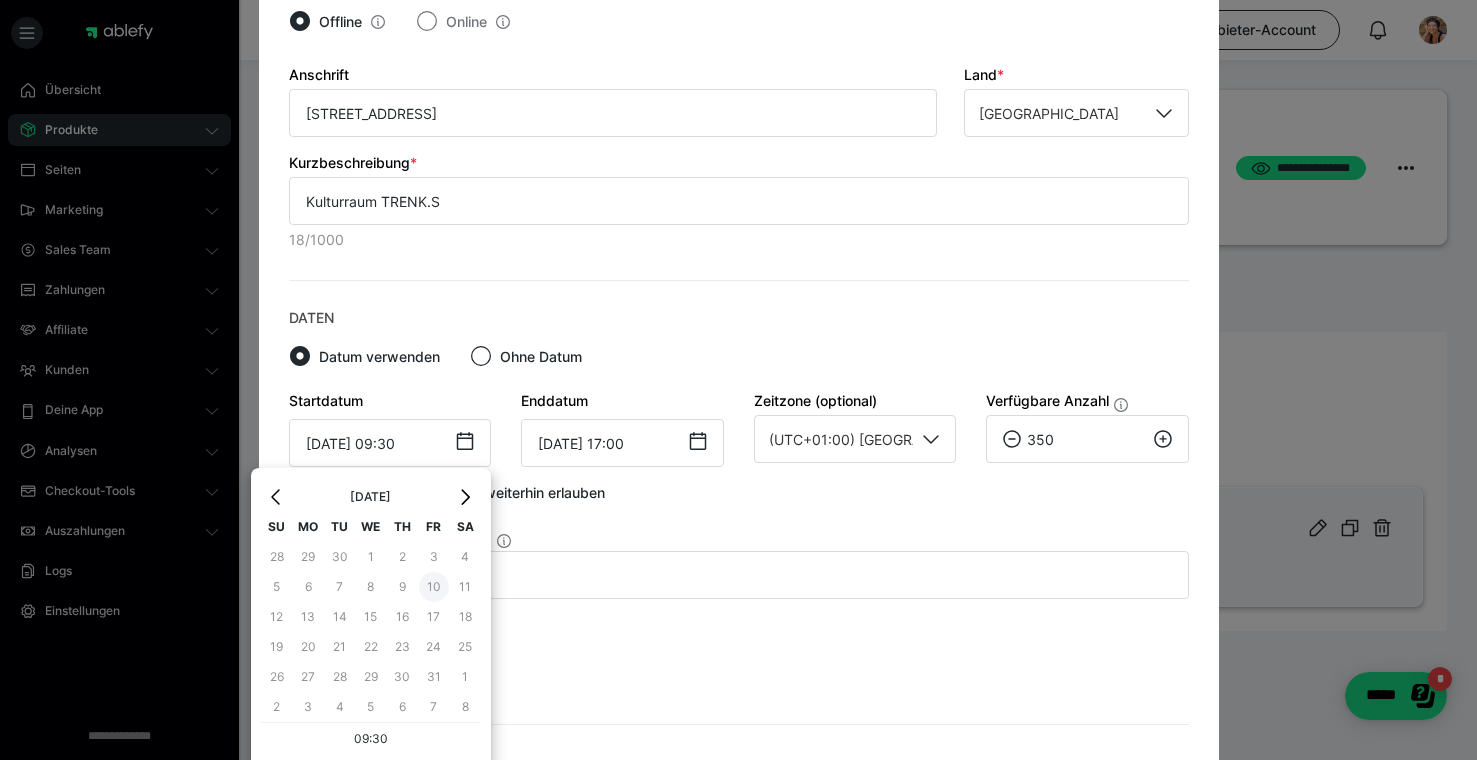 click on "10" at bounding box center [434, 587] 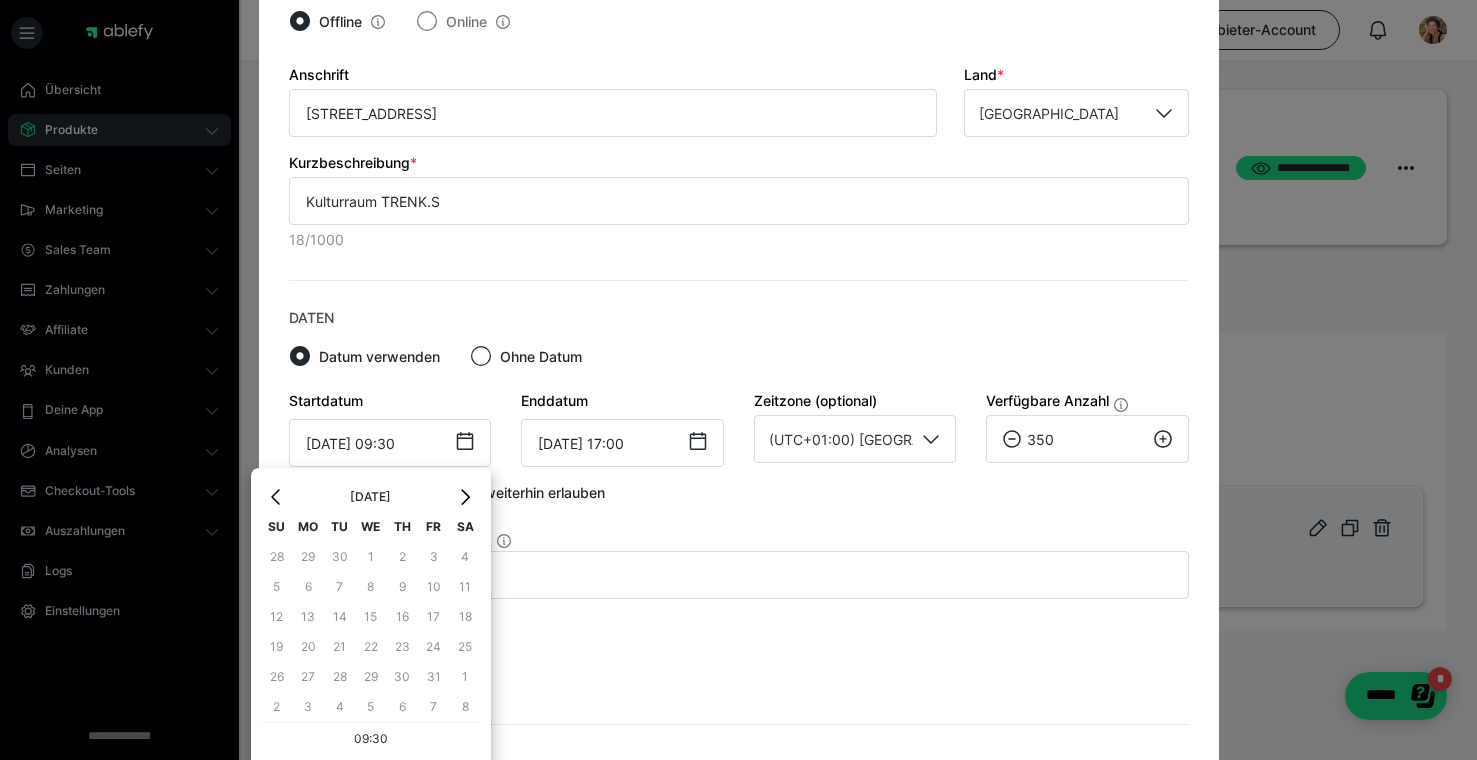 click on "Enddatum" at bounding box center [622, 400] 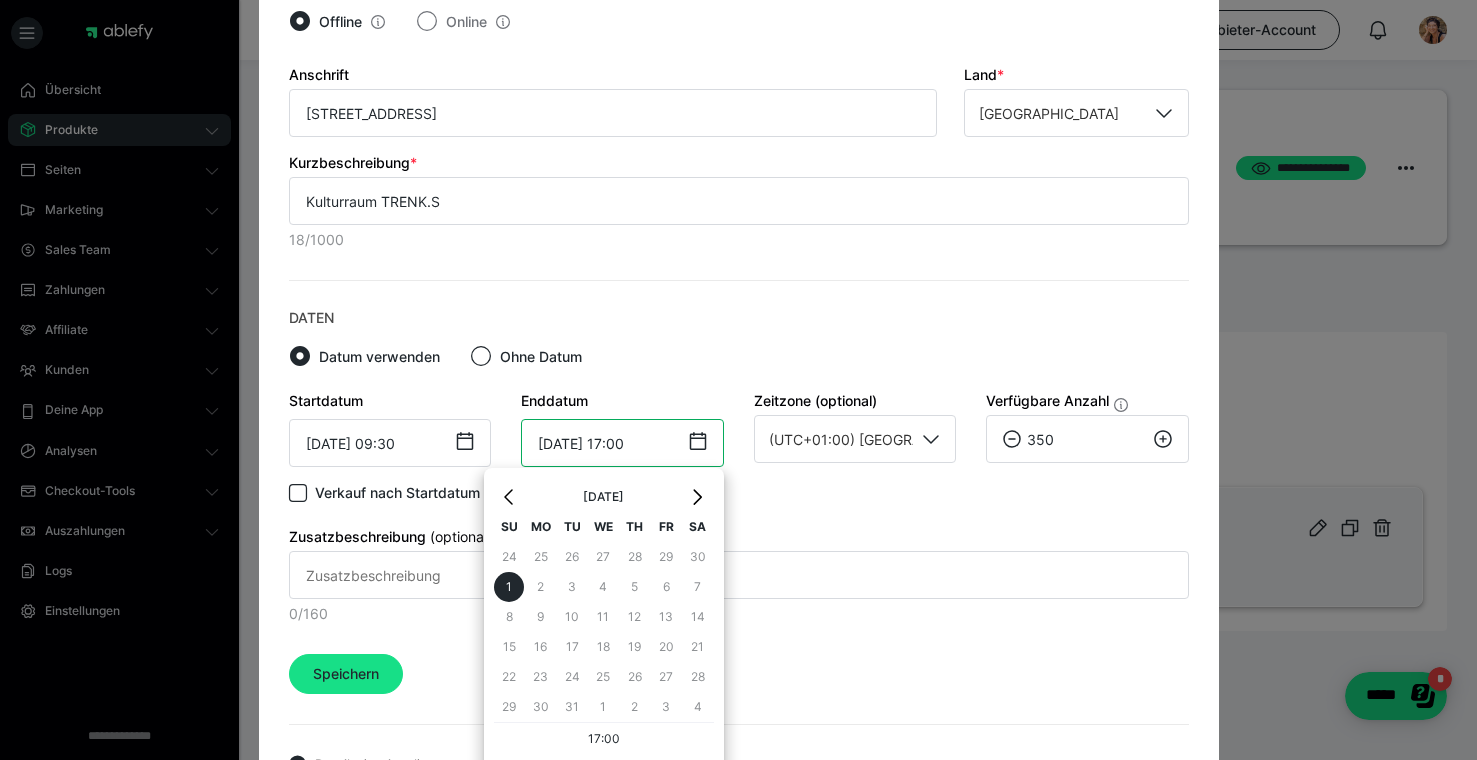 click on "[DATE] 17:00" at bounding box center [622, 443] 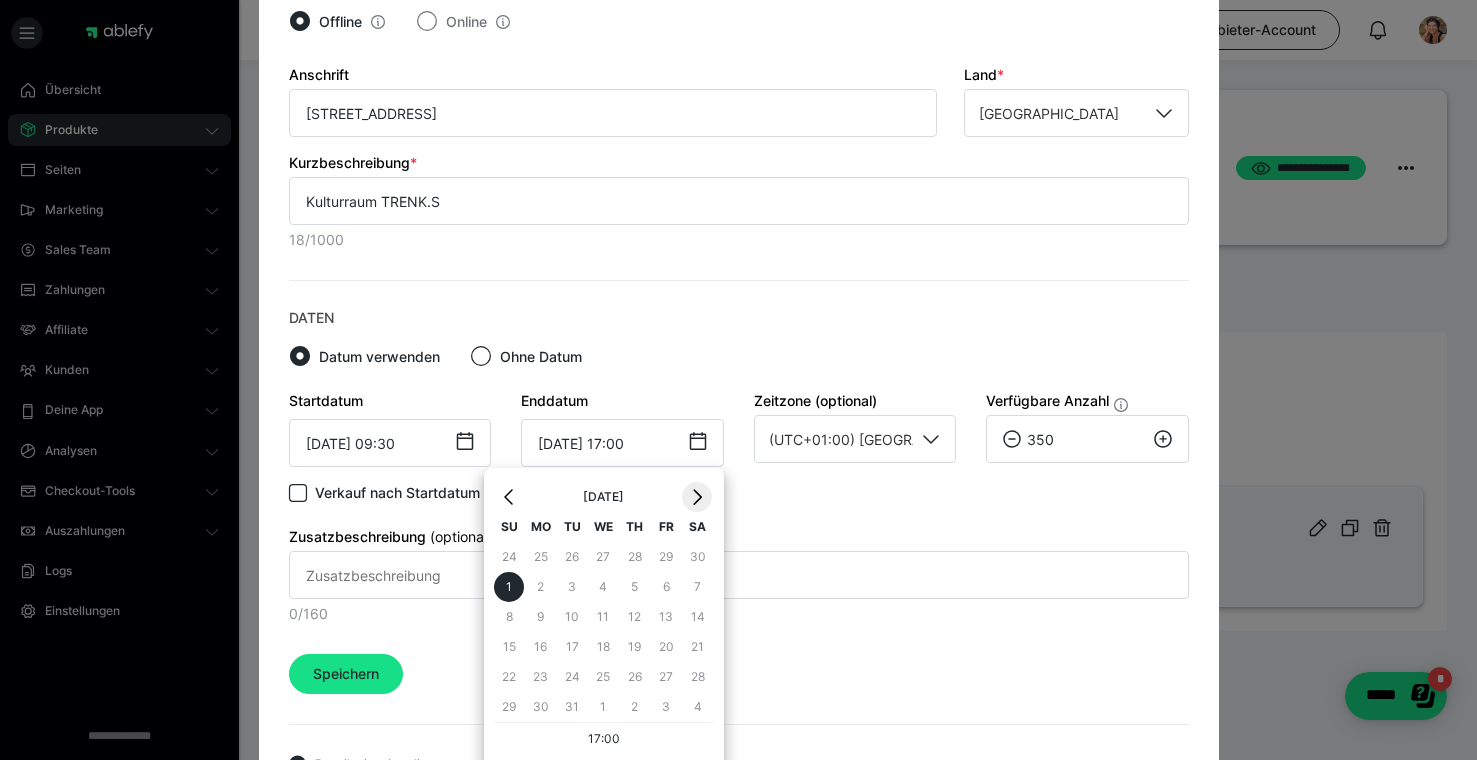 click on "›" at bounding box center (697, 497) 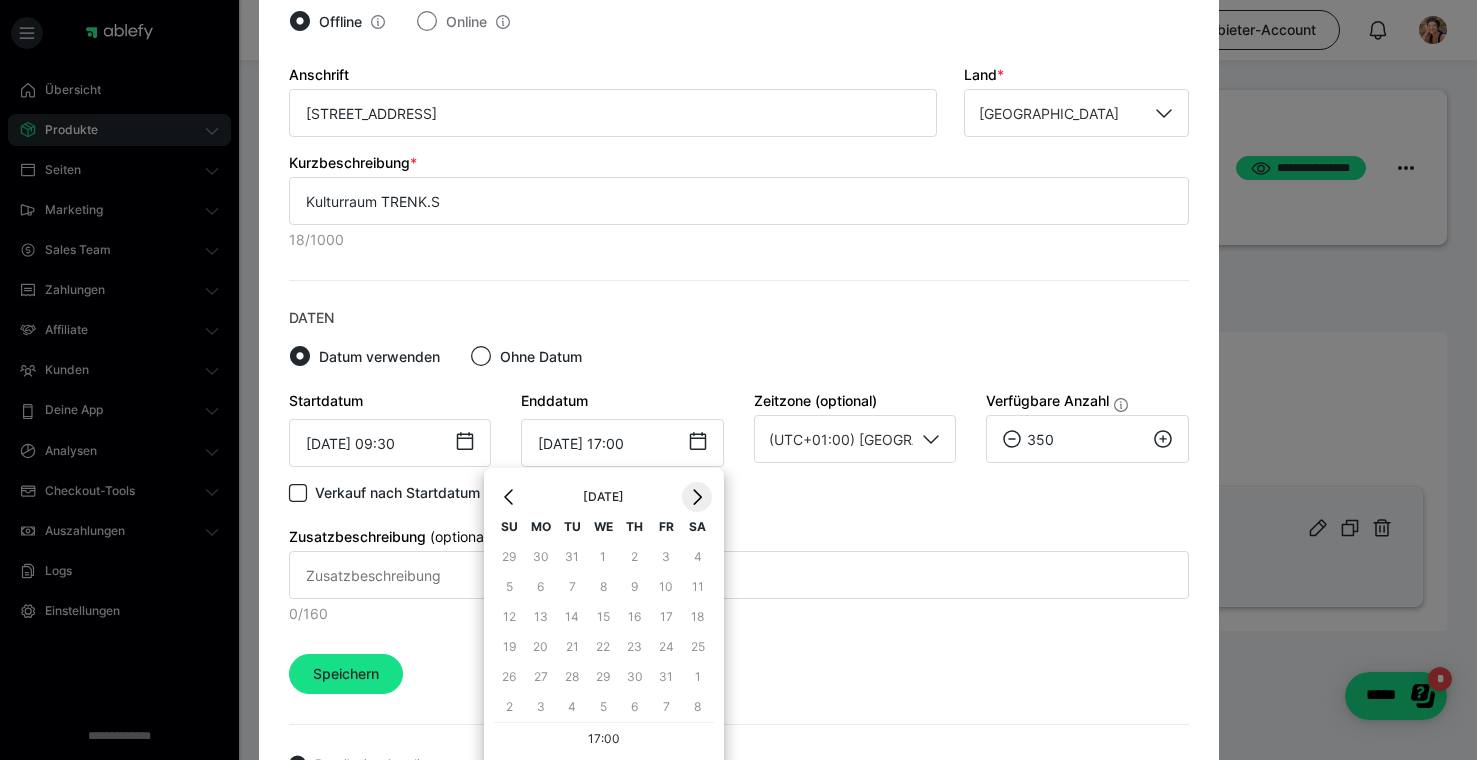 click on "›" at bounding box center [697, 497] 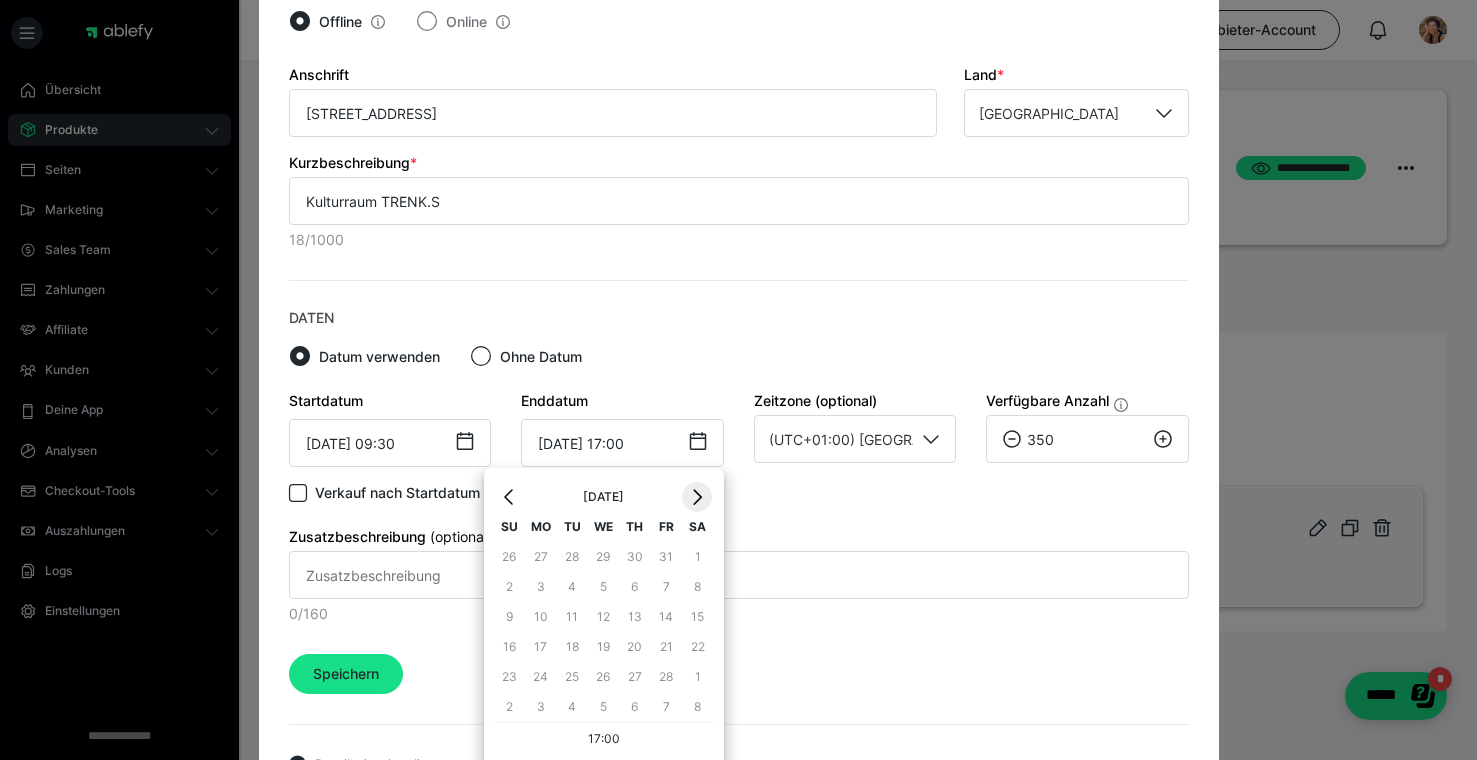 click on "›" at bounding box center [697, 497] 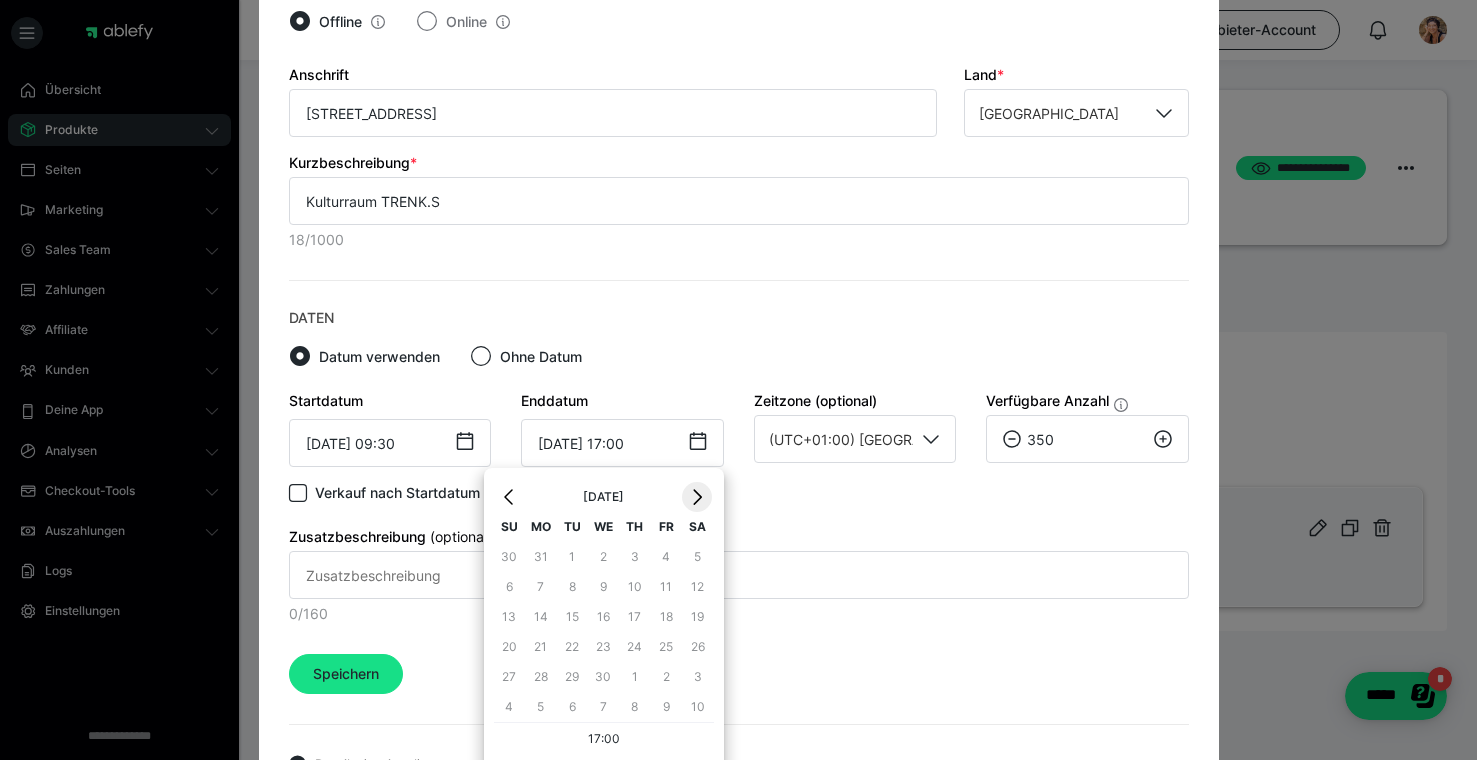 click on "›" at bounding box center (697, 497) 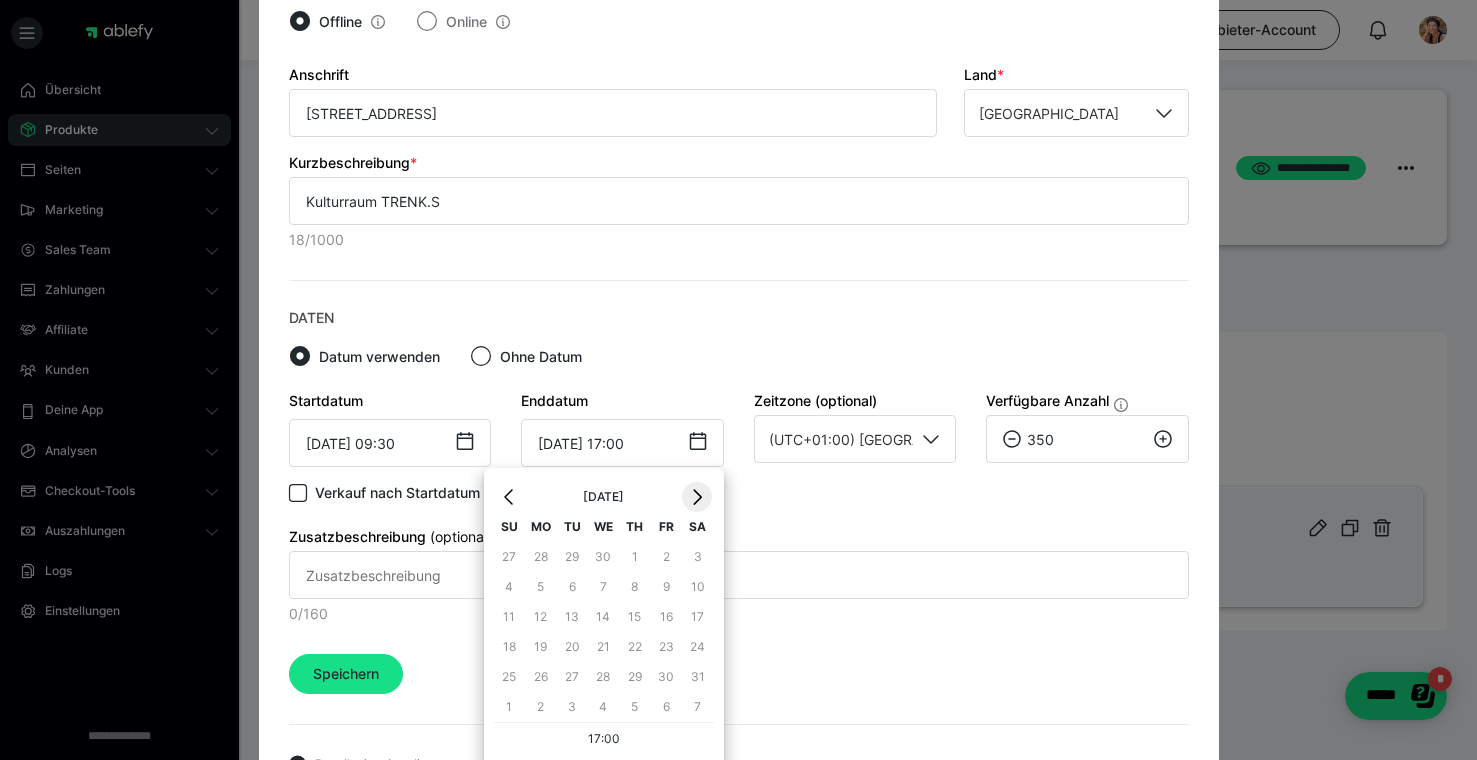 click on "›" at bounding box center [697, 497] 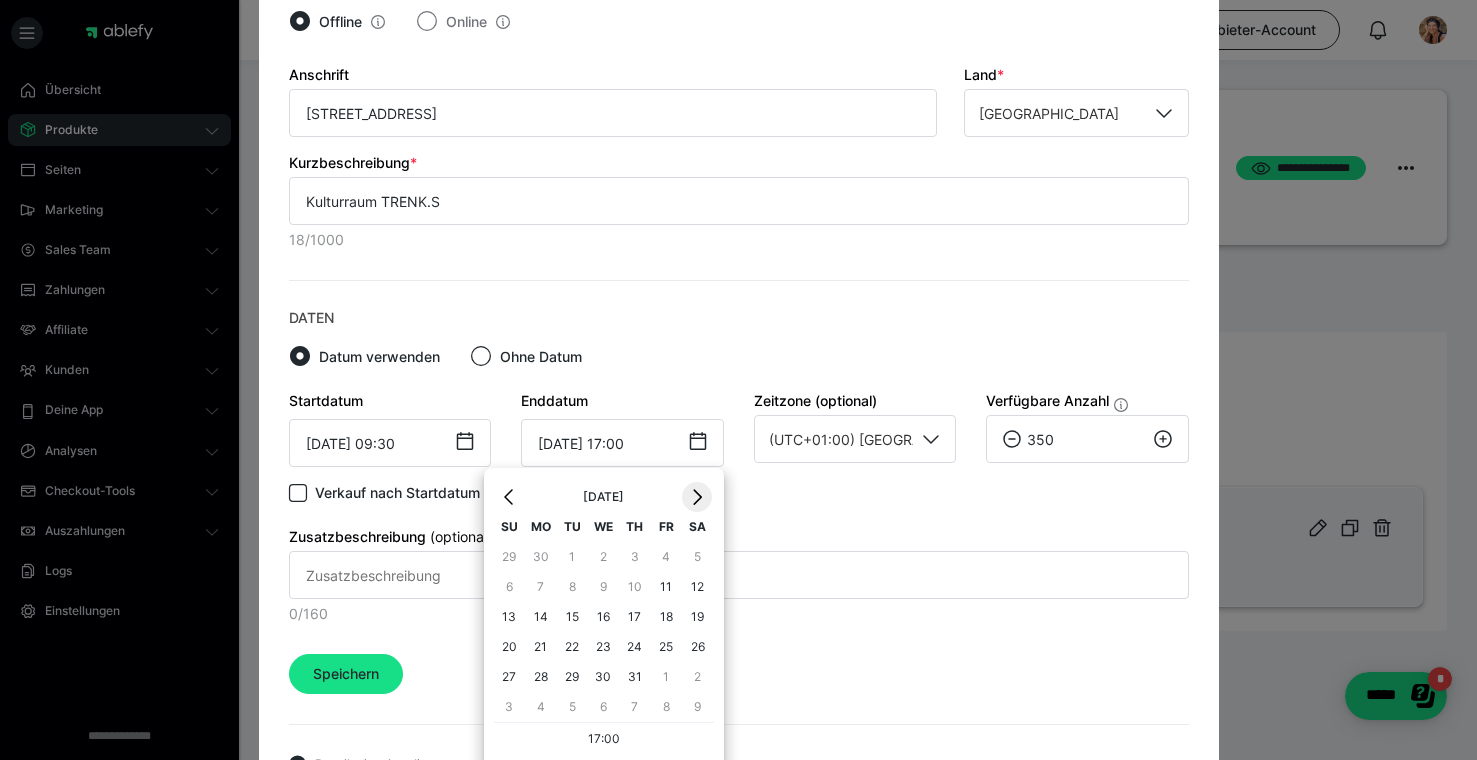 click on "›" at bounding box center [697, 497] 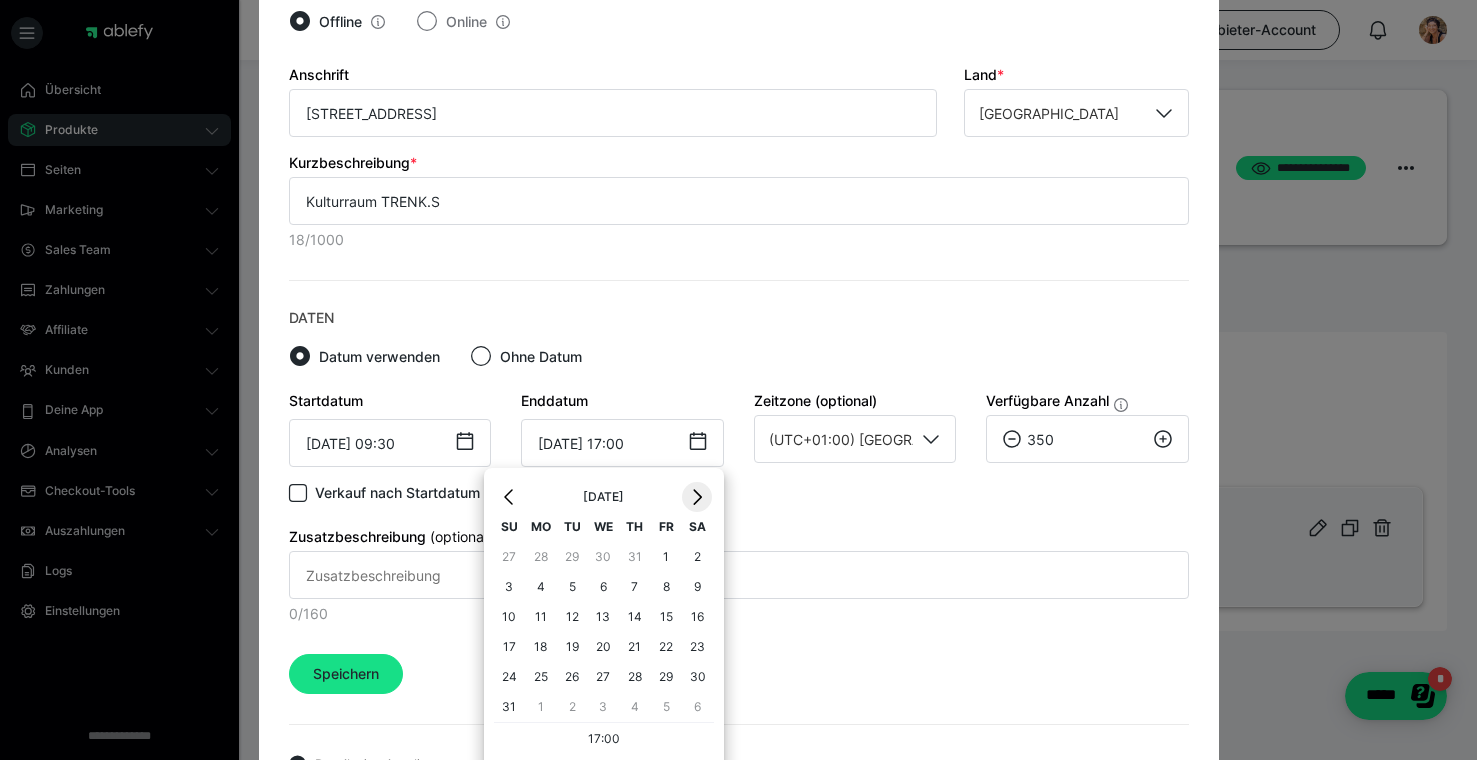 click on "›" at bounding box center (697, 497) 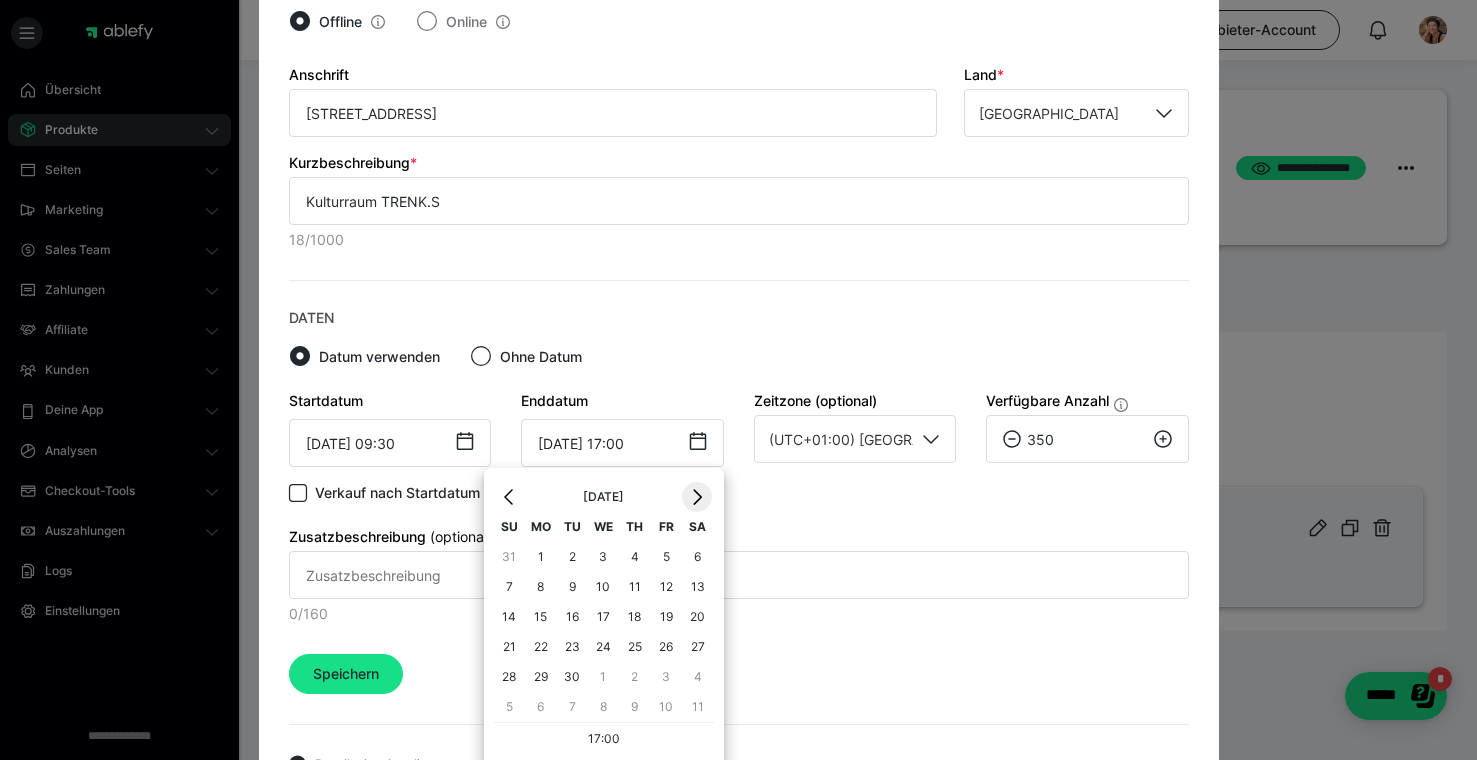 click on "›" at bounding box center [697, 497] 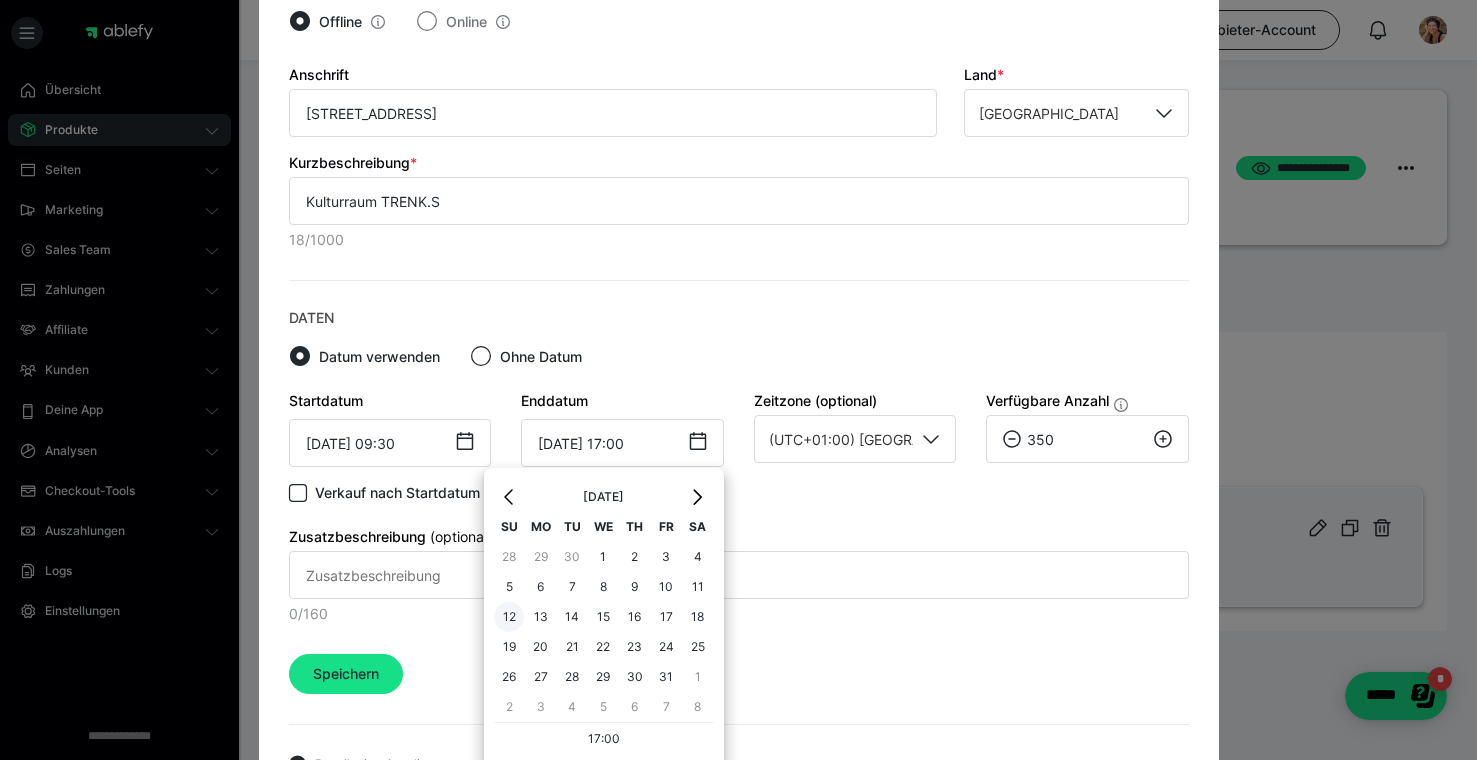 click on "12" at bounding box center (509, 617) 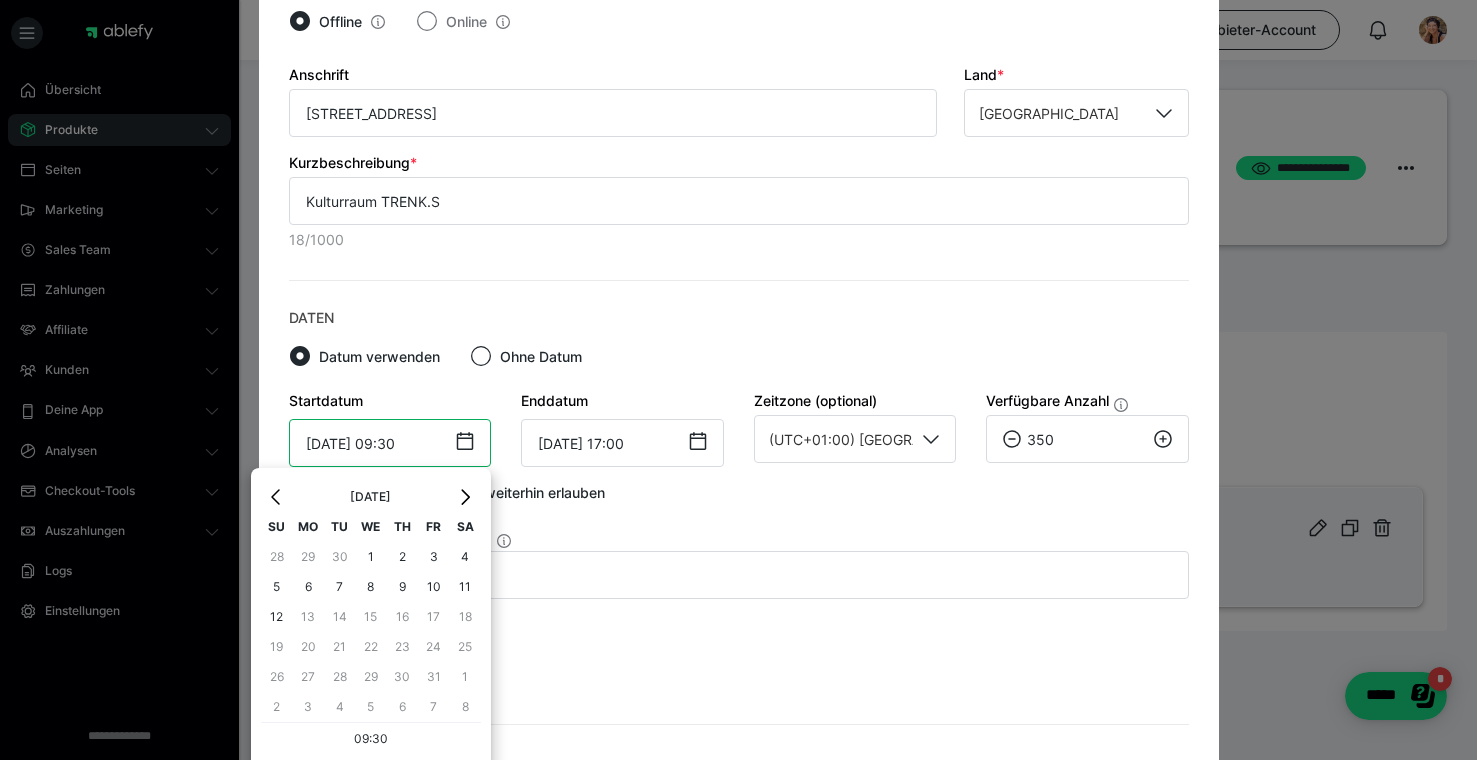 click on "[DATE] 09:30" at bounding box center [390, 443] 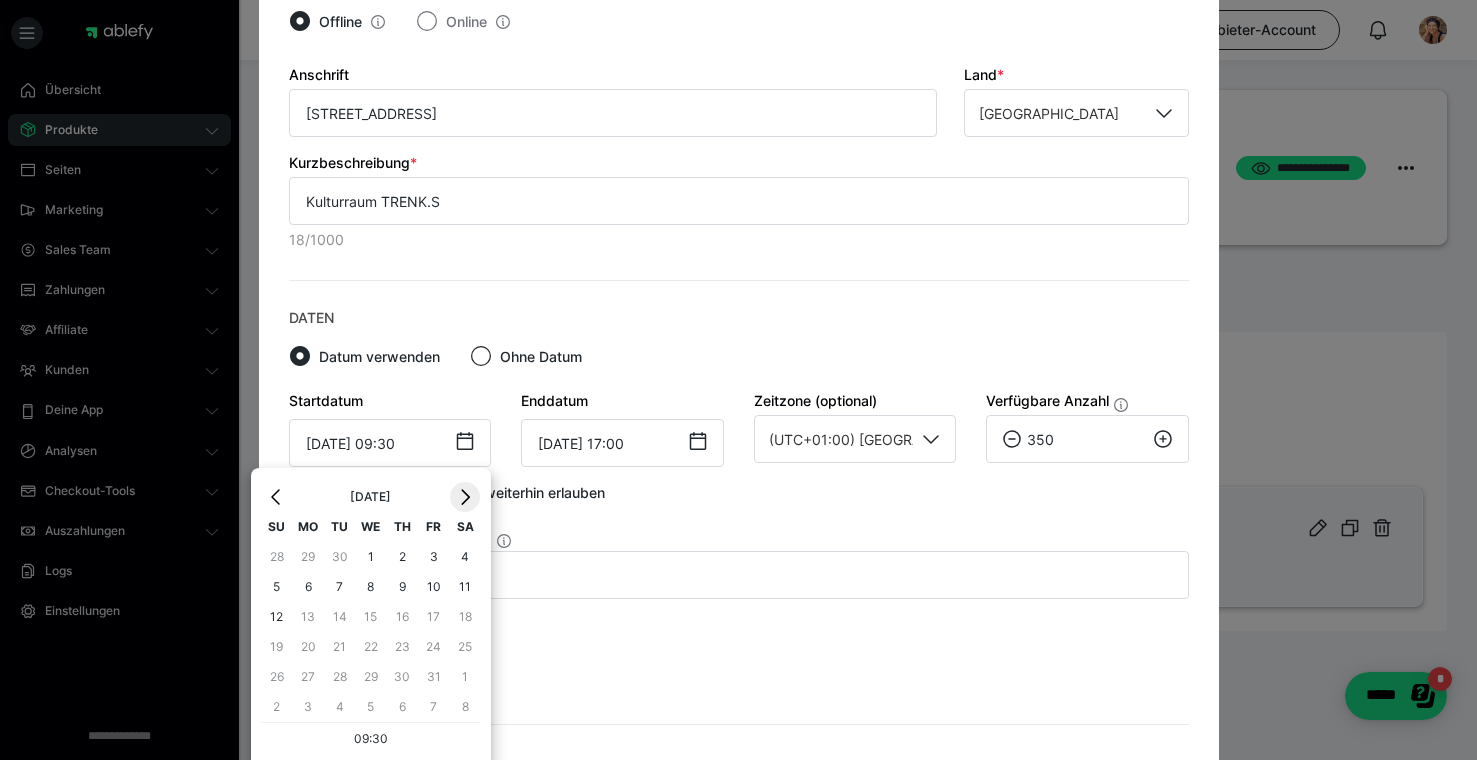 click on "›" at bounding box center [465, 497] 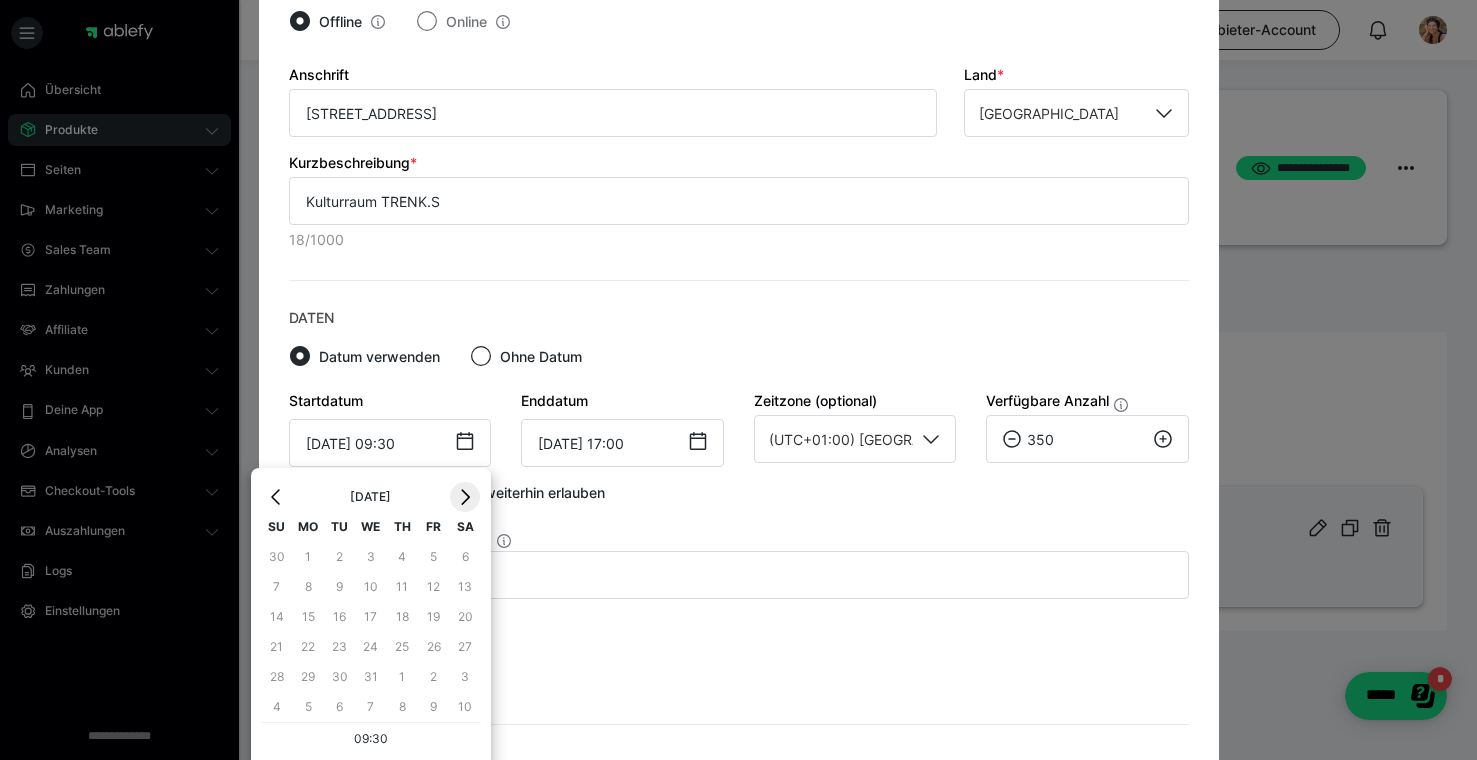 click on "›" at bounding box center [465, 497] 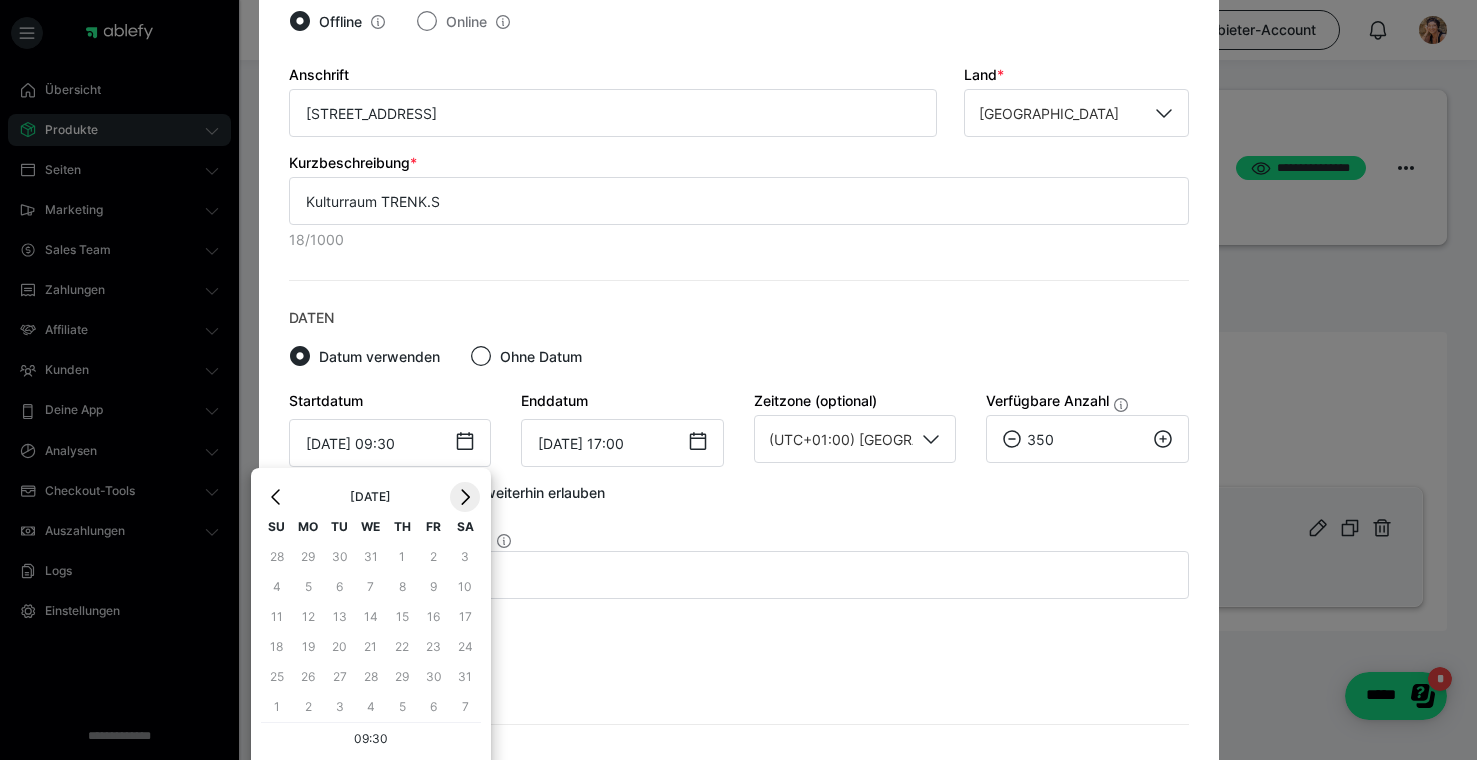 click on "›" at bounding box center (465, 497) 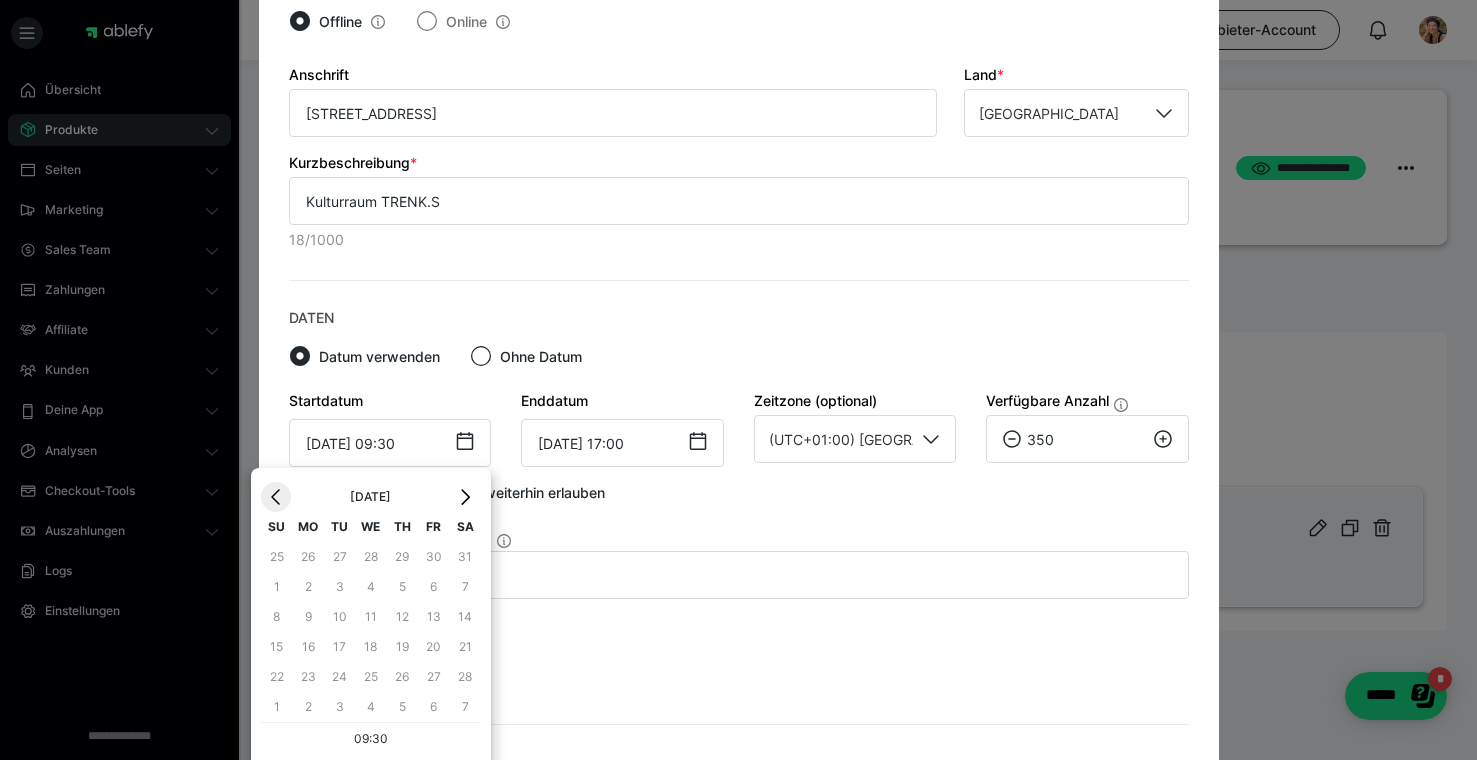 click on "‹" at bounding box center [276, 497] 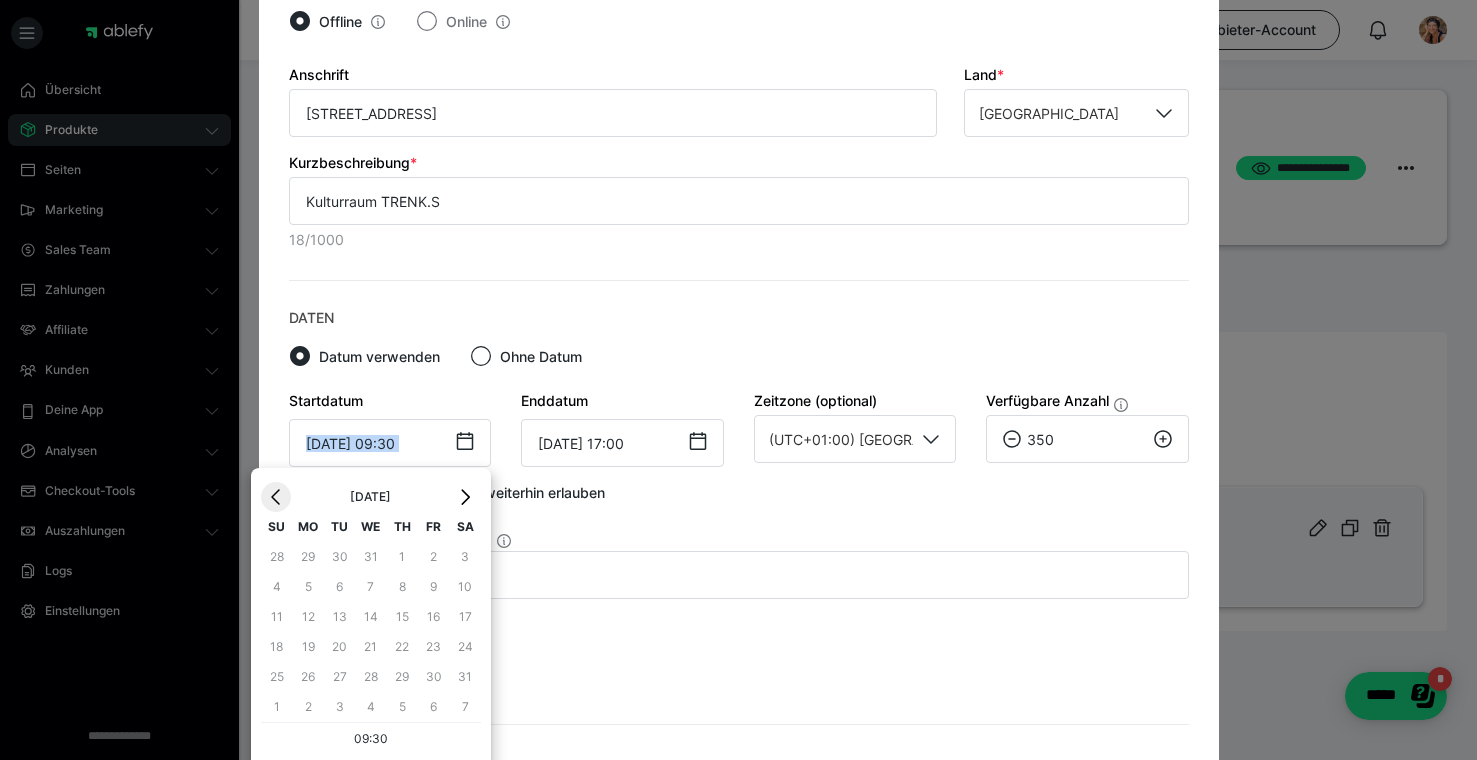 click on "‹" at bounding box center [276, 497] 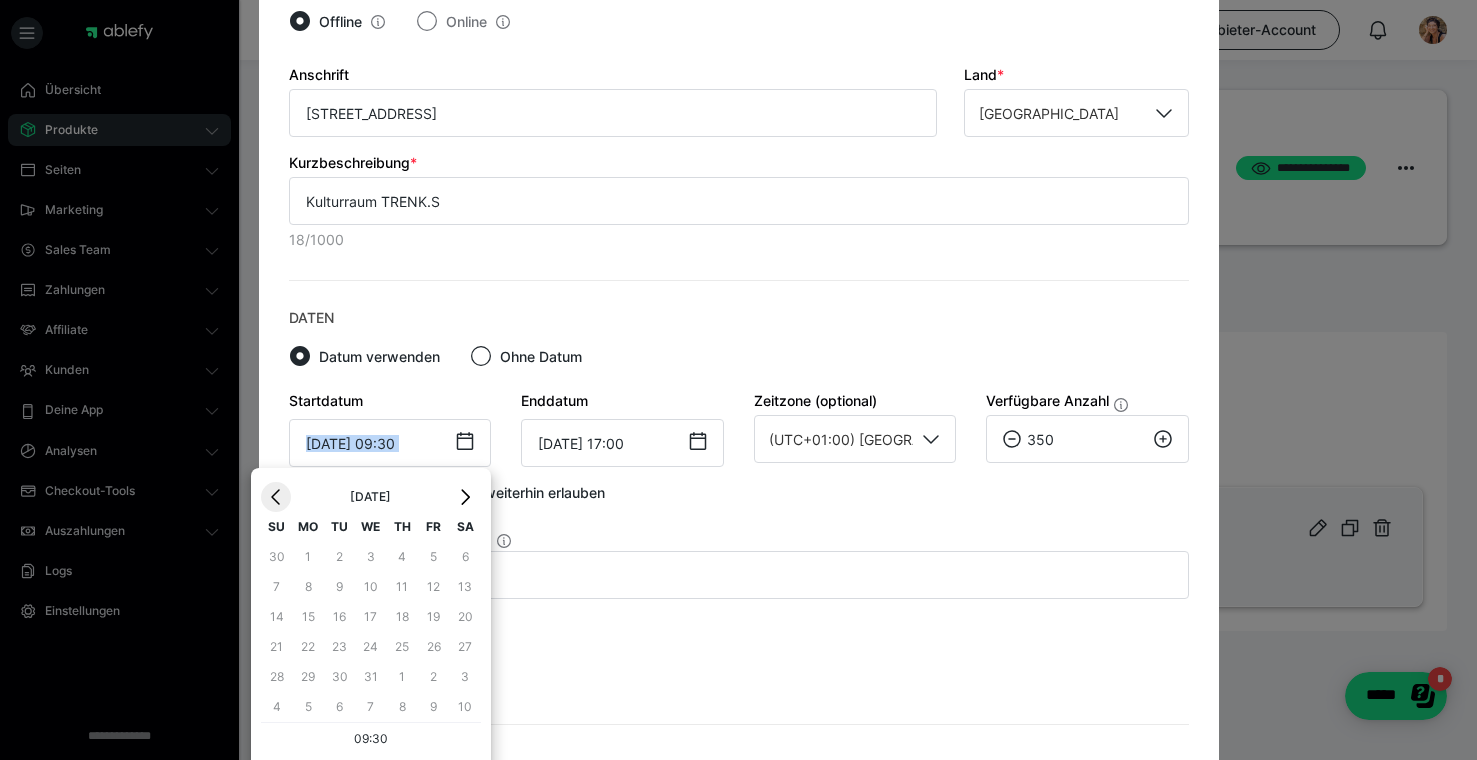 click on "‹" at bounding box center [276, 497] 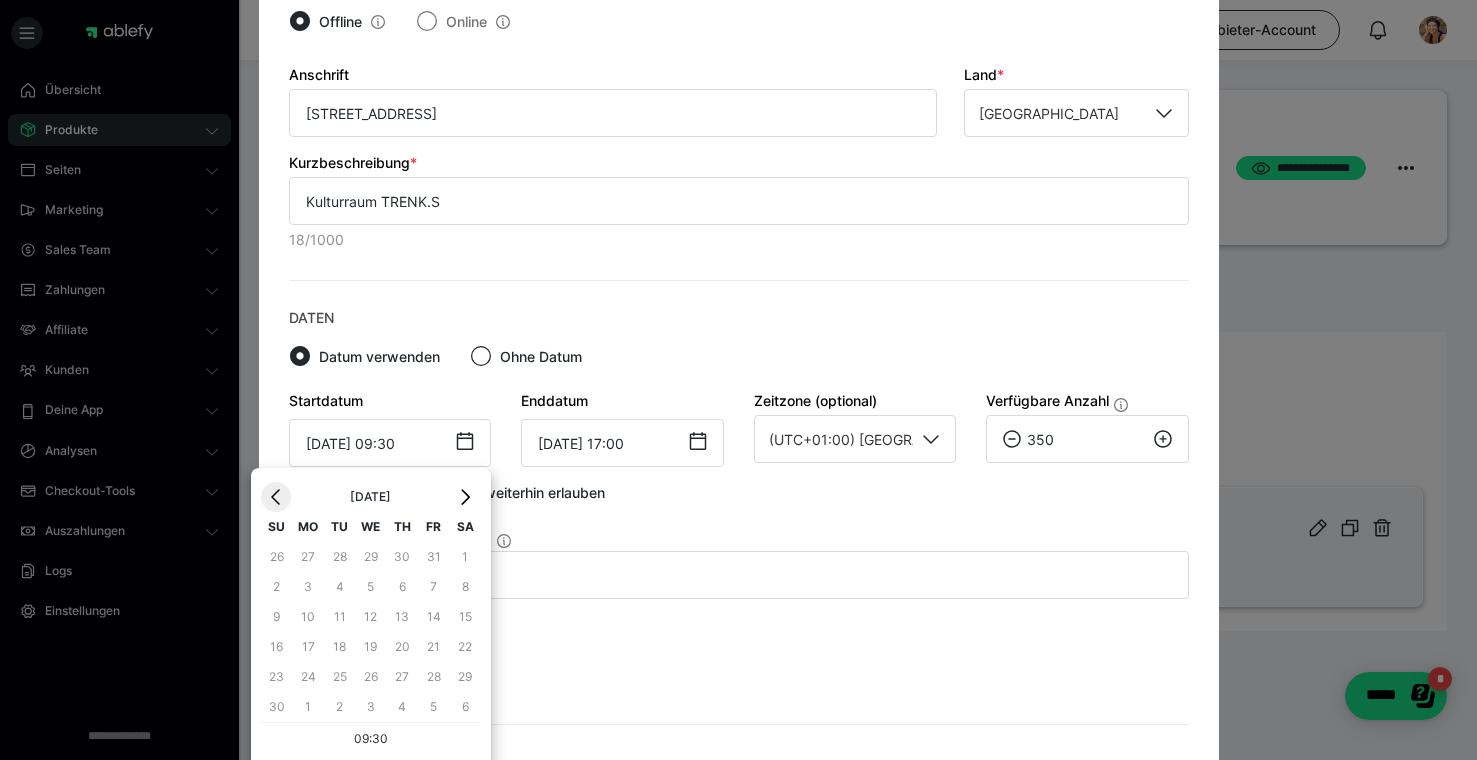 click on "‹" at bounding box center (276, 497) 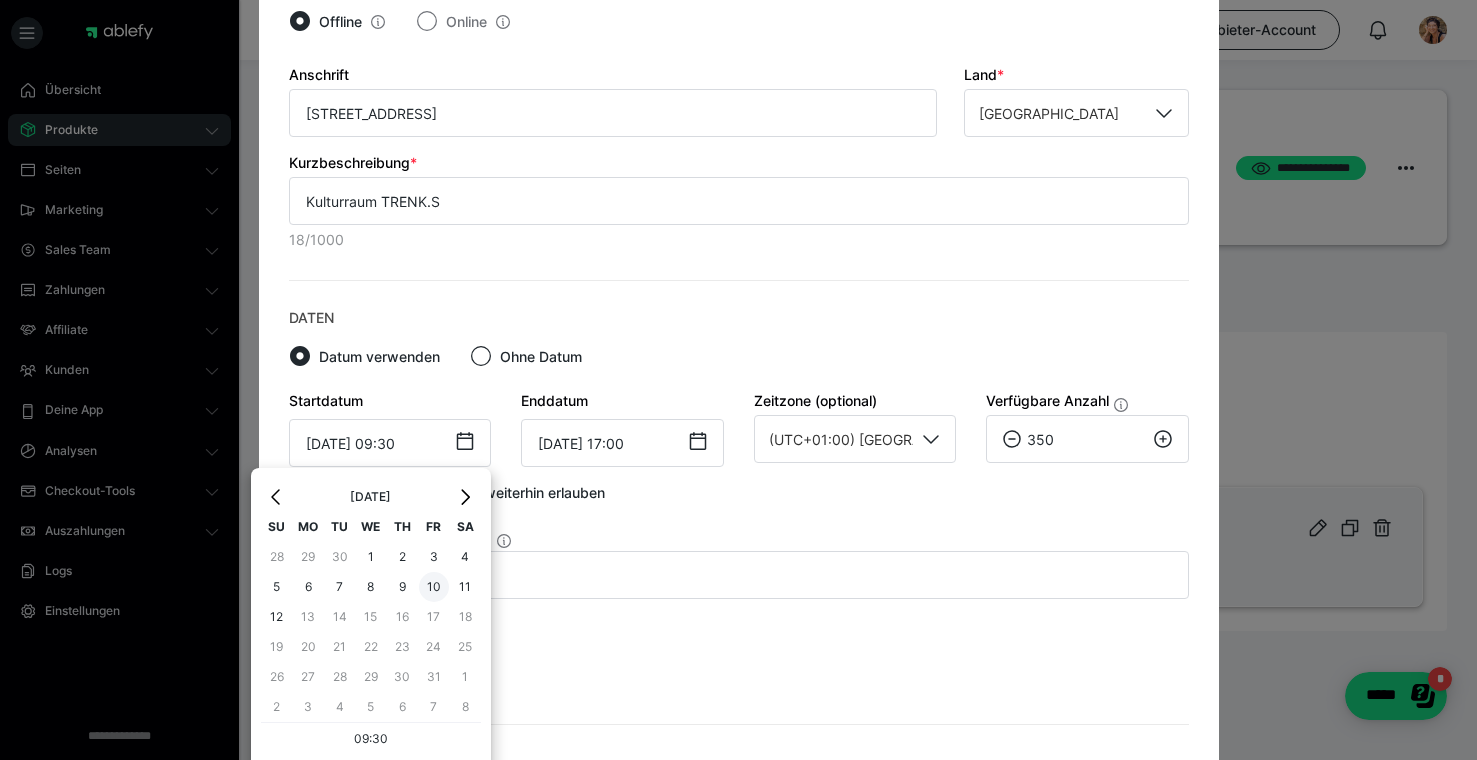 click on "10" at bounding box center (434, 587) 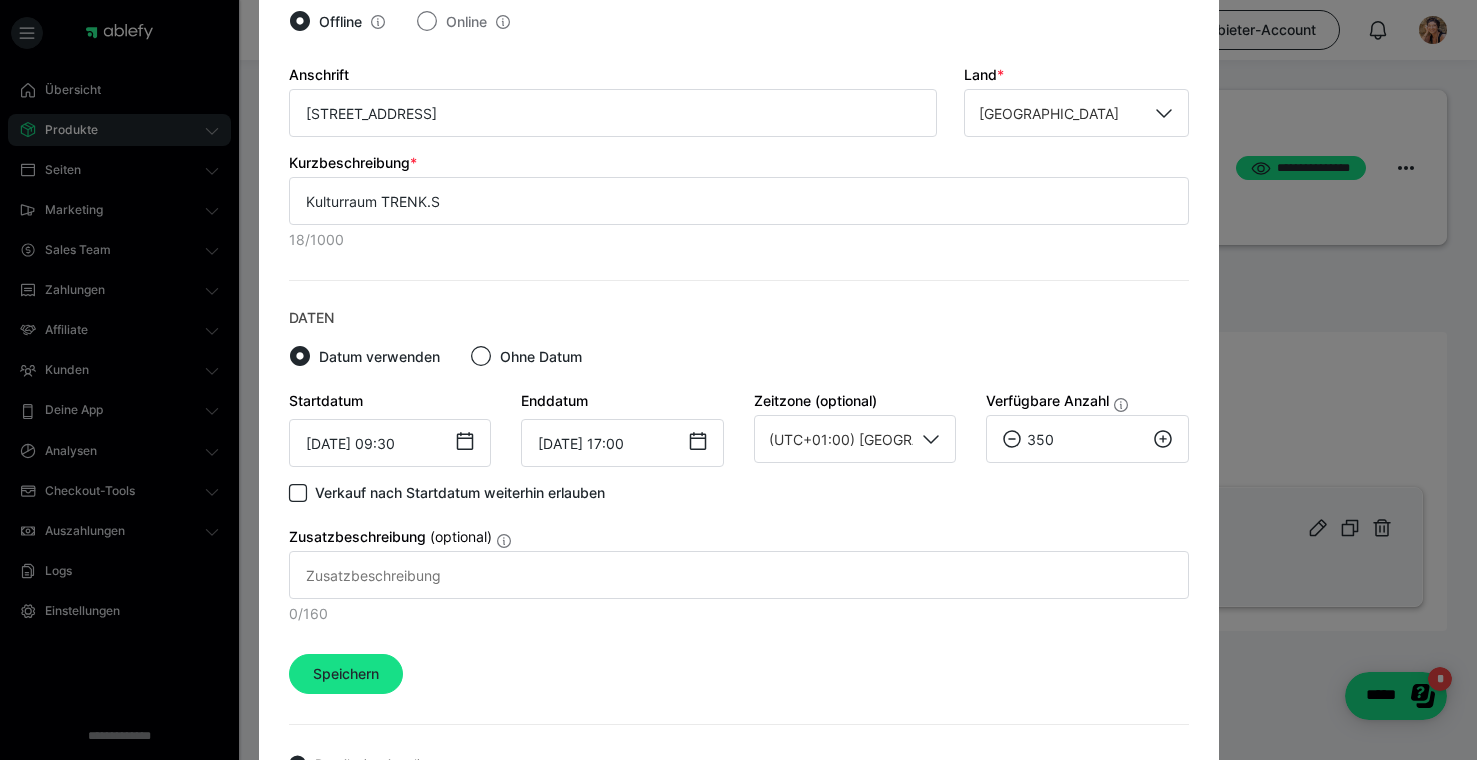 click on "Daten Datum verwenden Ohne Datum Startdatum 10.10.2025 09:30 ‹ October 2025 › Su Mo Tu We Th Fr Sa 28 29 30 1 2 3 4 5 6 7 8 9 10 11 12 13 14 15 16 17 18 19 20 21 22 23 24 25 26 27 28 29 30 31 1 2 3 4 5 6 7 8 09:30 Enddatum 12.10.2025 17:00 ‹ October 2025 › Su Mo Tu We Th Fr Sa 28 29 30 1 2 3 4 5 6 7 8 9 10 11 12 13 14 15 16 17 18 19 20 21 22 23 24 25 26 27 28 29 30 31 1 2 3 4 5 6 7 8 17:00 Zeitzone (optional) (UTC+01:00) Berlin Verfügbare Anzahl 350 Verkauf nach Startdatum weiterhin erlauben Zusatzbeschreibung   (optional)   0/160 Speichern" at bounding box center (739, 503) 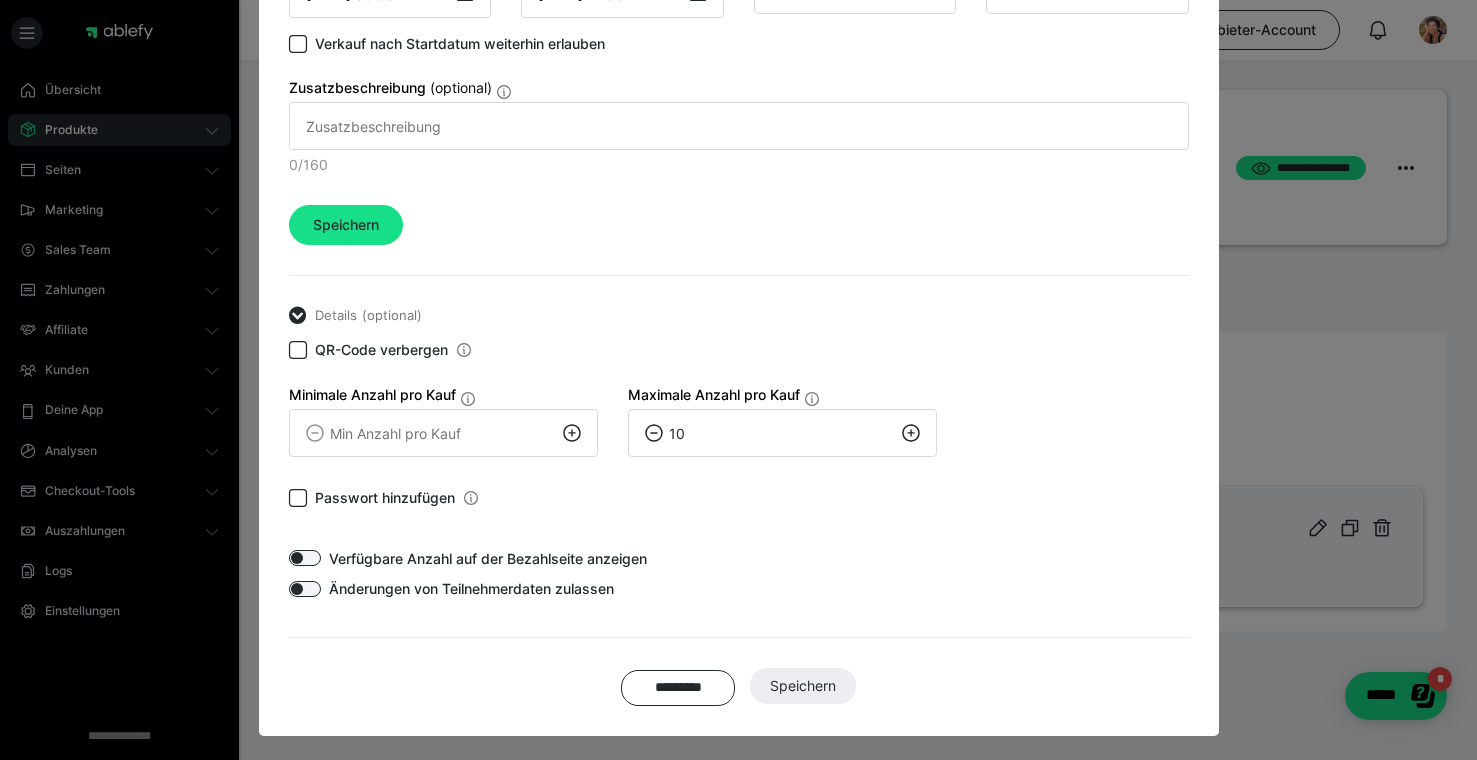 scroll, scrollTop: 966, scrollLeft: 0, axis: vertical 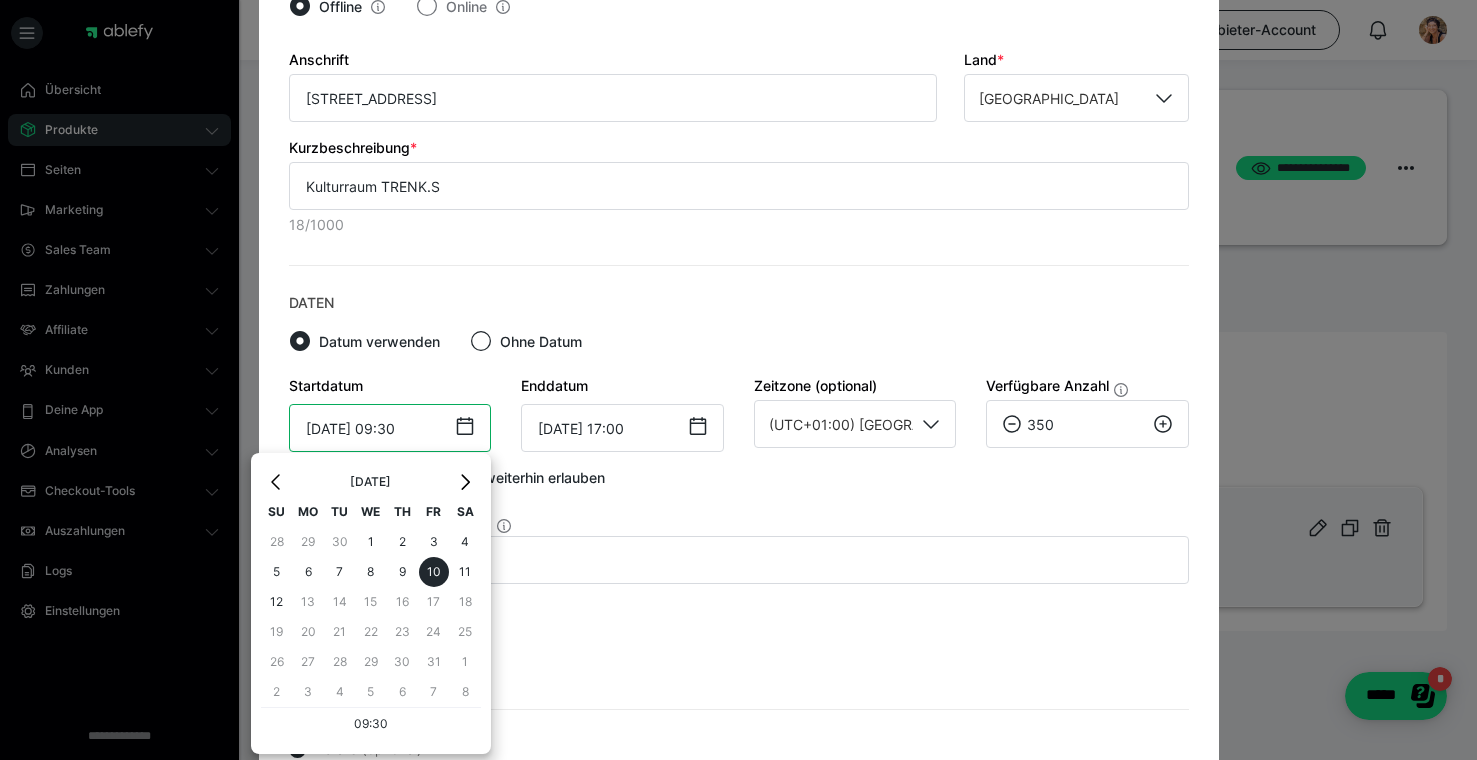 click on "[DATE] 09:30" at bounding box center [390, 428] 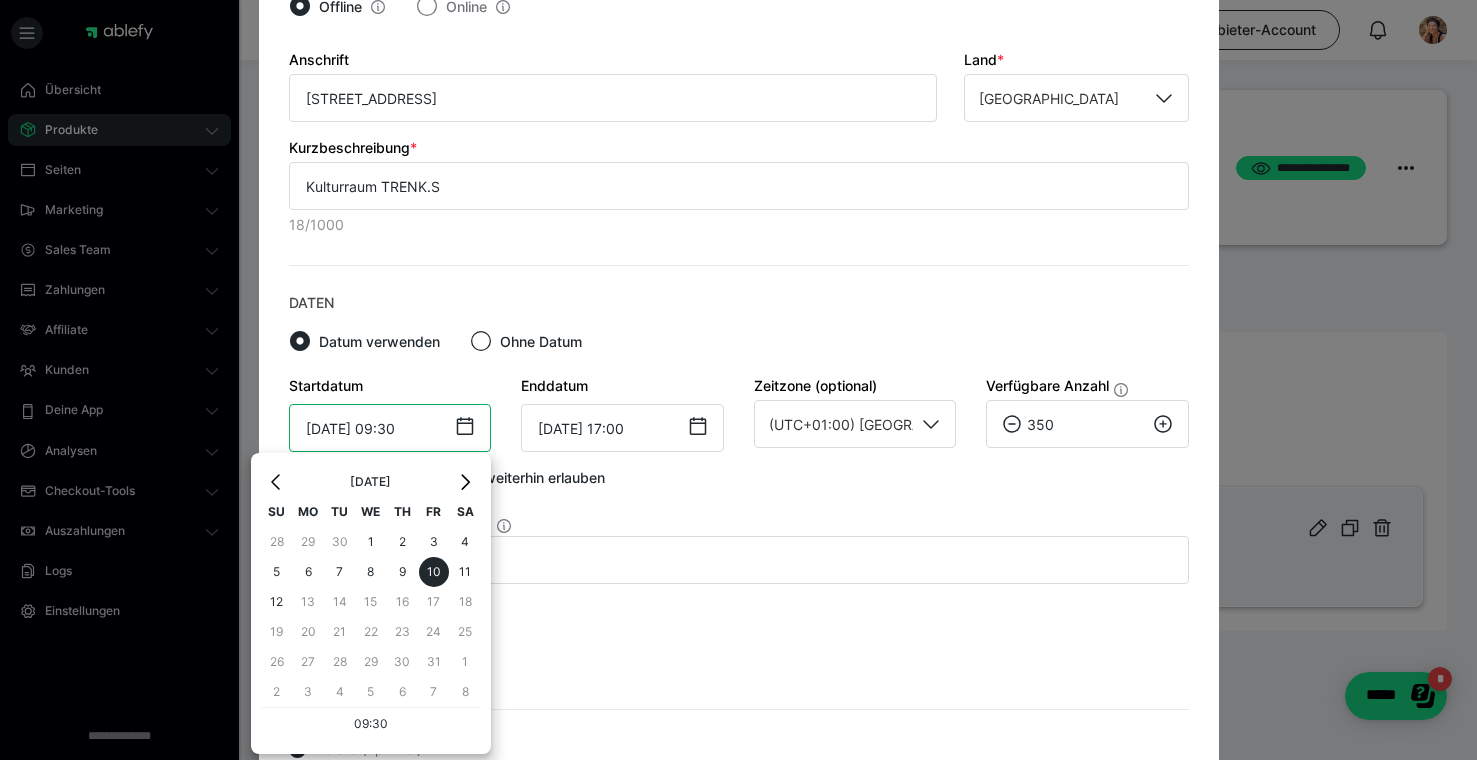 click on "[DATE] 09:30" at bounding box center [390, 428] 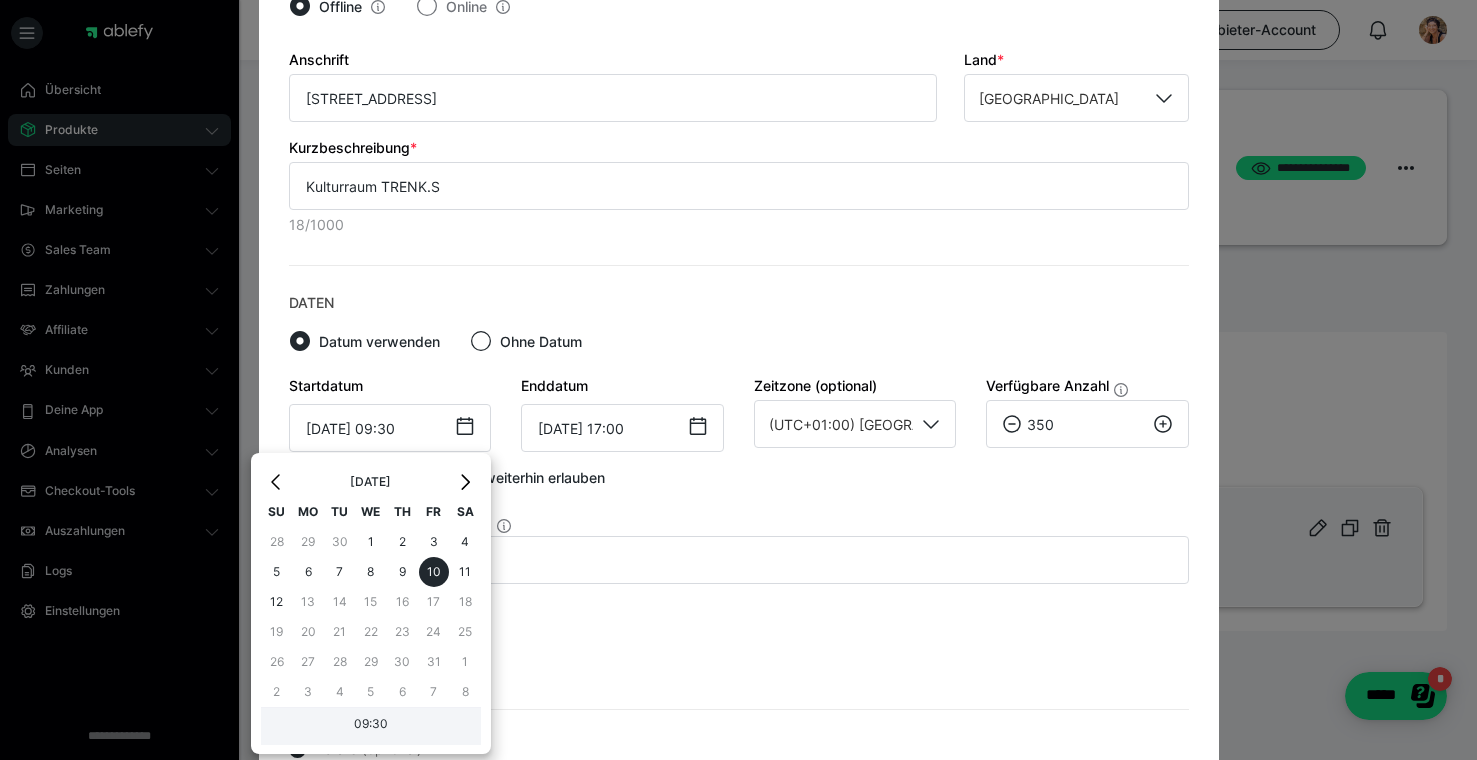 click on "09:30" at bounding box center [371, 727] 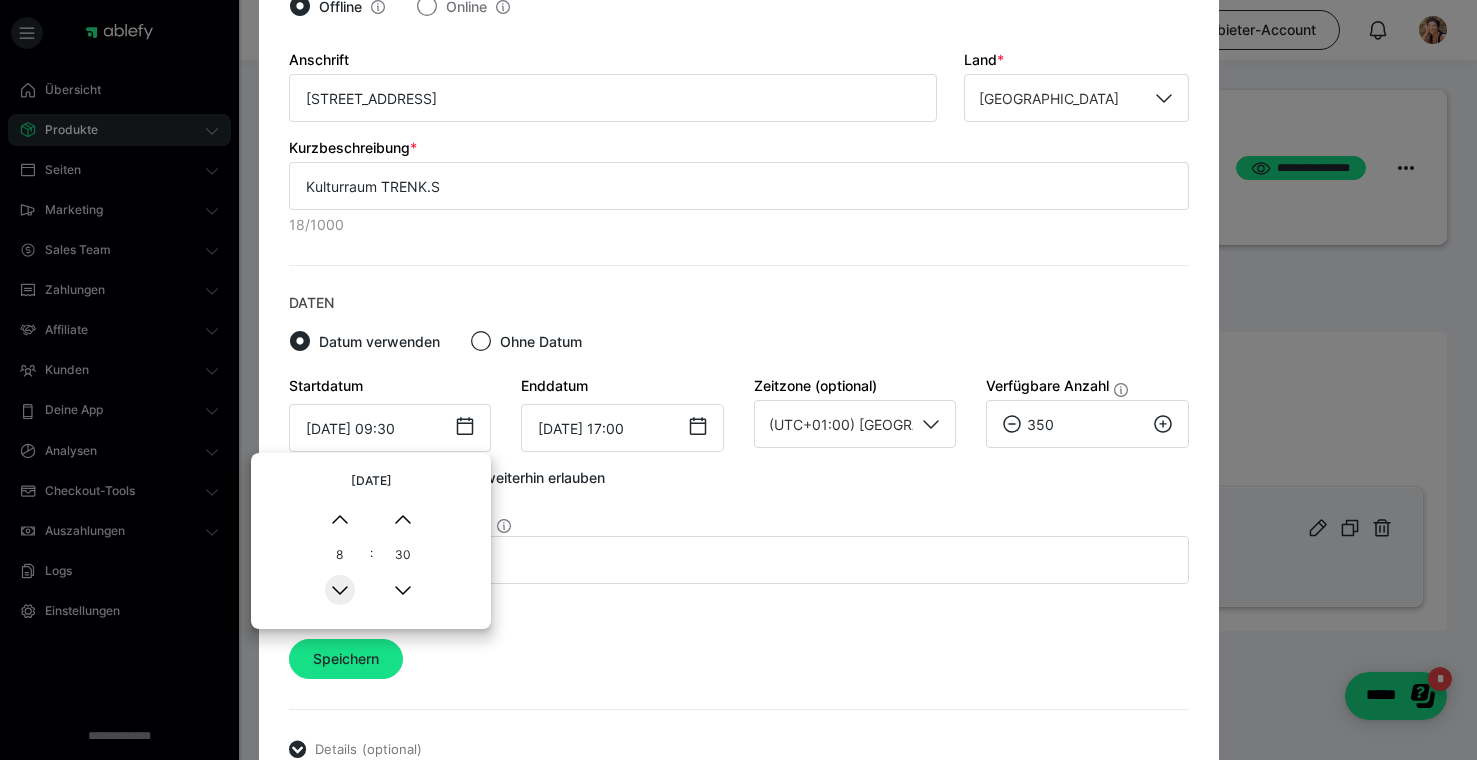 click on "▼" at bounding box center [340, 590] 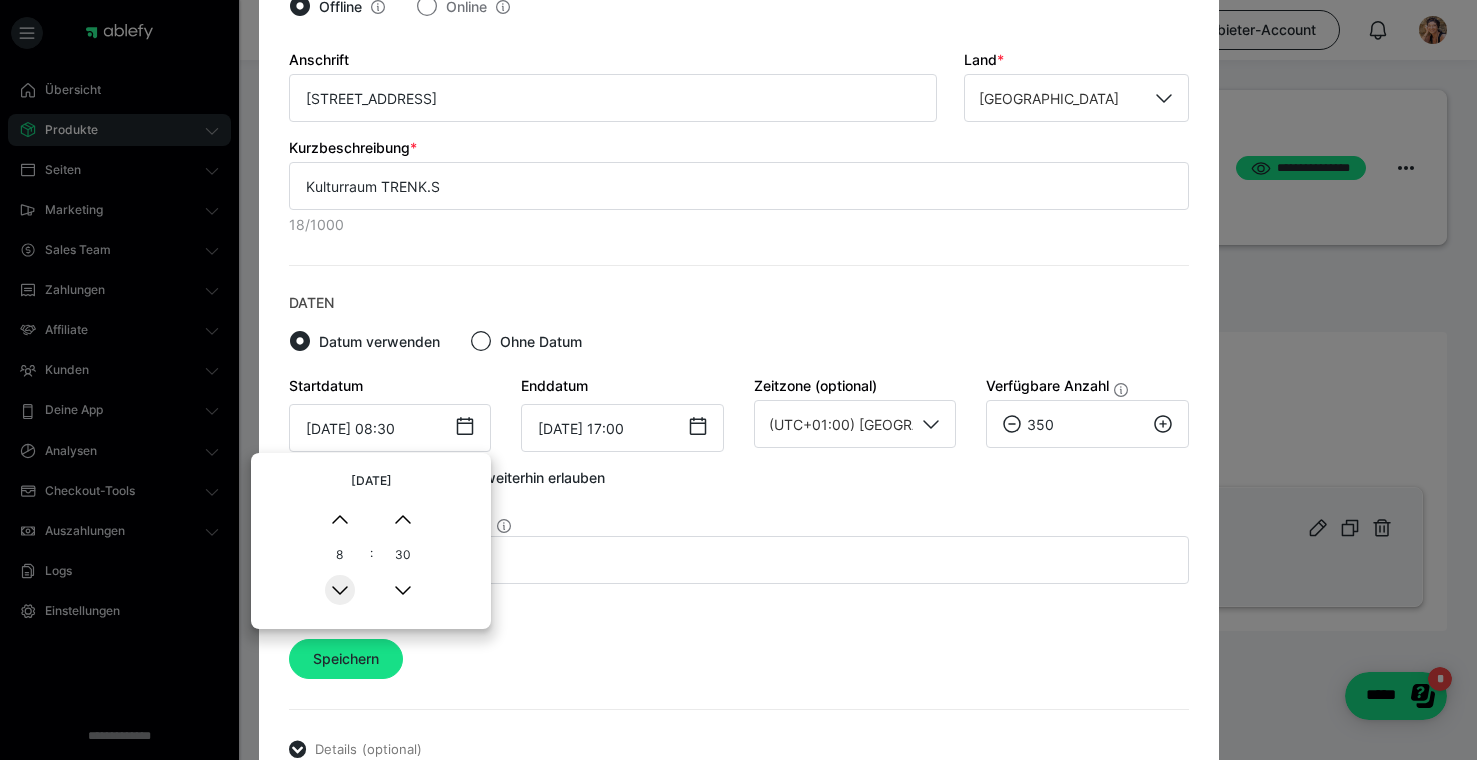 click on "▼" at bounding box center (340, 590) 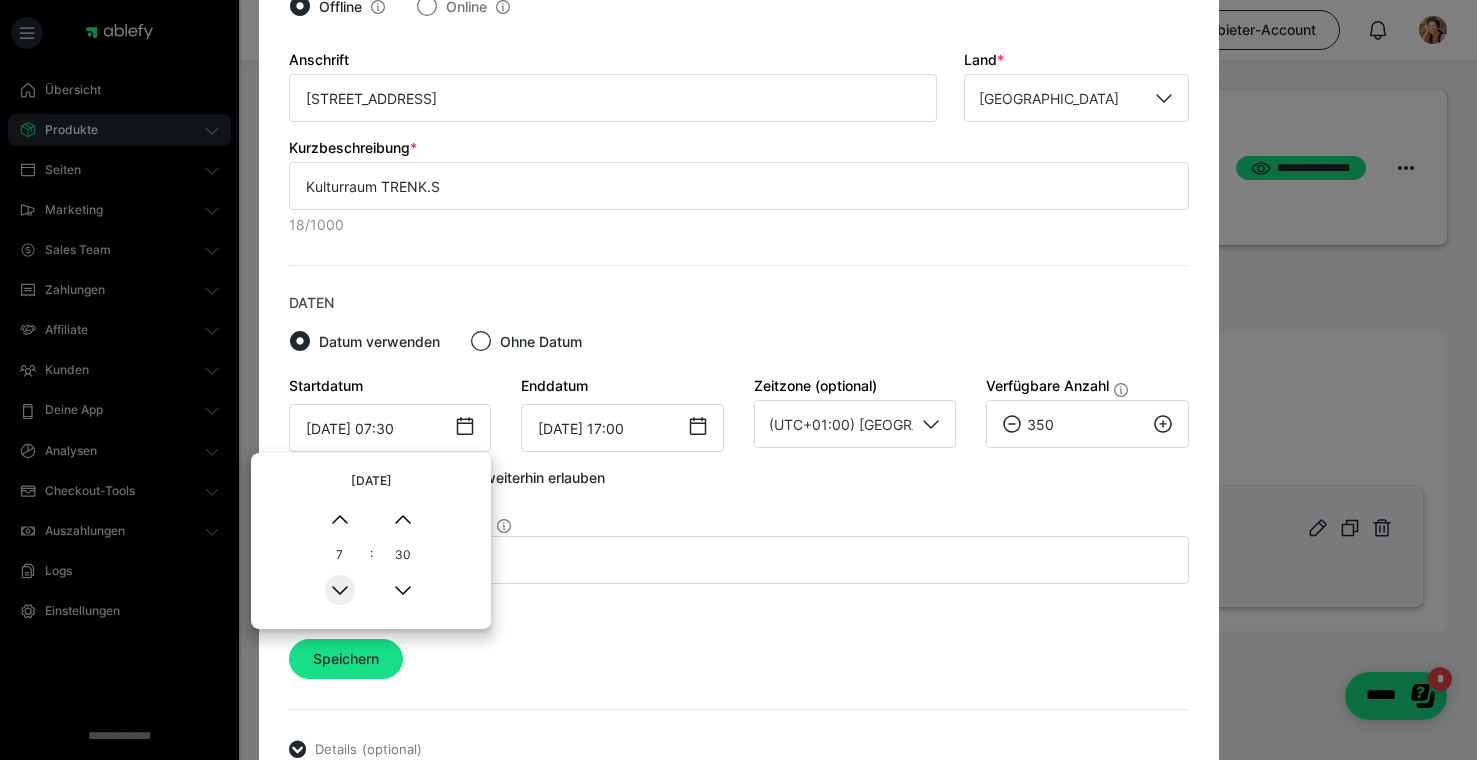 click on "▼" at bounding box center (340, 590) 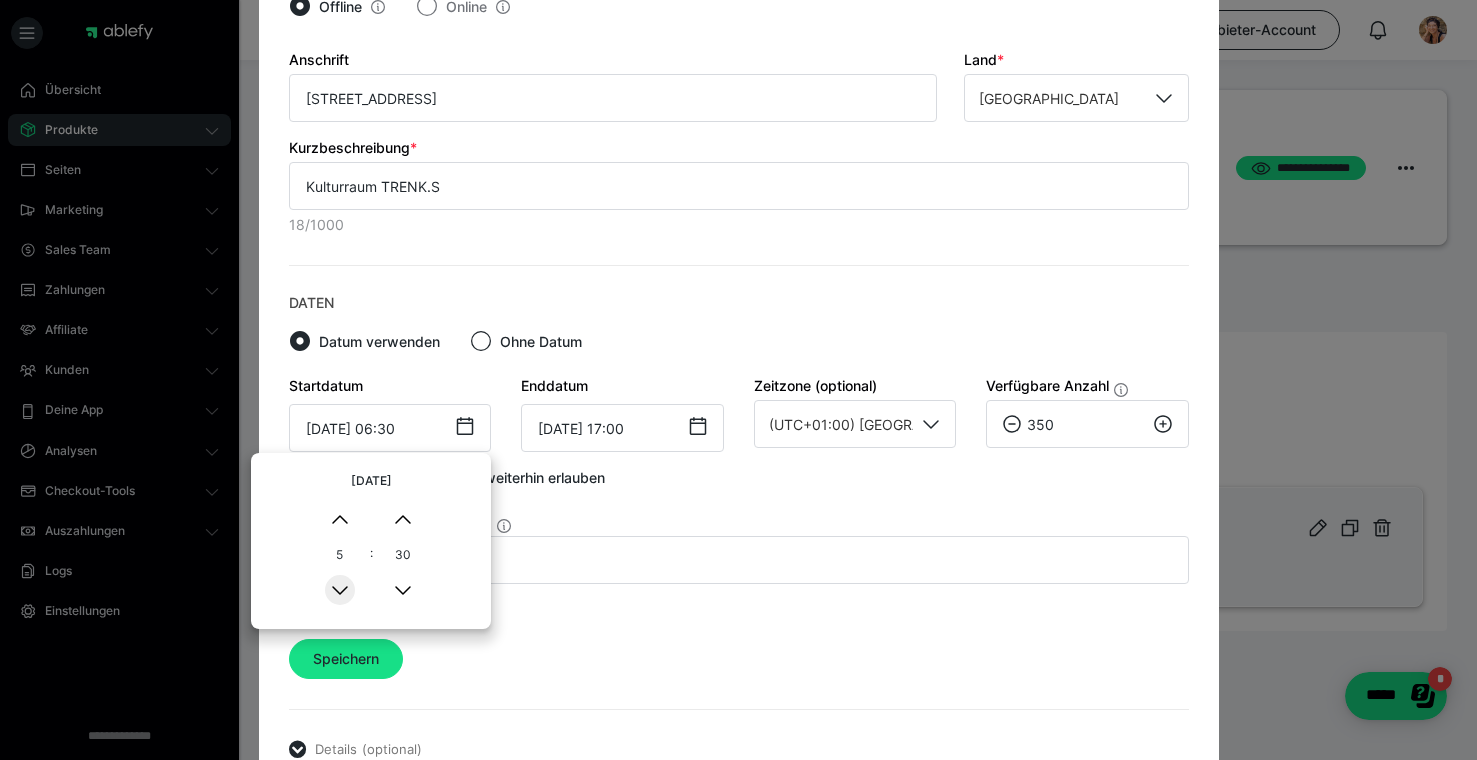 click on "▼" at bounding box center (340, 590) 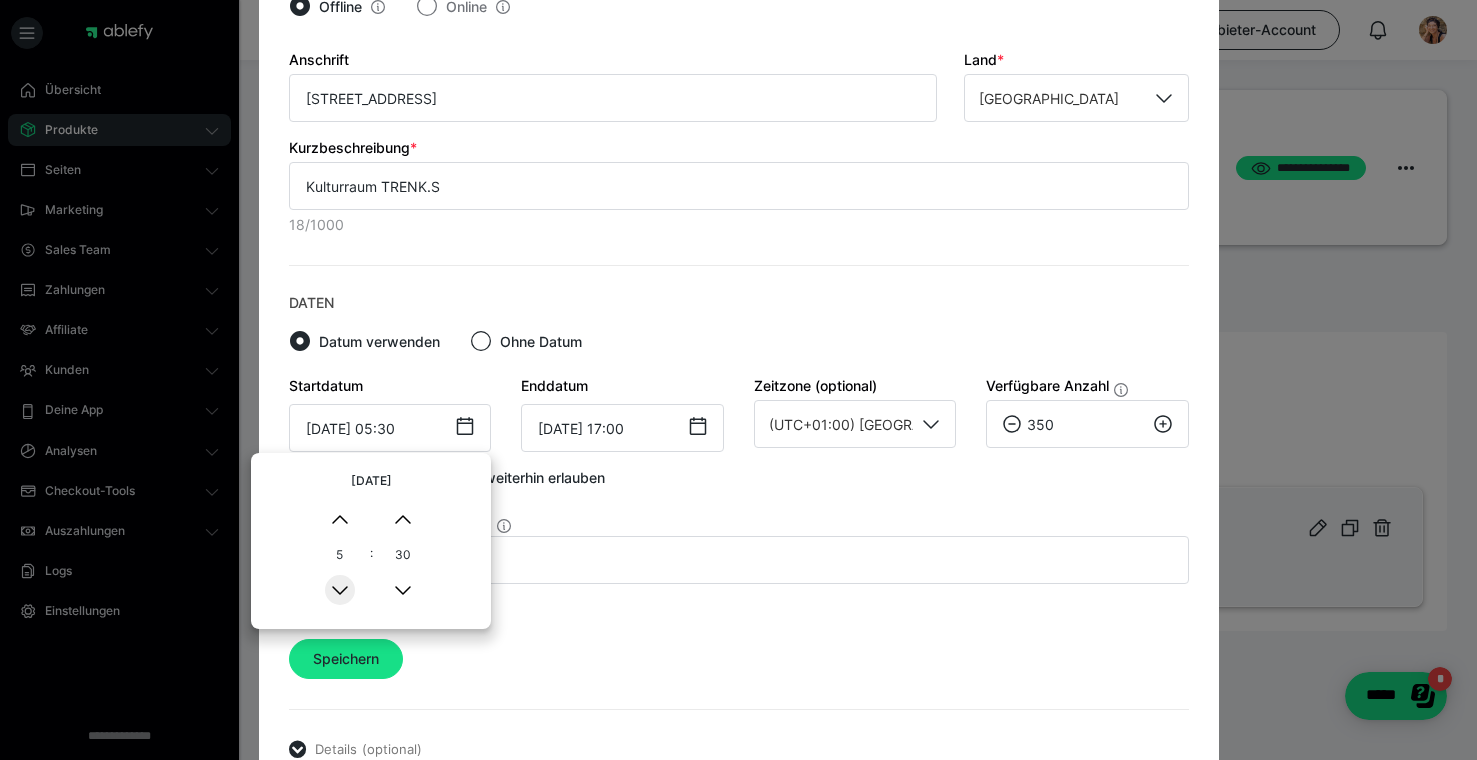 click on "▼" at bounding box center [340, 590] 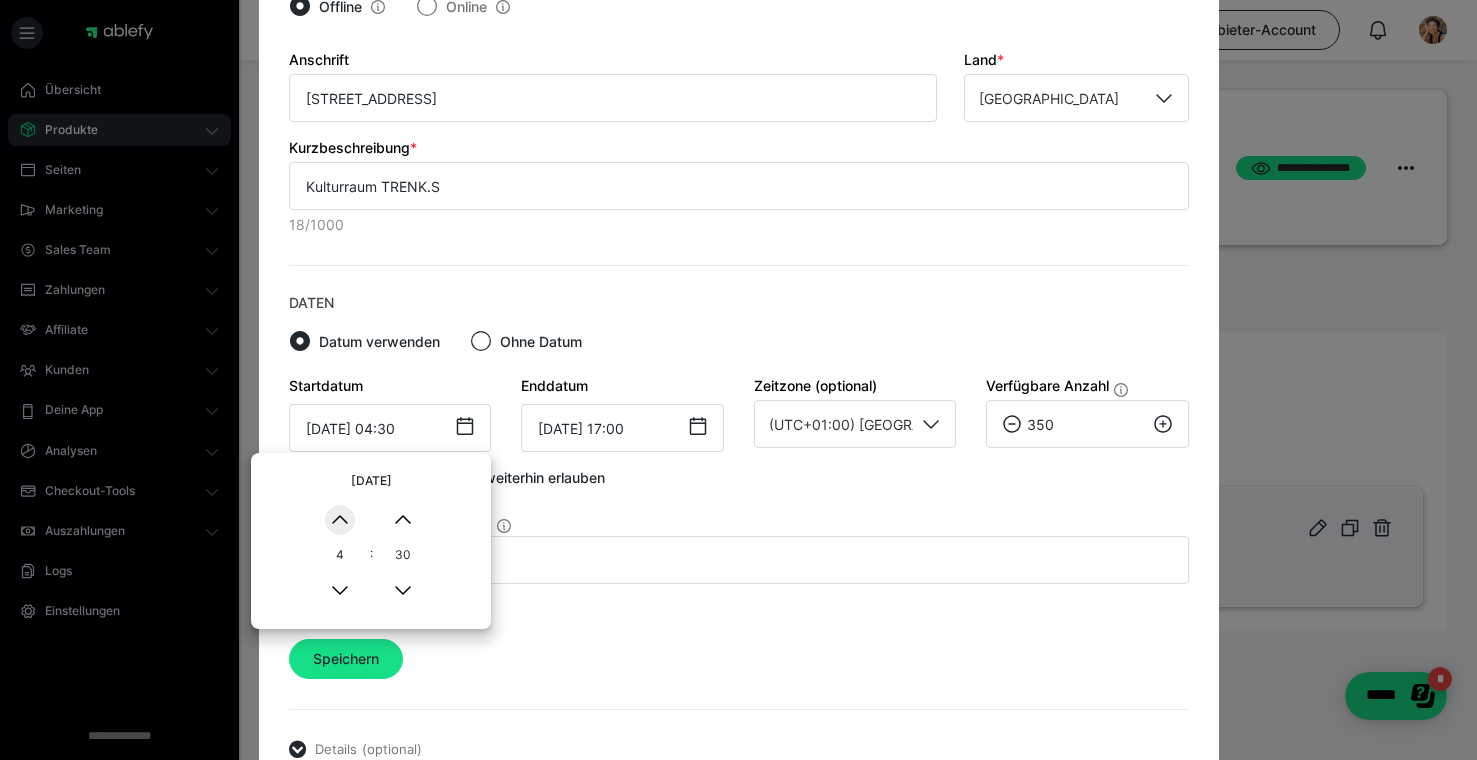 click on "▲" at bounding box center [340, 520] 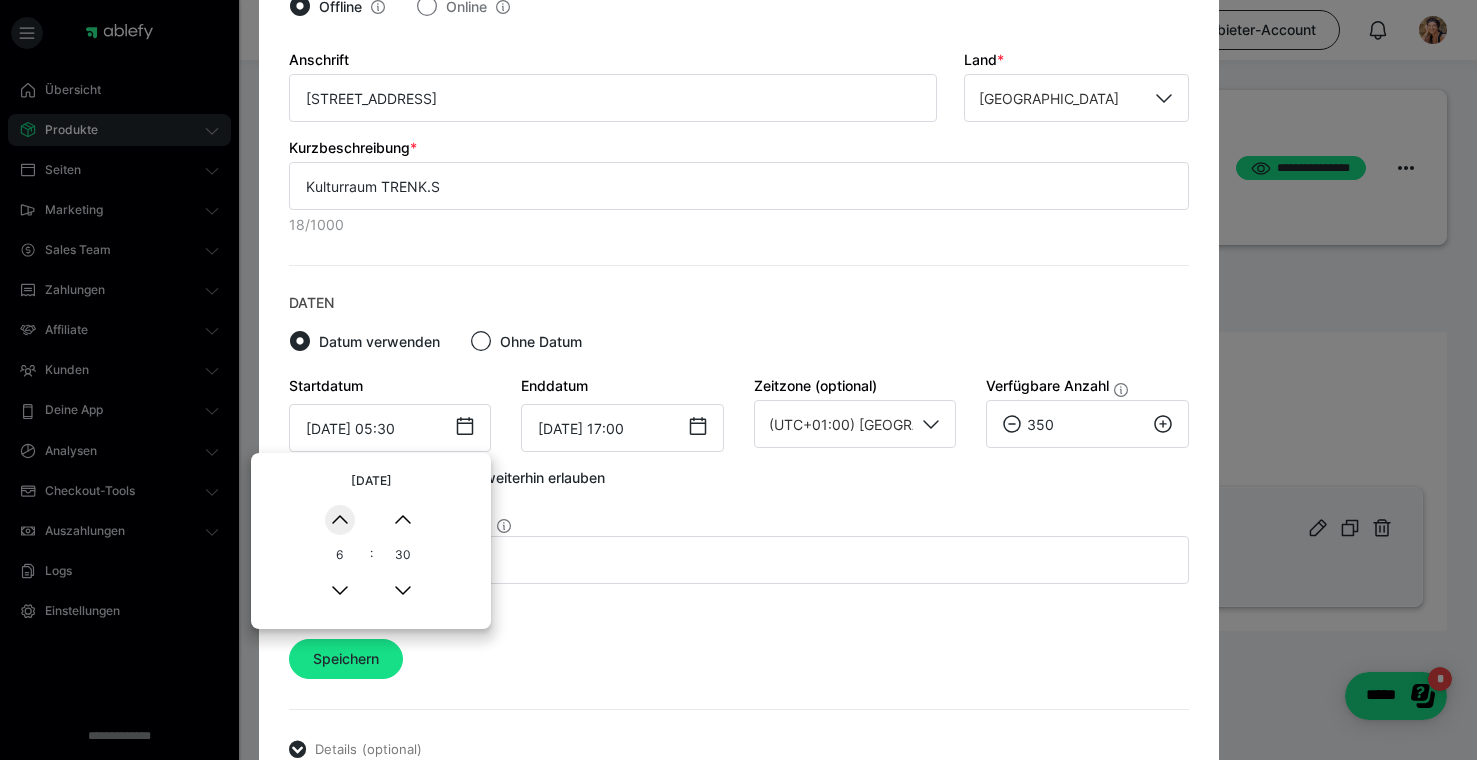 click on "▲" at bounding box center [340, 520] 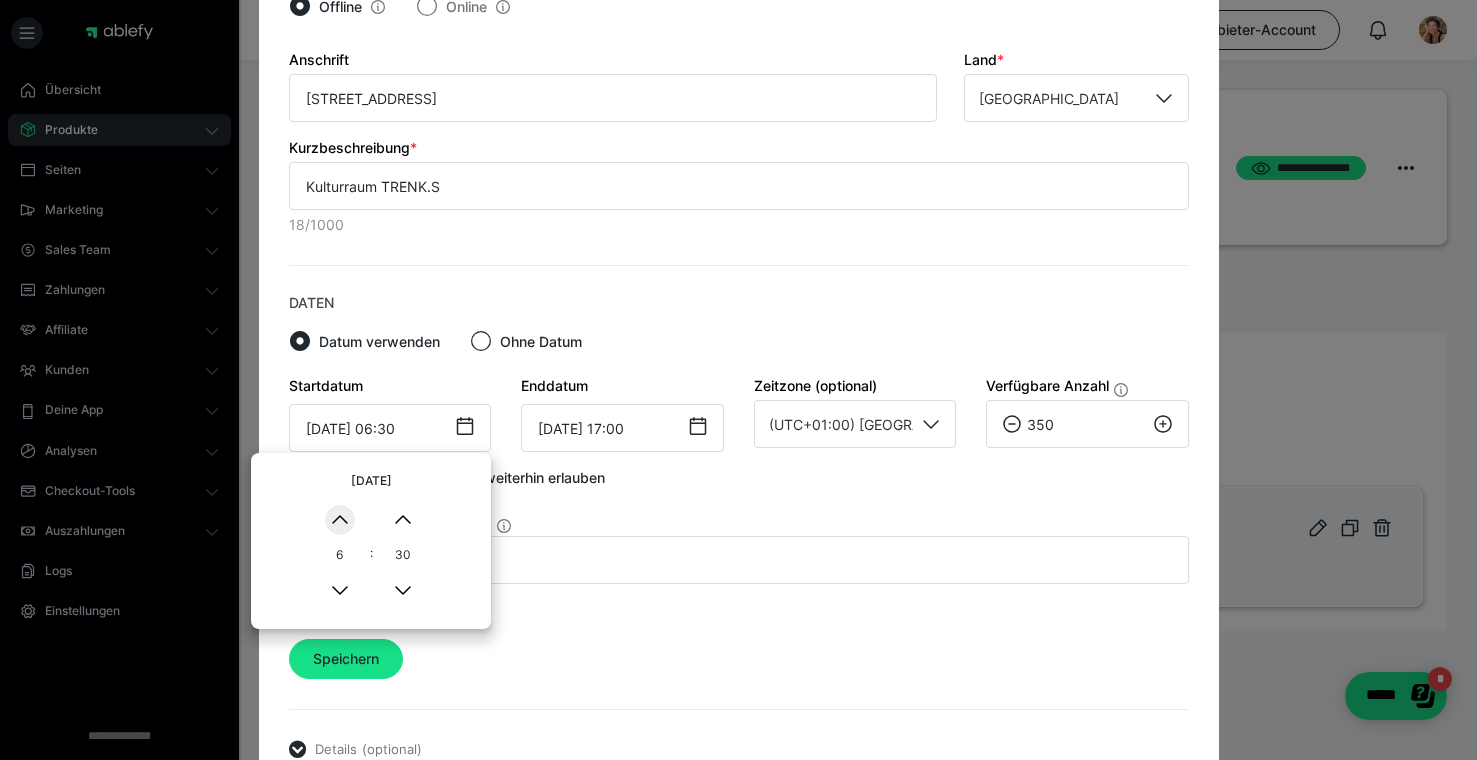 click on "▲" at bounding box center [340, 520] 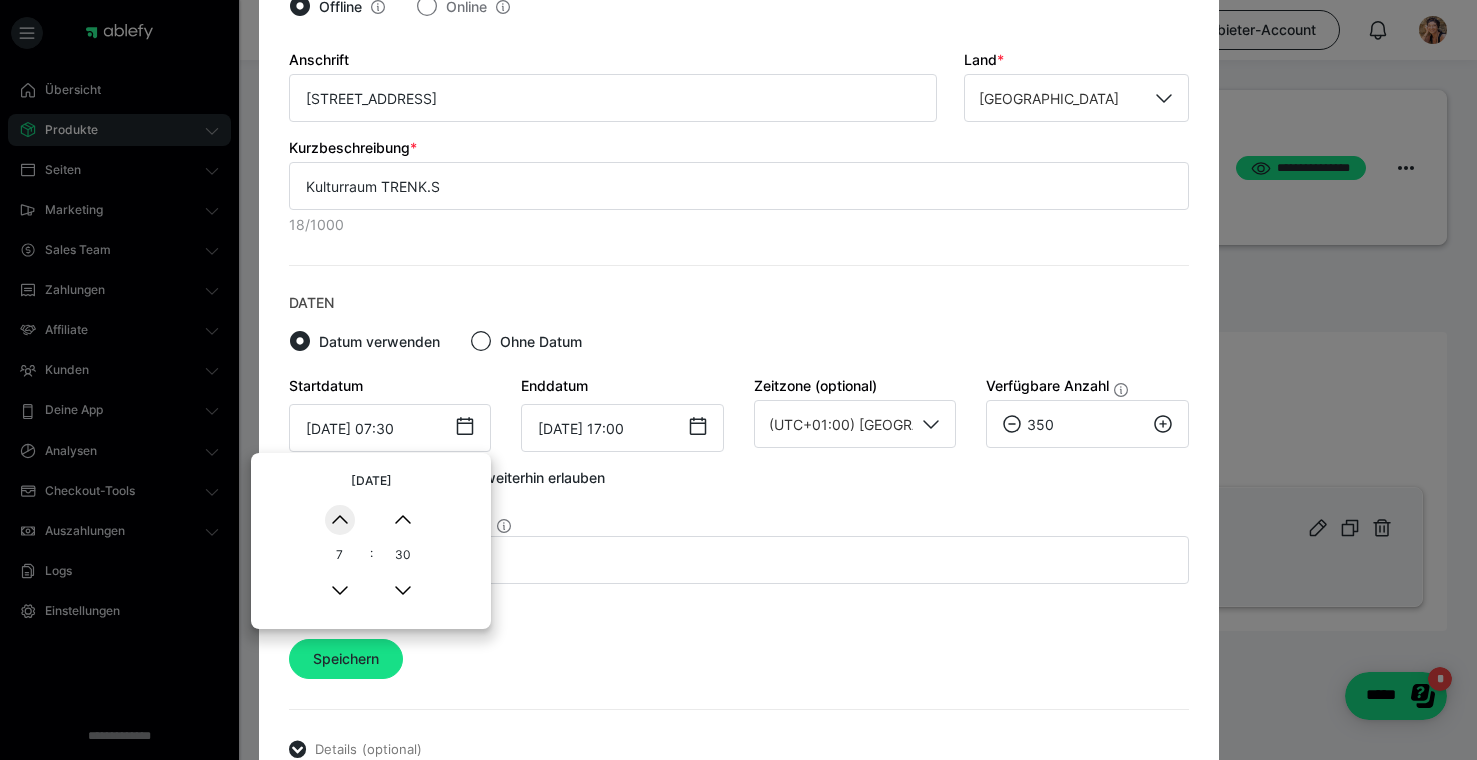 click on "▲" at bounding box center (340, 520) 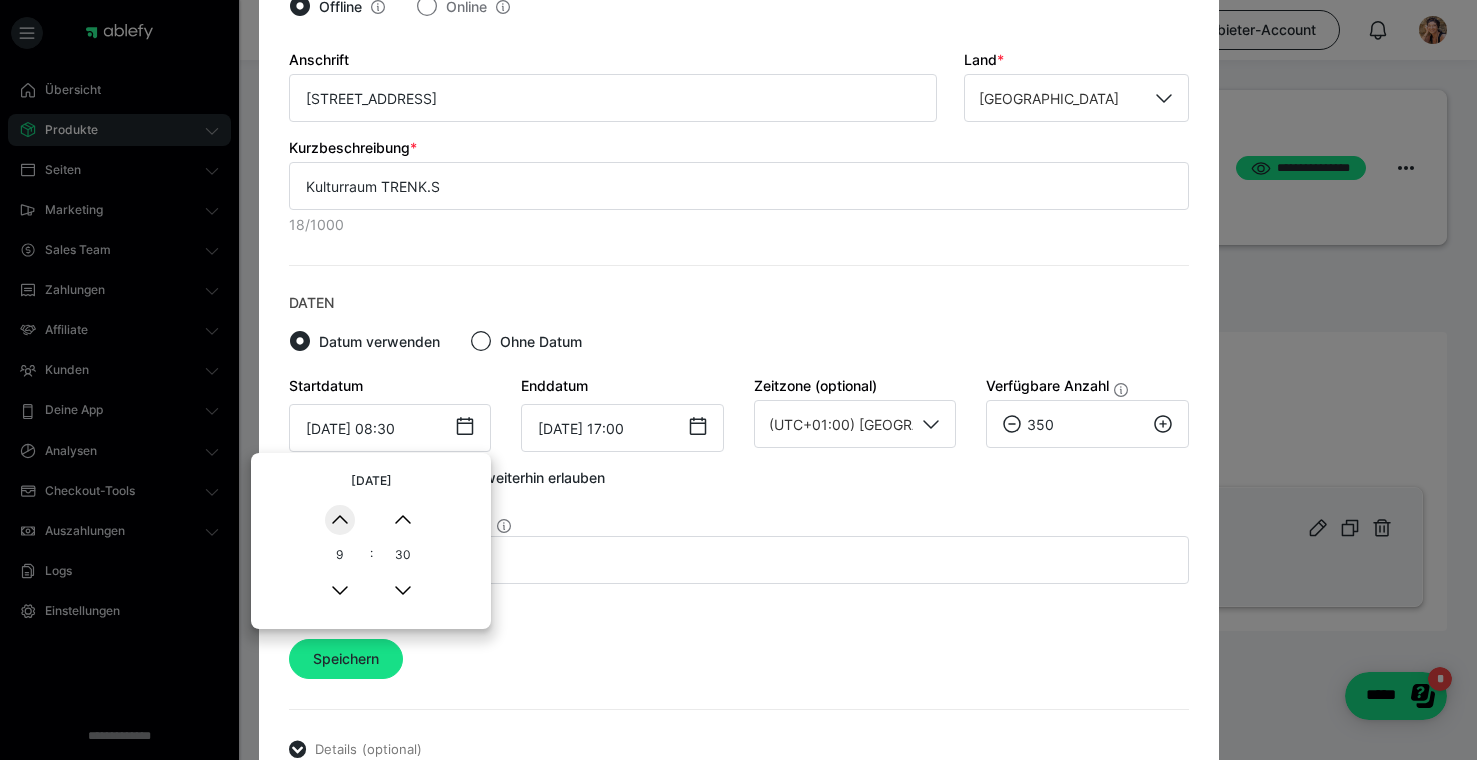 click on "▲" at bounding box center [340, 520] 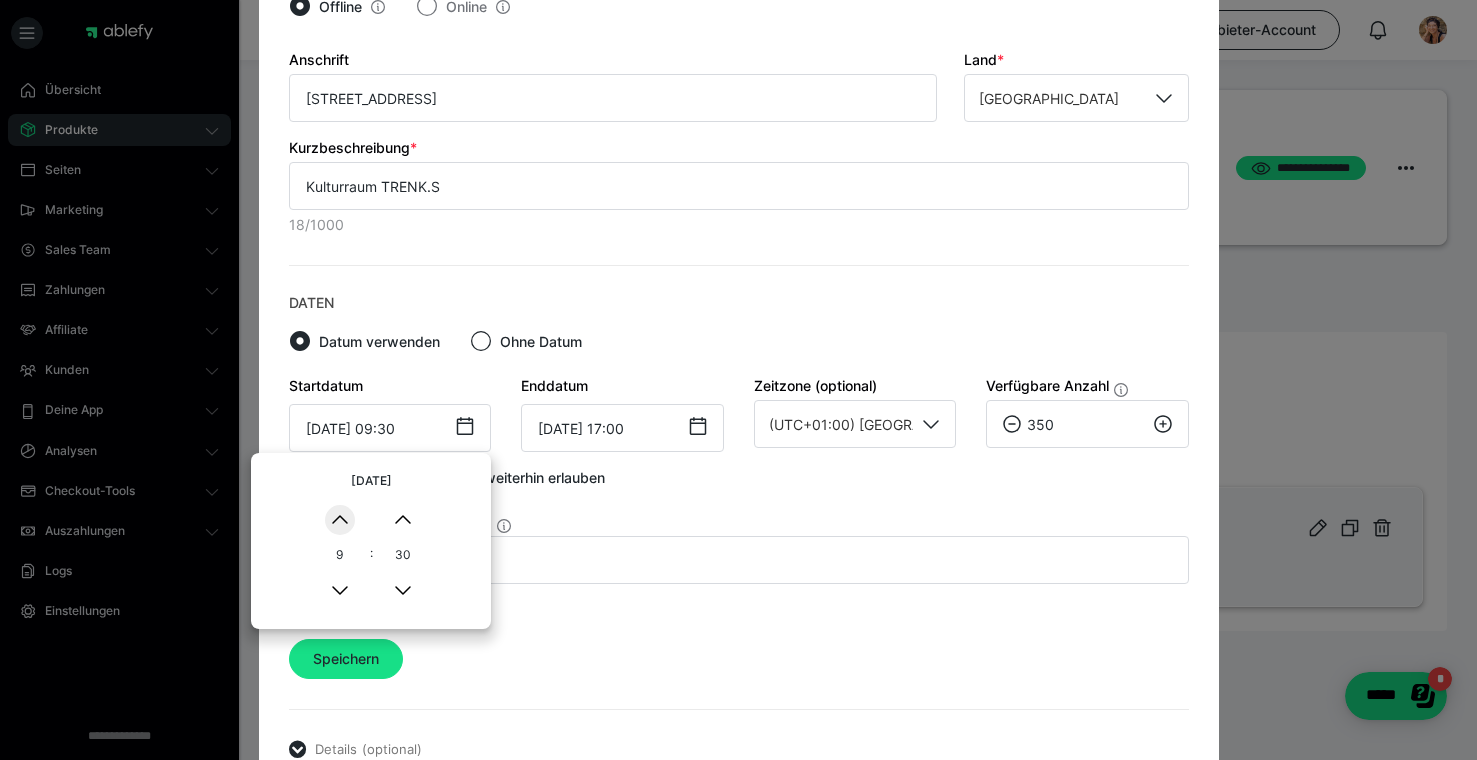click on "▲" at bounding box center (340, 520) 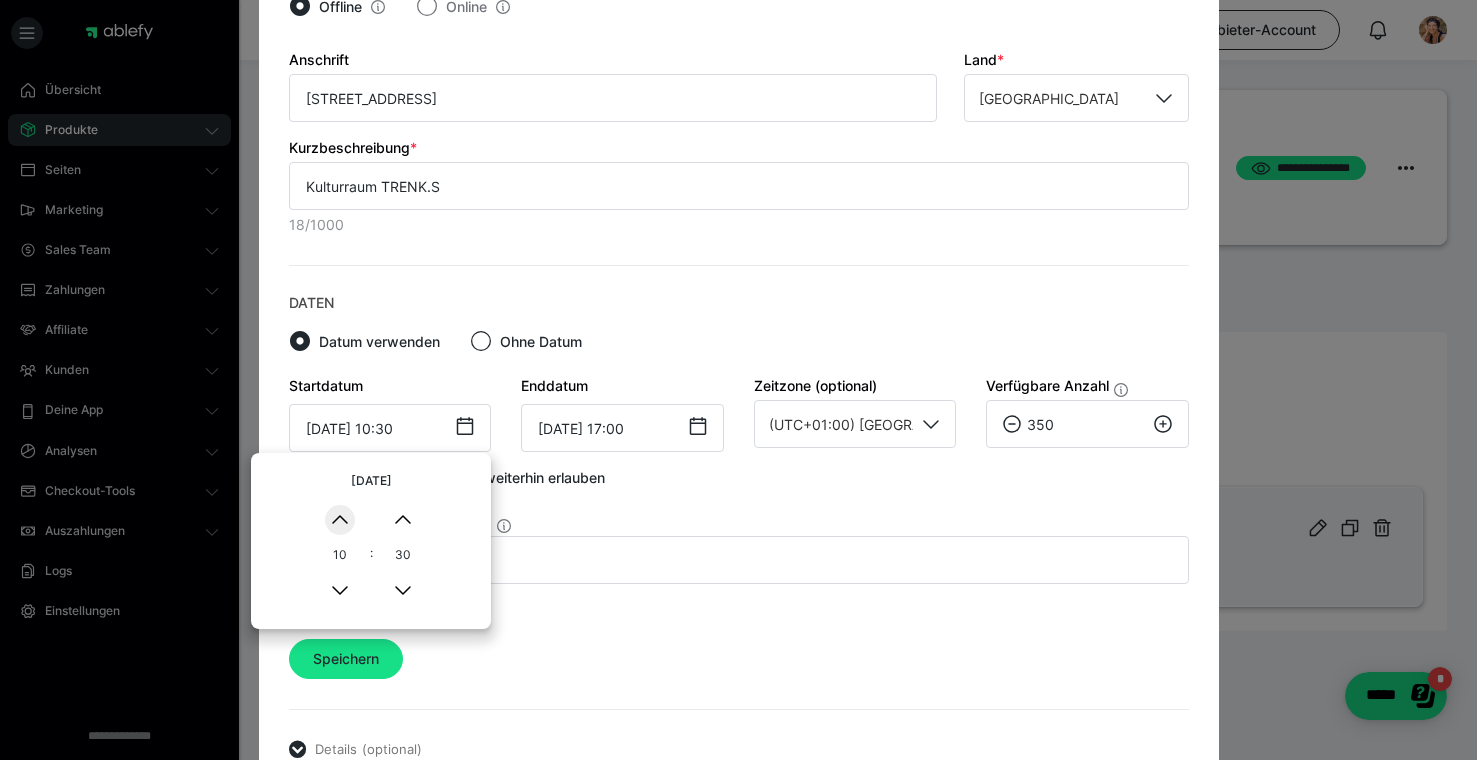 click on "▲" at bounding box center (340, 520) 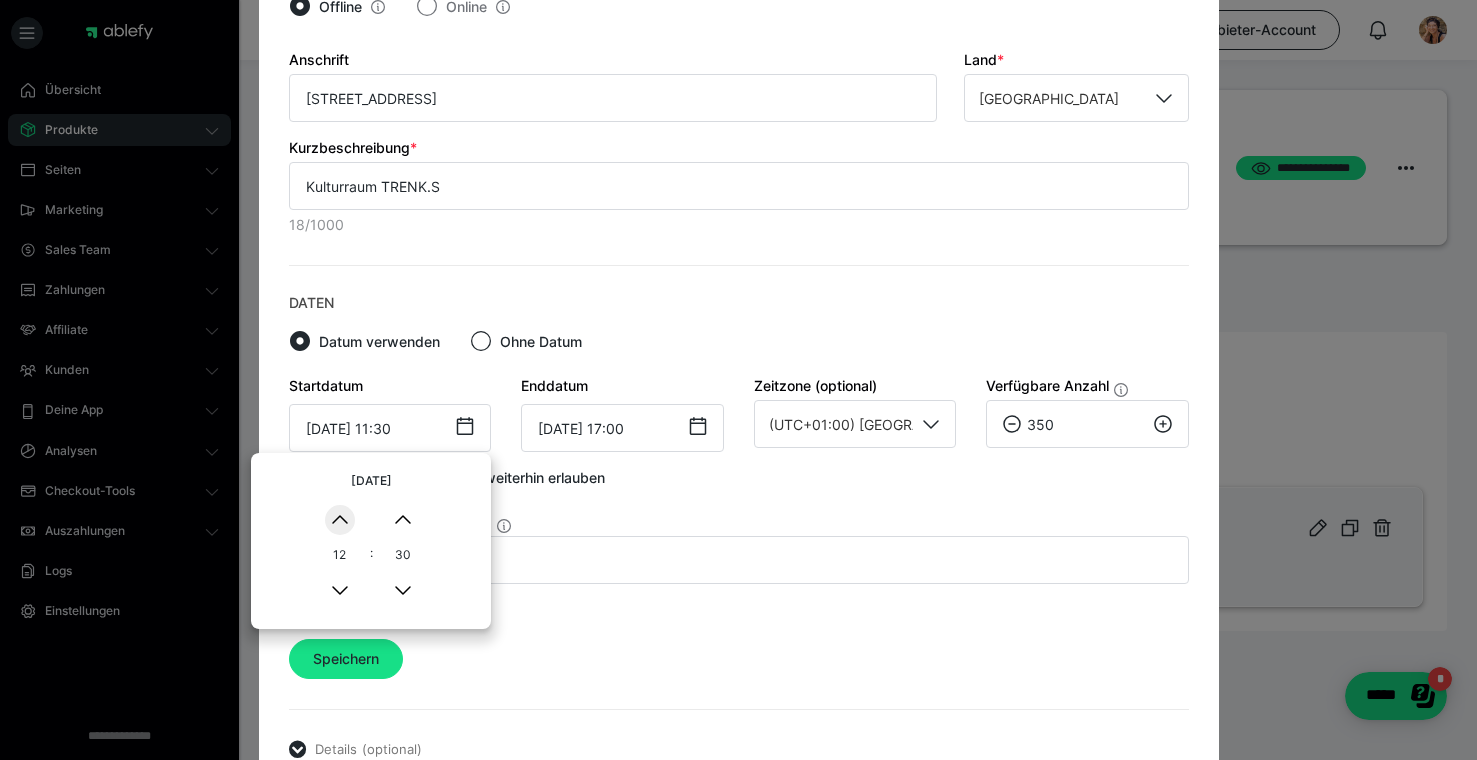 click on "▲" at bounding box center [340, 520] 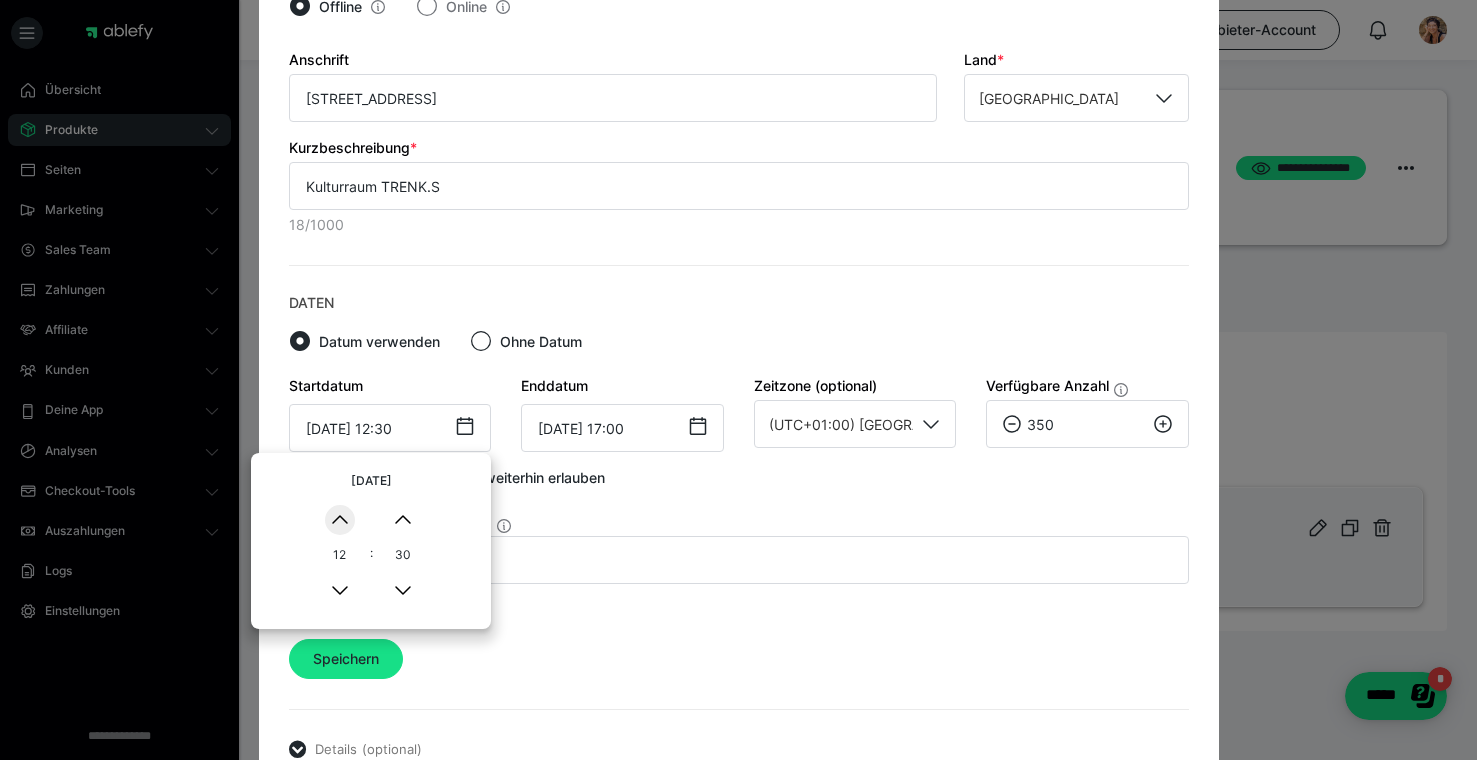 click on "▲" at bounding box center [340, 520] 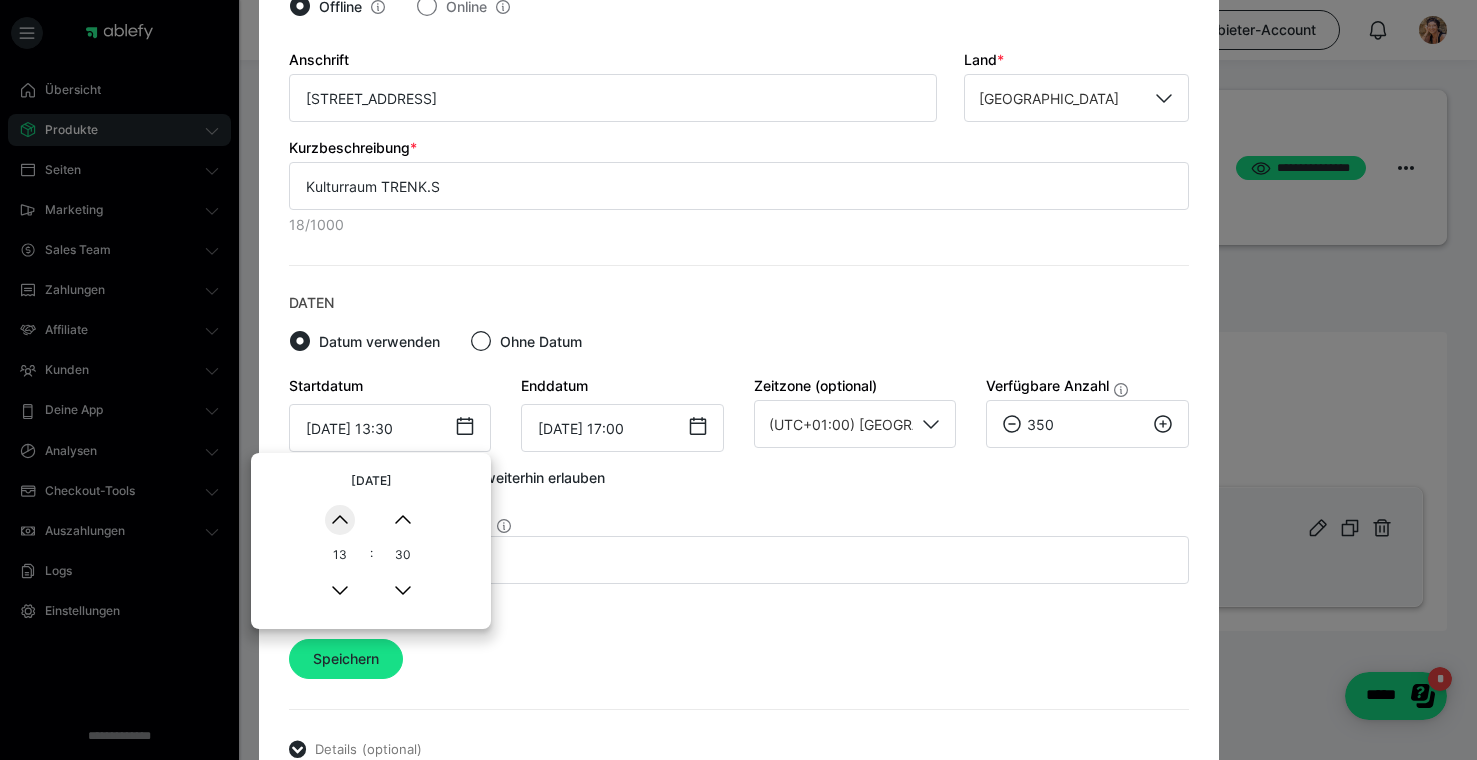 click on "▲" at bounding box center (340, 520) 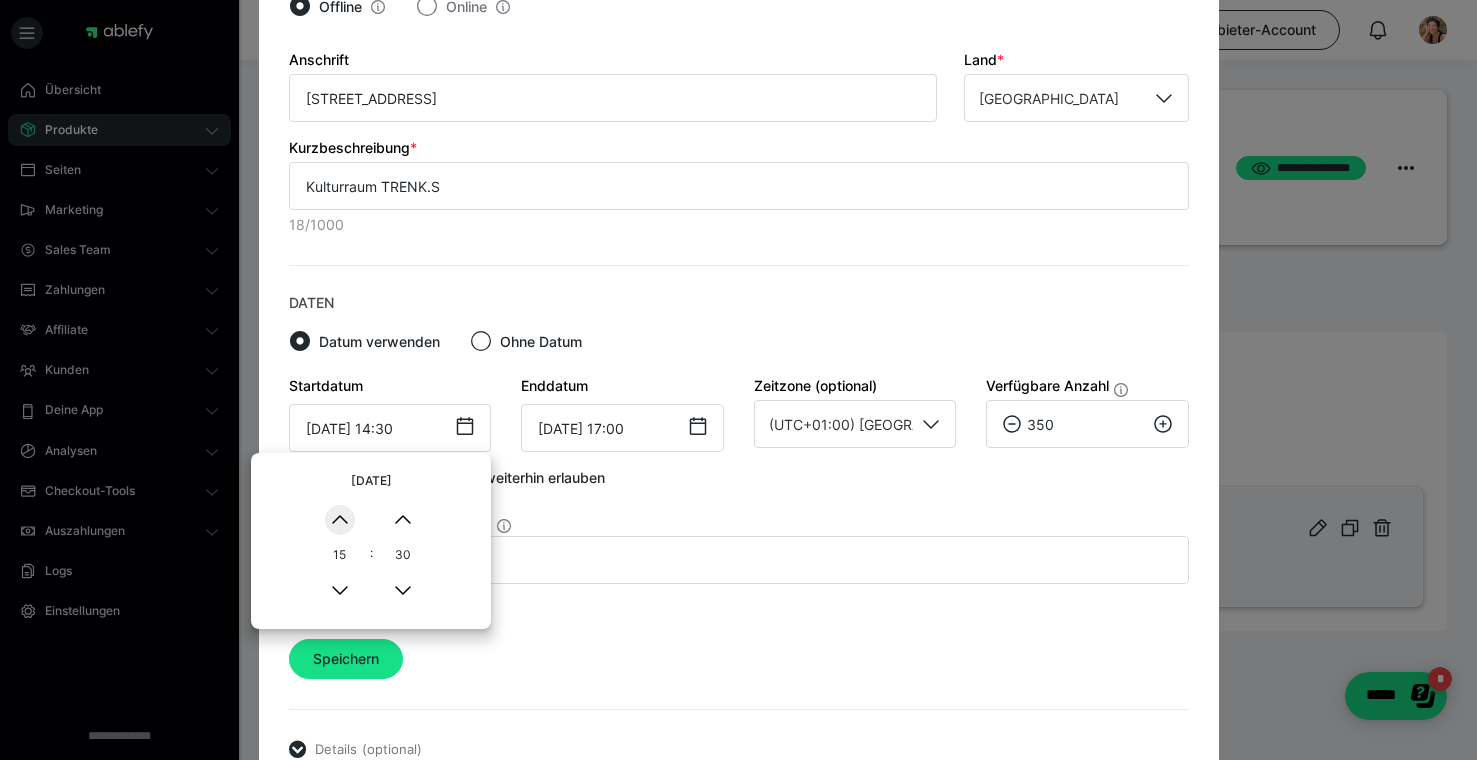 click on "▲" at bounding box center [340, 520] 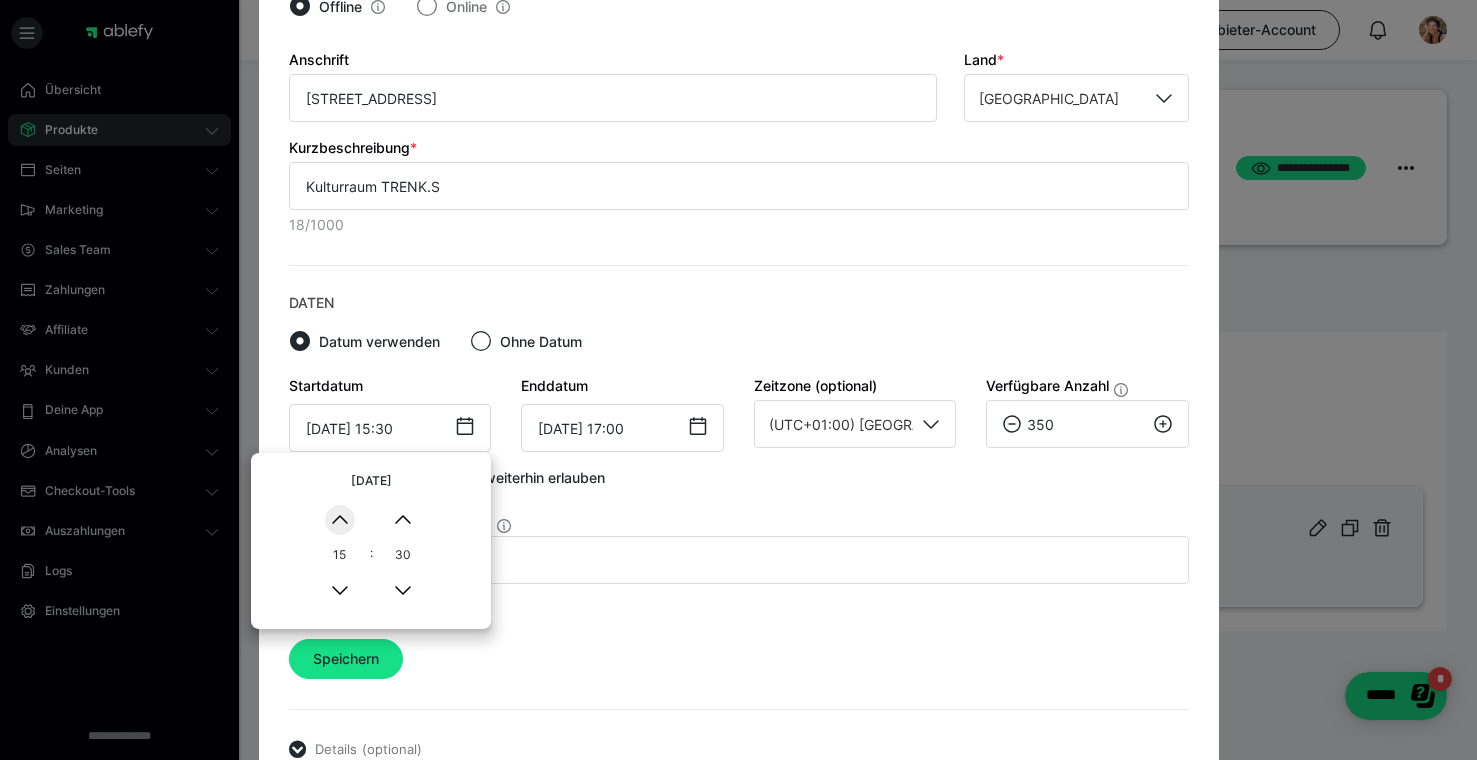 click on "▲" at bounding box center (340, 520) 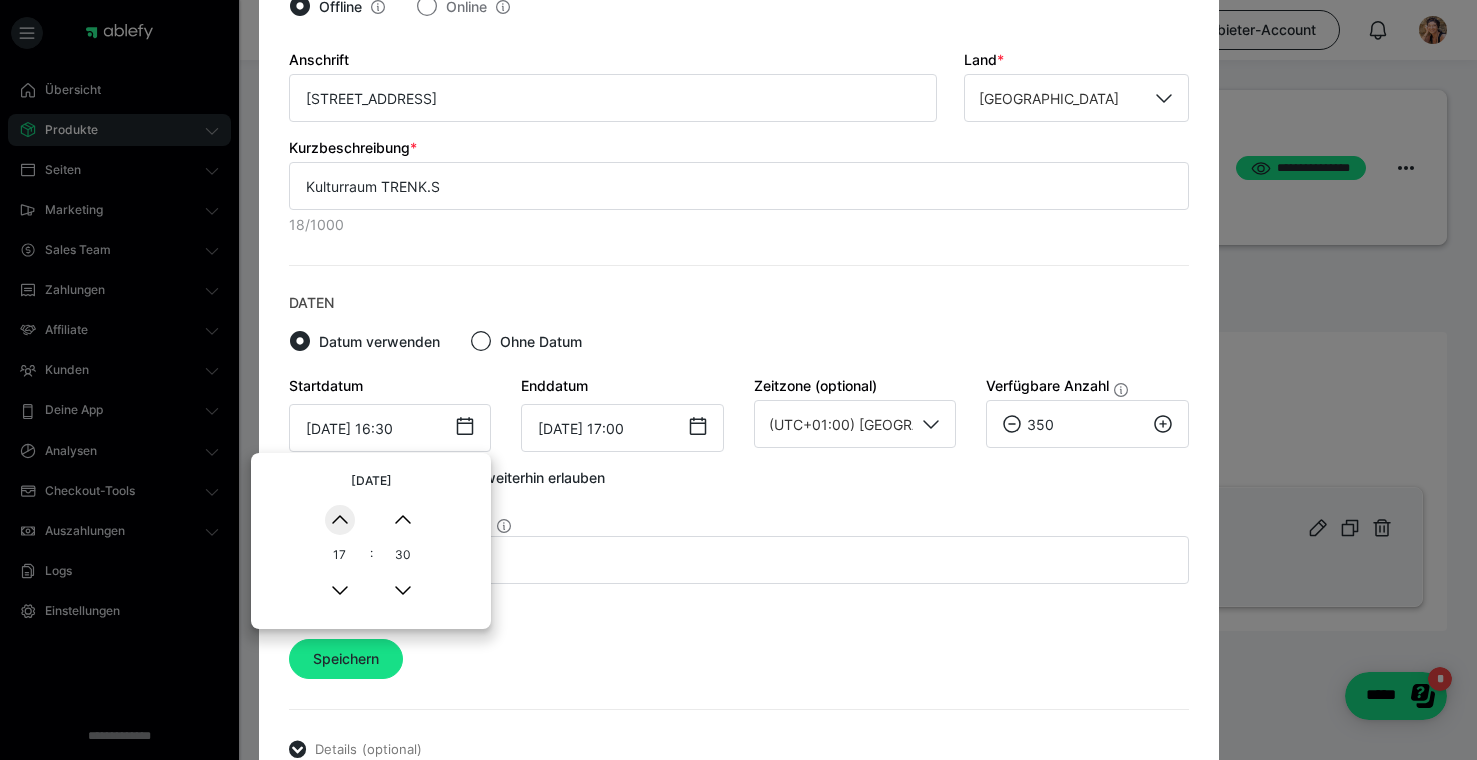 click on "▲" at bounding box center [340, 520] 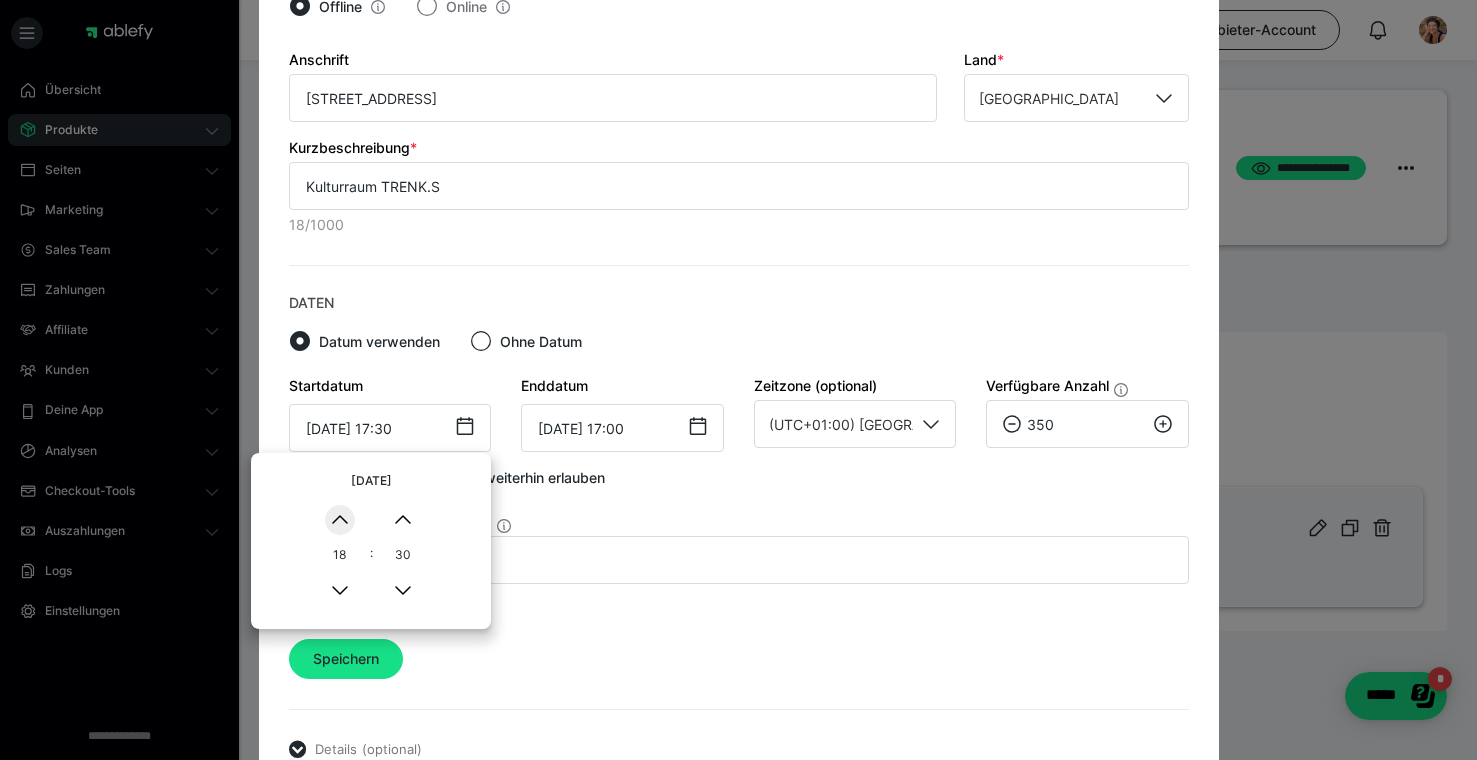 click on "▲" at bounding box center [340, 520] 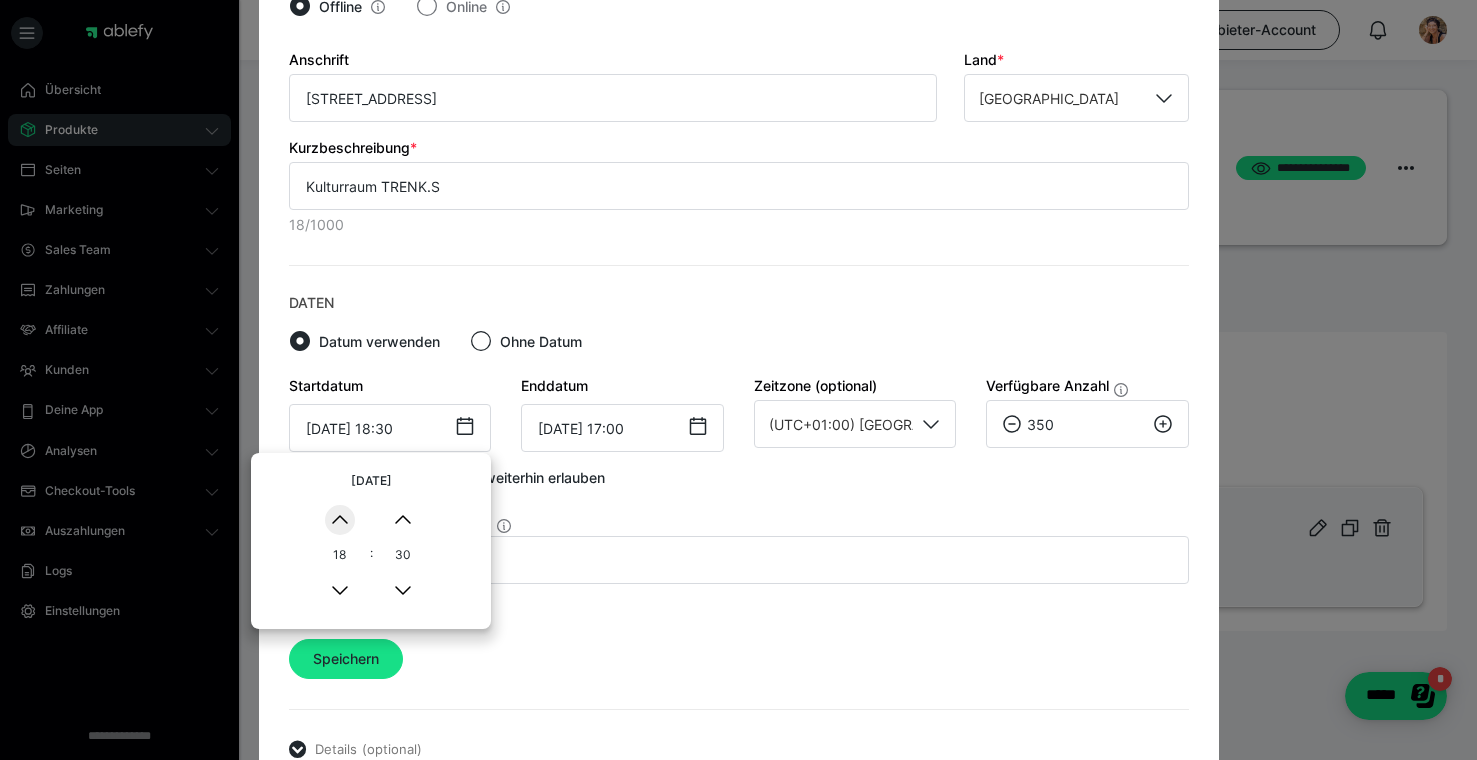 click on "▲" at bounding box center [340, 520] 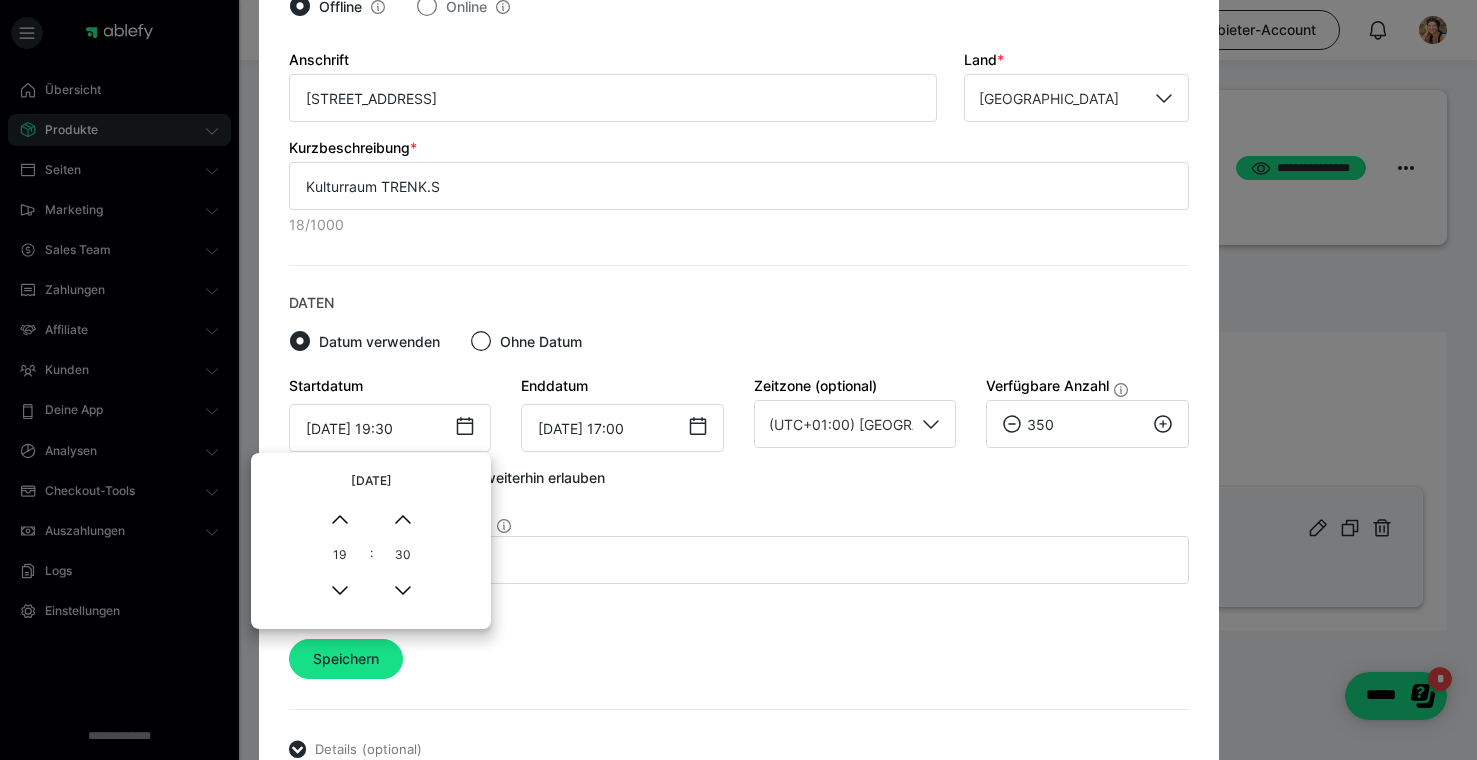 click on "Daten" at bounding box center [739, 303] 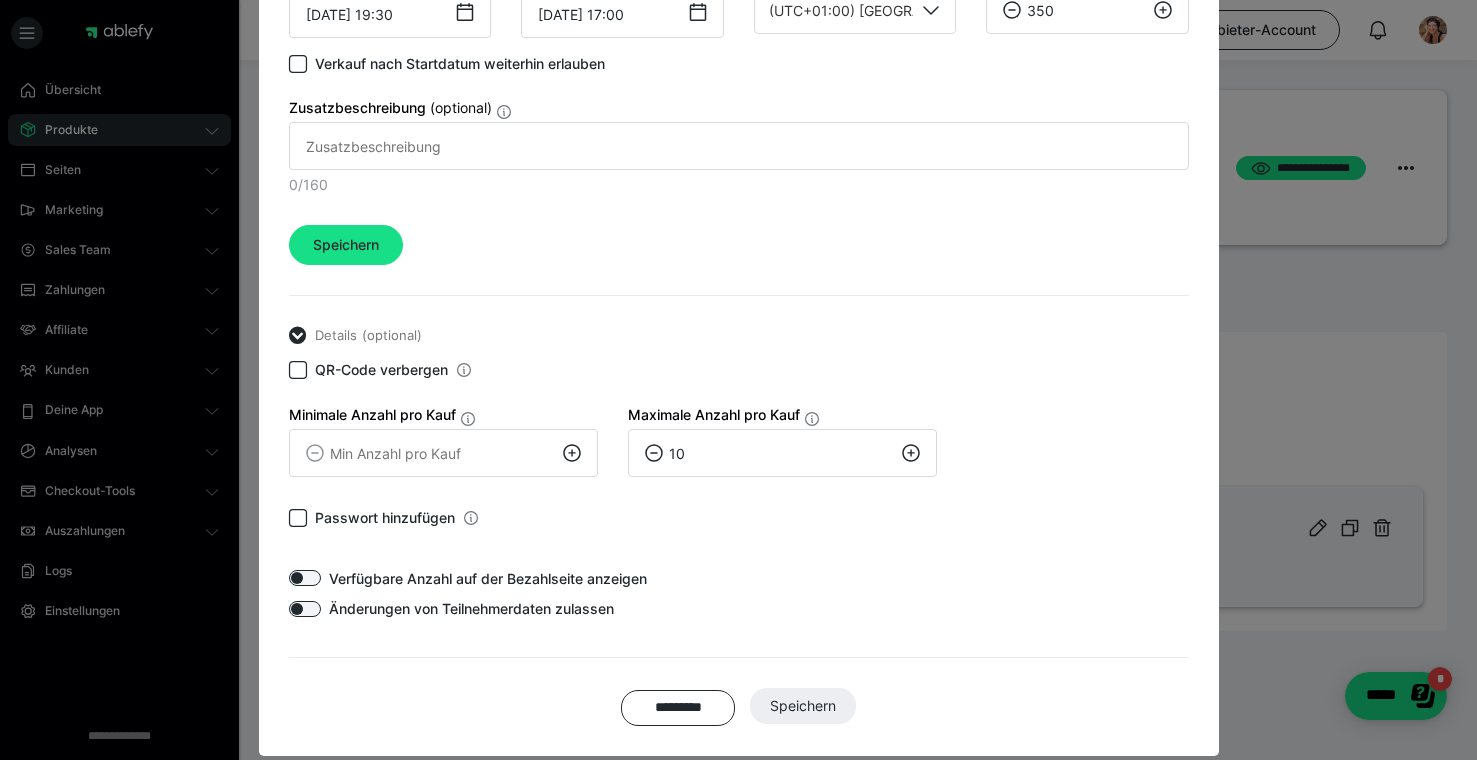 scroll, scrollTop: 966, scrollLeft: 0, axis: vertical 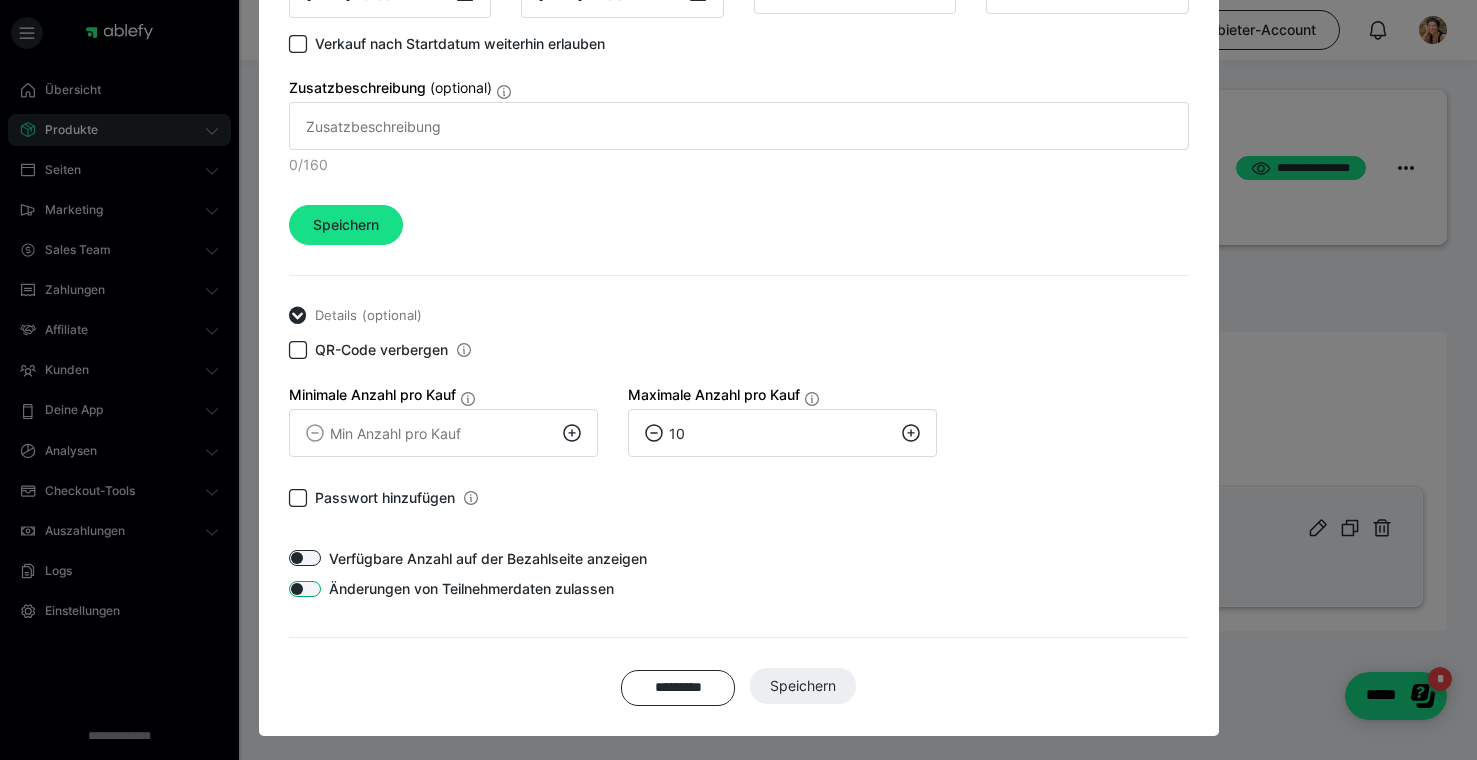 click at bounding box center (305, 589) 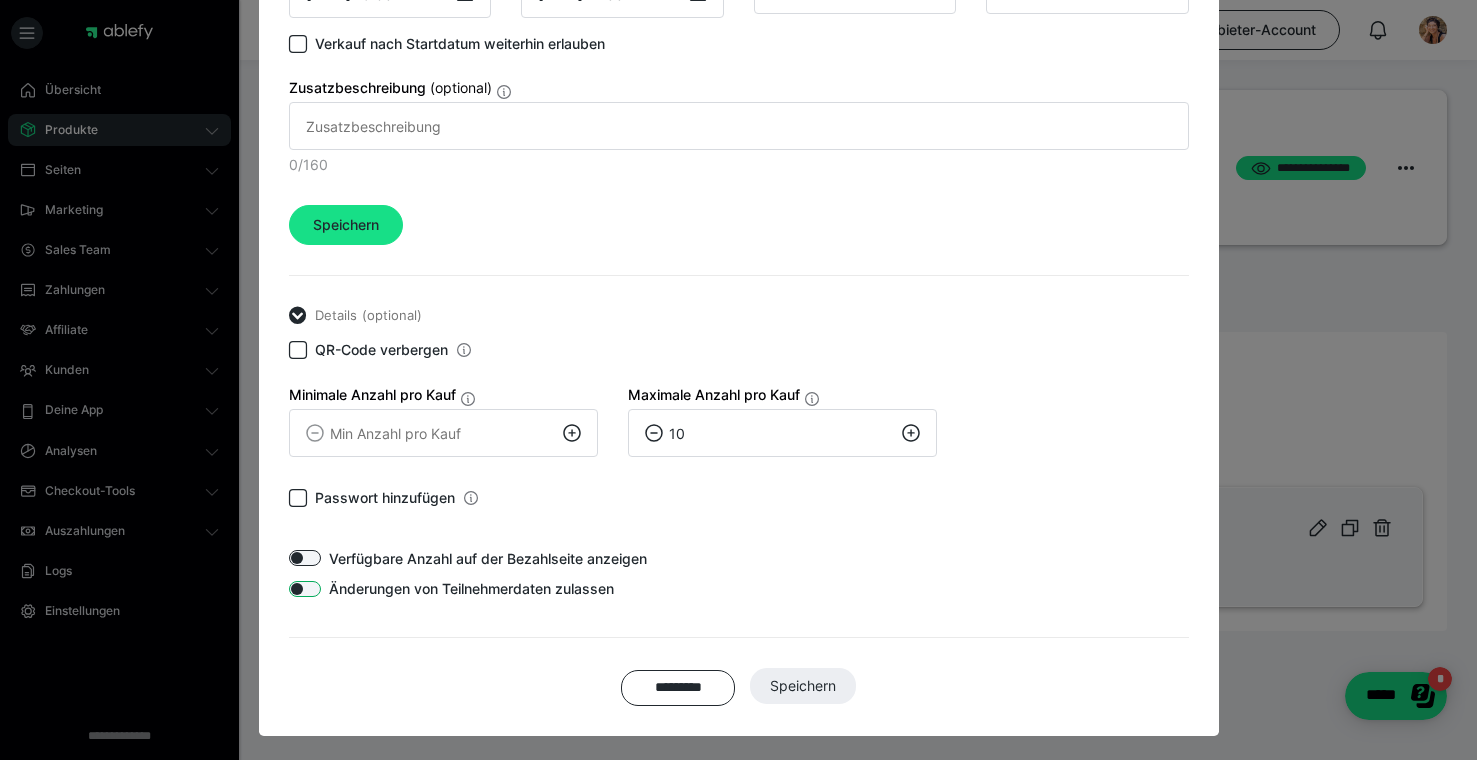 click on "Änderungen von Teilnehmerdaten zulassen" at bounding box center (289, 589) 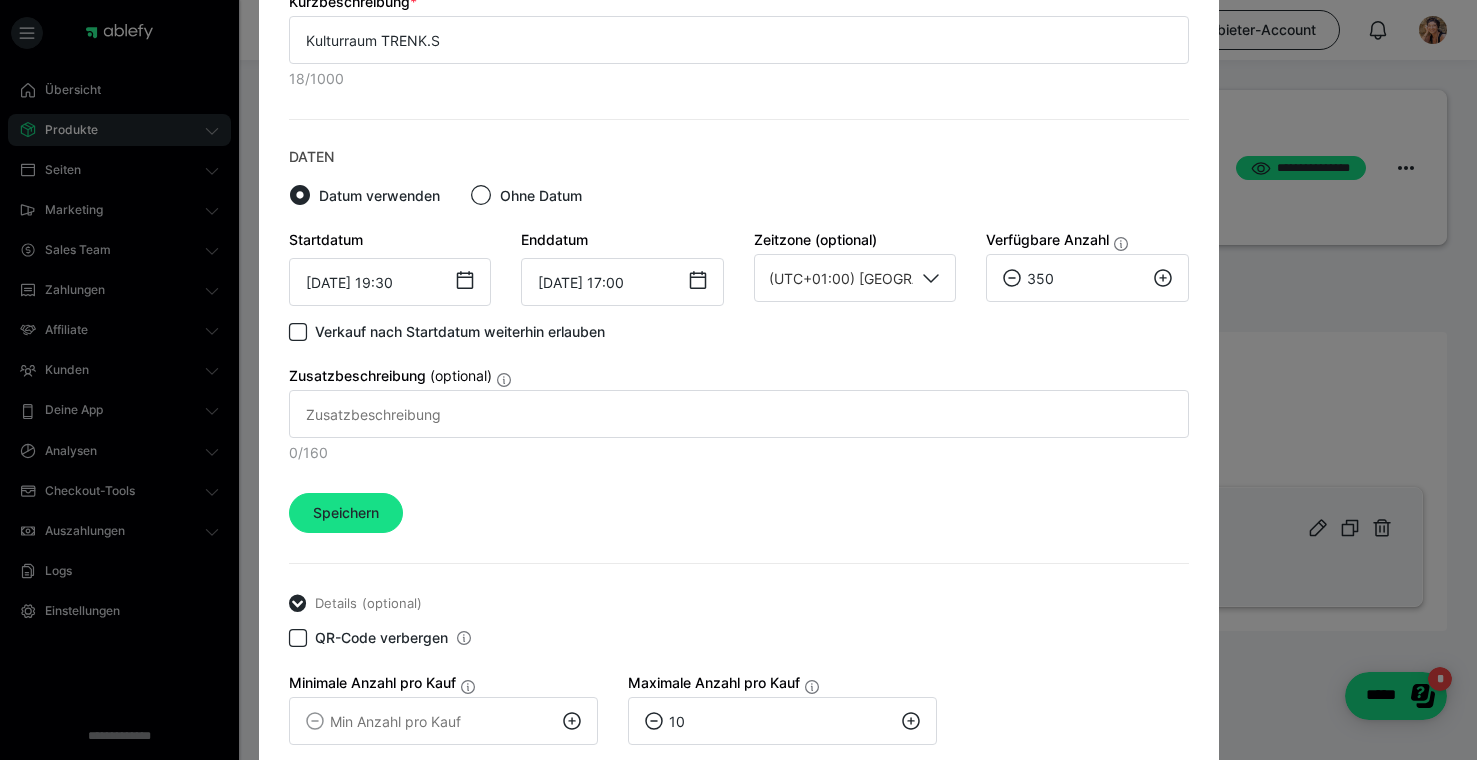 scroll, scrollTop: 676, scrollLeft: 0, axis: vertical 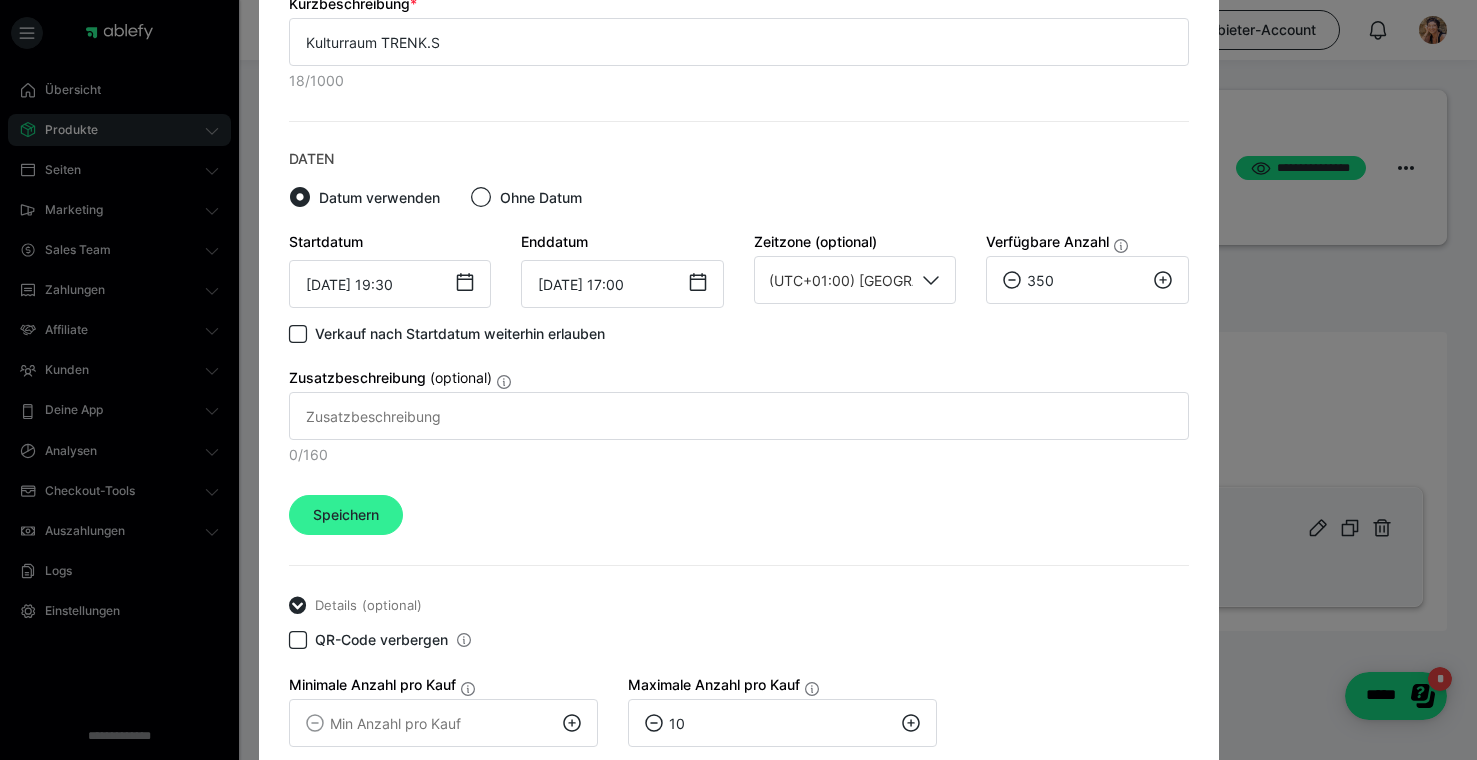 click on "Speichern" at bounding box center [346, 515] 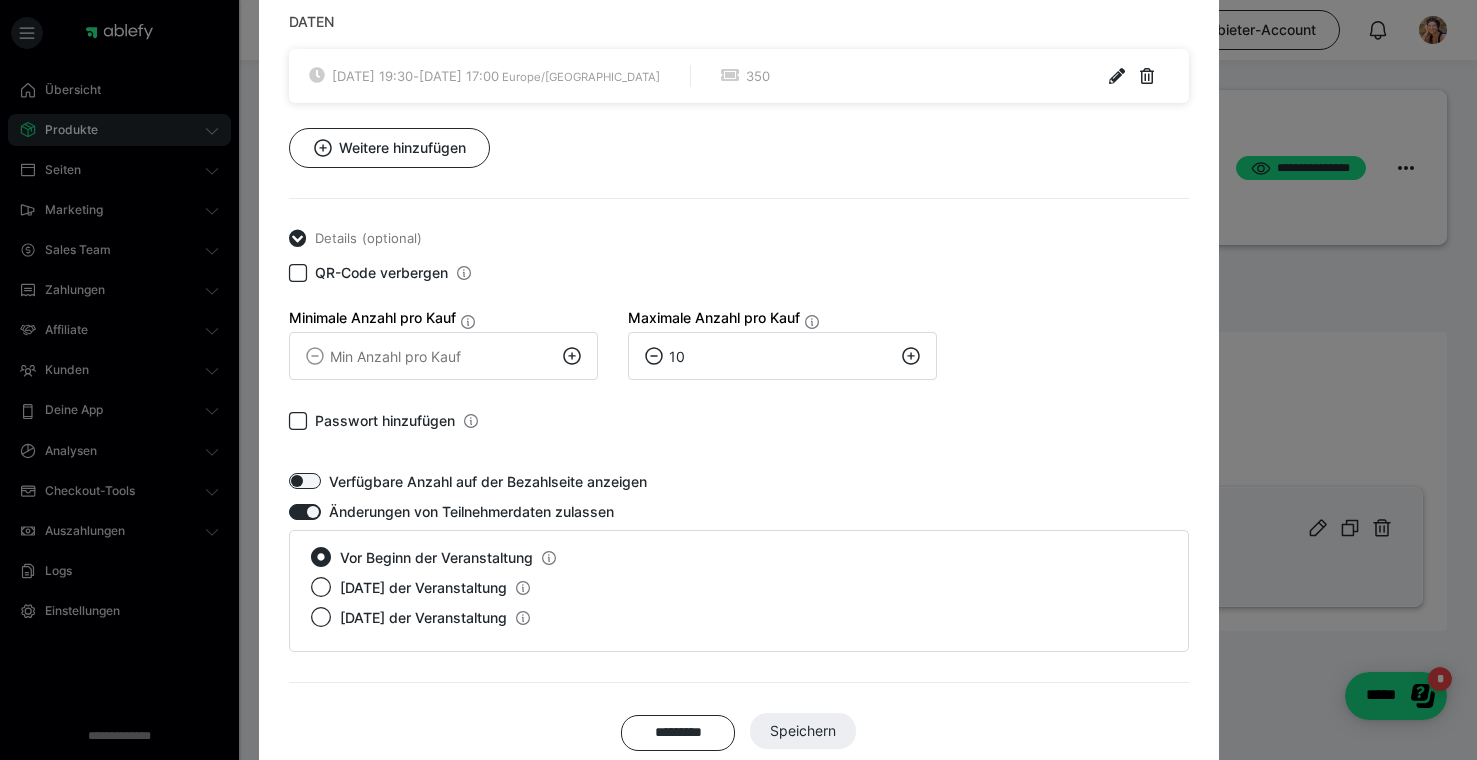 scroll, scrollTop: 858, scrollLeft: 0, axis: vertical 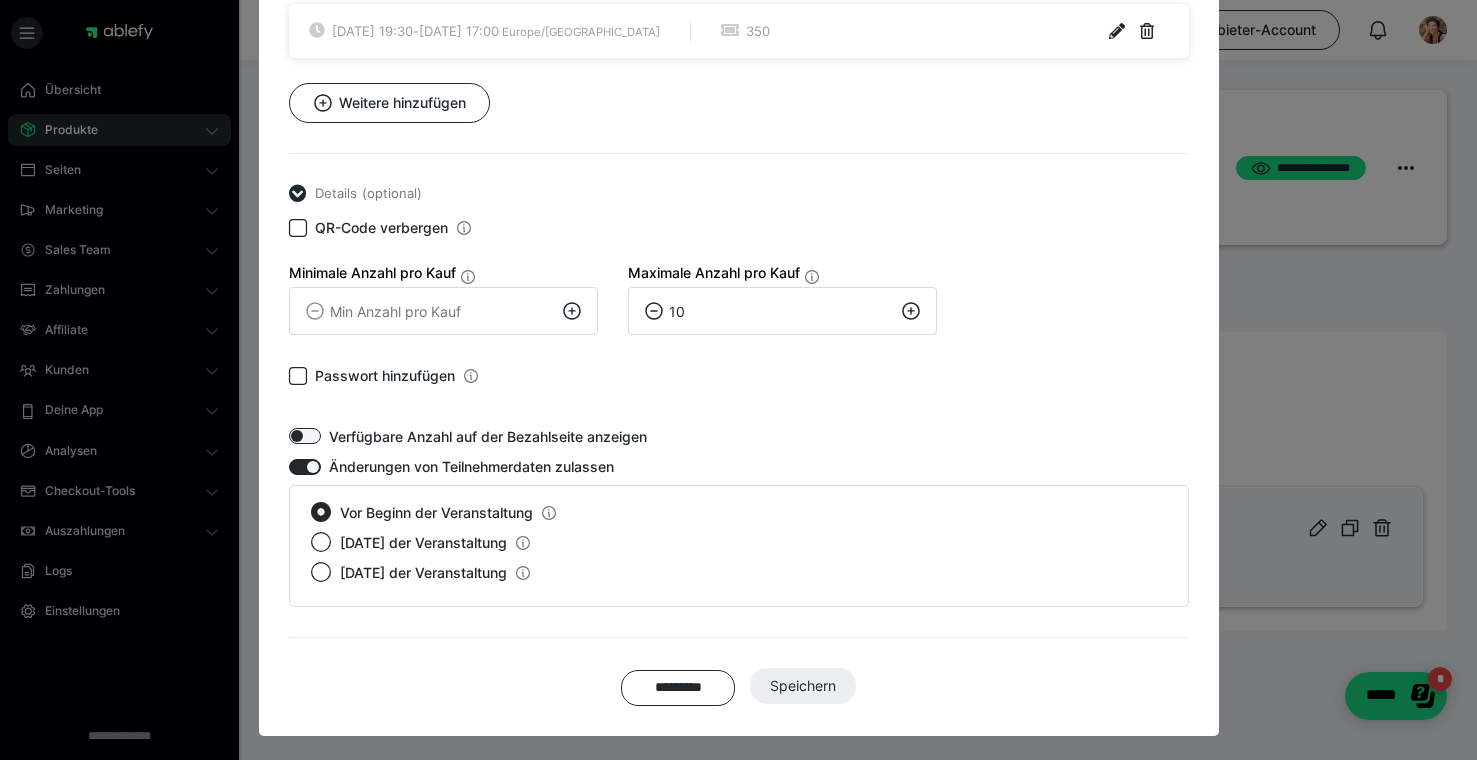 click on "********* Speichern" at bounding box center (739, 687) 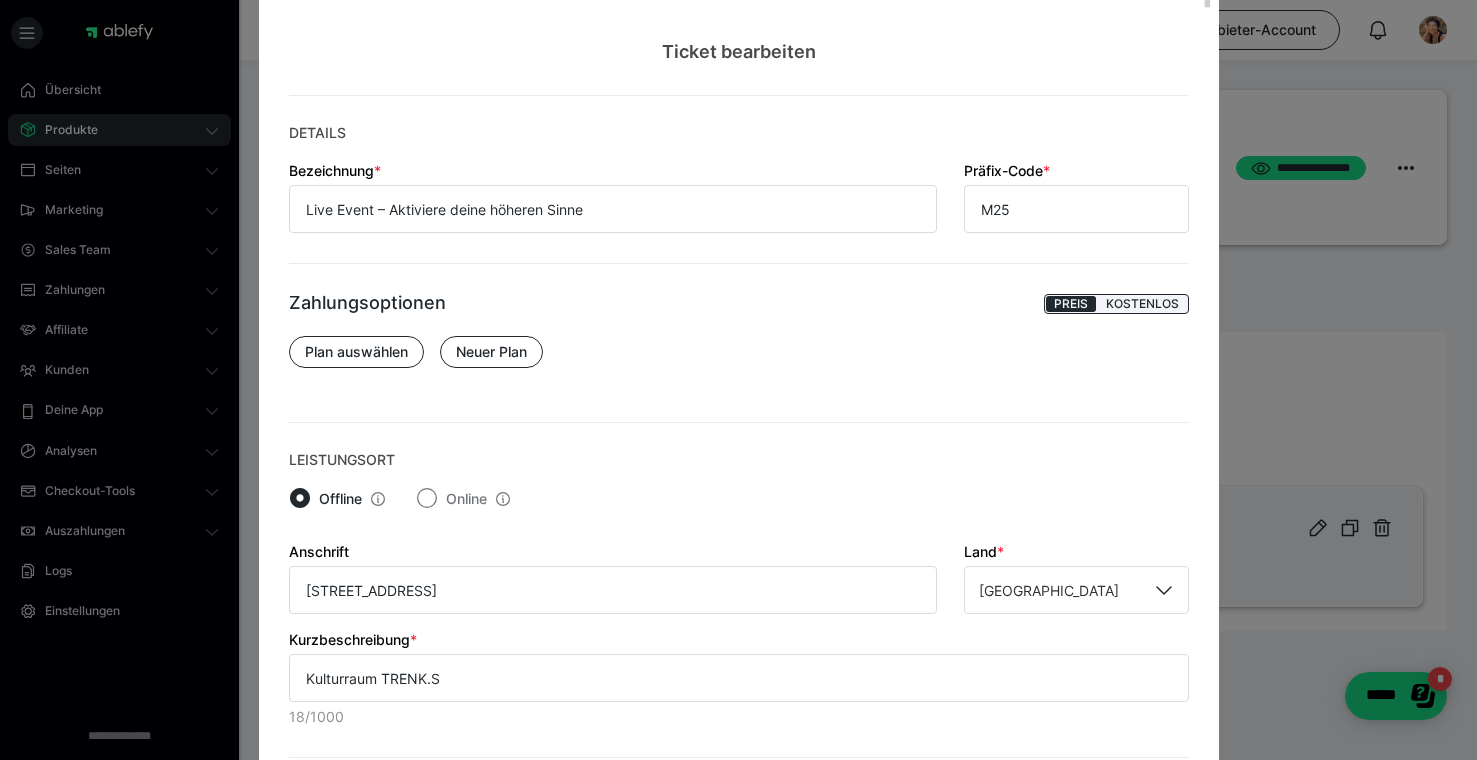 scroll, scrollTop: 0, scrollLeft: 0, axis: both 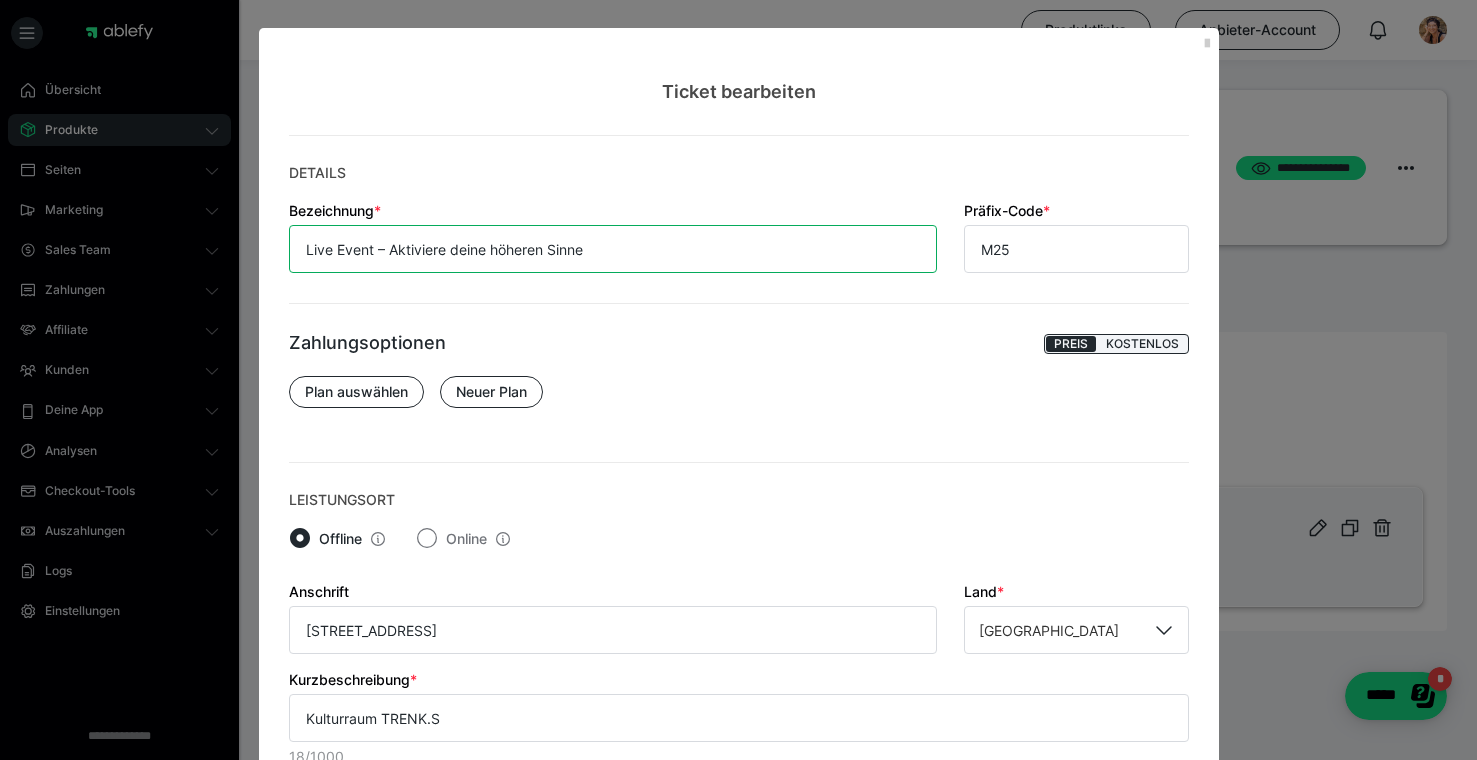 click on "Live Event – Aktiviere deine höheren Sinne" at bounding box center [613, 249] 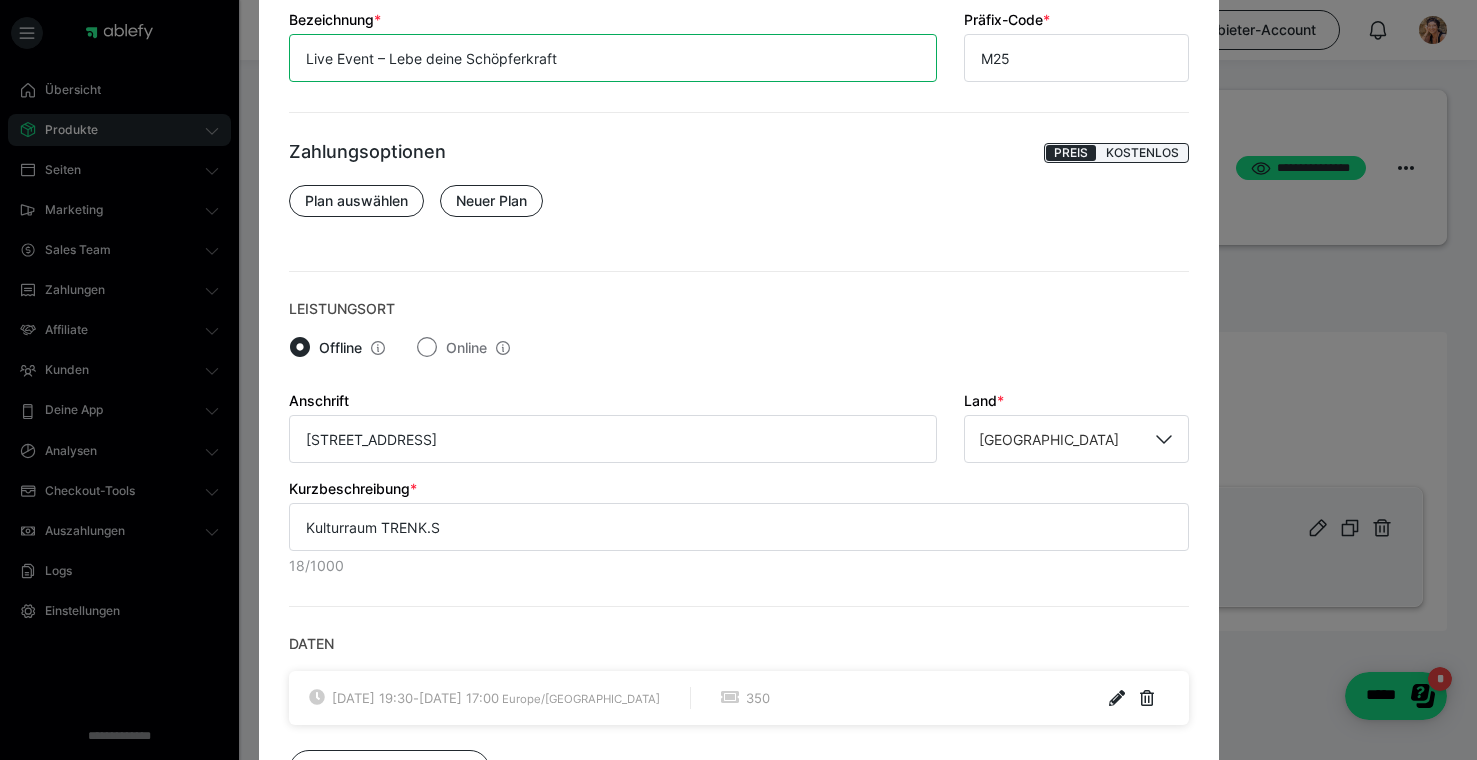 scroll, scrollTop: 170, scrollLeft: 0, axis: vertical 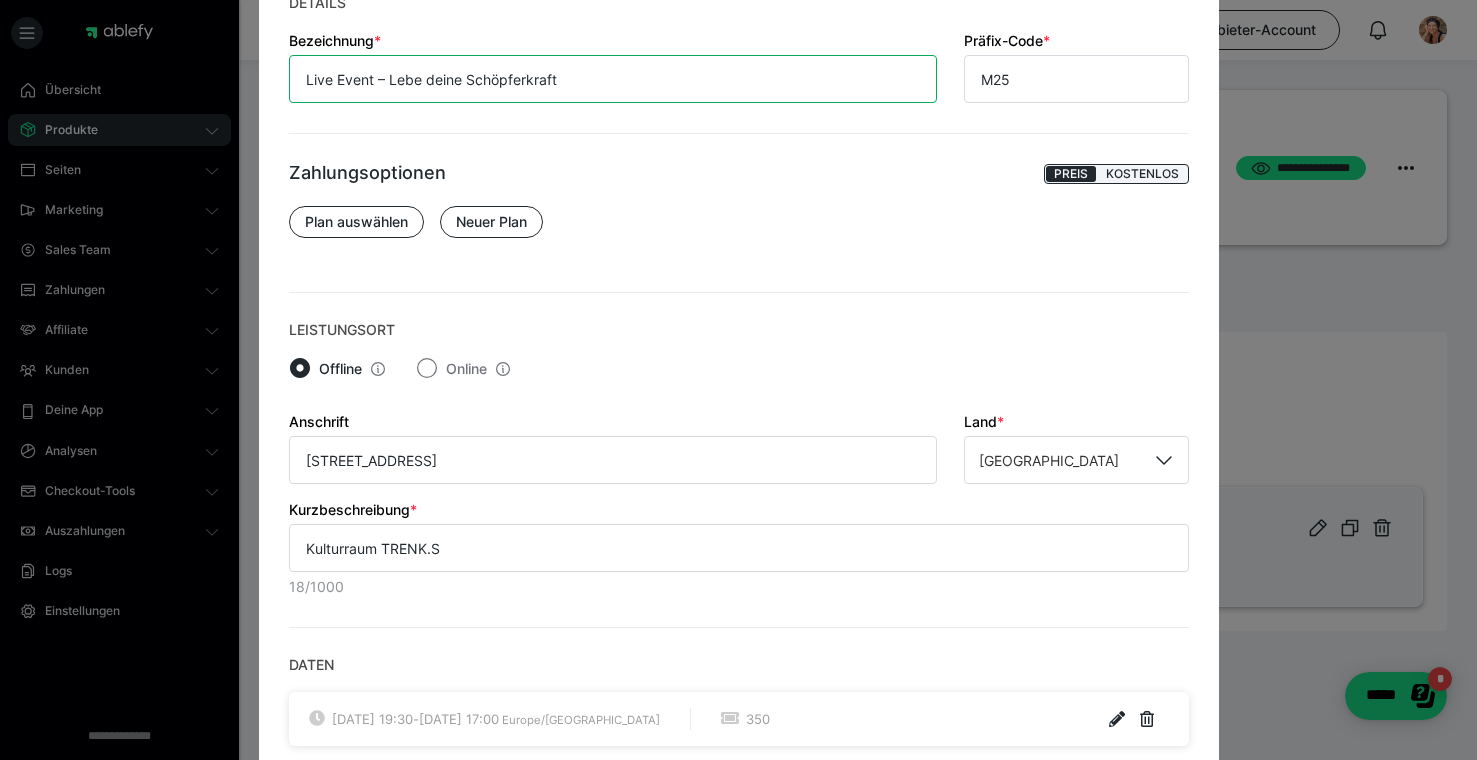 type on "Live Event – Lebe deine Schöpferkraft" 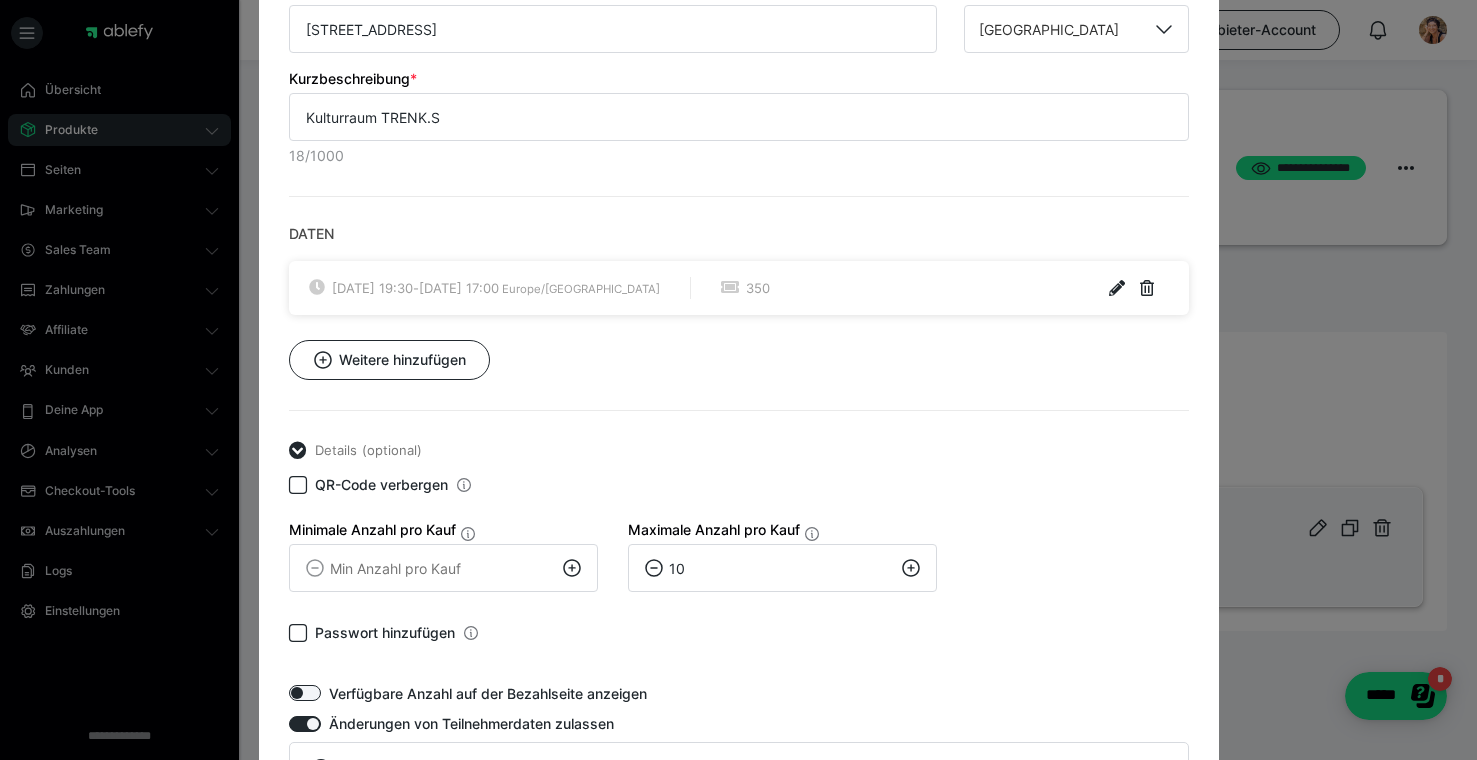 scroll, scrollTop: 858, scrollLeft: 0, axis: vertical 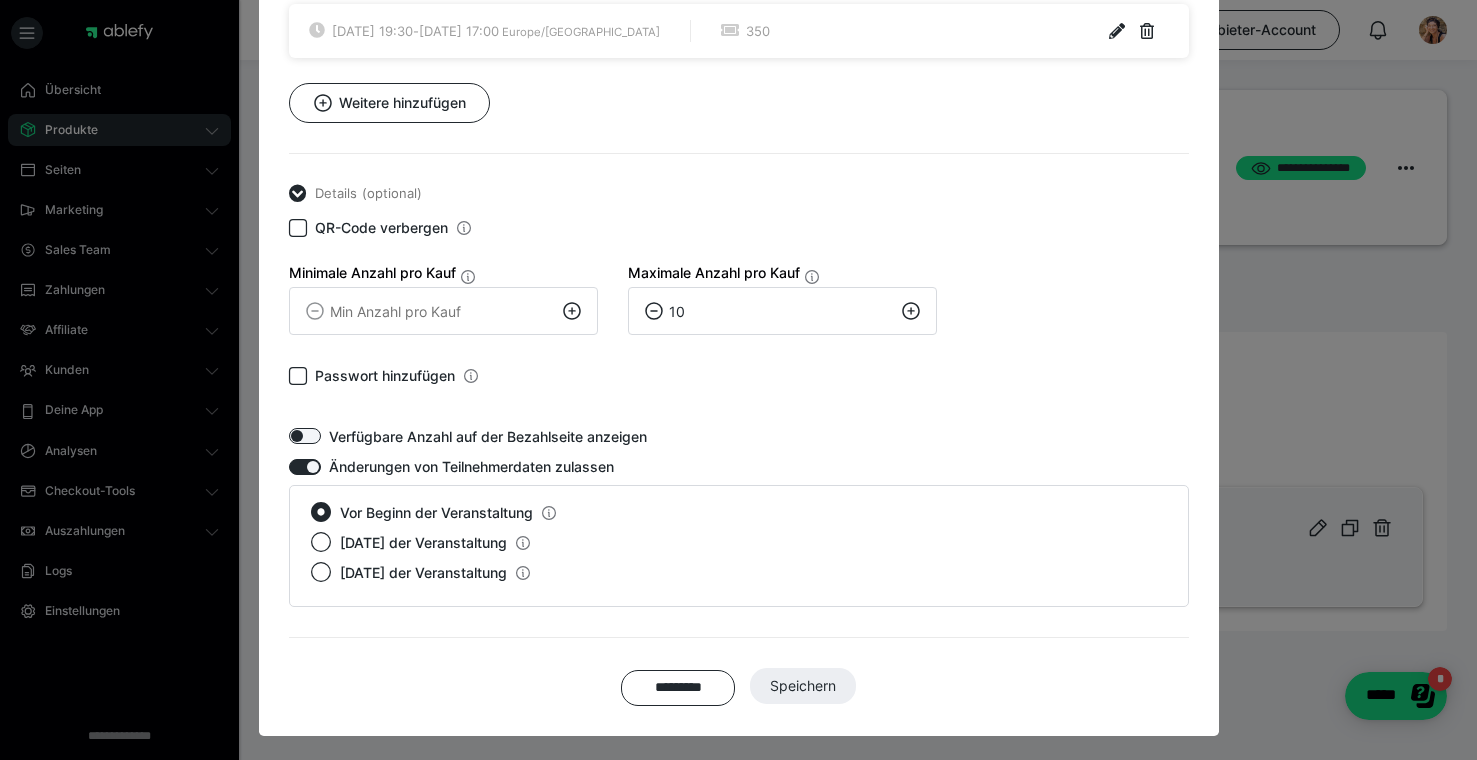 click on "********* Speichern" at bounding box center (739, 687) 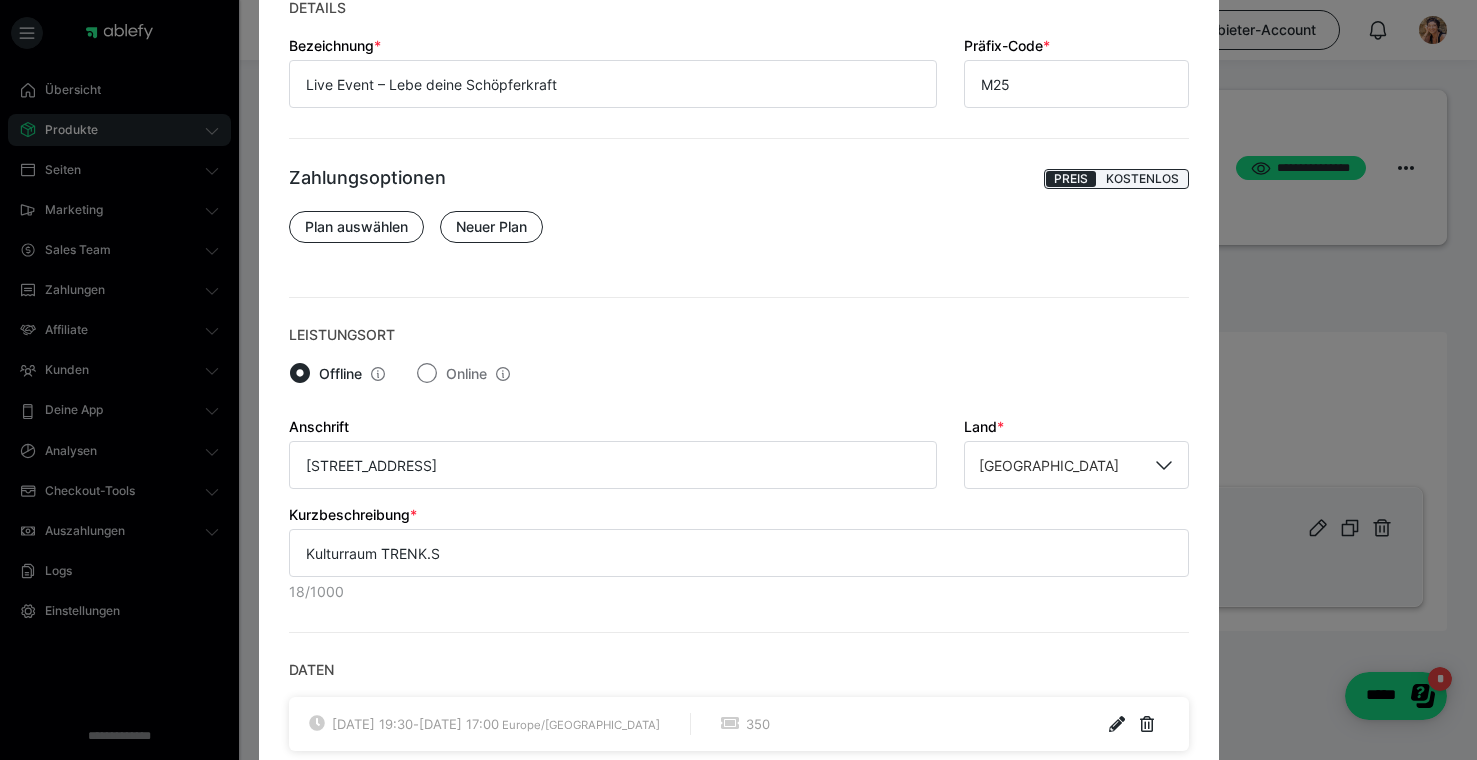 scroll, scrollTop: 0, scrollLeft: 0, axis: both 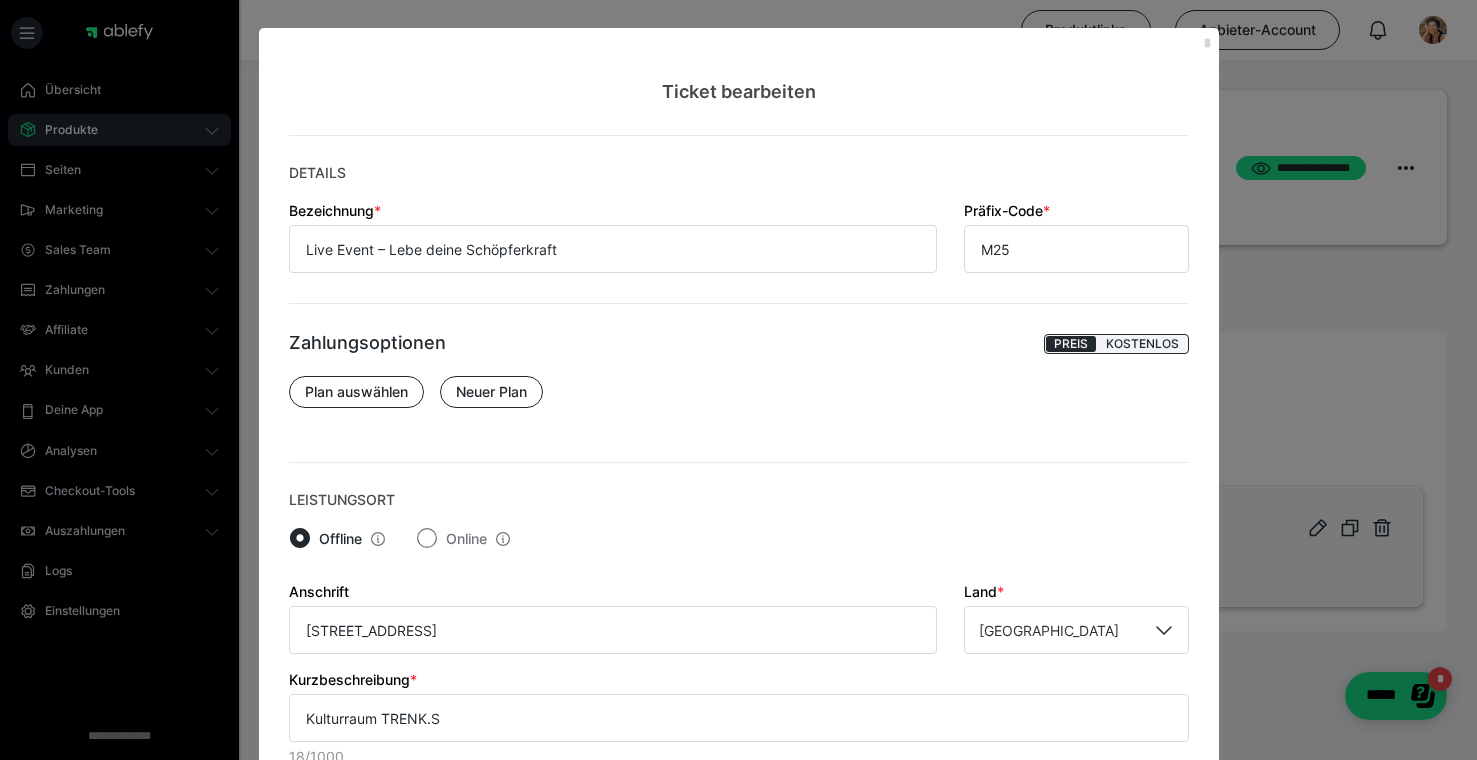click at bounding box center (1207, 44) 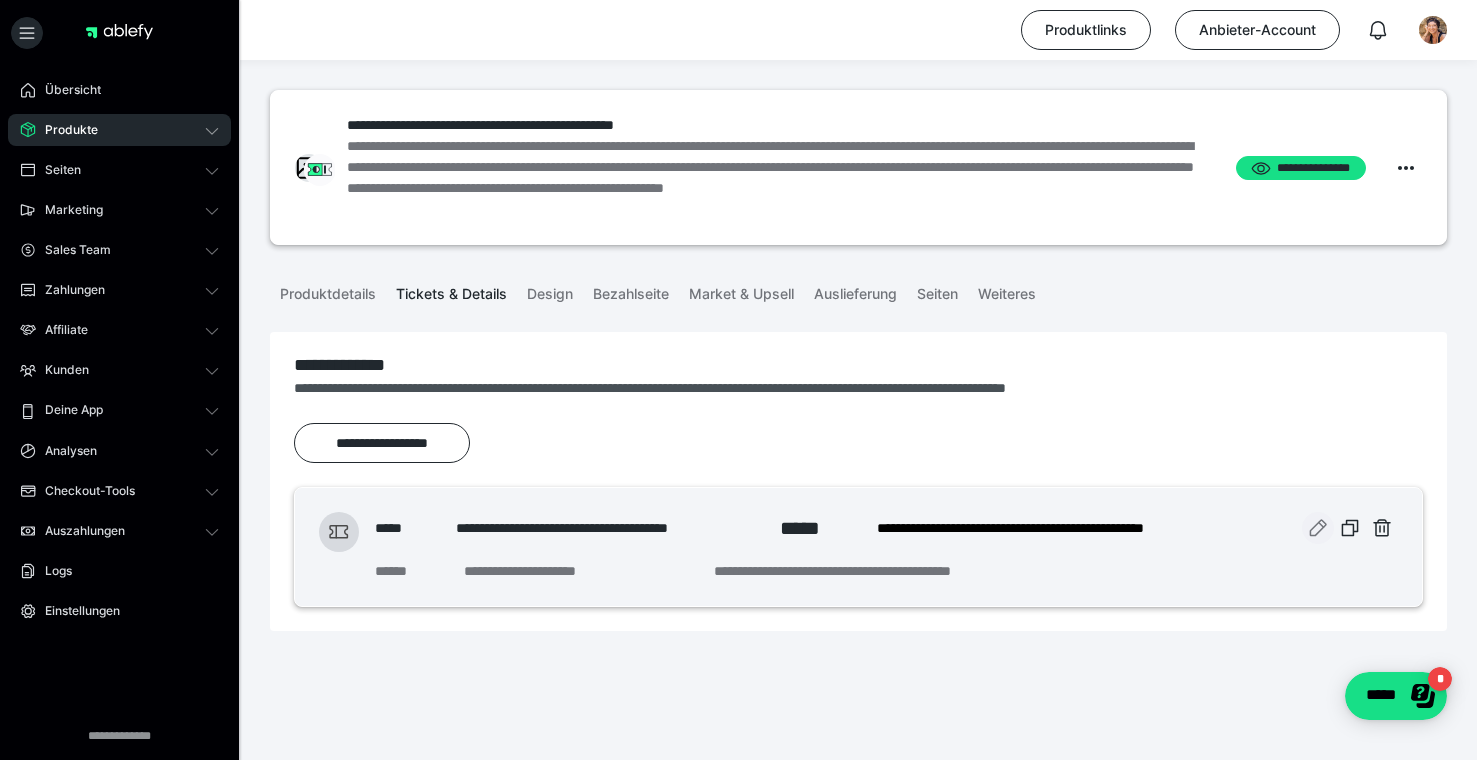 click 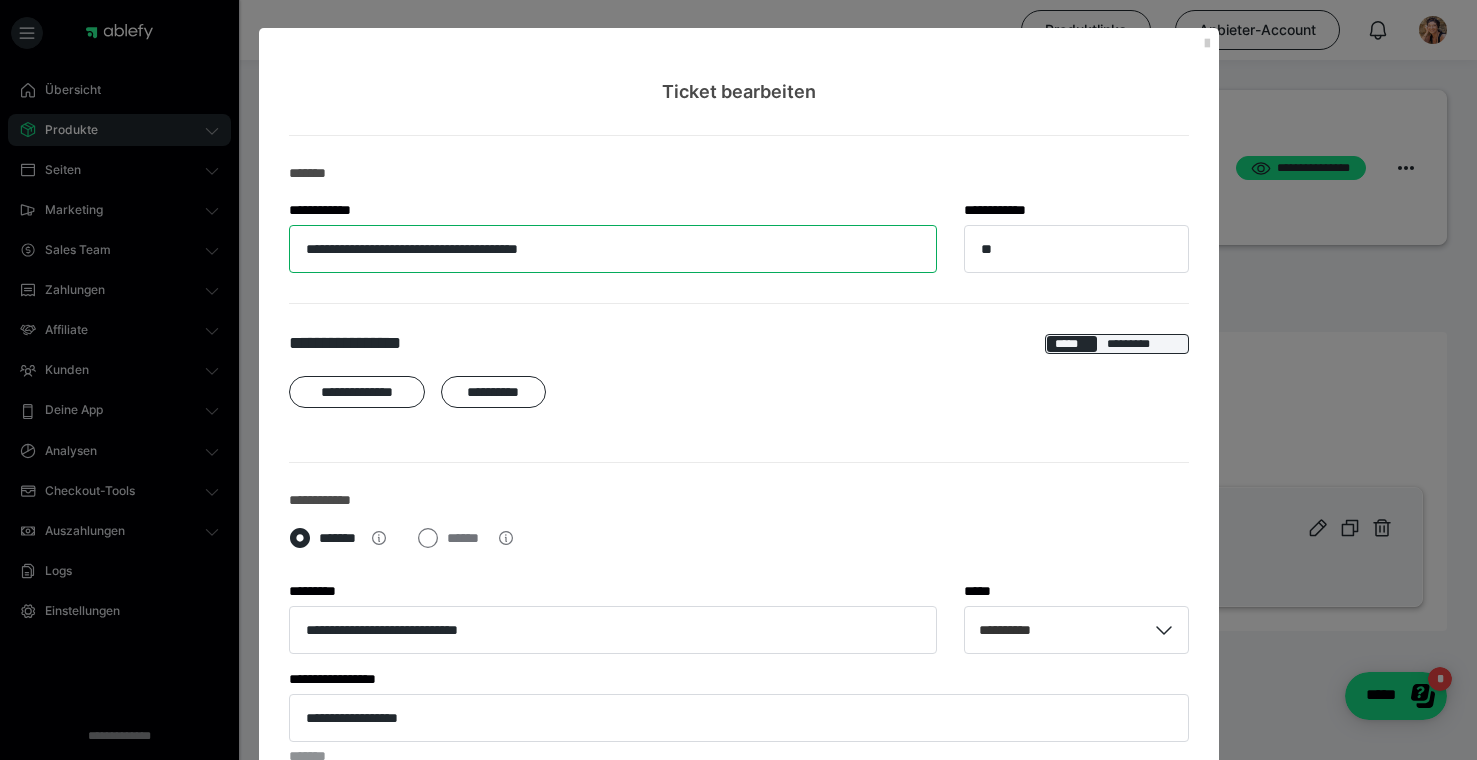 click on "**********" at bounding box center [613, 249] 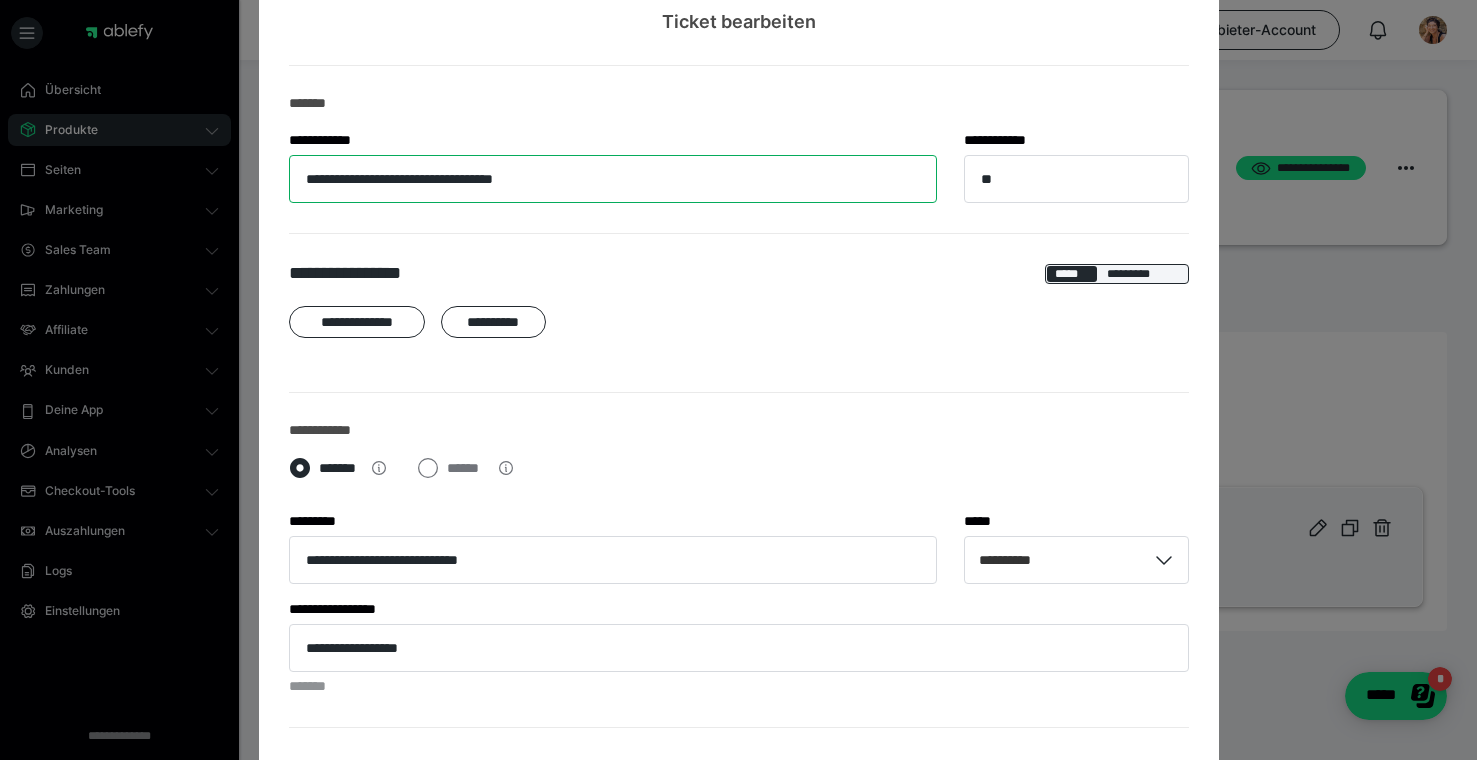 scroll, scrollTop: 0, scrollLeft: 0, axis: both 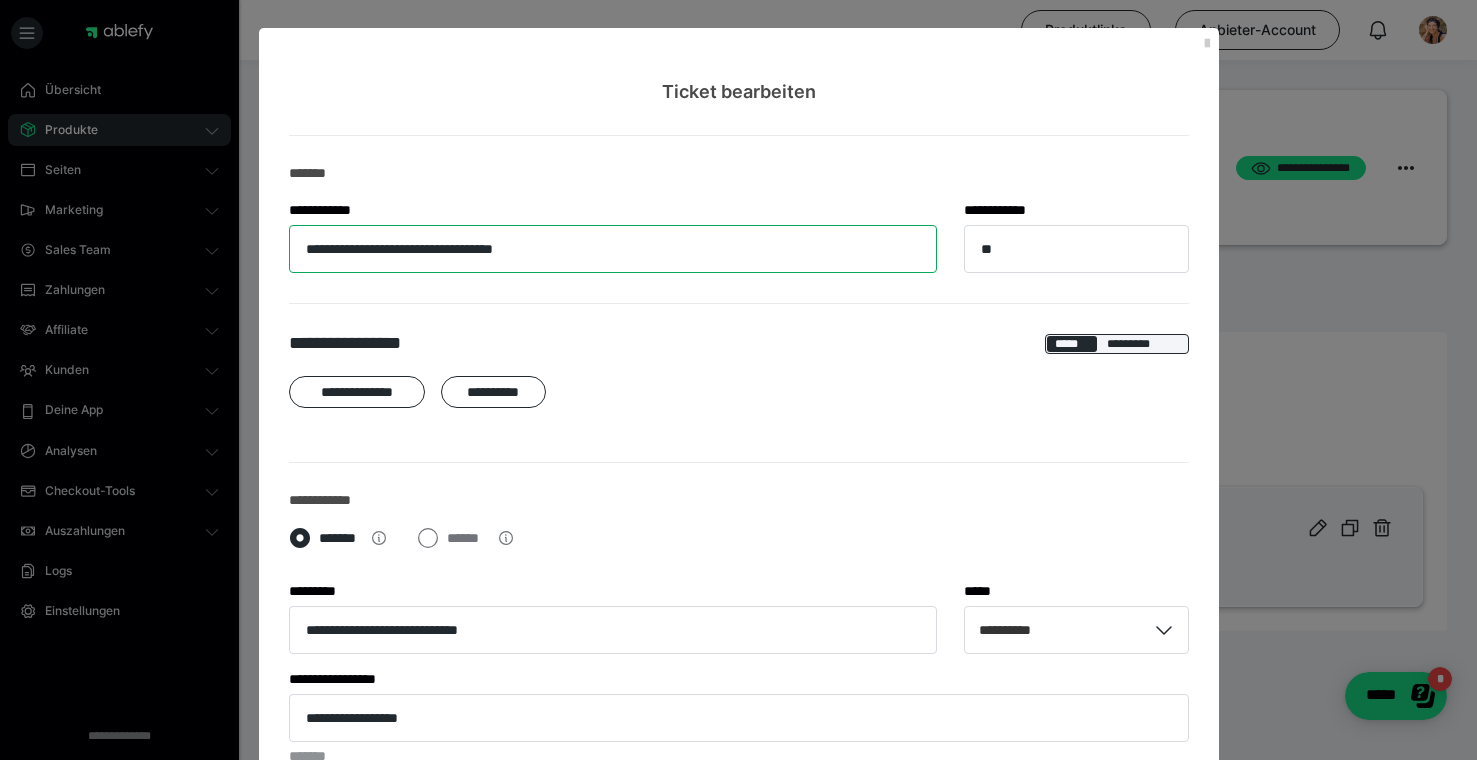 type on "**********" 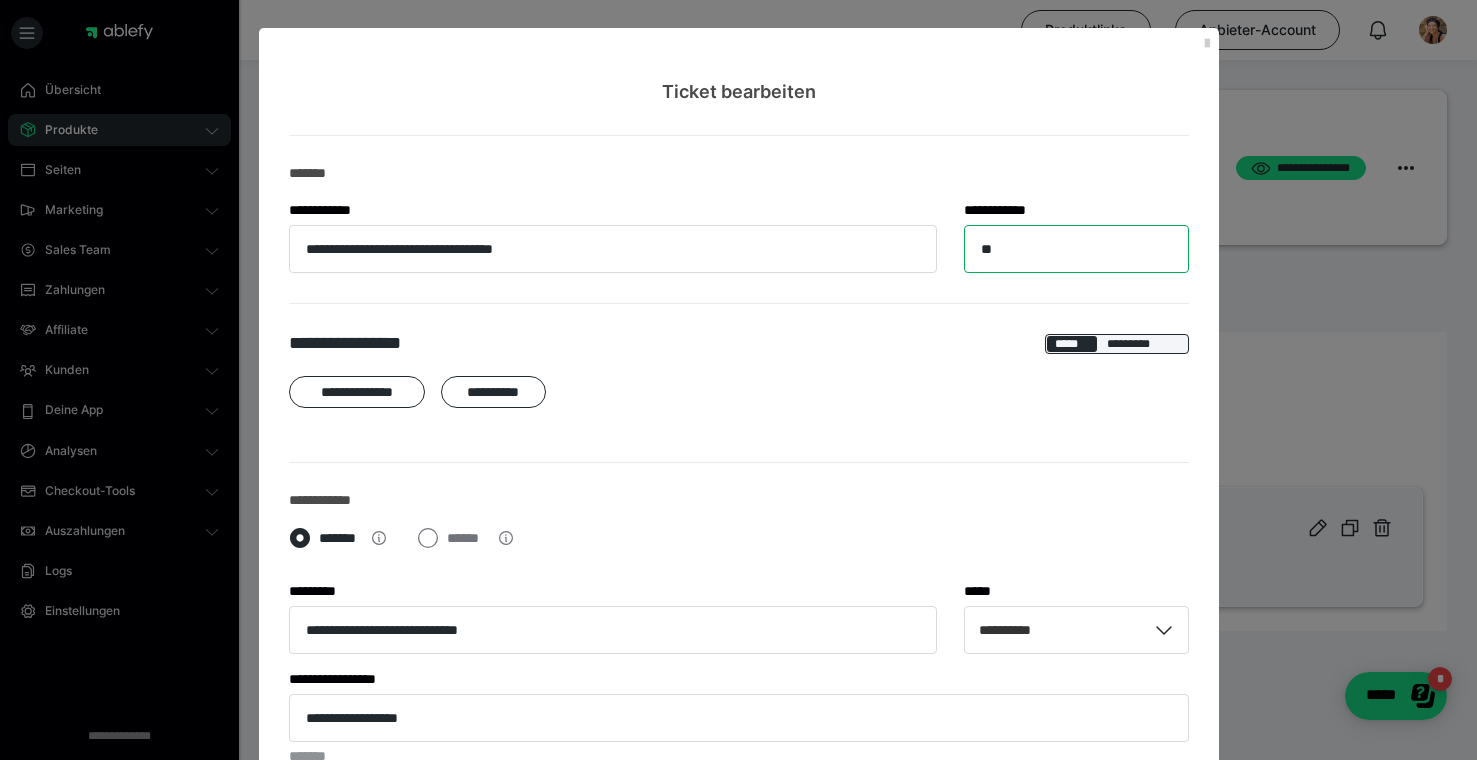 drag, startPoint x: 1014, startPoint y: 242, endPoint x: 1001, endPoint y: 227, distance: 19.849434 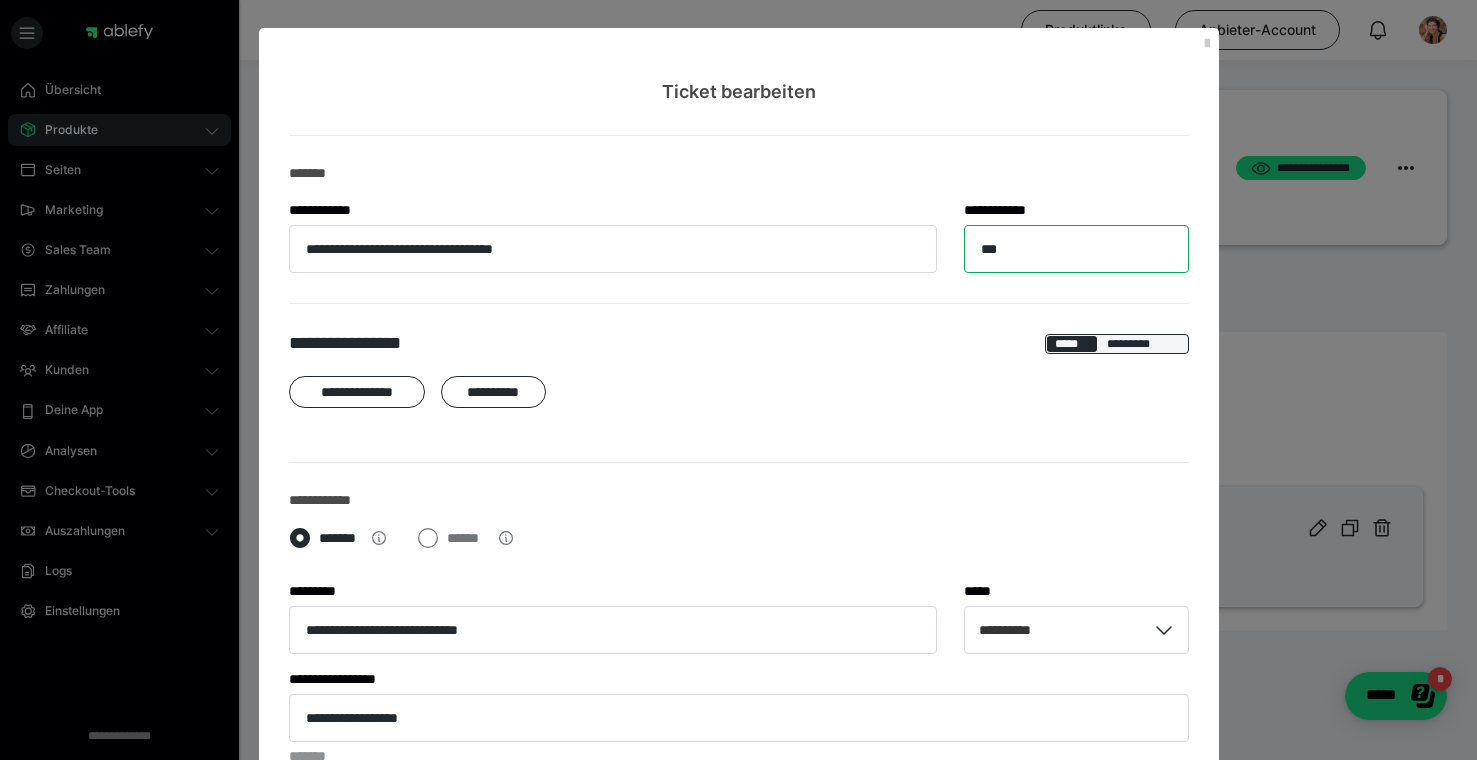 drag, startPoint x: 990, startPoint y: 250, endPoint x: 955, endPoint y: 250, distance: 35 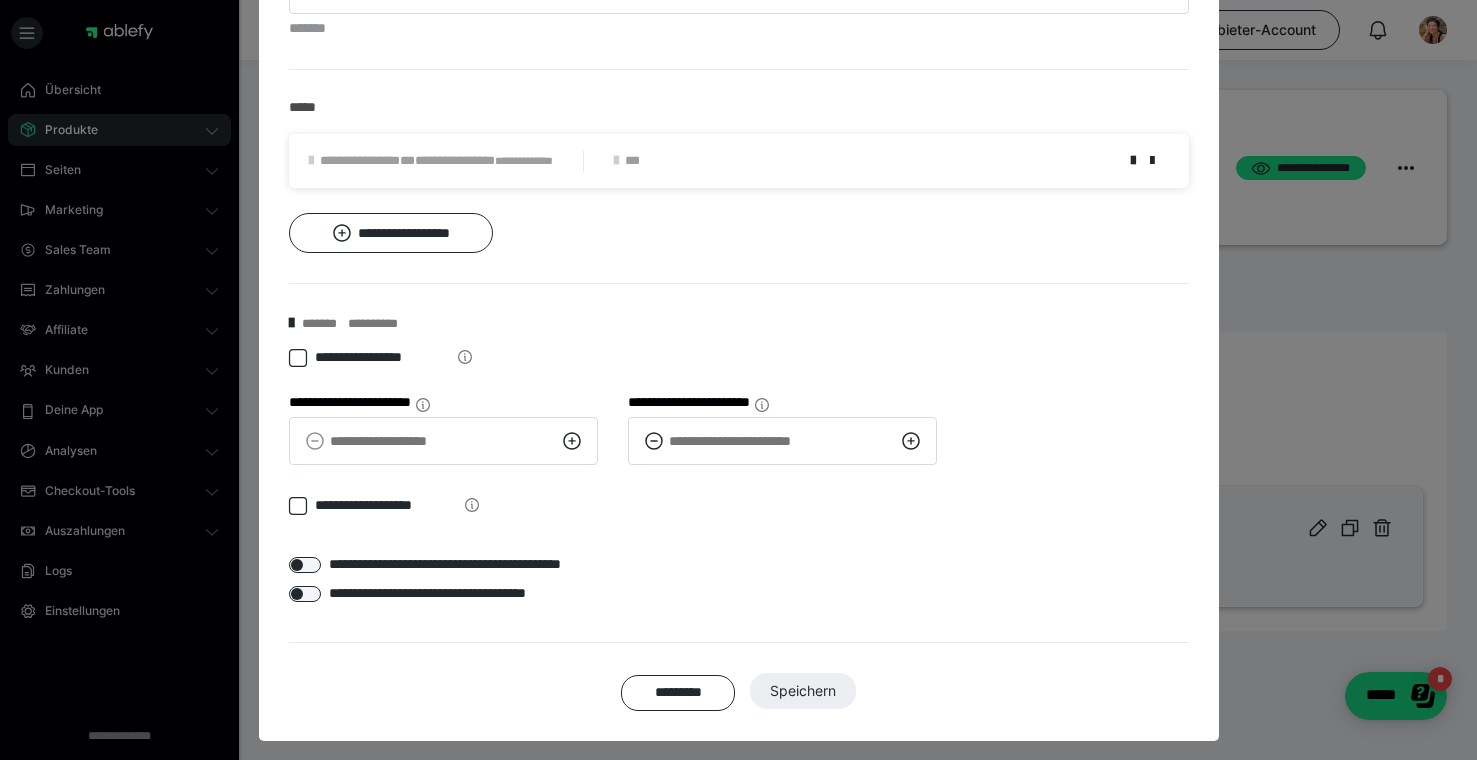 scroll, scrollTop: 736, scrollLeft: 0, axis: vertical 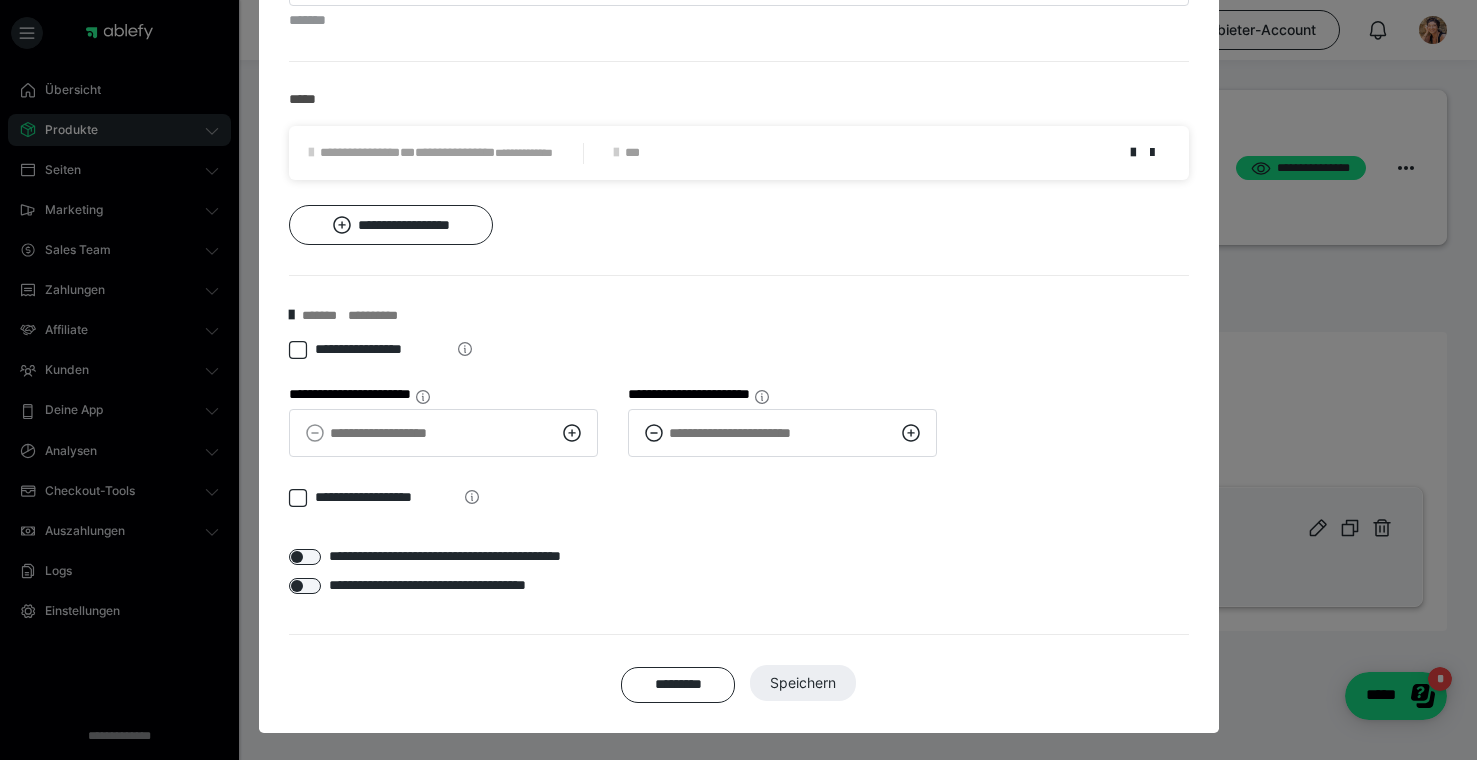 type on "***" 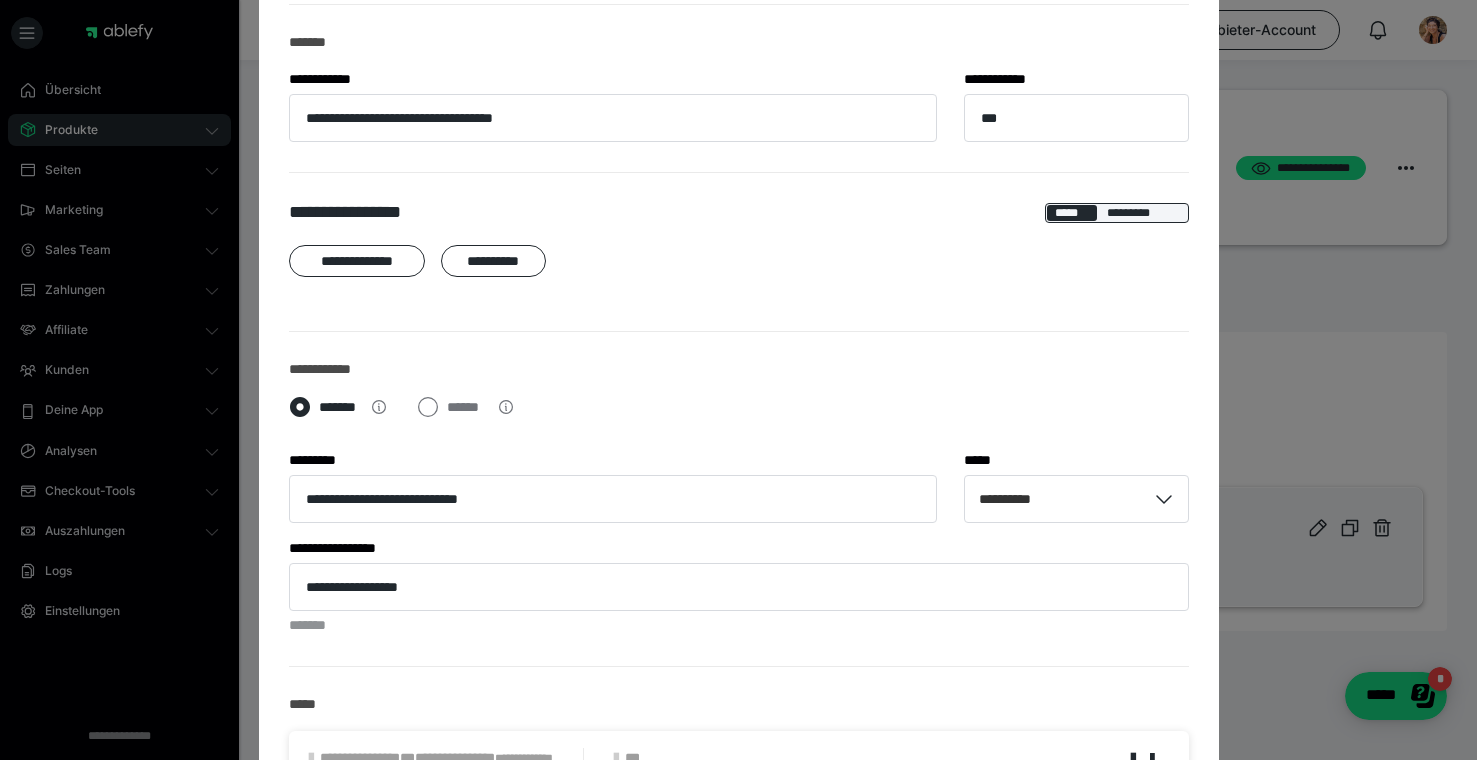 scroll, scrollTop: 0, scrollLeft: 0, axis: both 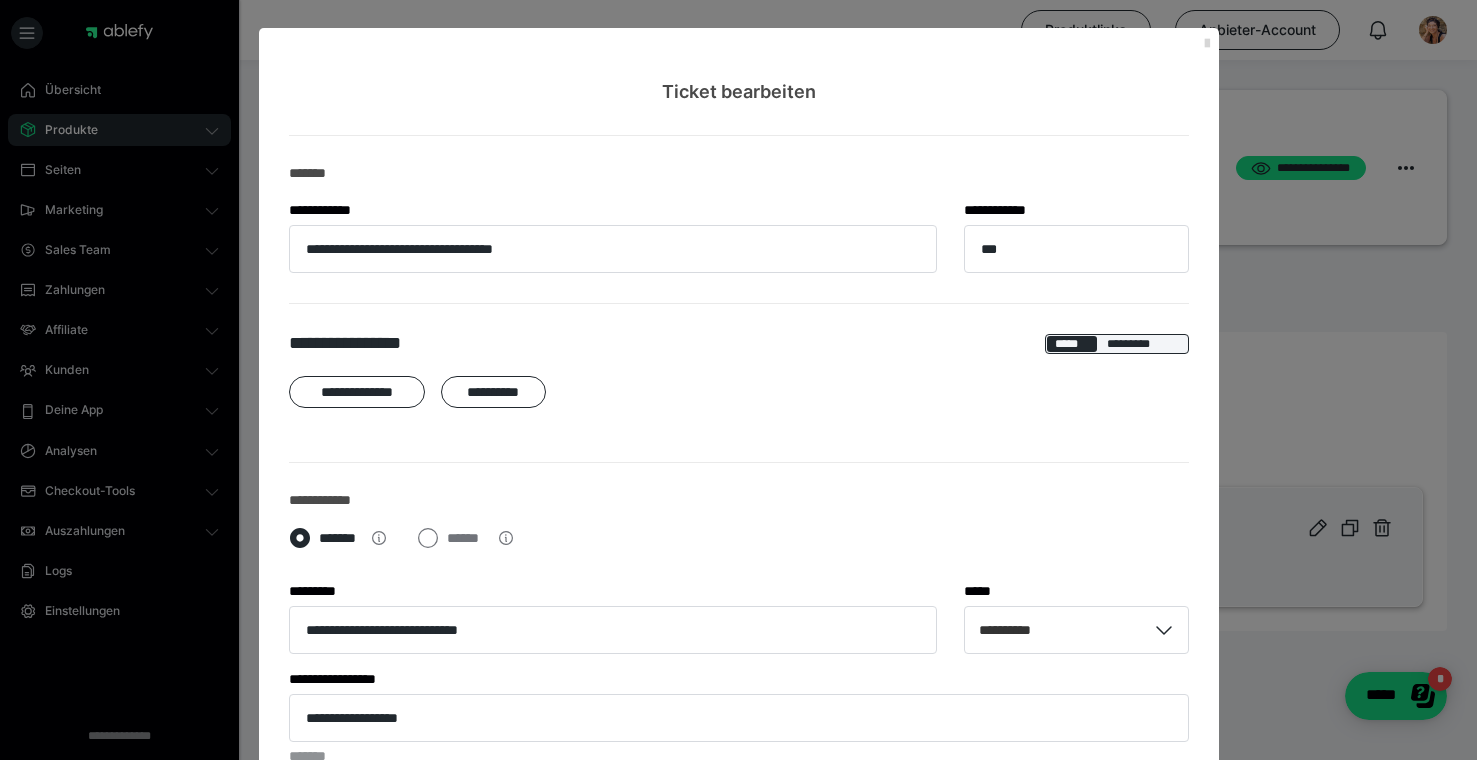 click at bounding box center [1207, 44] 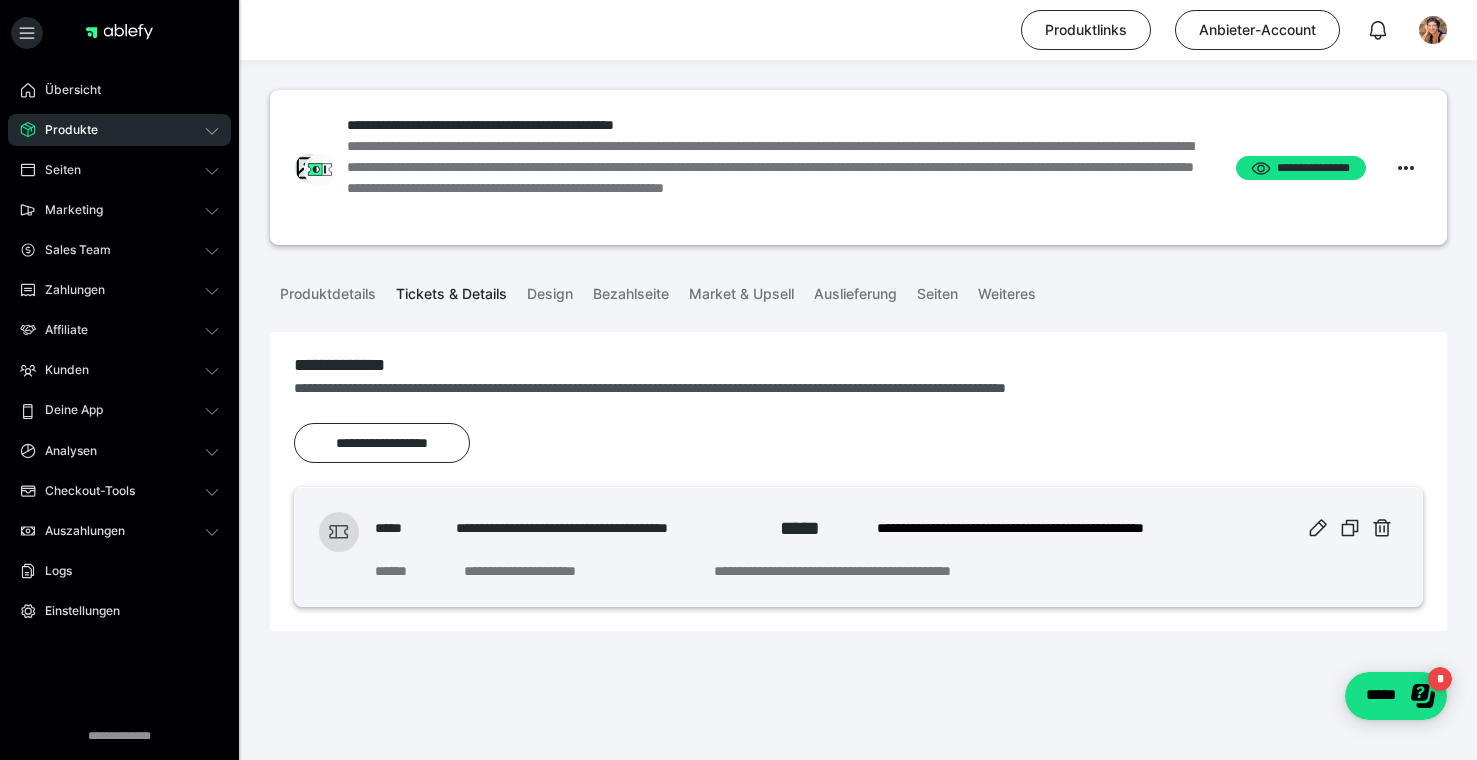 click 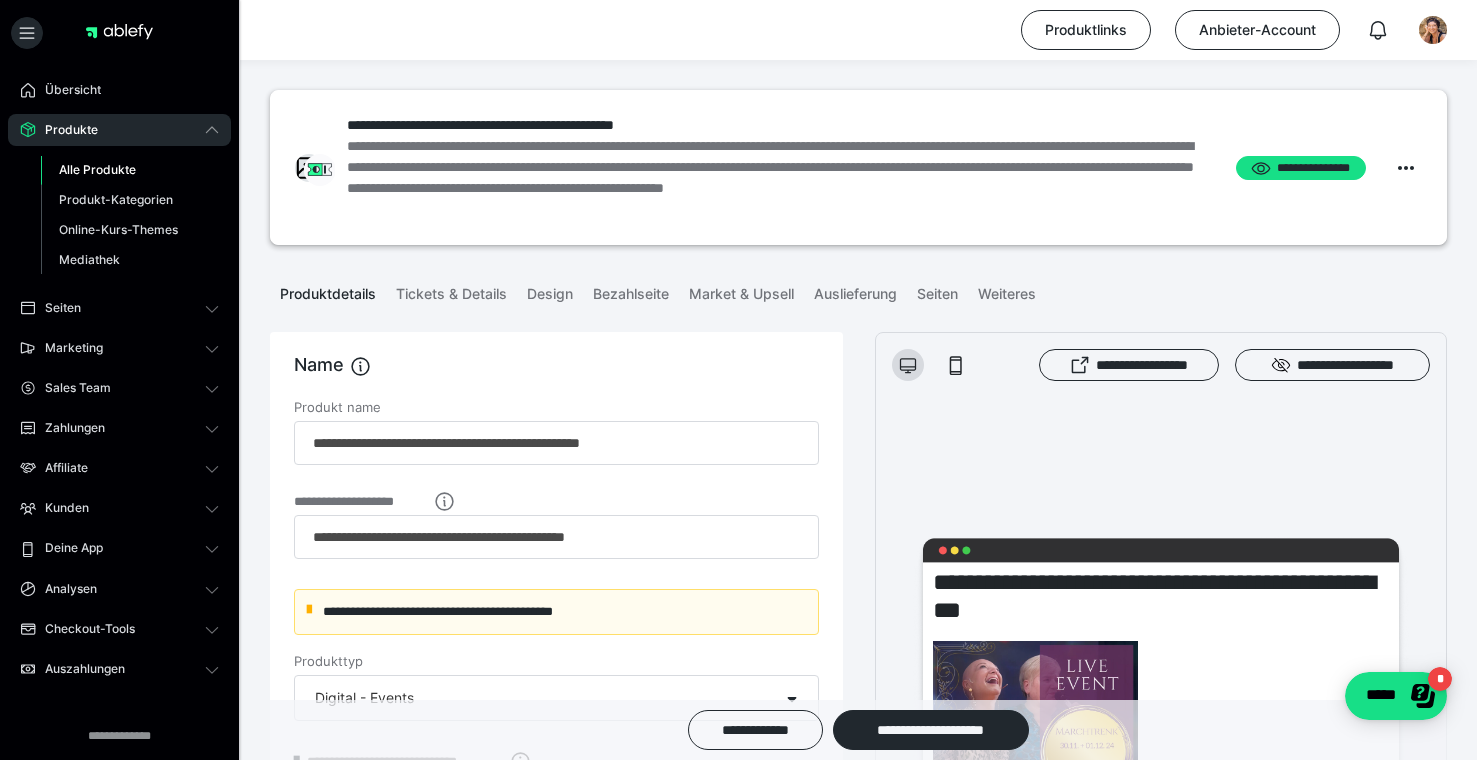 click 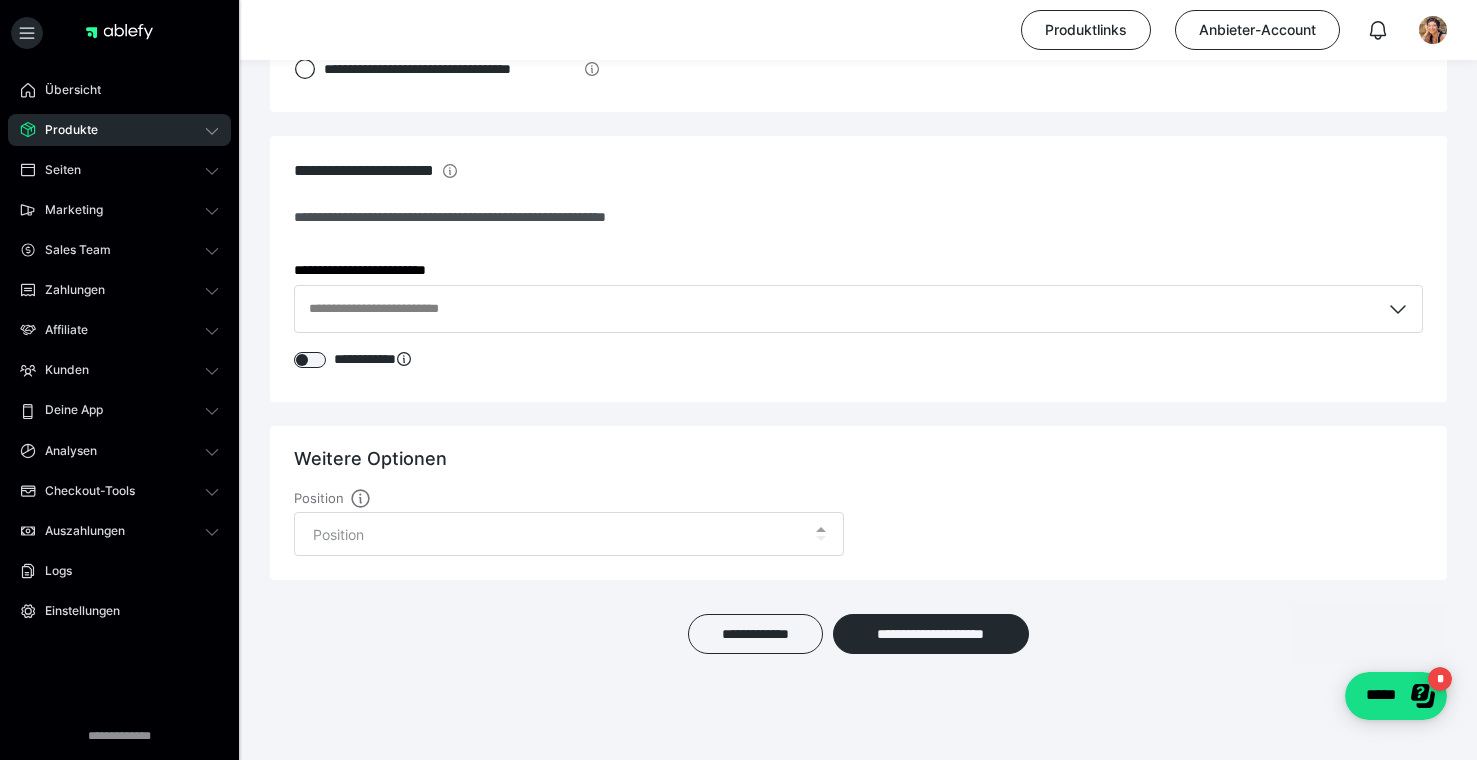 scroll, scrollTop: 2538, scrollLeft: 0, axis: vertical 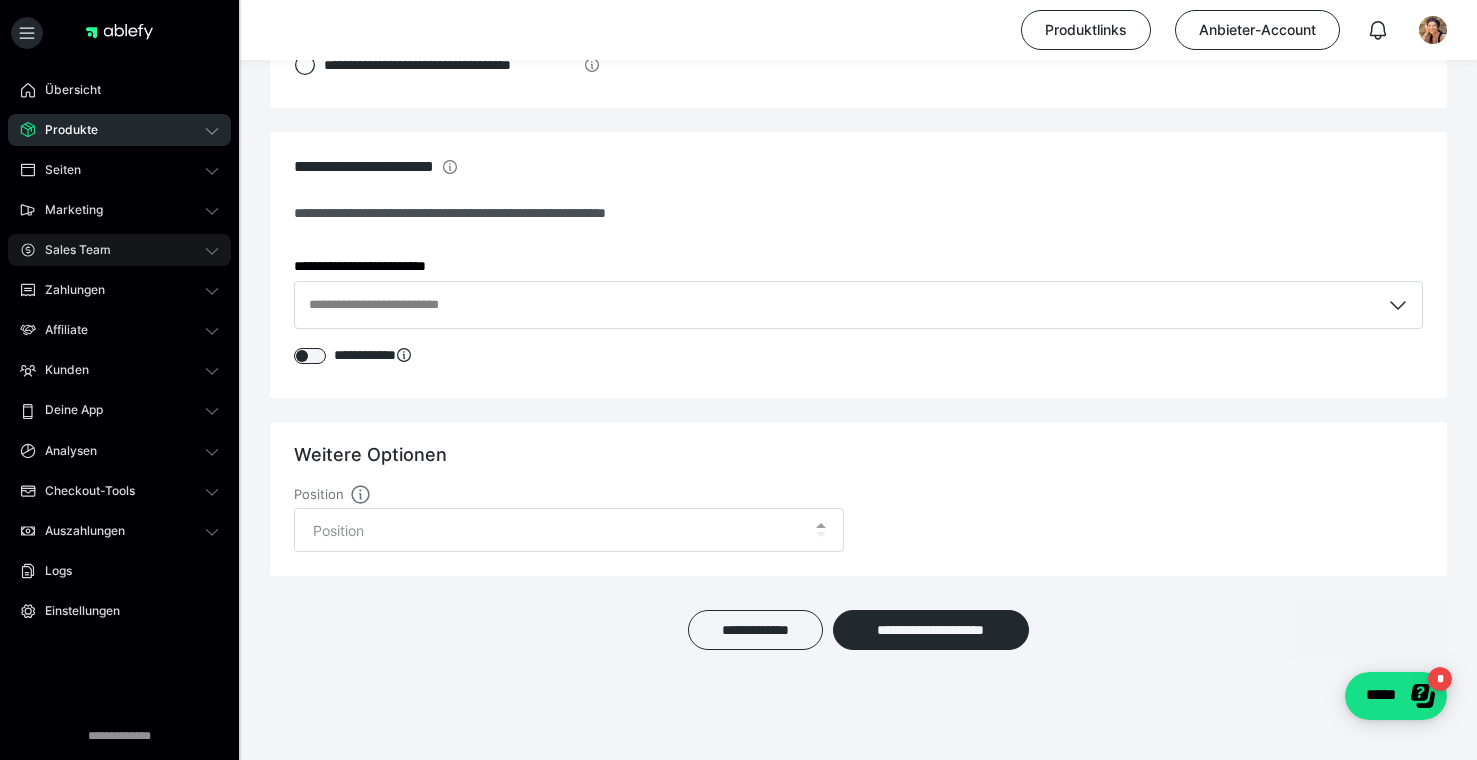 click 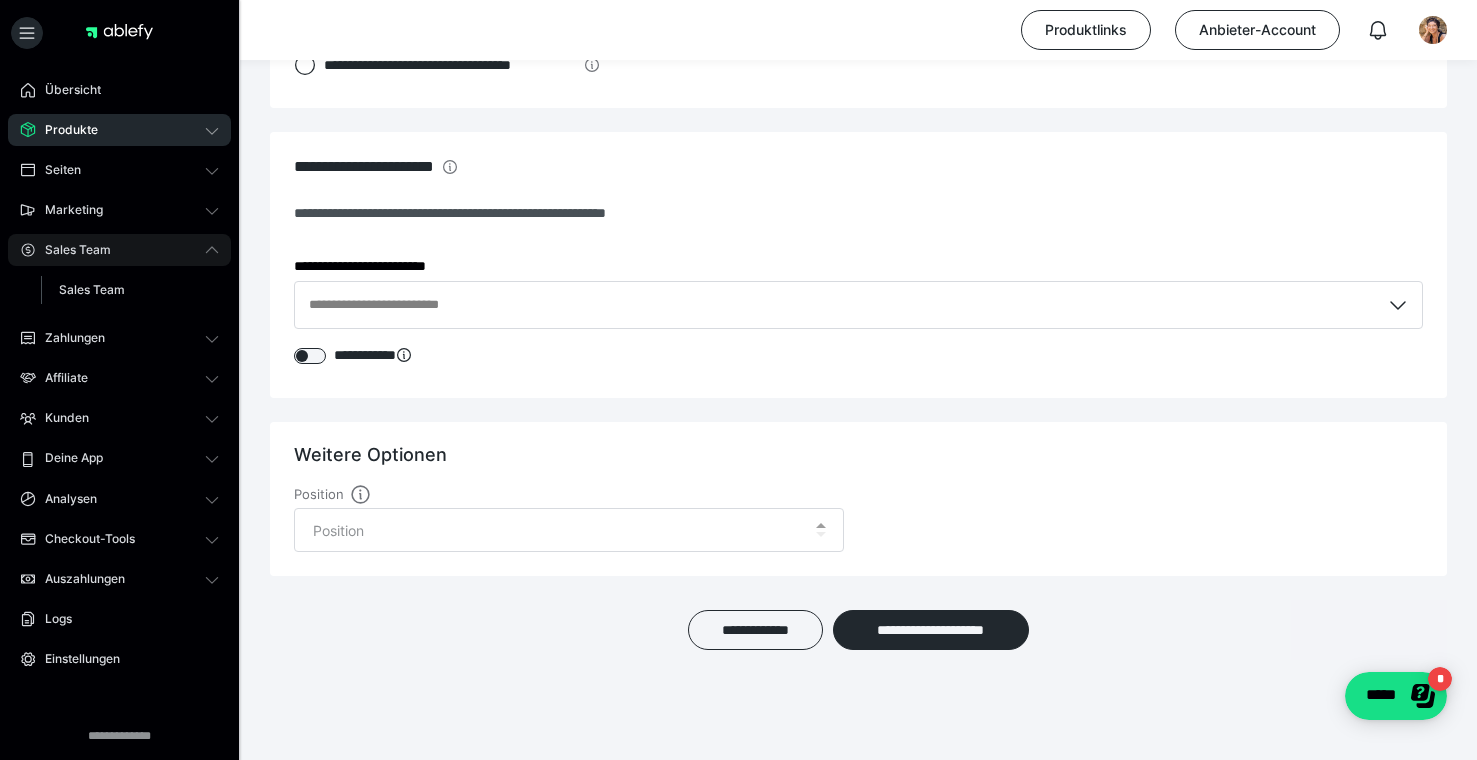 click 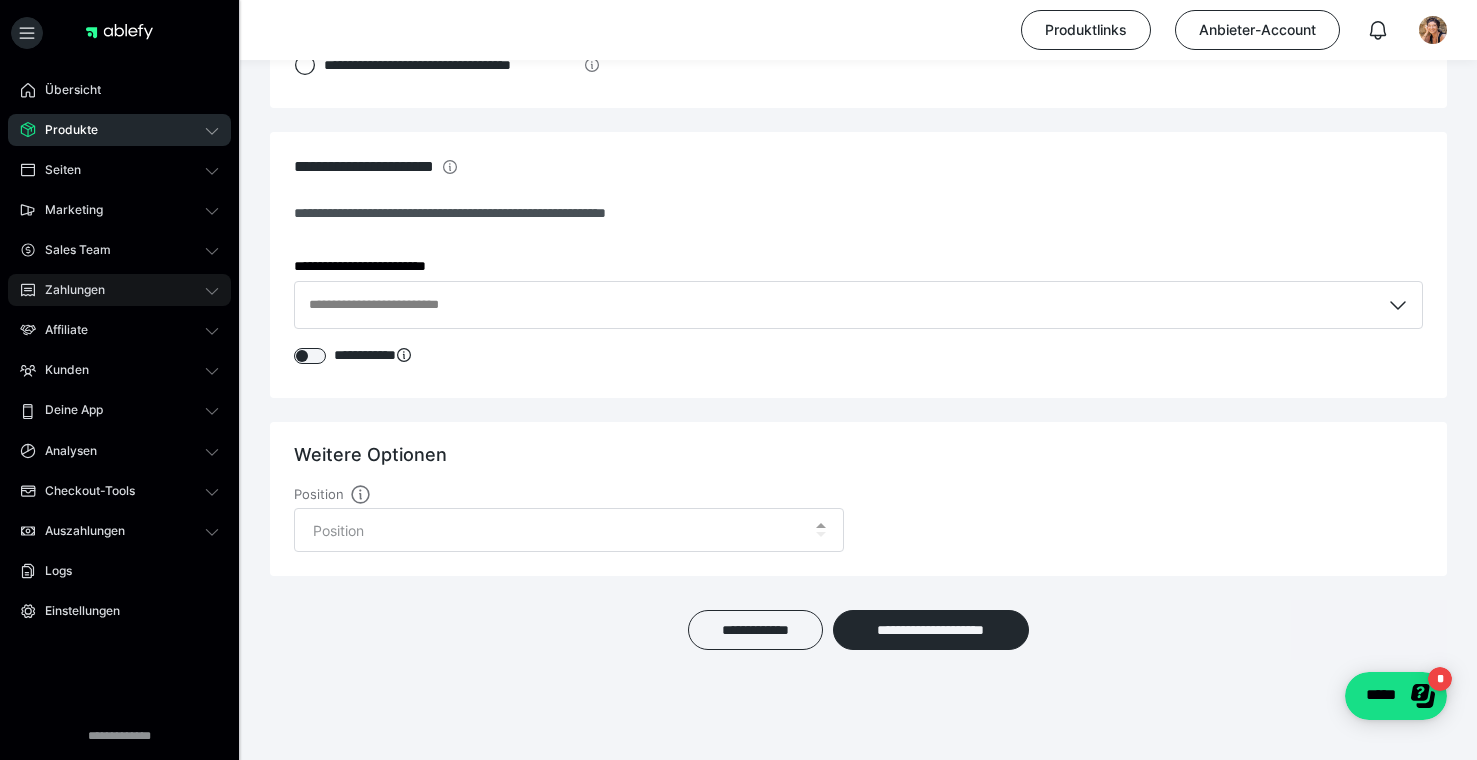 click 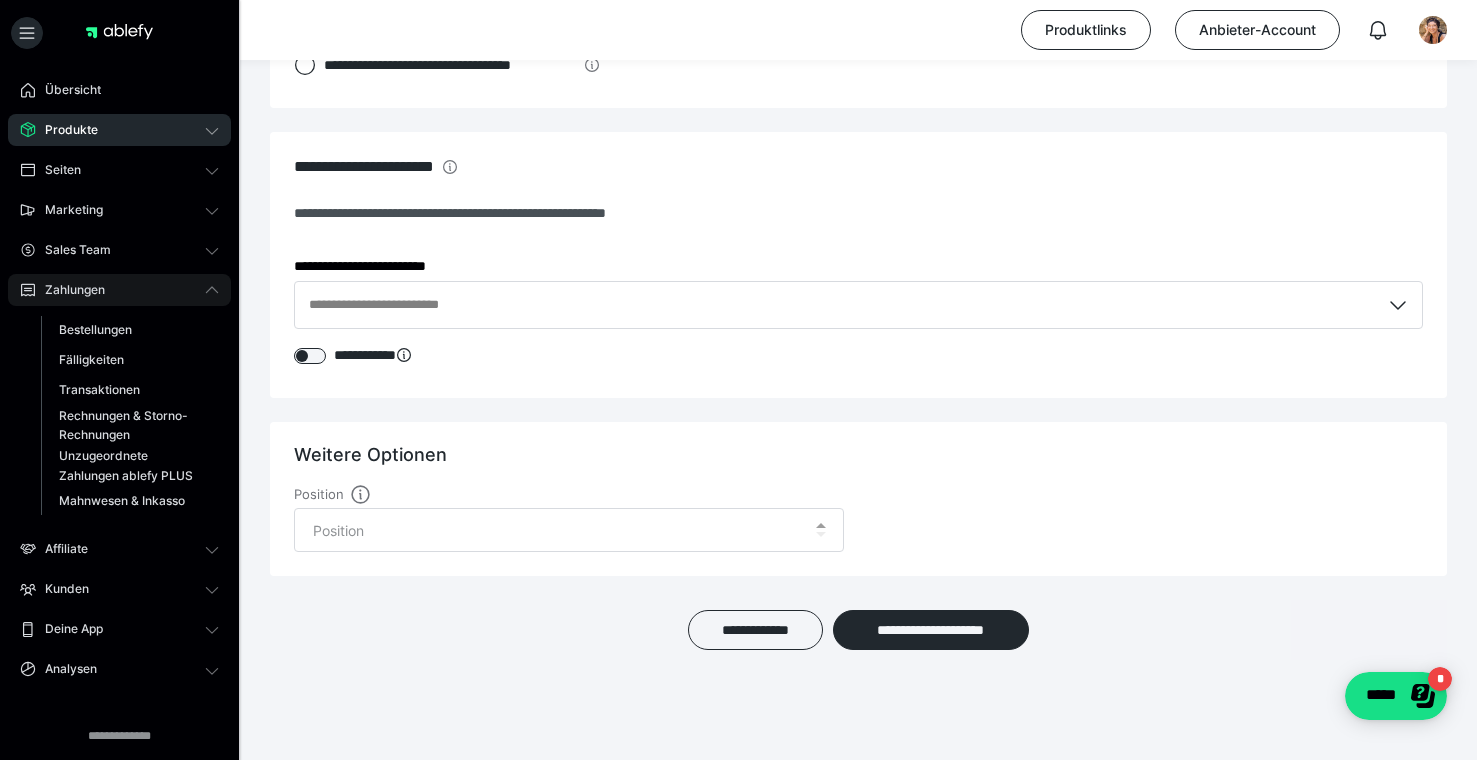 click 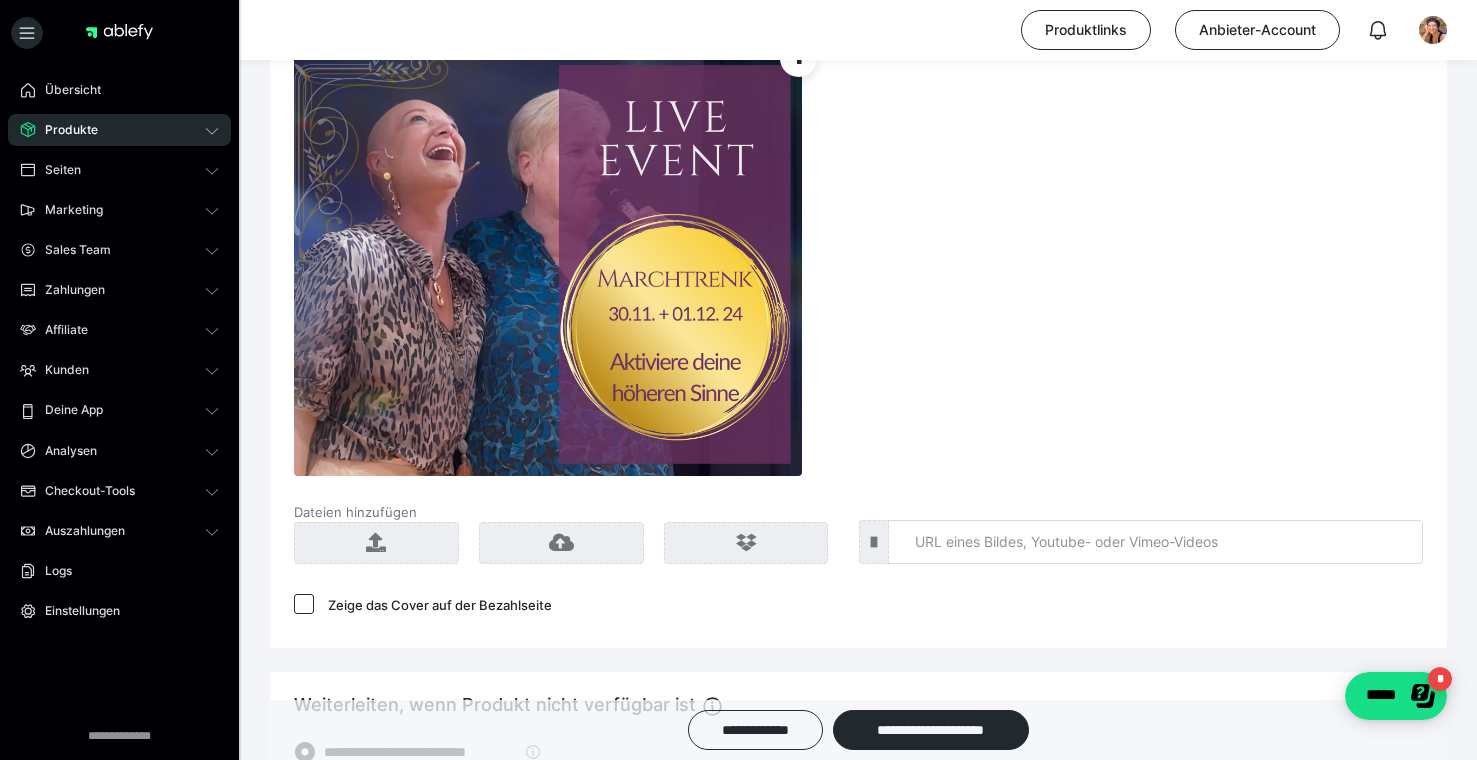 scroll, scrollTop: 1790, scrollLeft: 0, axis: vertical 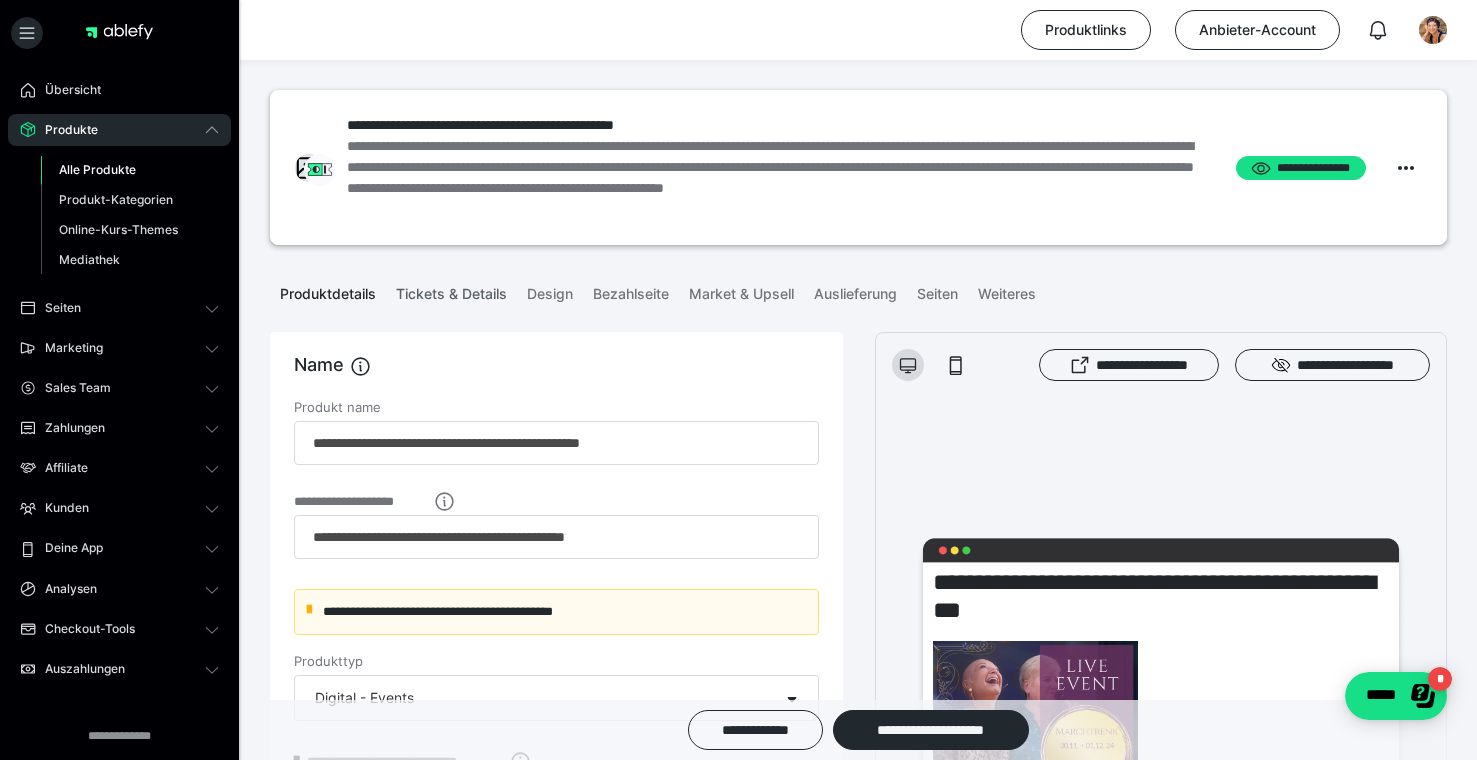 click on "Tickets & Details" at bounding box center [451, 290] 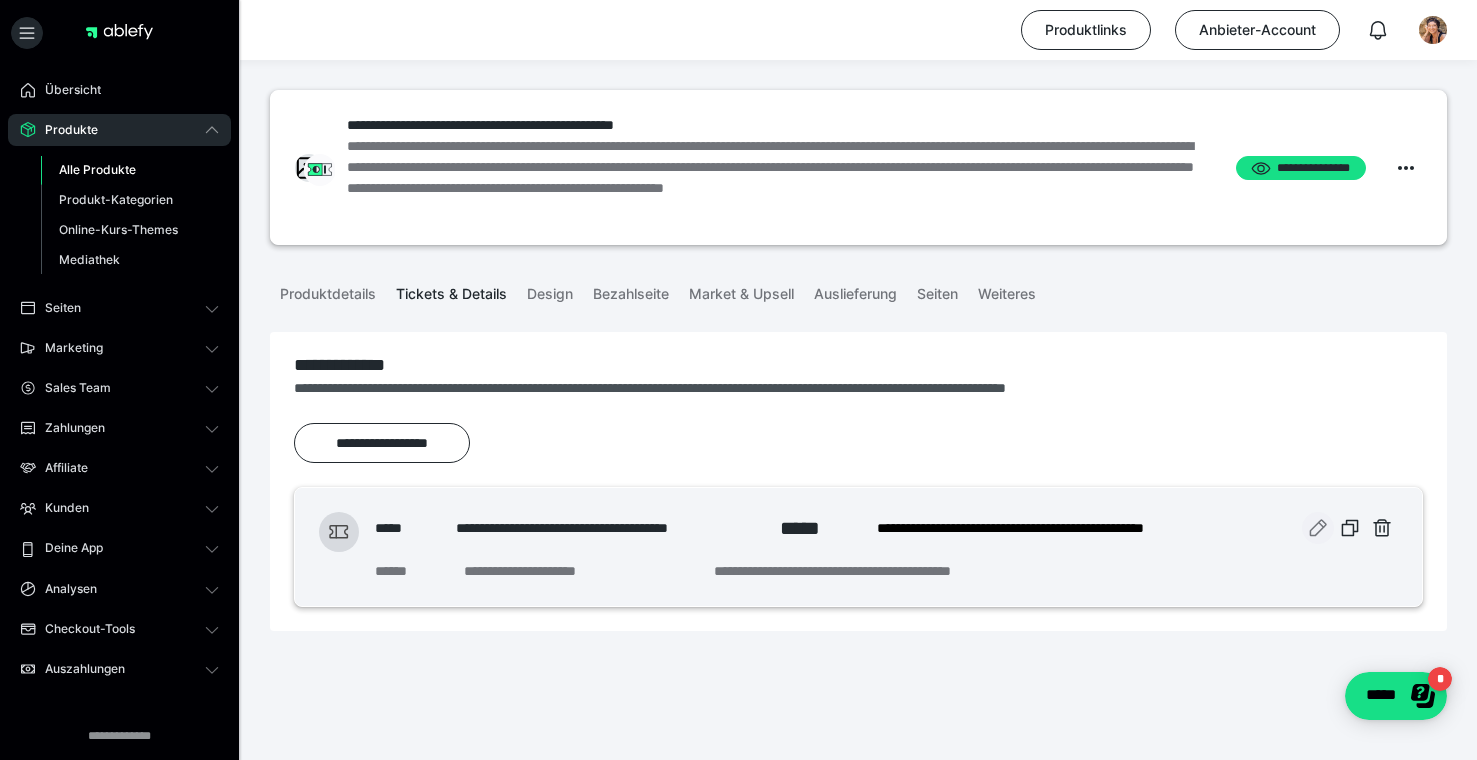 click 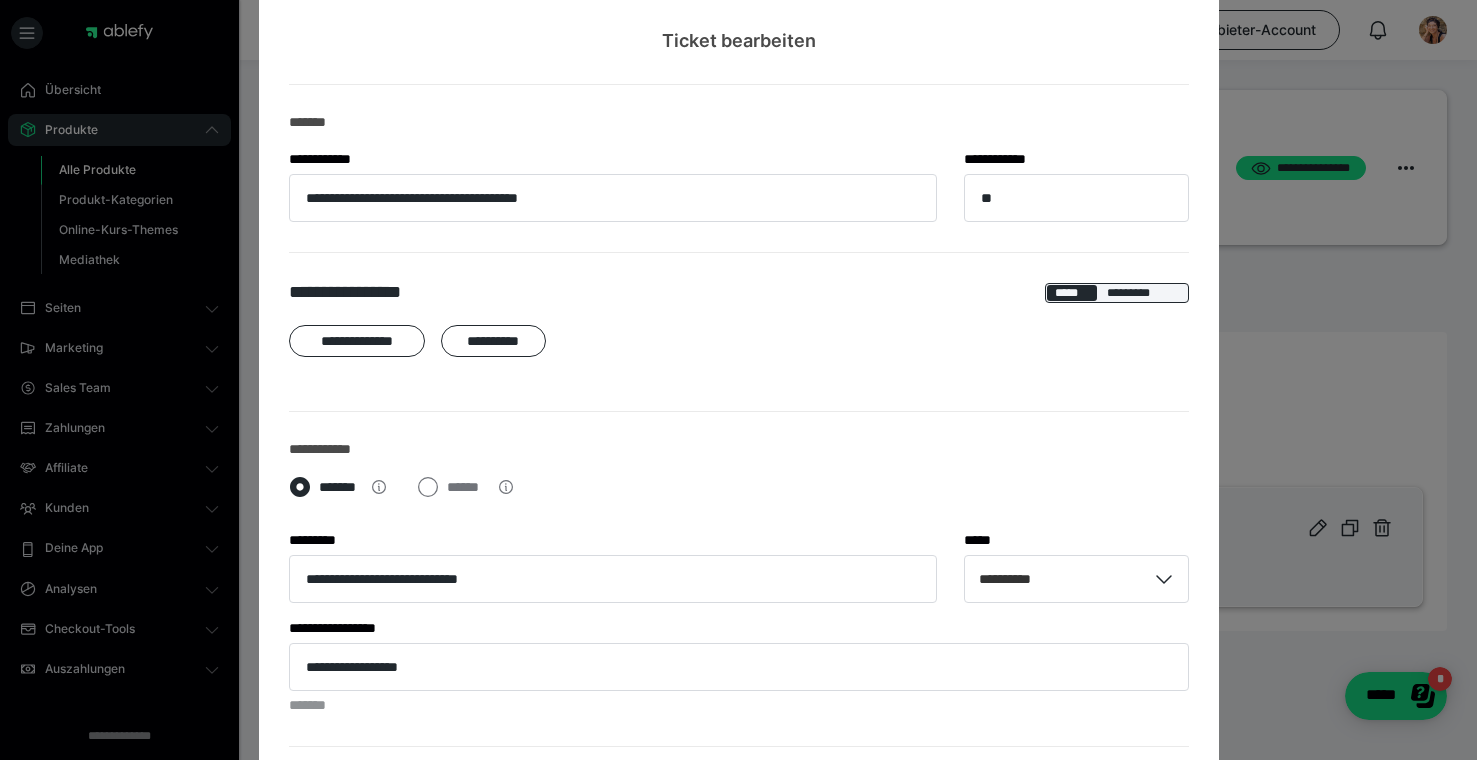 scroll, scrollTop: 64, scrollLeft: 0, axis: vertical 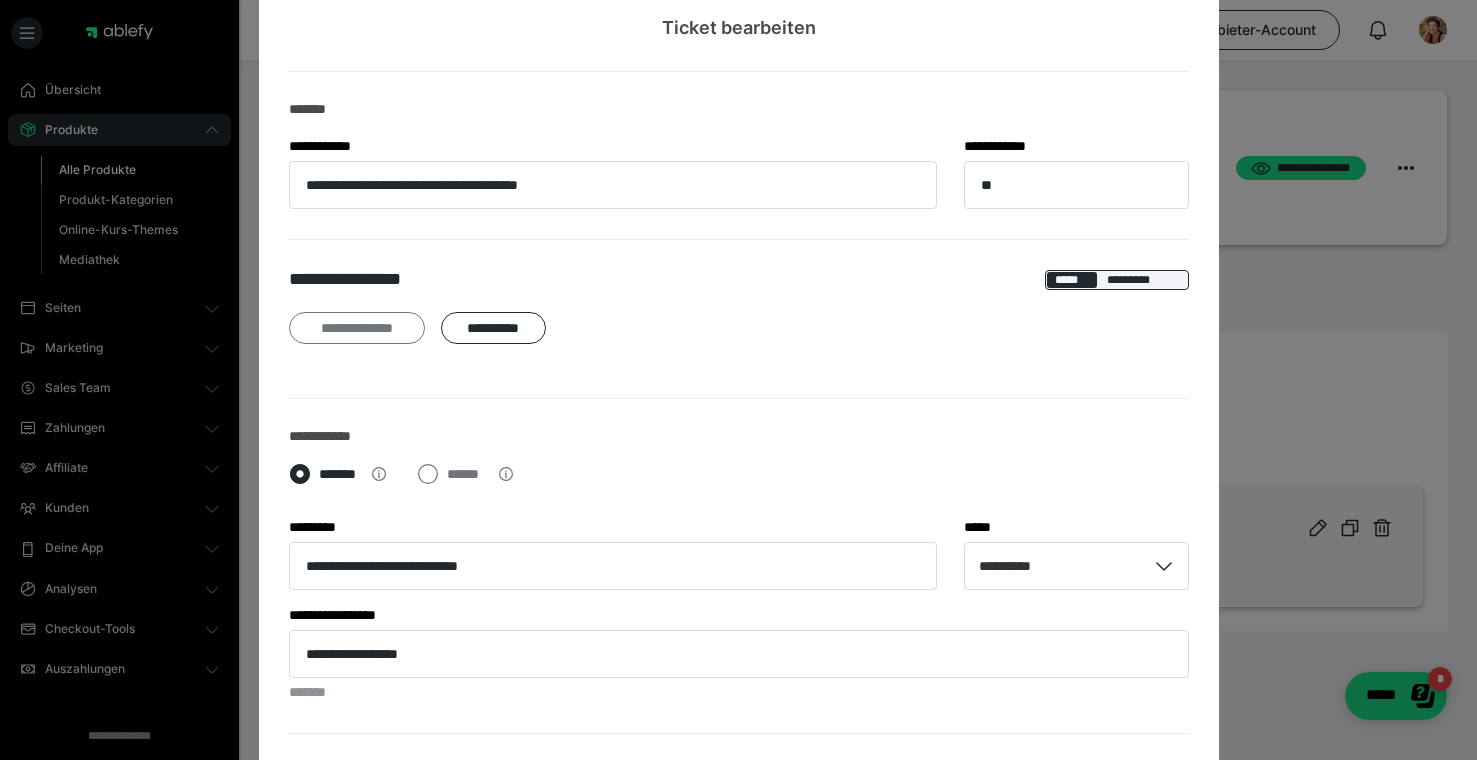 click on "**********" at bounding box center [357, 328] 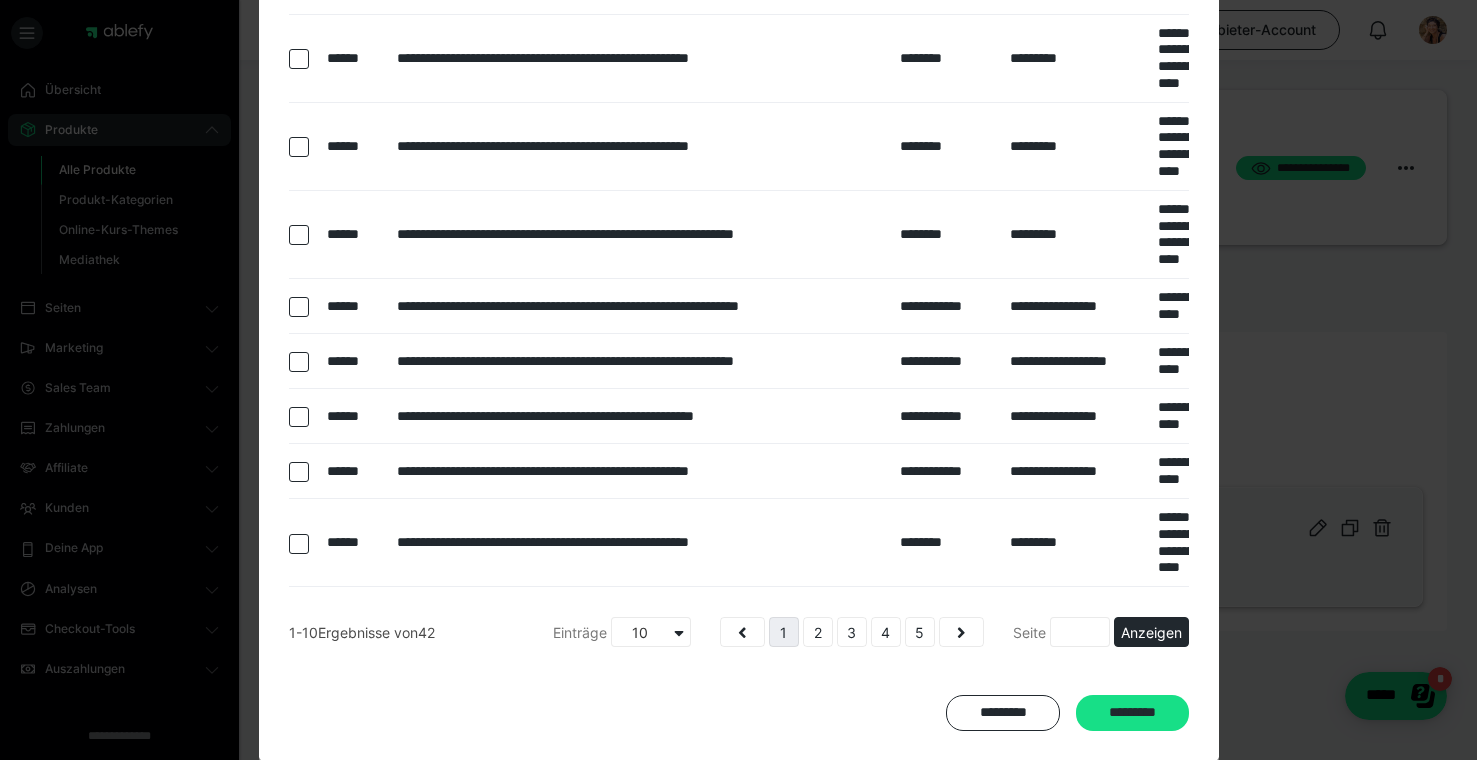 scroll, scrollTop: 349, scrollLeft: 0, axis: vertical 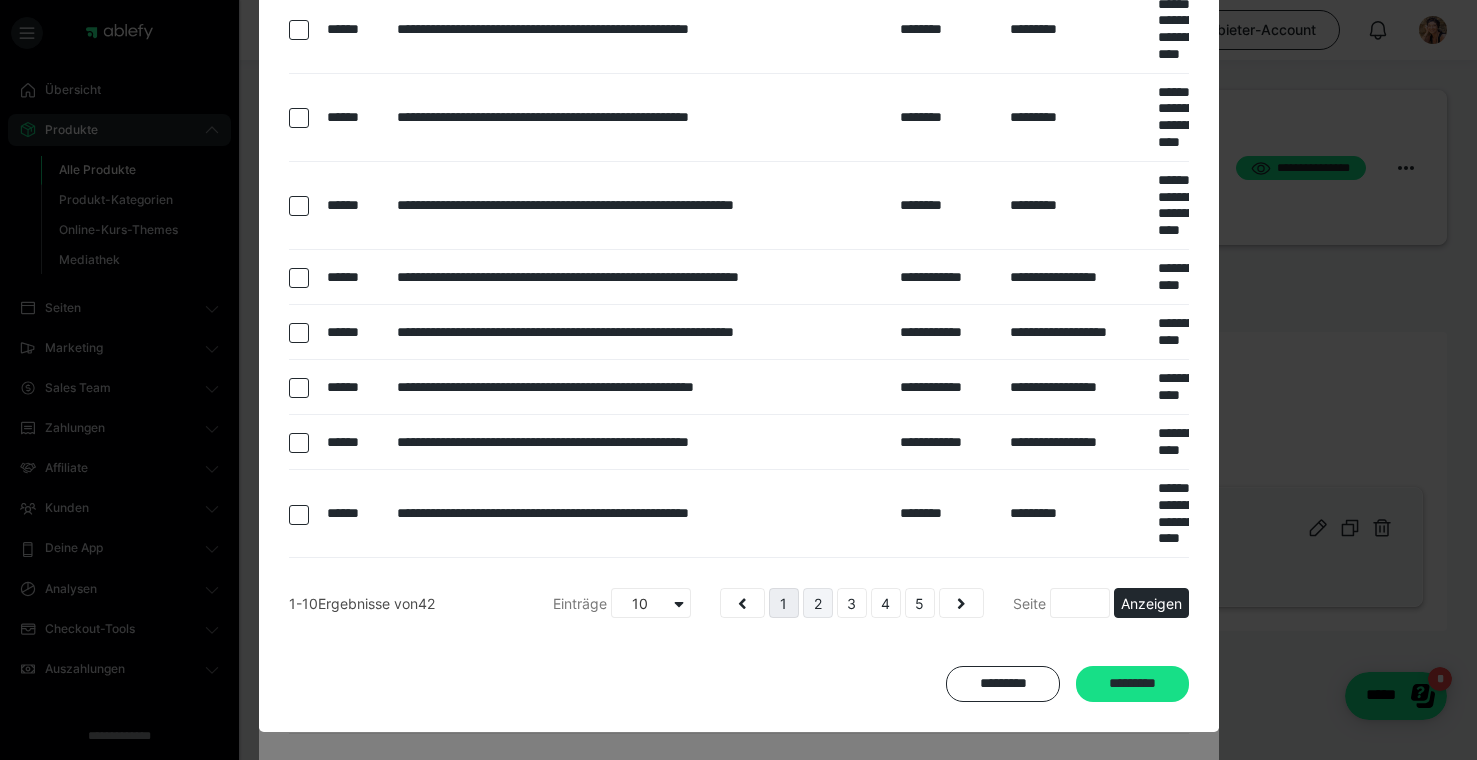 click on "2" at bounding box center (818, 603) 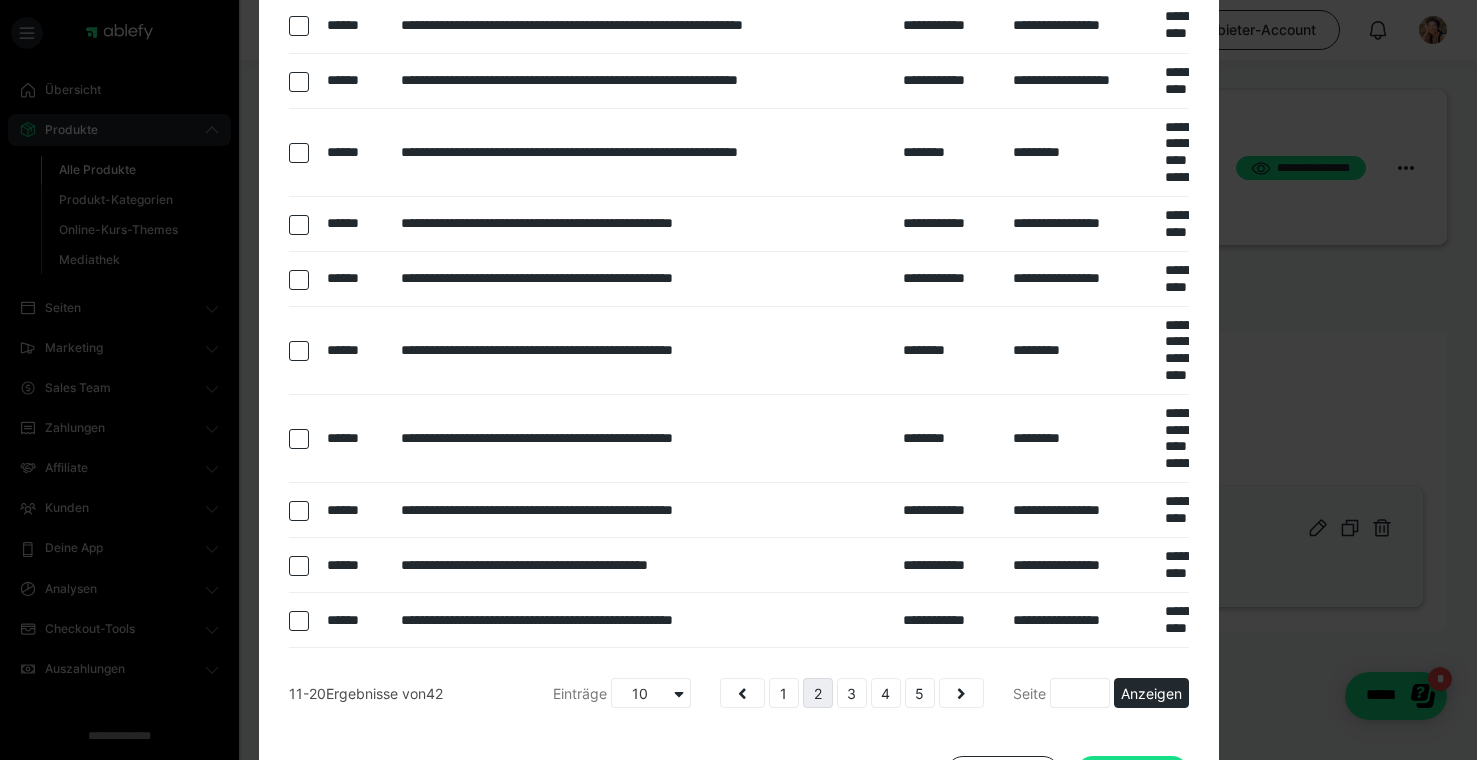 scroll, scrollTop: 315, scrollLeft: 0, axis: vertical 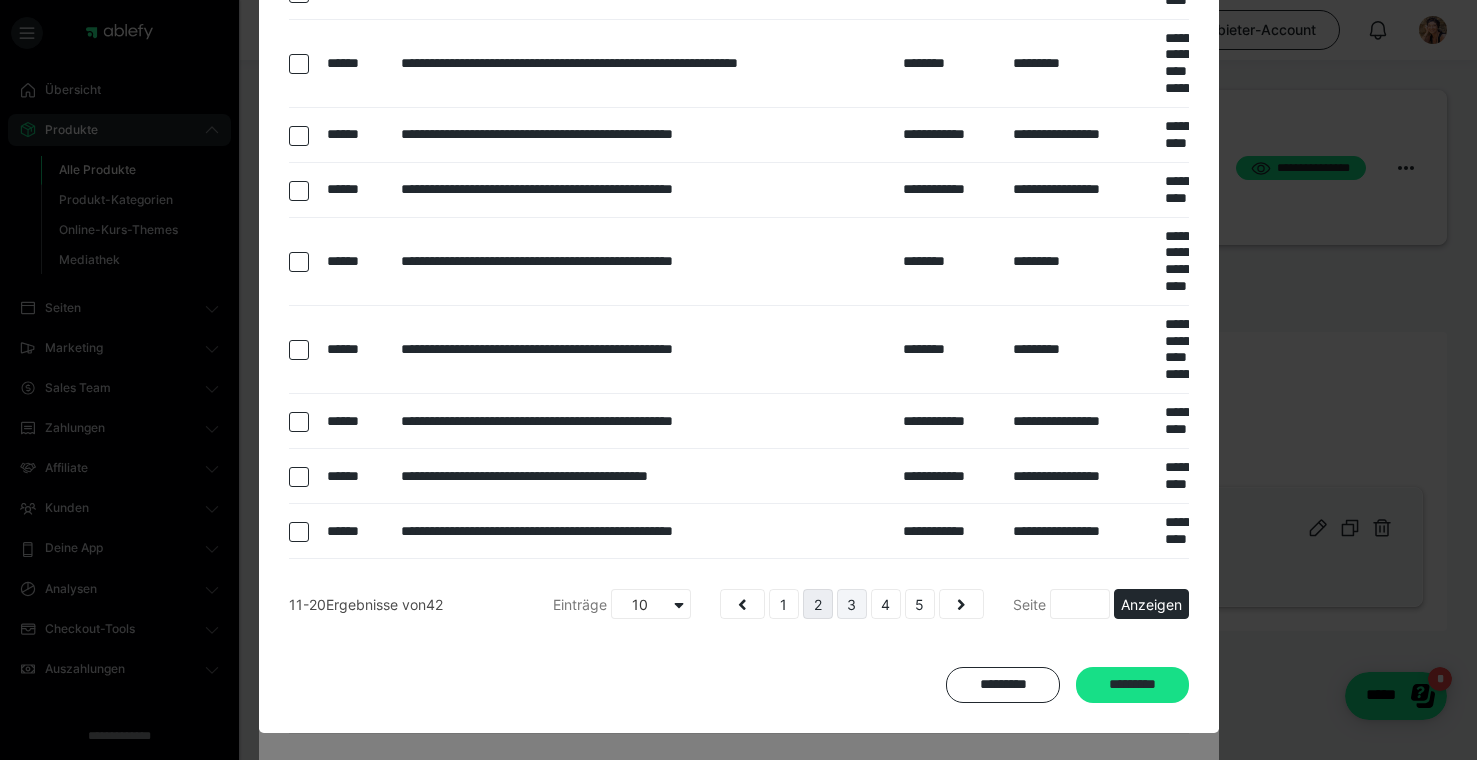 click on "3" at bounding box center [852, 604] 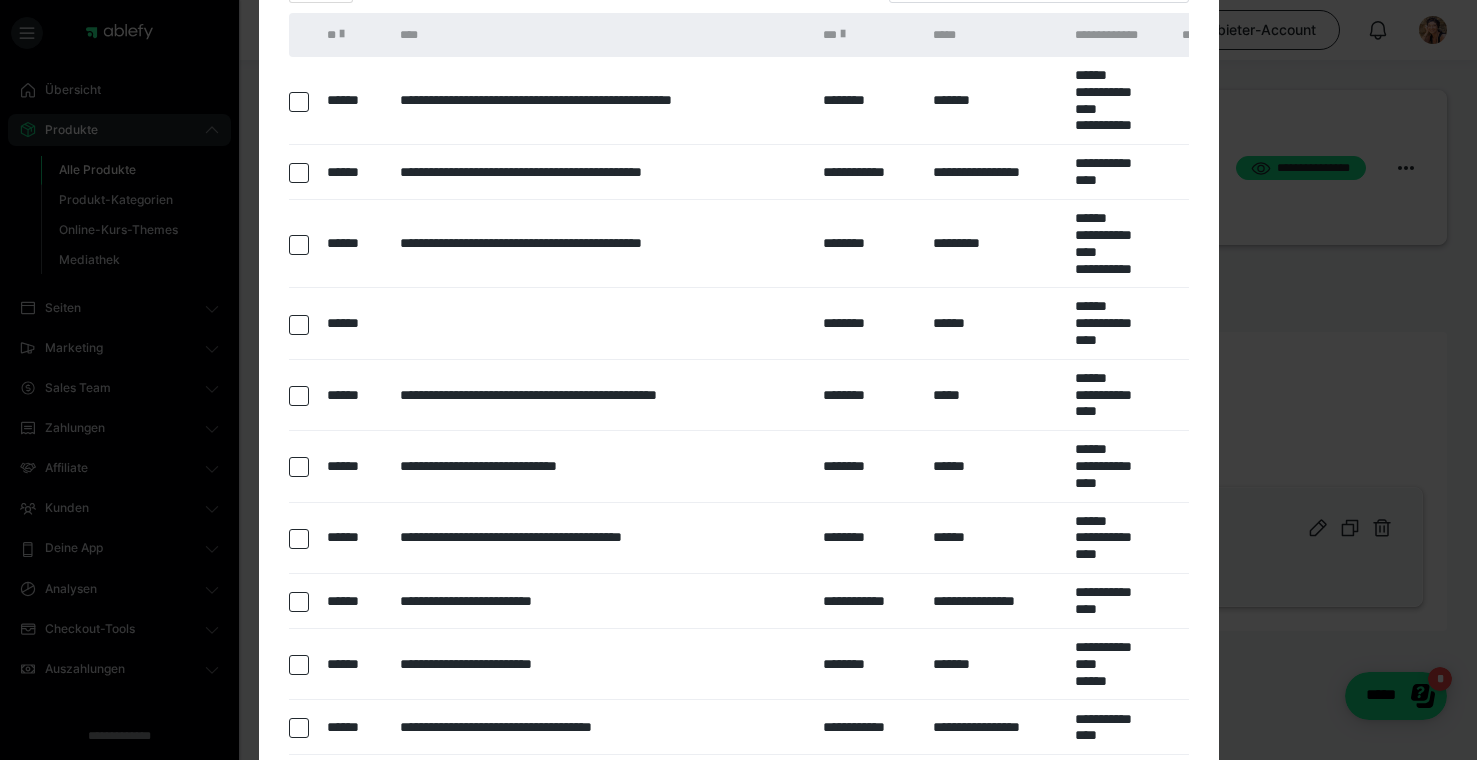 scroll, scrollTop: 364, scrollLeft: 0, axis: vertical 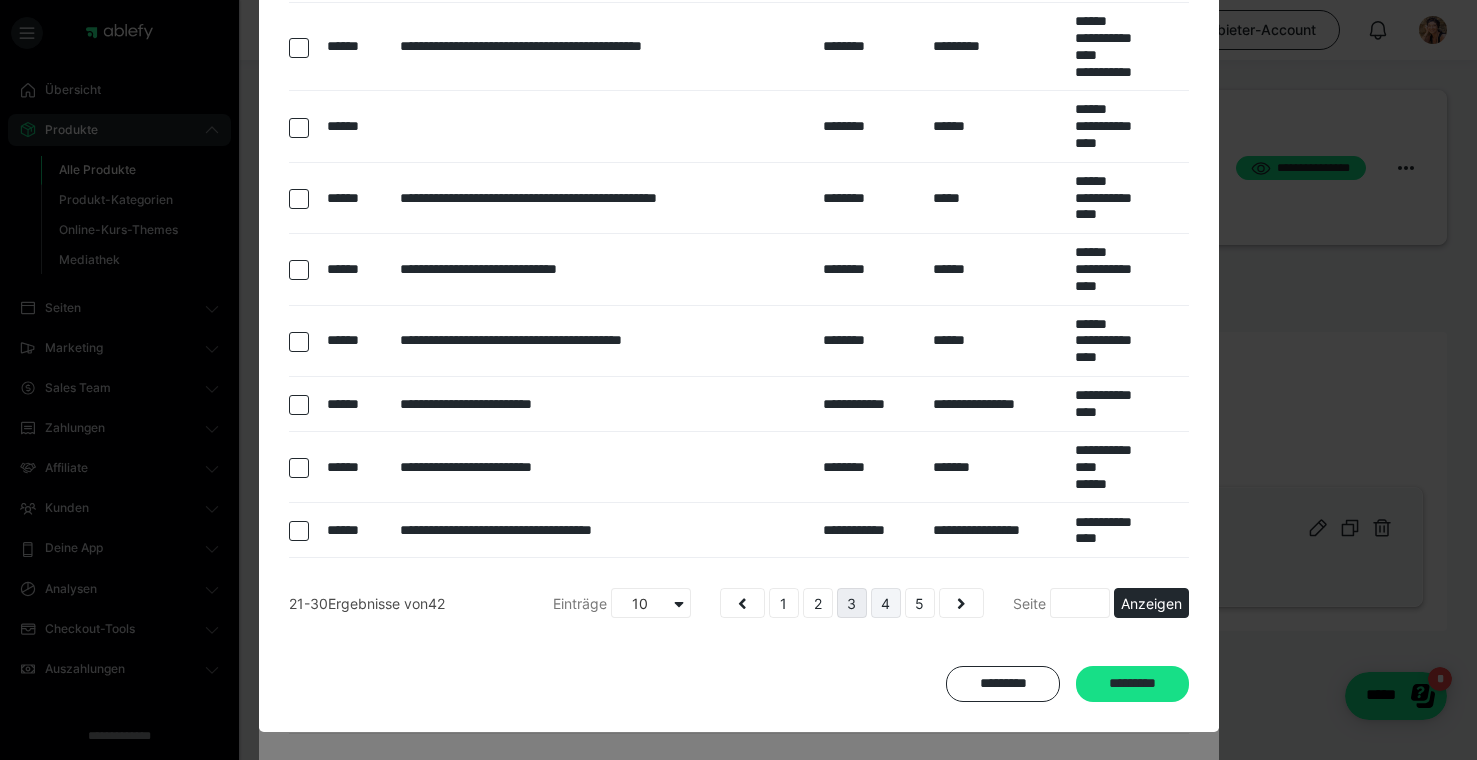 click on "4" at bounding box center (886, 603) 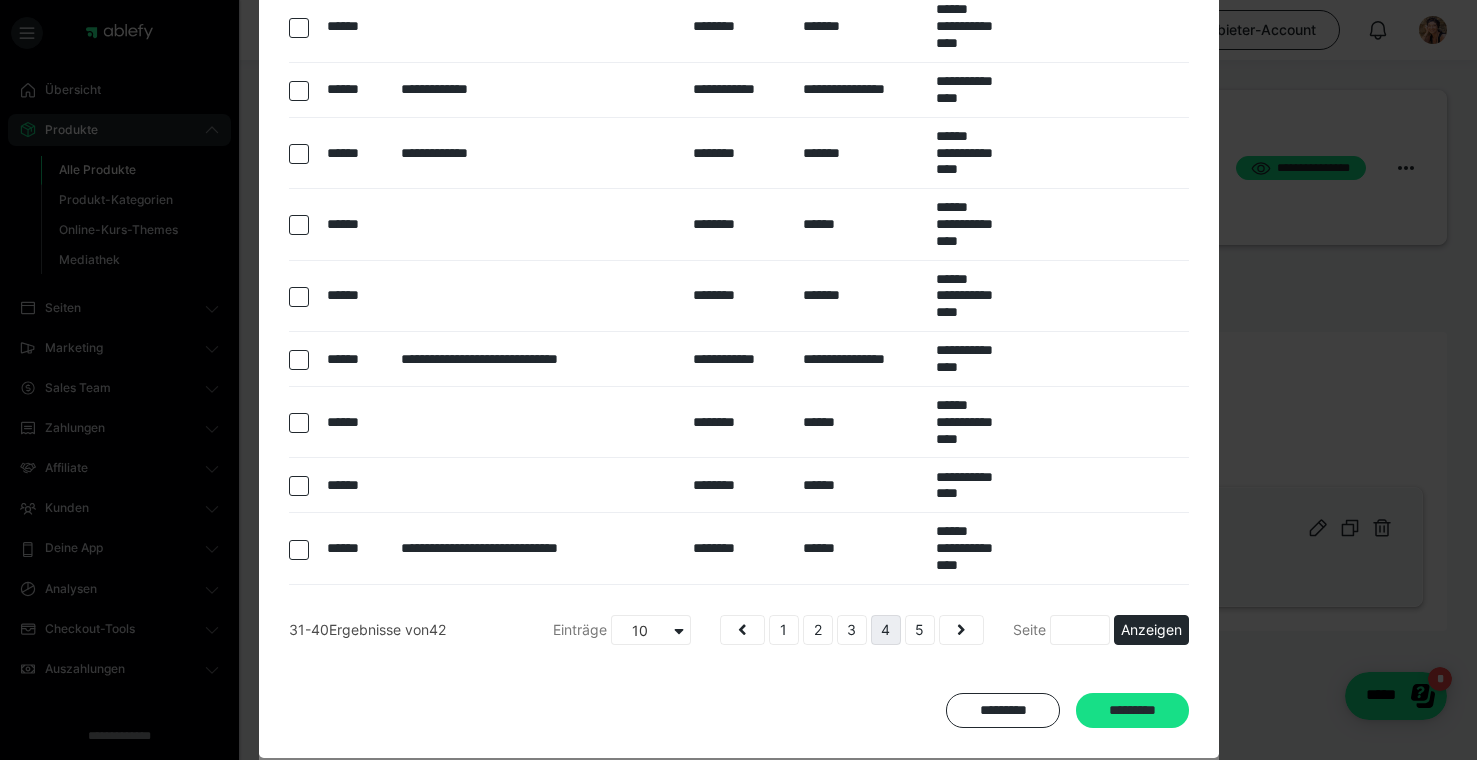 scroll, scrollTop: 330, scrollLeft: 0, axis: vertical 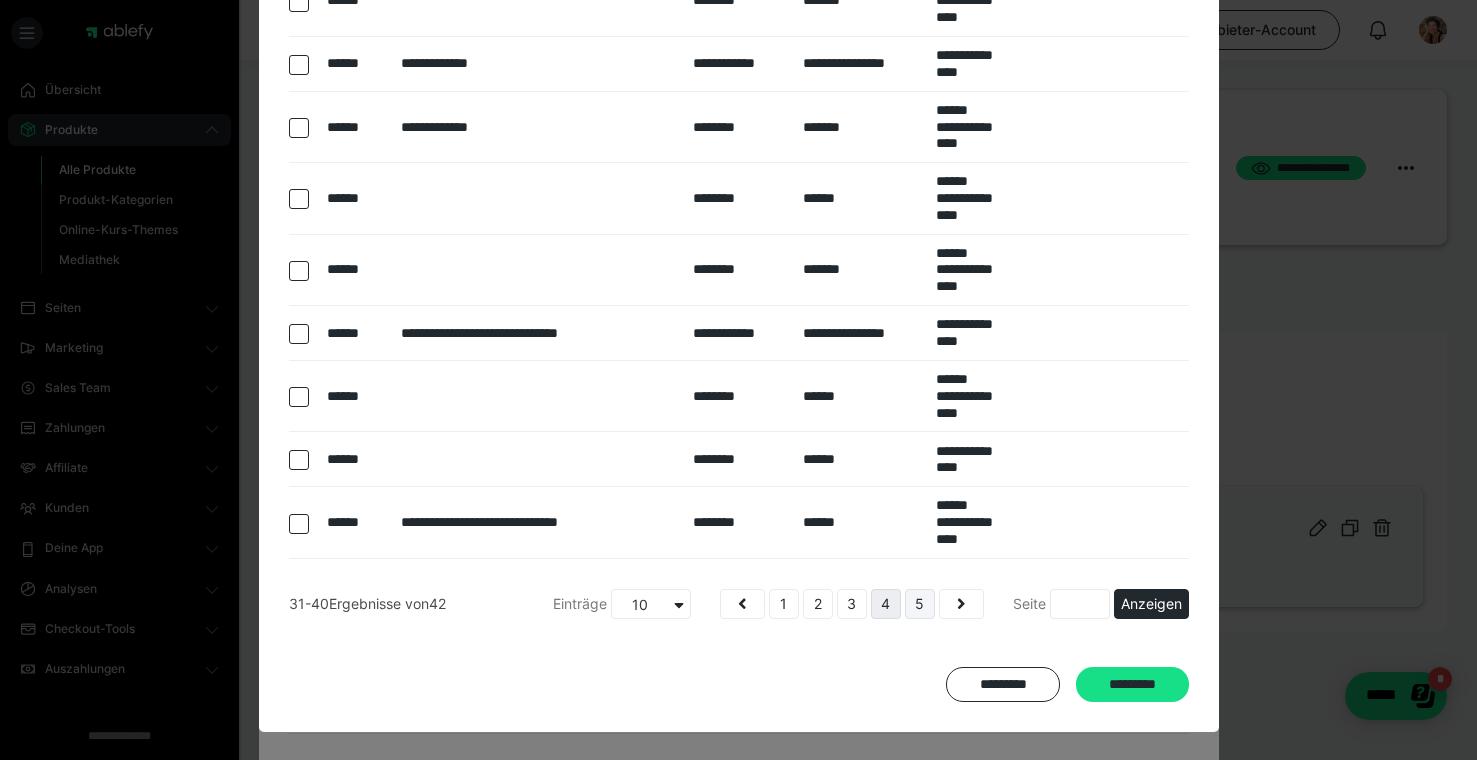click on "5" at bounding box center (920, 604) 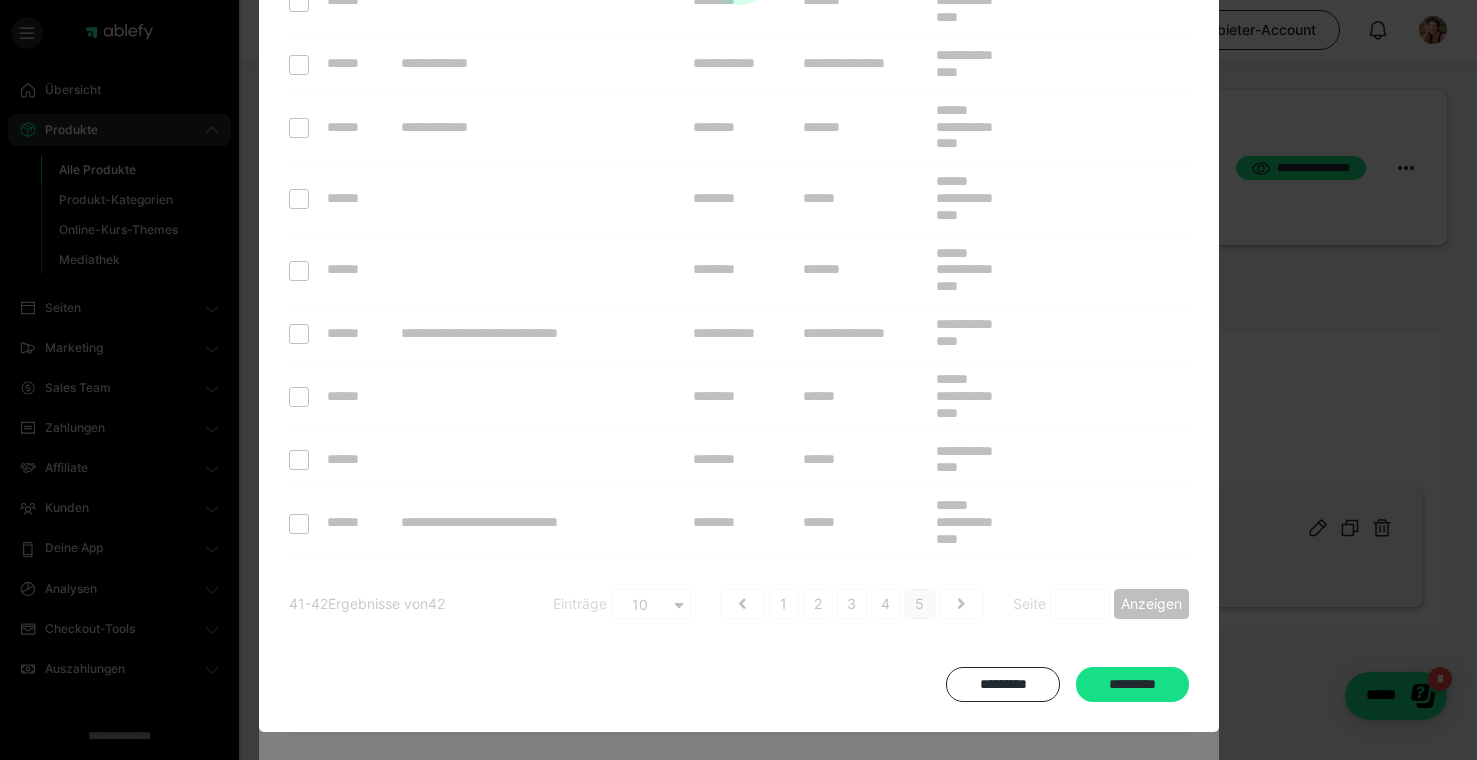 scroll, scrollTop: 0, scrollLeft: 0, axis: both 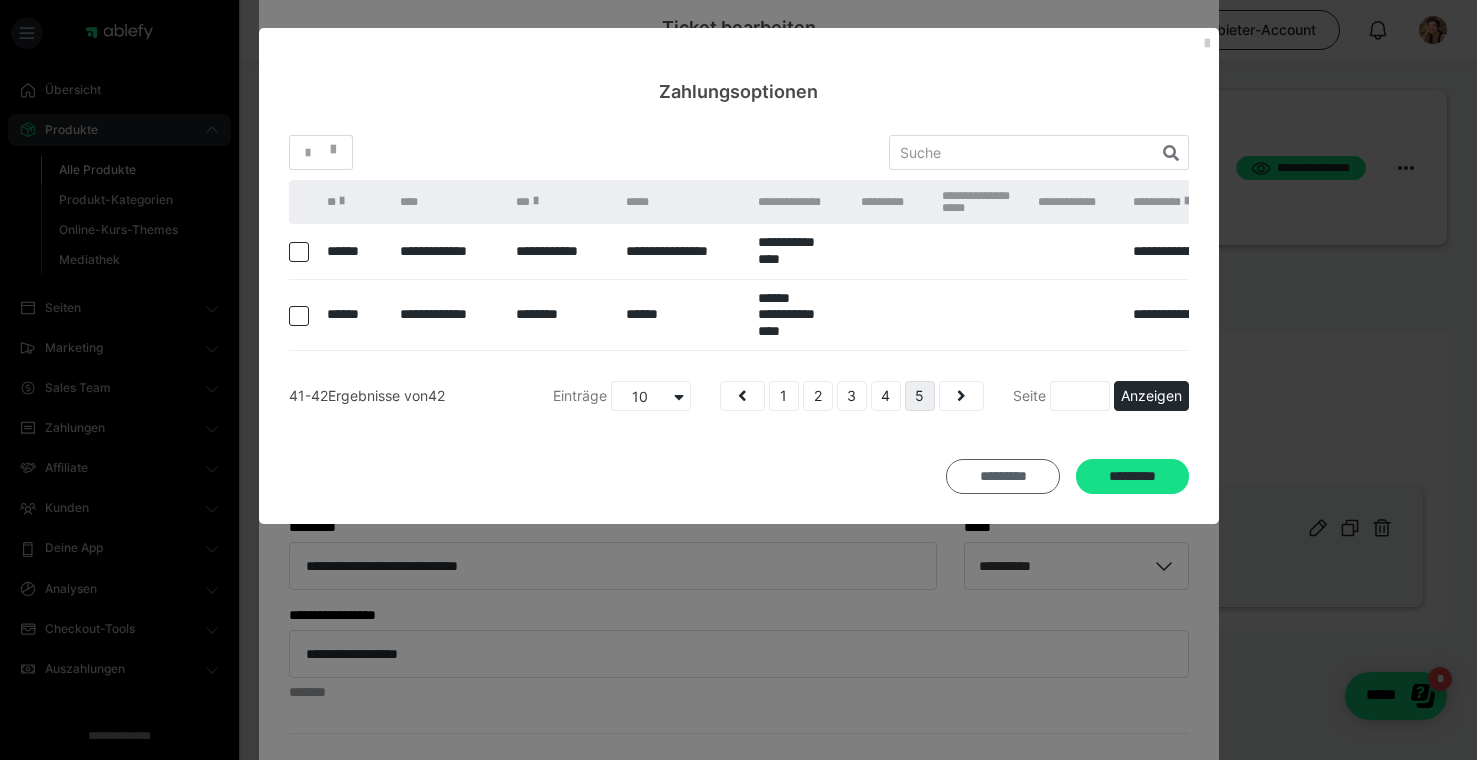 click on "*********" at bounding box center (1003, 477) 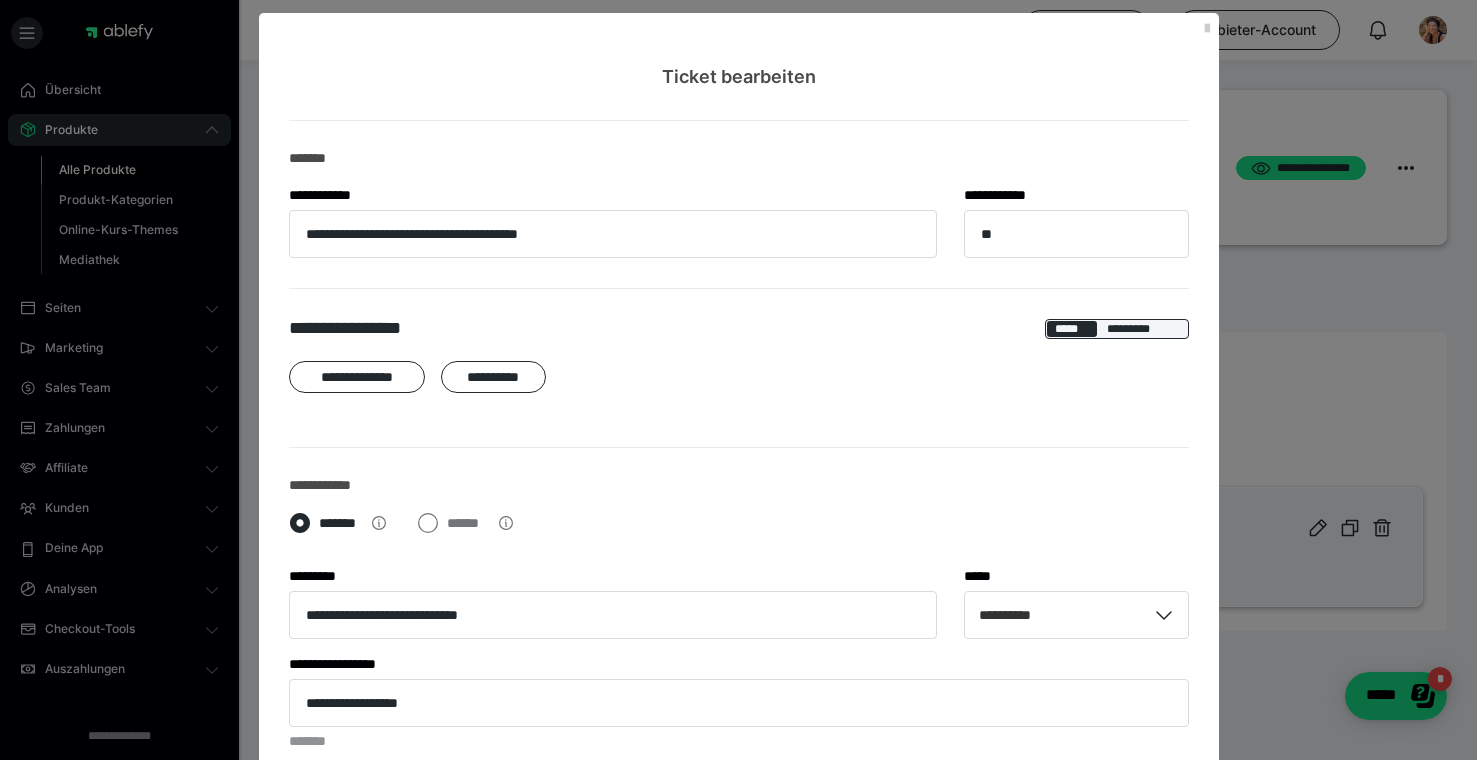 scroll, scrollTop: 0, scrollLeft: 0, axis: both 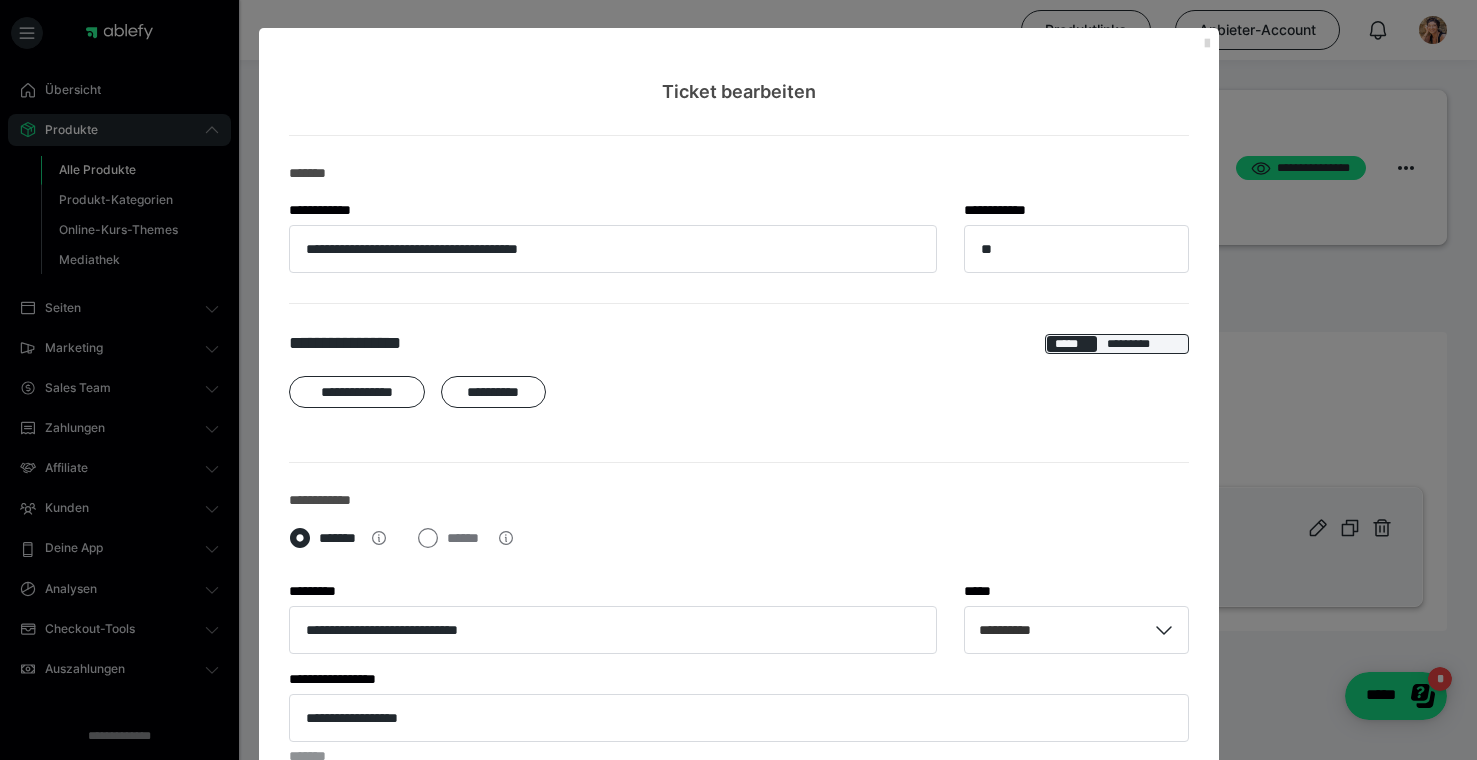 click at bounding box center (1207, 44) 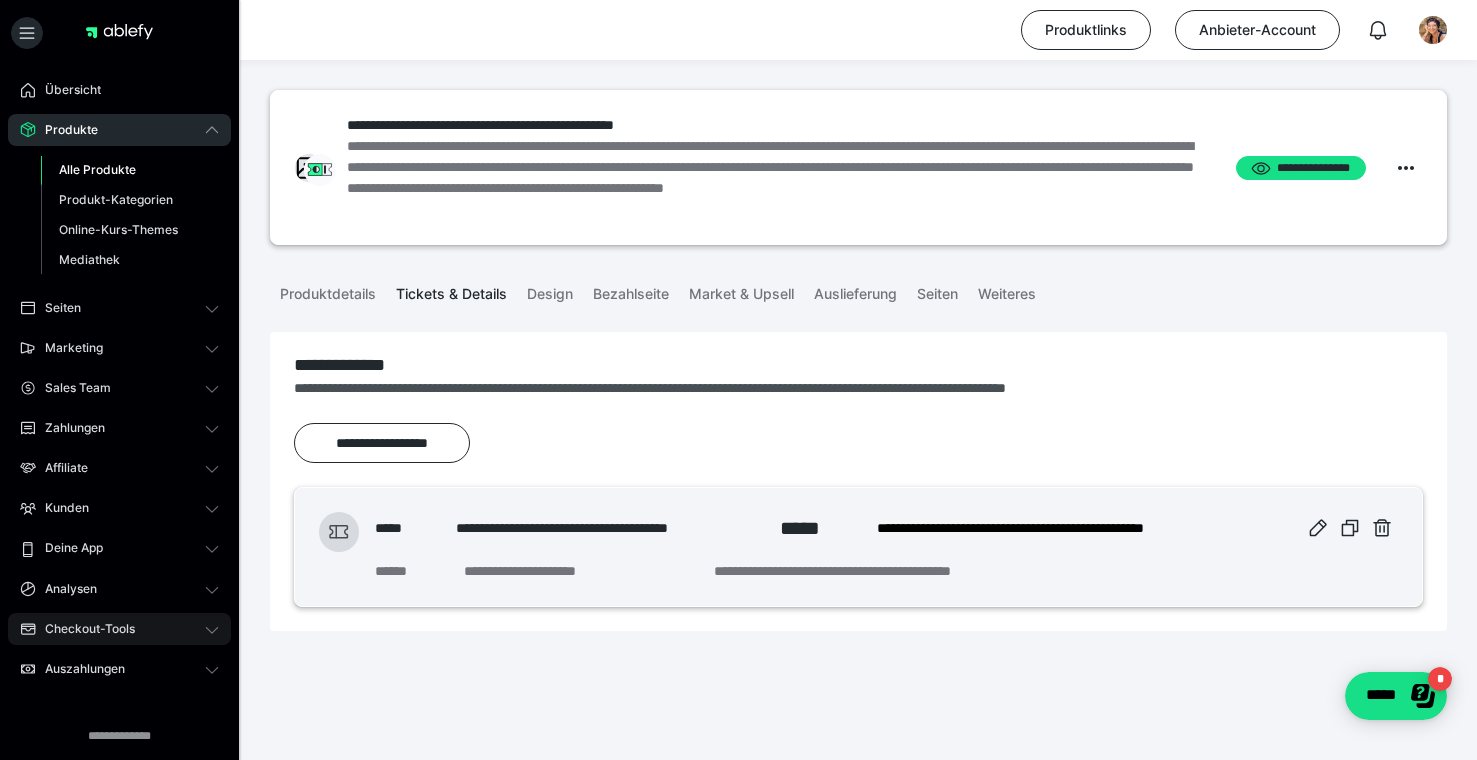 click 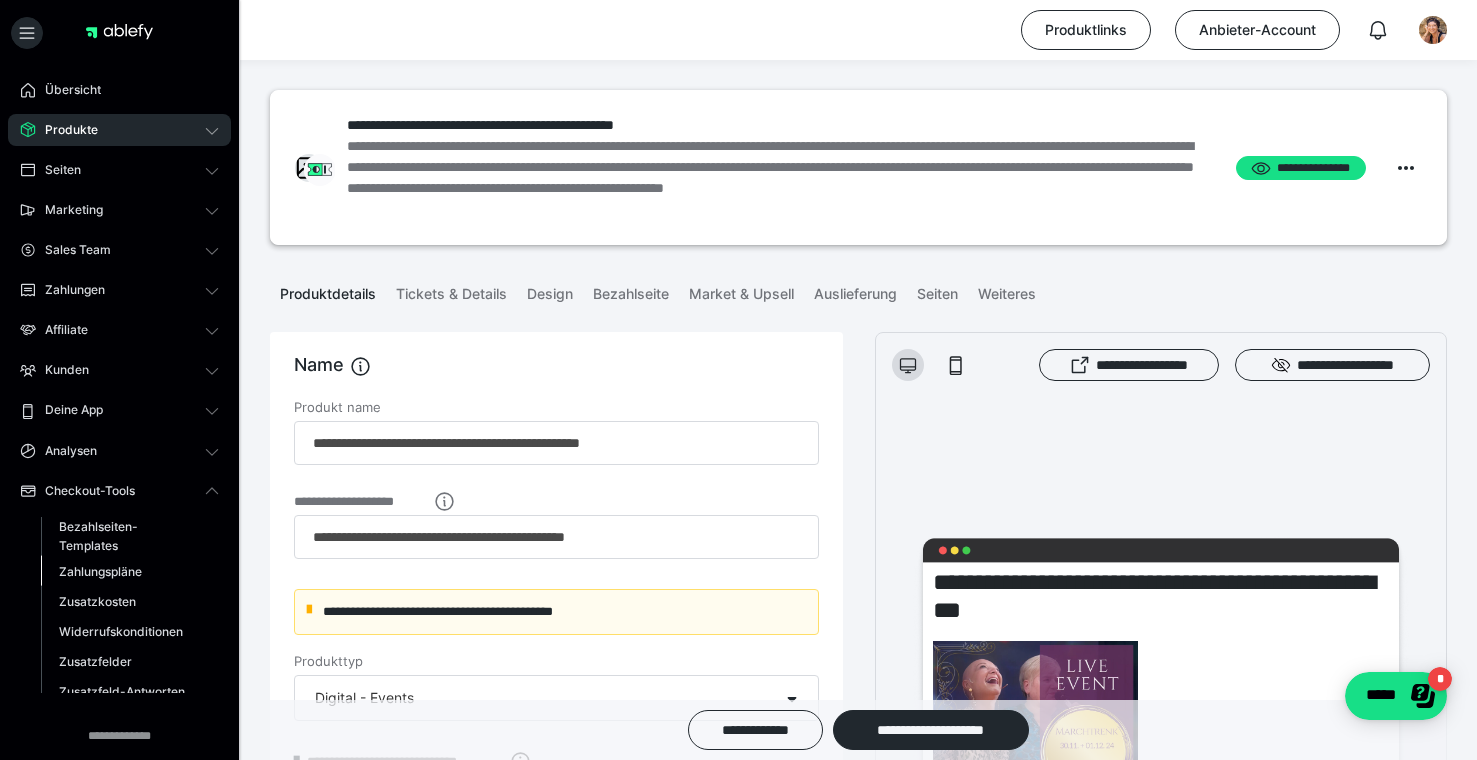 click on "Zahlungspläne" at bounding box center [100, 571] 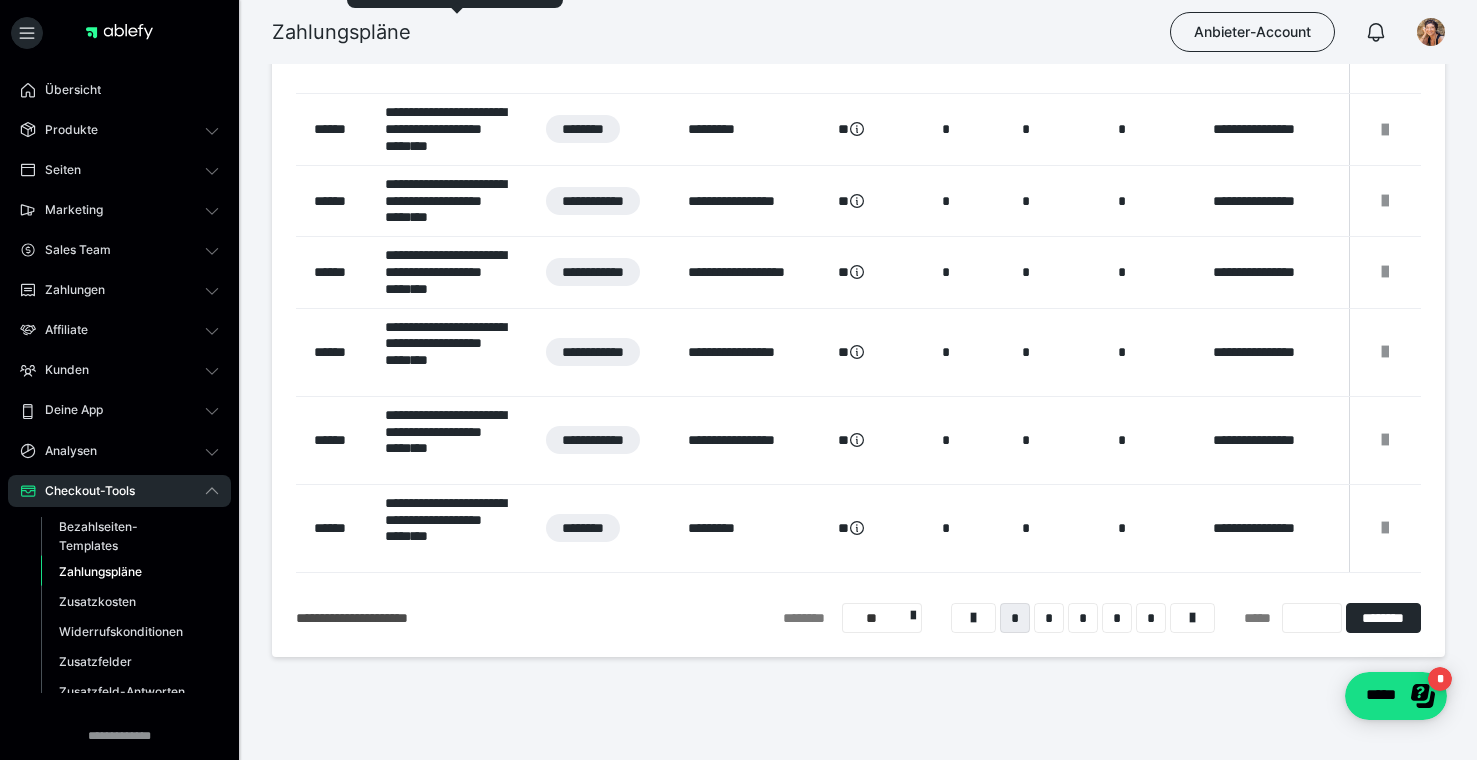 scroll, scrollTop: 495, scrollLeft: 0, axis: vertical 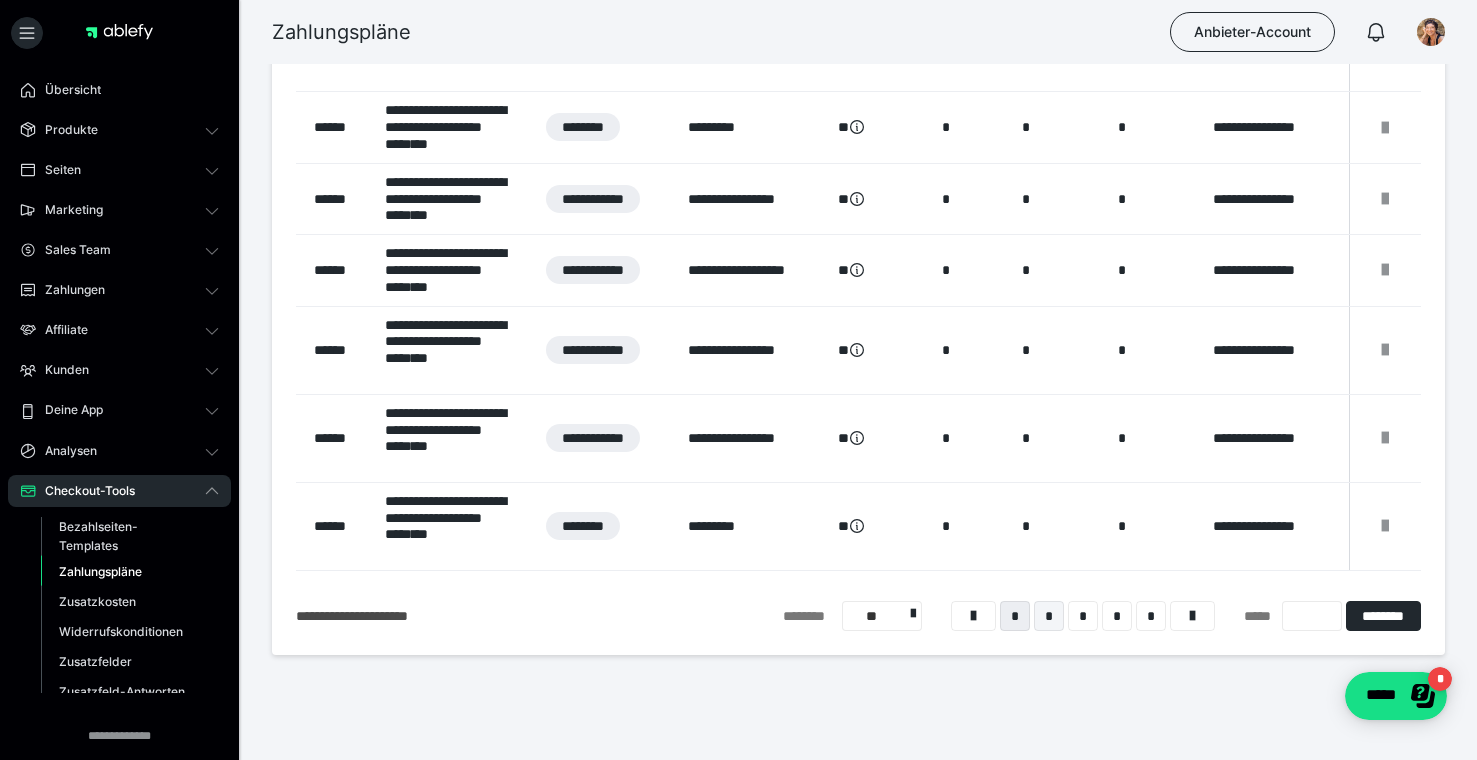 click on "*" at bounding box center (1049, 616) 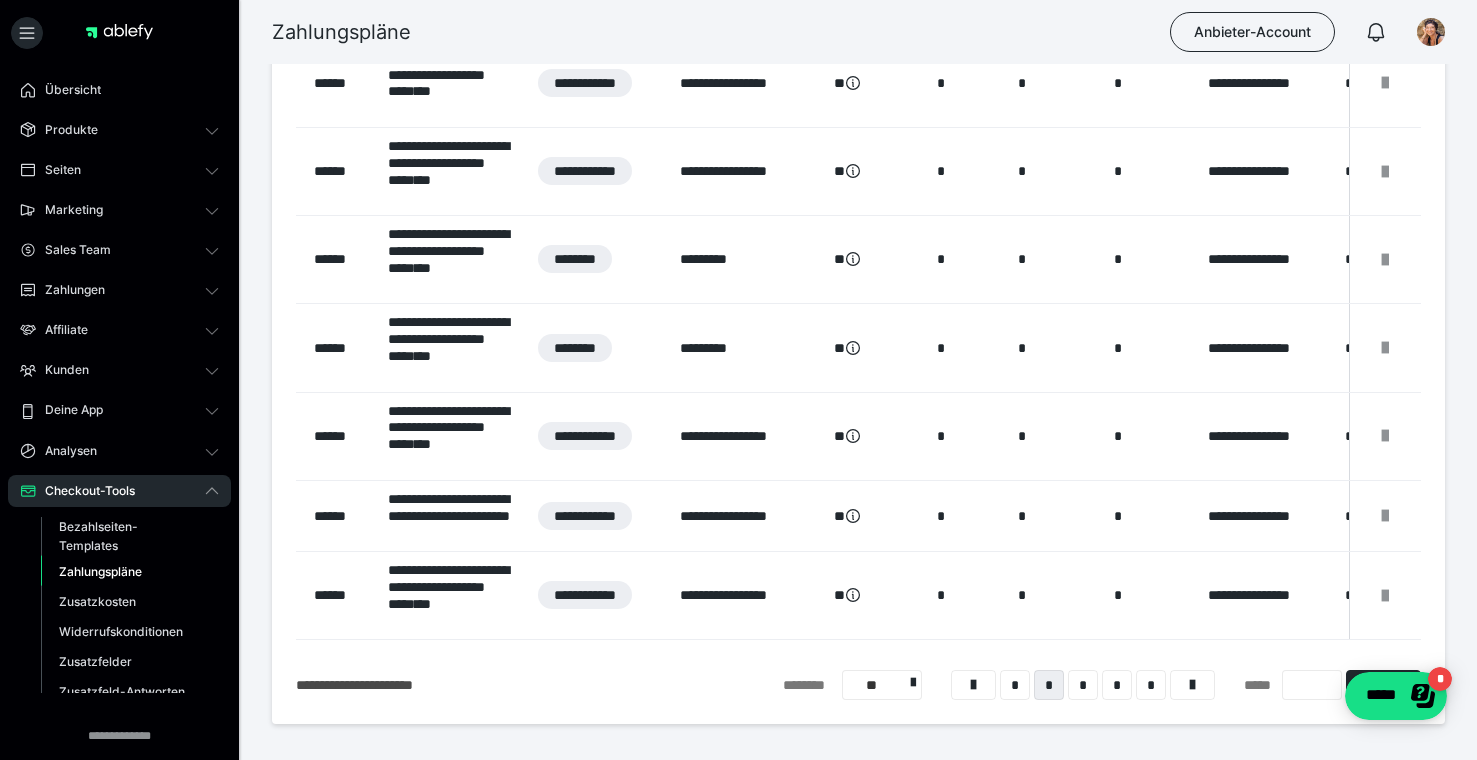 scroll, scrollTop: 504, scrollLeft: 0, axis: vertical 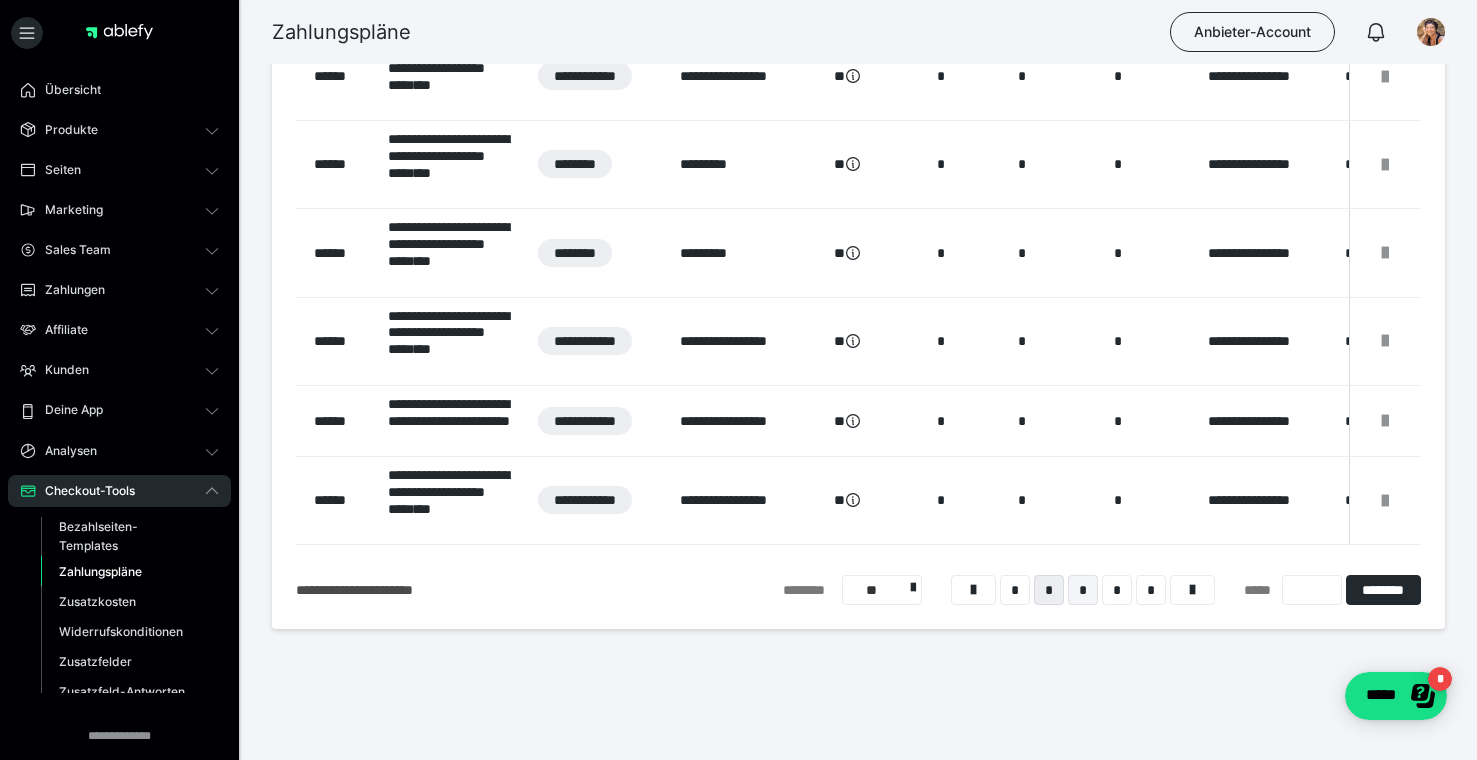 click on "*" at bounding box center [1083, 590] 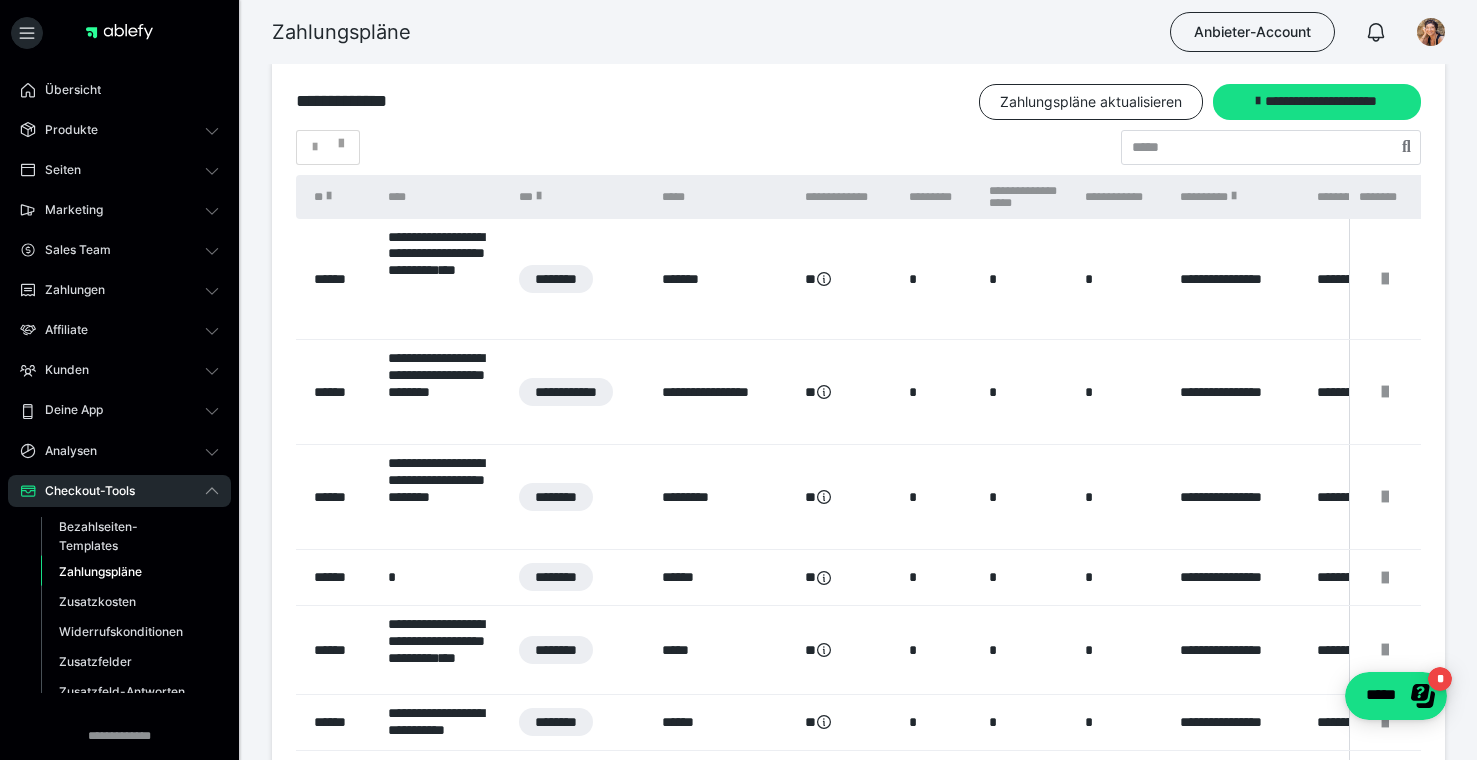 scroll, scrollTop: 476, scrollLeft: 0, axis: vertical 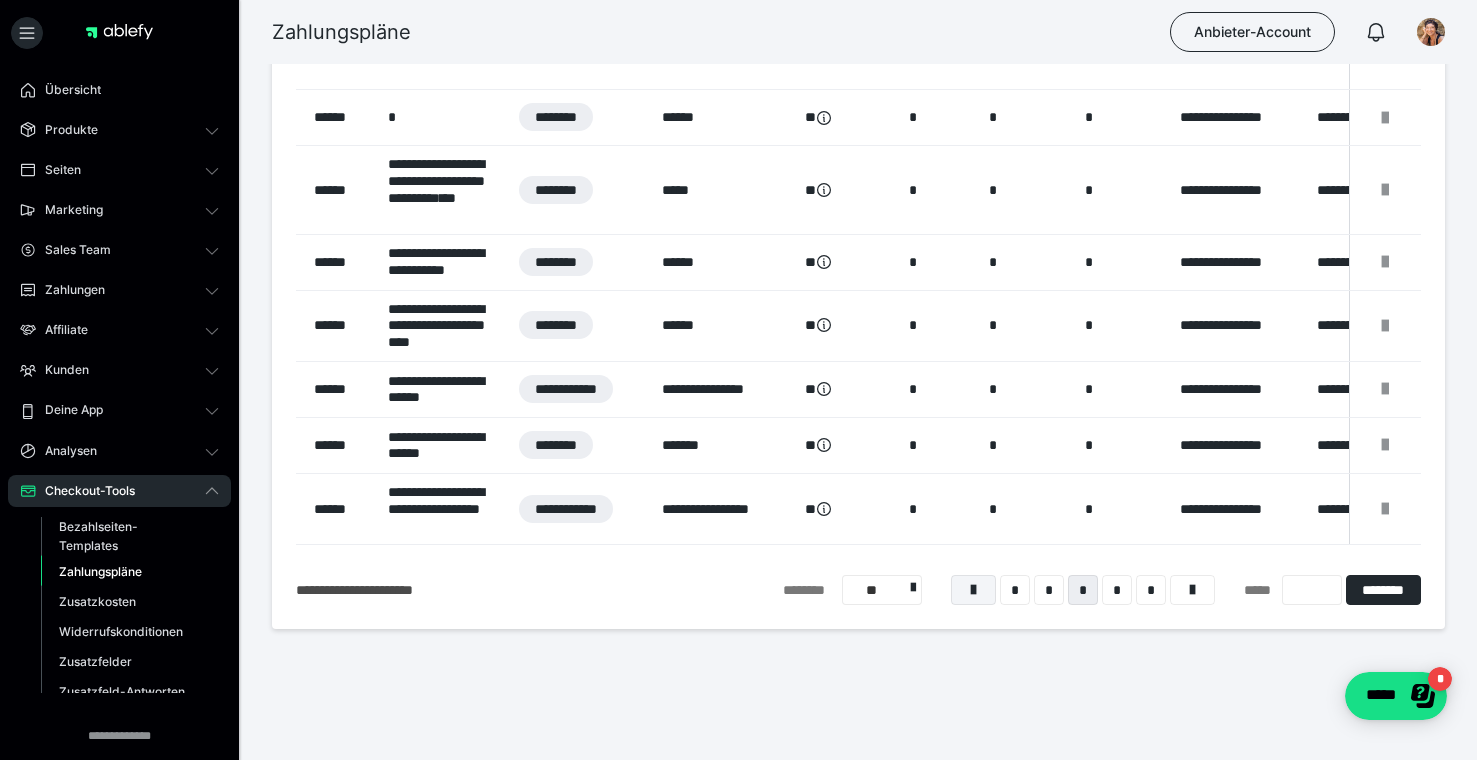 click at bounding box center [973, 590] 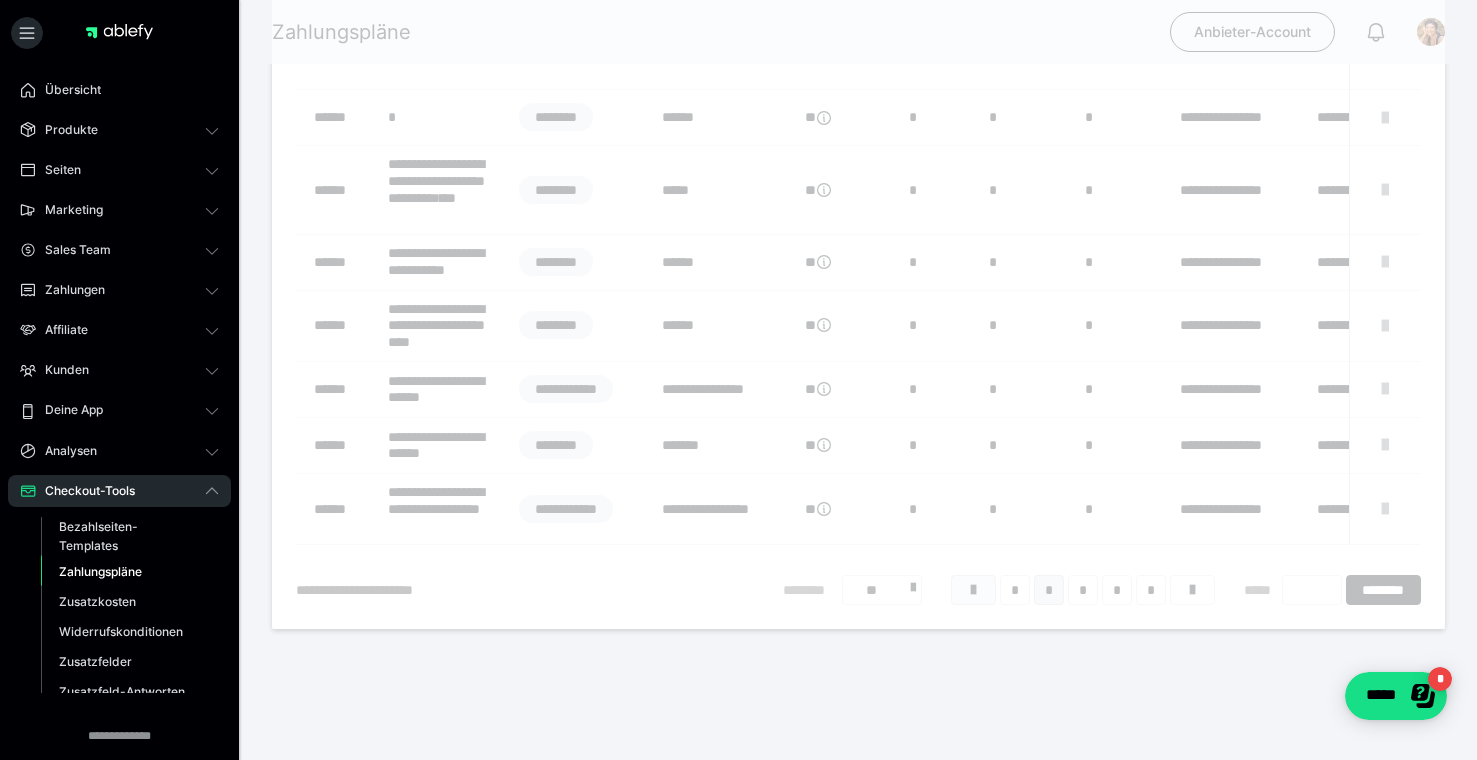scroll, scrollTop: 16, scrollLeft: 0, axis: vertical 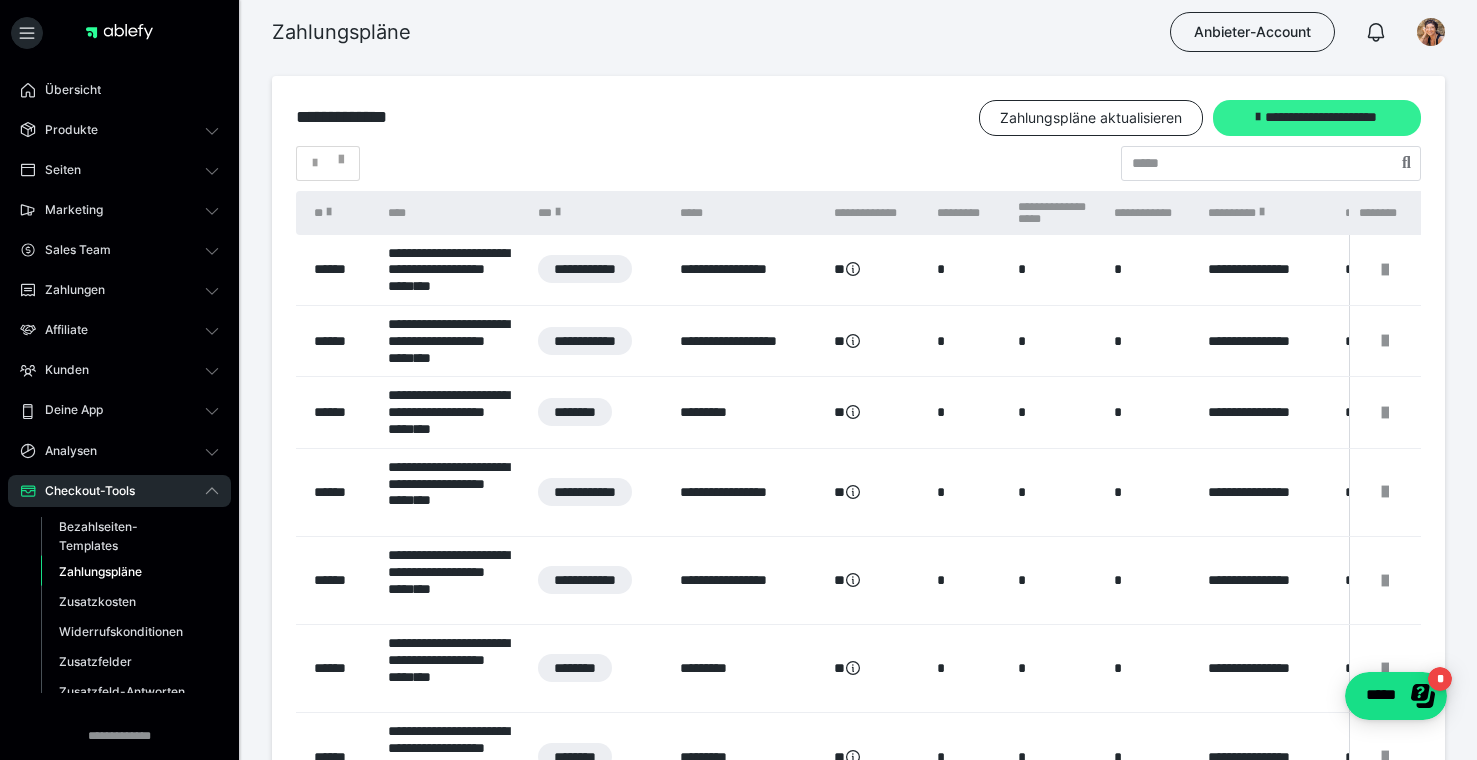 click on "**********" at bounding box center [1317, 118] 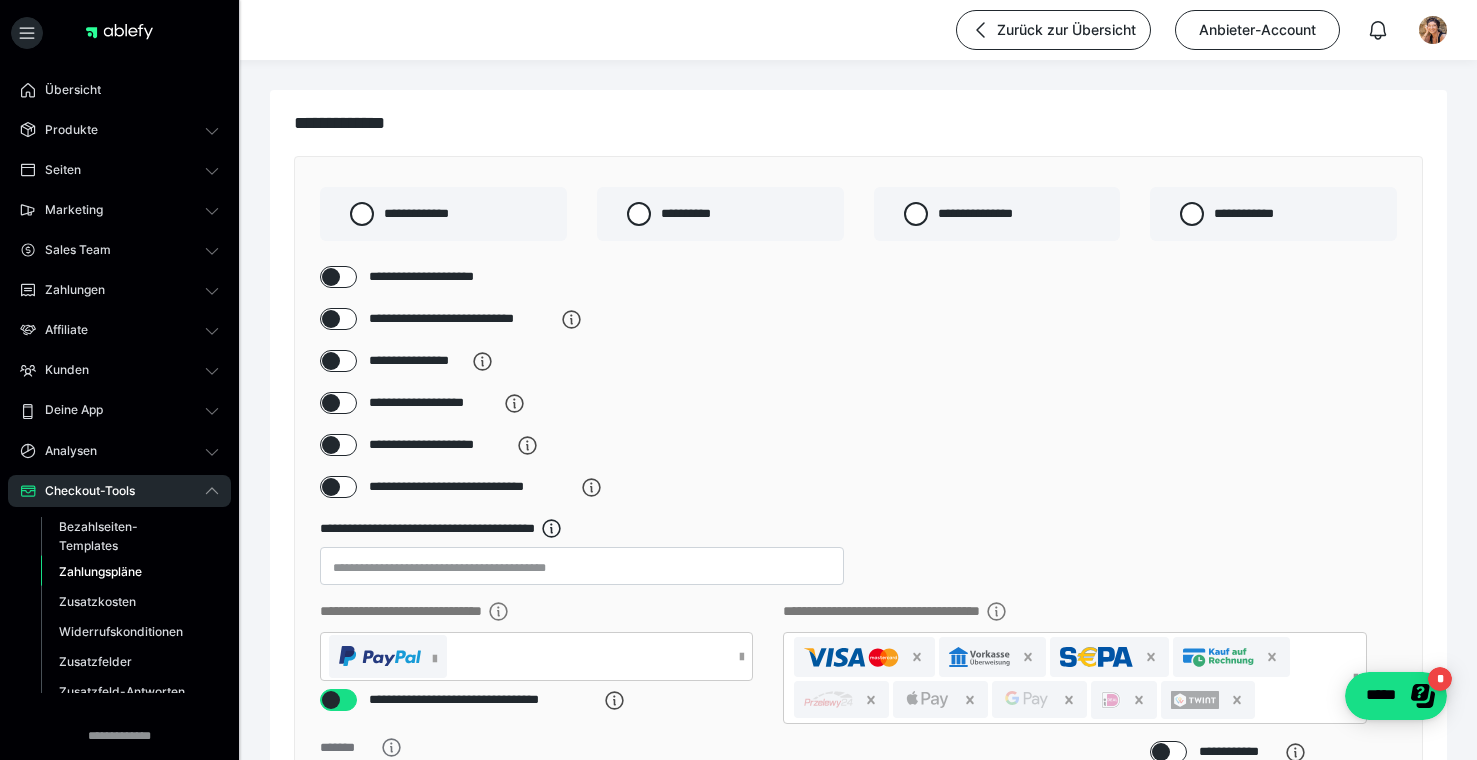 click on "**********" at bounding box center [442, 277] 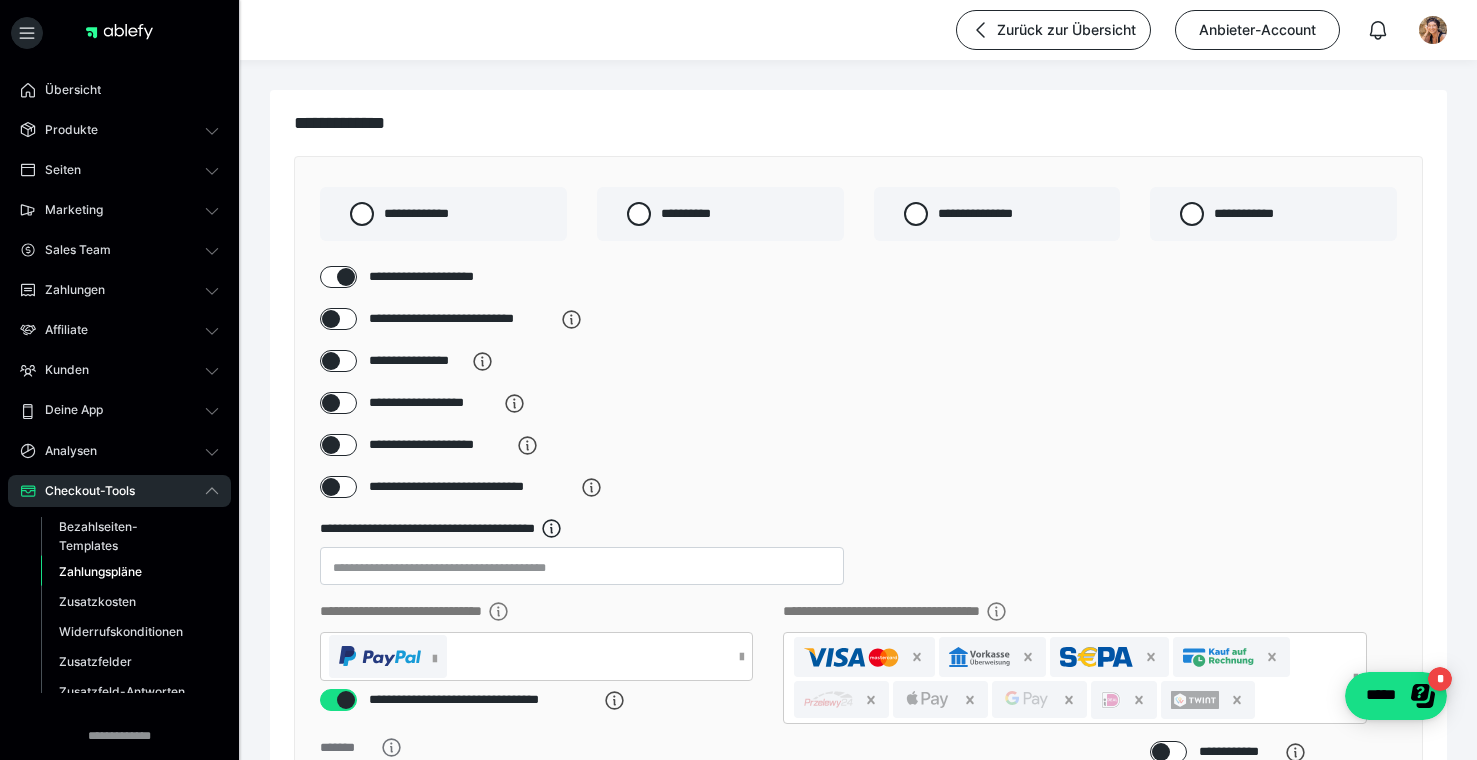 checkbox on "****" 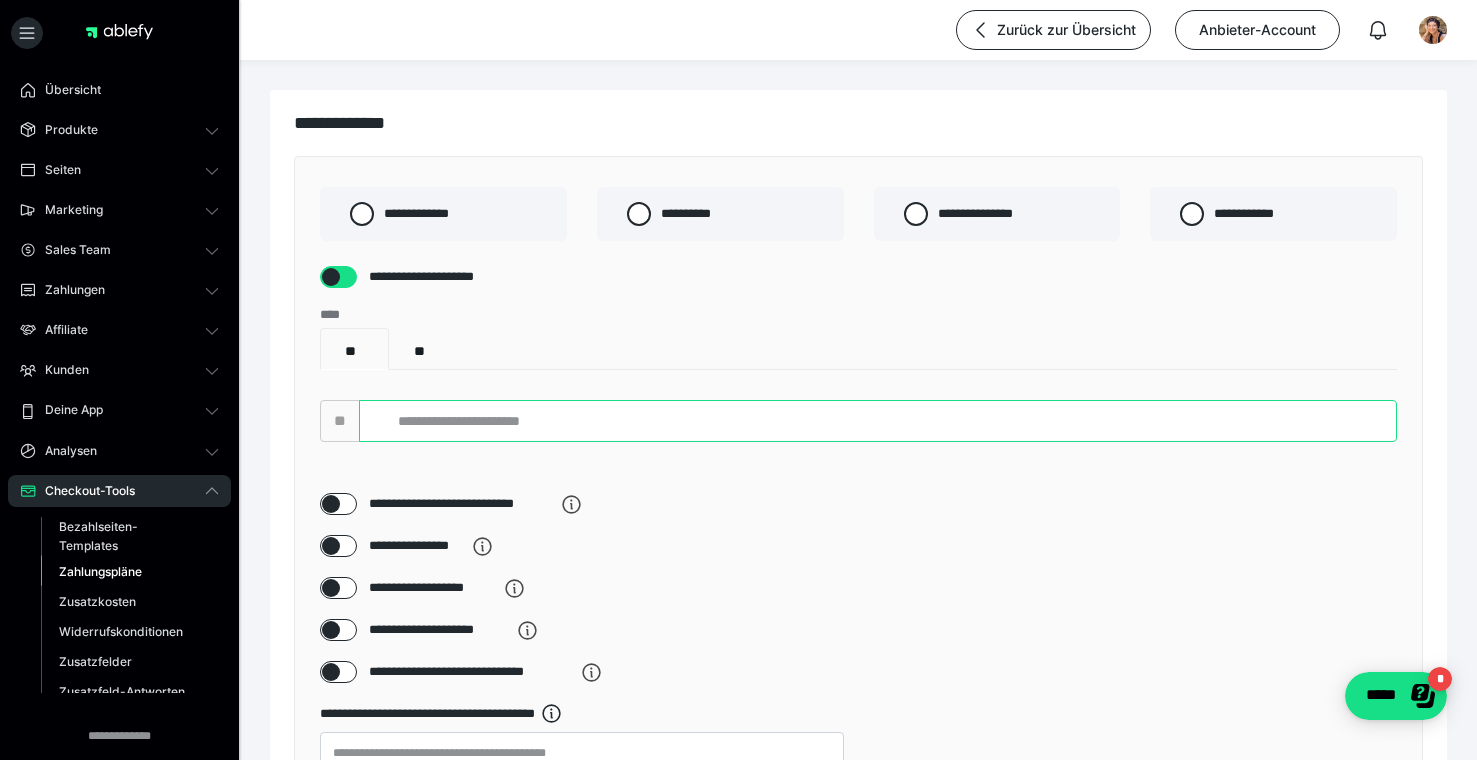 click at bounding box center [878, 421] 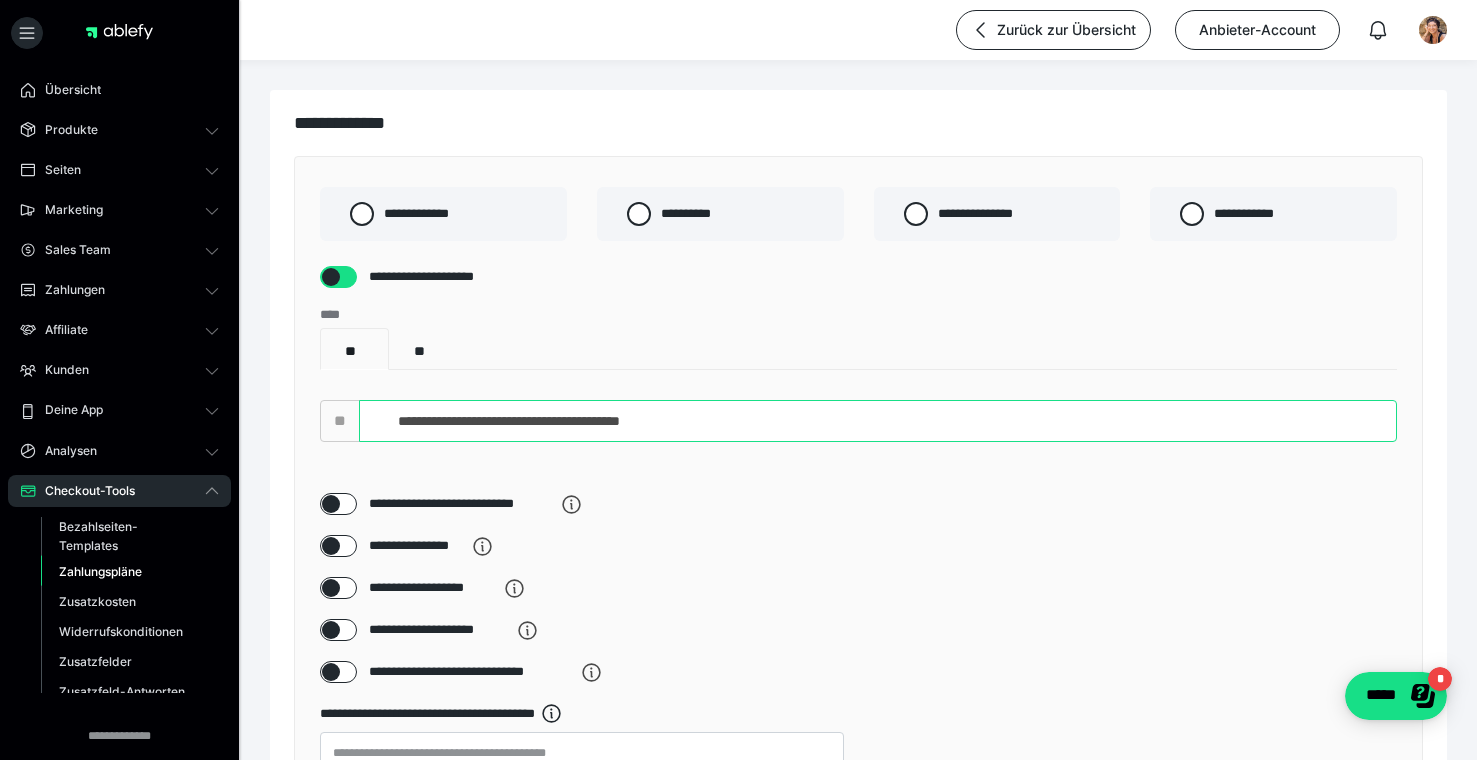 type on "**********" 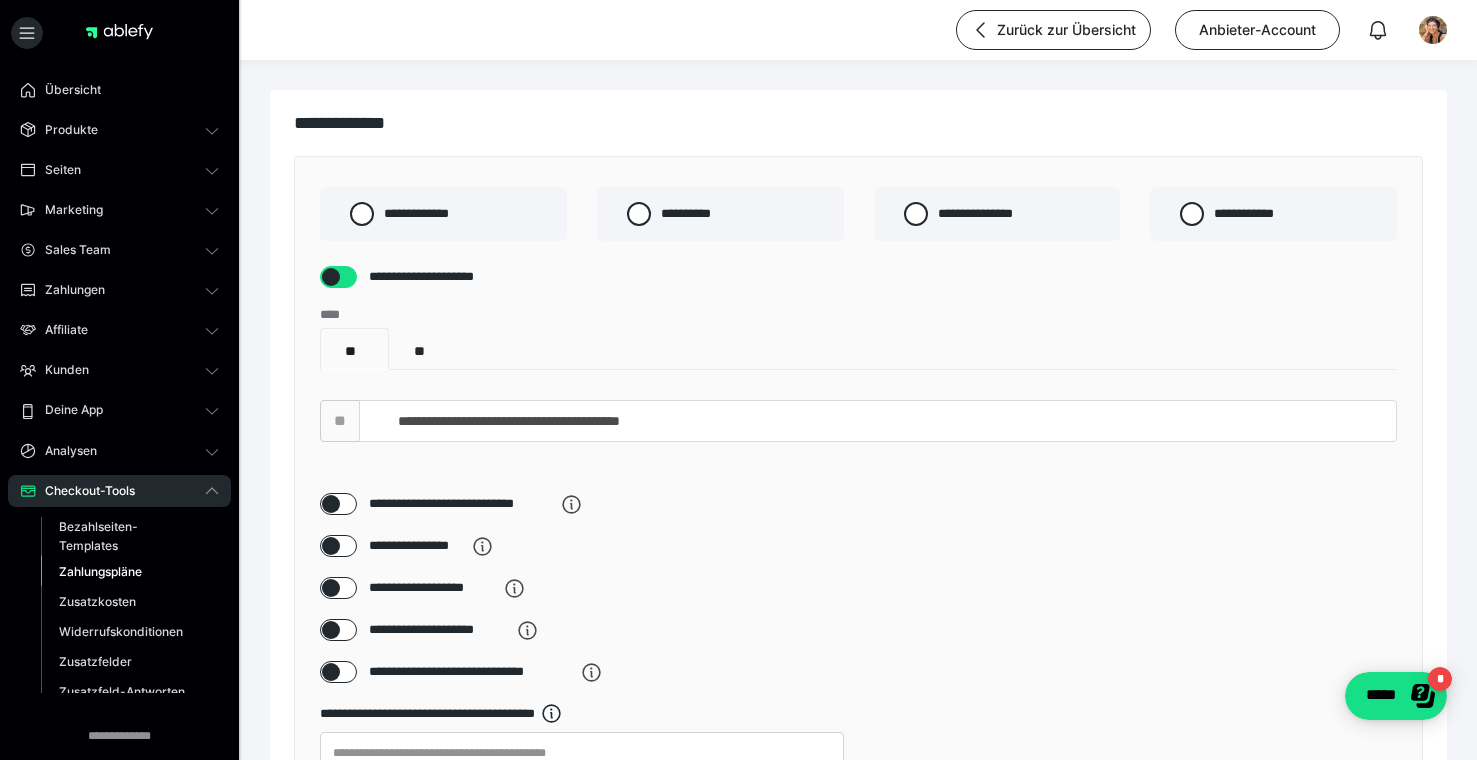 click on "**" at bounding box center [423, 349] 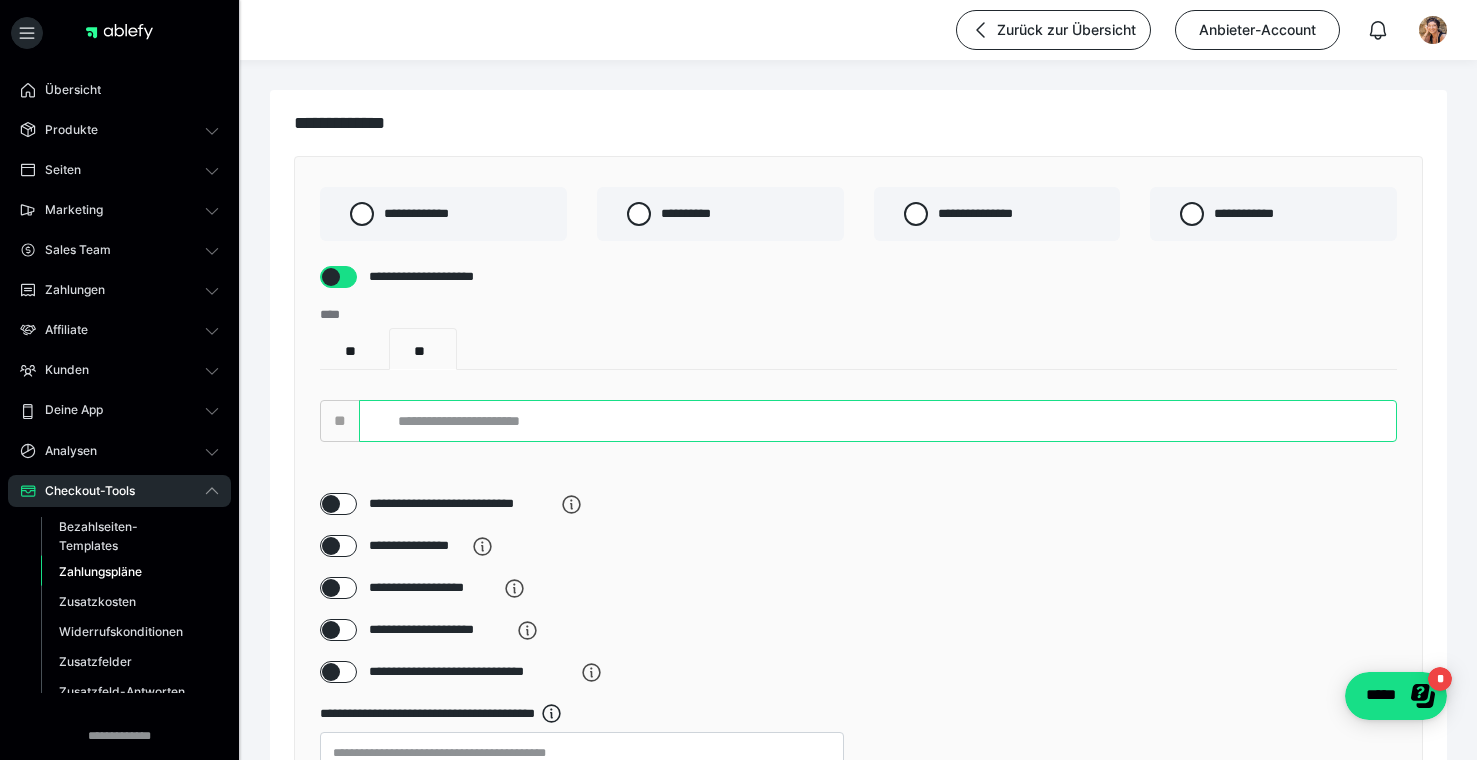 click at bounding box center (878, 421) 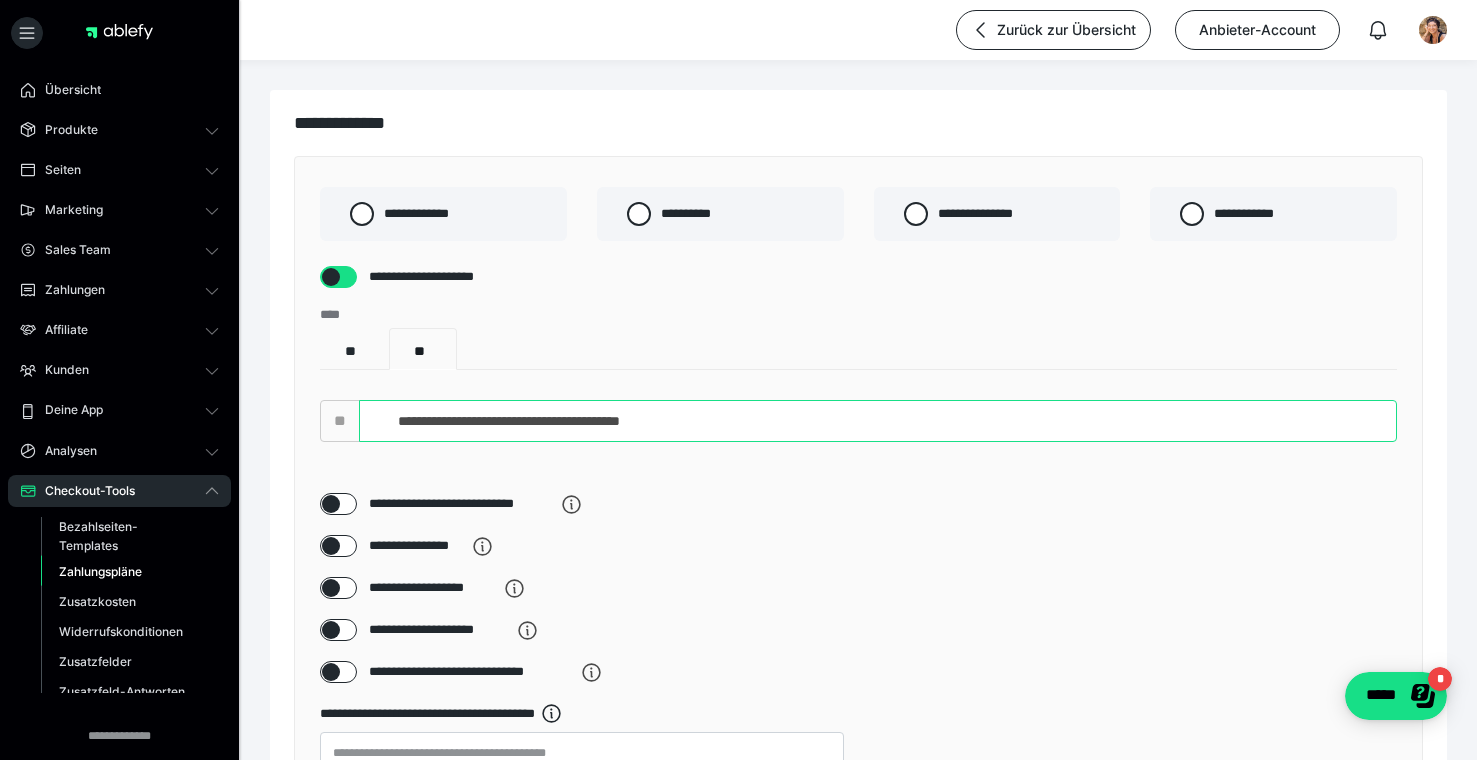 type on "**********" 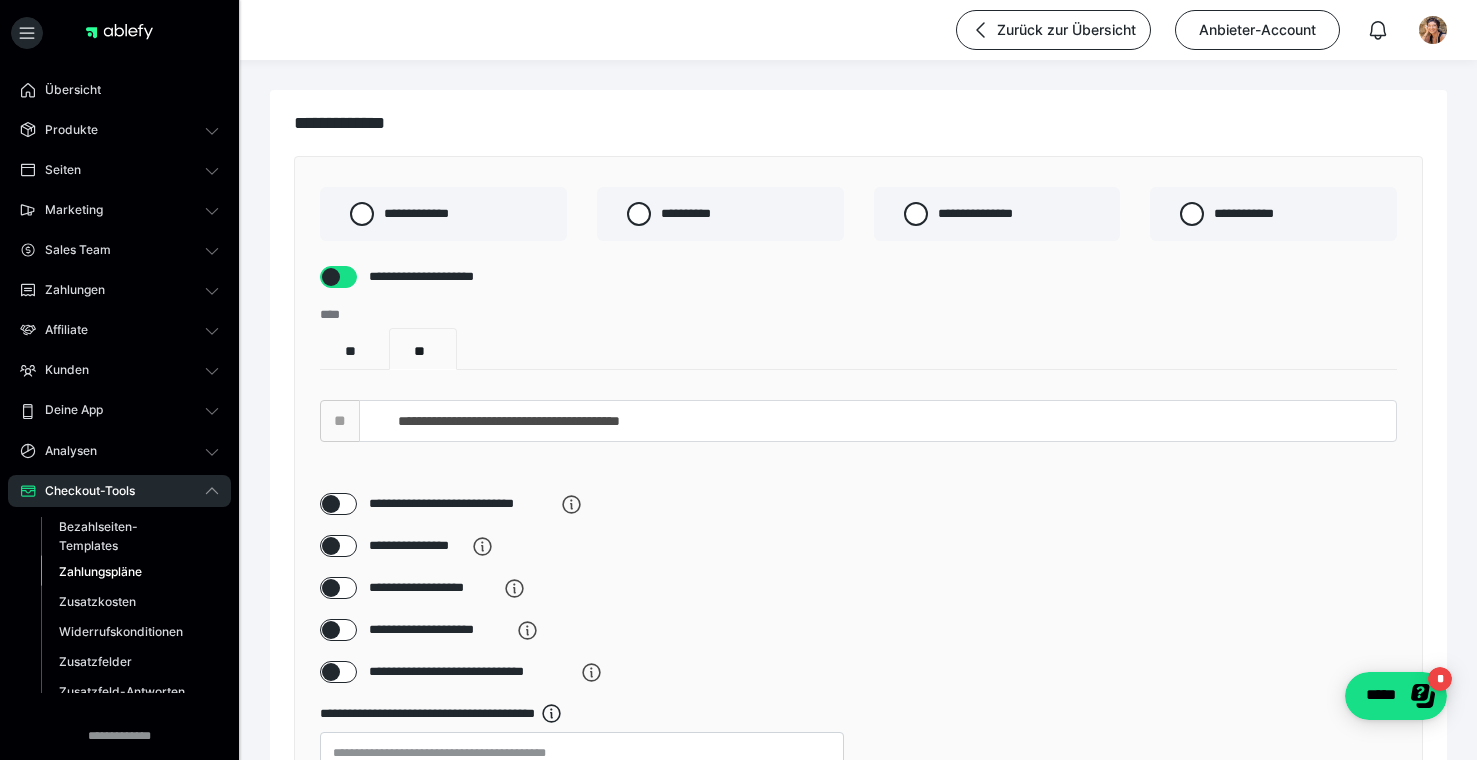 click on "**" at bounding box center (354, 349) 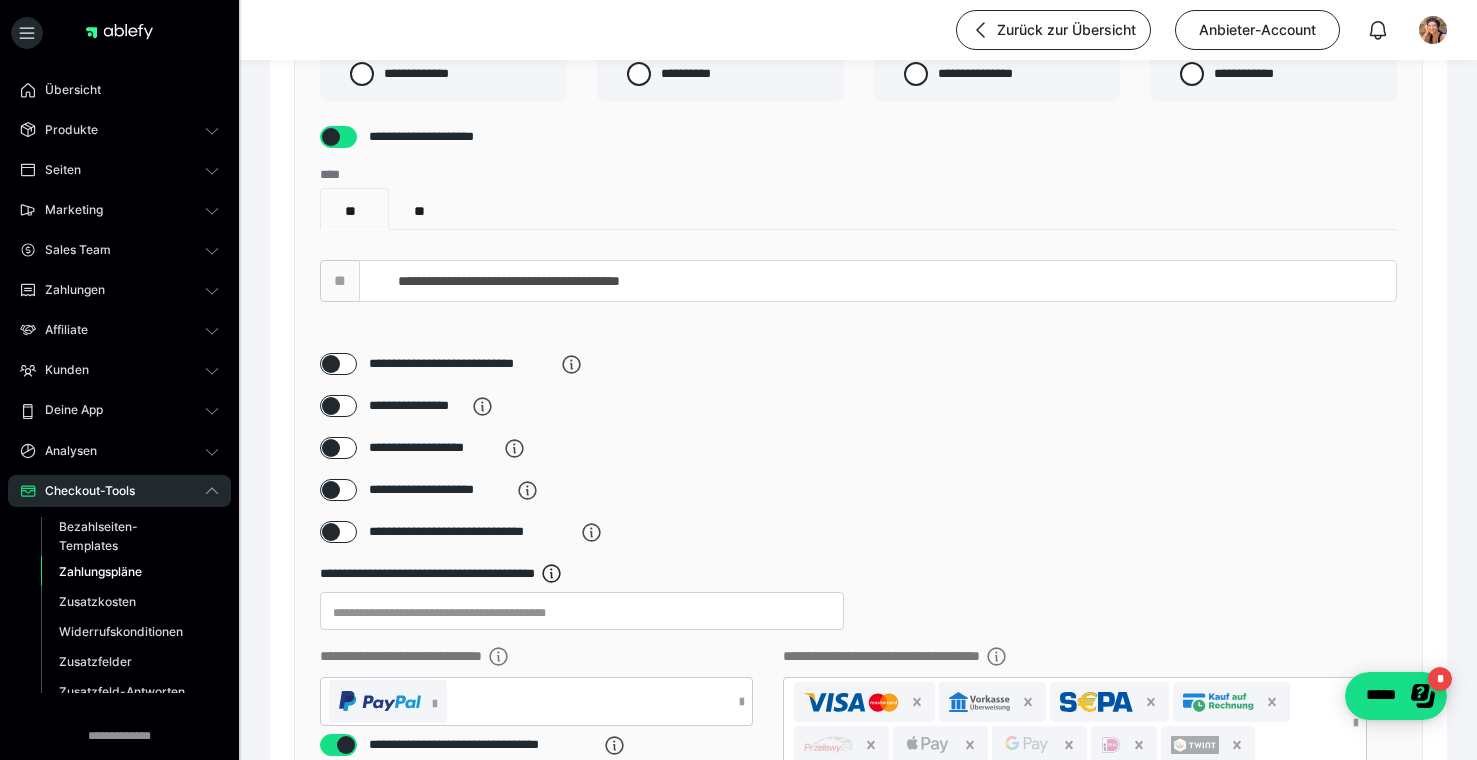scroll, scrollTop: 148, scrollLeft: 0, axis: vertical 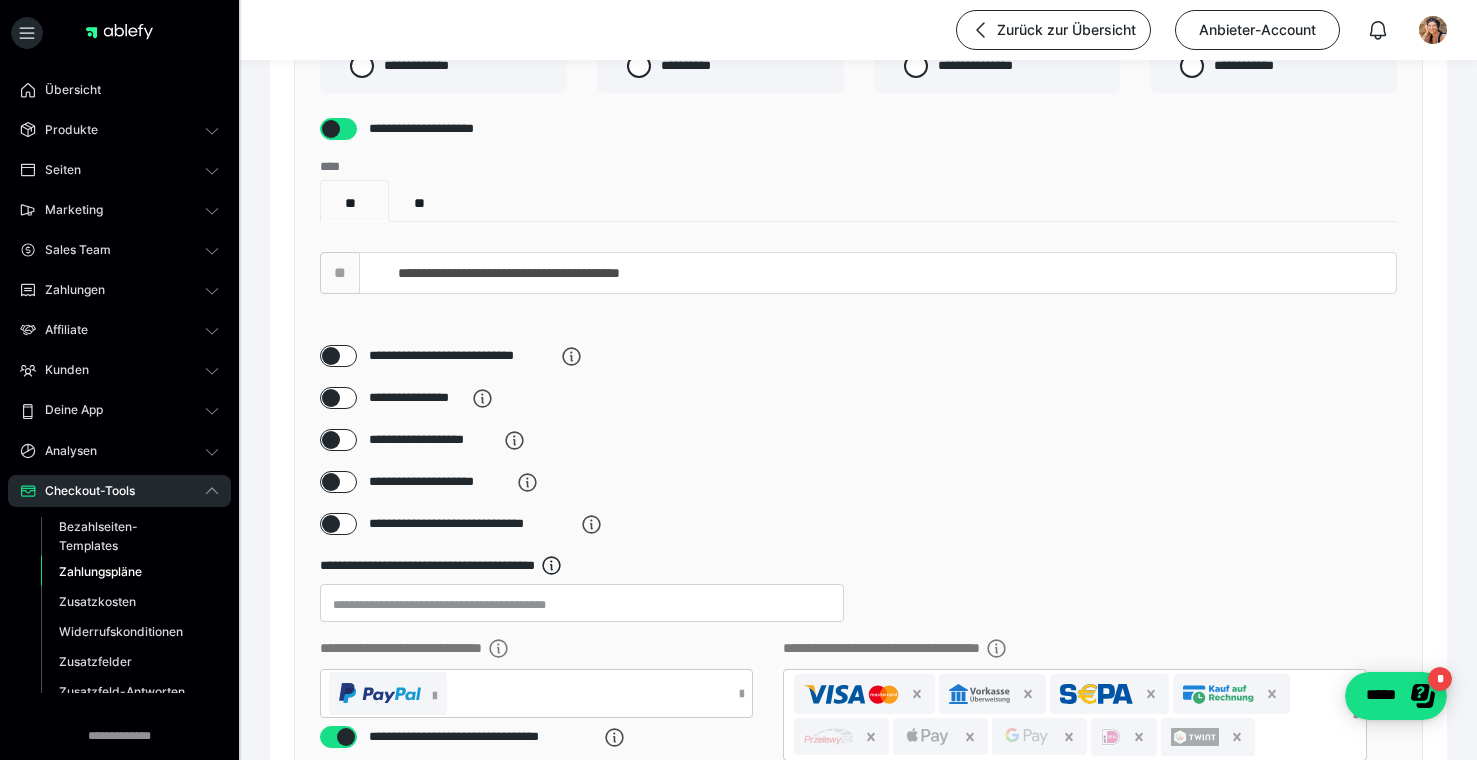 click at bounding box center (331, 482) 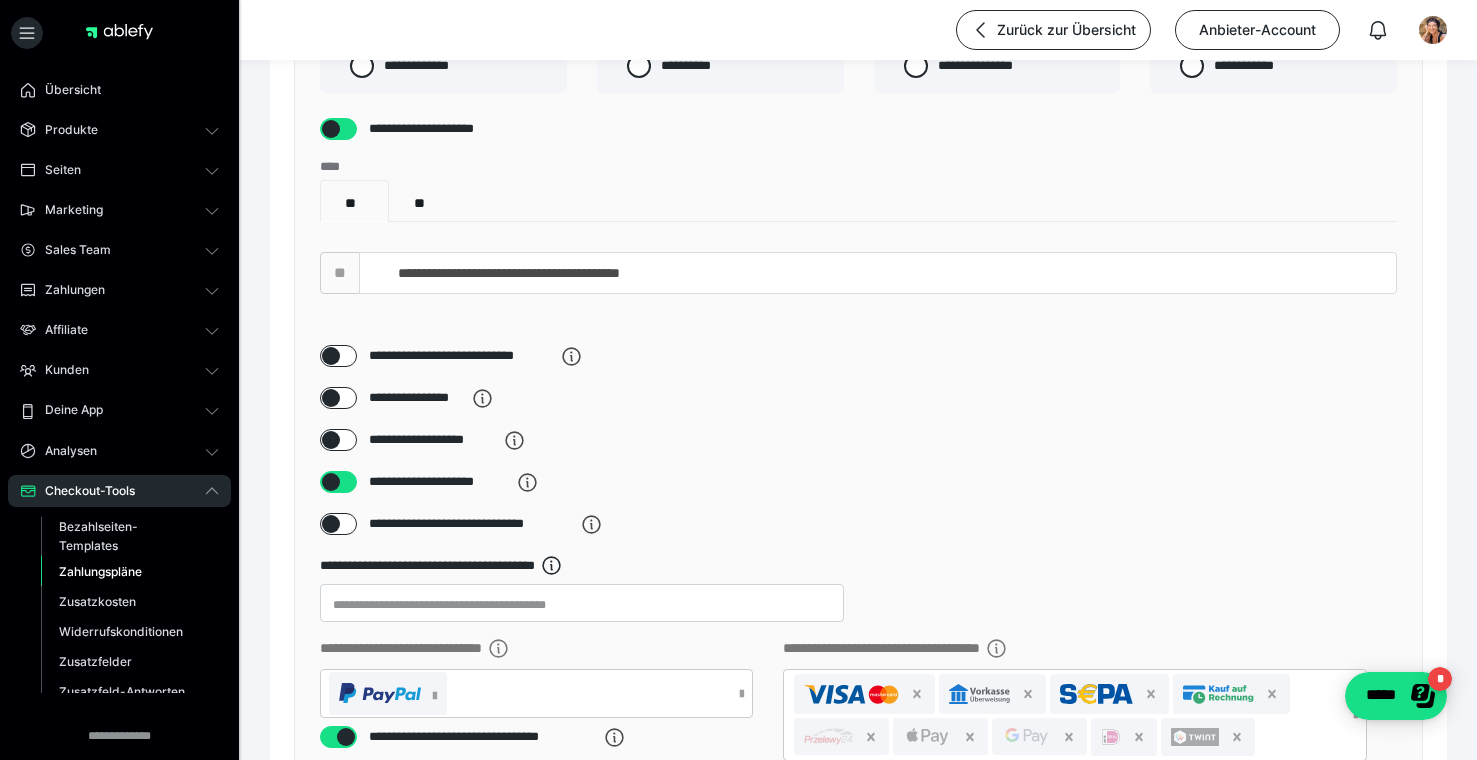 click at bounding box center [331, 524] 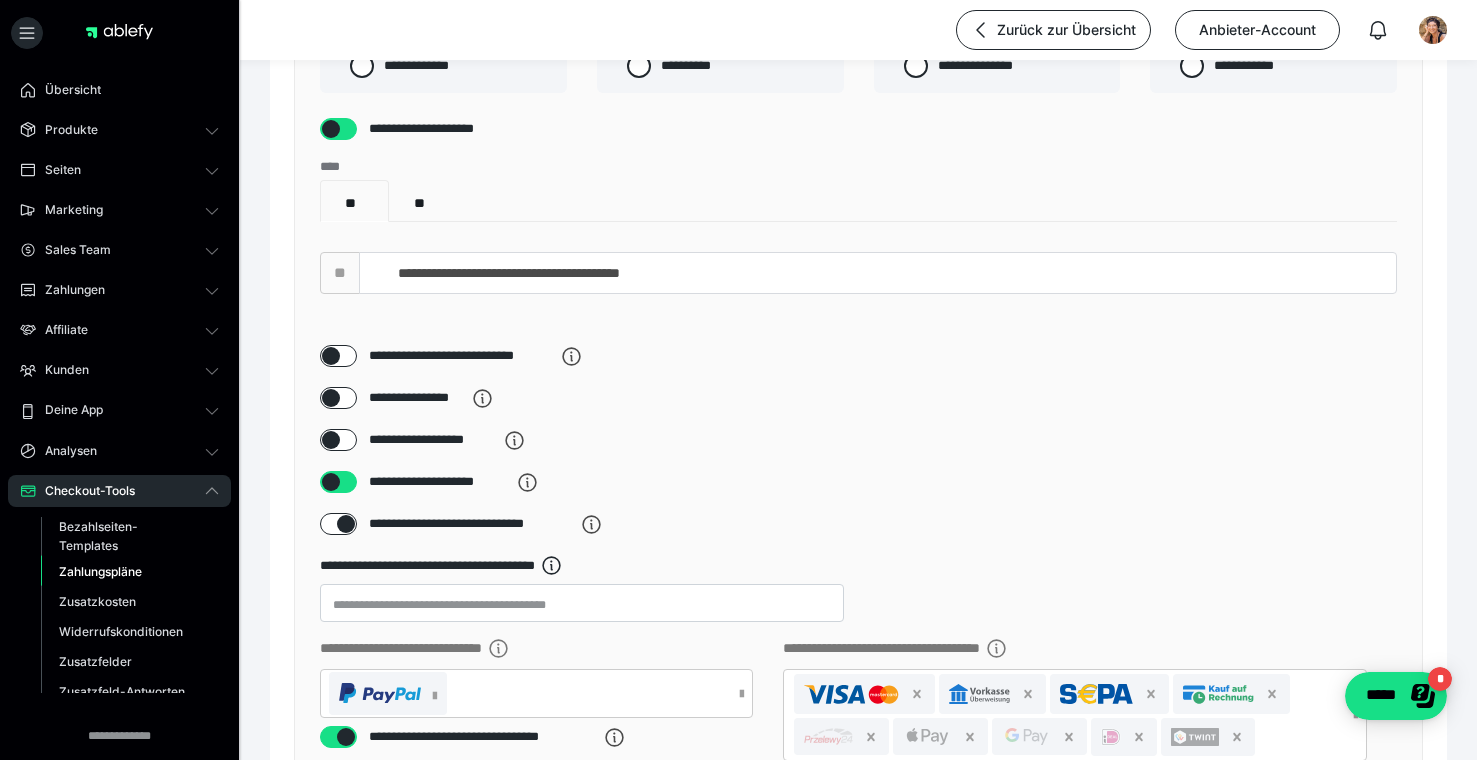 checkbox on "****" 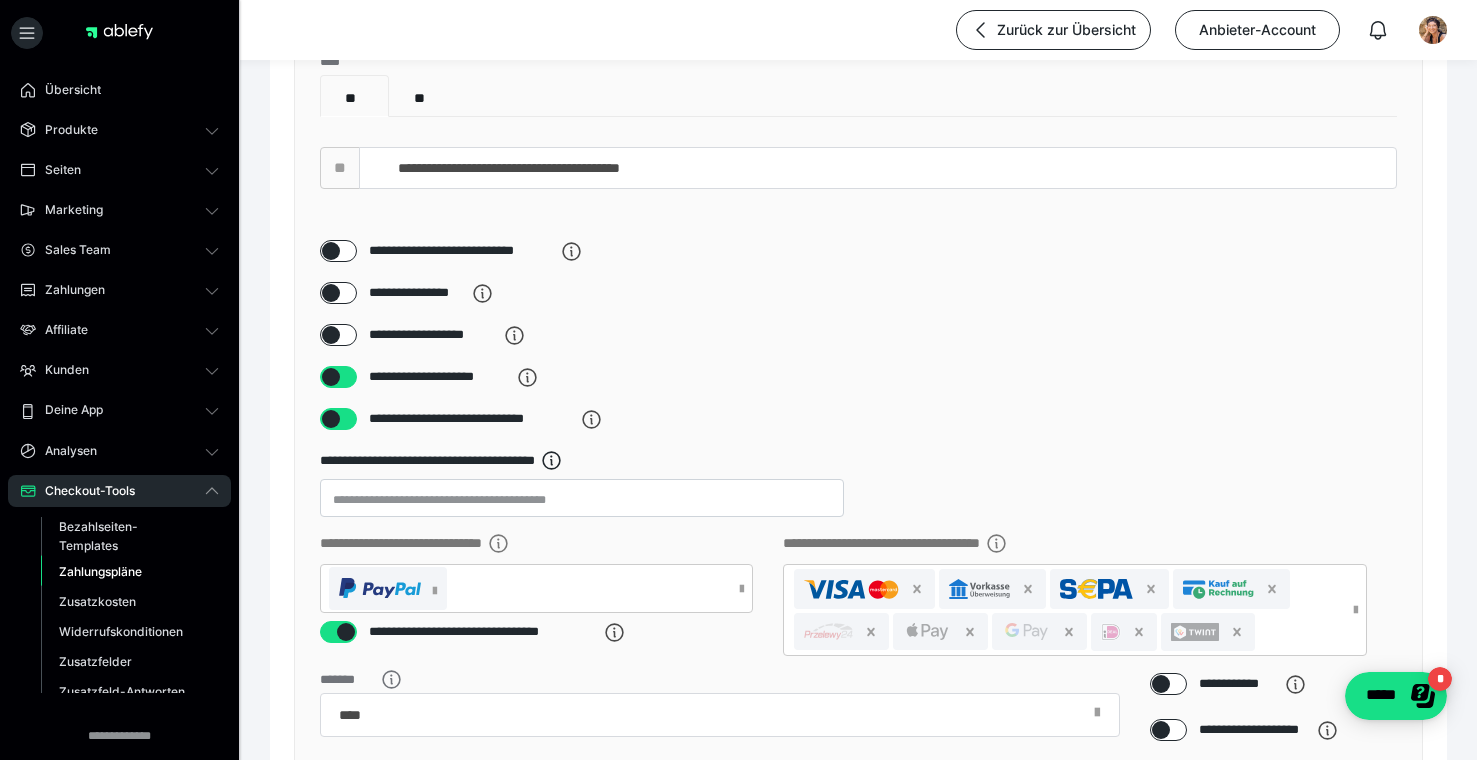 scroll, scrollTop: 258, scrollLeft: 0, axis: vertical 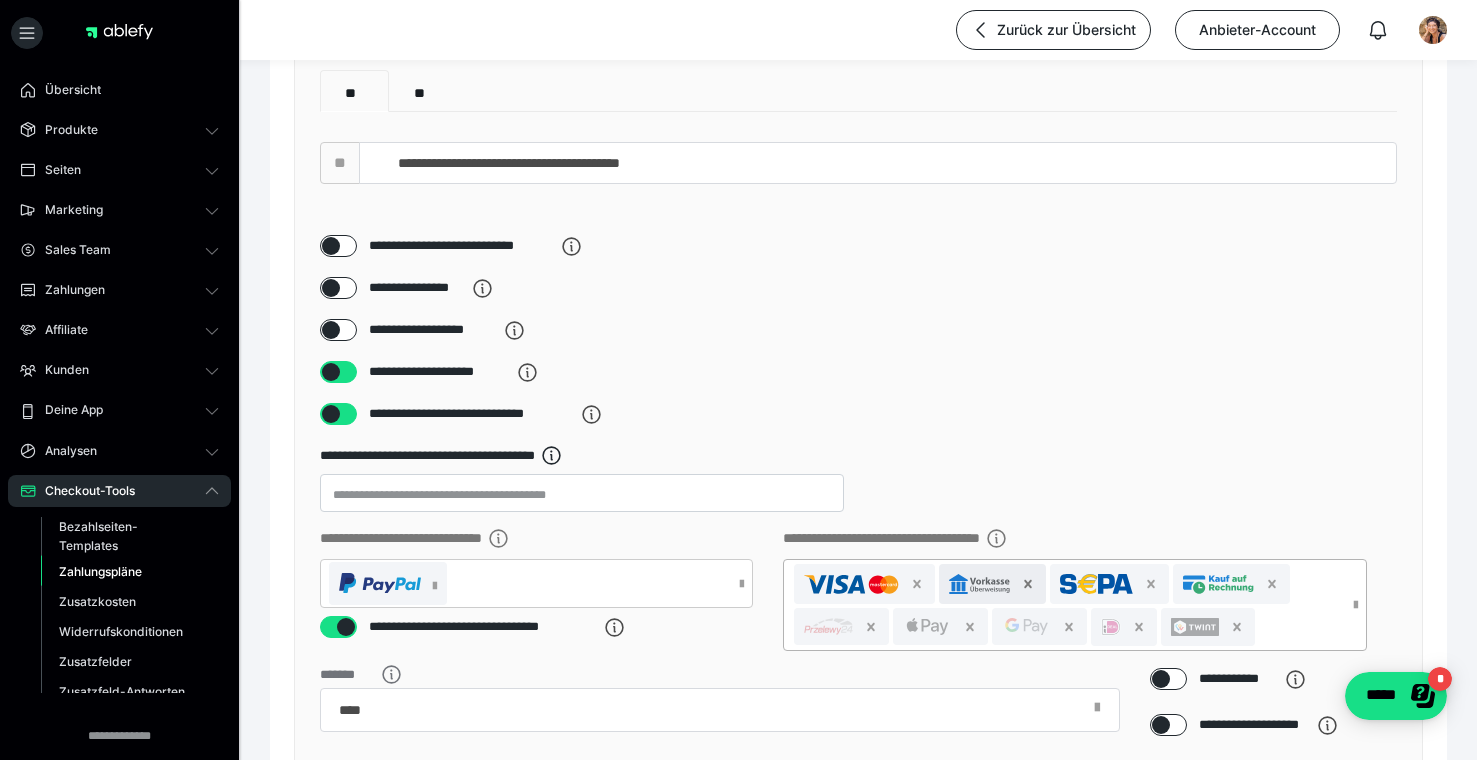 click 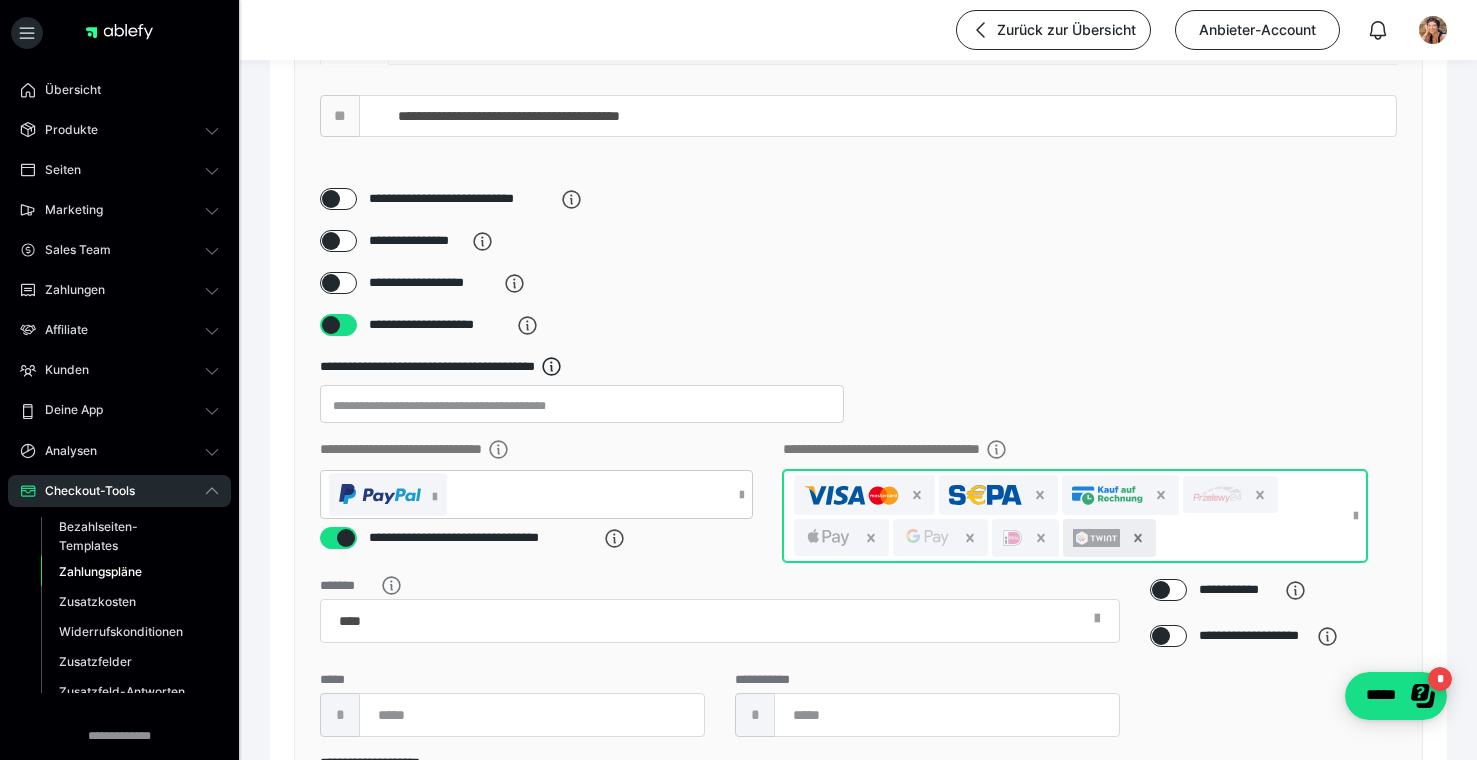 scroll, scrollTop: 307, scrollLeft: 0, axis: vertical 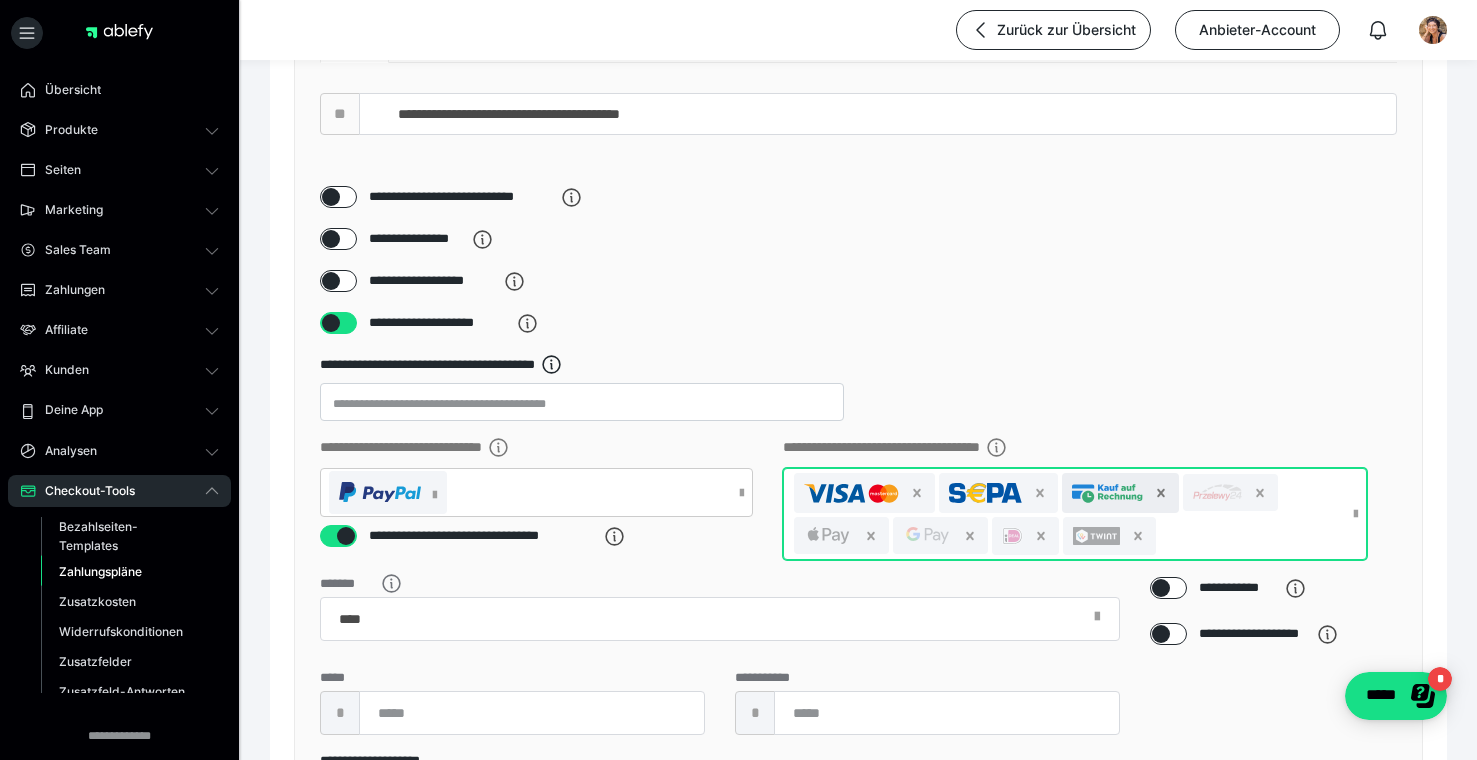 click 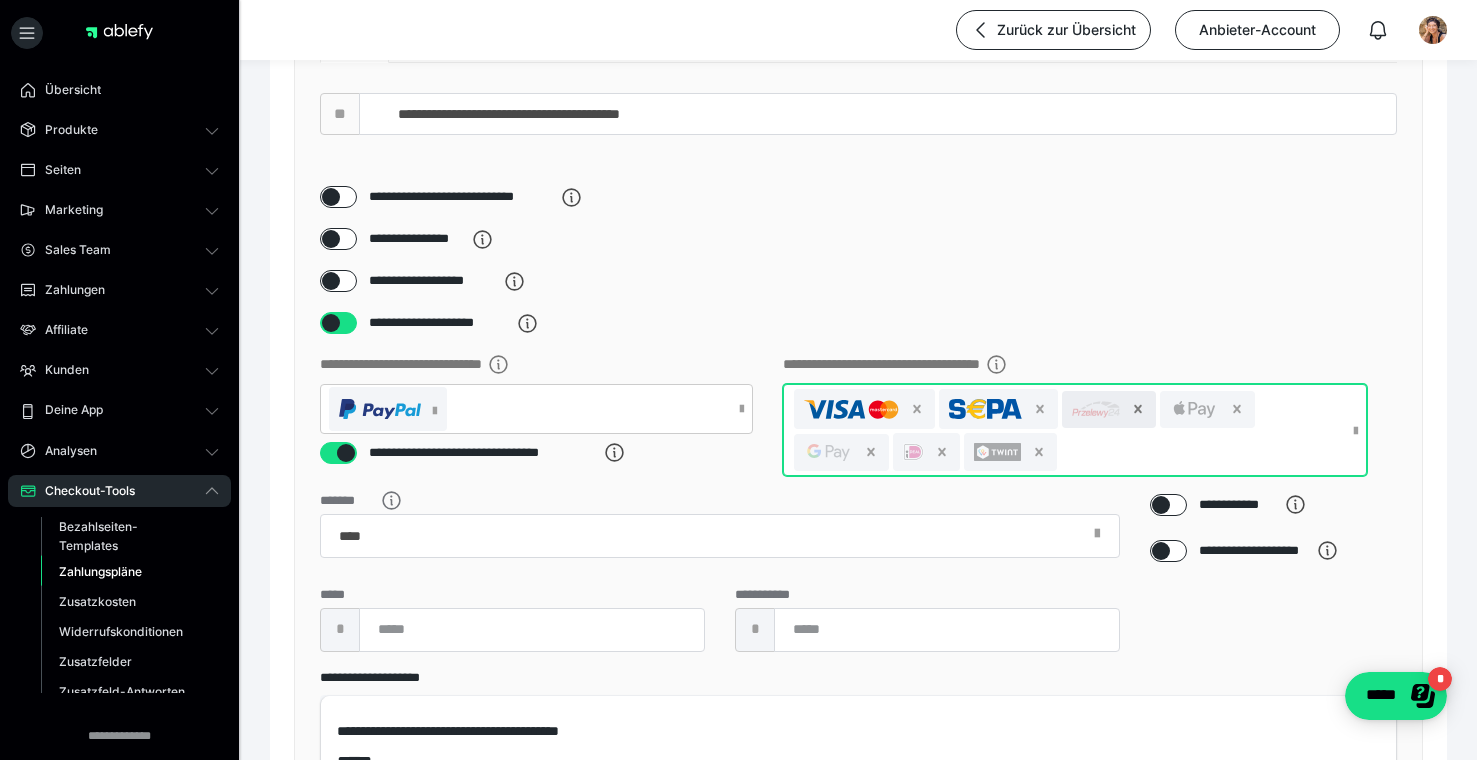 click 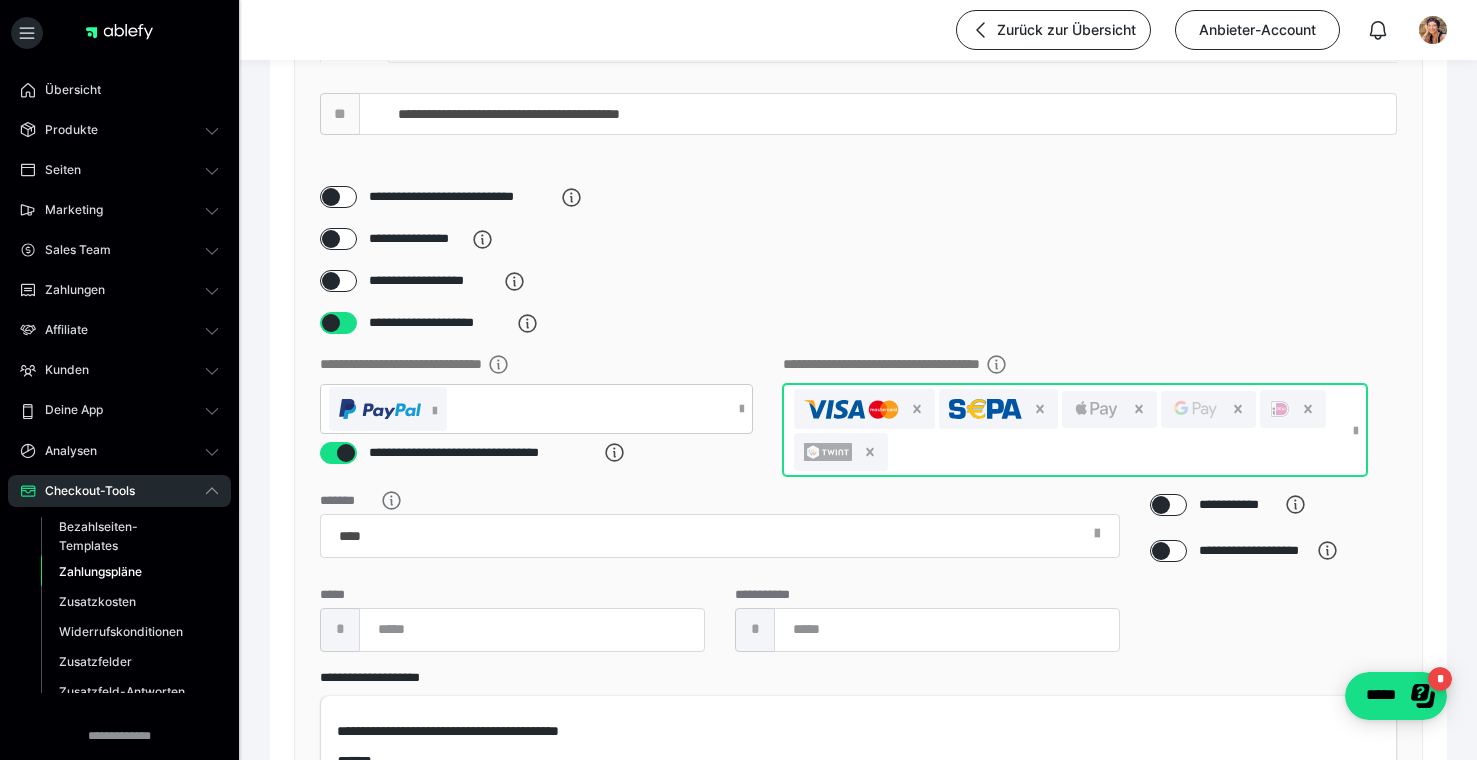 click 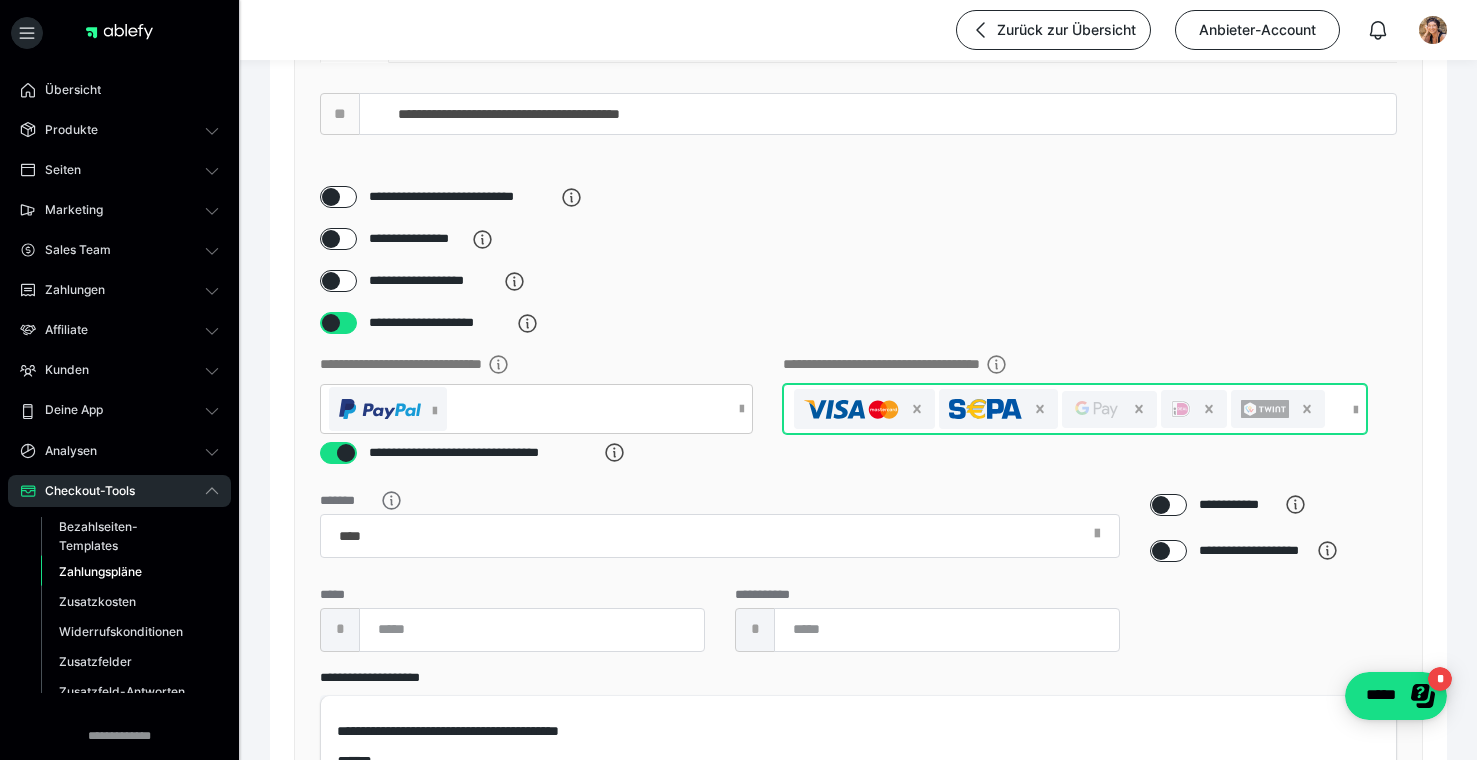 click 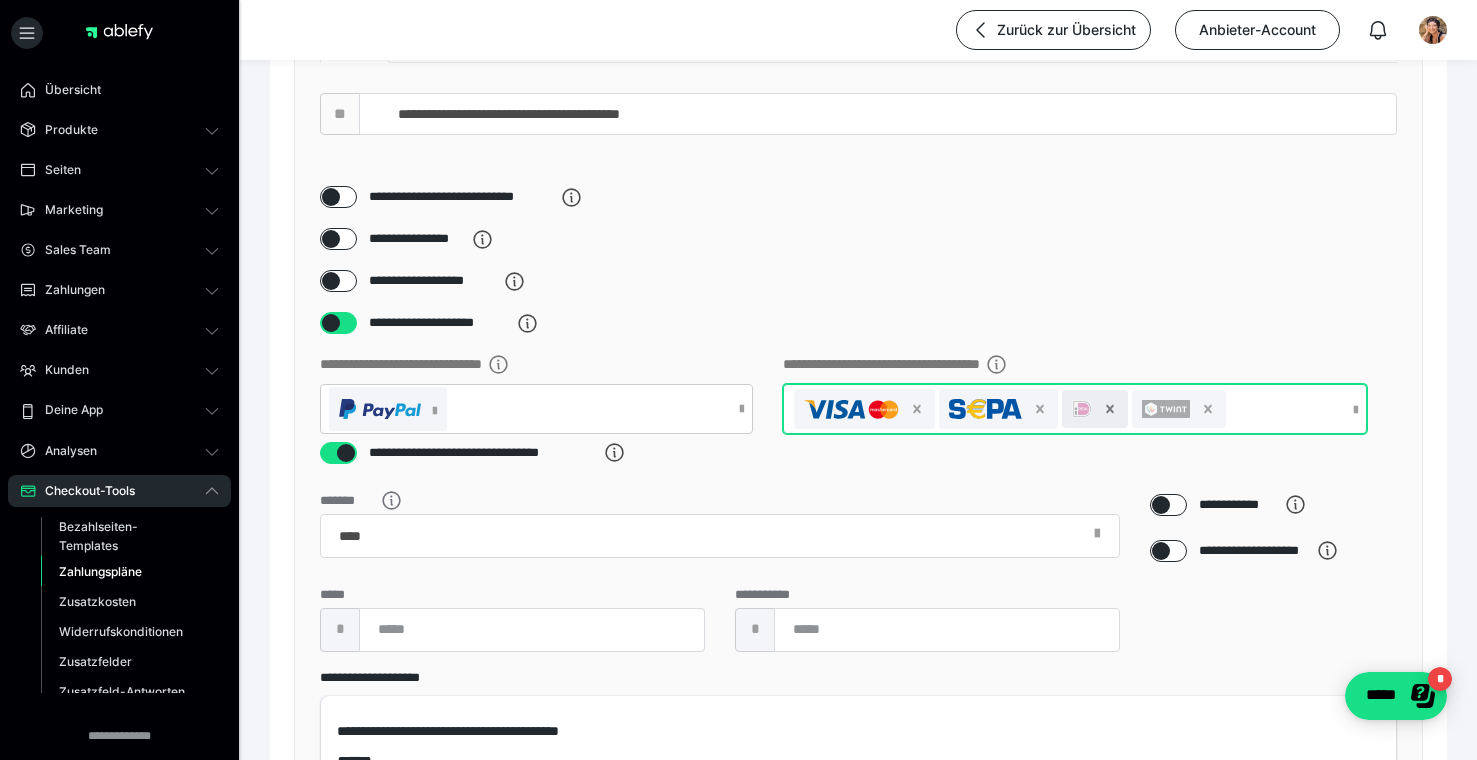 click 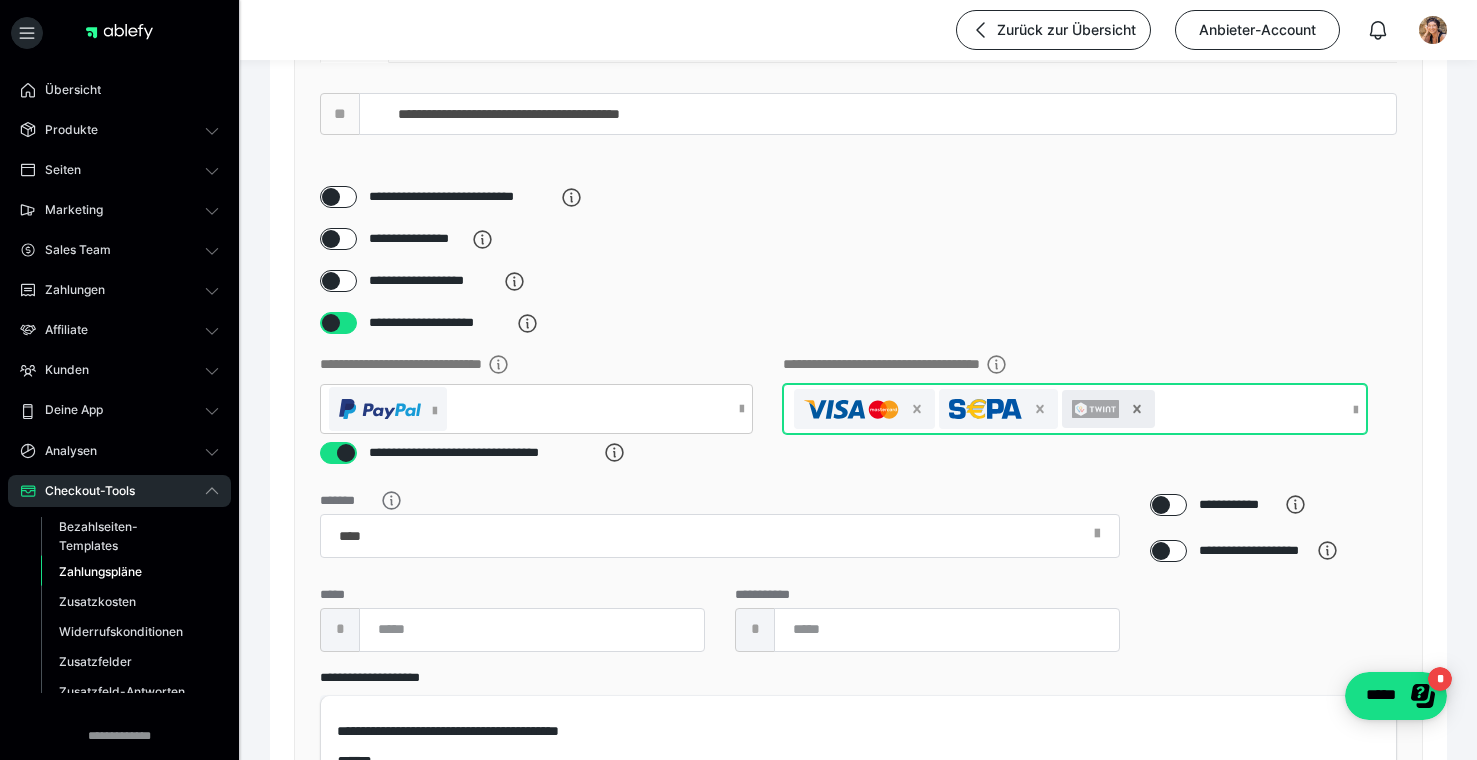 click 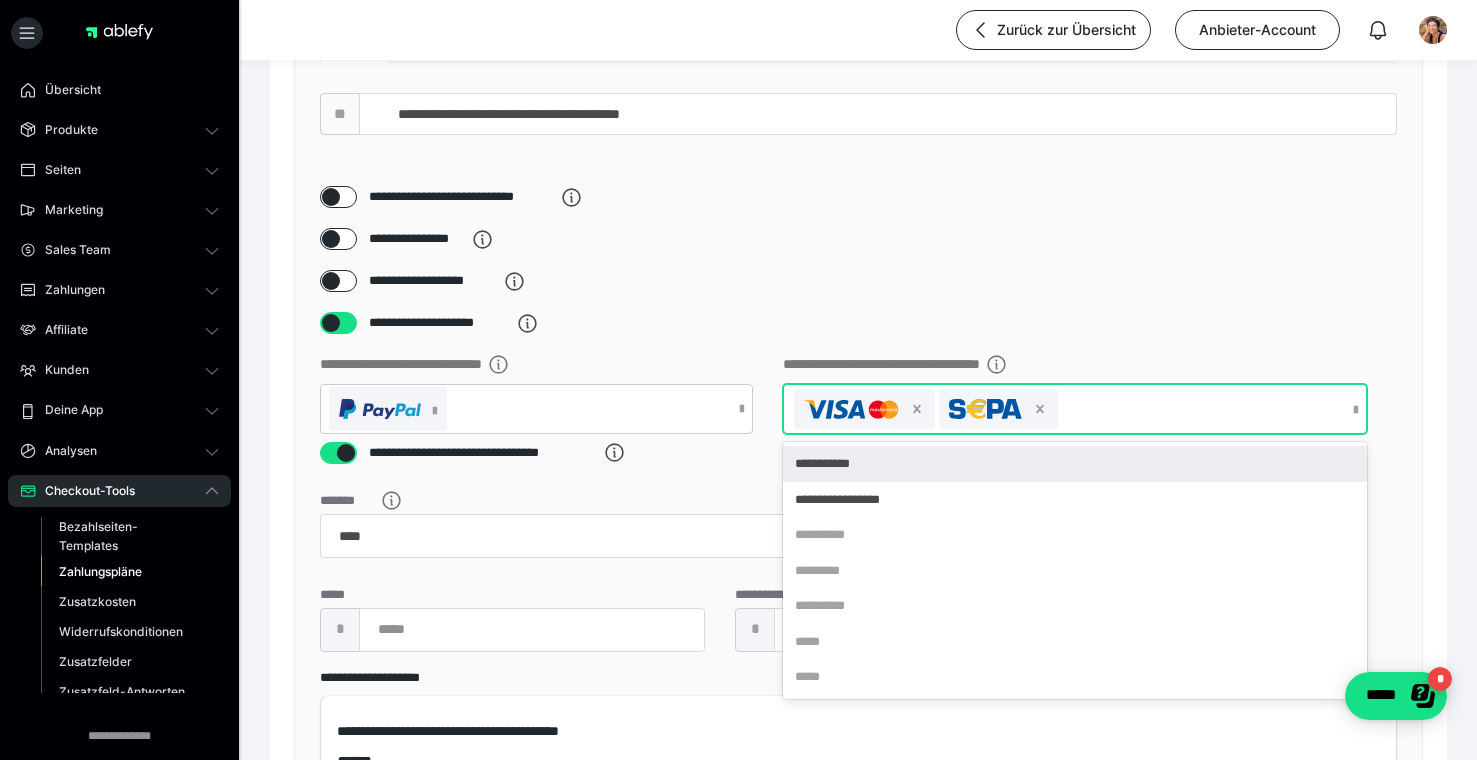 click at bounding box center (1356, 409) 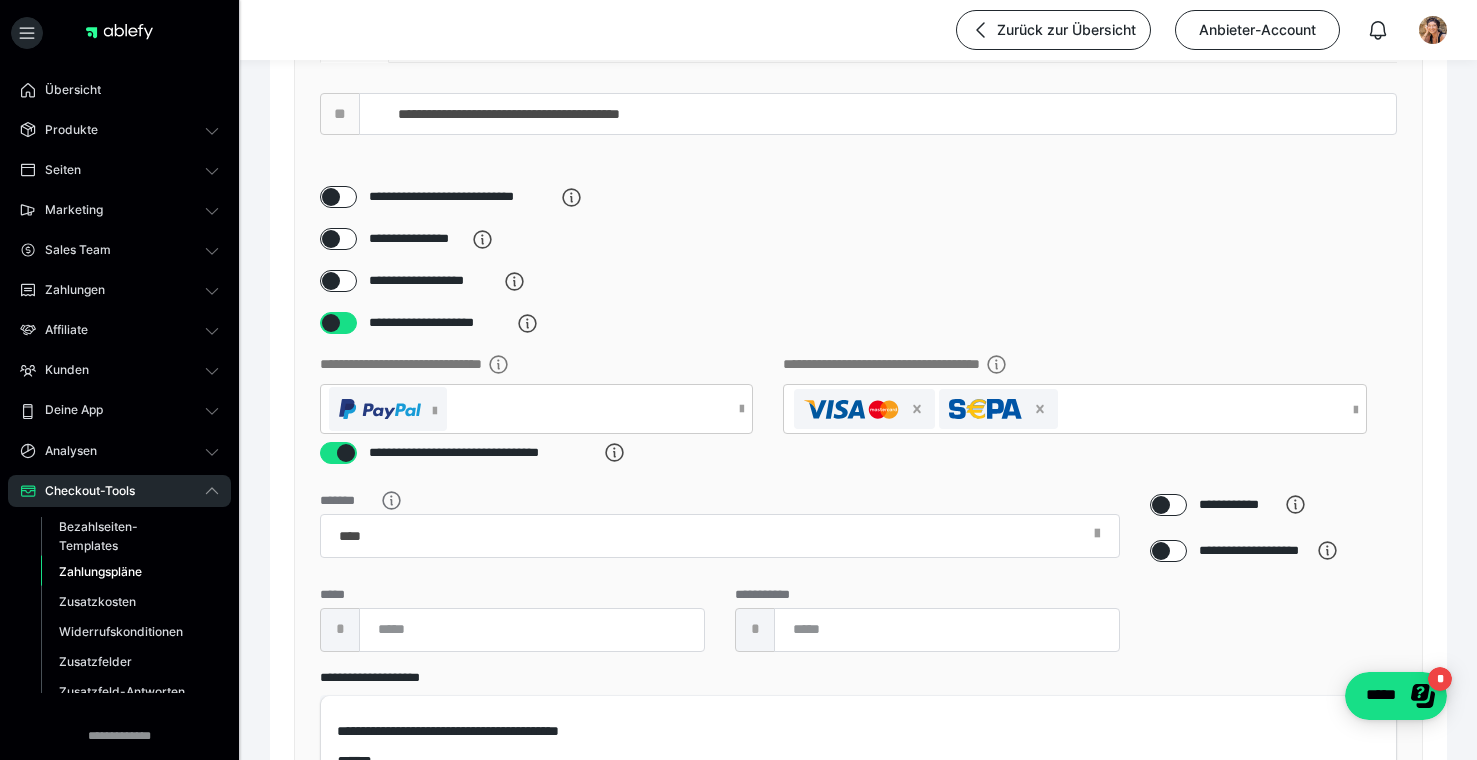 click on "**********" at bounding box center [858, 380] 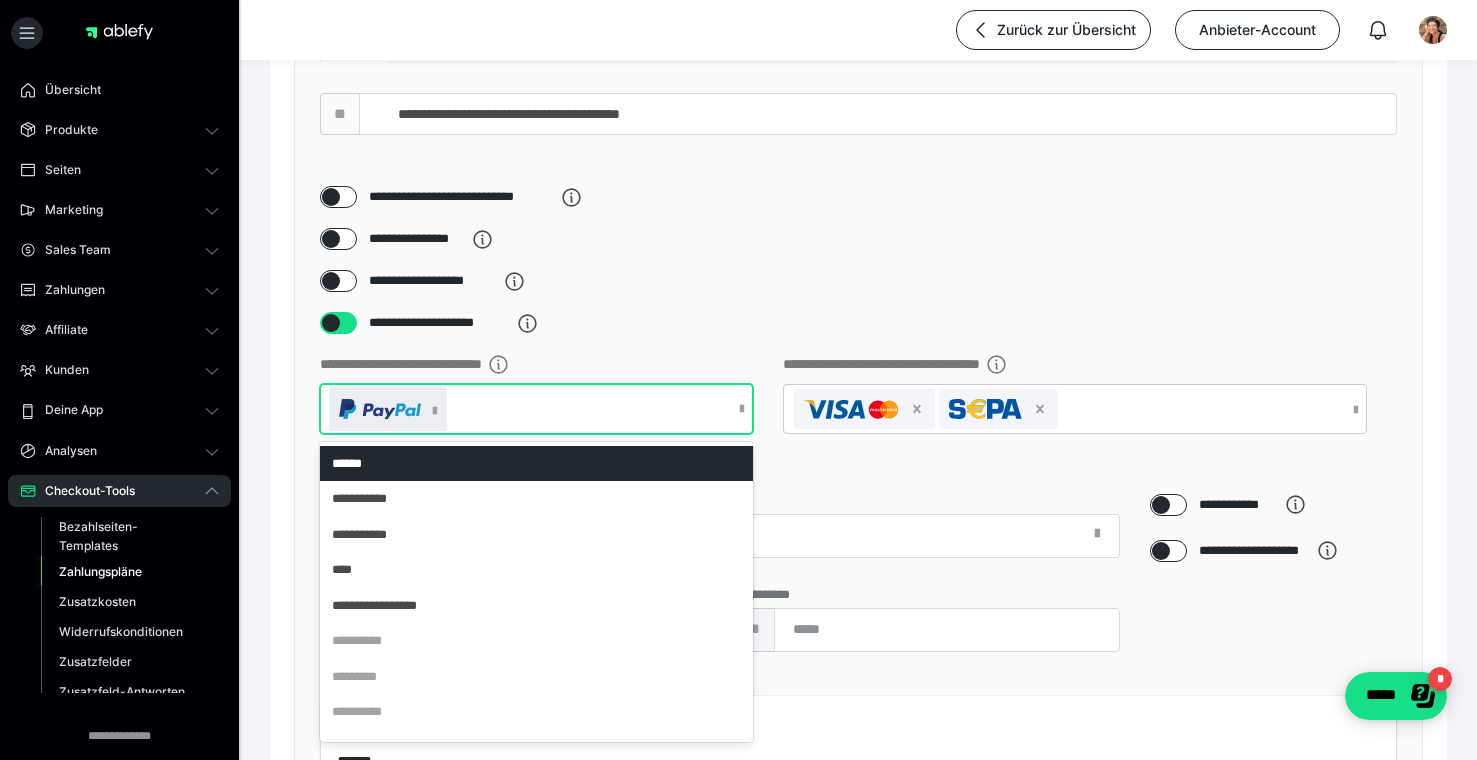 click at bounding box center [435, 410] 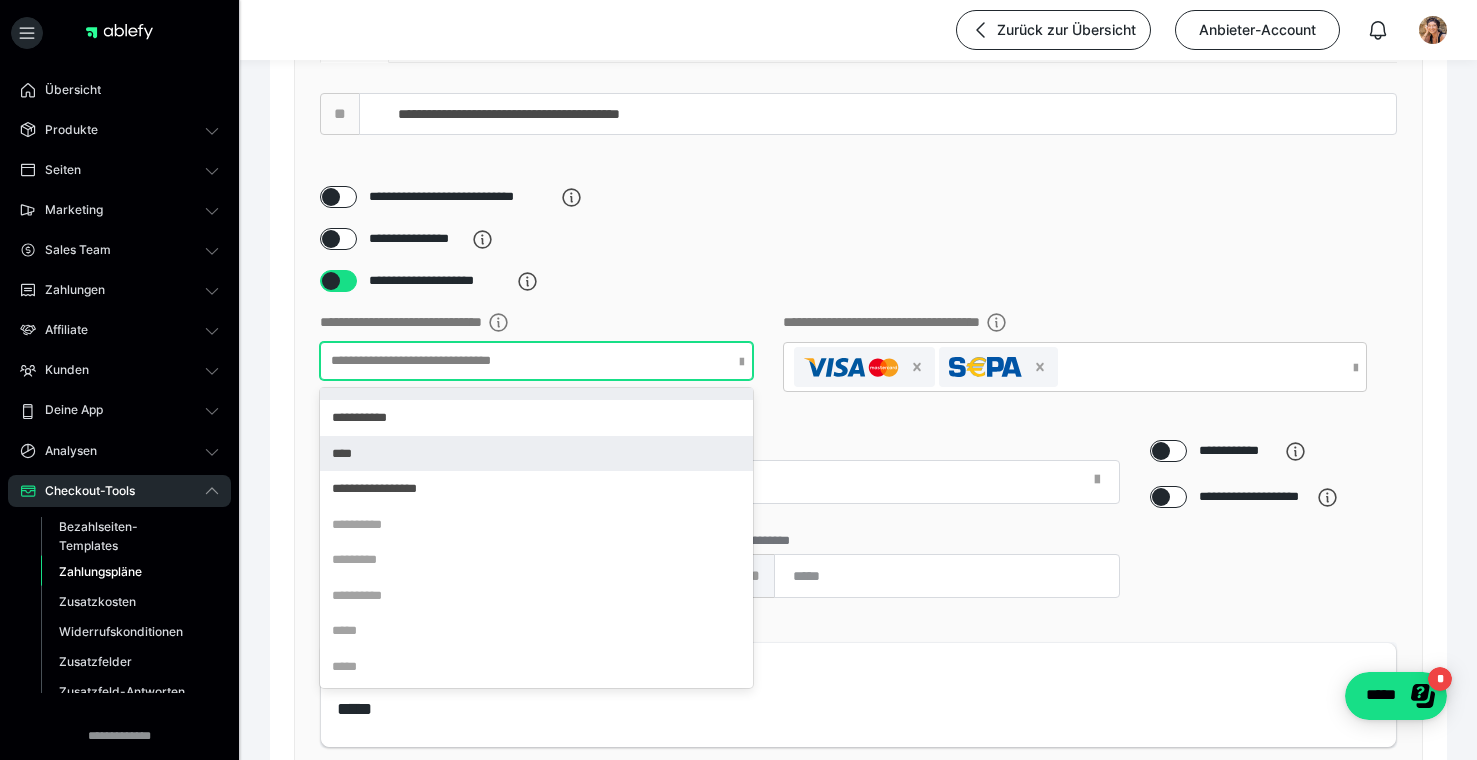 scroll, scrollTop: 0, scrollLeft: 0, axis: both 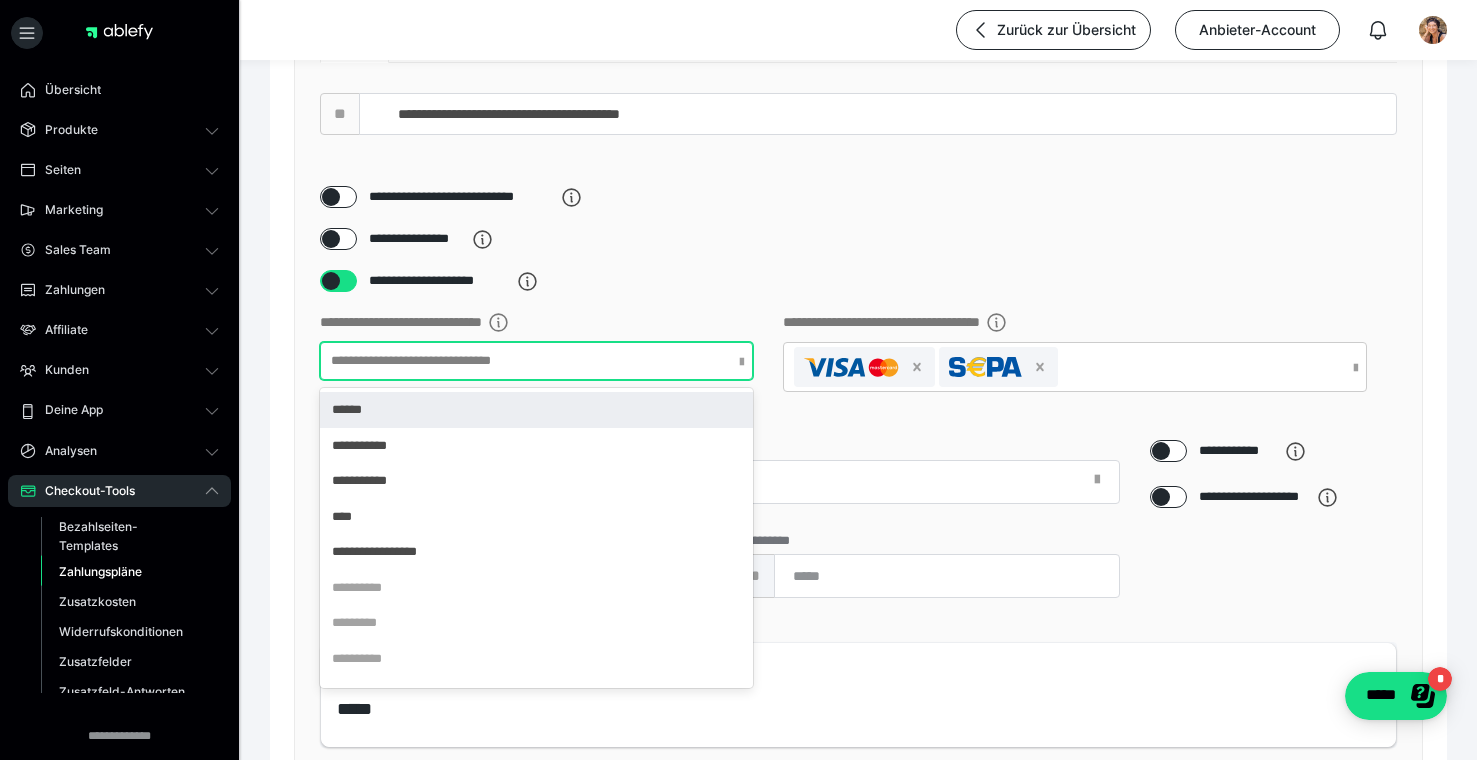 click on "**********" at bounding box center [858, 353] 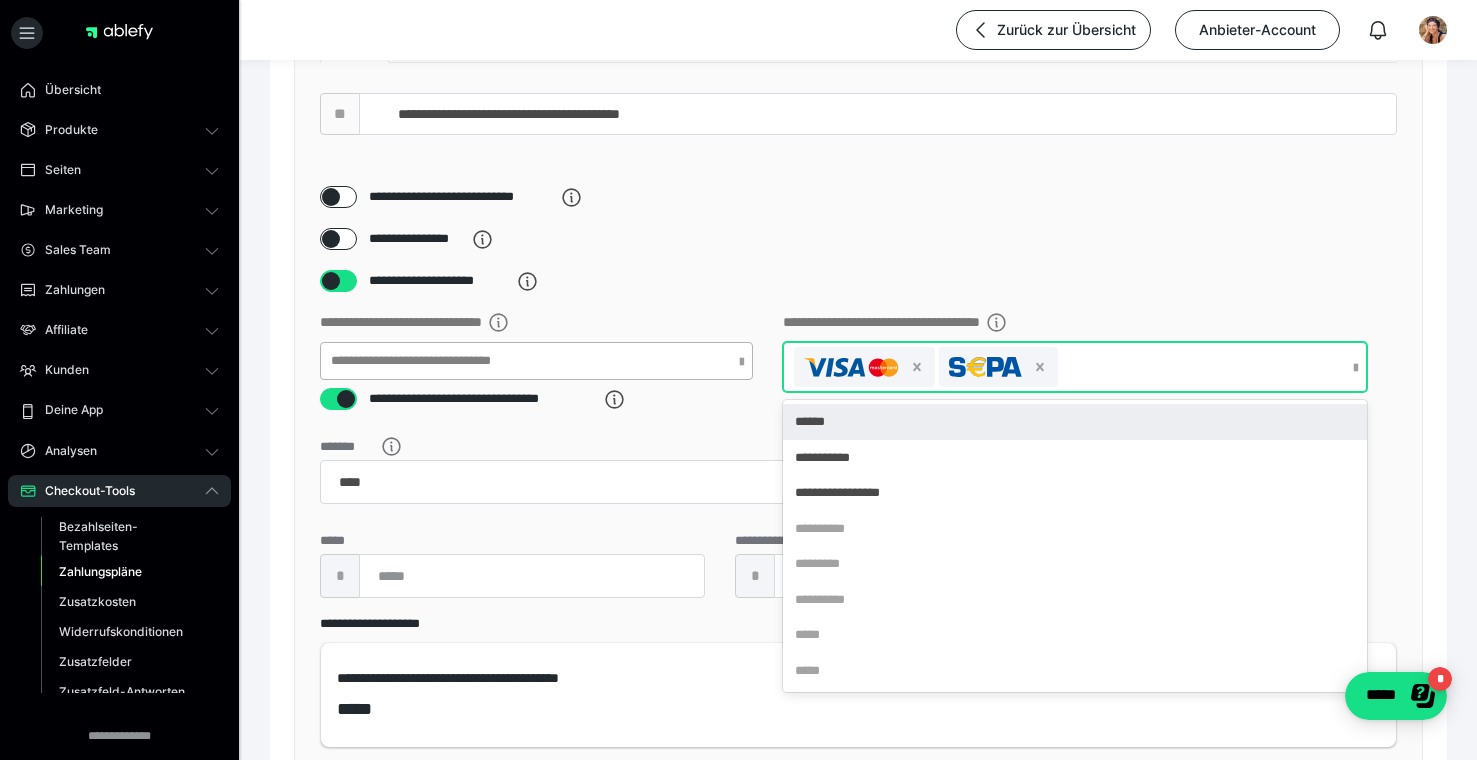 click at bounding box center [1065, 367] 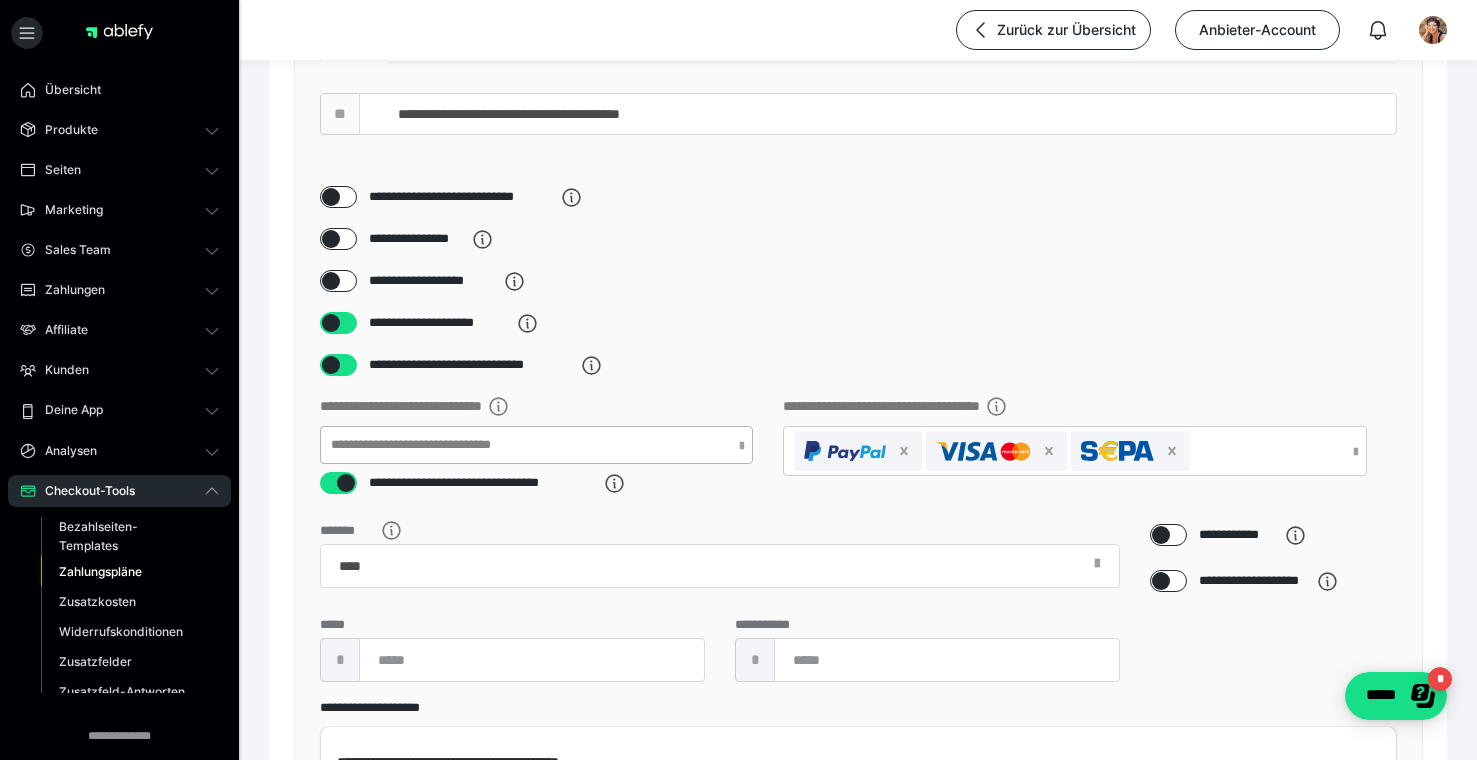 click on "**********" at bounding box center (858, 395) 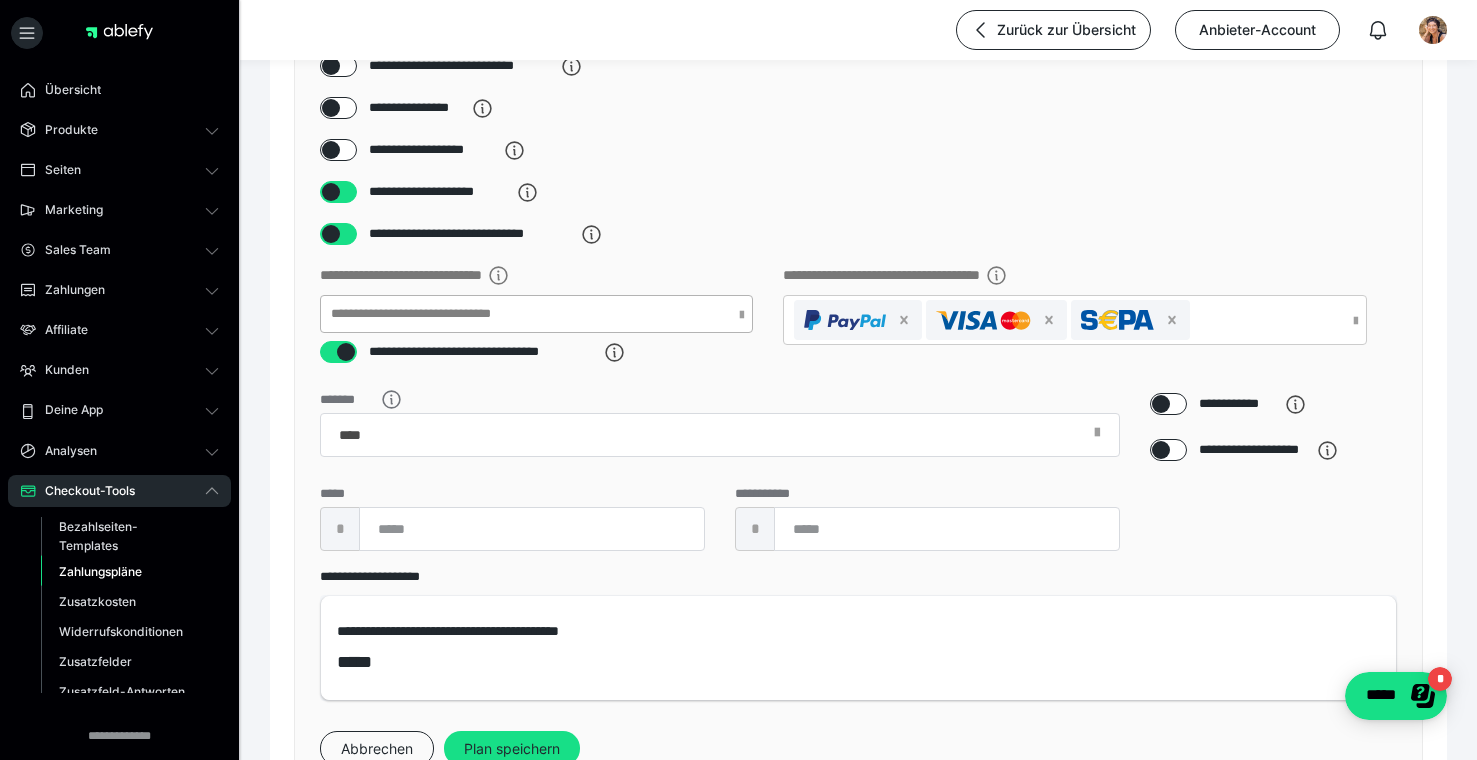 scroll, scrollTop: 444, scrollLeft: 0, axis: vertical 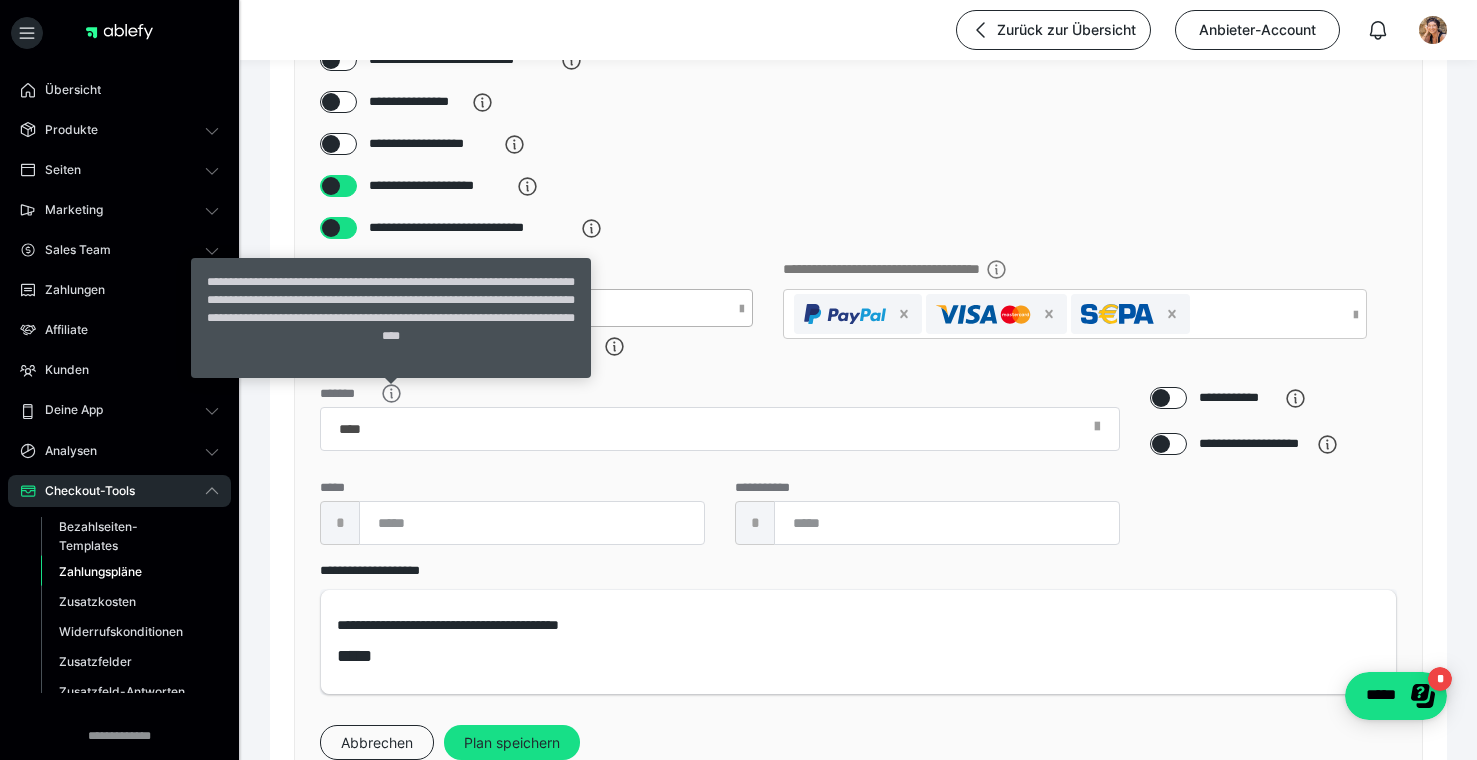 click on "**********" at bounding box center (391, 318) 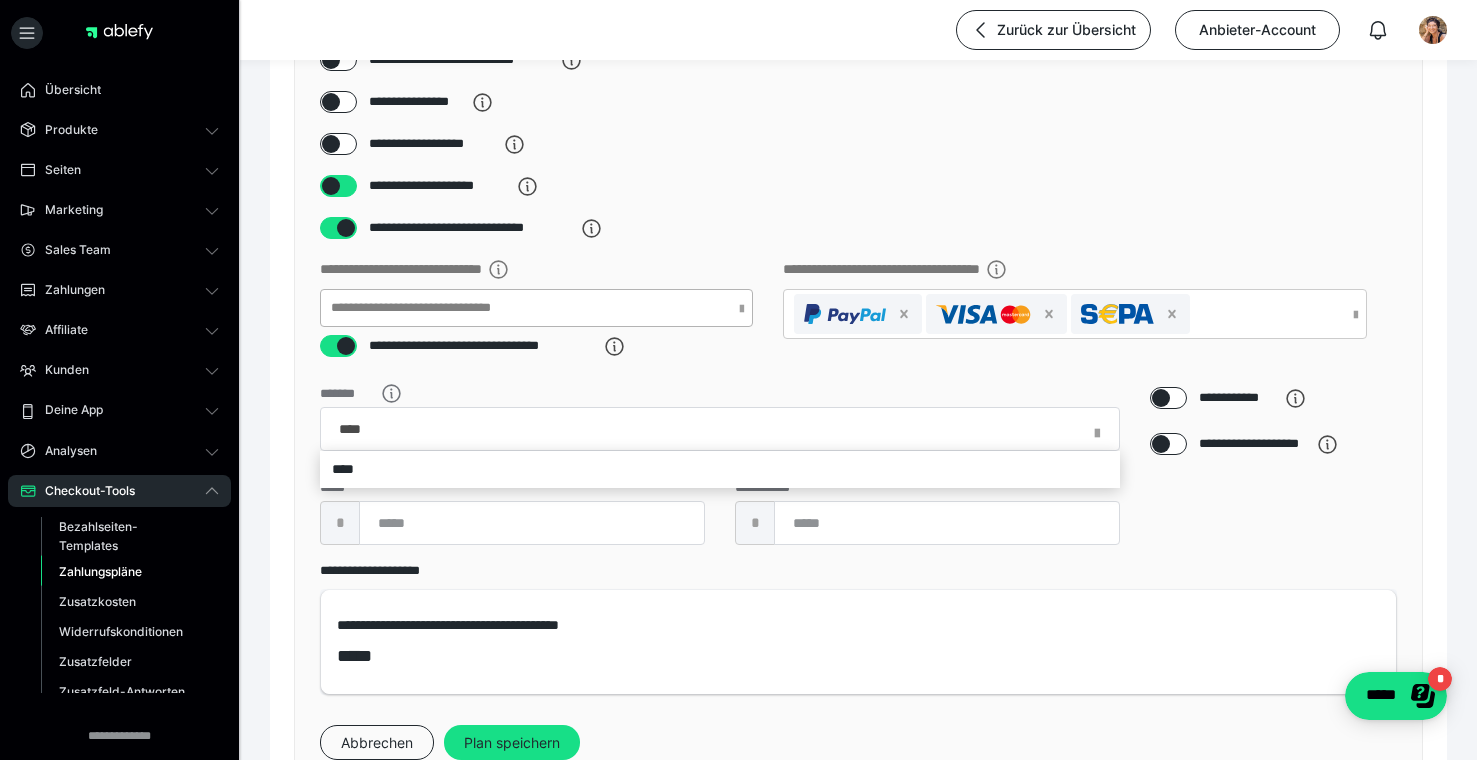 click at bounding box center [738, 380] 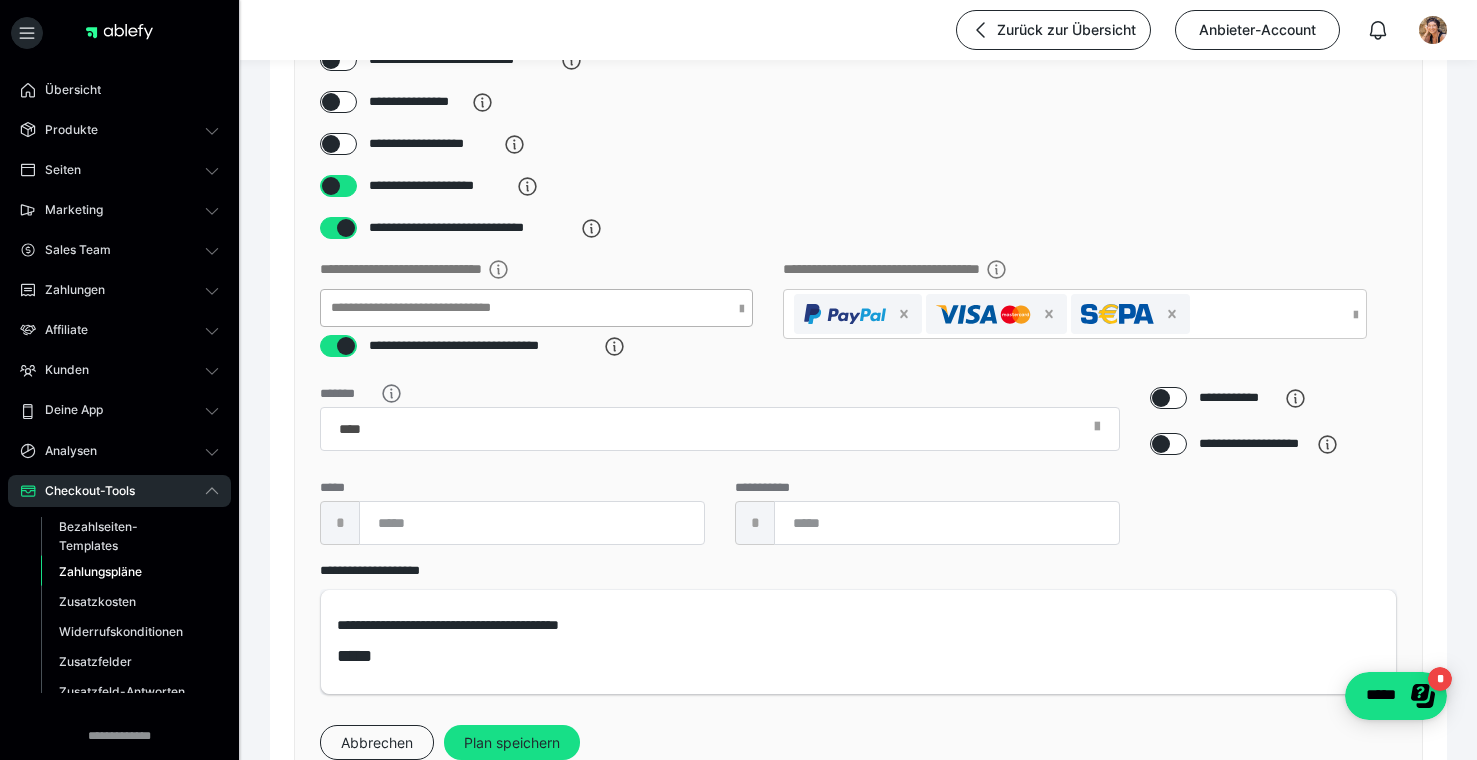 click at bounding box center [346, 346] 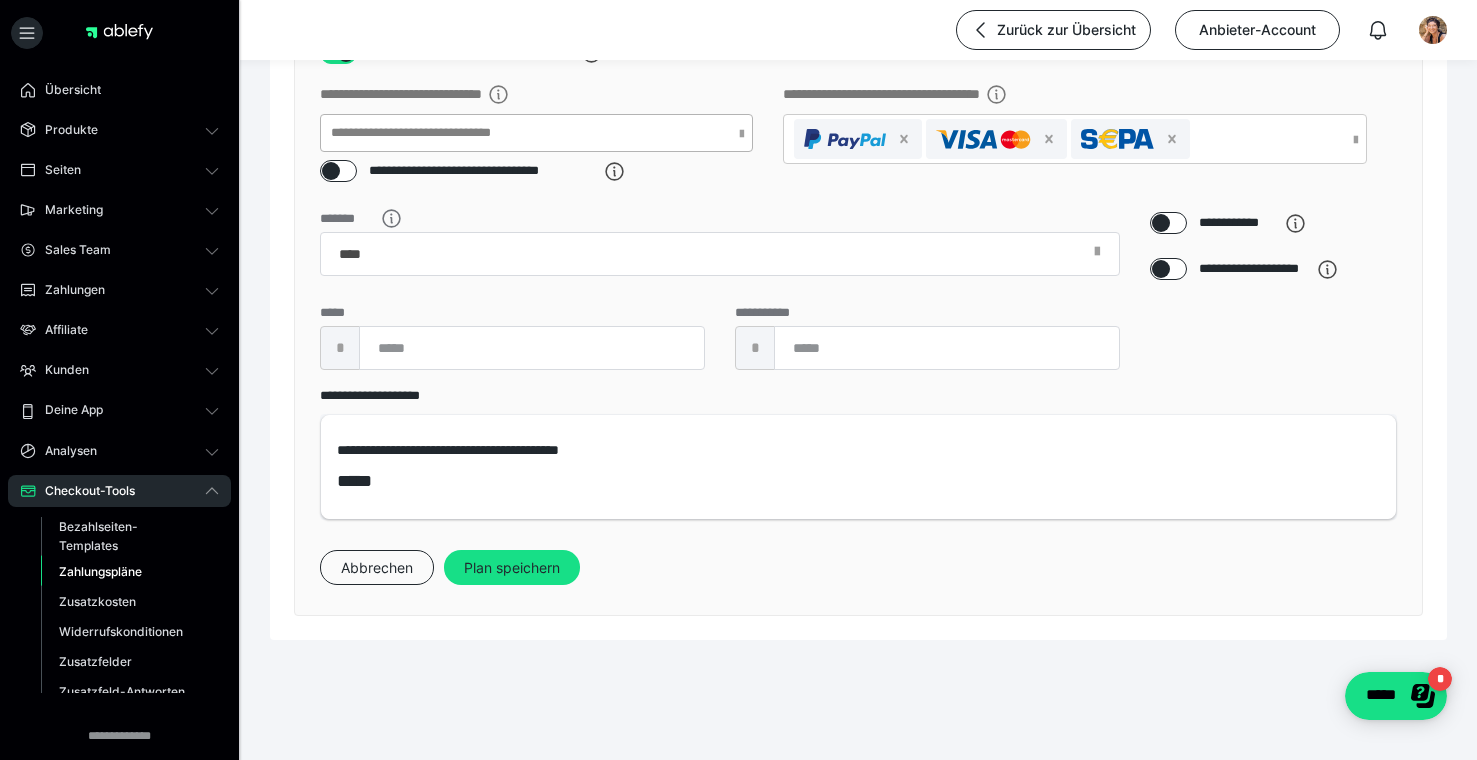 scroll, scrollTop: 623, scrollLeft: 0, axis: vertical 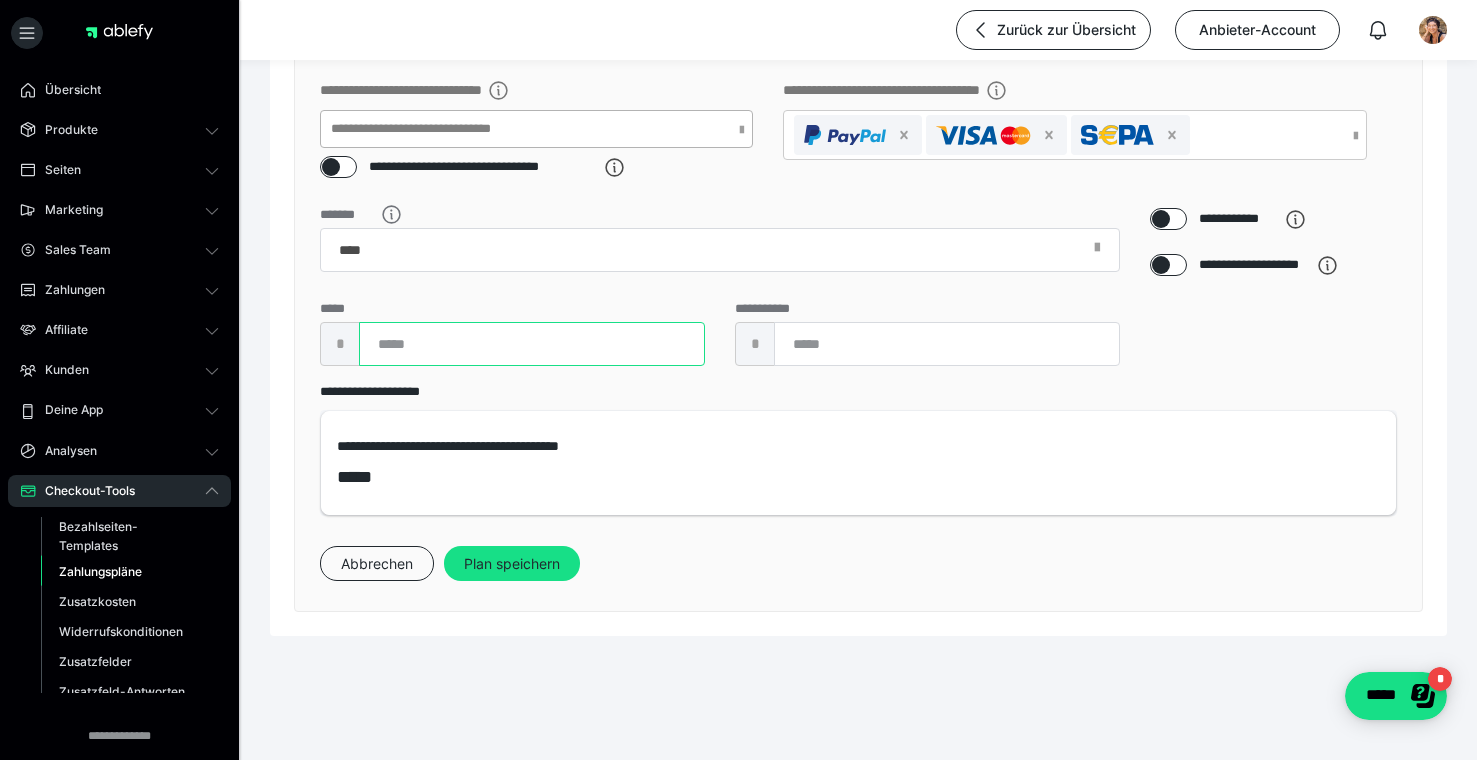 click at bounding box center [532, 344] 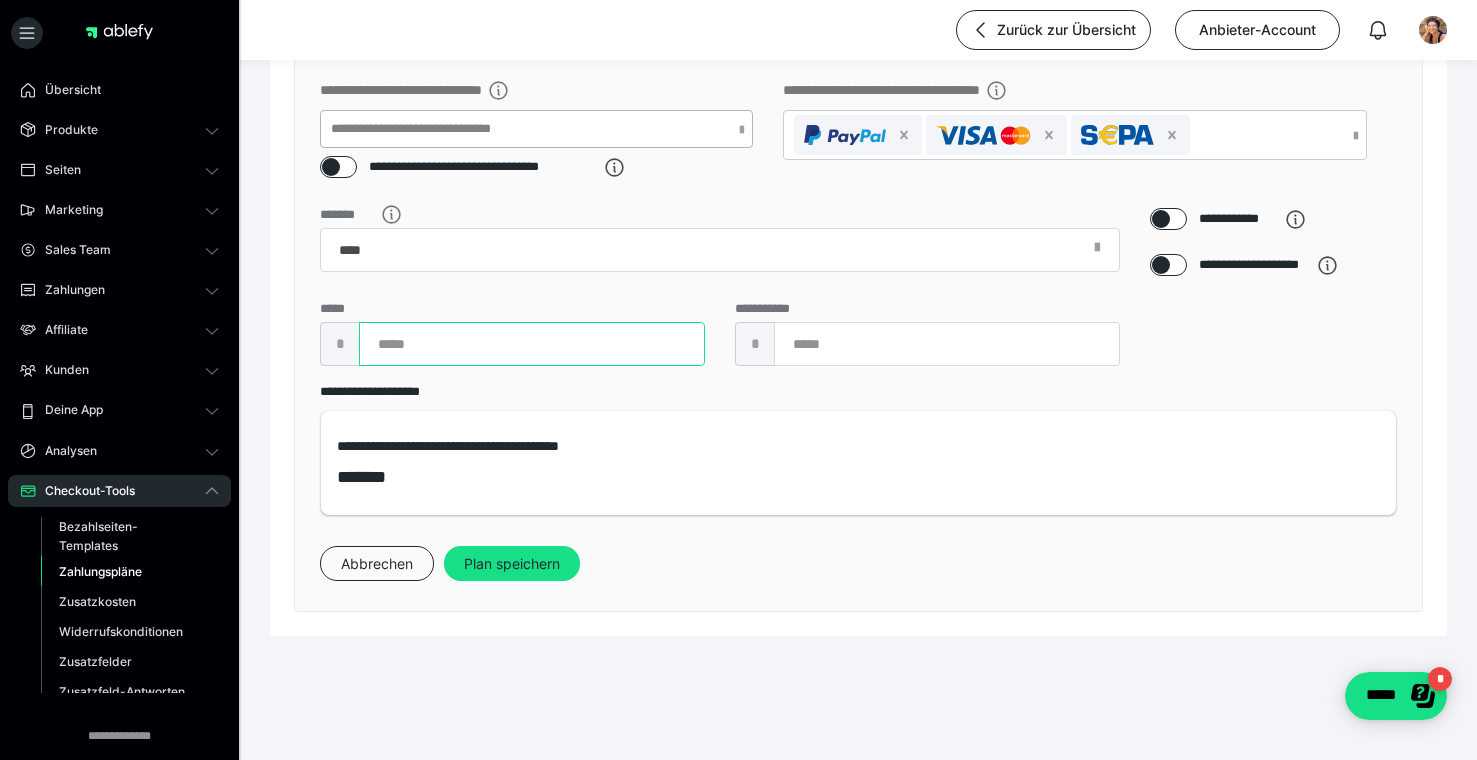 type on "***" 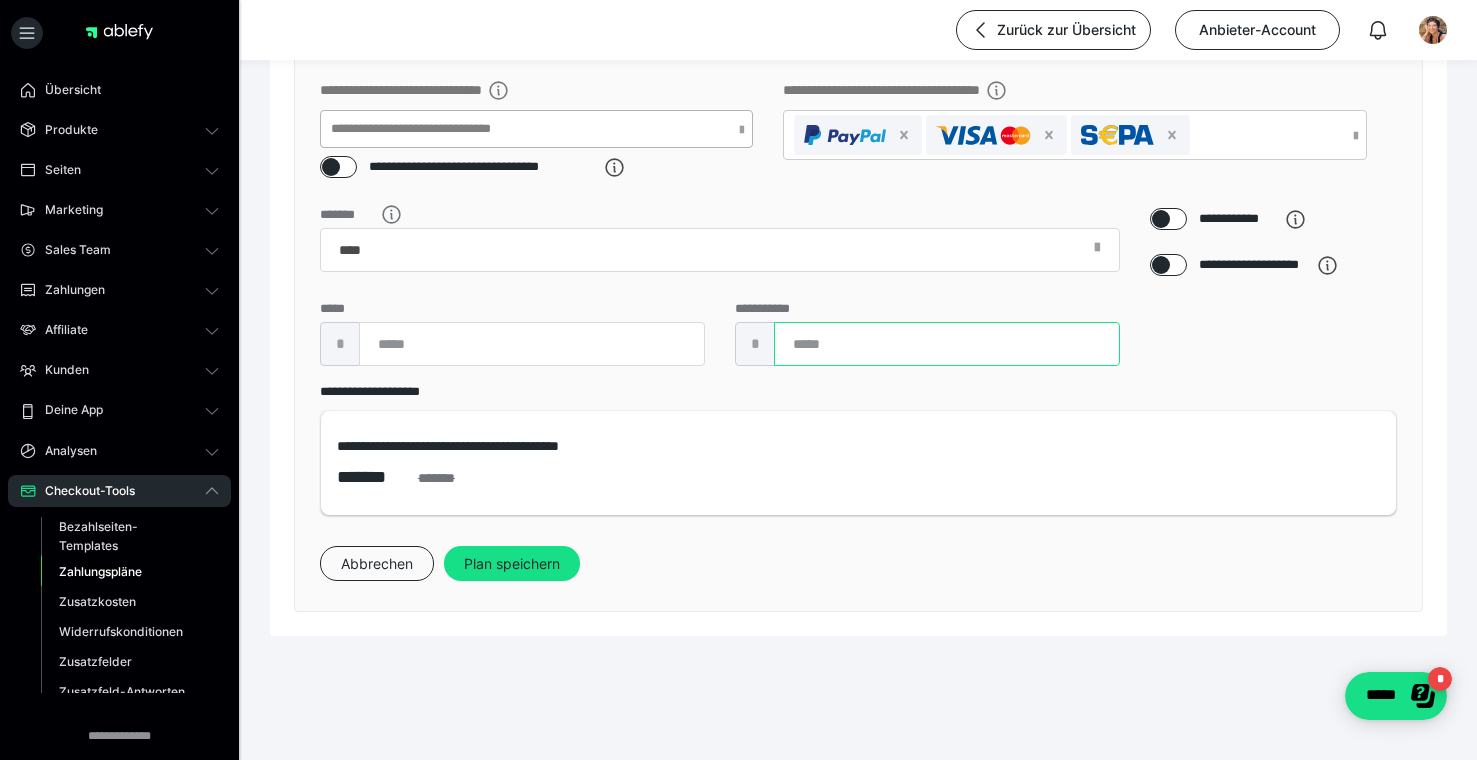 type on "***" 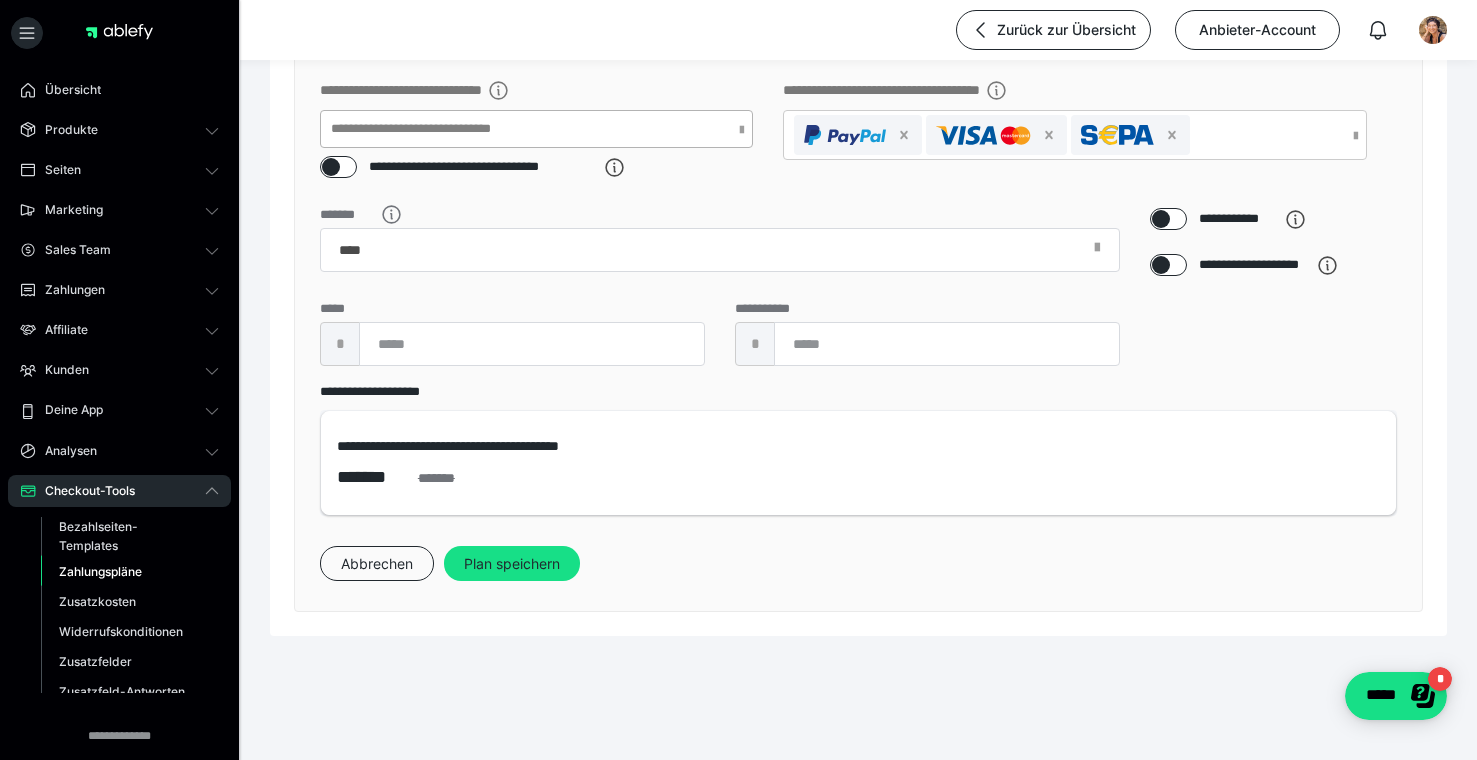 type 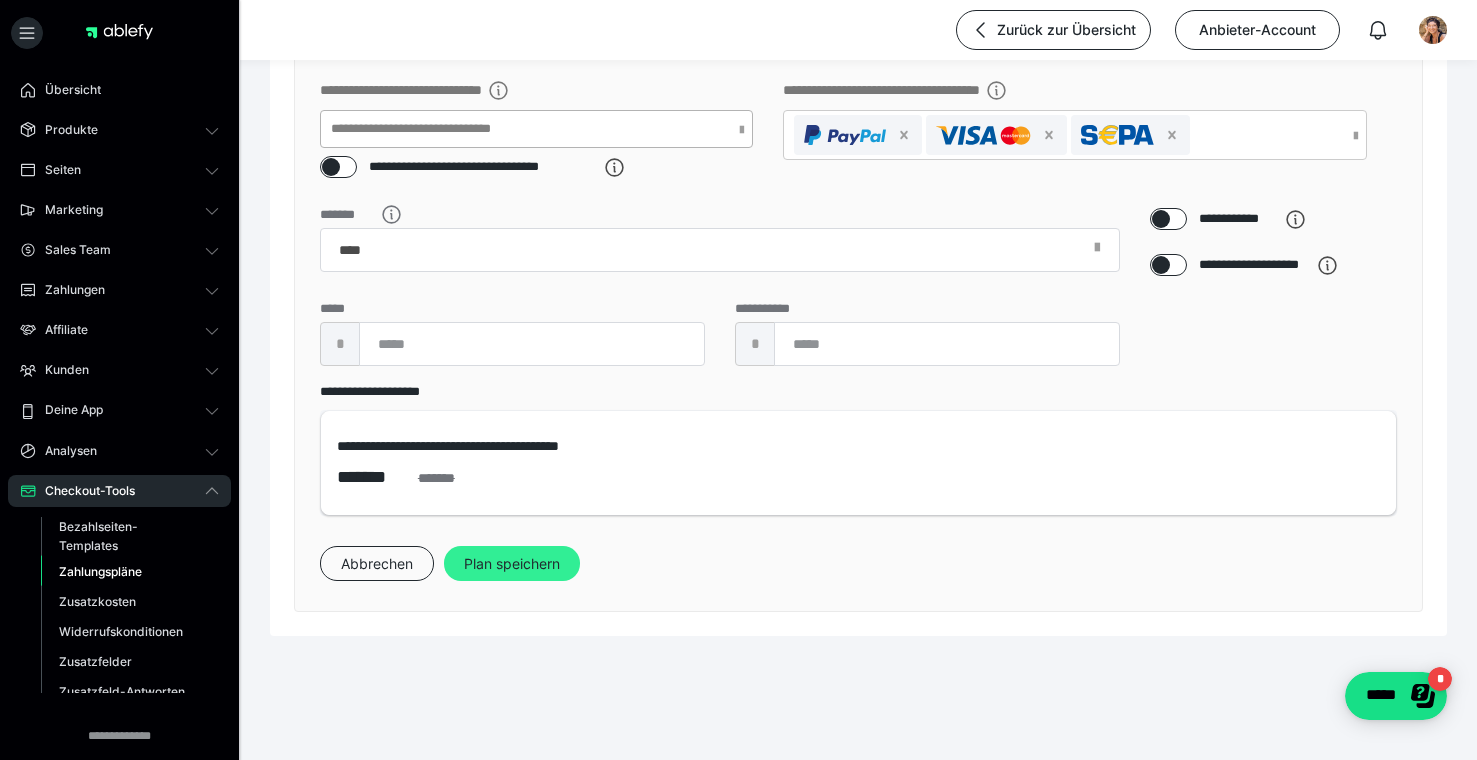 click on "Plan speichern" at bounding box center (512, 564) 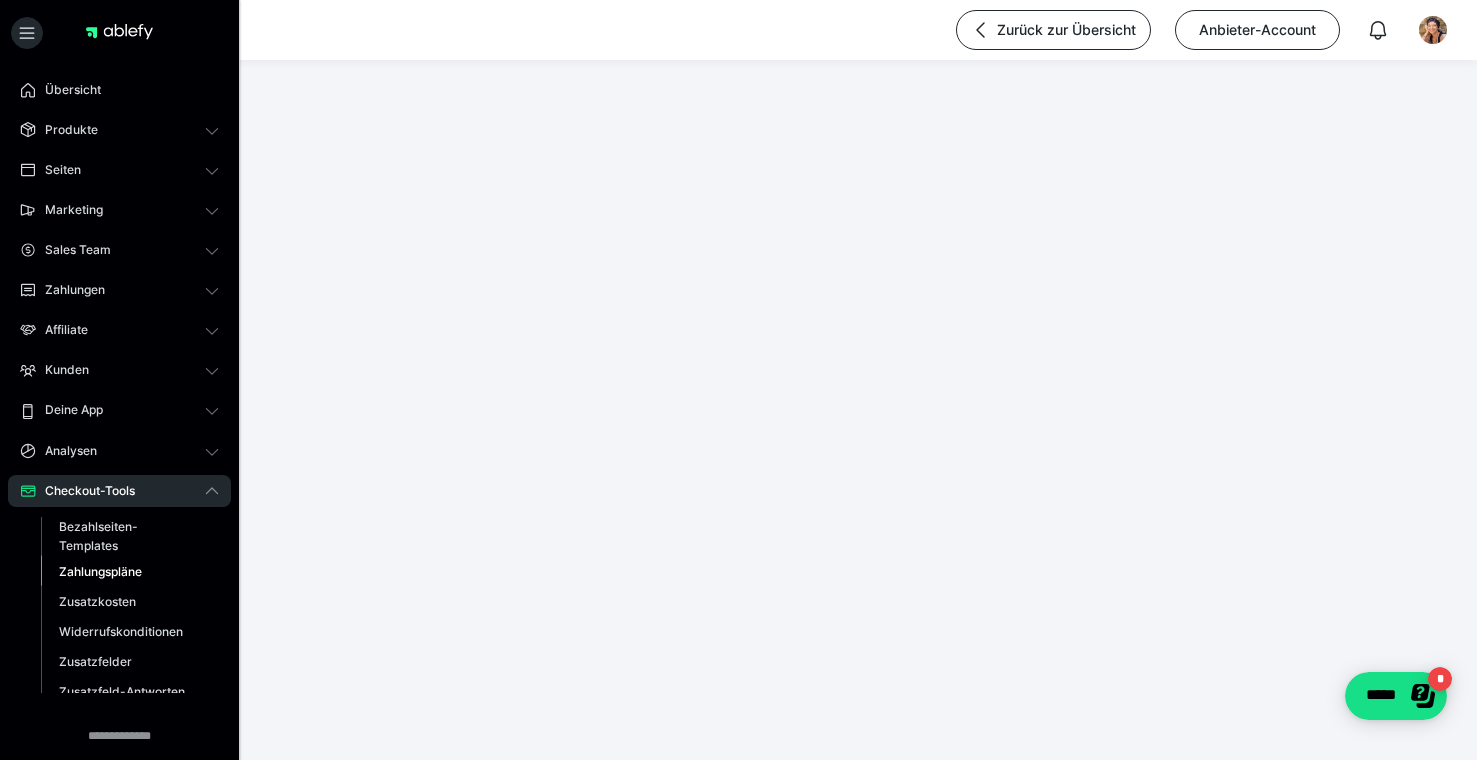 scroll, scrollTop: 0, scrollLeft: 0, axis: both 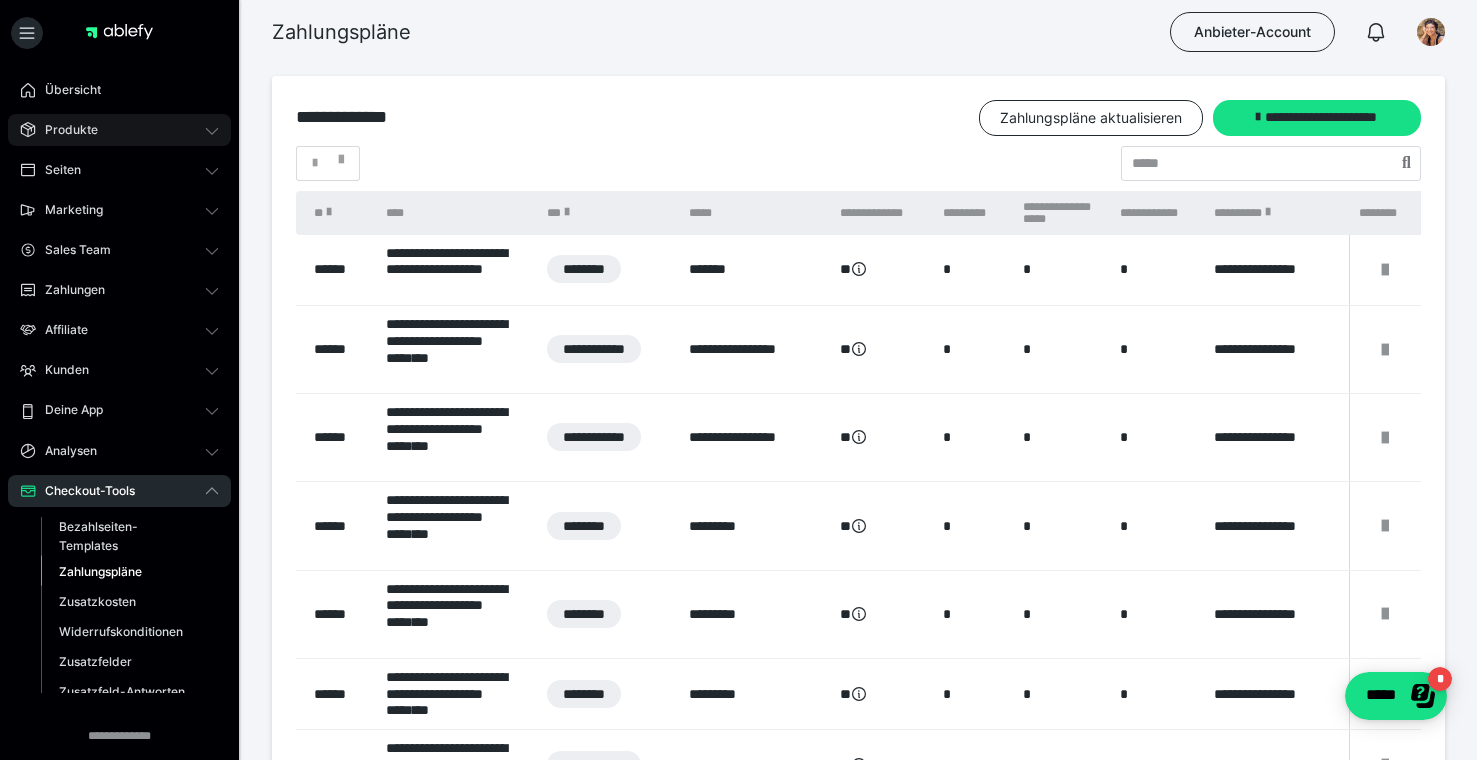 click on "Produkte" at bounding box center [64, 130] 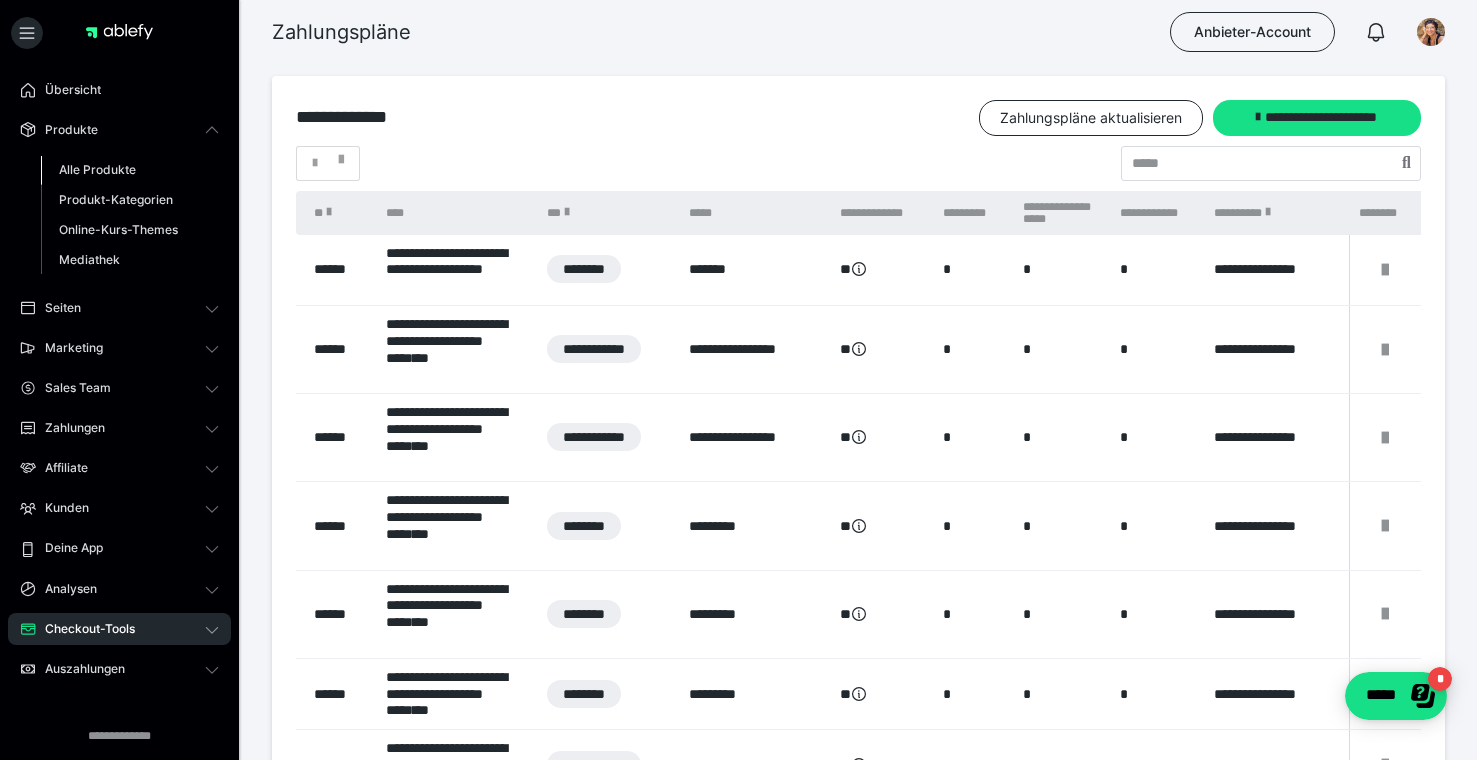 click on "Alle Produkte" at bounding box center (97, 169) 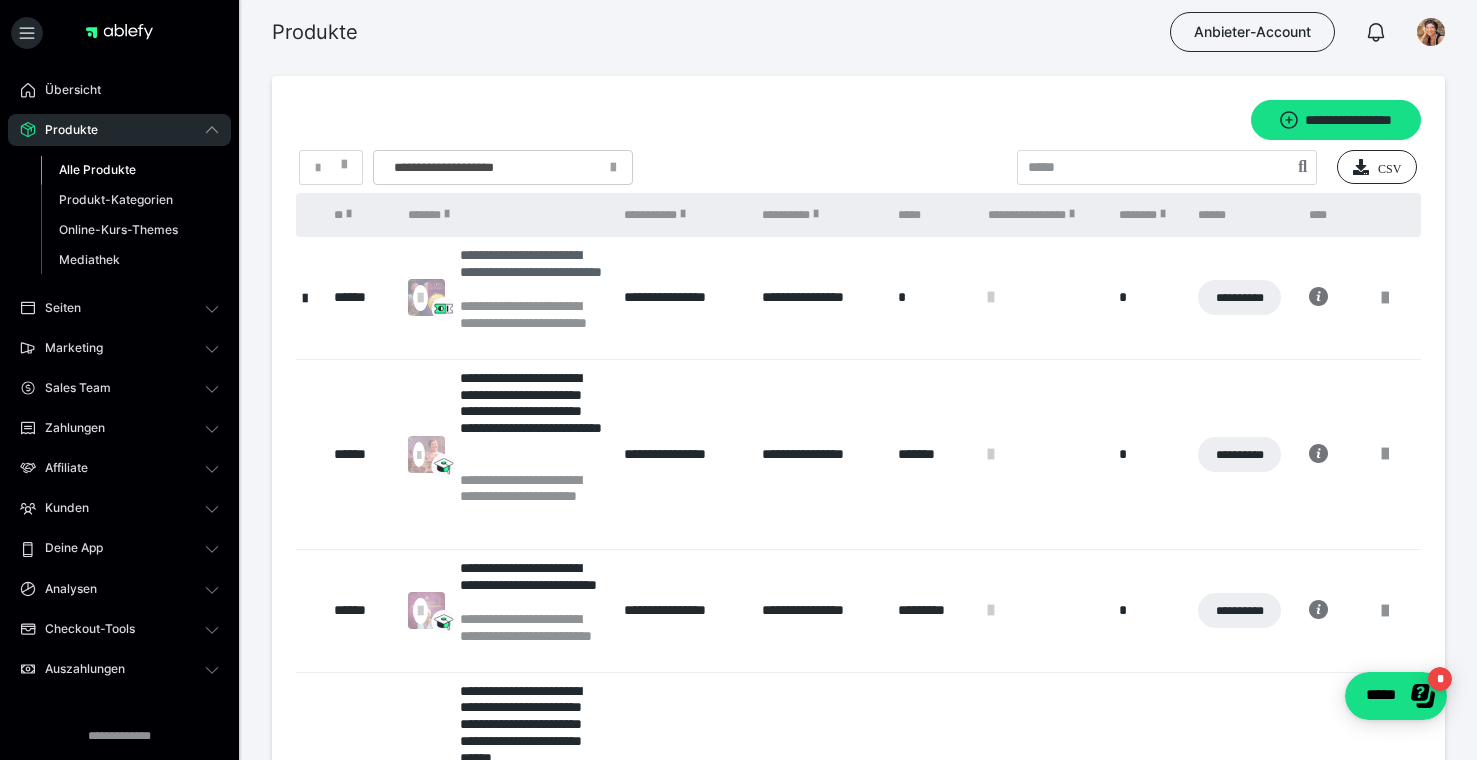 click on "**********" at bounding box center [532, 272] 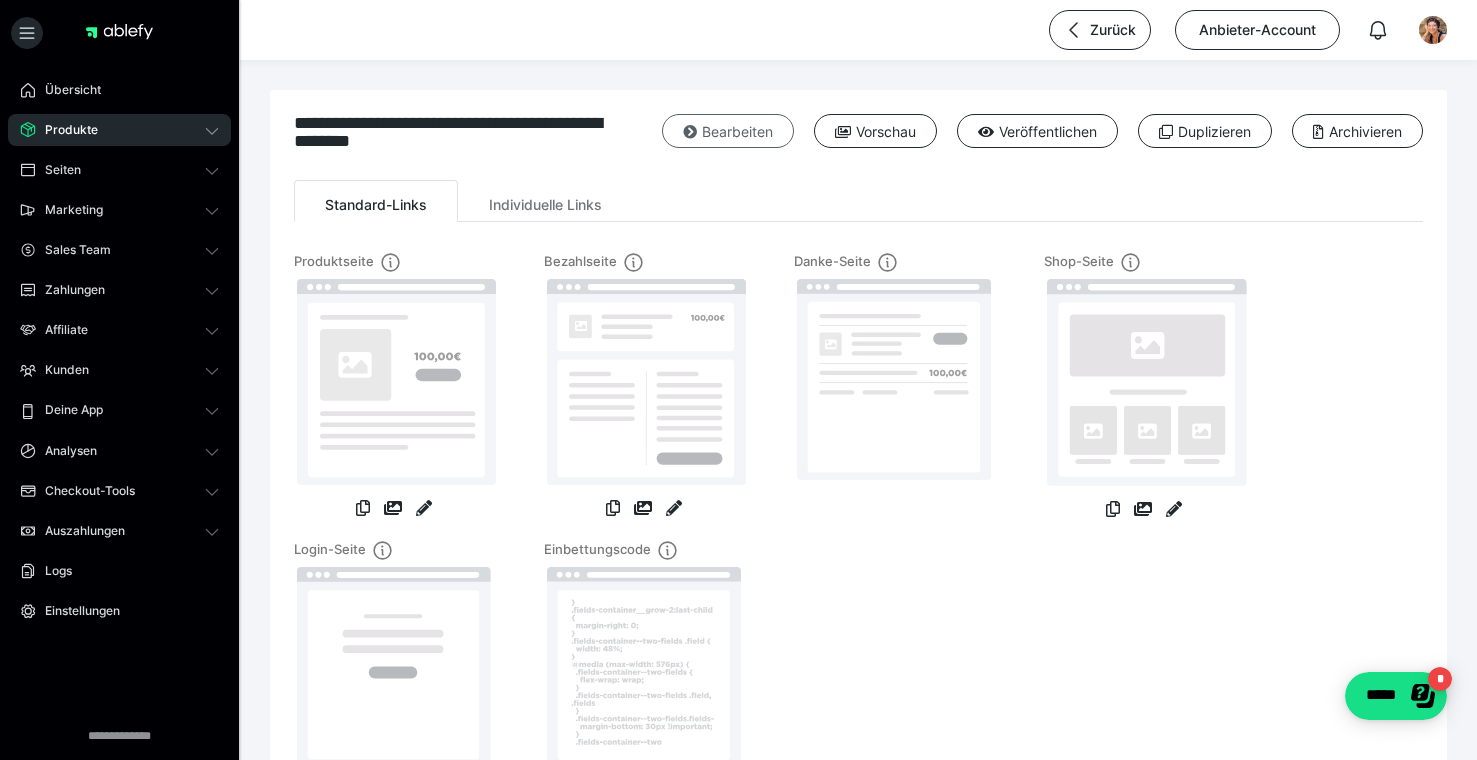 click on "Bearbeiten" at bounding box center [728, 131] 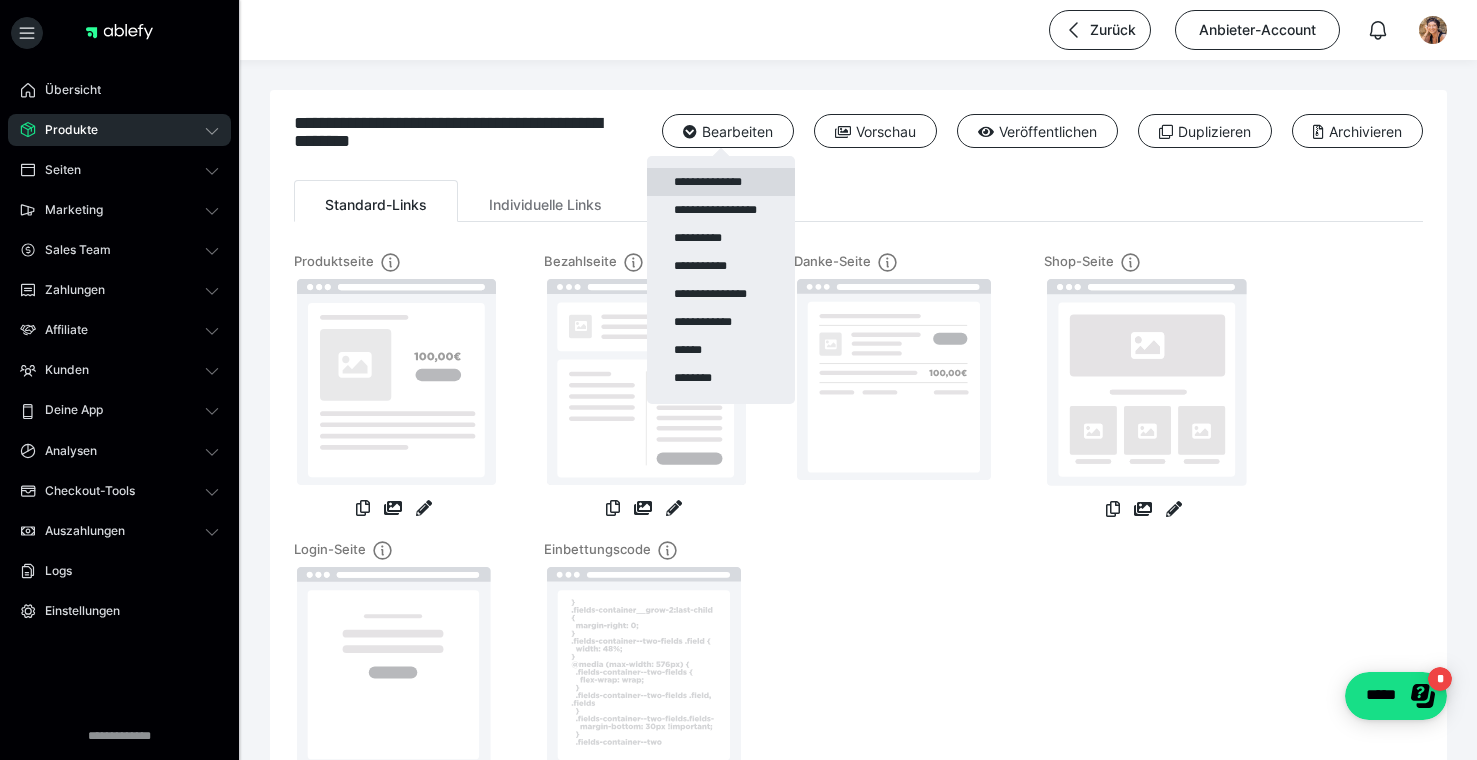 click on "**********" at bounding box center [721, 182] 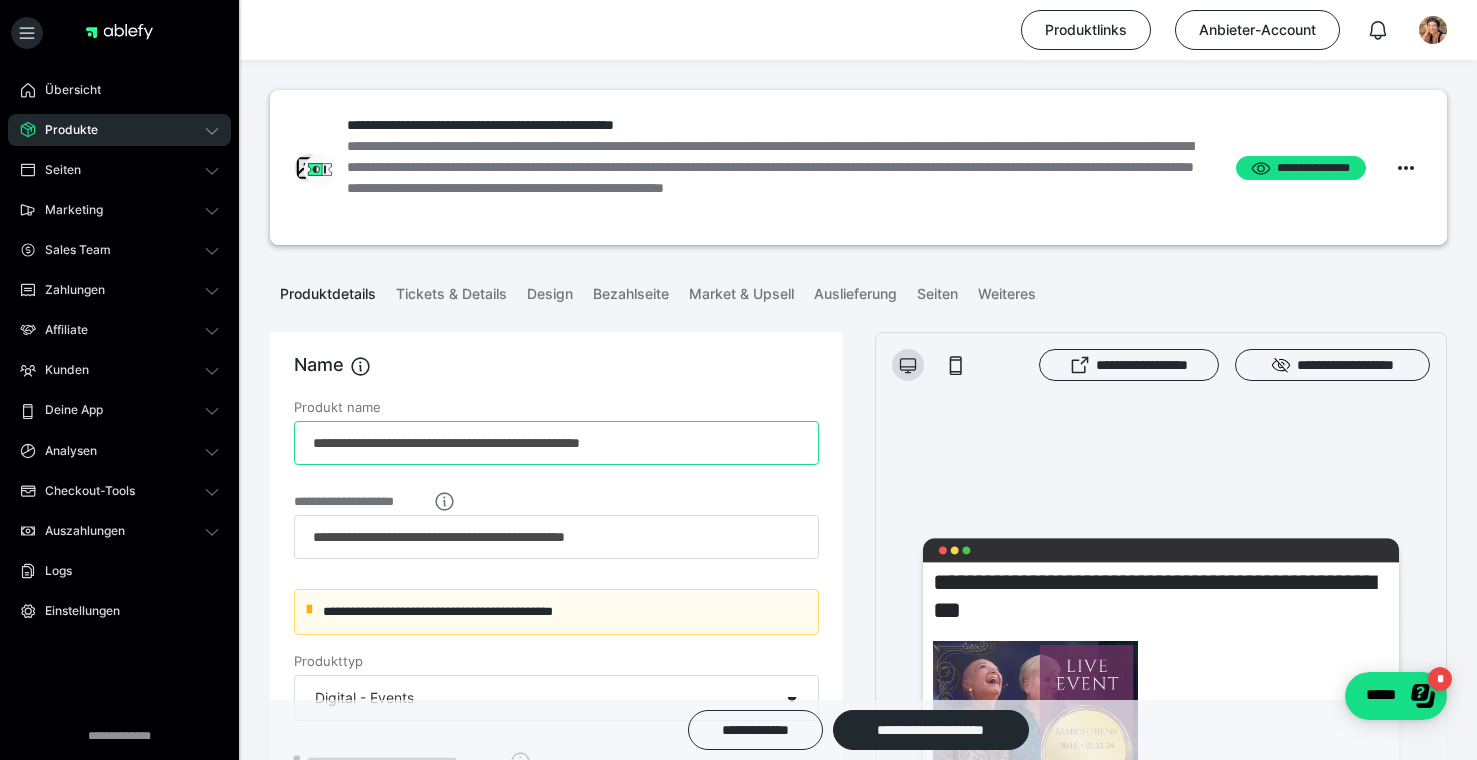 click on "**********" at bounding box center [556, 443] 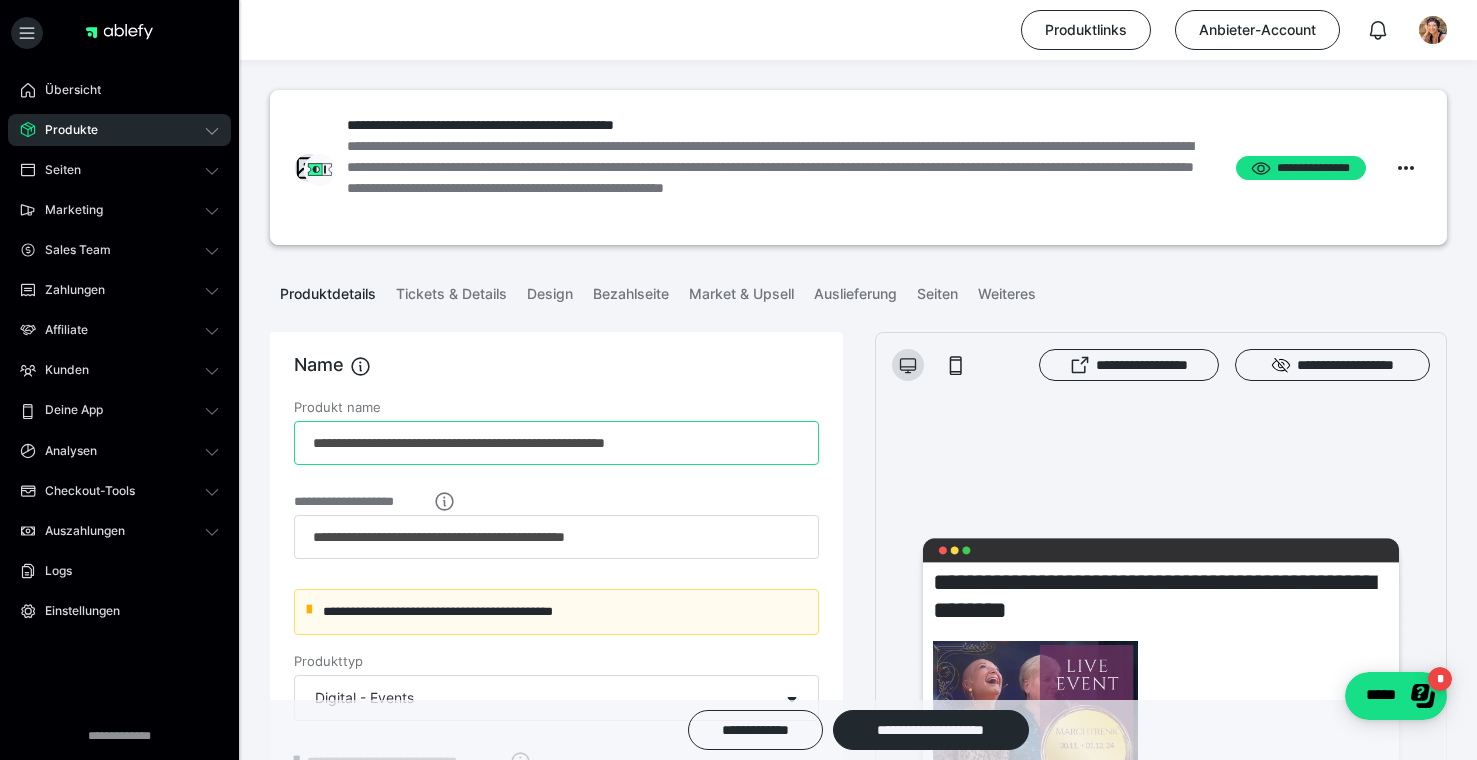 type on "**********" 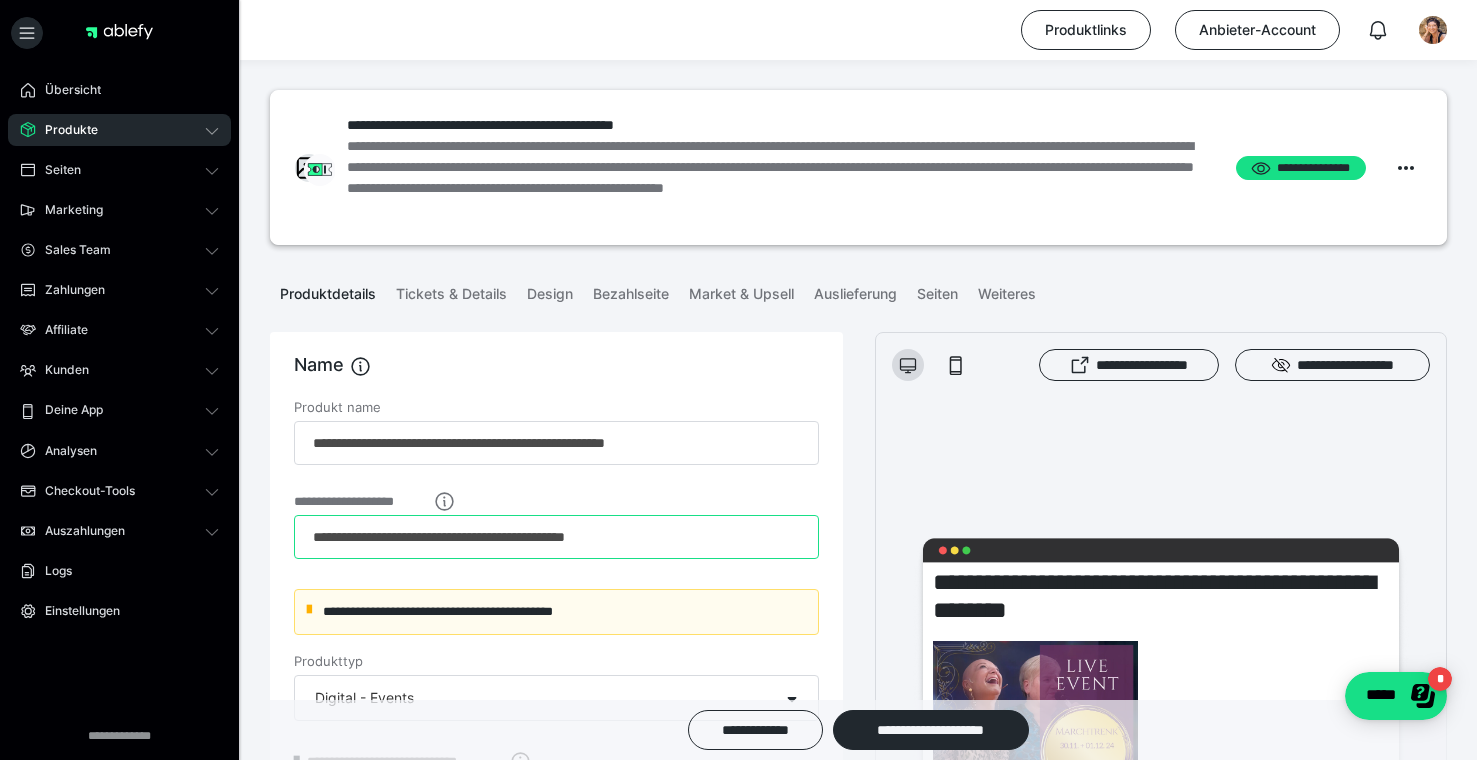 click on "**********" at bounding box center [556, 537] 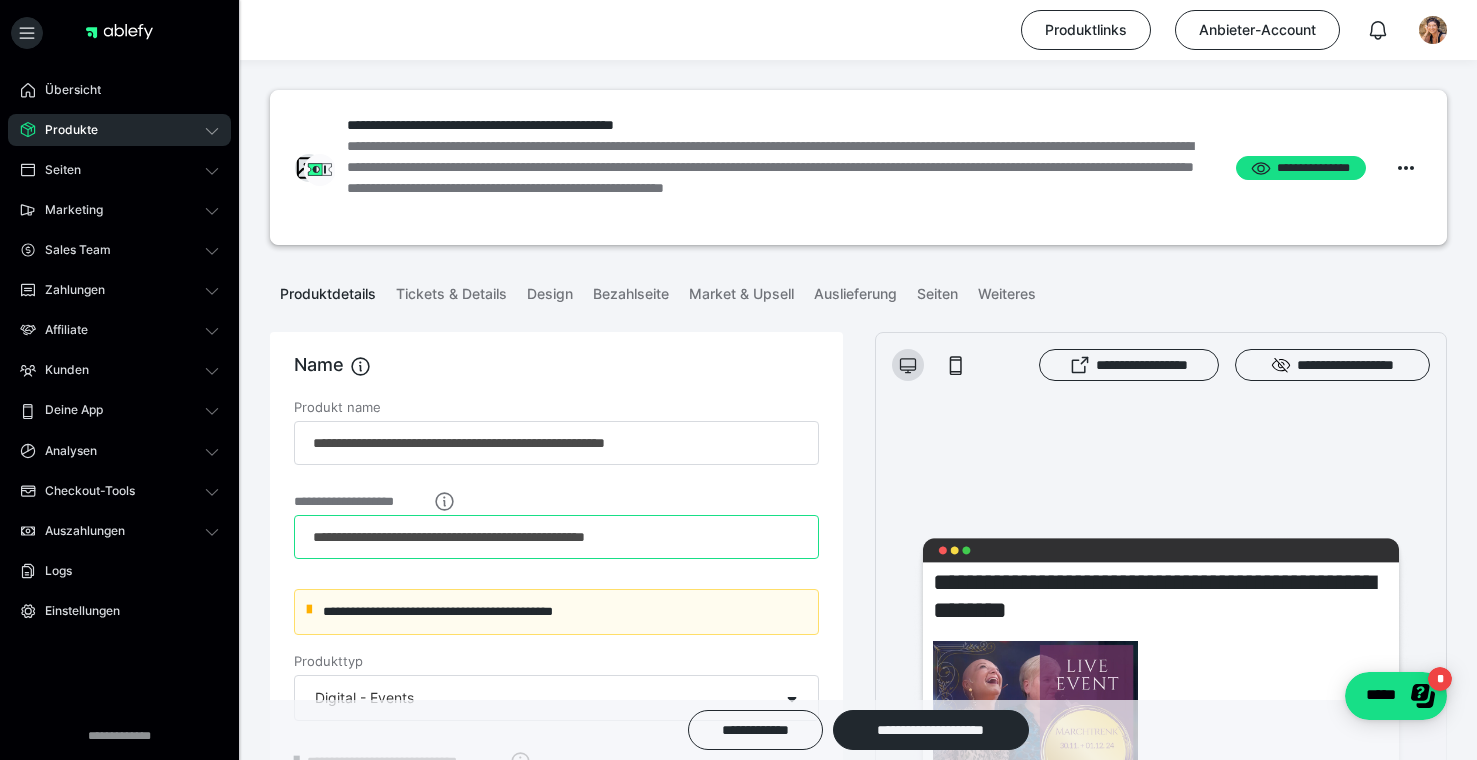 type on "**********" 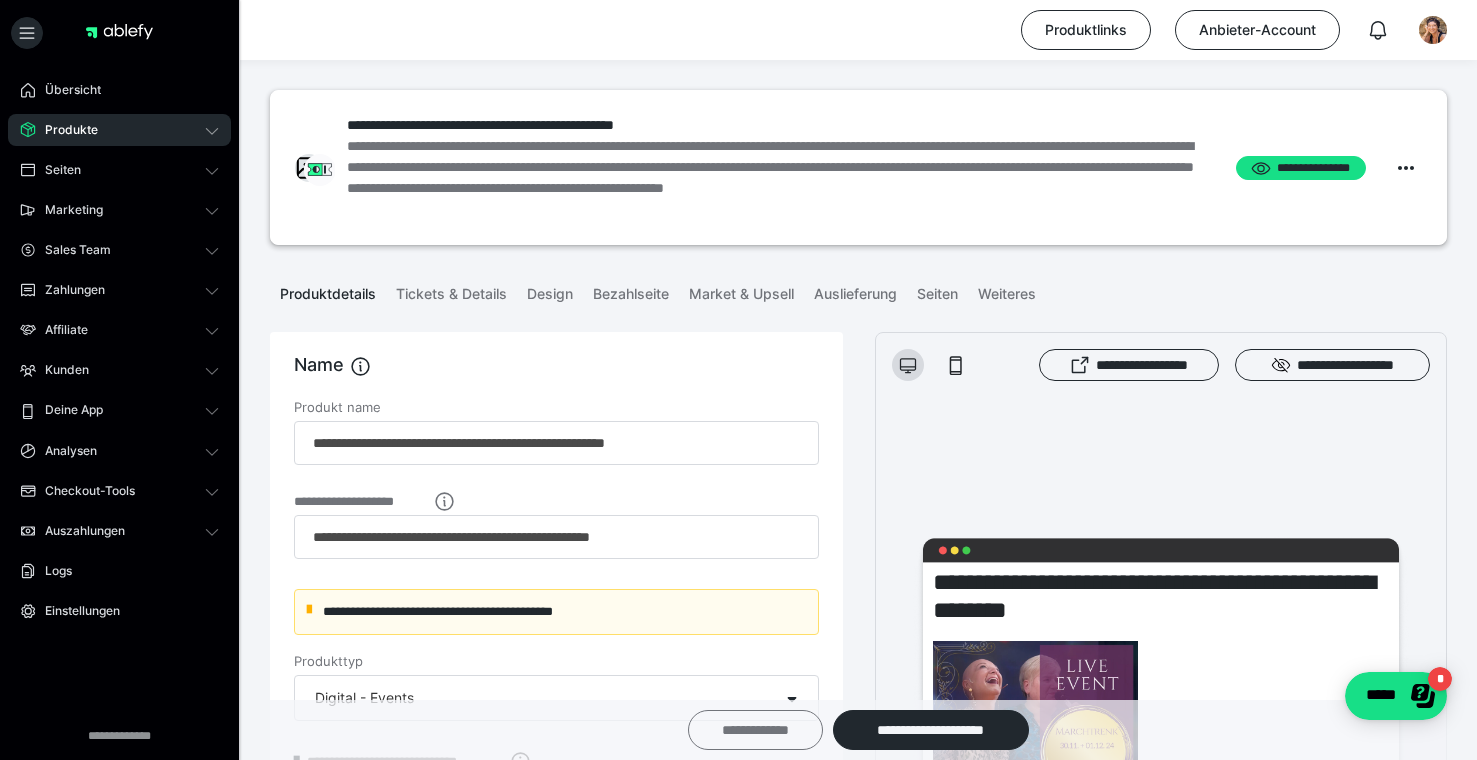 click on "**********" at bounding box center [755, 730] 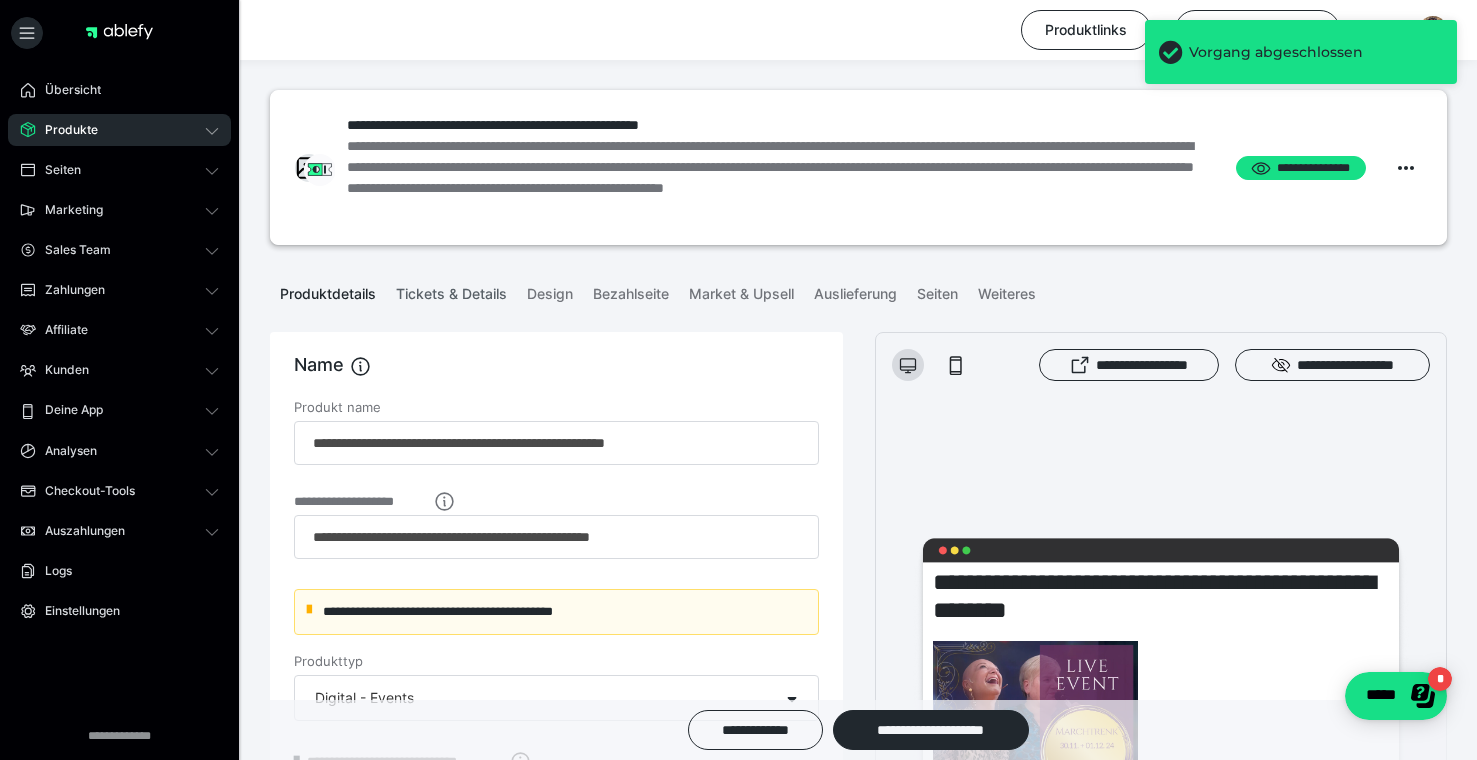click on "Tickets & Details" at bounding box center [451, 290] 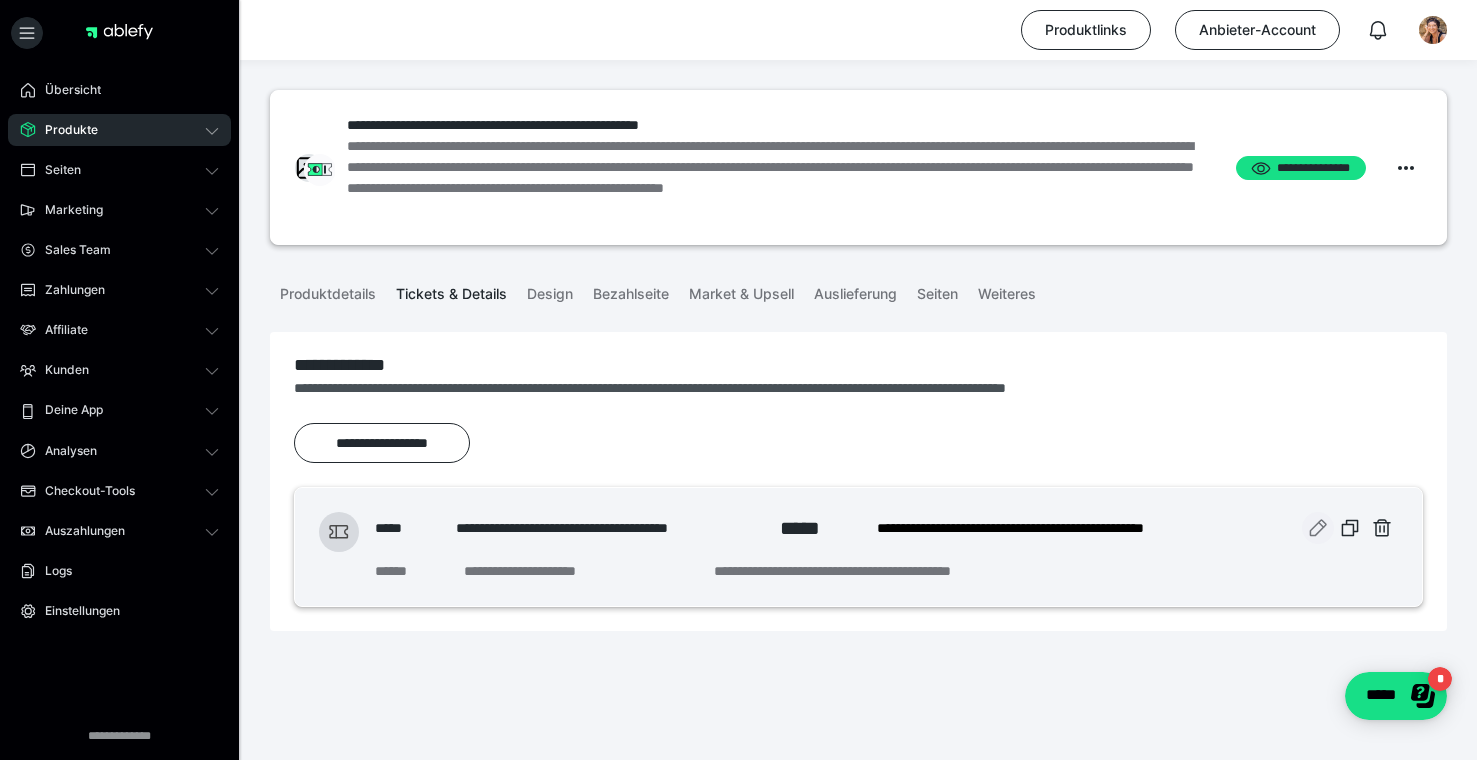 click 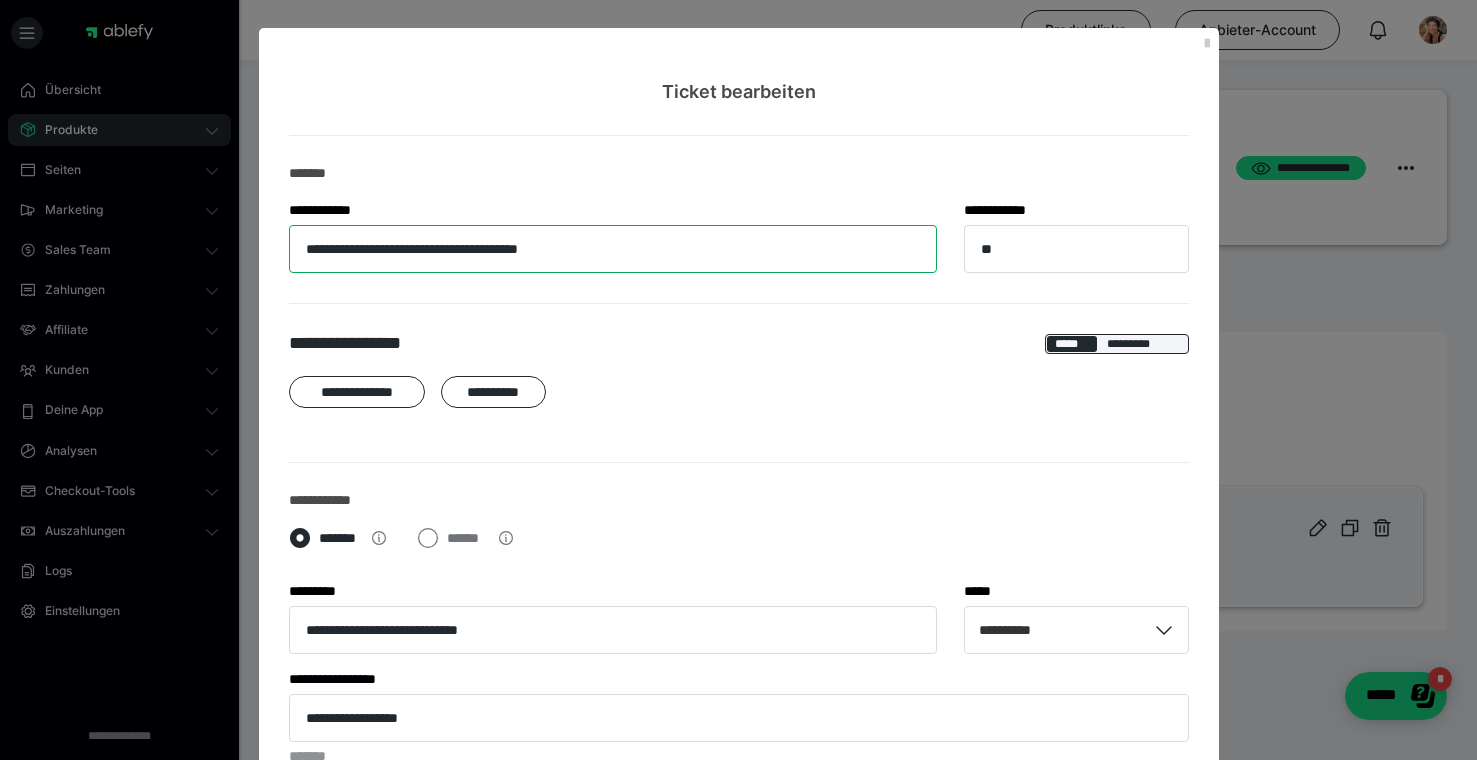 click on "**********" at bounding box center (613, 249) 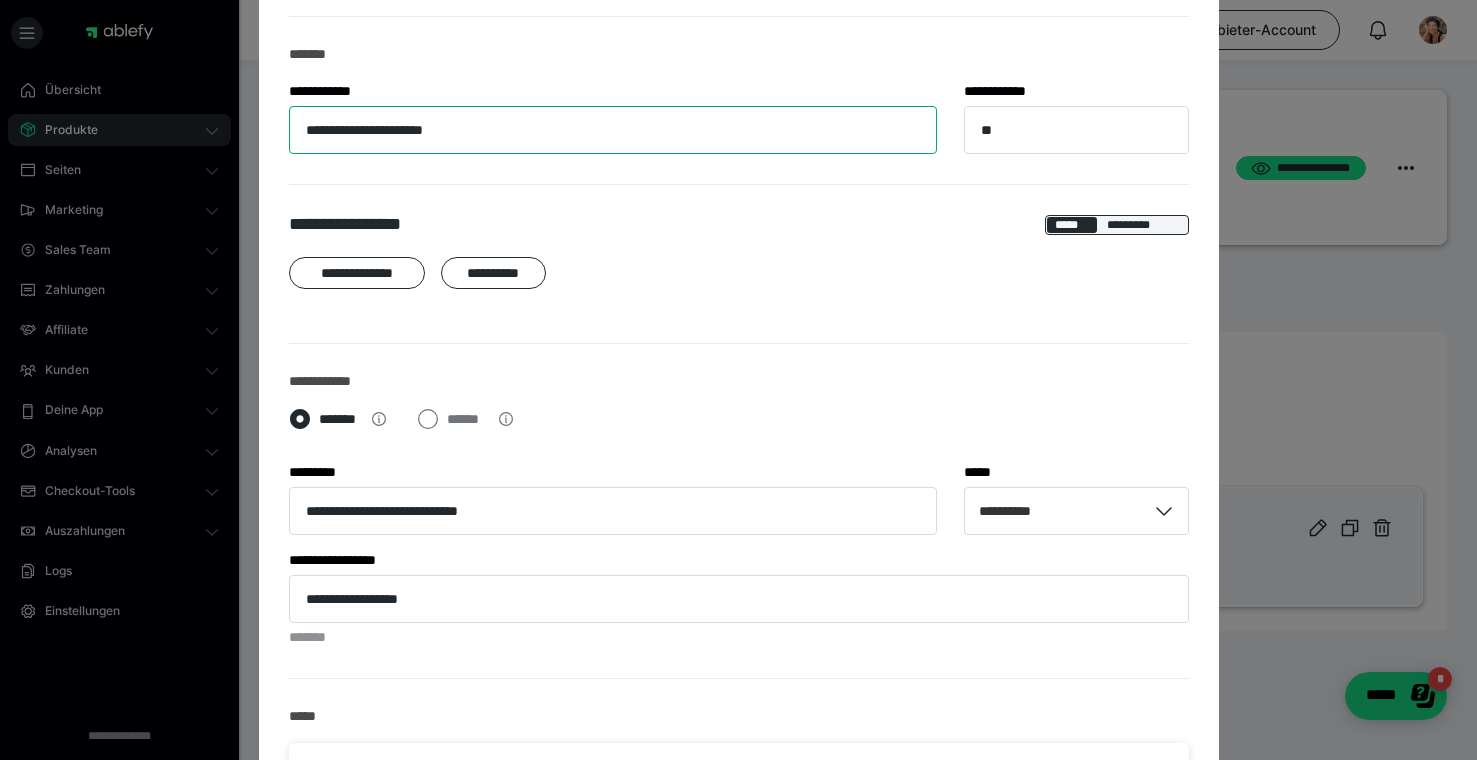 scroll, scrollTop: 110, scrollLeft: 0, axis: vertical 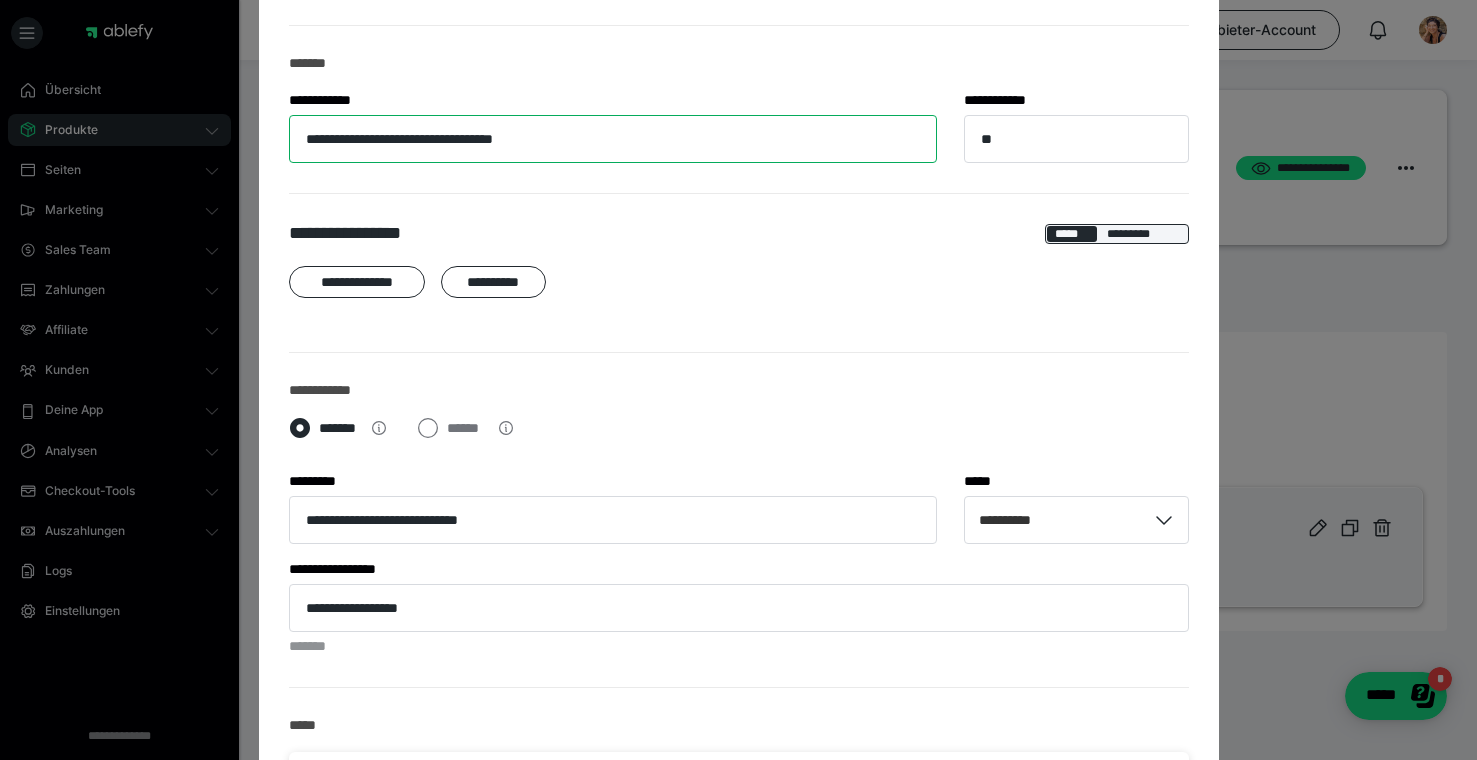 type on "**********" 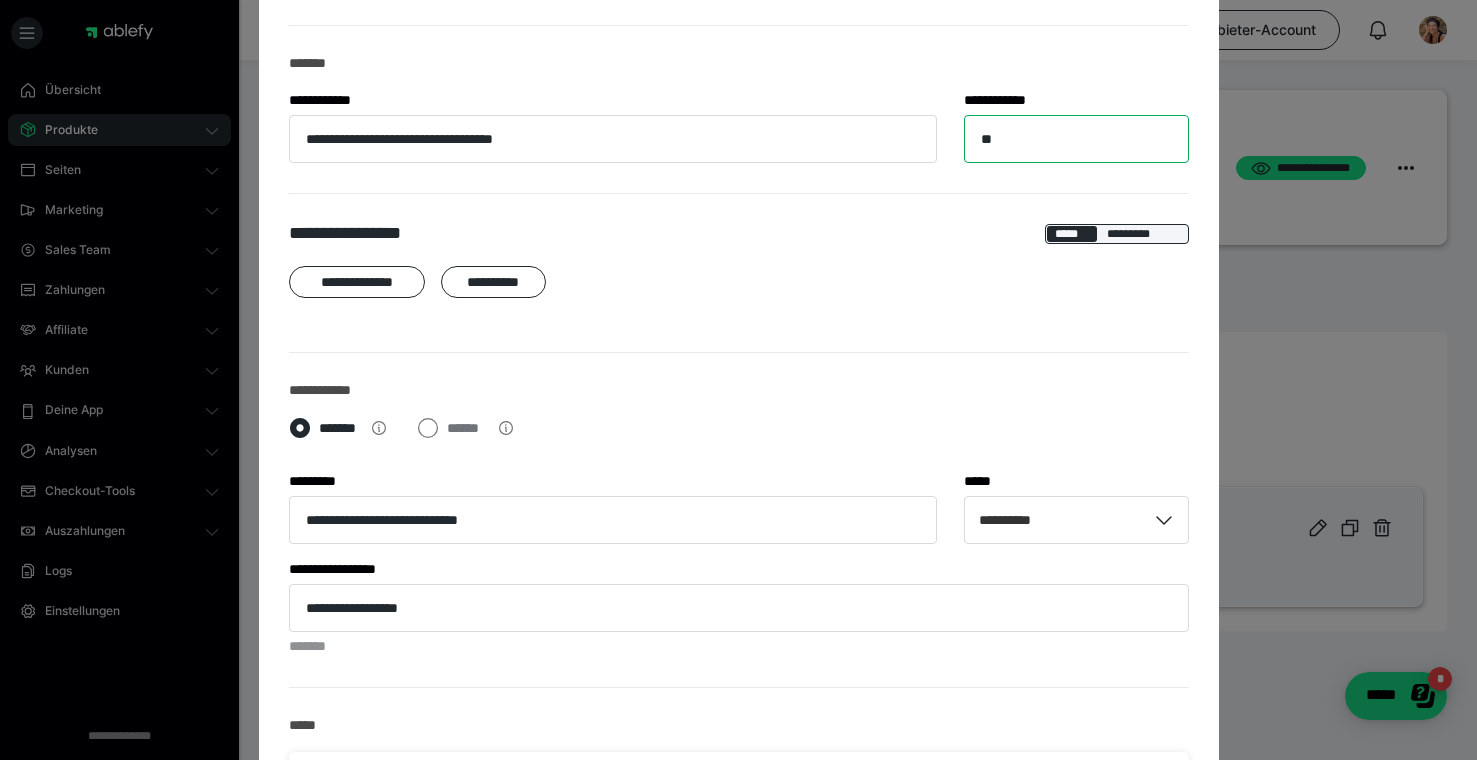 drag, startPoint x: 1042, startPoint y: 152, endPoint x: 993, endPoint y: 124, distance: 56.435802 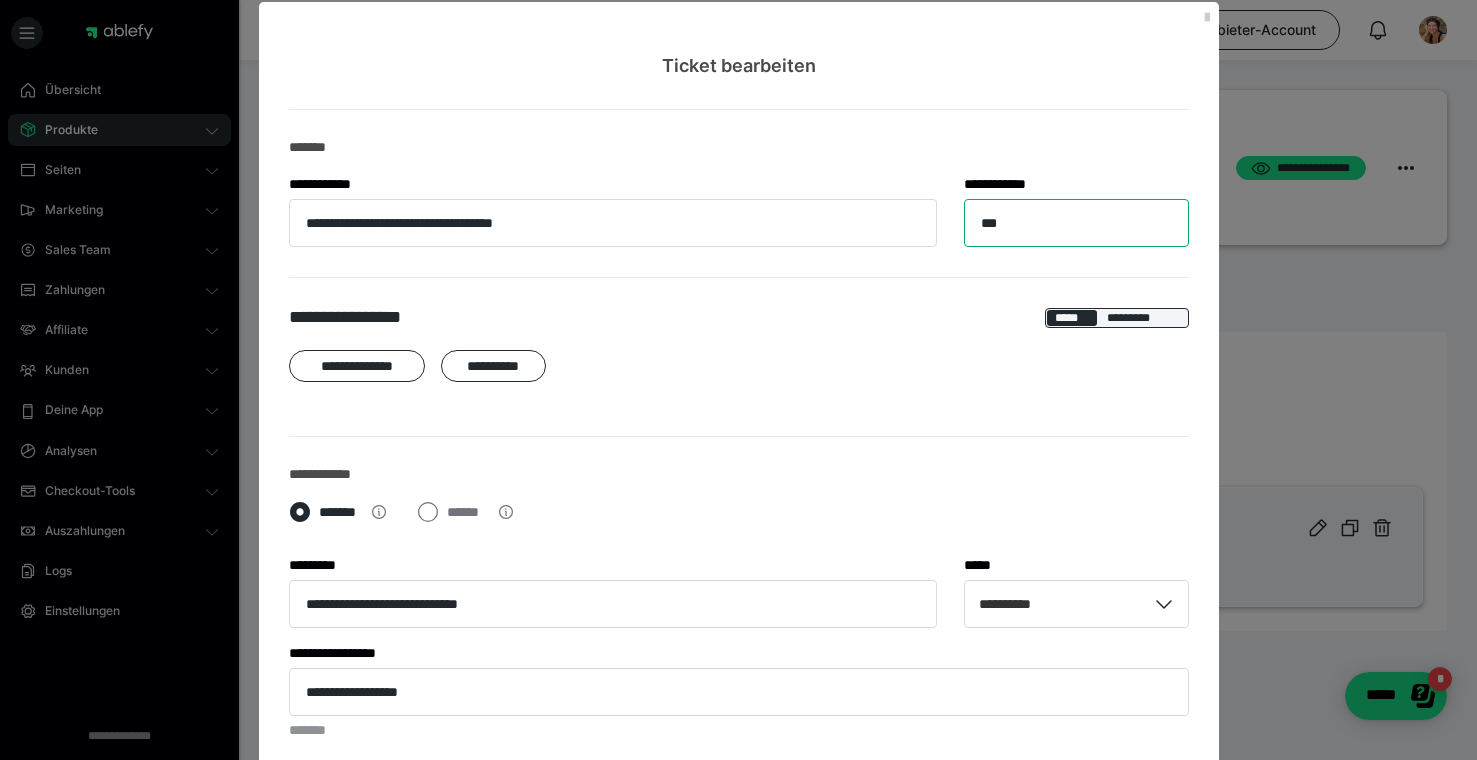 scroll, scrollTop: 0, scrollLeft: 0, axis: both 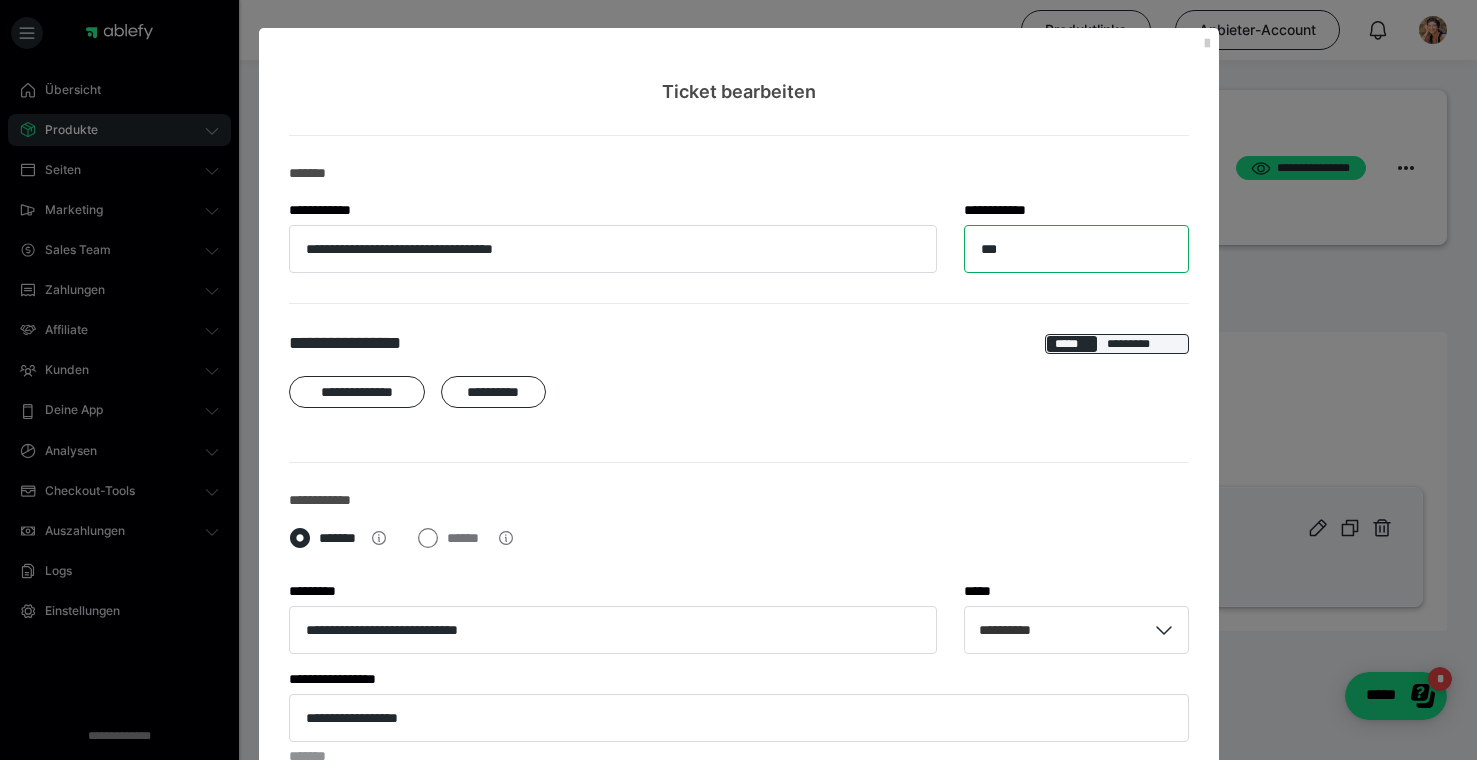 type on "***" 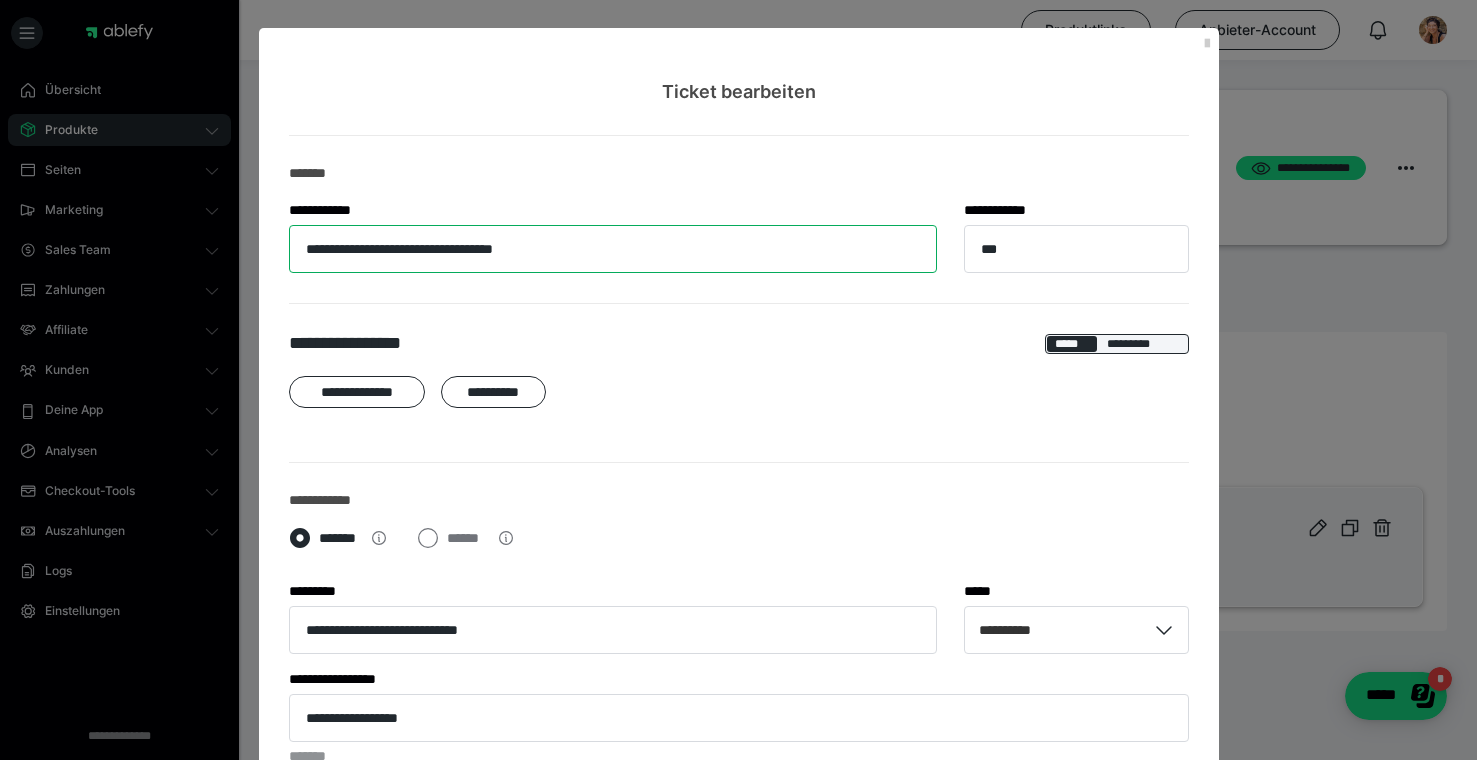 click on "**********" at bounding box center (613, 249) 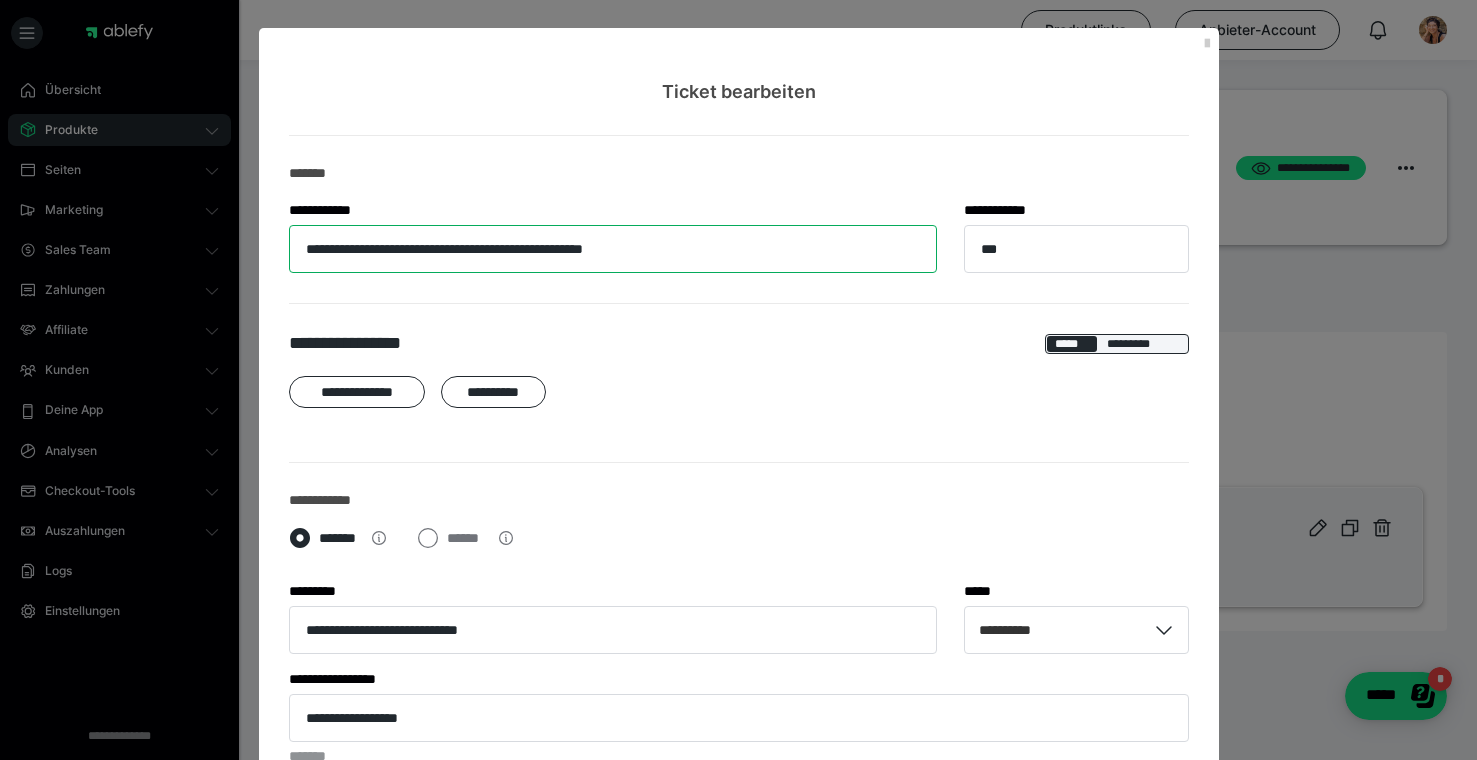 click on "**********" at bounding box center [613, 249] 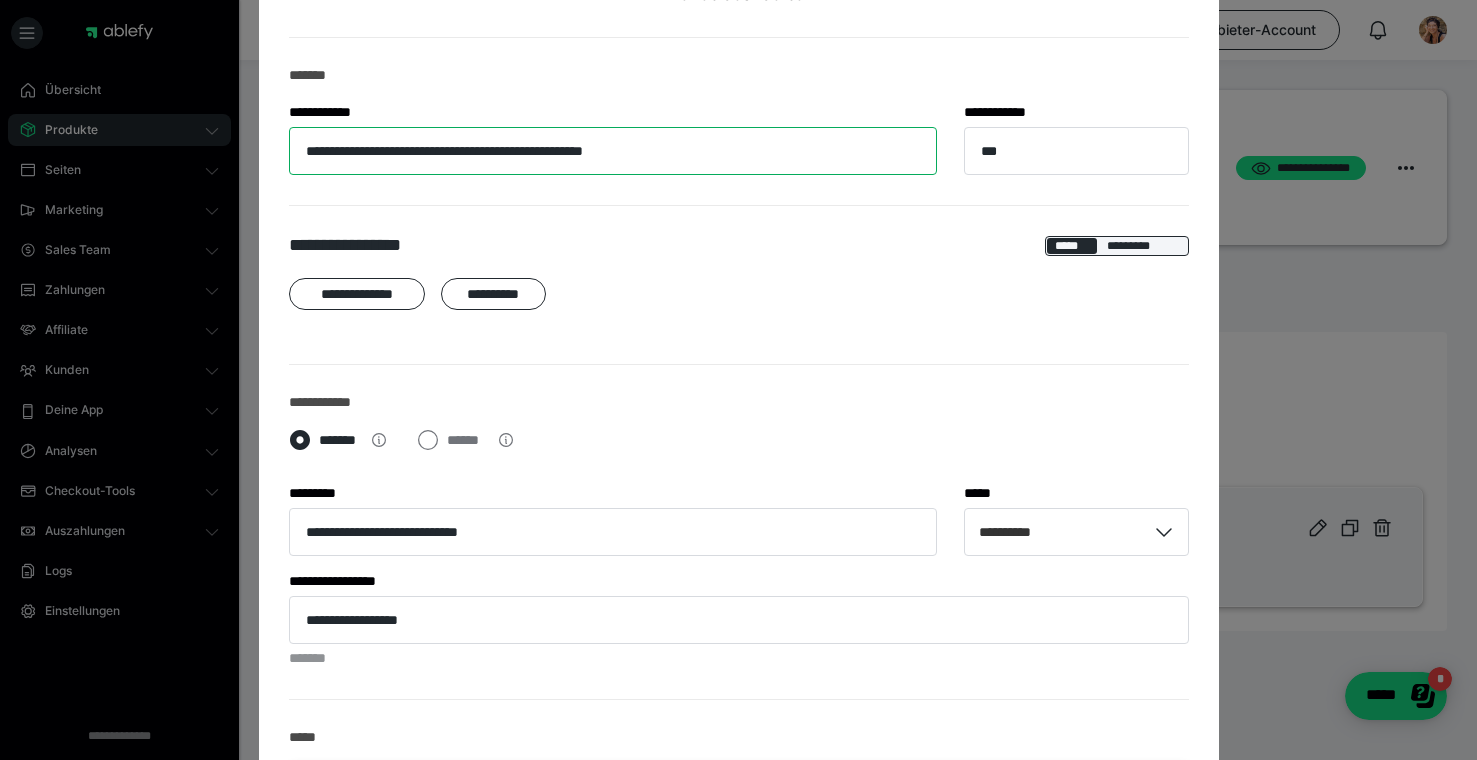 scroll, scrollTop: 106, scrollLeft: 0, axis: vertical 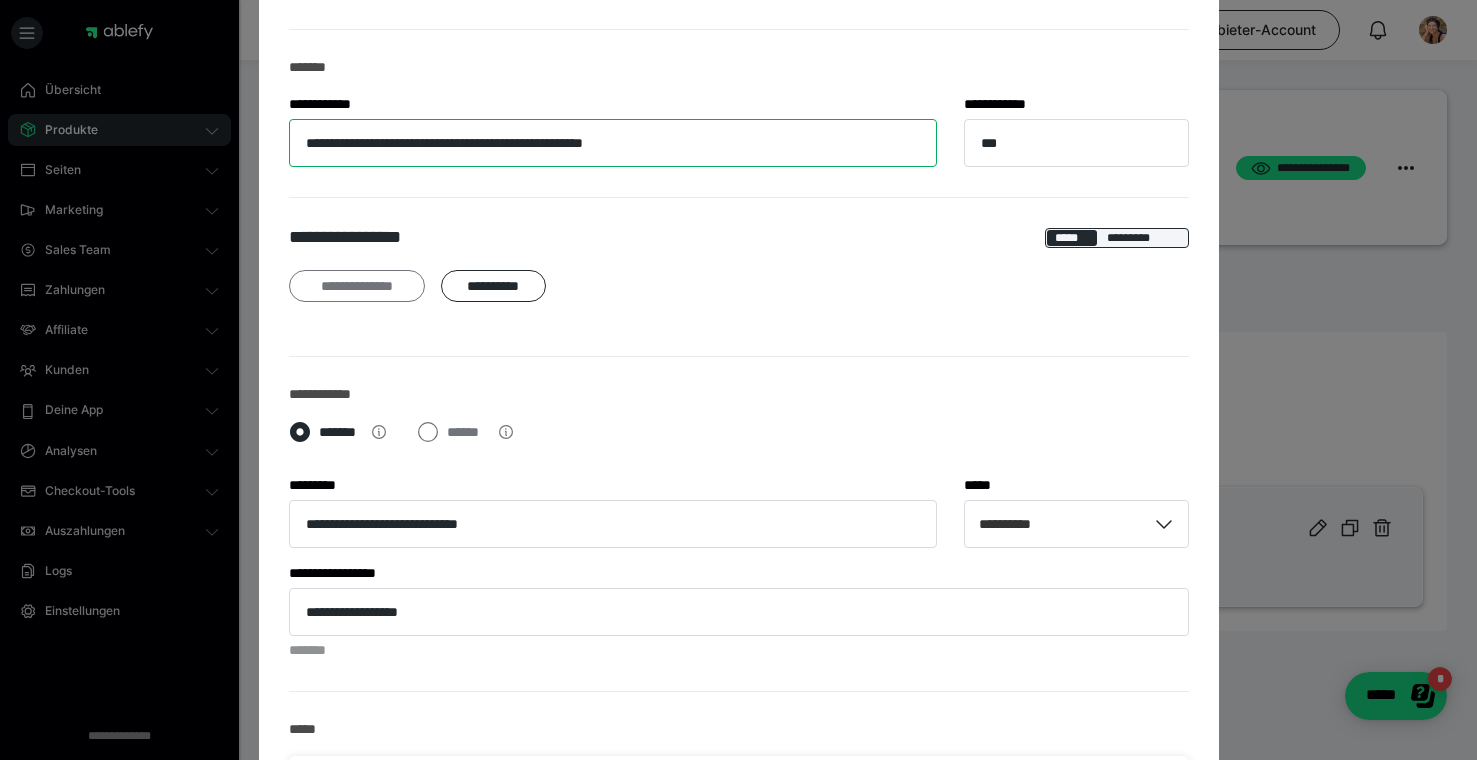 type on "**********" 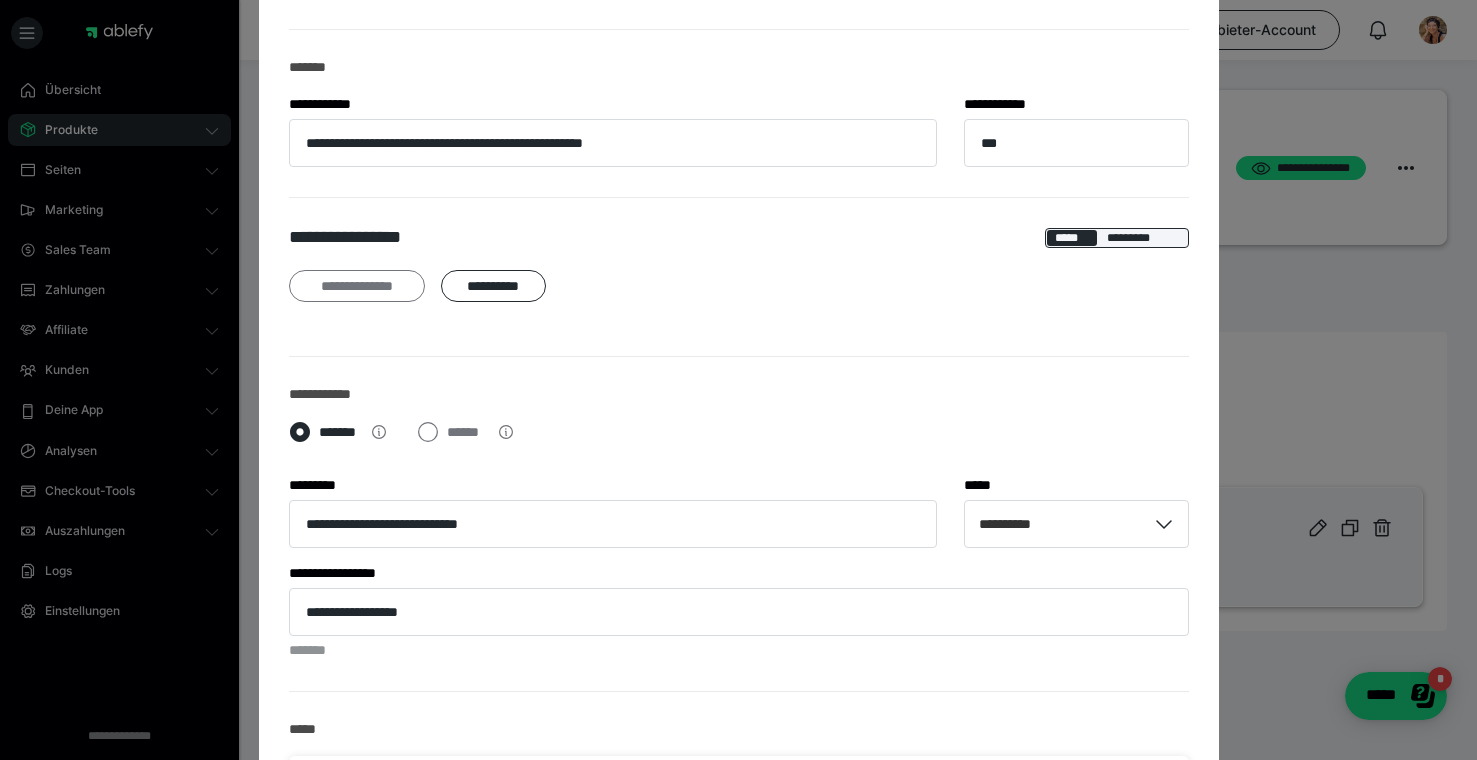 click on "**********" at bounding box center [357, 286] 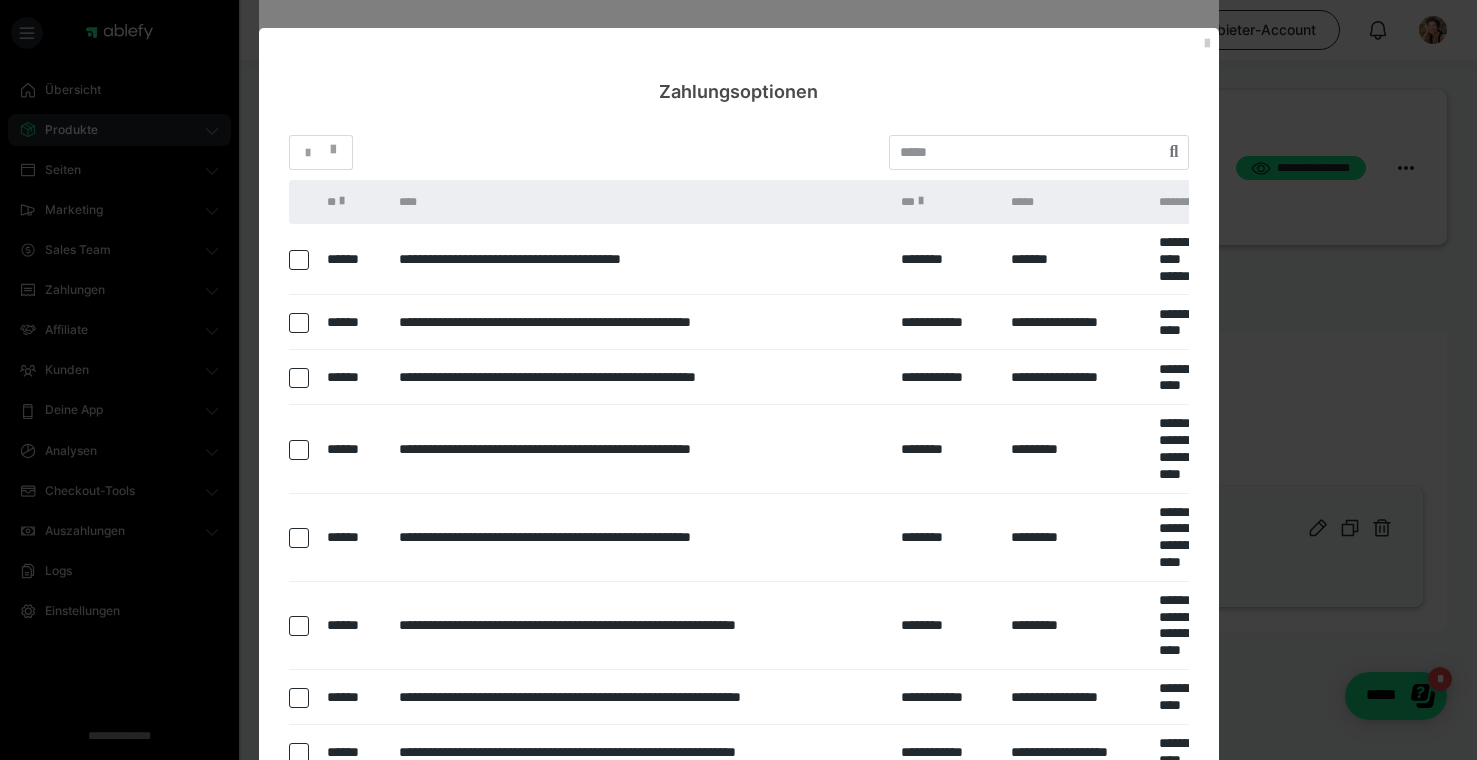 click at bounding box center (299, 260) 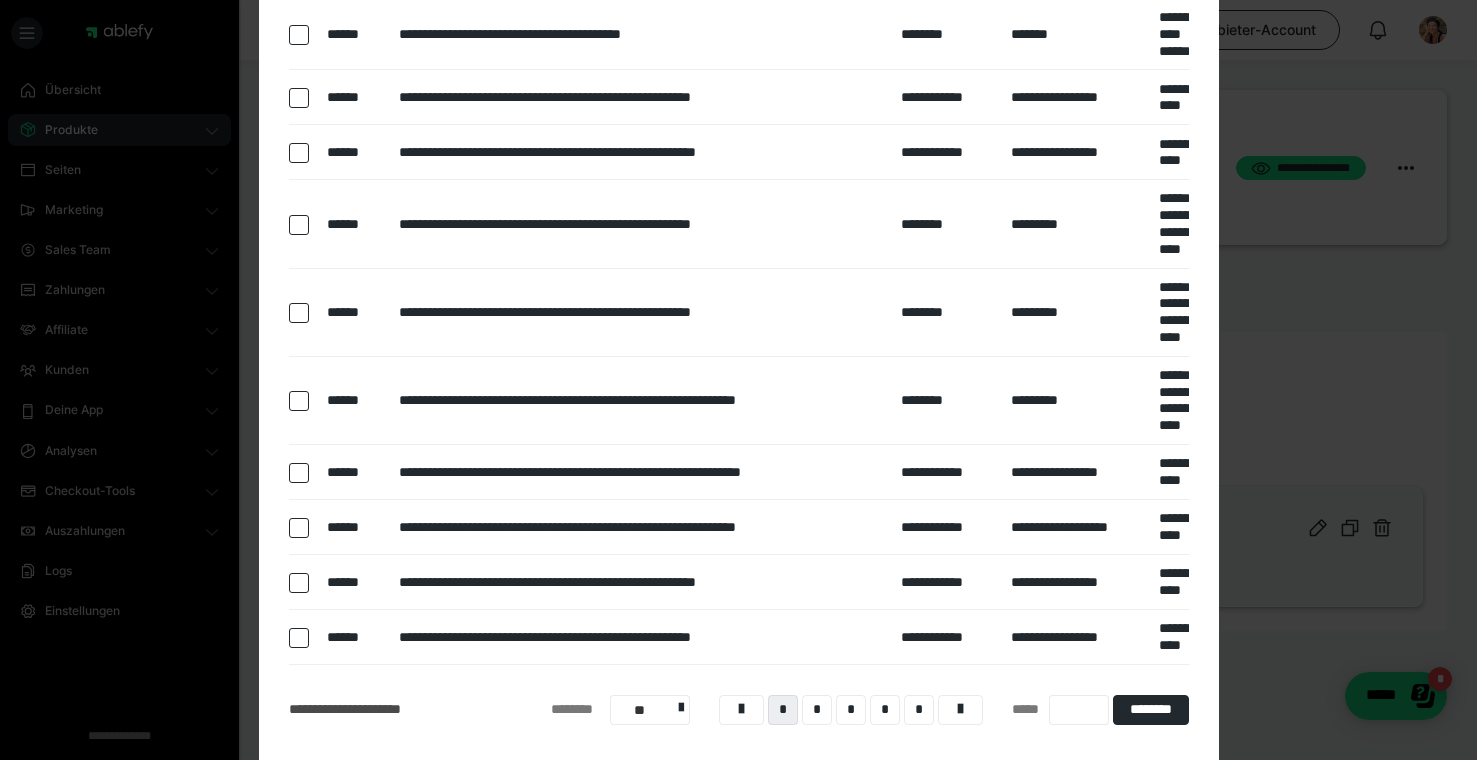 scroll, scrollTop: 331, scrollLeft: 0, axis: vertical 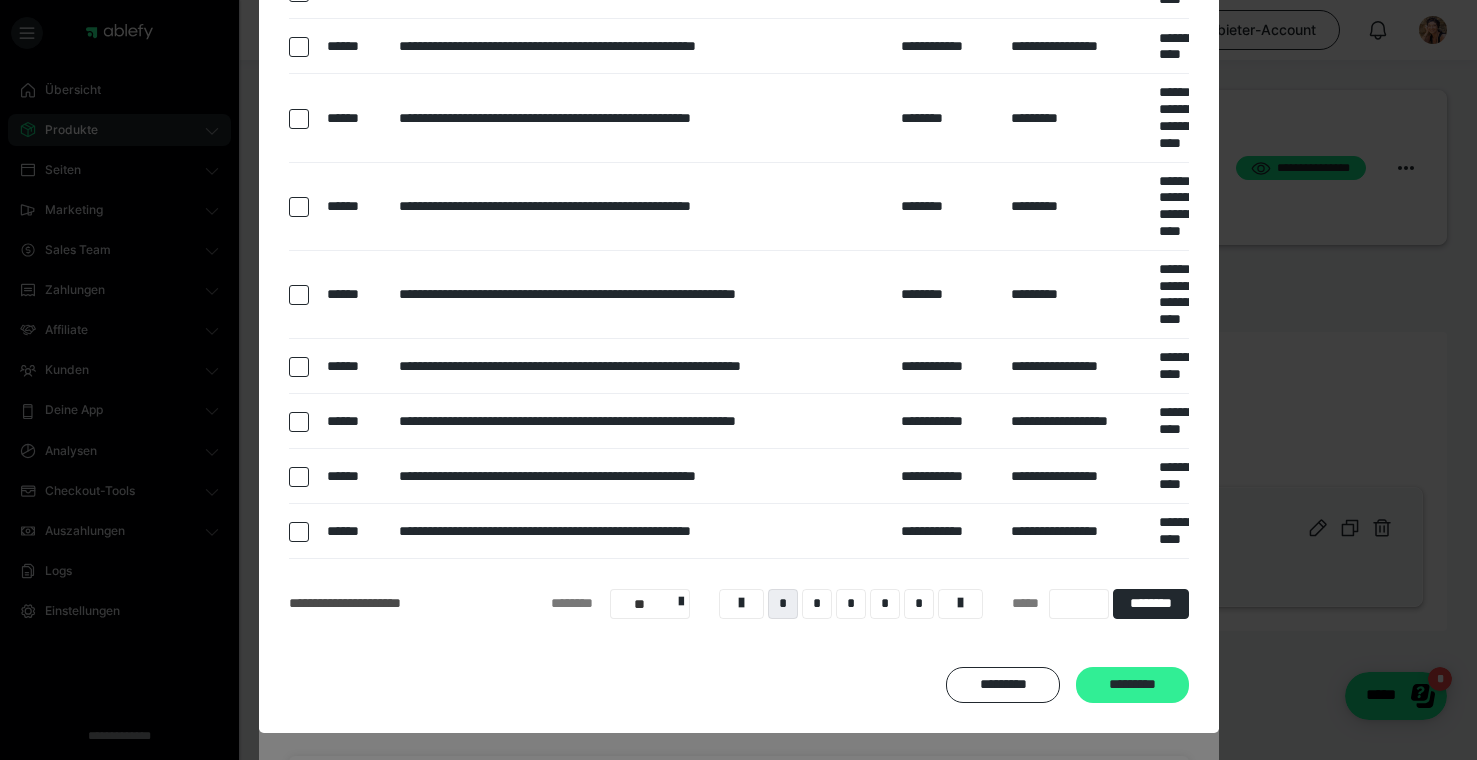 click on "*********" at bounding box center (1132, 685) 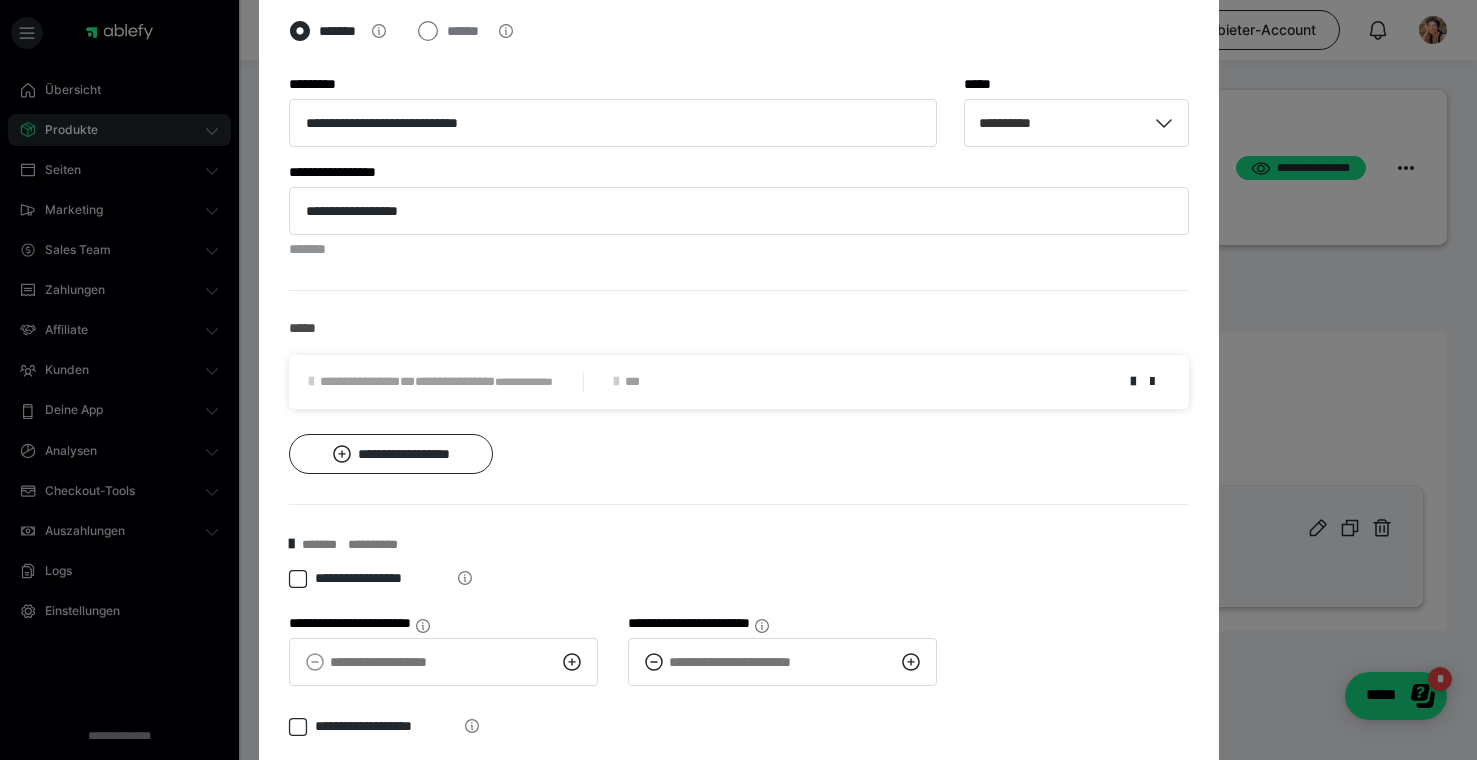 scroll, scrollTop: 670, scrollLeft: 0, axis: vertical 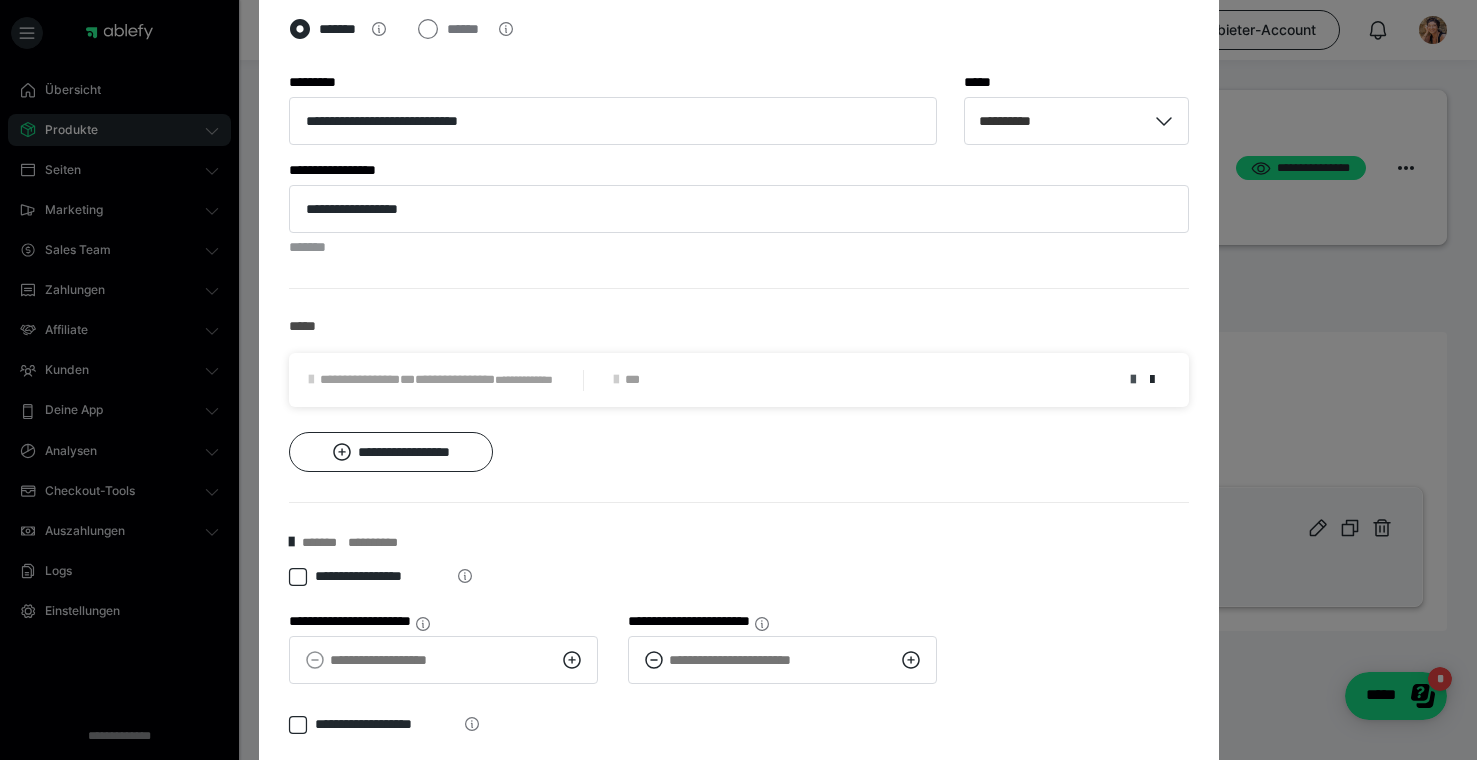 click at bounding box center [1133, 380] 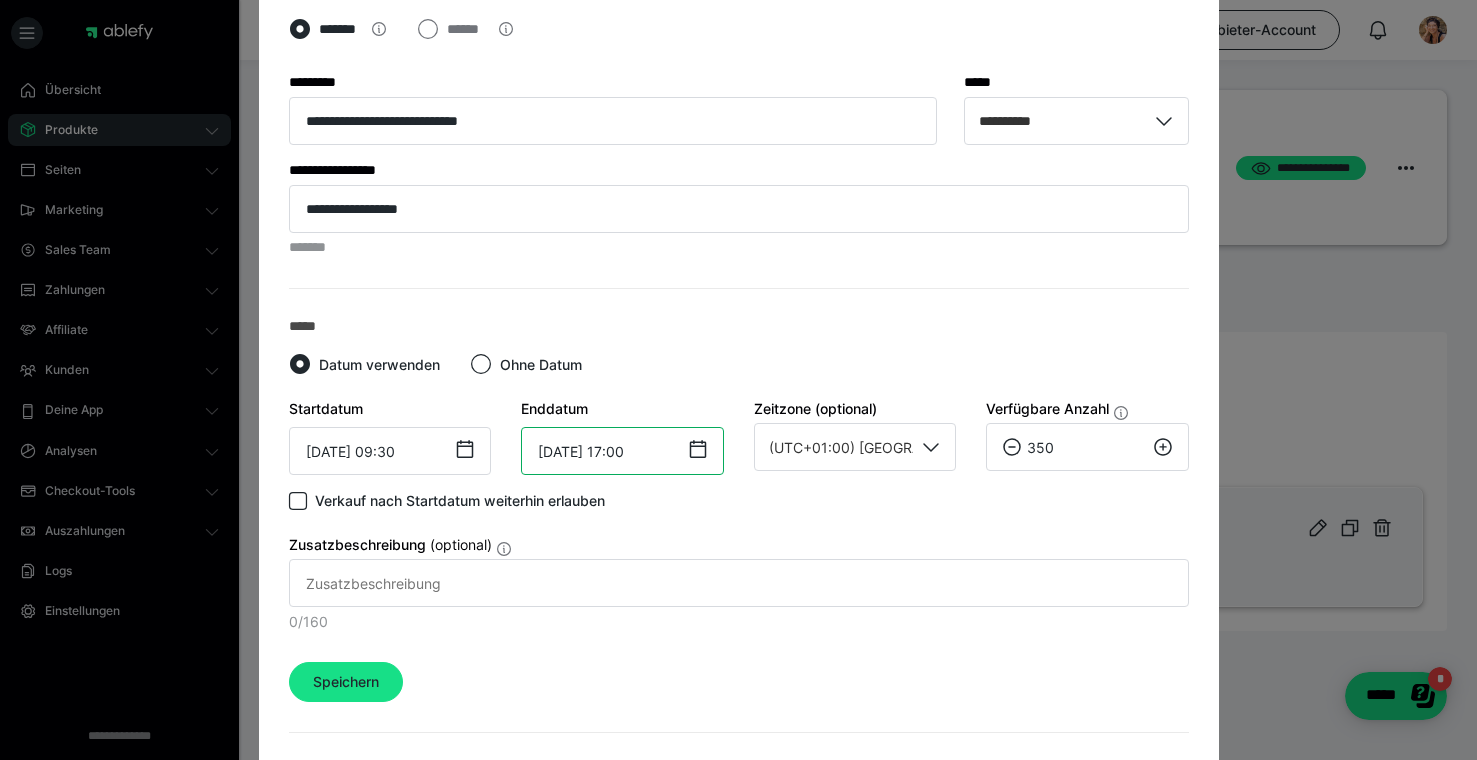 click on "[DATE] 17:00" at bounding box center [622, 451] 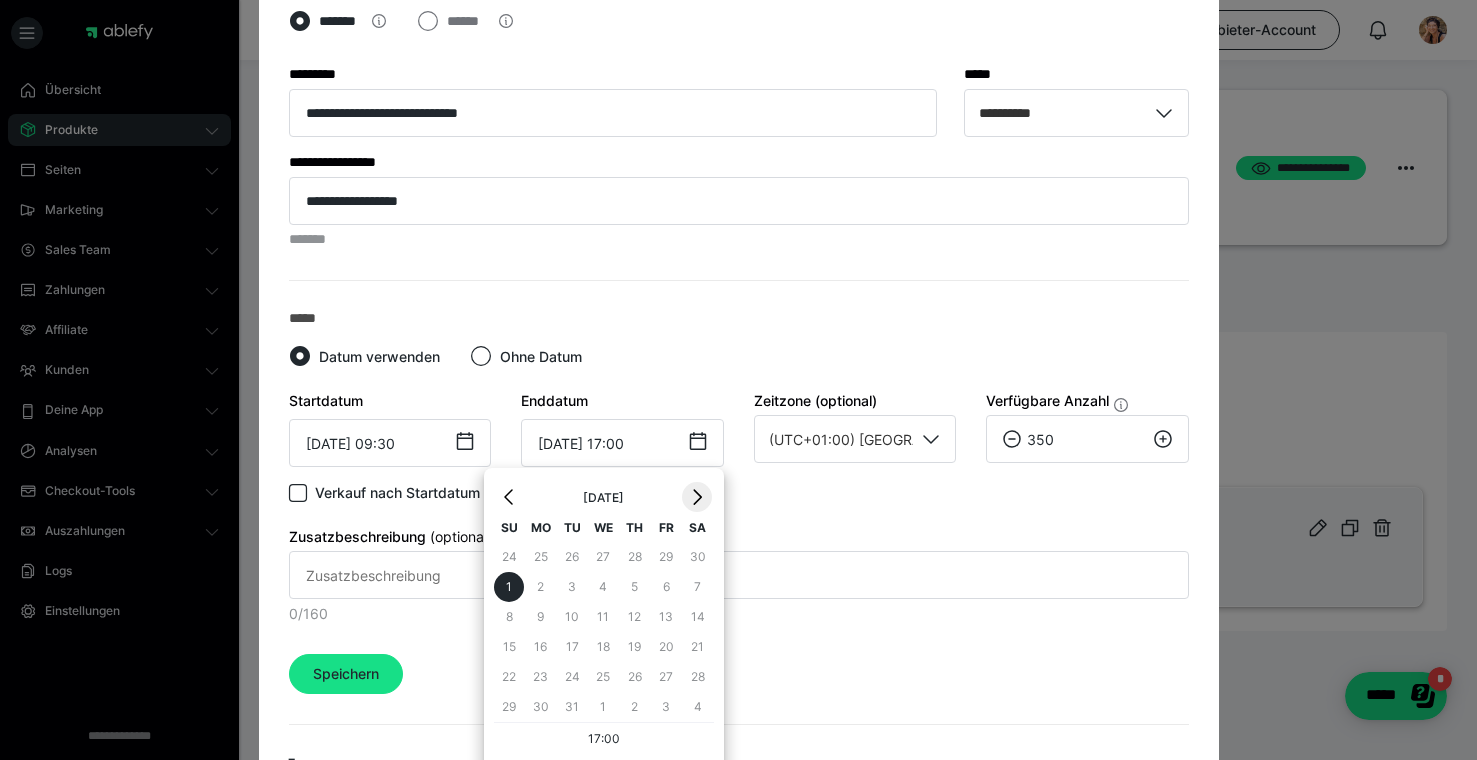 click on "›" at bounding box center [697, 497] 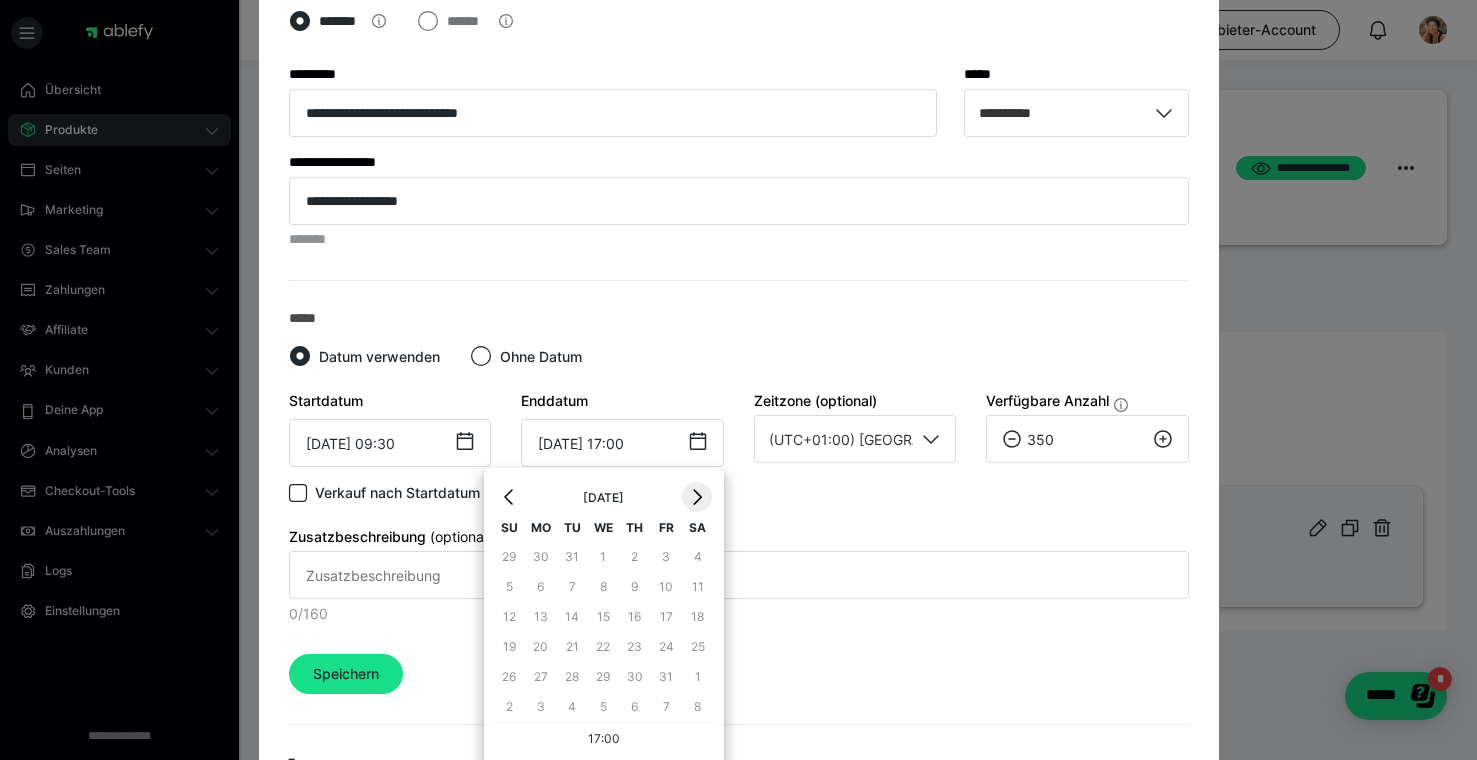click on "›" at bounding box center [697, 497] 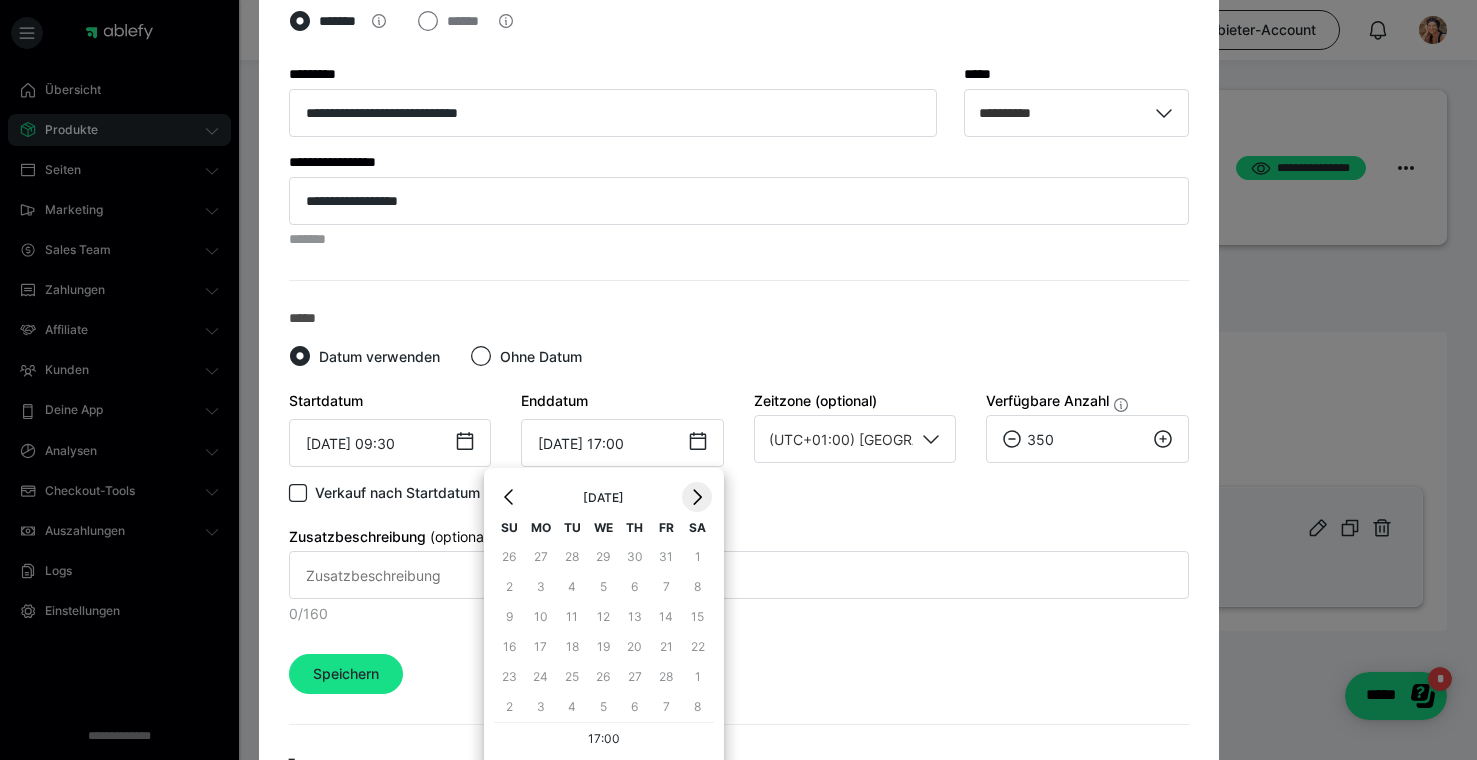click on "›" at bounding box center [697, 497] 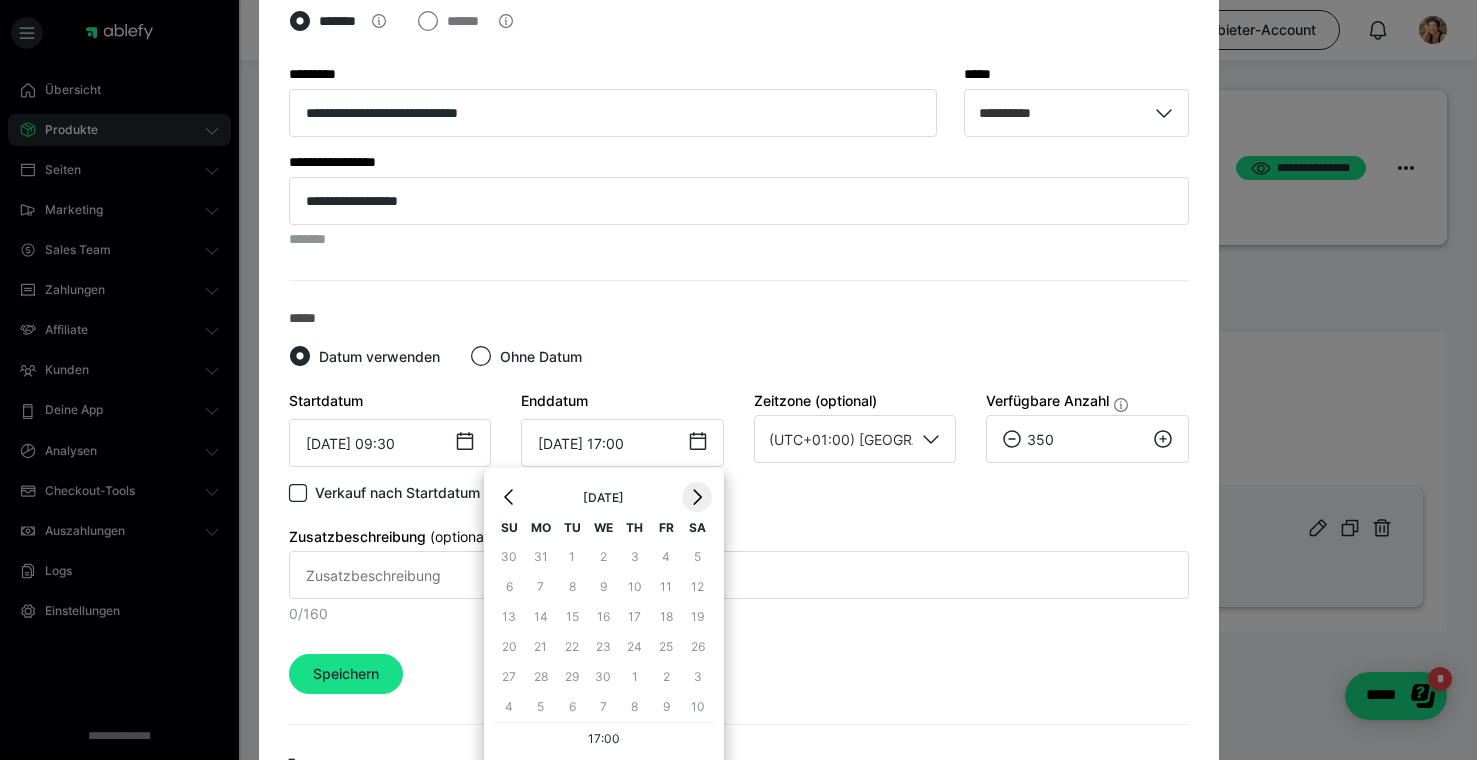 click on "›" at bounding box center (697, 497) 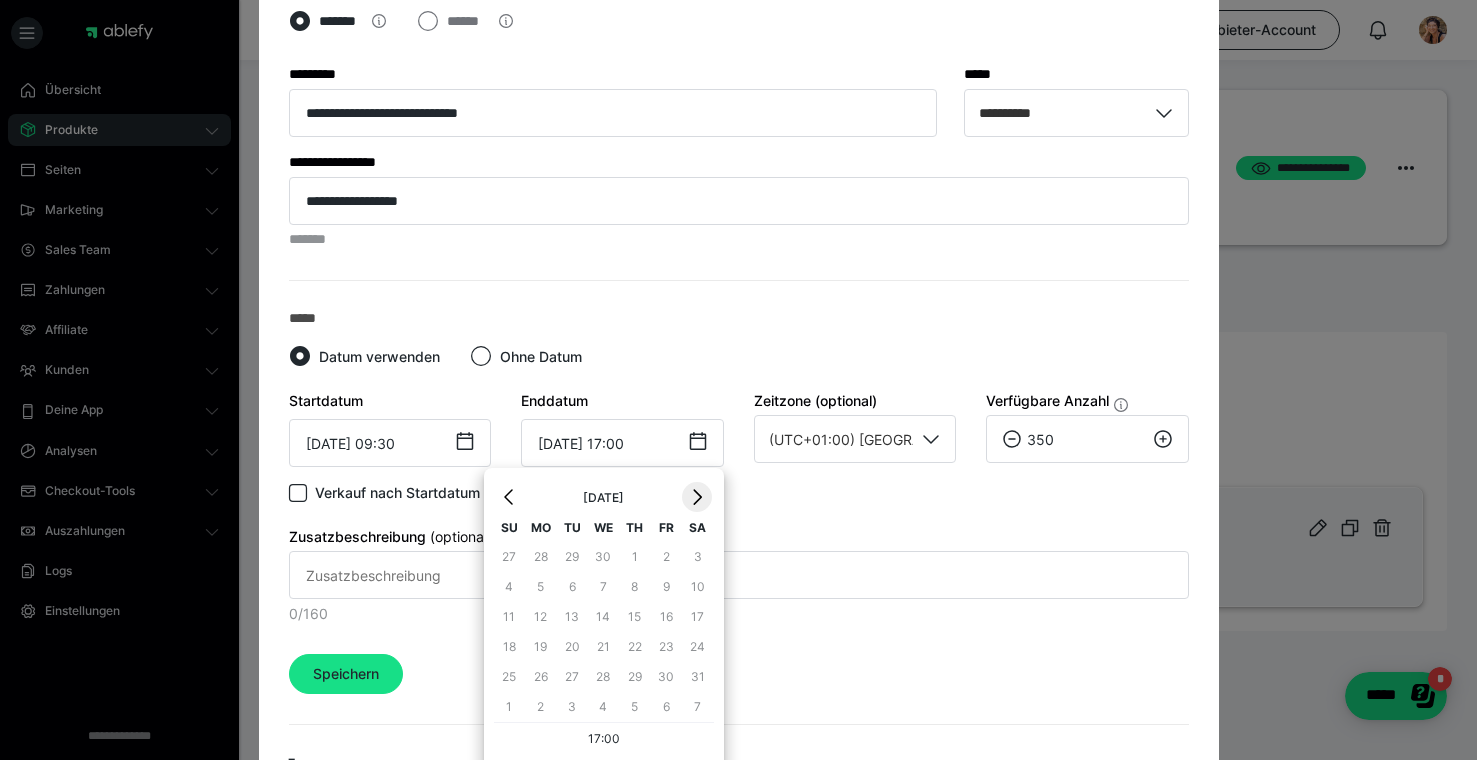 click on "›" at bounding box center [697, 497] 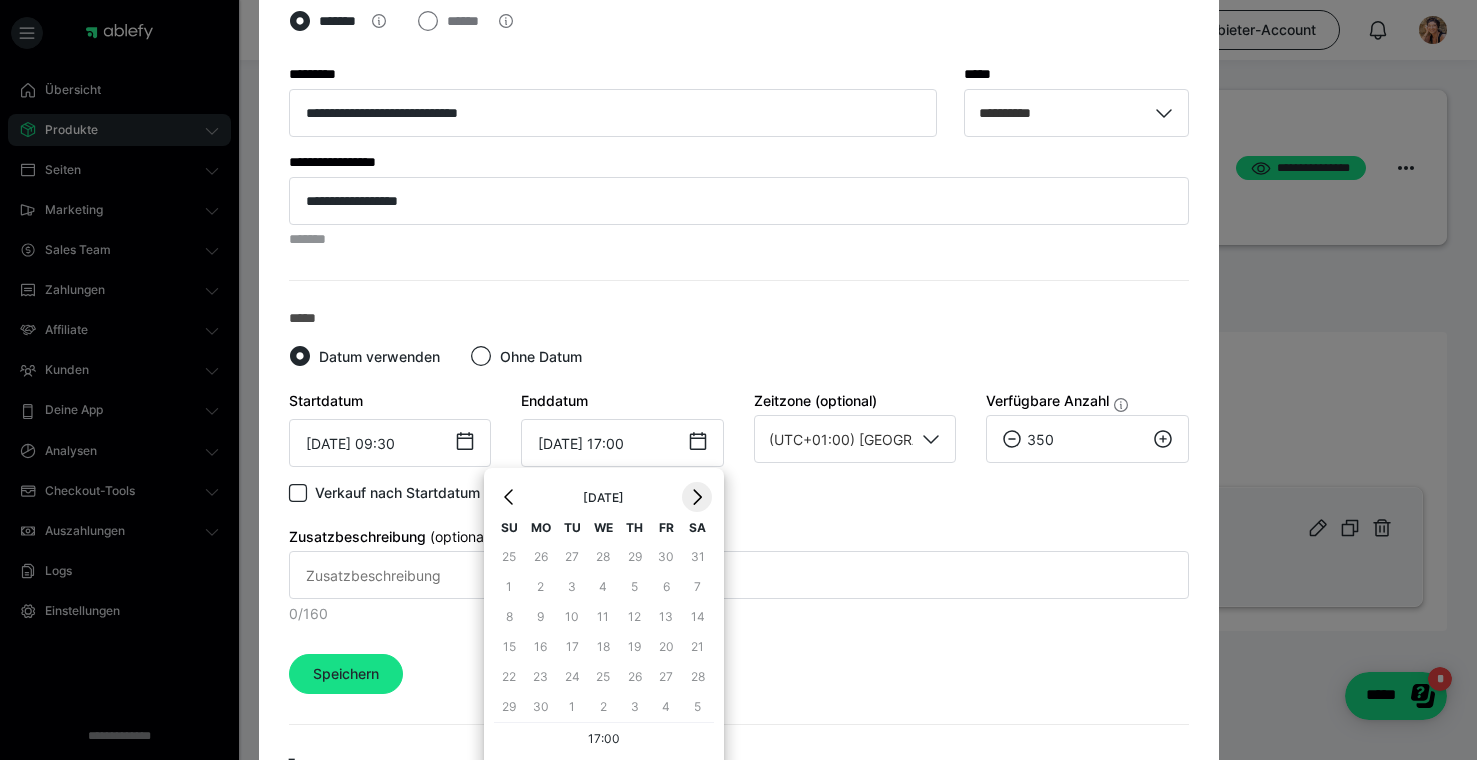 click on "›" at bounding box center (697, 497) 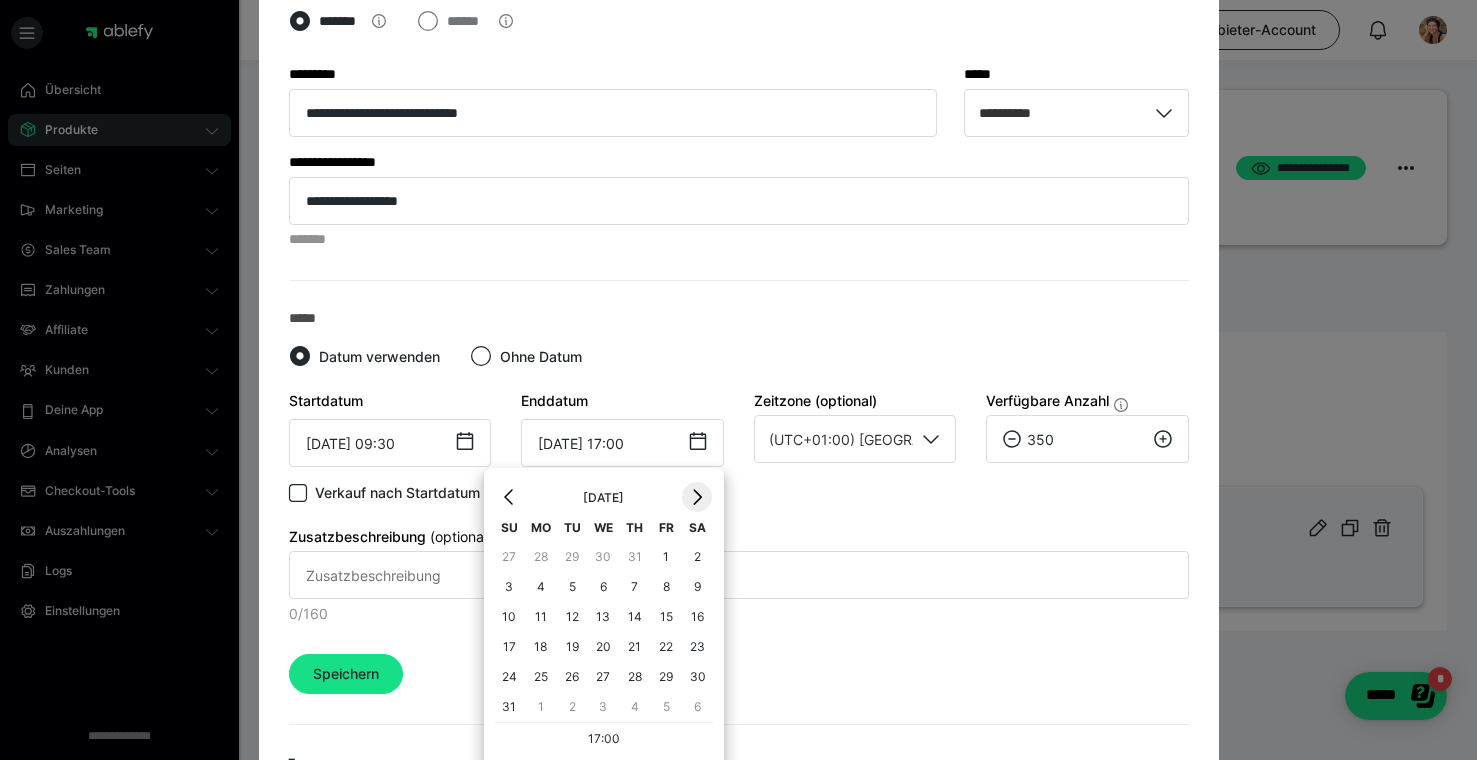 click on "›" at bounding box center (697, 497) 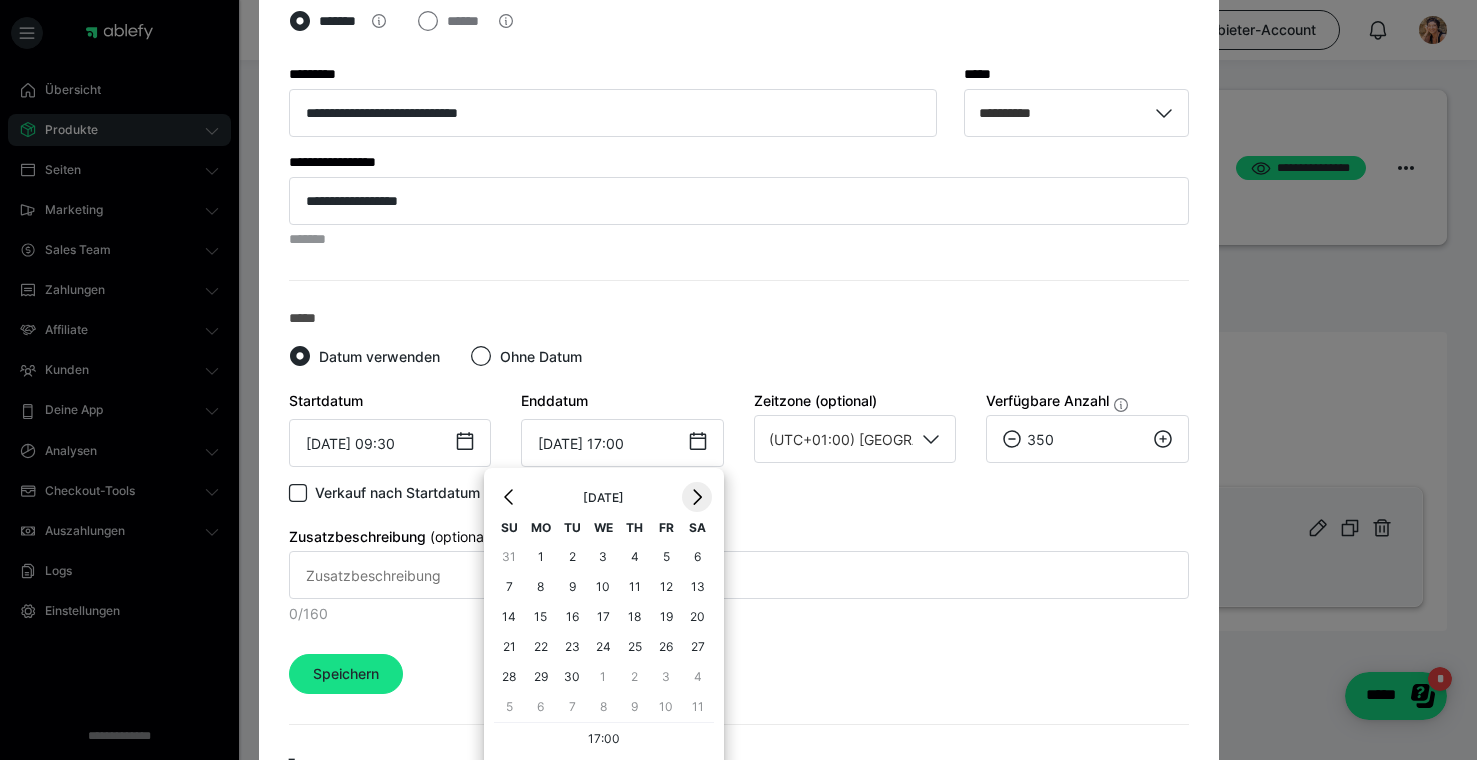 click on "›" at bounding box center (697, 497) 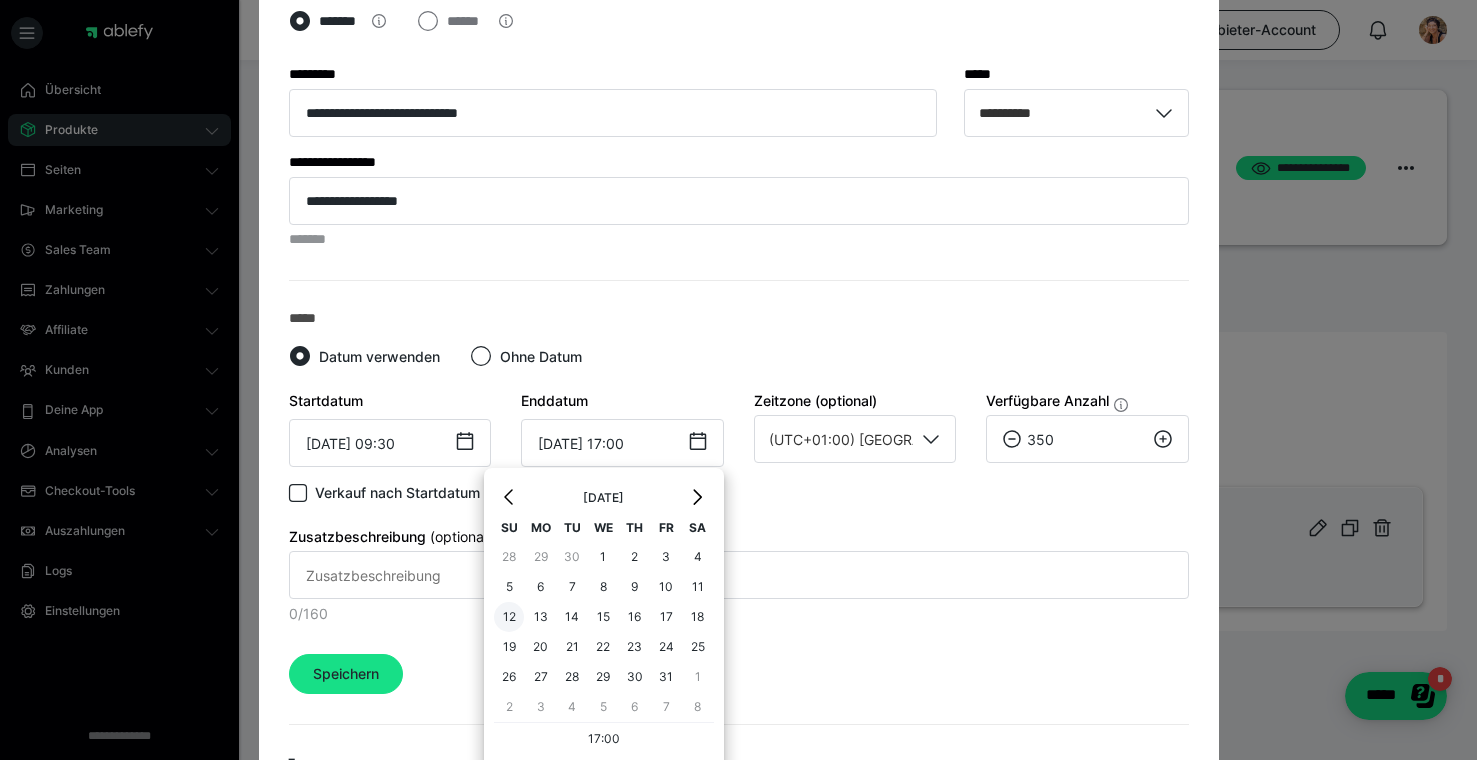 click on "12" at bounding box center (509, 617) 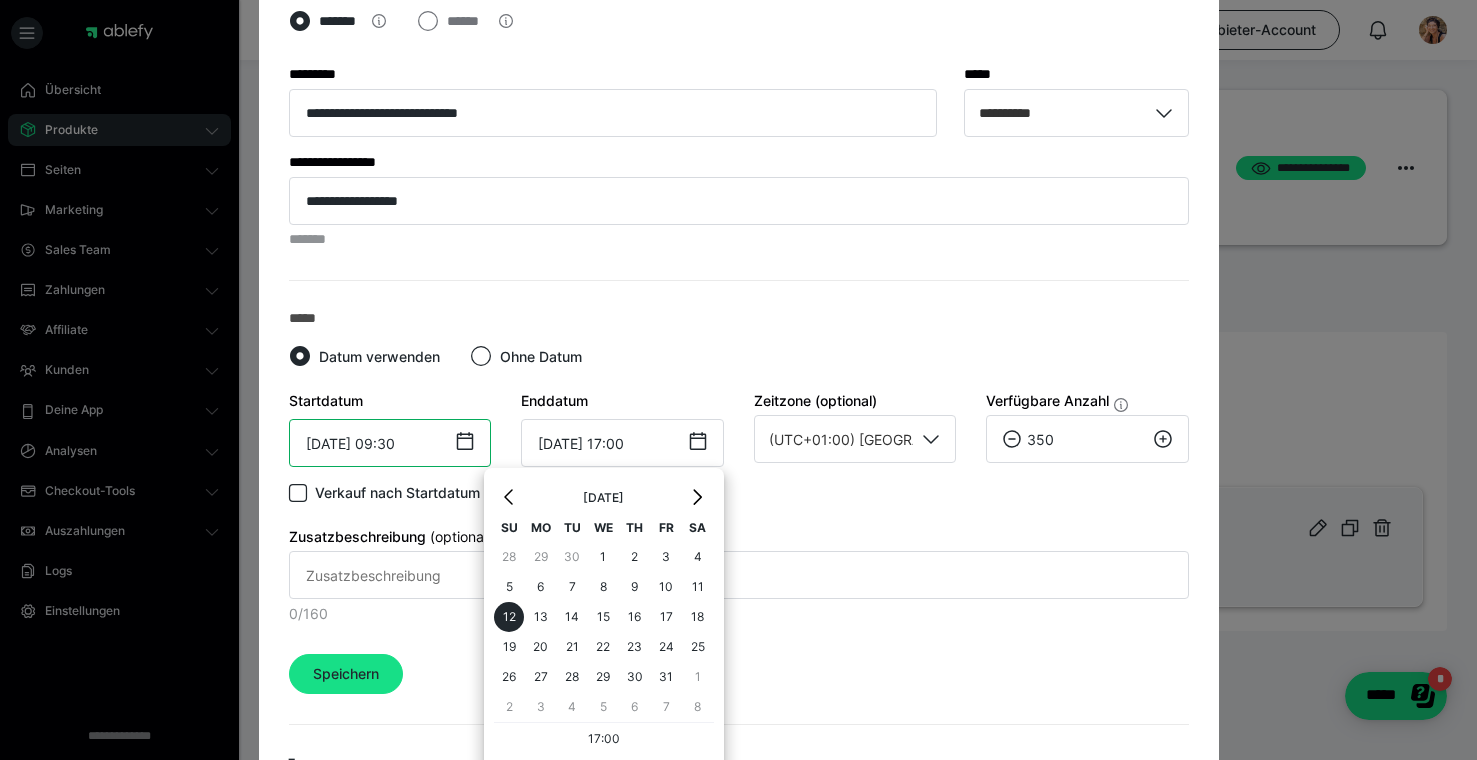 click on "[DATE] 09:30" at bounding box center (390, 443) 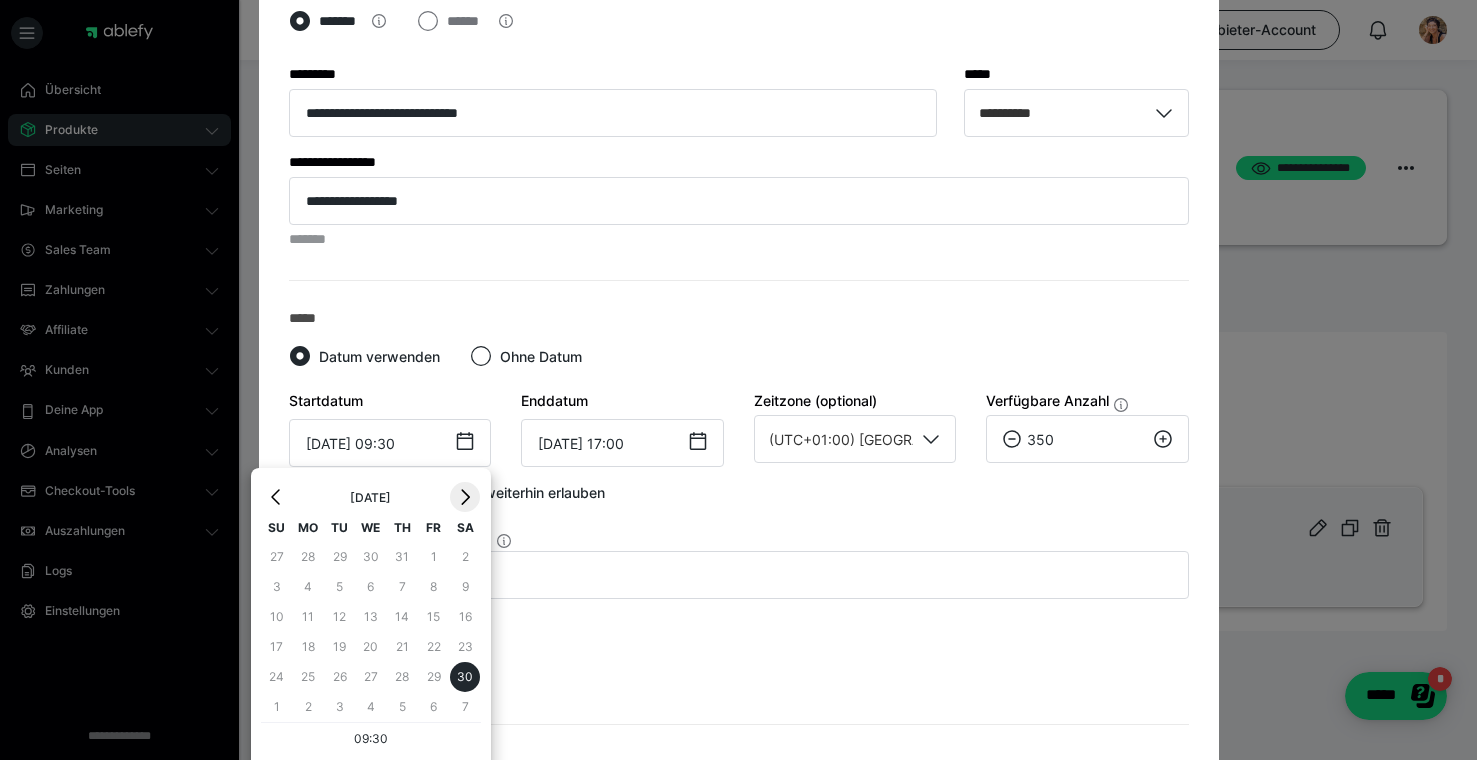 click on "›" at bounding box center [465, 497] 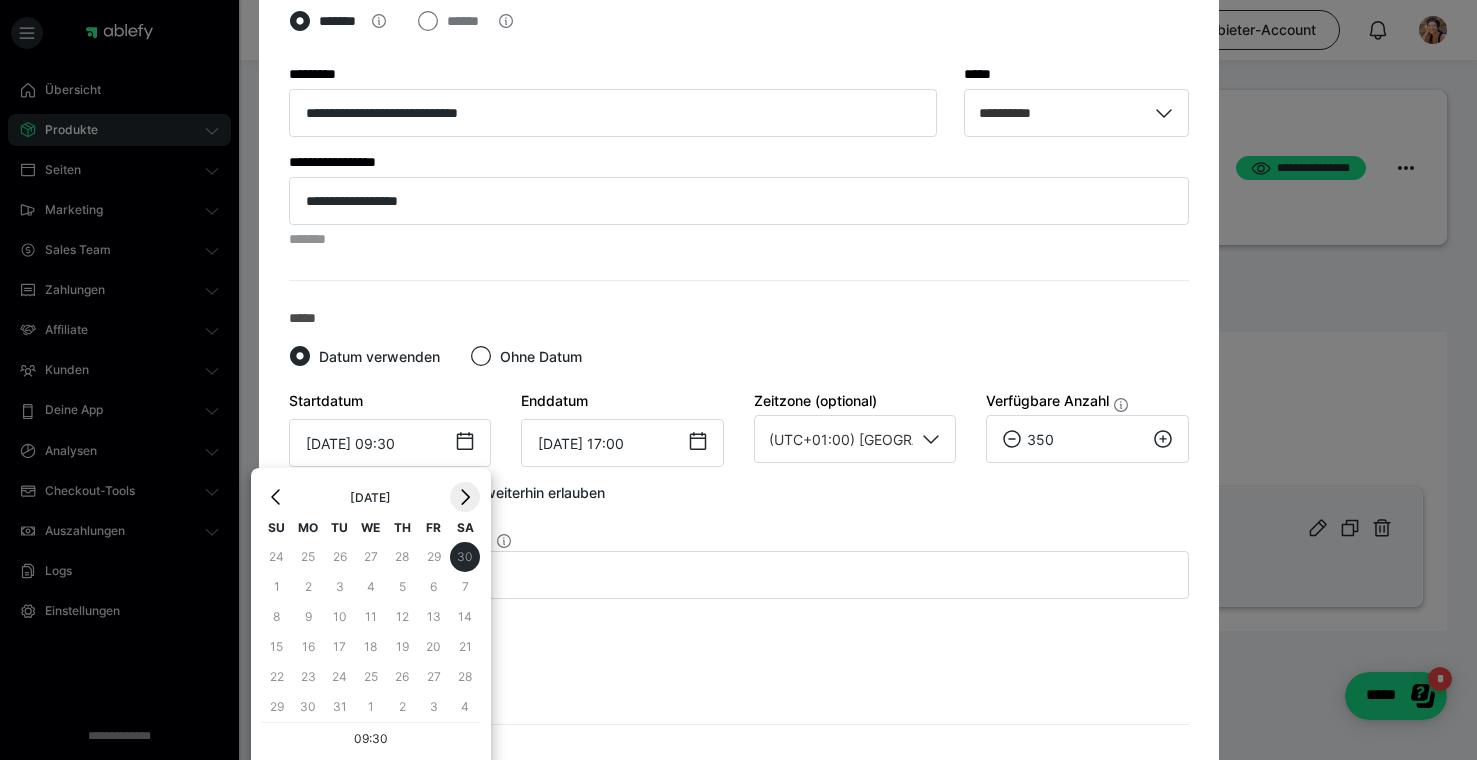 click on "›" at bounding box center [465, 497] 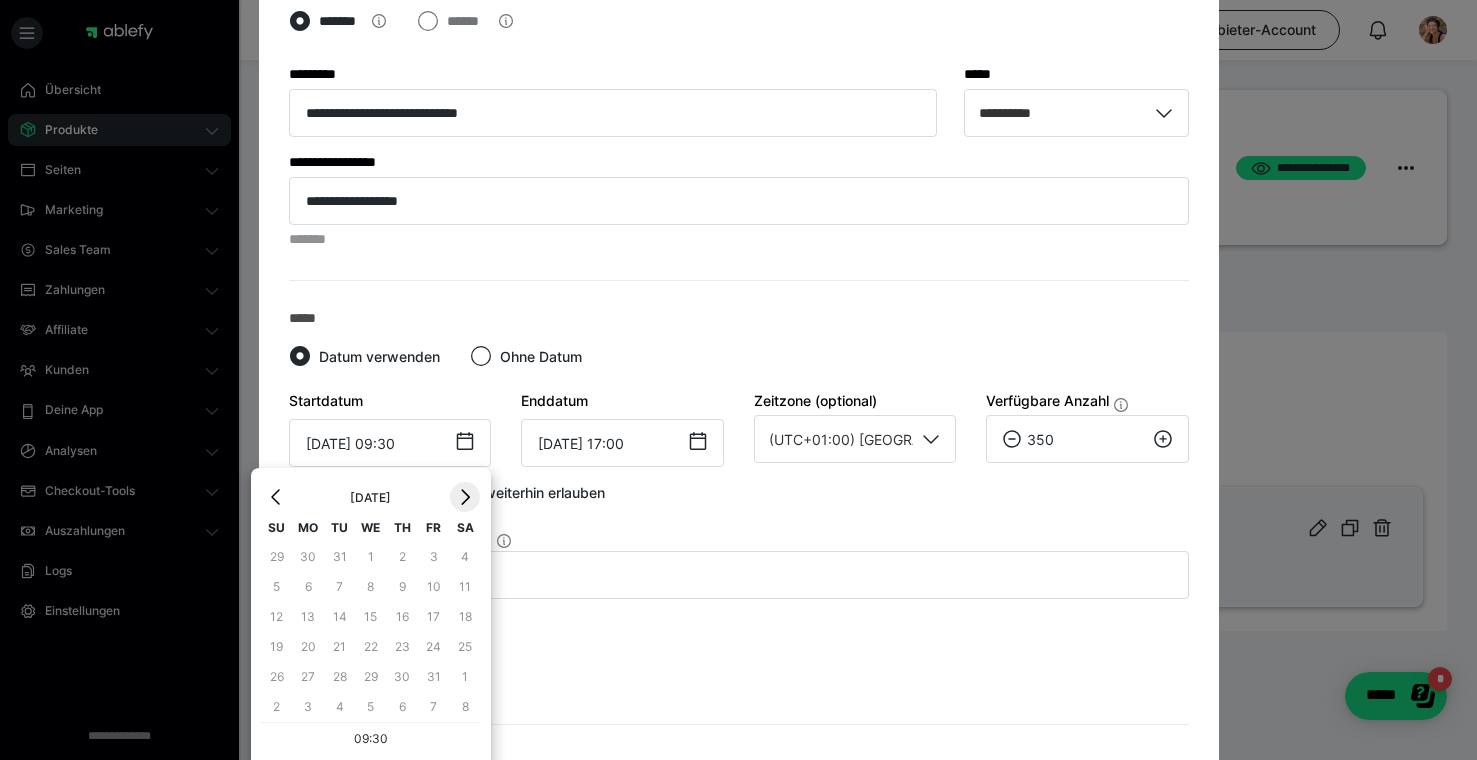 click on "›" at bounding box center (465, 497) 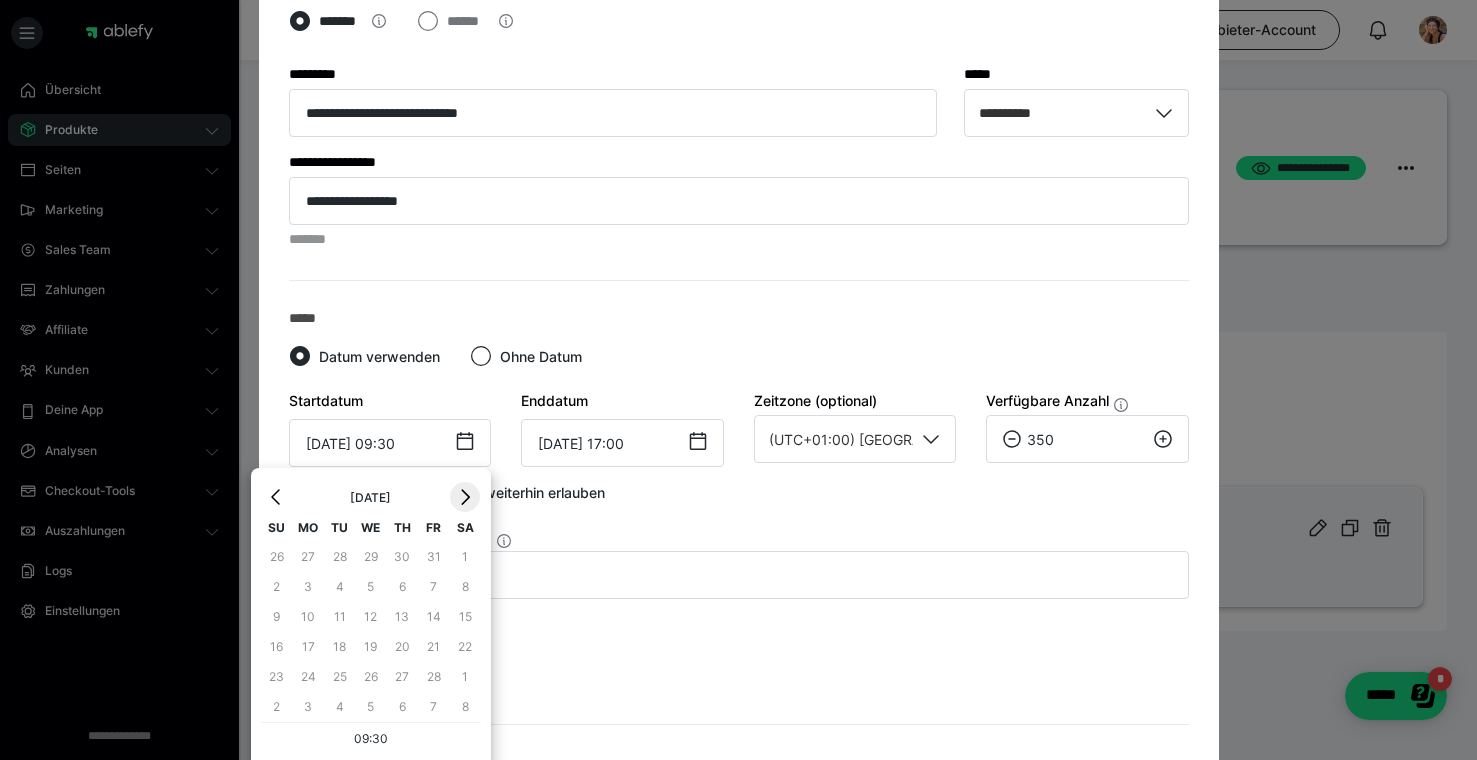 click on "›" at bounding box center (465, 497) 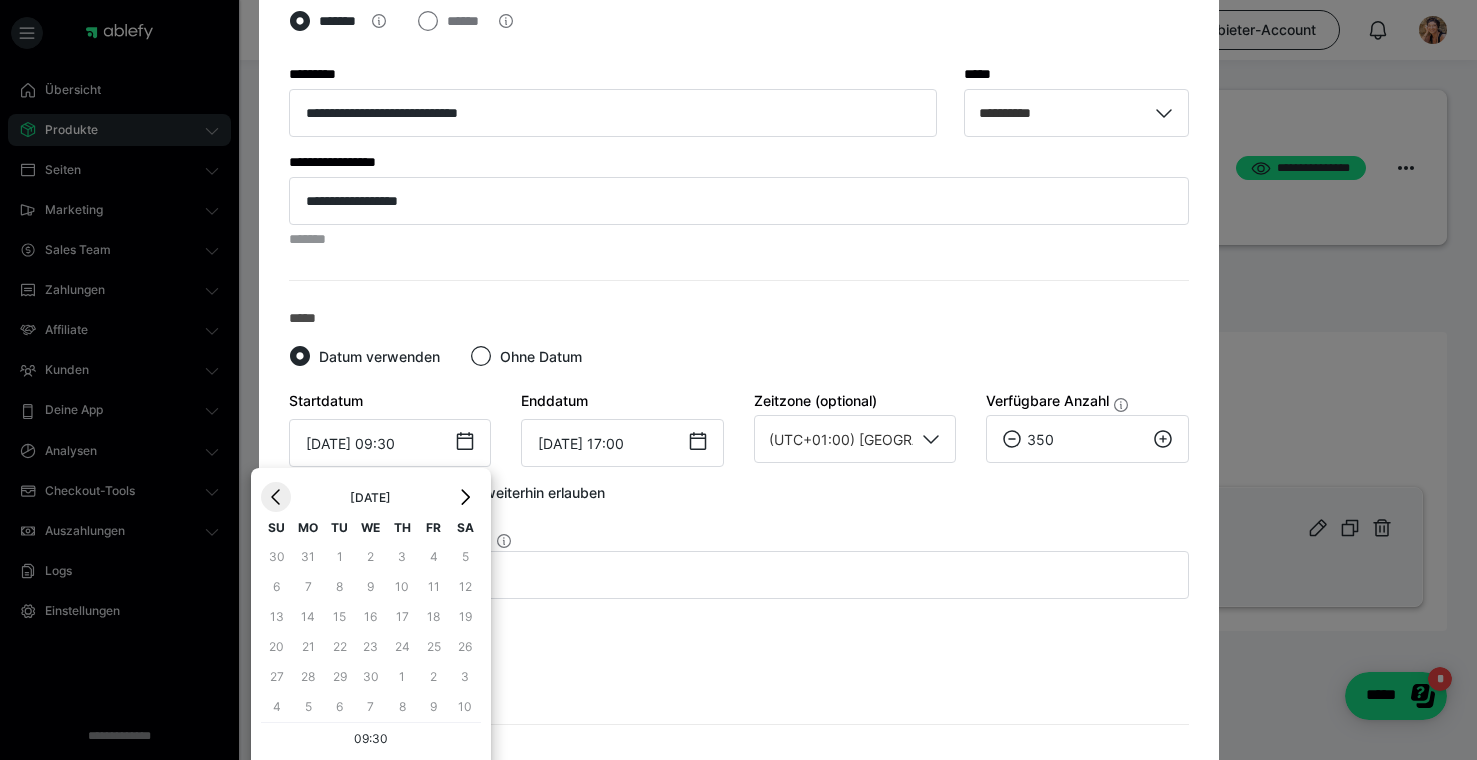 click on "‹" at bounding box center [276, 497] 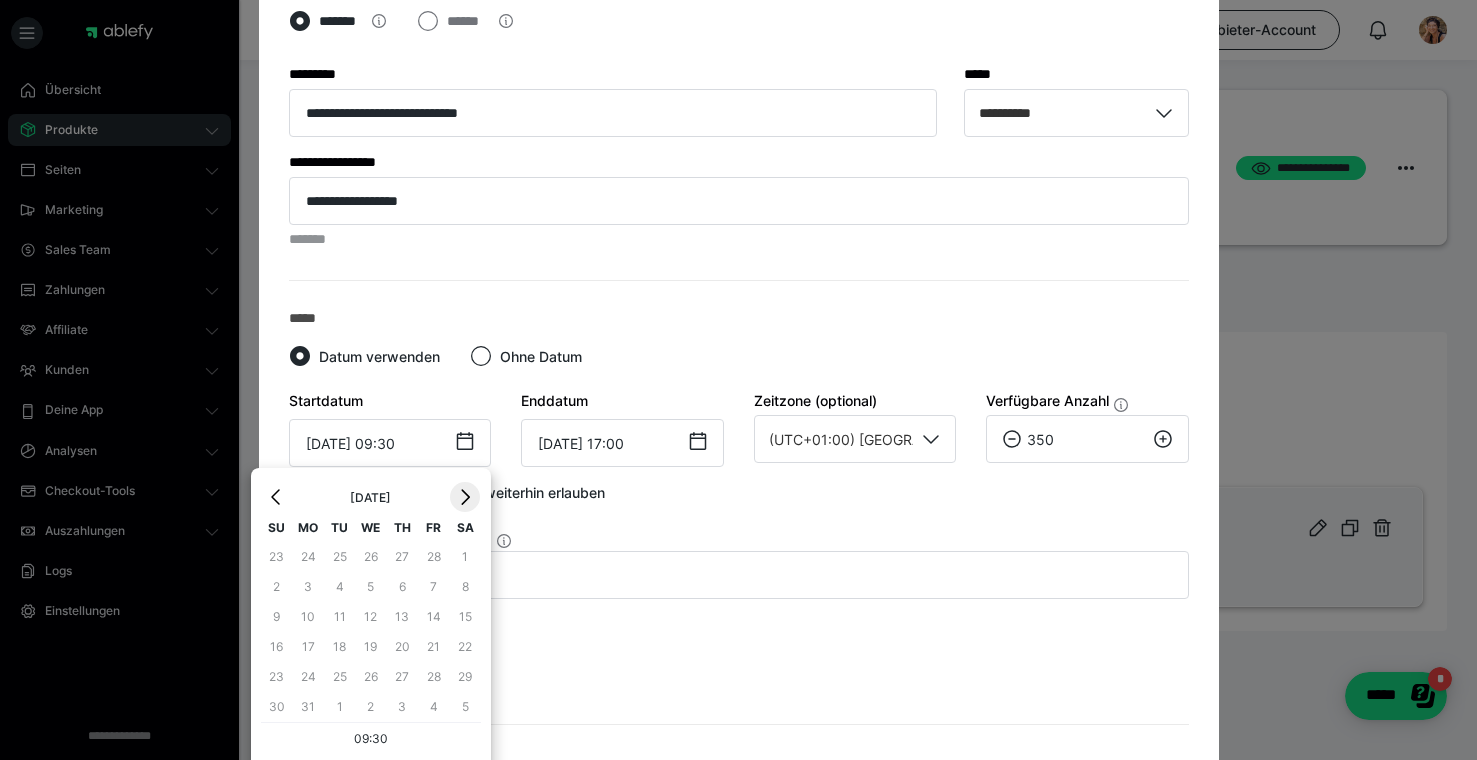 click on "›" at bounding box center [465, 497] 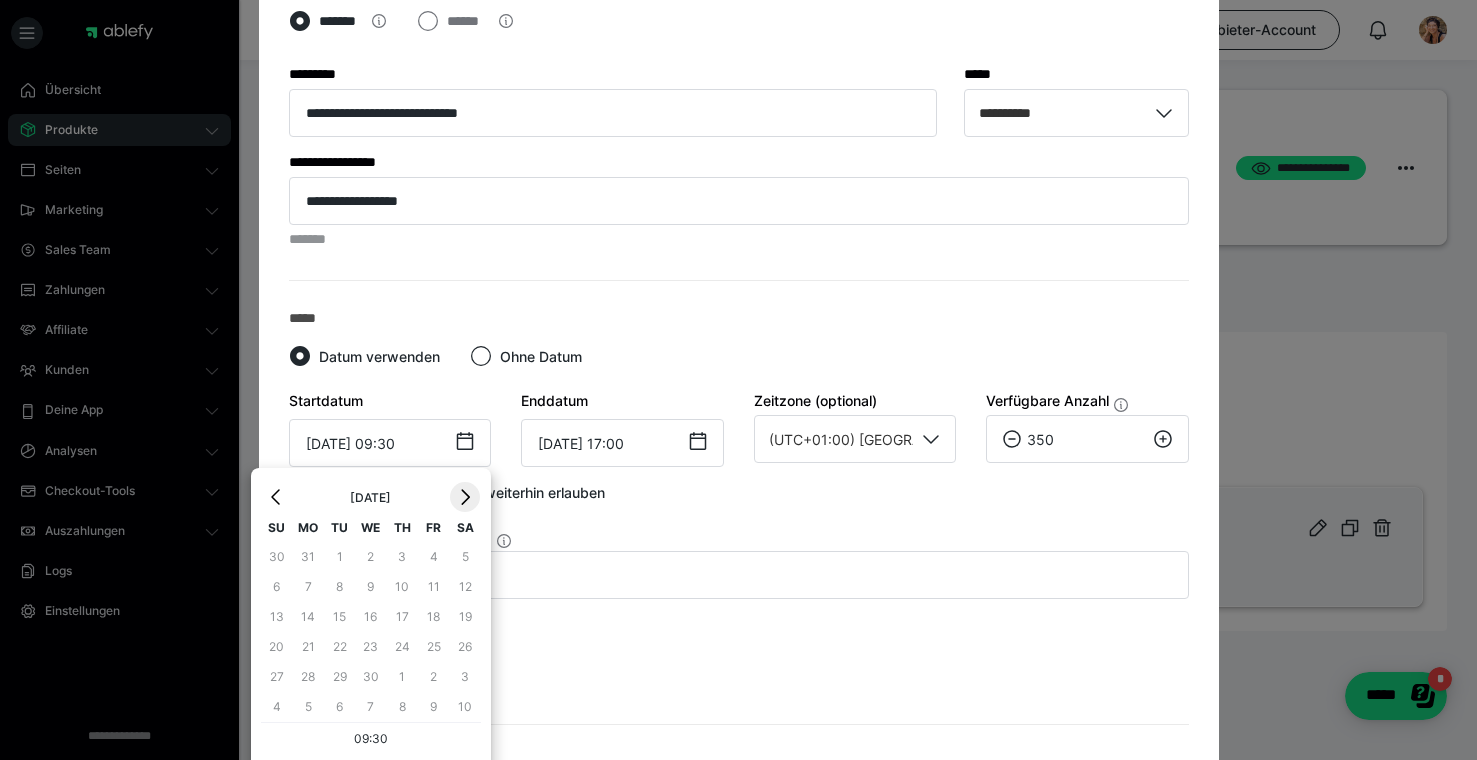 click on "›" at bounding box center [465, 497] 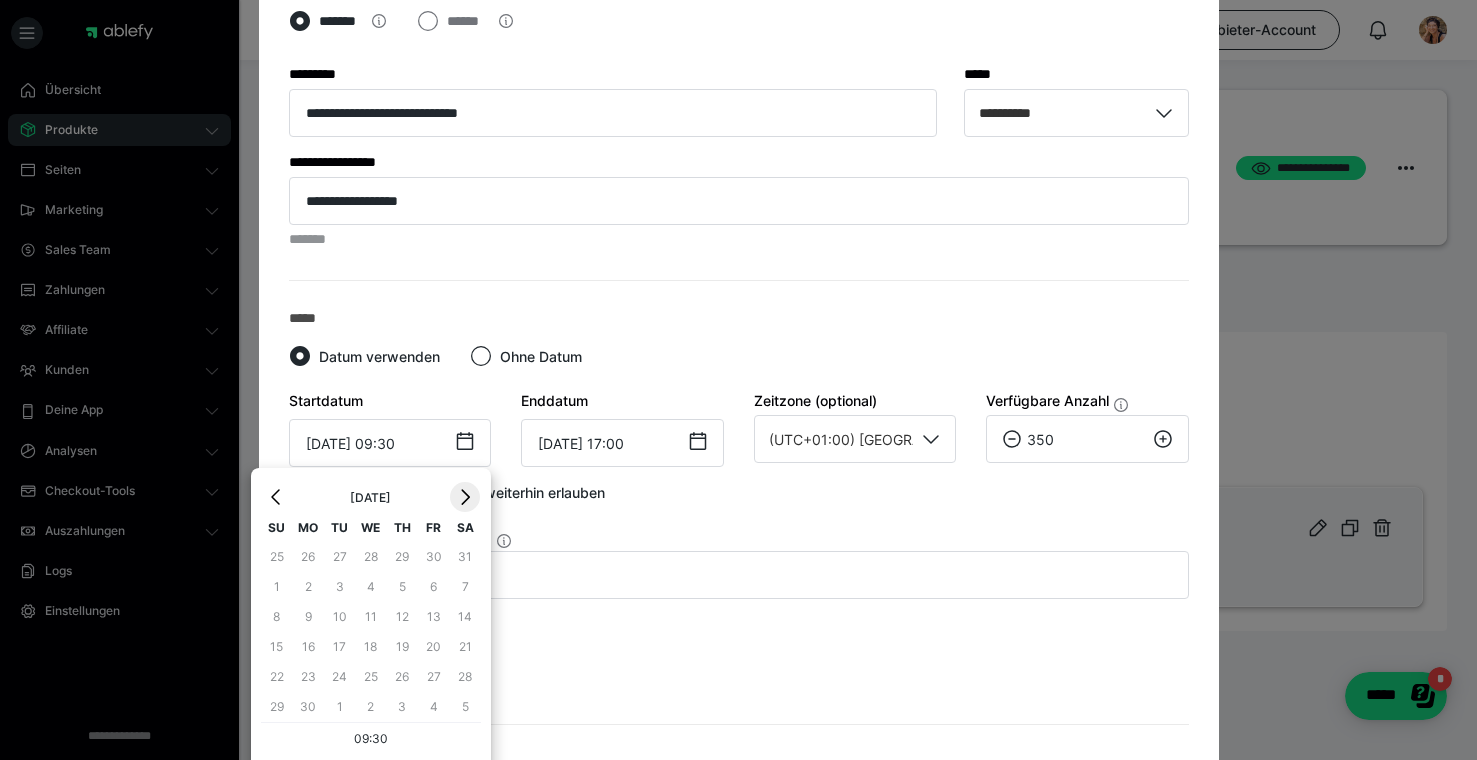 click on "›" at bounding box center (465, 497) 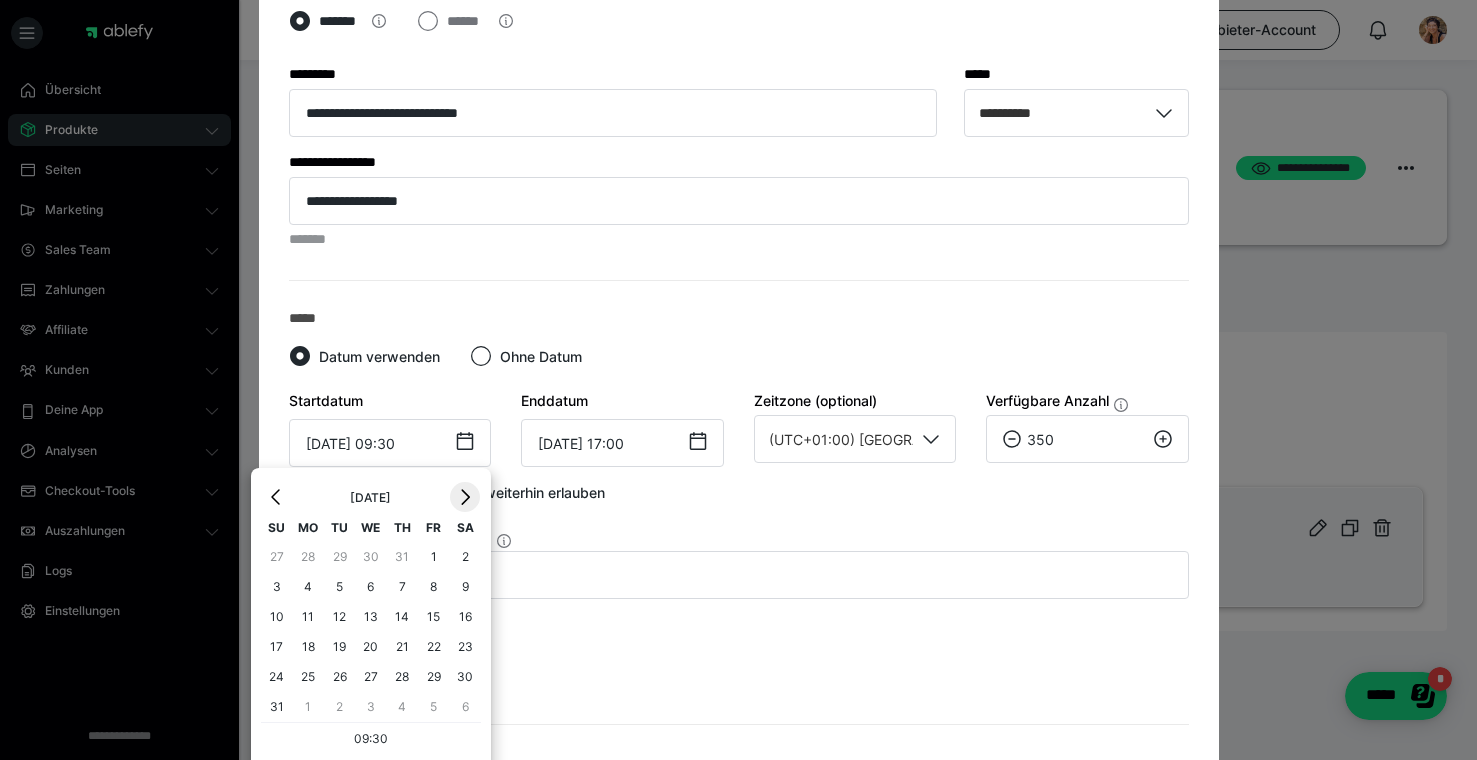 click on "›" at bounding box center (465, 497) 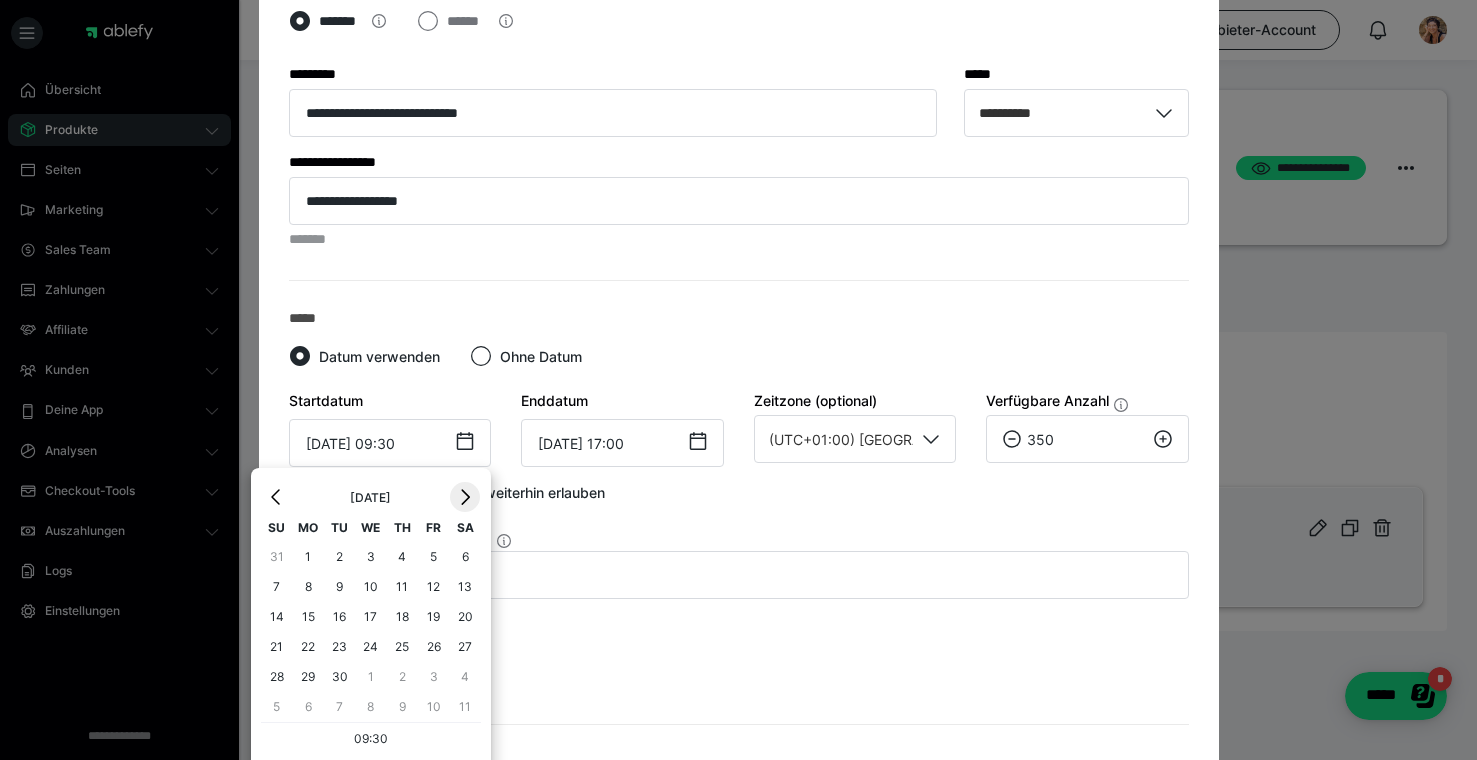 click on "›" at bounding box center (465, 497) 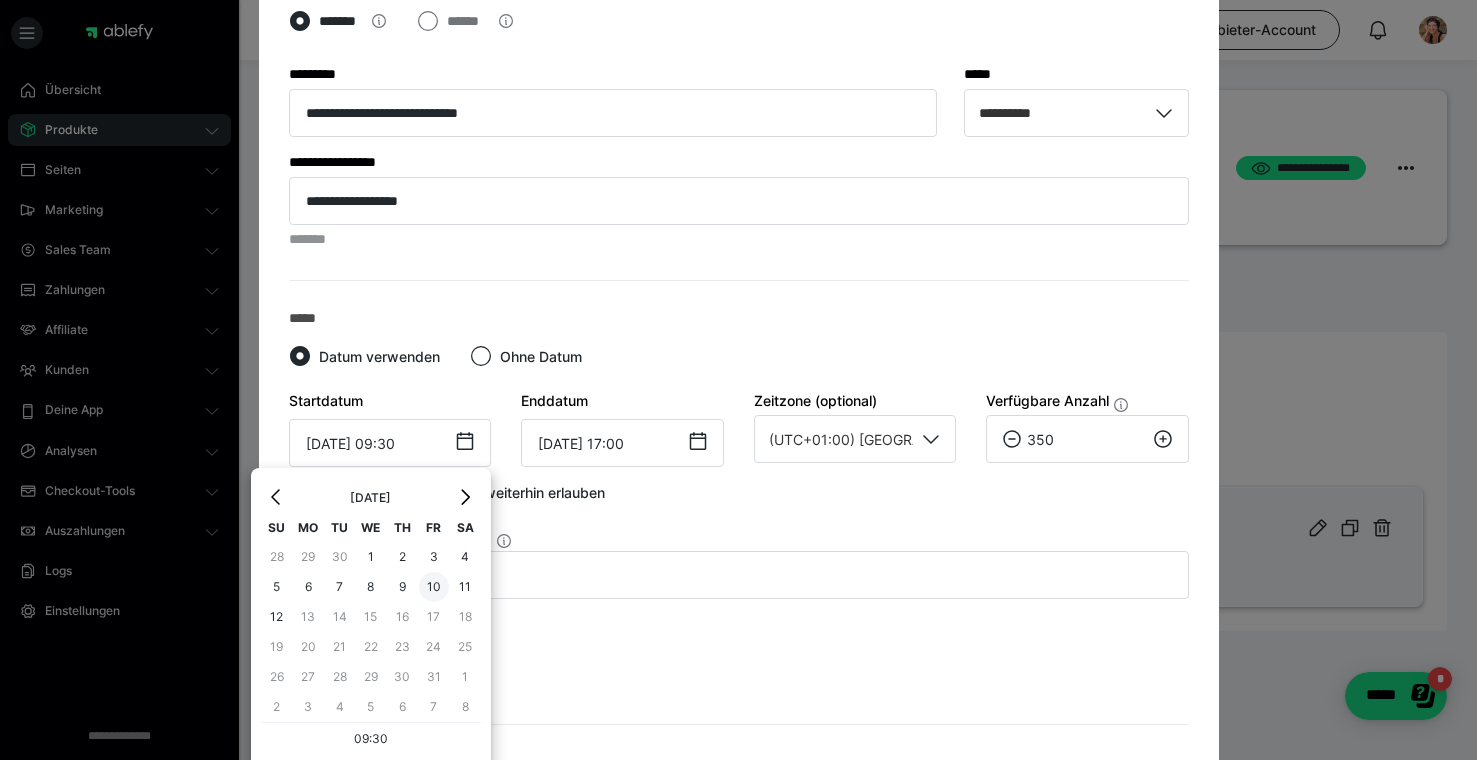 click on "10" at bounding box center (434, 587) 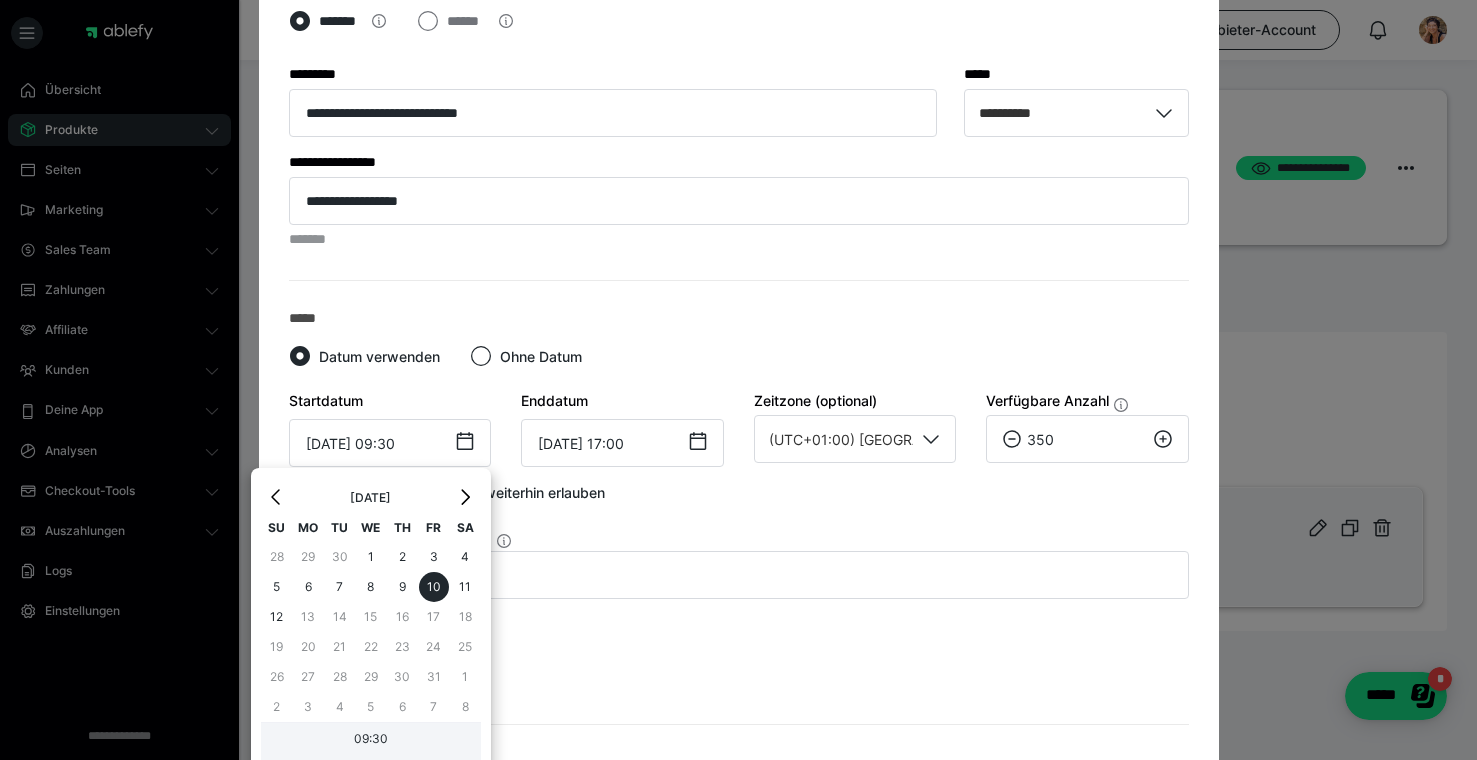 click on "09:30" at bounding box center [371, 742] 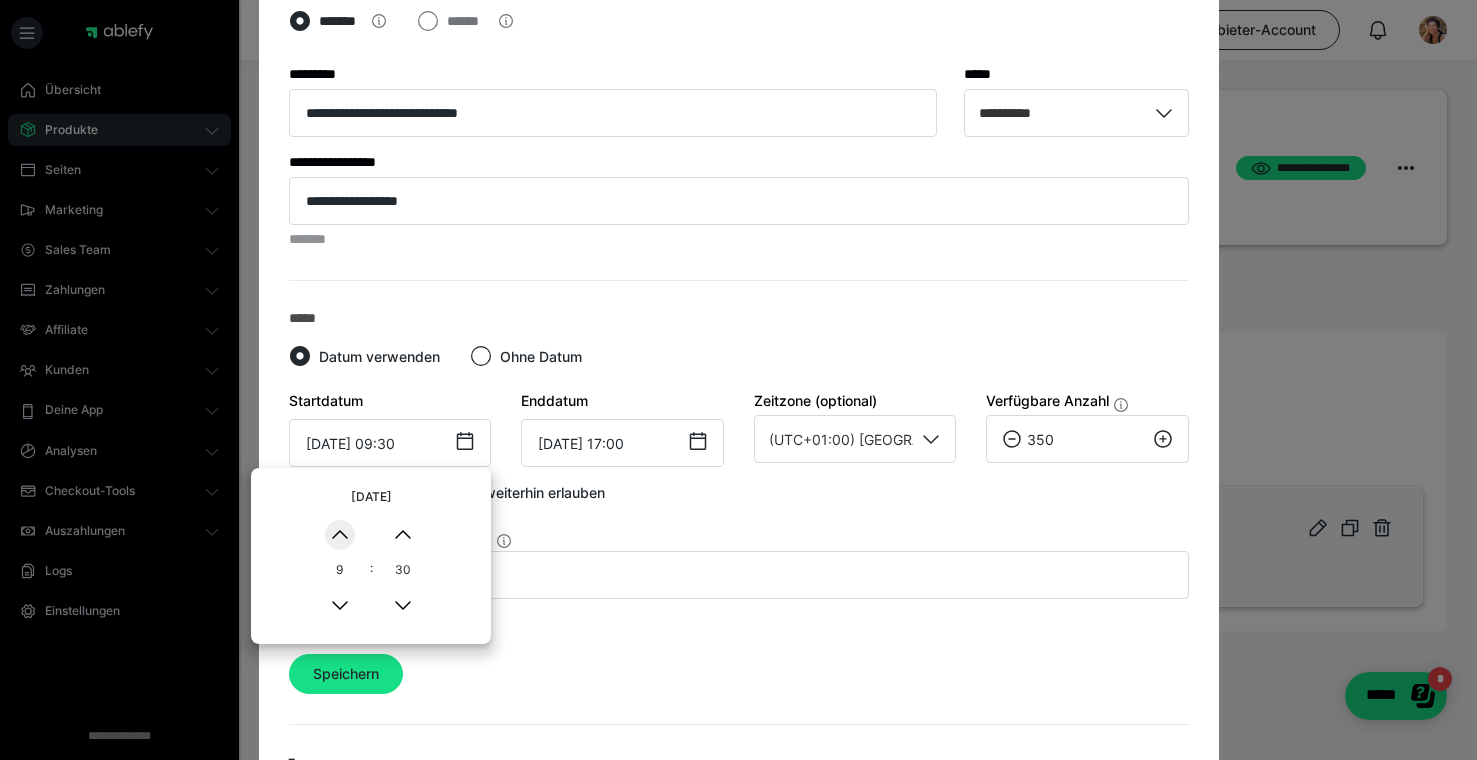 click on "▲" at bounding box center [340, 535] 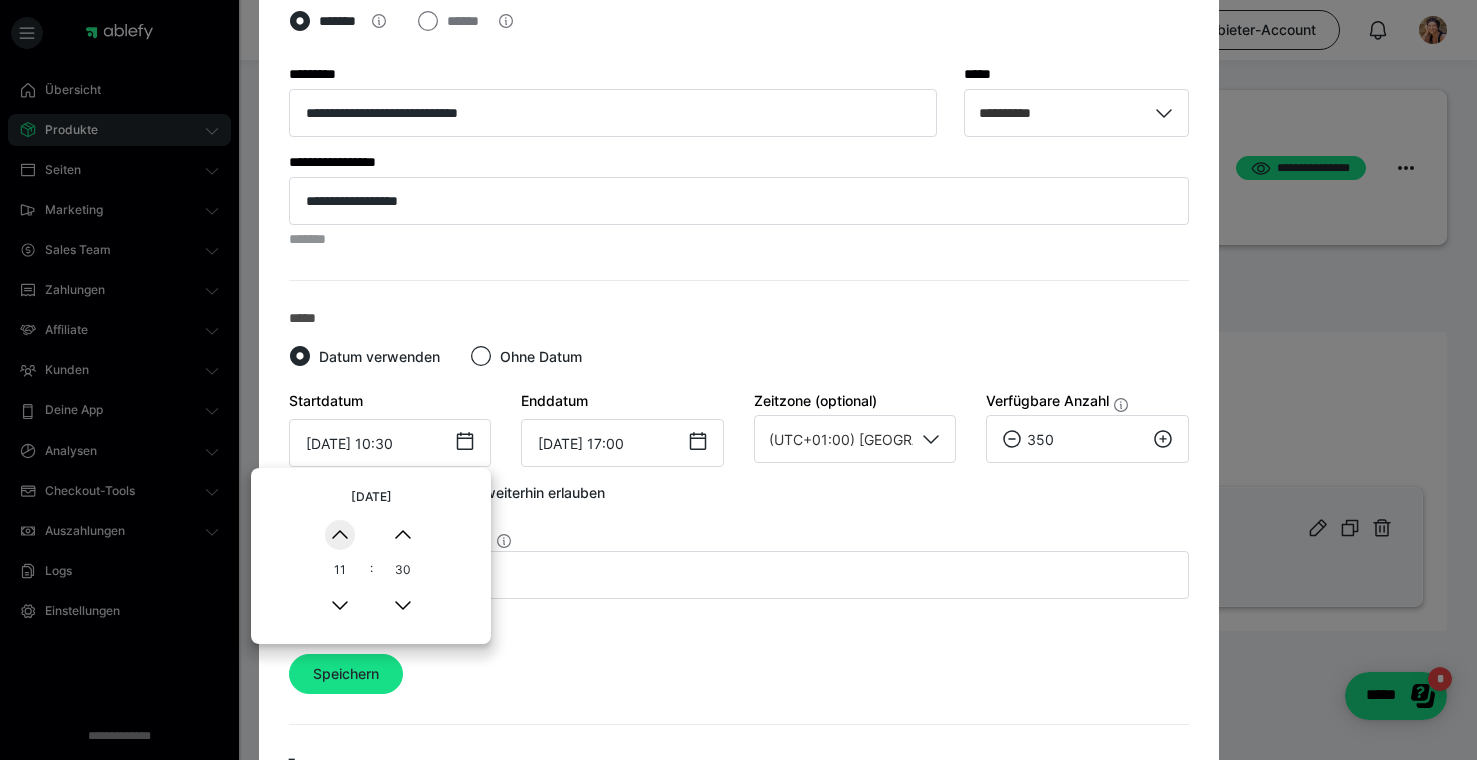click on "▲" at bounding box center [340, 535] 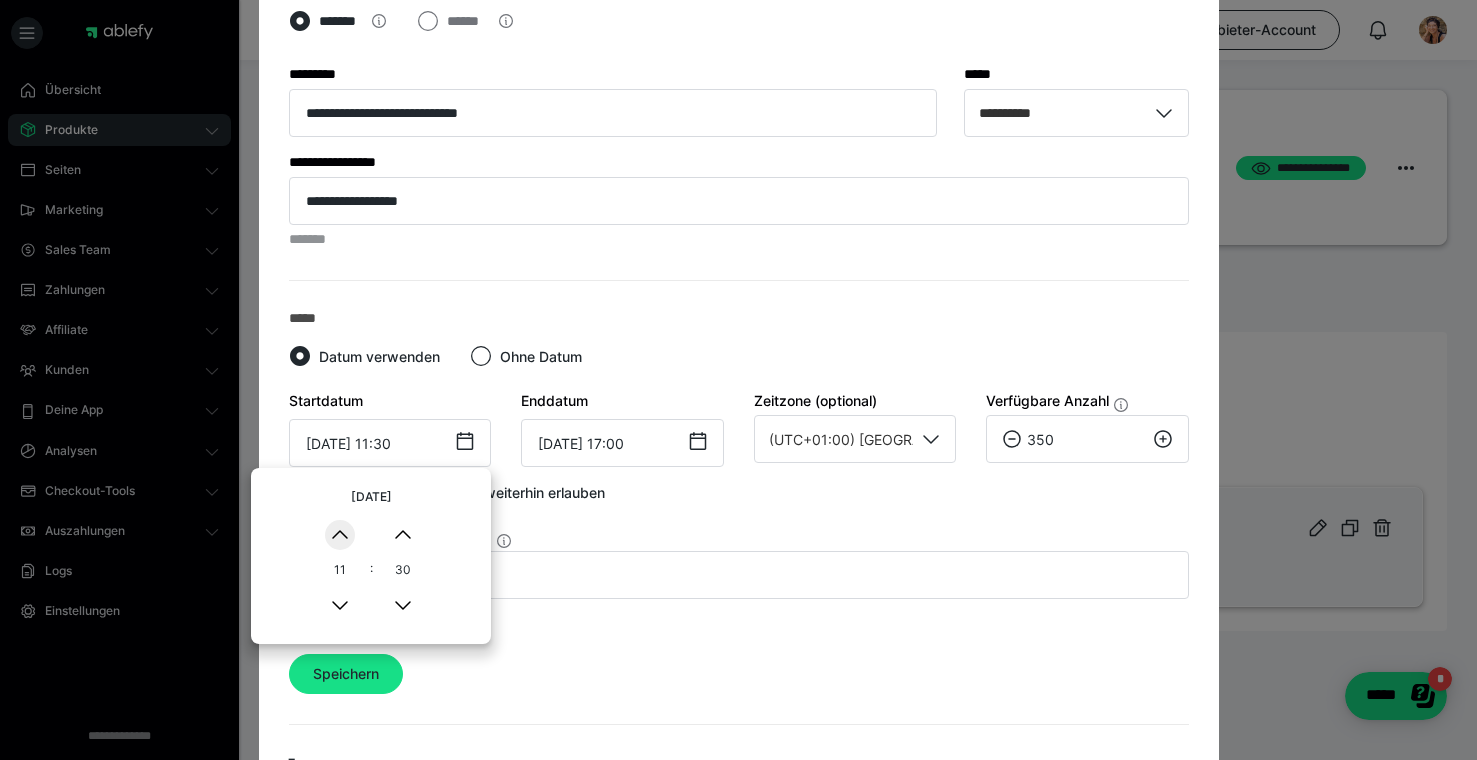 click on "▲" at bounding box center [340, 535] 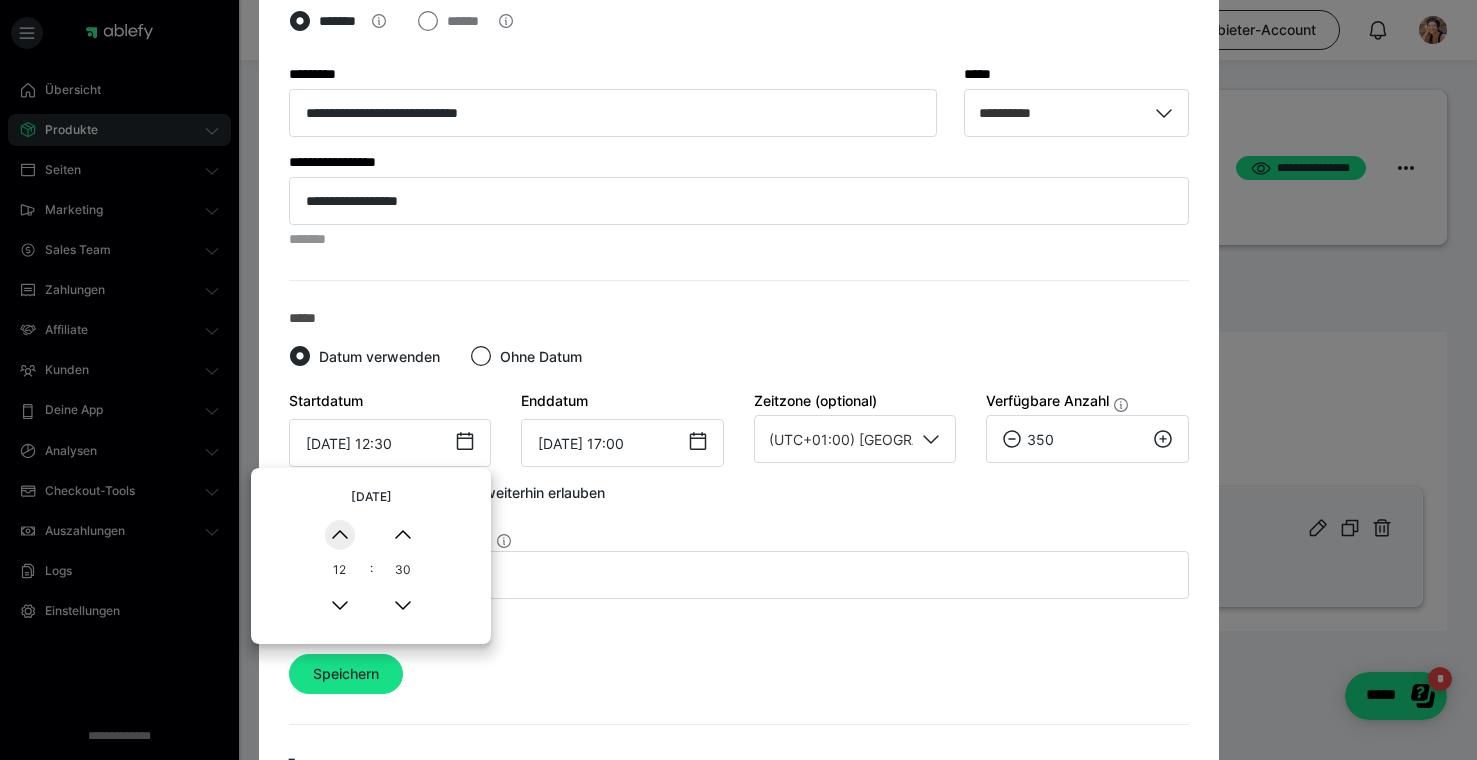 click on "▲" at bounding box center (340, 535) 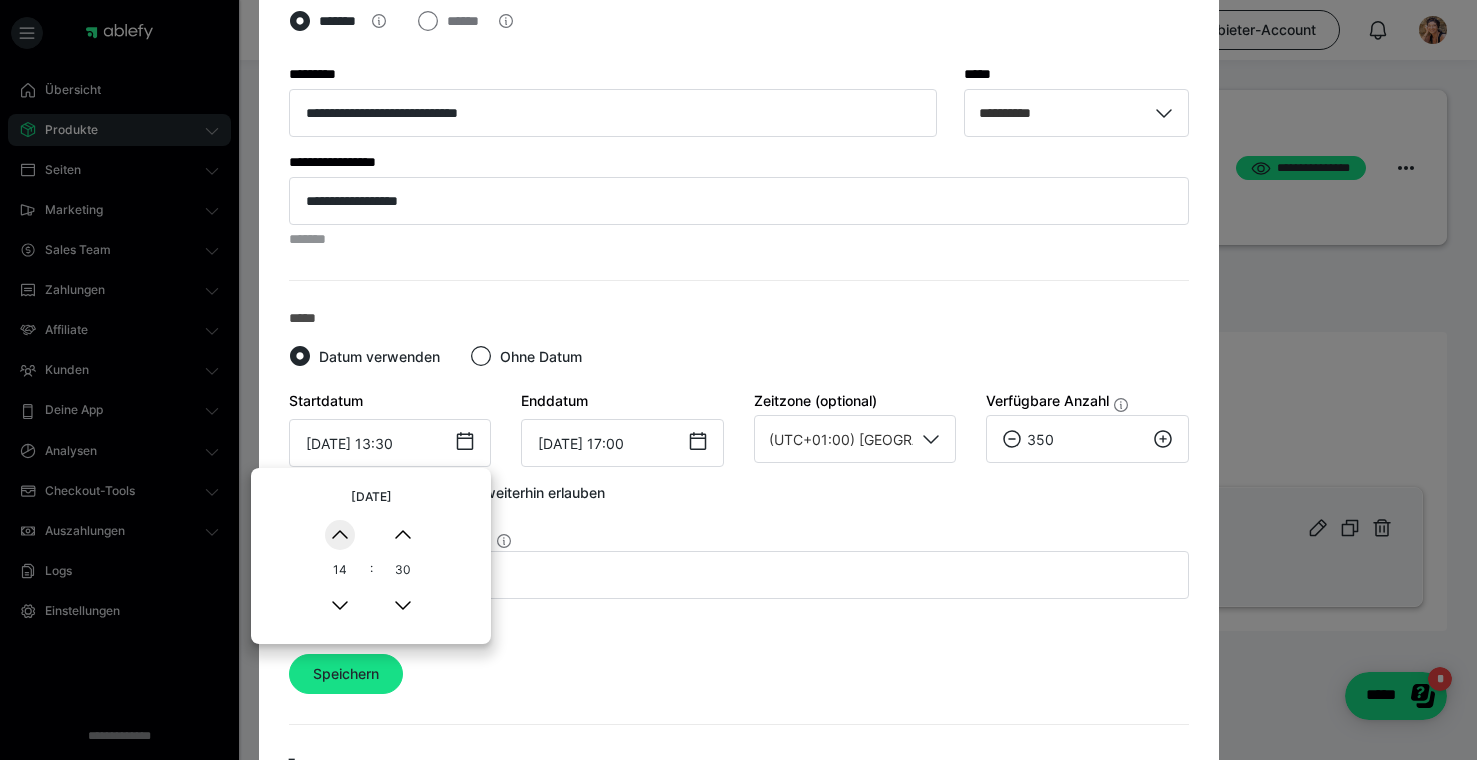 click on "▲" at bounding box center (340, 535) 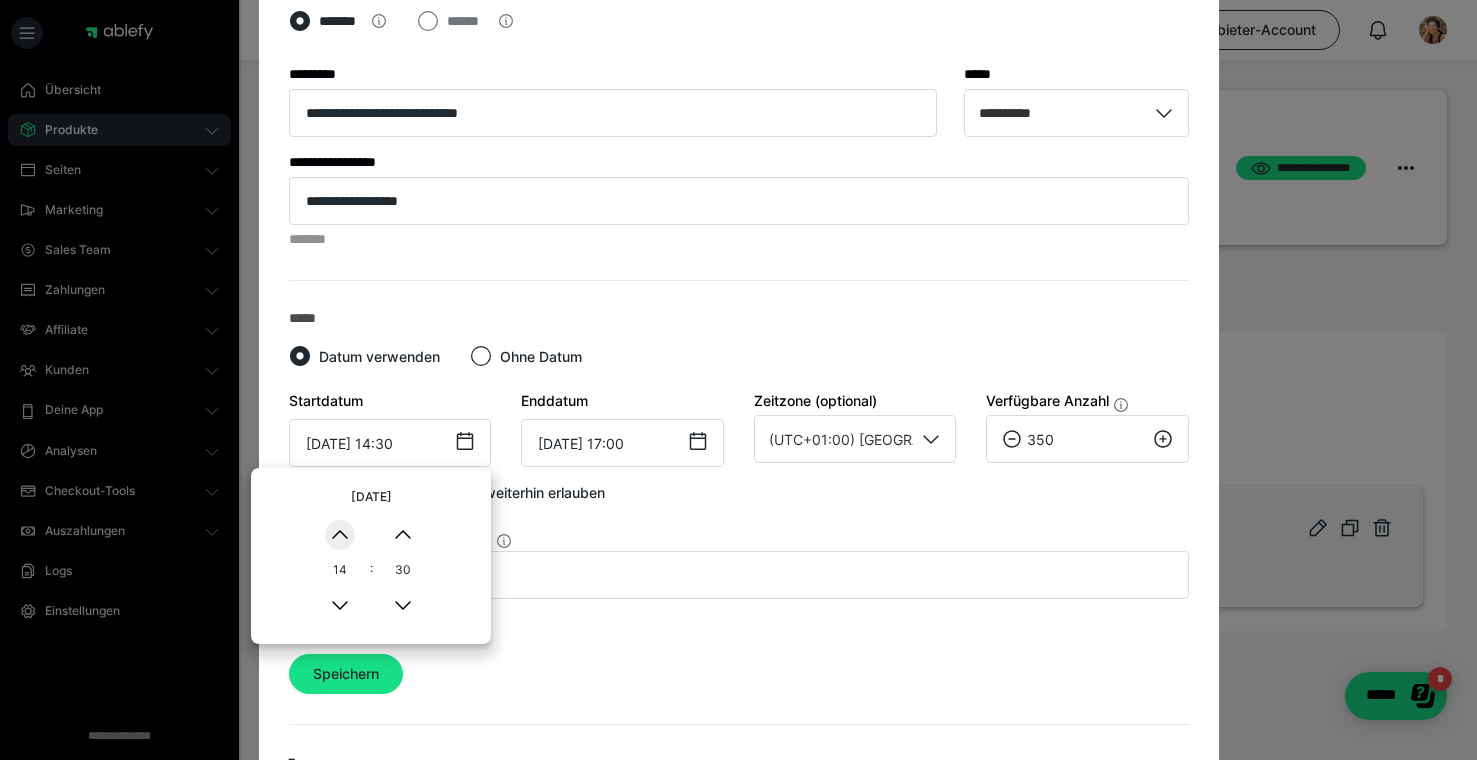 click on "▲" at bounding box center (340, 535) 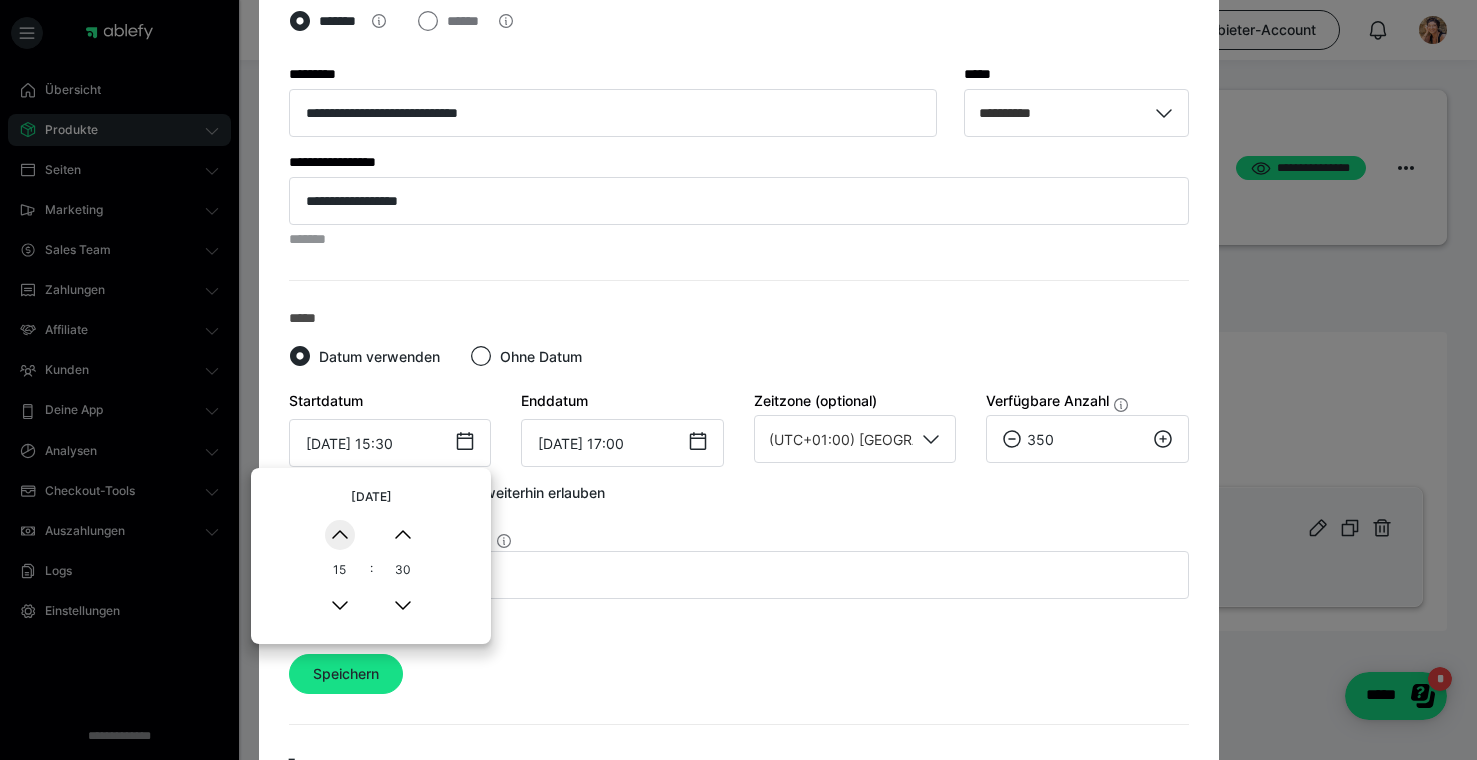 click on "▲" at bounding box center [340, 535] 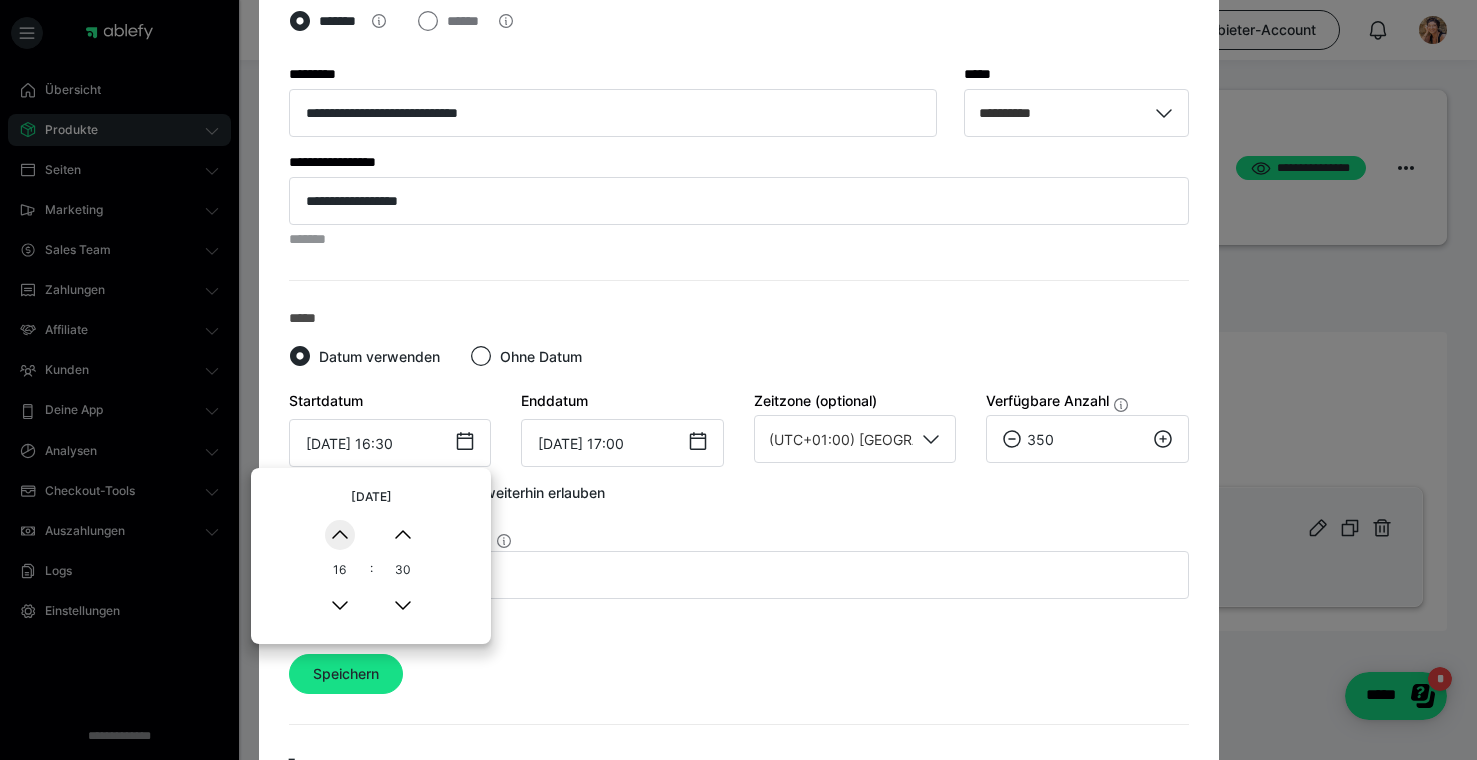 click on "▲" at bounding box center (340, 535) 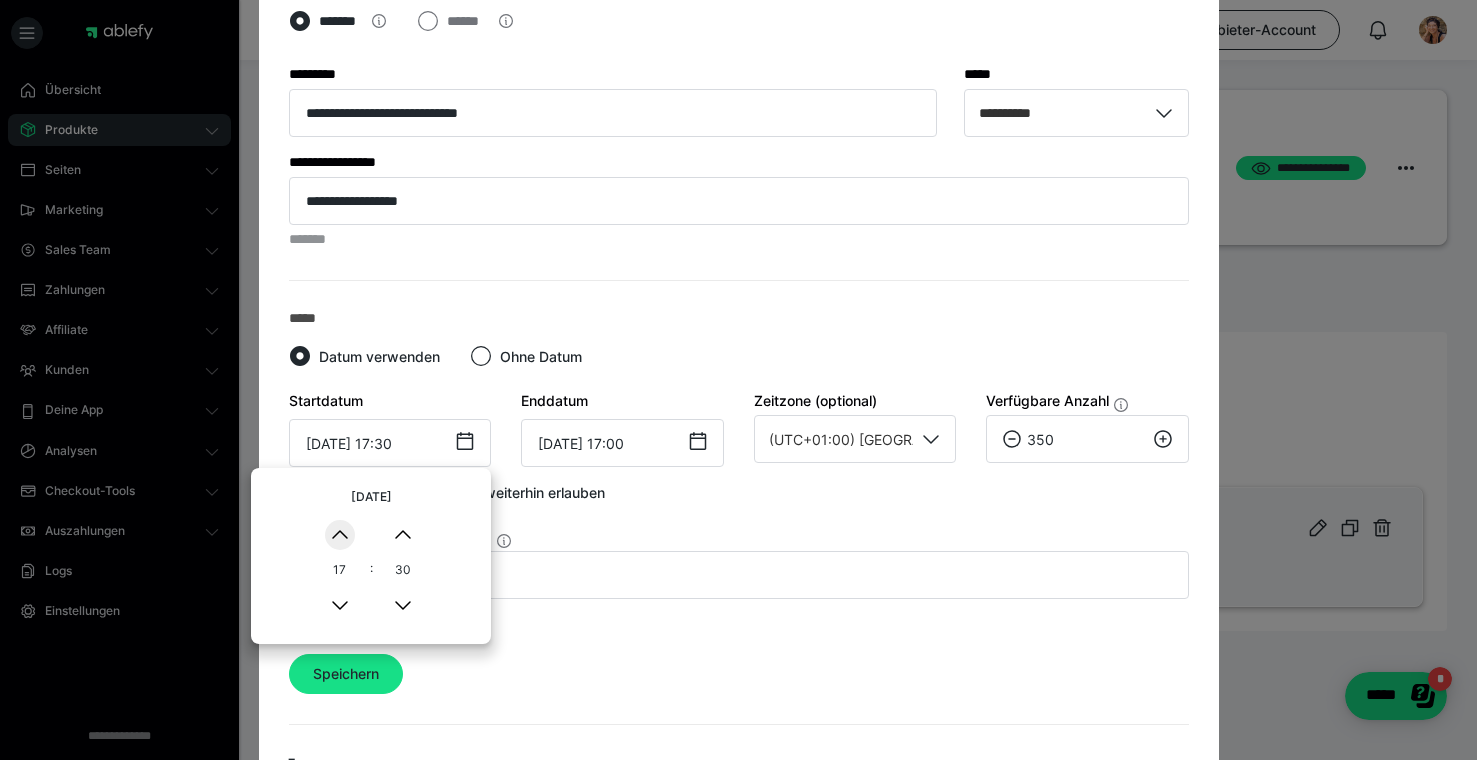 click on "▲" at bounding box center [340, 535] 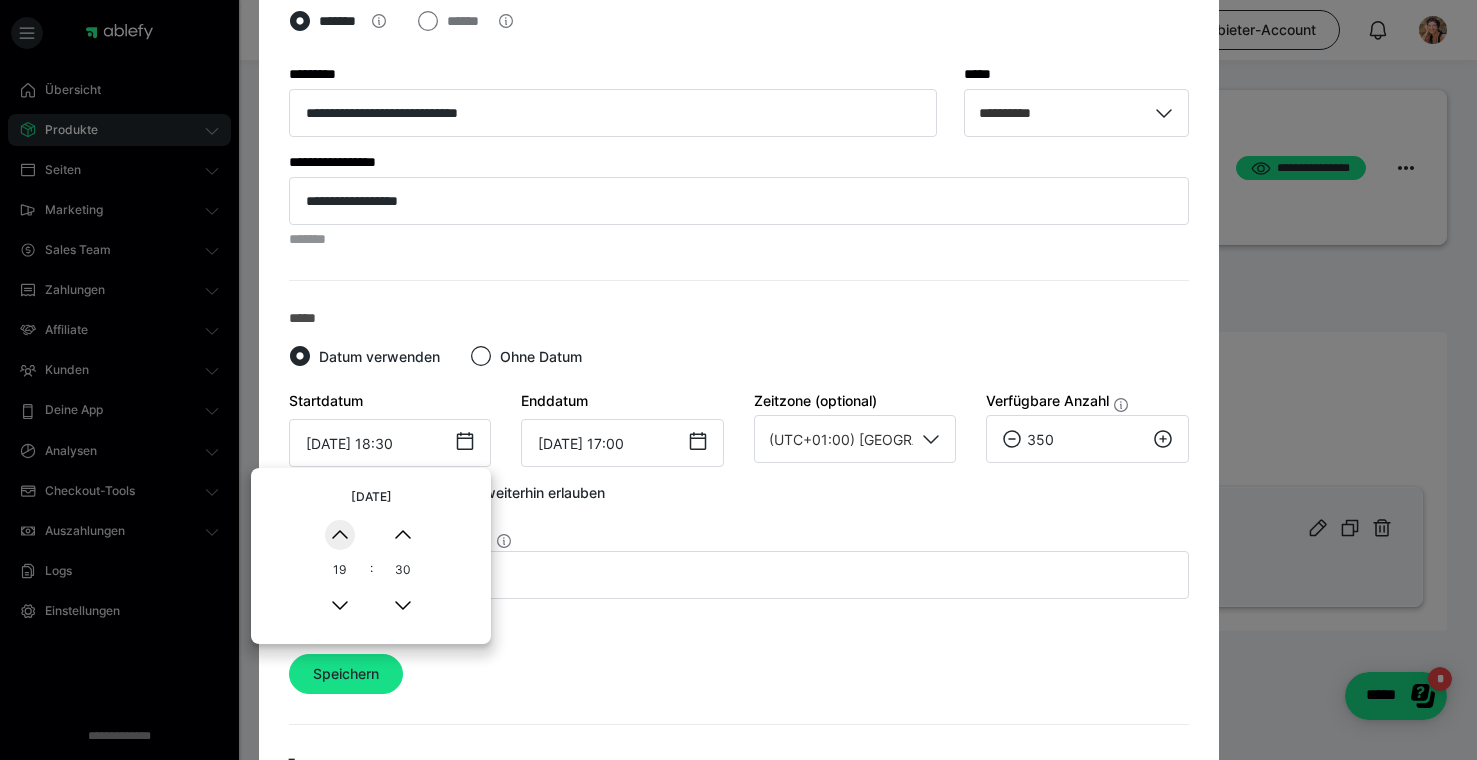click on "▲" at bounding box center [340, 535] 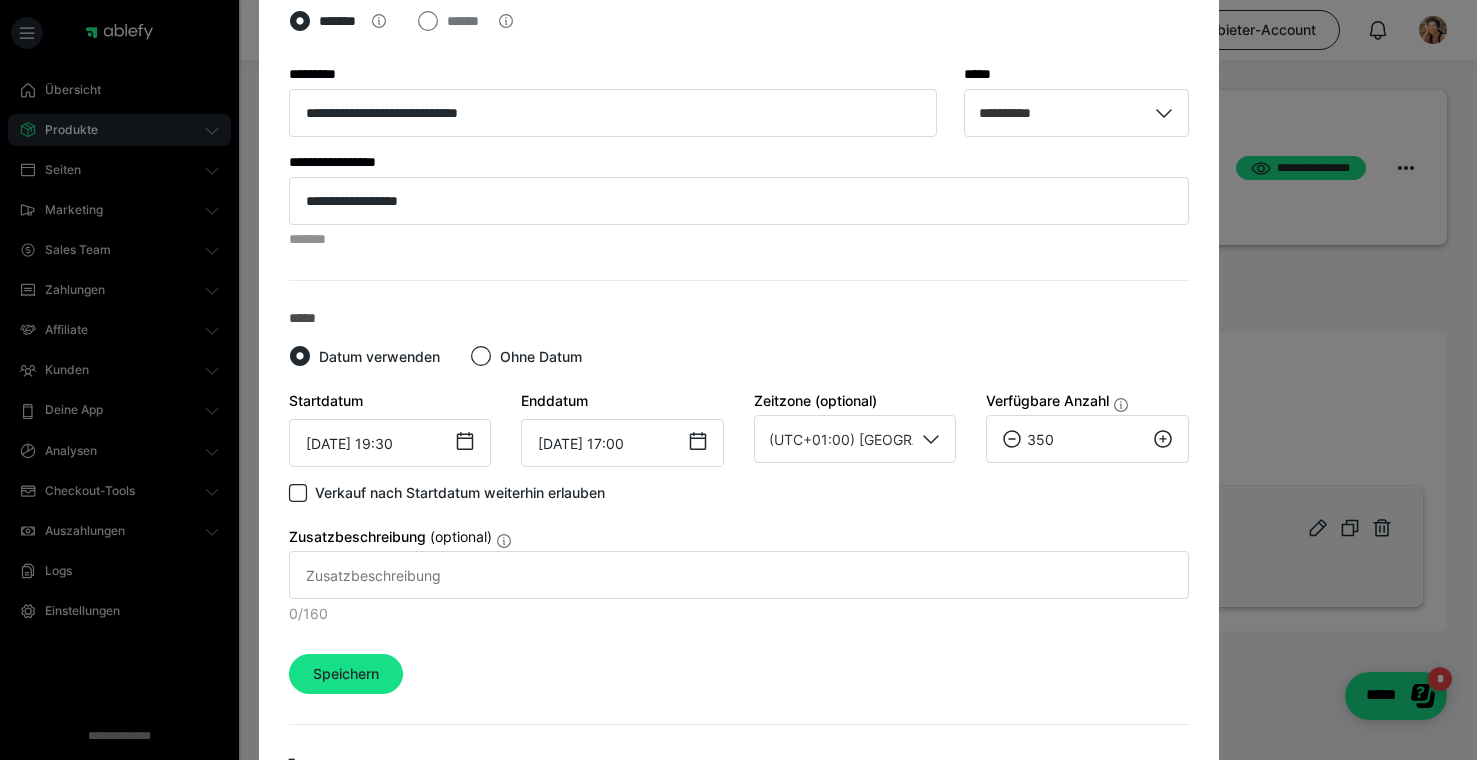 click on "Startdatum" at bounding box center [390, 400] 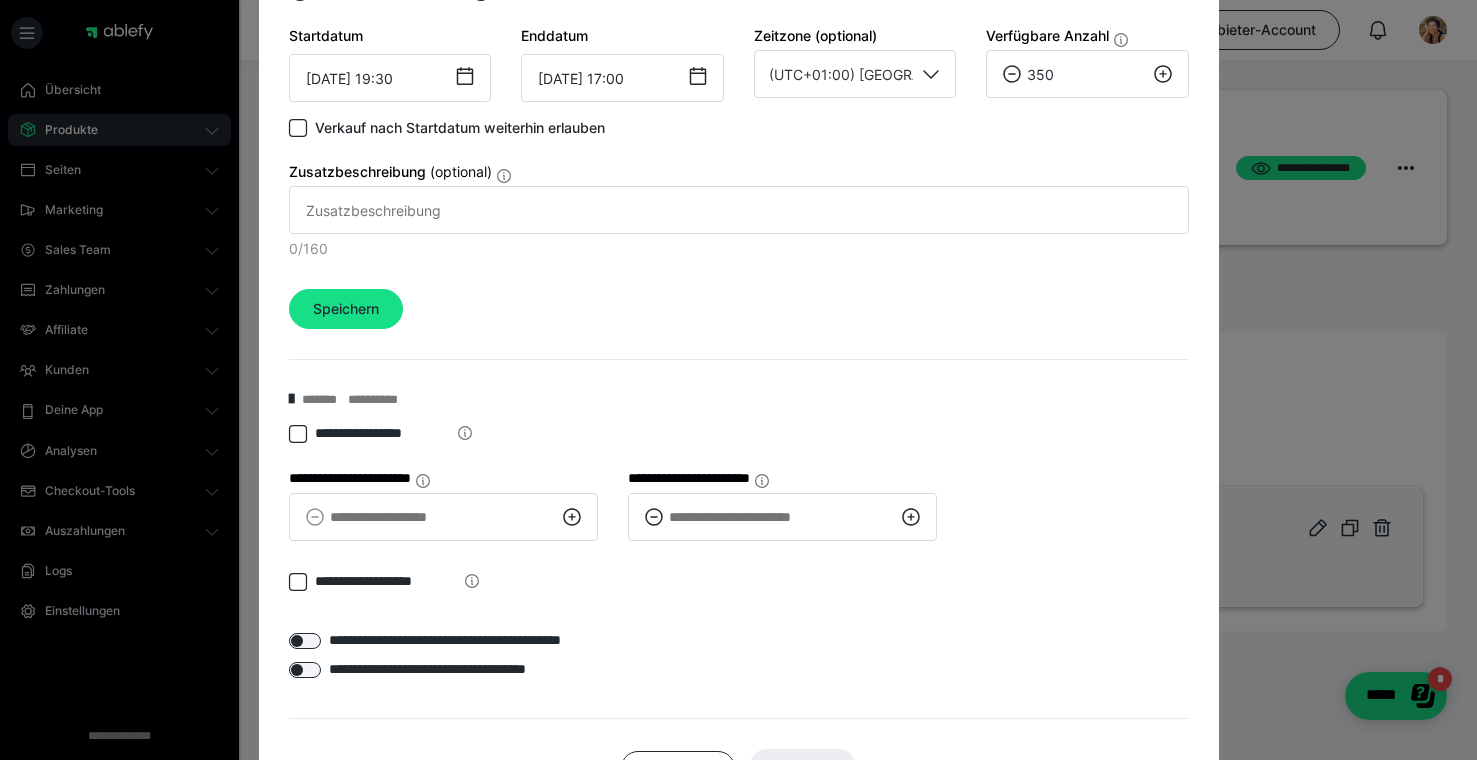 scroll, scrollTop: 1041, scrollLeft: 0, axis: vertical 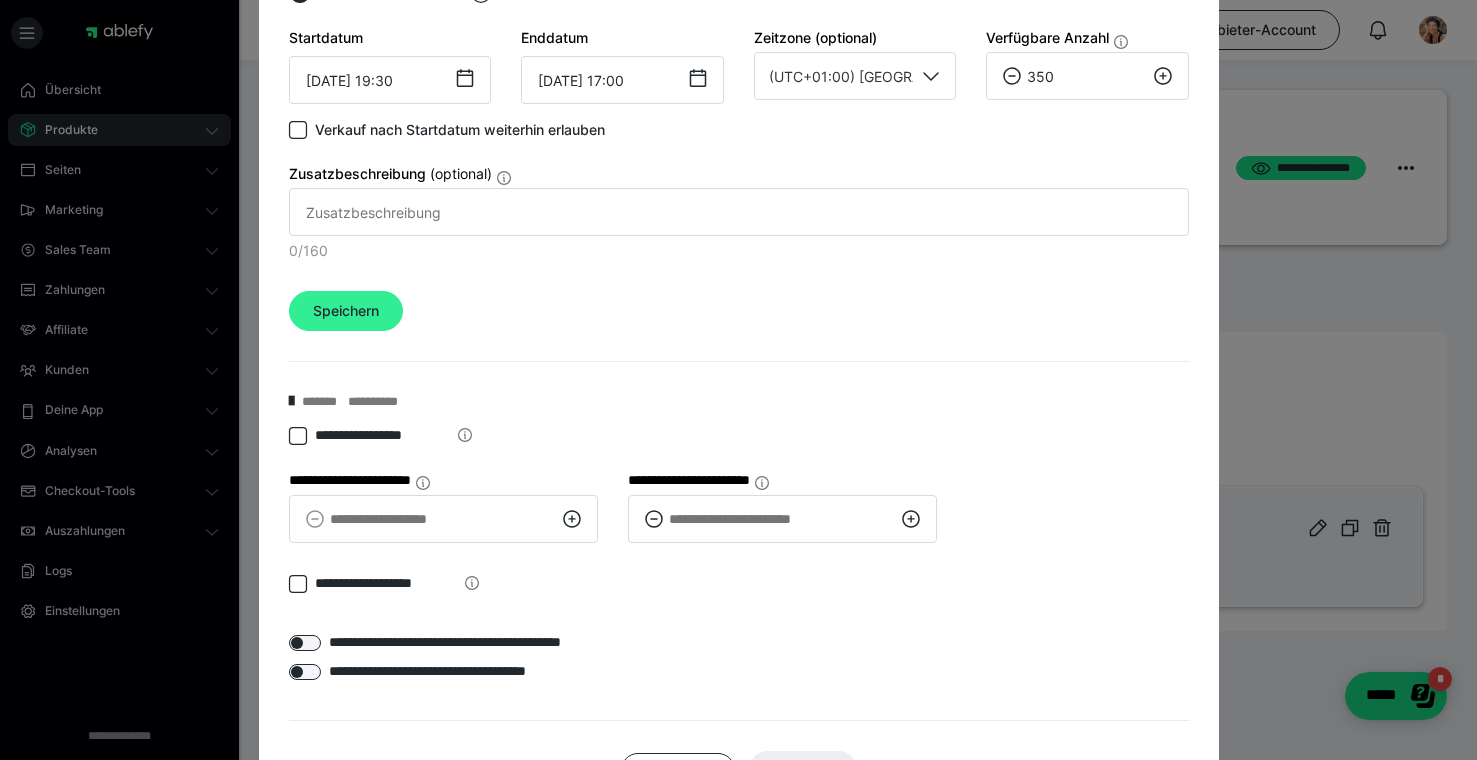 click on "Speichern" at bounding box center (346, 311) 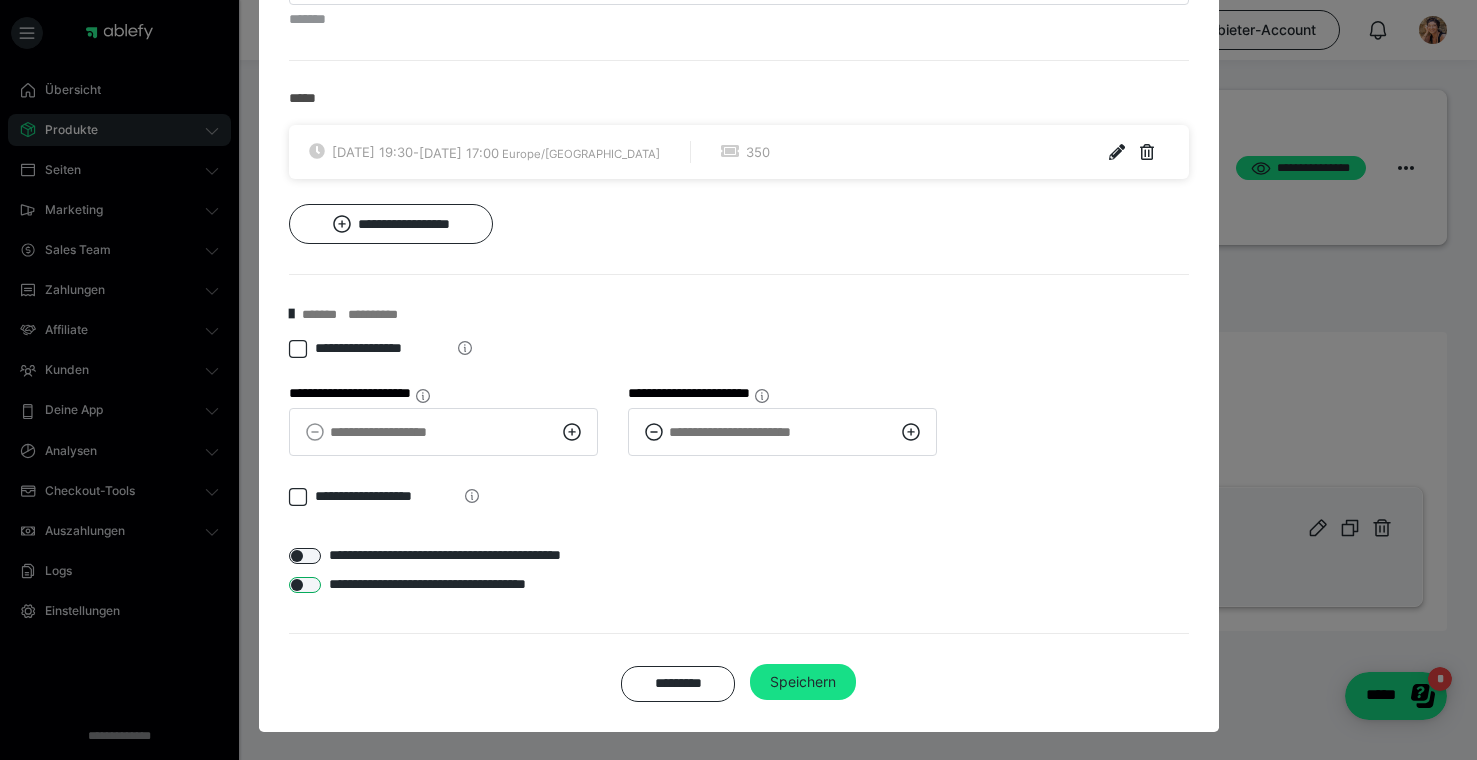 click at bounding box center (305, 585) 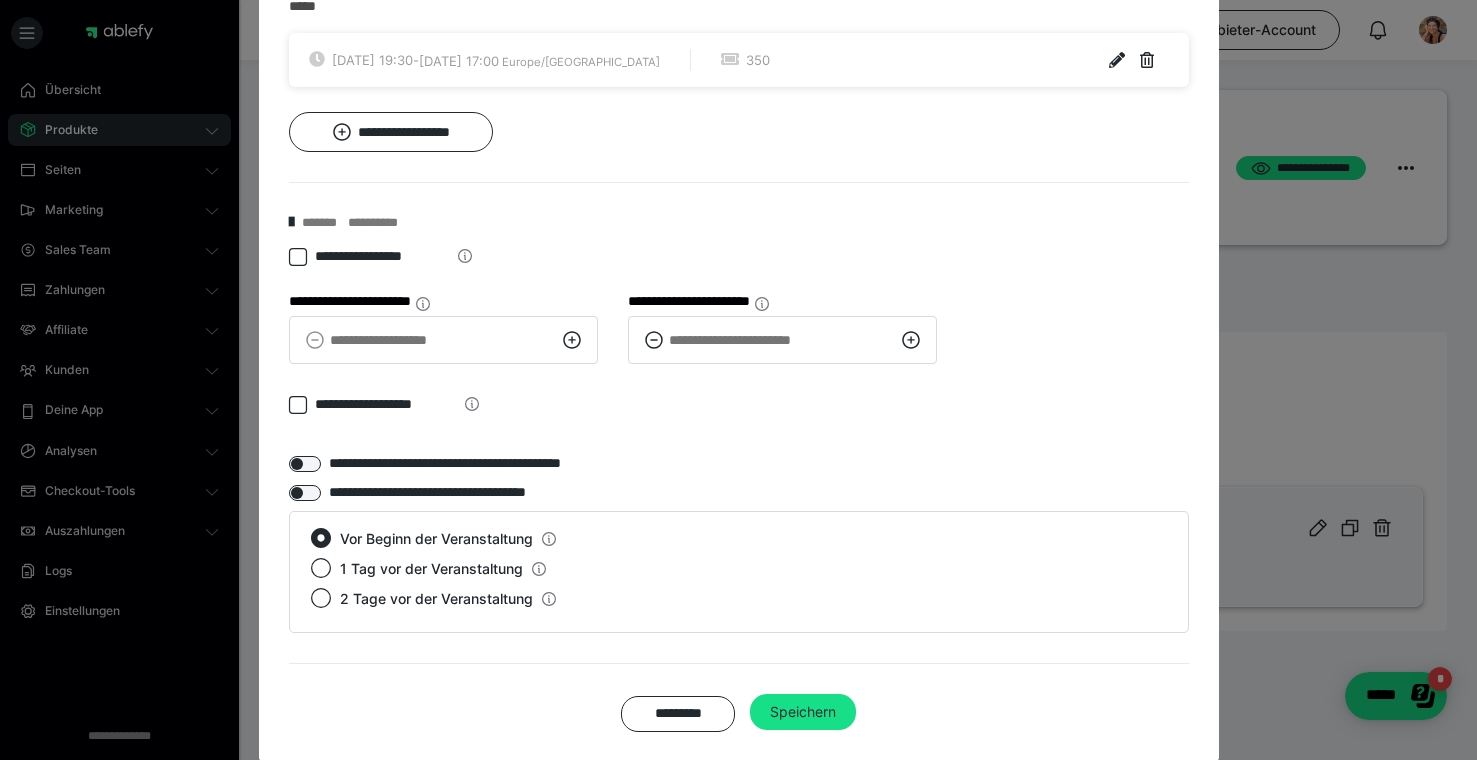 scroll, scrollTop: 1020, scrollLeft: 0, axis: vertical 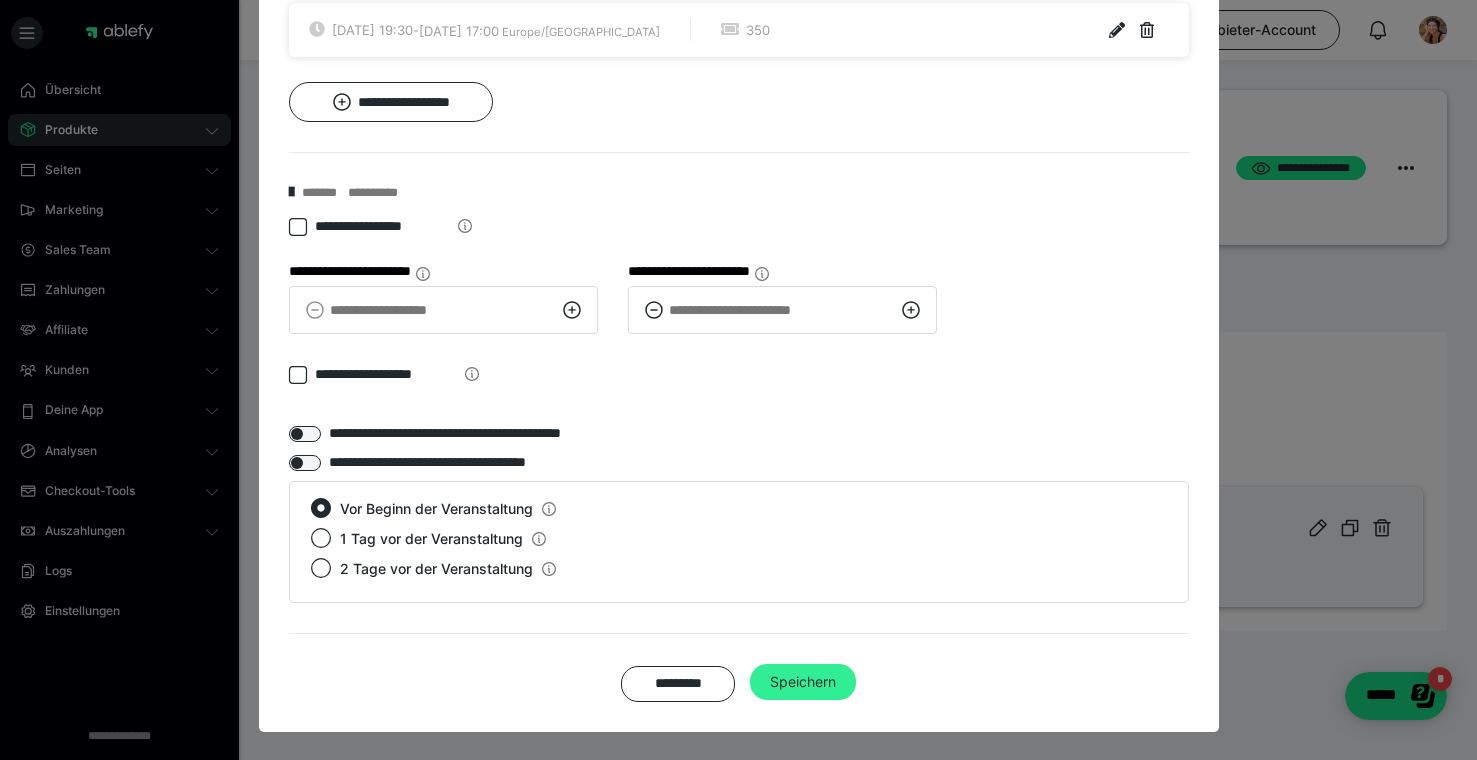 click on "Speichern" at bounding box center (803, 682) 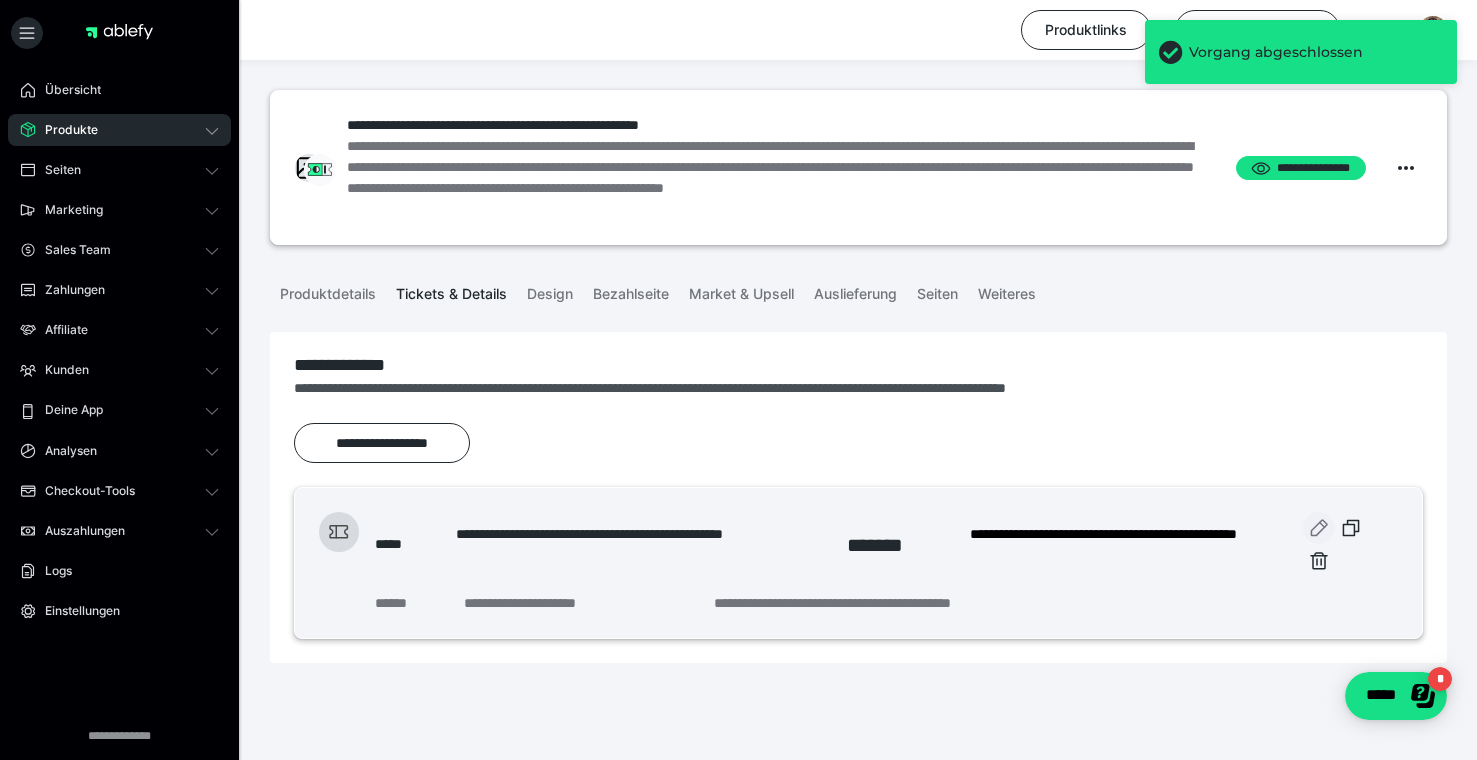 scroll, scrollTop: 26, scrollLeft: 0, axis: vertical 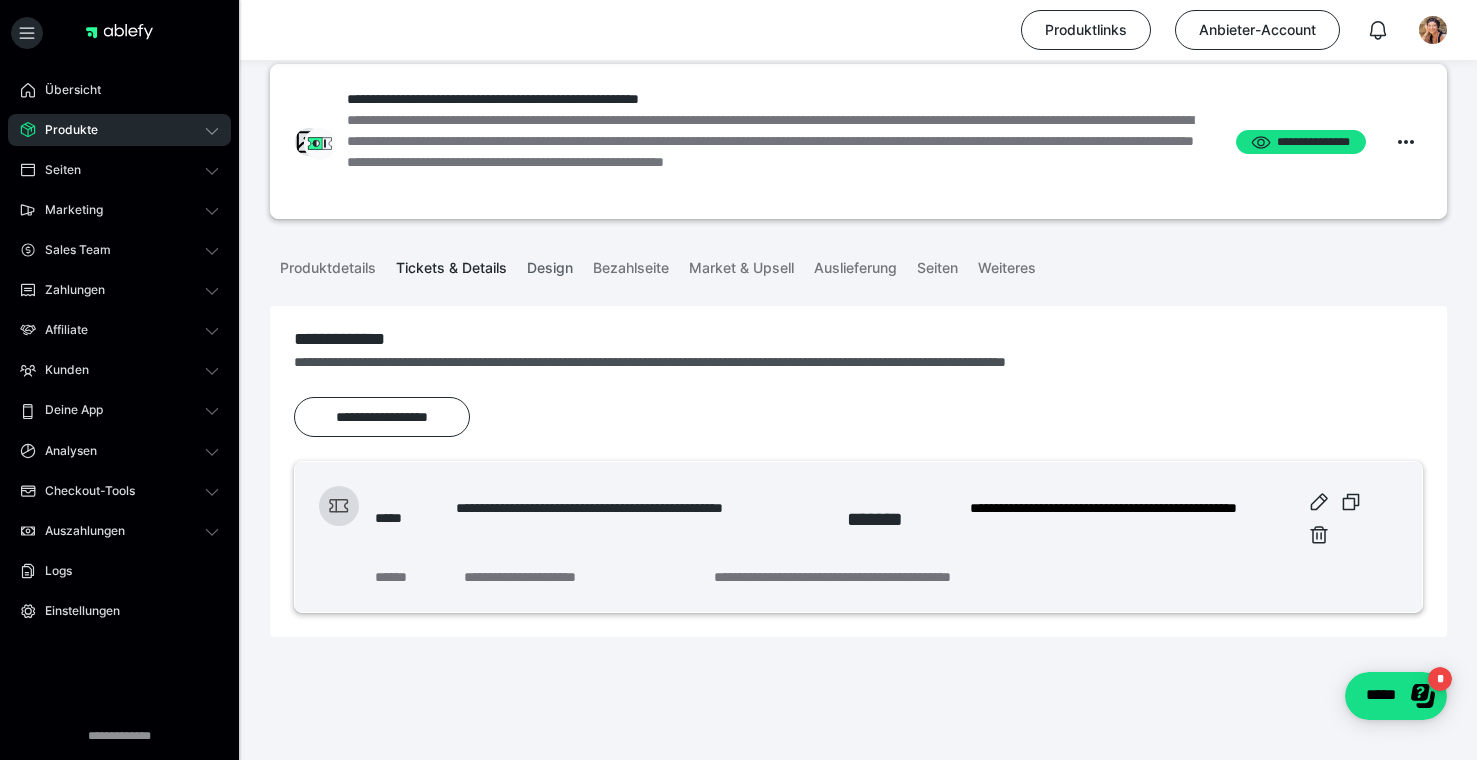 click on "Design" at bounding box center [550, 264] 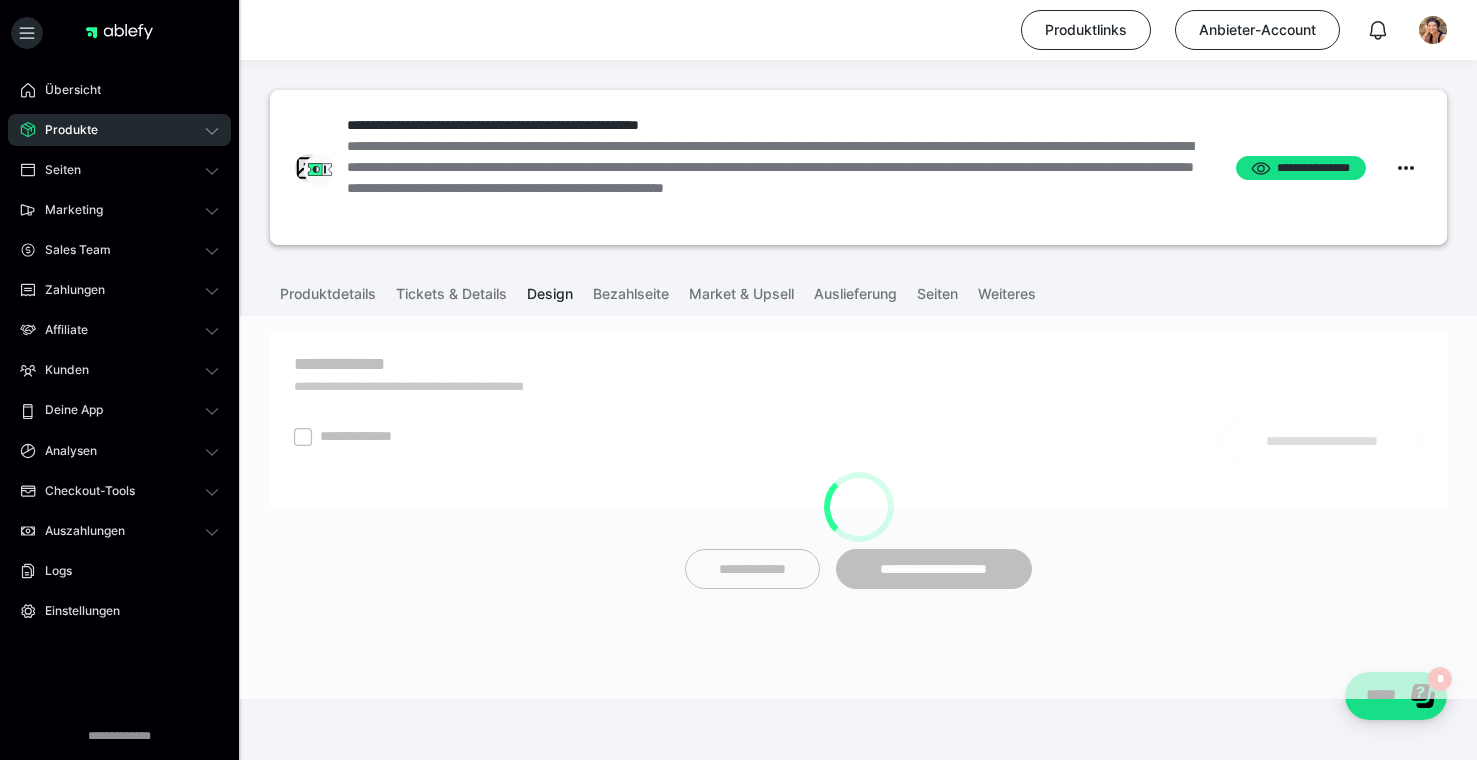 scroll, scrollTop: 0, scrollLeft: 0, axis: both 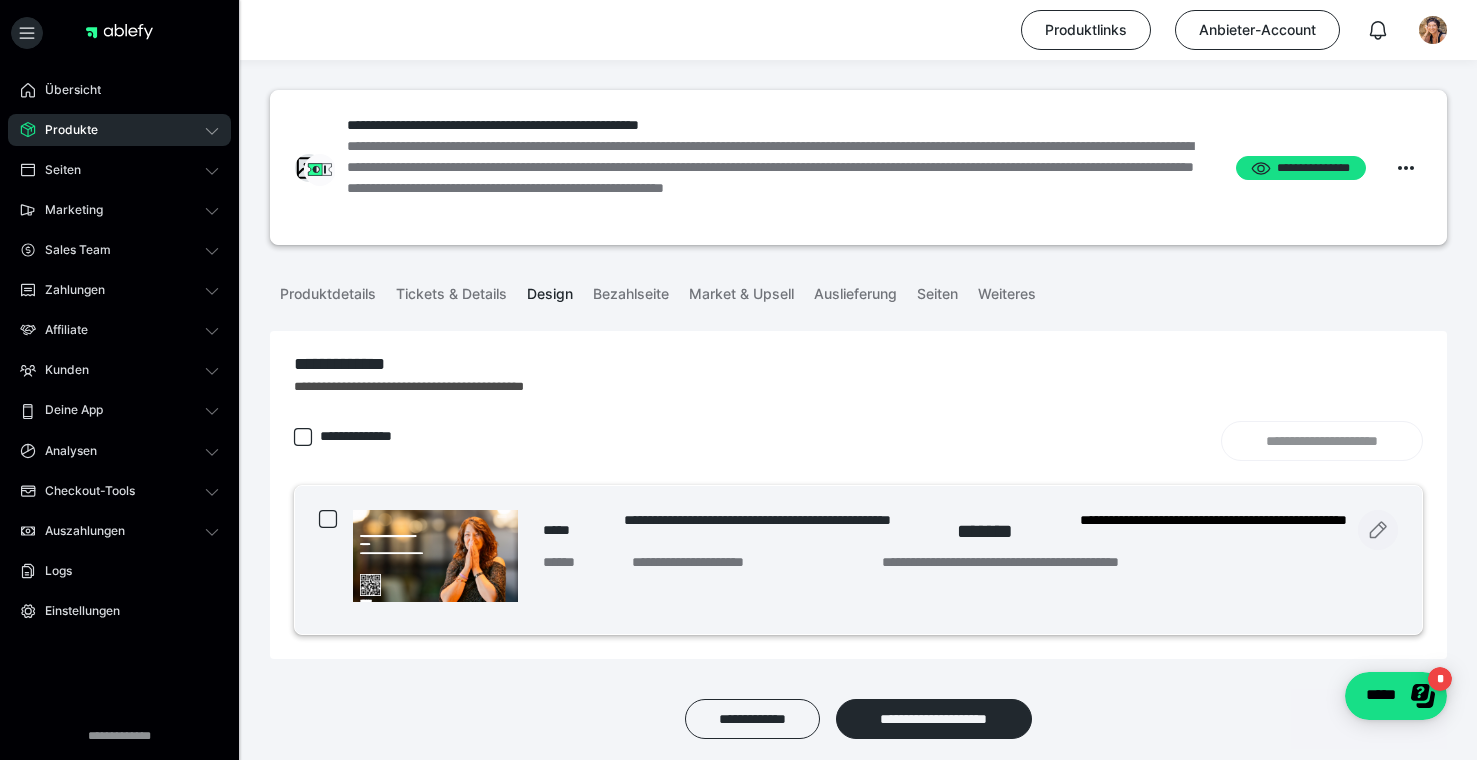 click 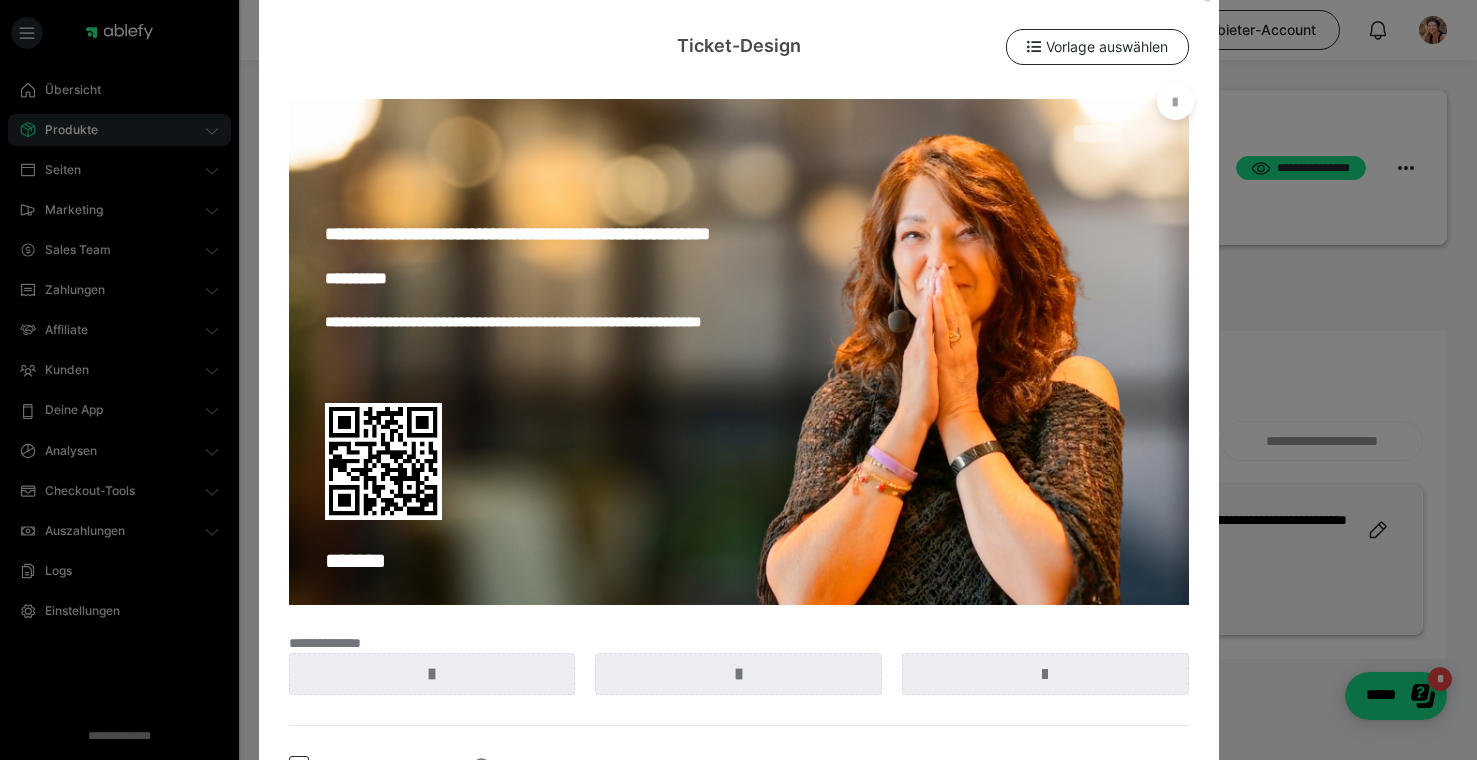 scroll, scrollTop: 0, scrollLeft: 0, axis: both 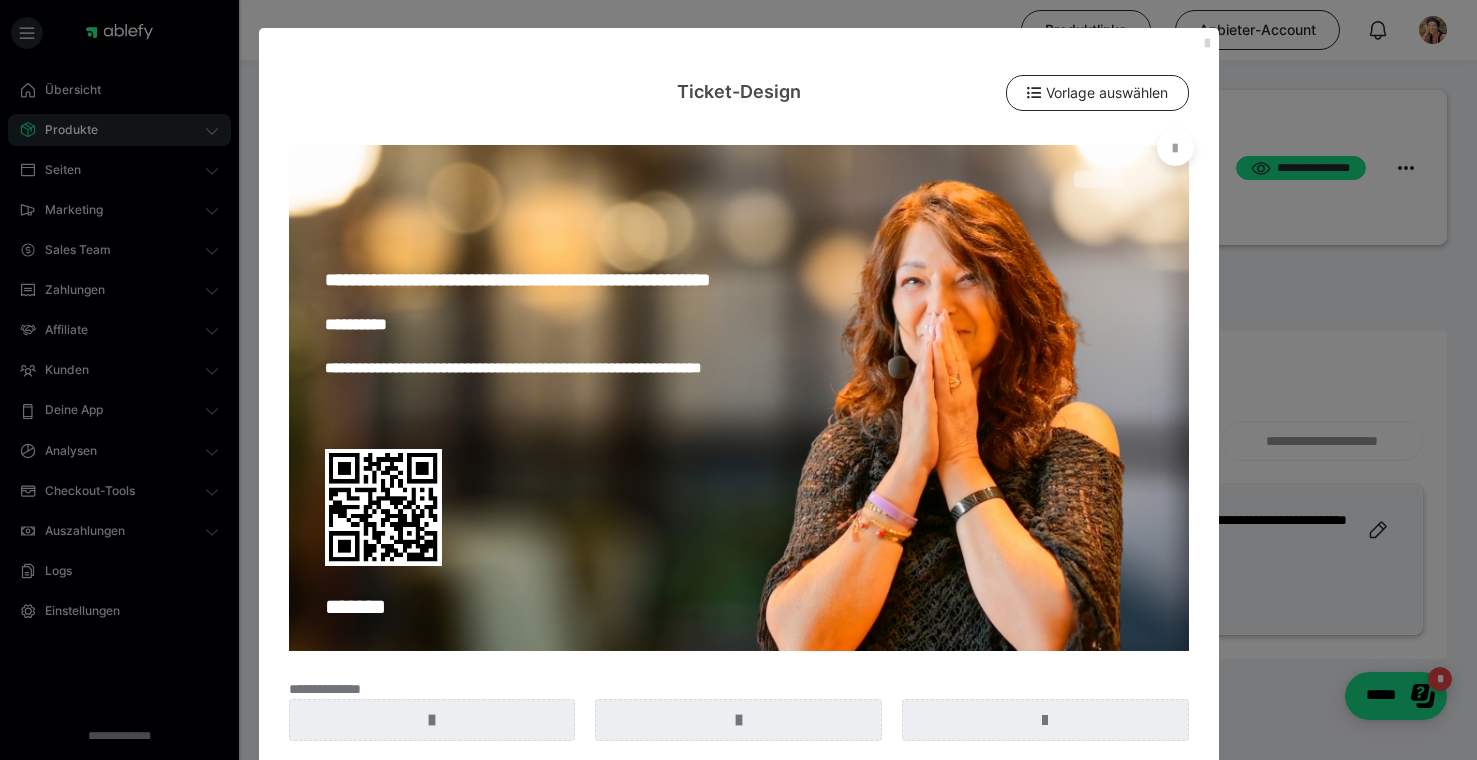click at bounding box center (1207, 44) 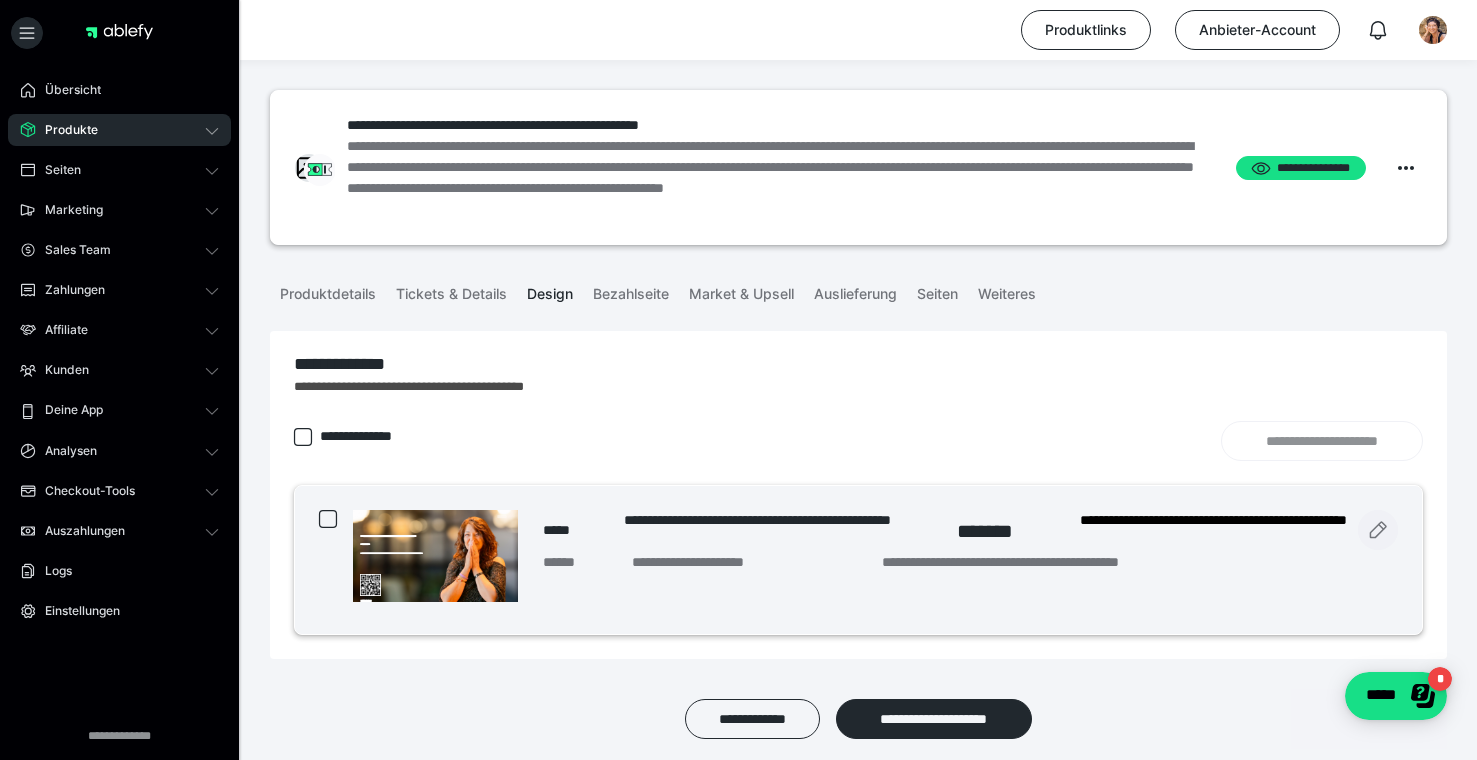 click 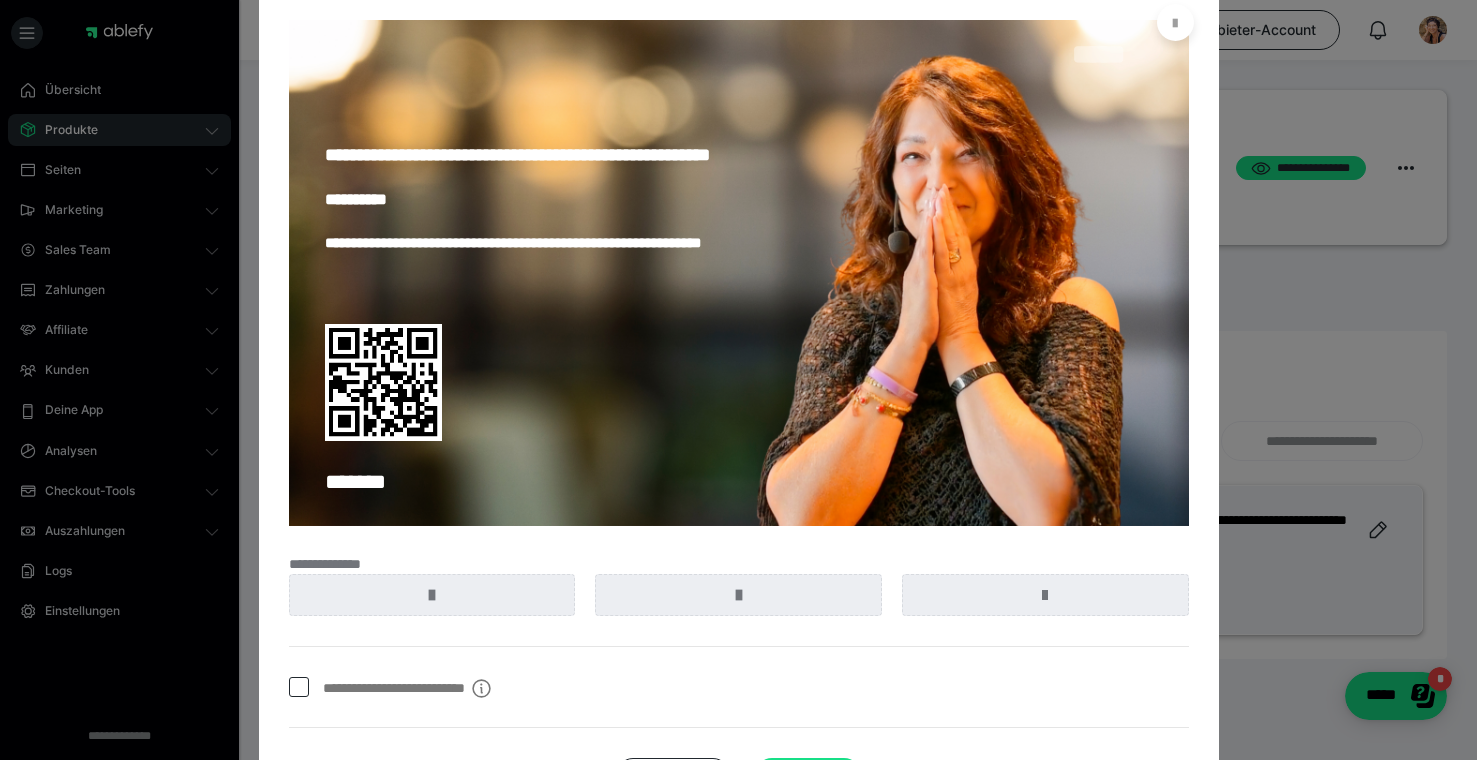 scroll, scrollTop: 0, scrollLeft: 0, axis: both 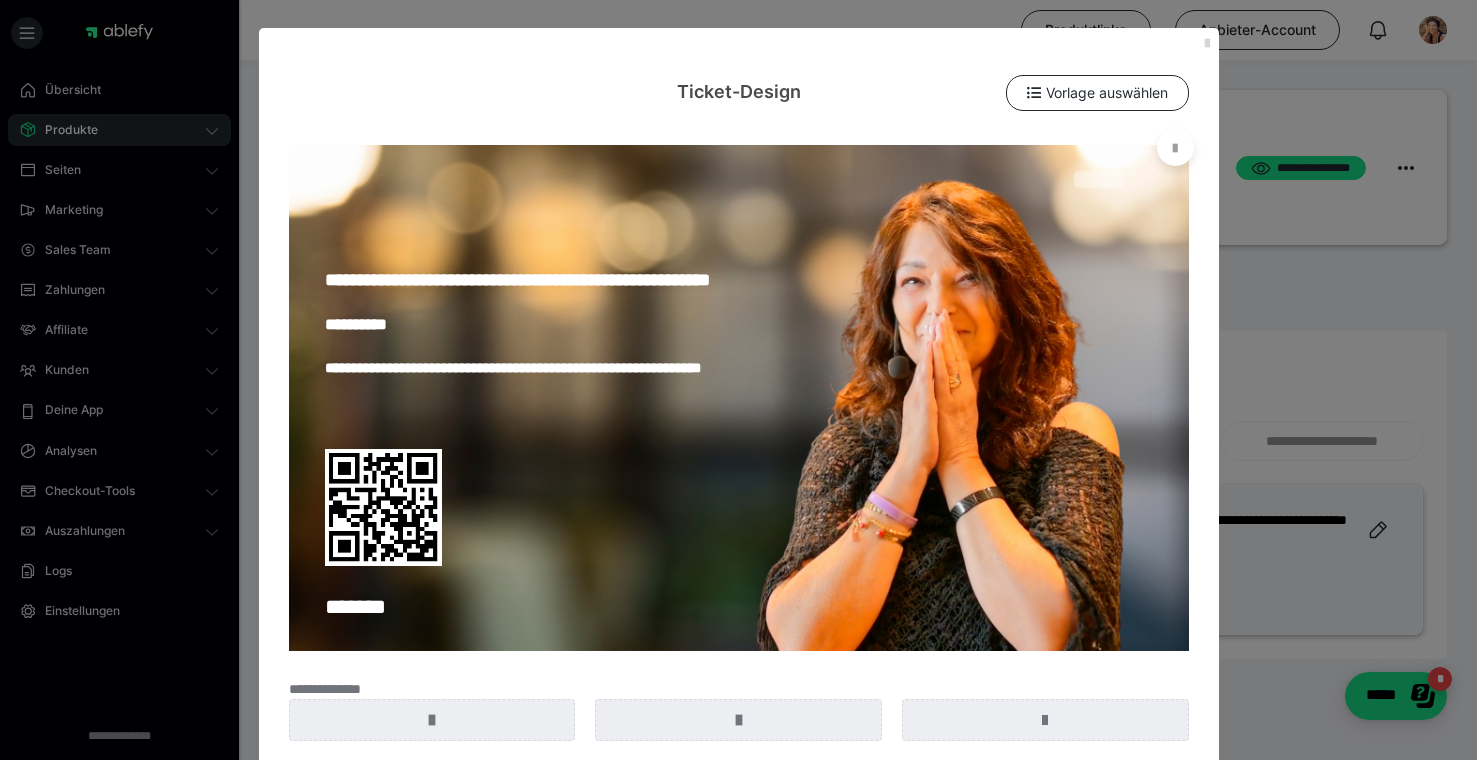 click at bounding box center (1207, 44) 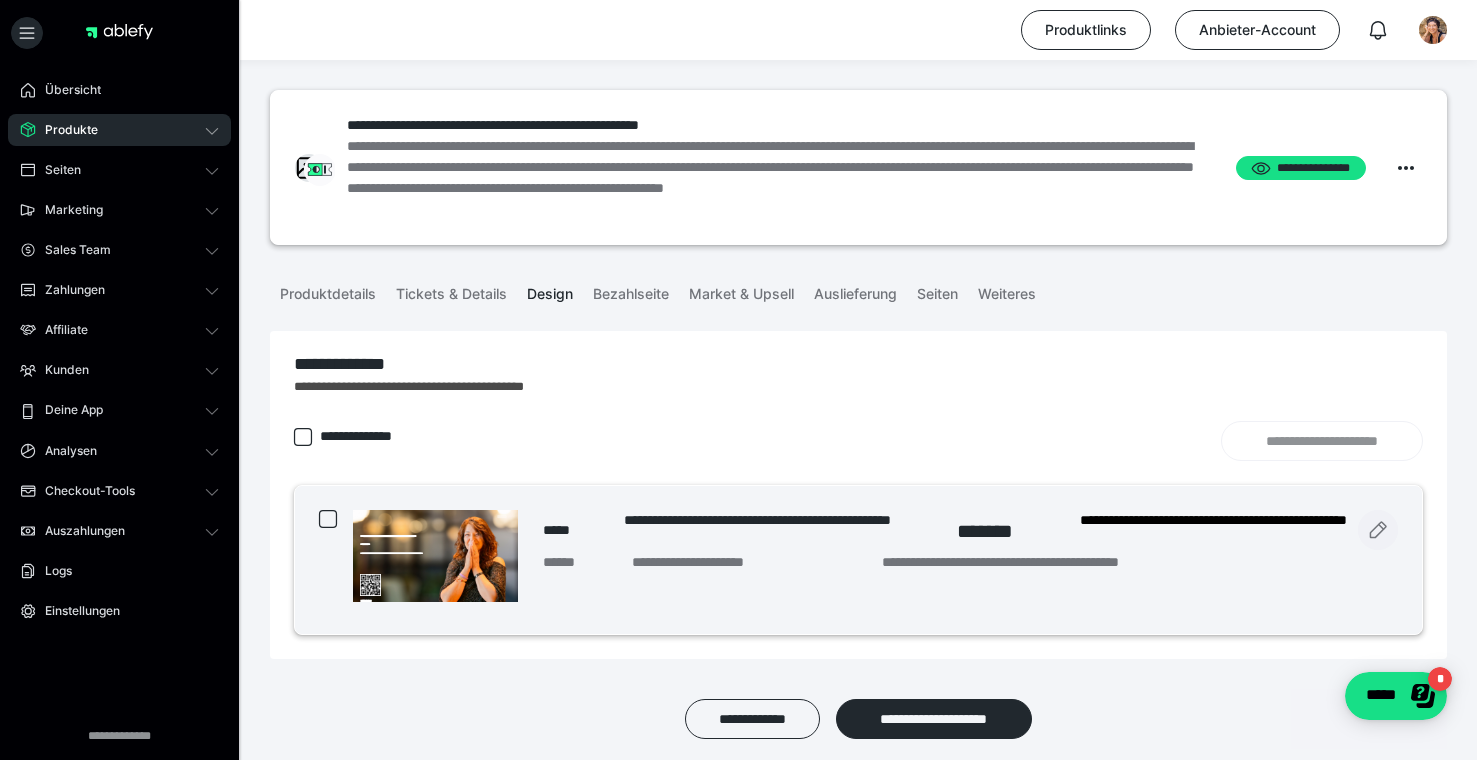 click 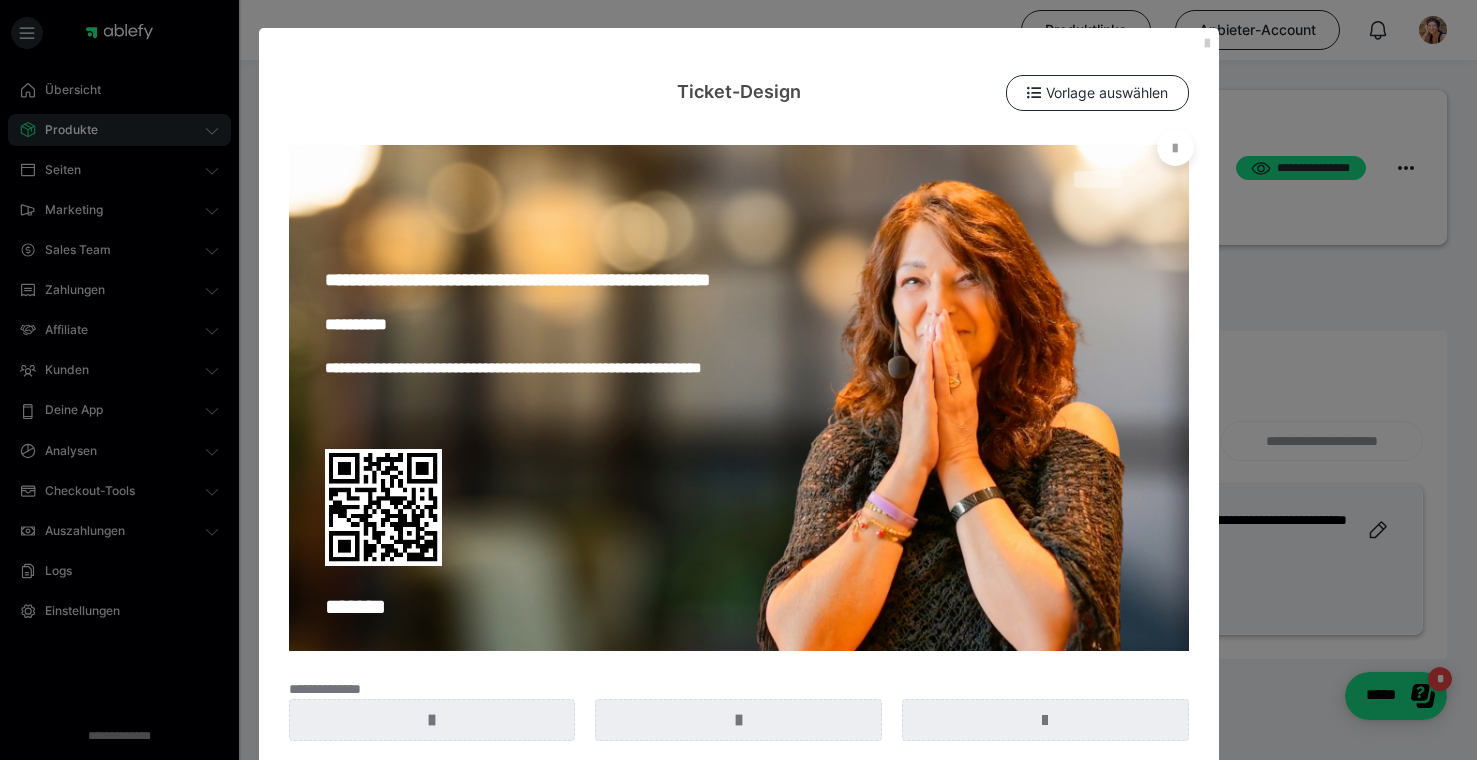 click at bounding box center [739, 398] 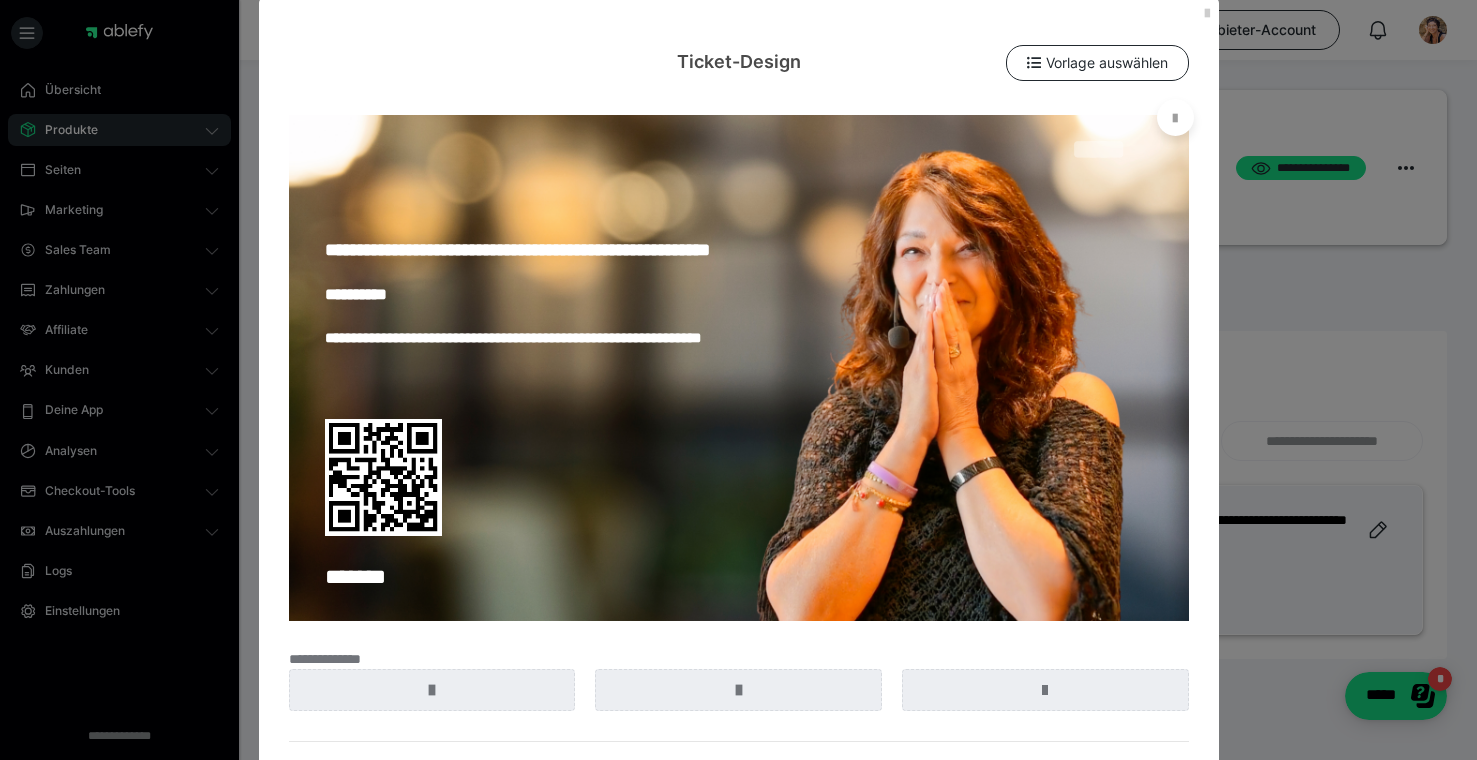 scroll, scrollTop: 0, scrollLeft: 0, axis: both 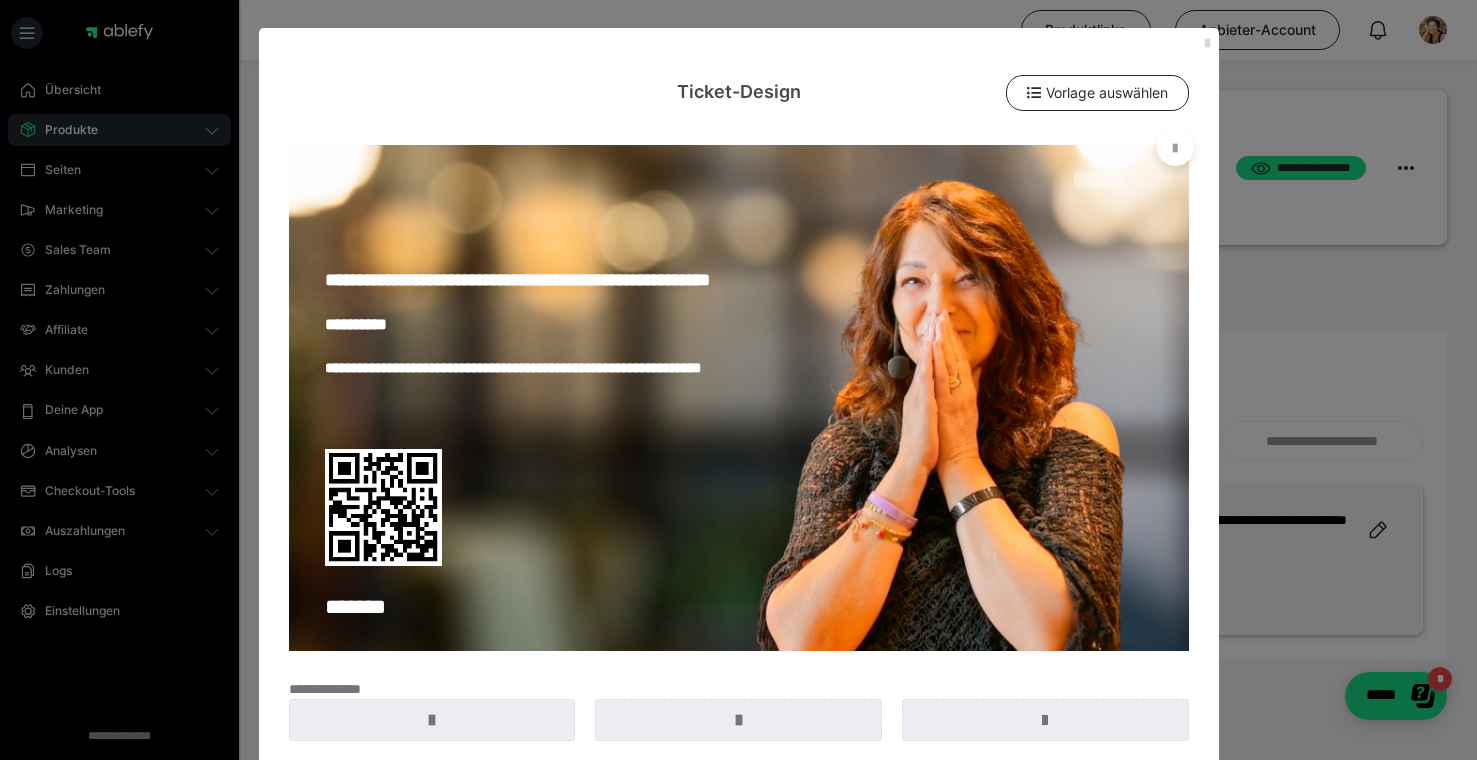 click at bounding box center (1207, 44) 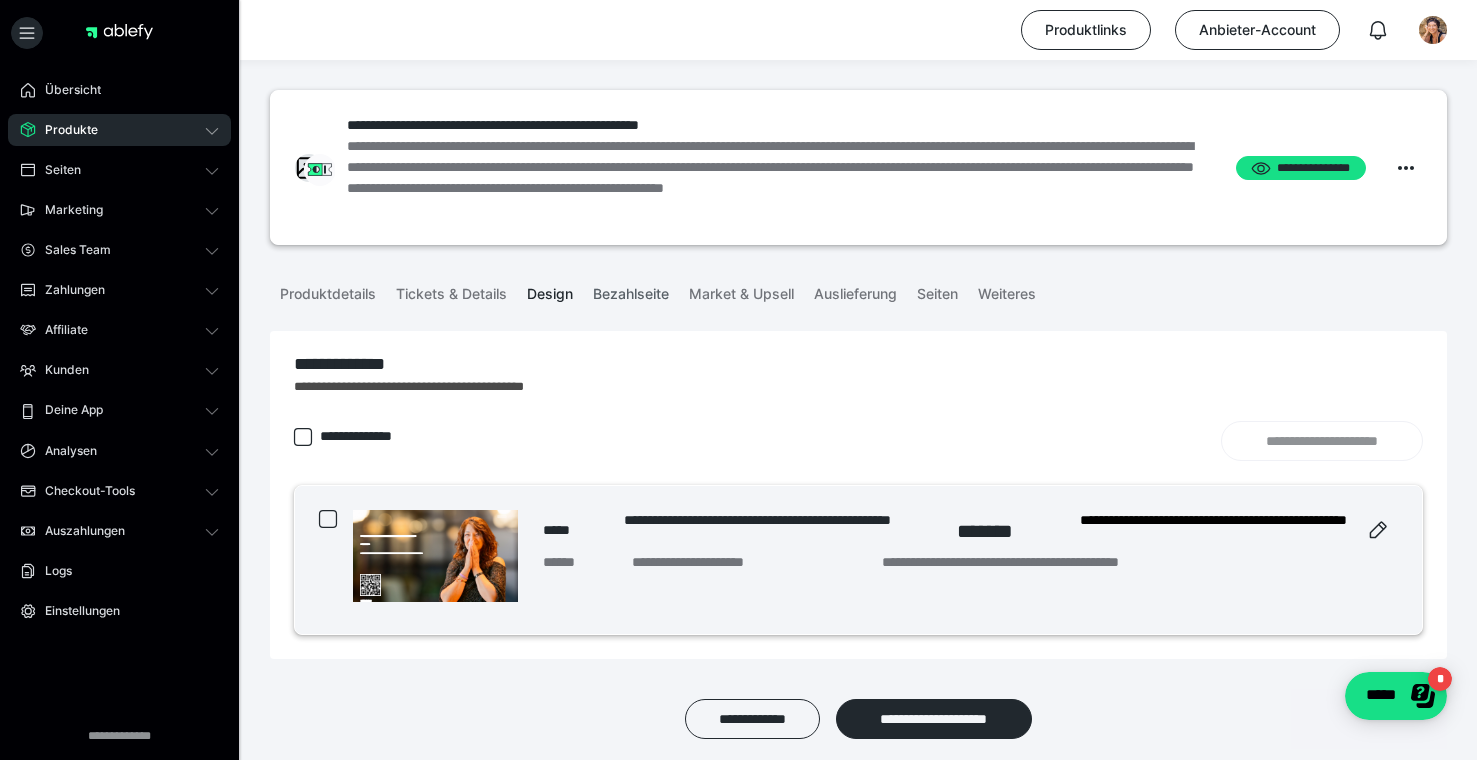 click on "Bezahlseite" at bounding box center (631, 290) 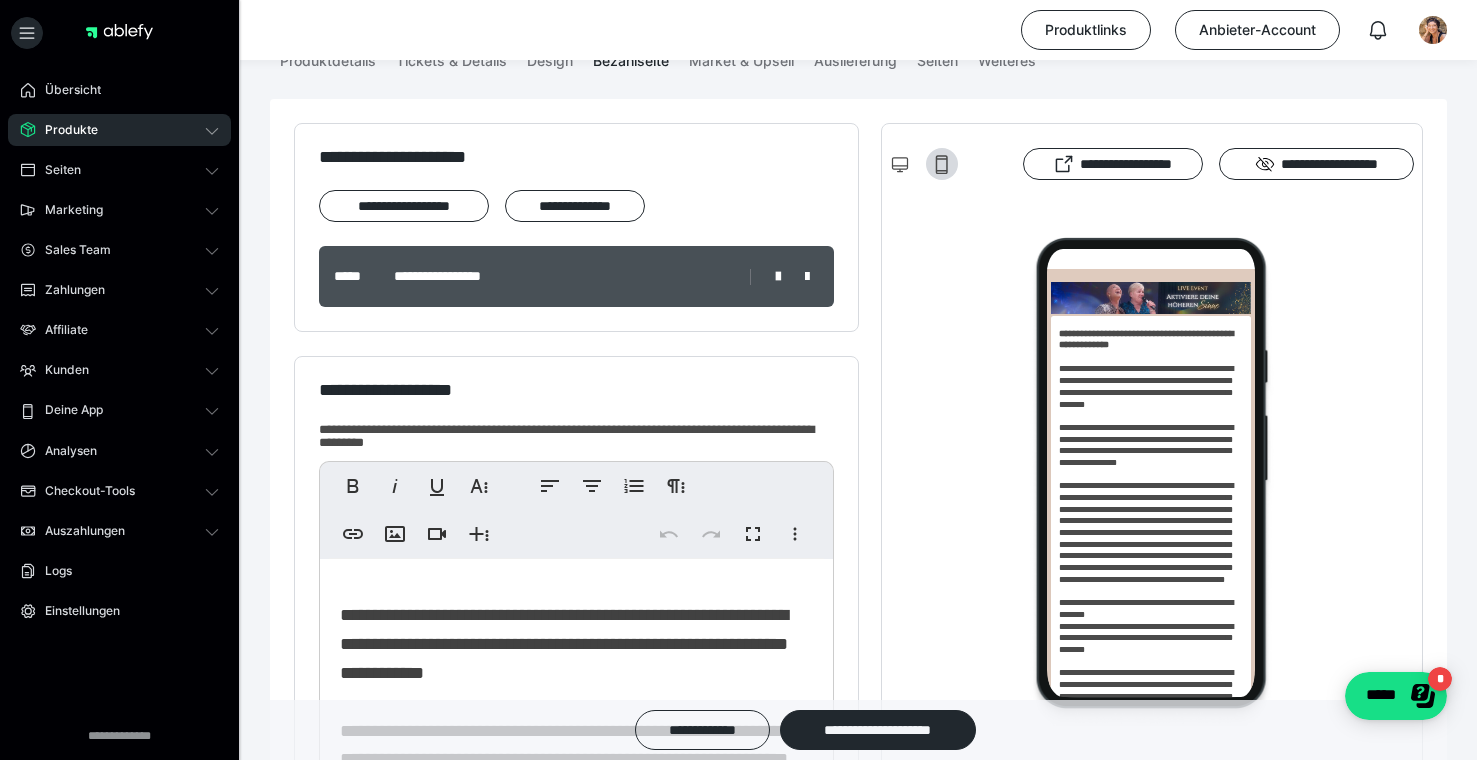 scroll, scrollTop: 0, scrollLeft: 0, axis: both 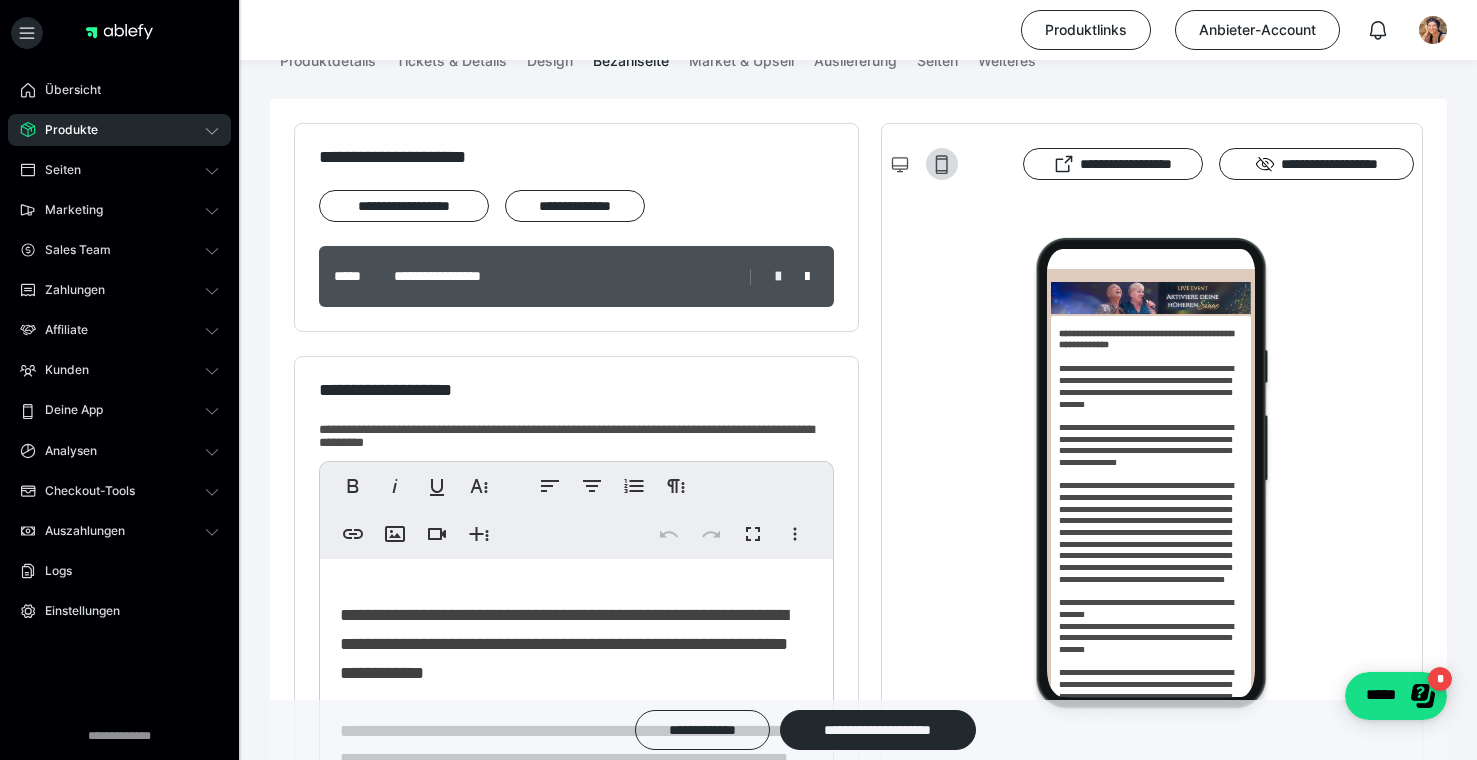 click at bounding box center (778, 277) 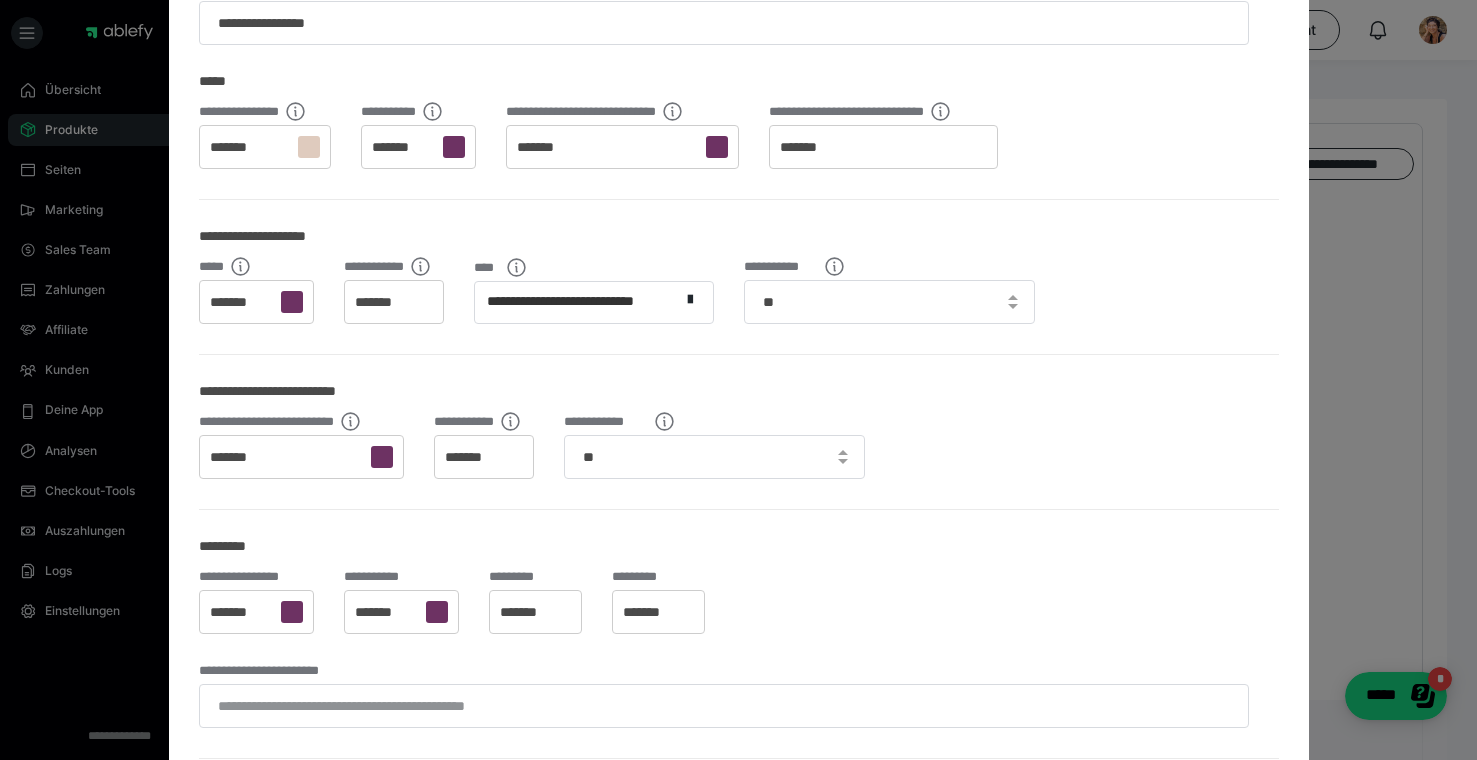 scroll, scrollTop: 0, scrollLeft: 0, axis: both 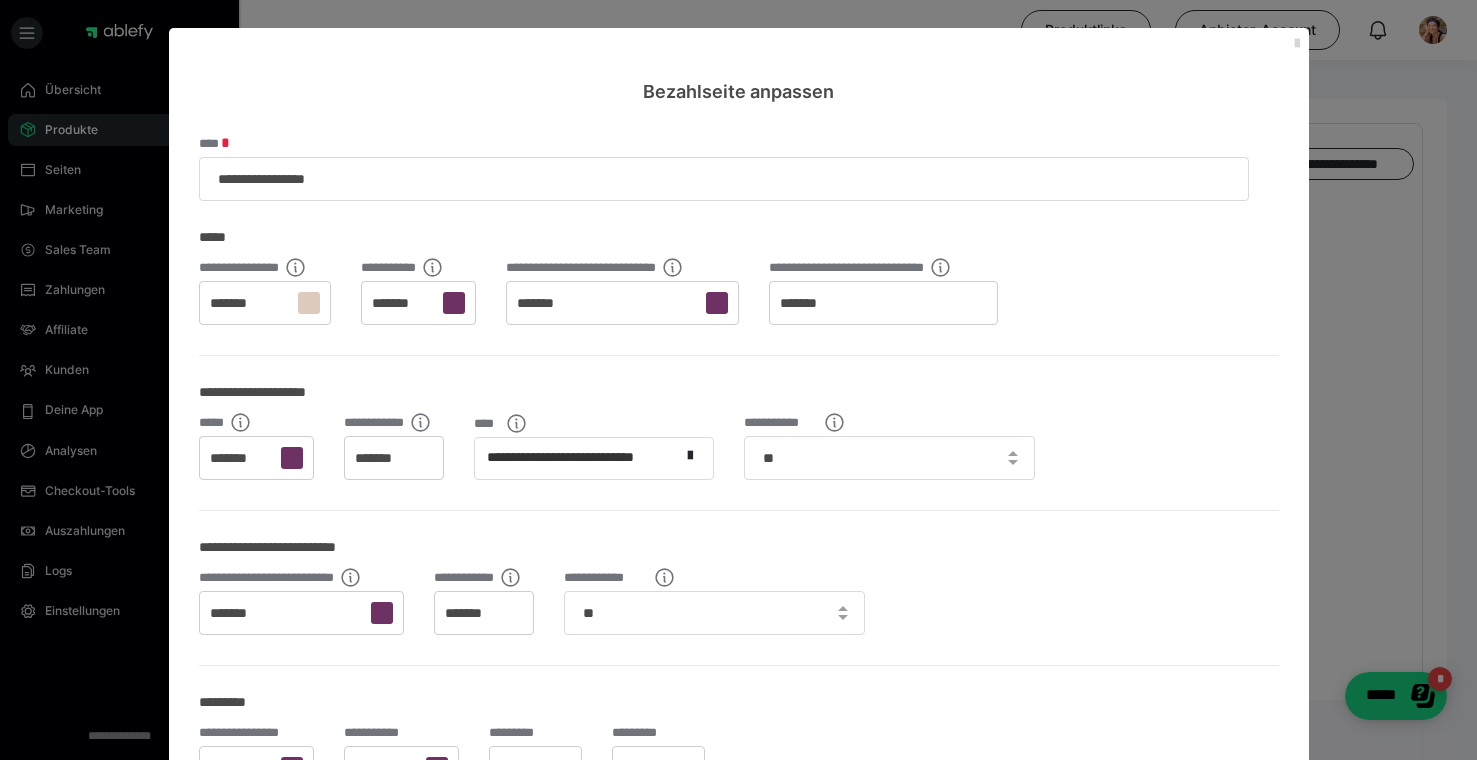 click at bounding box center [1297, 44] 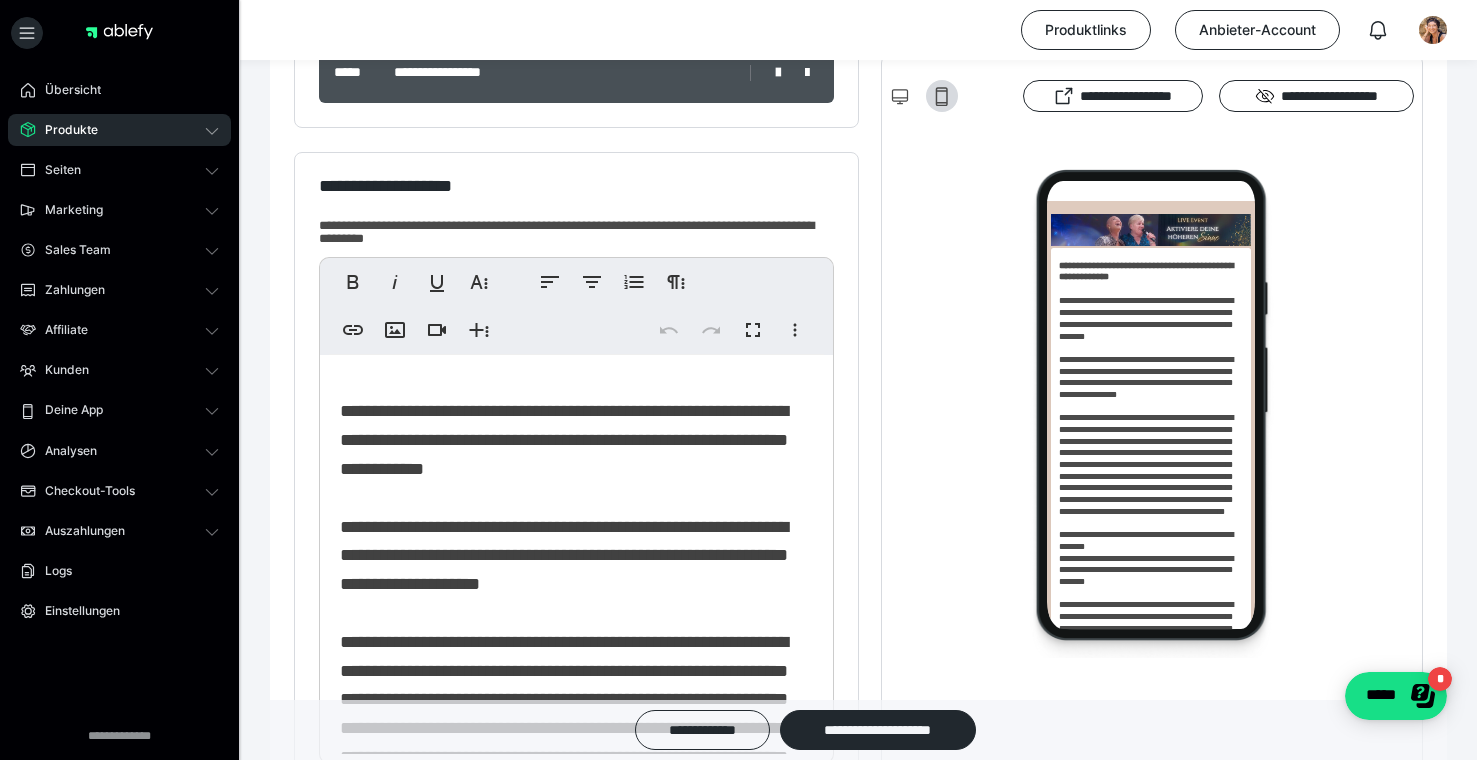 scroll, scrollTop: 440, scrollLeft: 0, axis: vertical 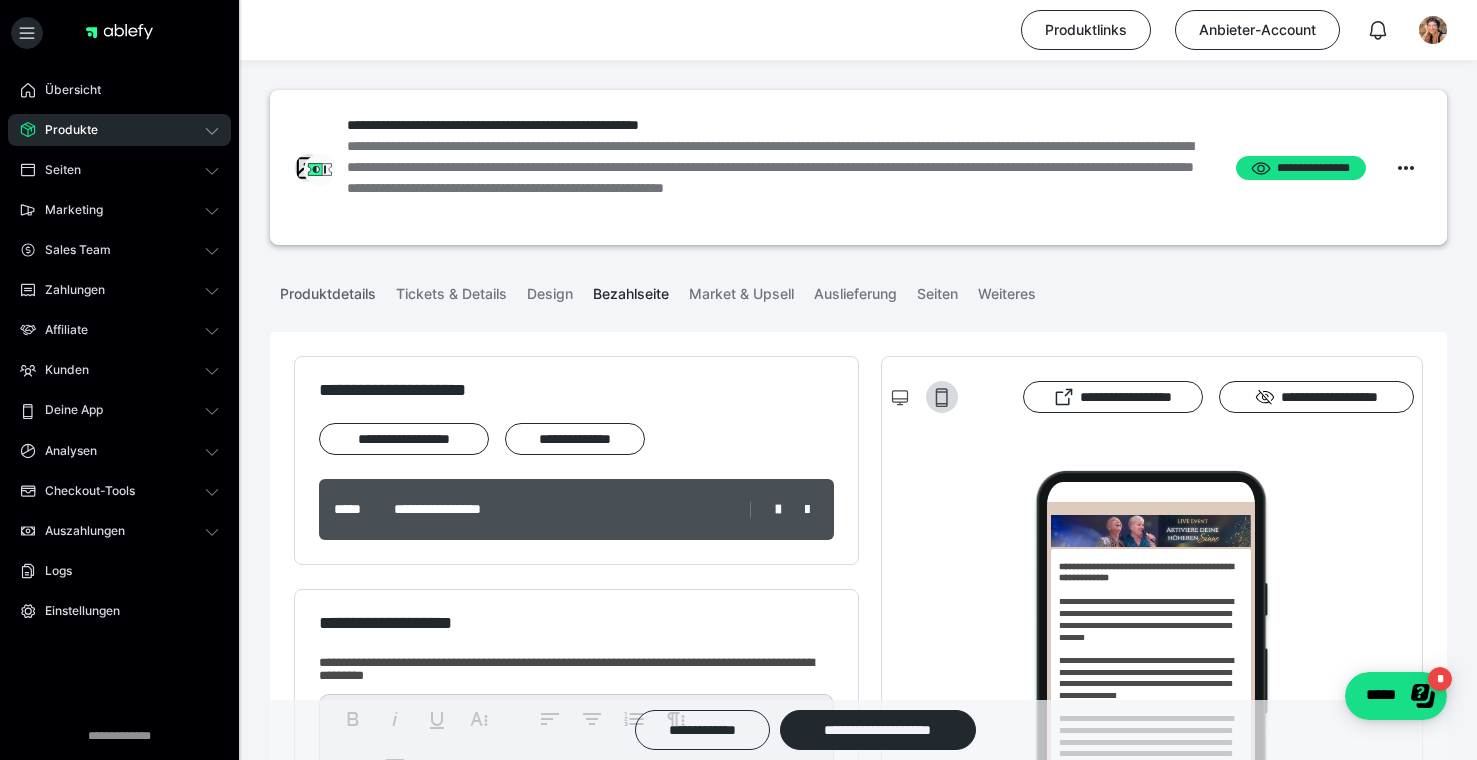 click on "Produktdetails" at bounding box center [328, 290] 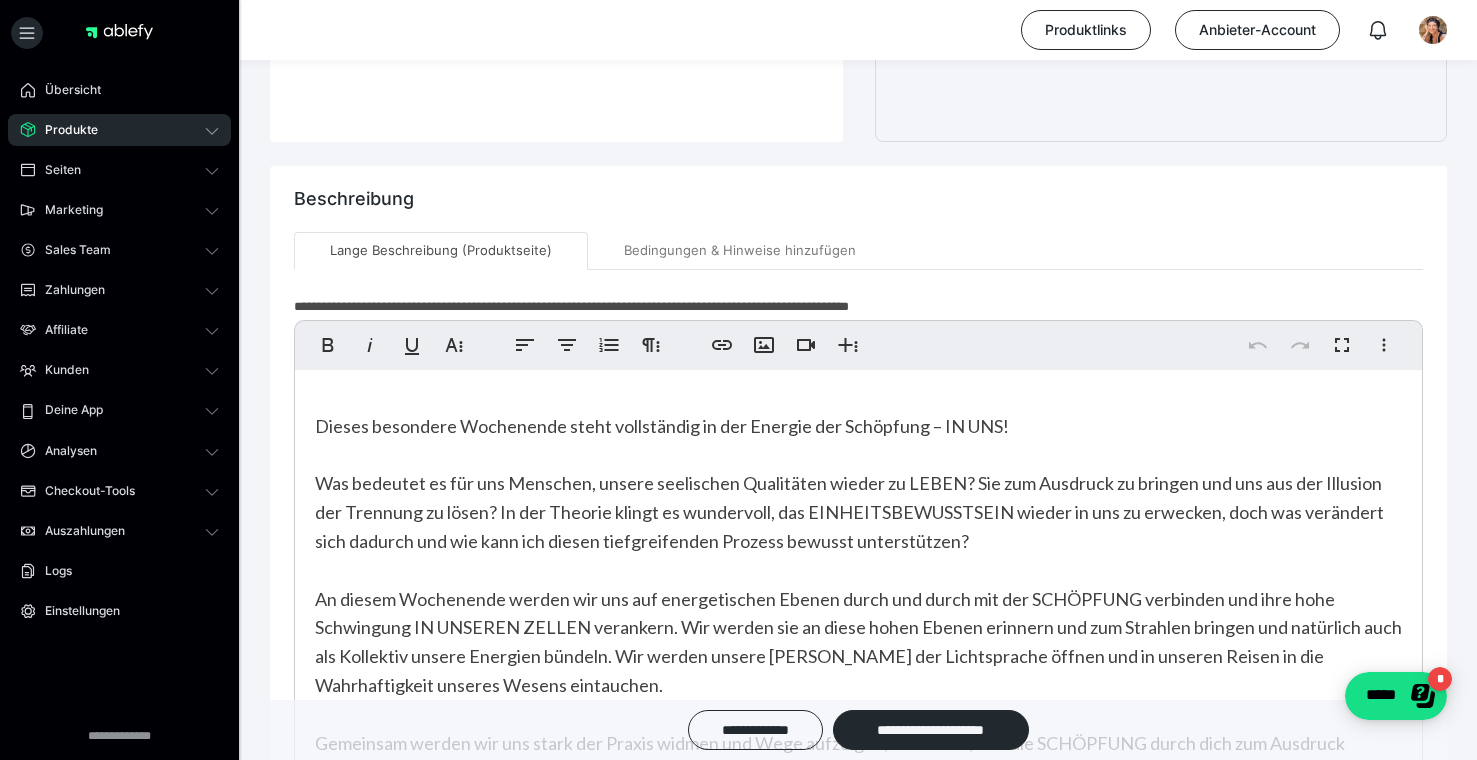scroll, scrollTop: 961, scrollLeft: 0, axis: vertical 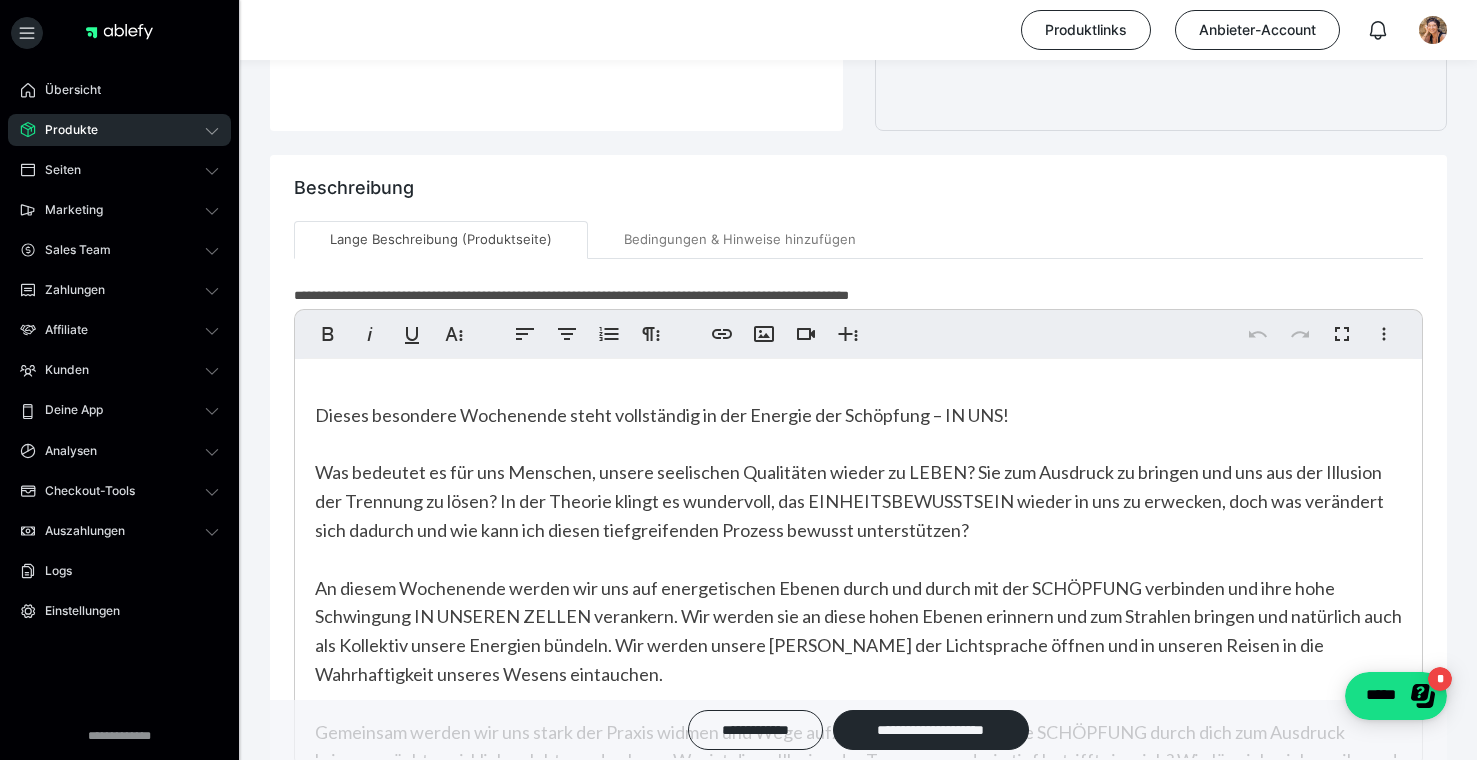click on "Dieses besondere Wochenende steht vollständig in der Energie der Schöpfung – IN UNS!" at bounding box center (662, 415) 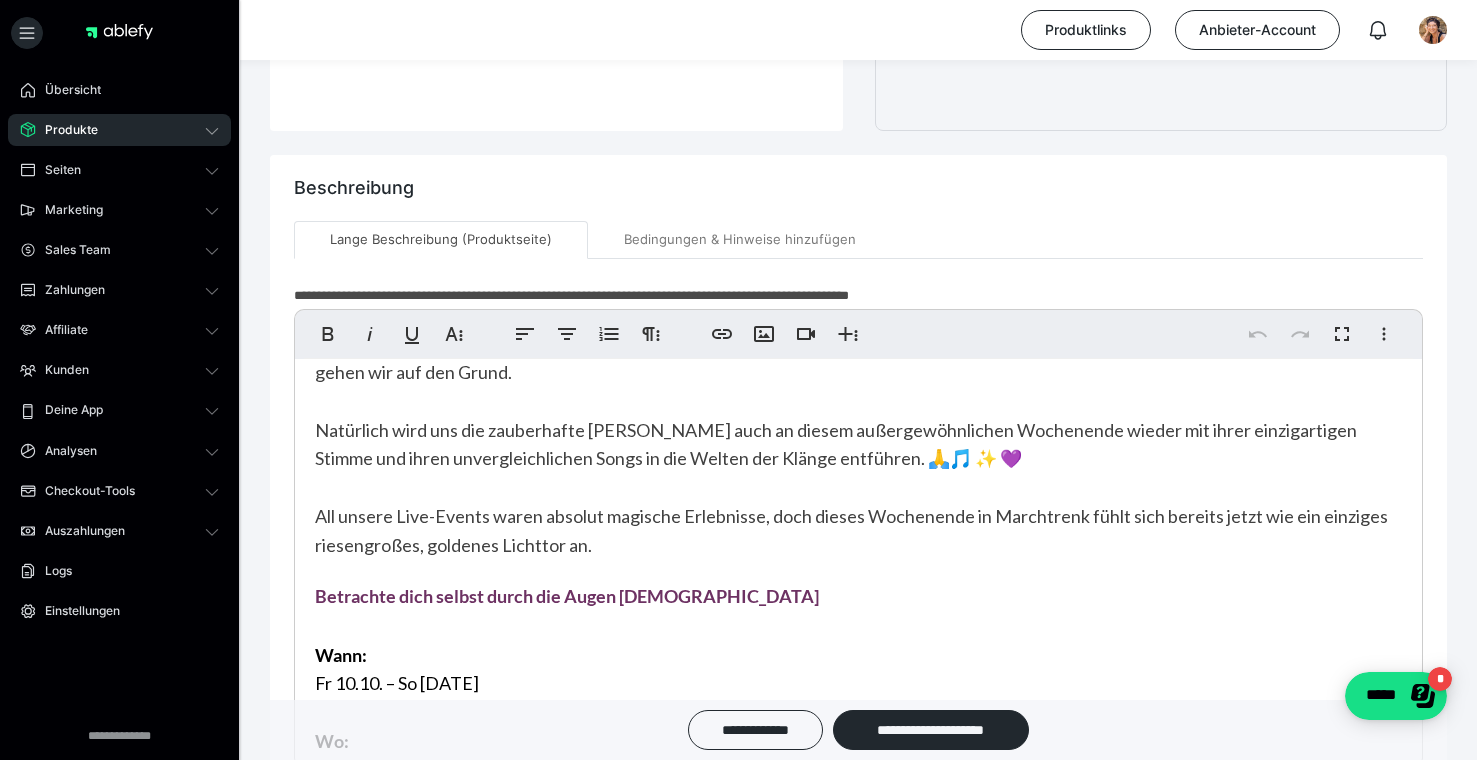 scroll, scrollTop: 481, scrollLeft: 0, axis: vertical 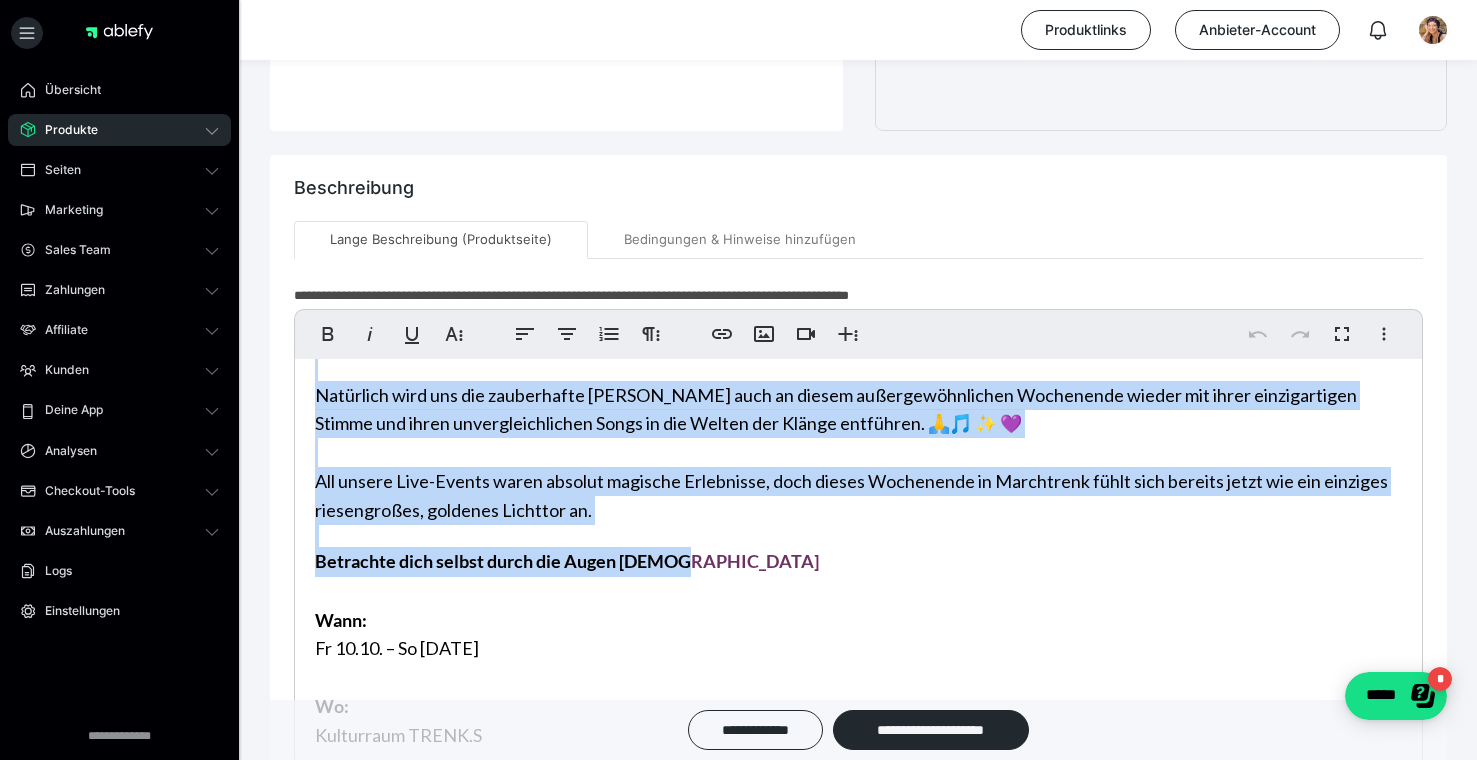 click on "Dieses besondere Wochenende steht vollständig in der Energie der Schöpfung – IN UNS! Was bedeutet es für uns Menschen, unsere seelischen Qualitäten wieder zu LEBEN? Sie zum Ausdruck zu bringen und uns aus der Illusion der Trennung zu lösen? In der Theorie klingt es wundervoll, das EINHEITSBEWUSSTSEIN wieder in uns zu erwecken, doch was verändert sich dadurch und wie kann ich diesen tiefgreifenden Prozess bewusst unterstützen? An diesem Wochenende werden wir uns auf energetischen Ebenen durch und durch mit der SCHÖPFUNG verbinden und ihre hohe Schwingung IN UNSEREN ZELLEN verankern. Wir werden sie an diese hohen Ebenen erinnern und zum Strahlen bringen und natürlich auch als Kollektiv unsere Energien bündeln. Wir werden unsere [PERSON_NAME] der Lichtsprache öffnen und in unseren Reisen in die Wahrhaftigkeit unseres Wesens eintauchen. Betrachte dich selbst durch die Augen [DEMOGRAPHIC_DATA] [PERSON_NAME]:   Fr 10.10. – So [DATE] Wo:    Kulturraum [PERSON_NAME].[STREET_ADDRESS]" at bounding box center (858, 465) 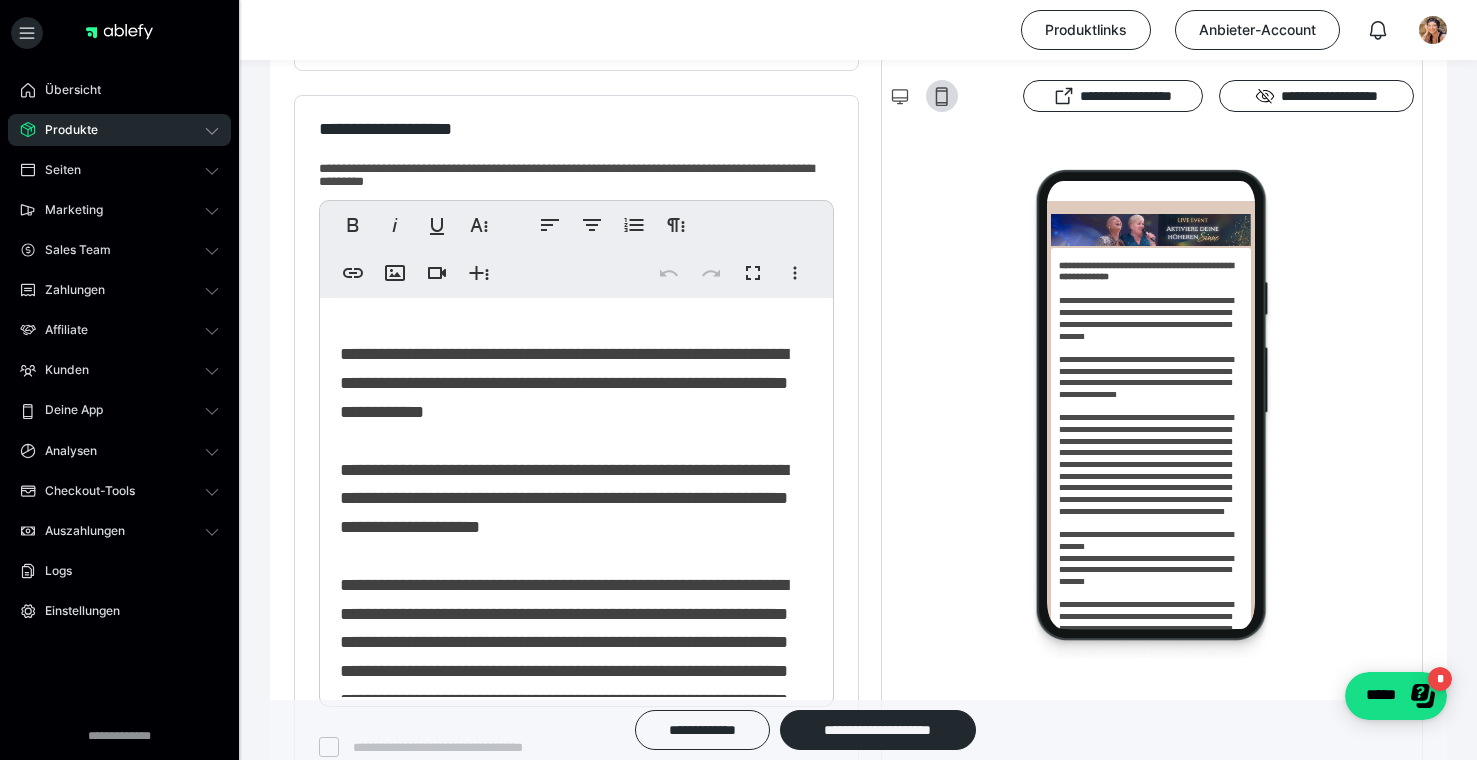 scroll, scrollTop: 500, scrollLeft: 0, axis: vertical 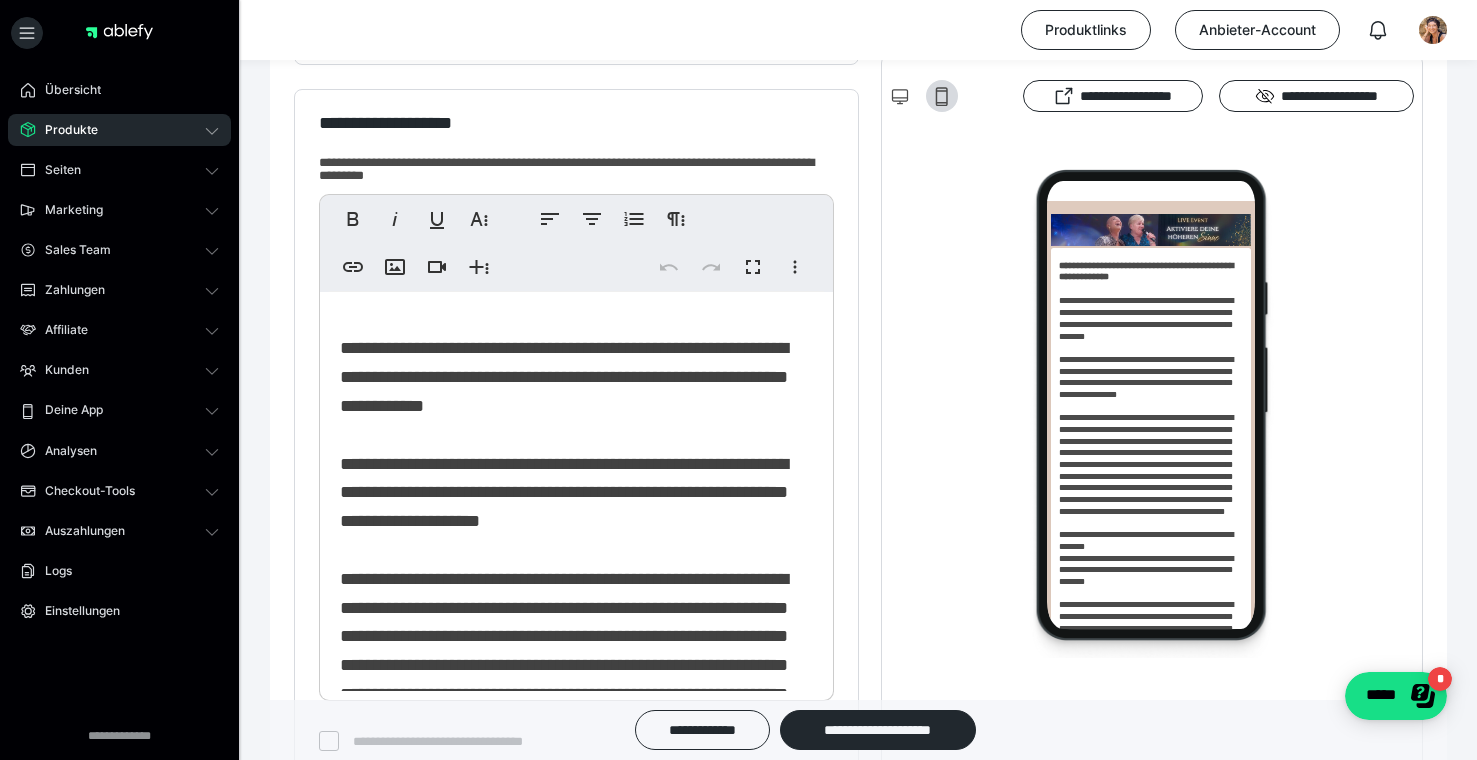 click on "**********" at bounding box center (564, 693) 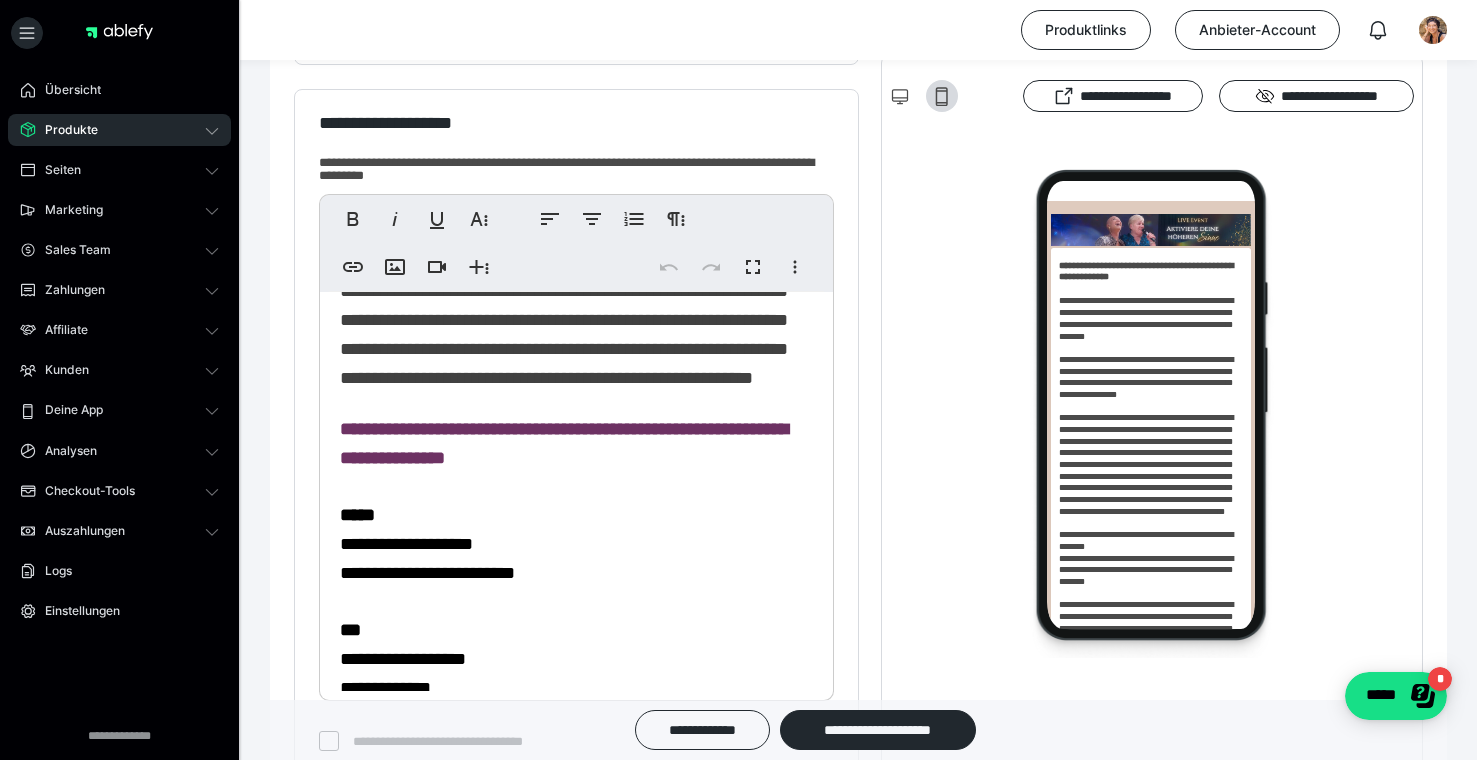 scroll, scrollTop: 682, scrollLeft: 0, axis: vertical 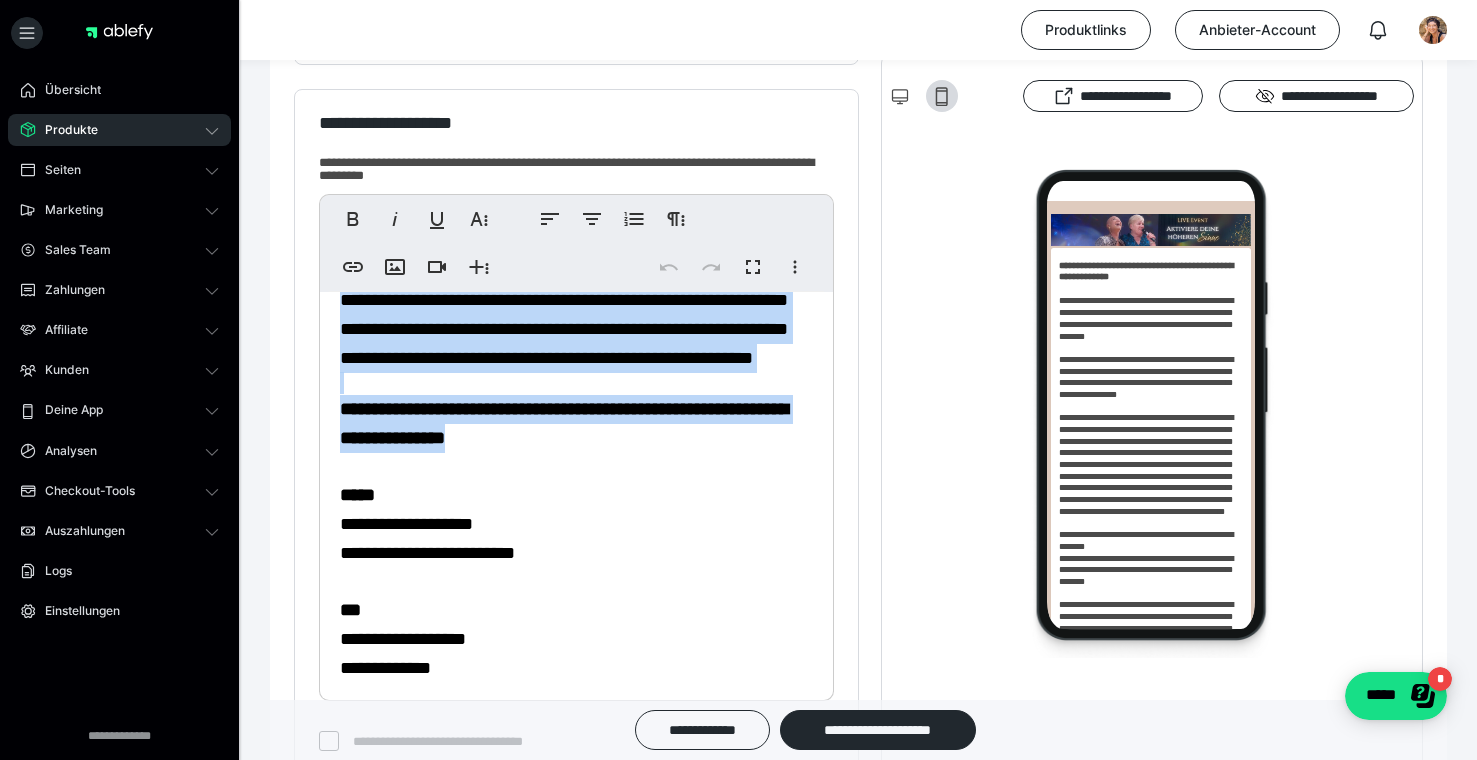 click on "**********" at bounding box center [576, 282] 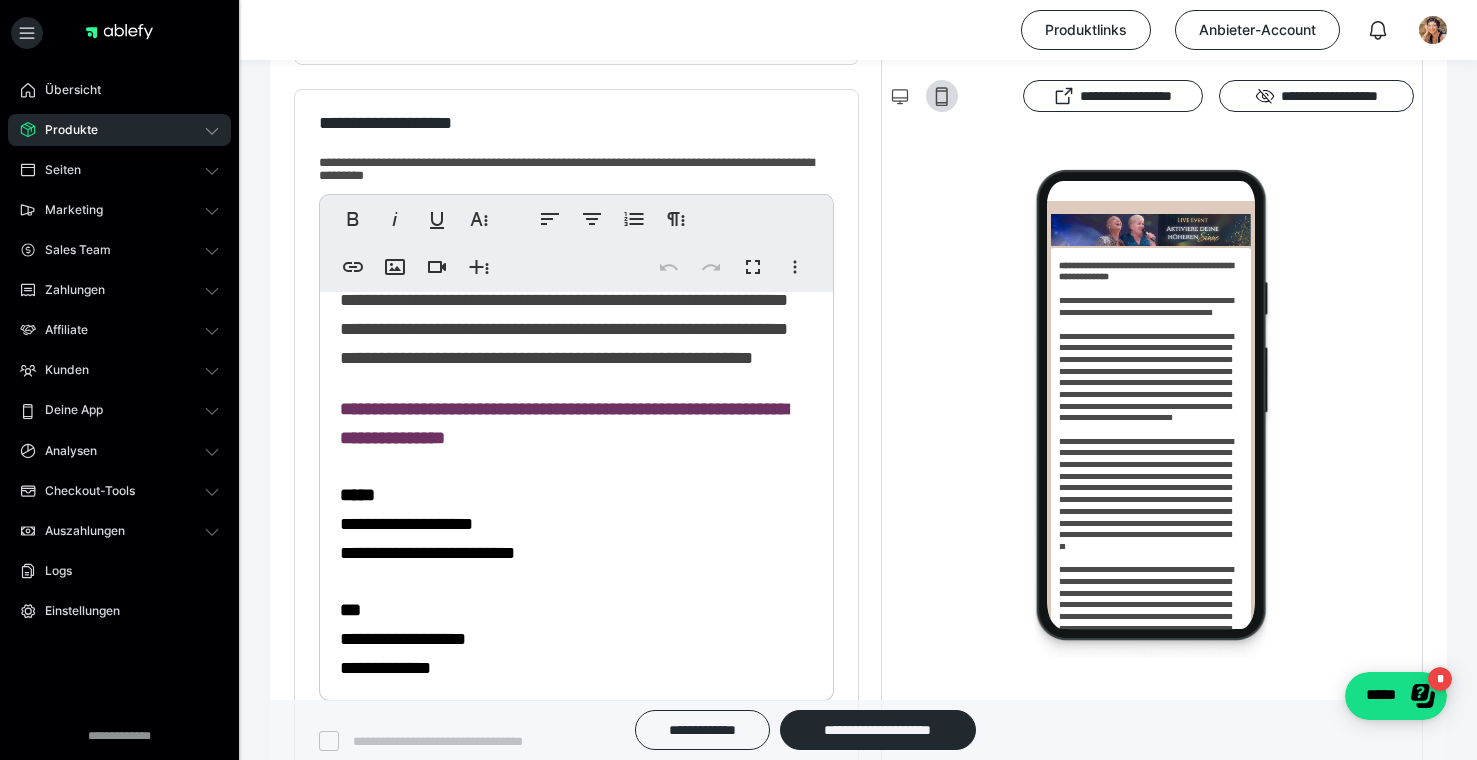 scroll, scrollTop: 753, scrollLeft: 0, axis: vertical 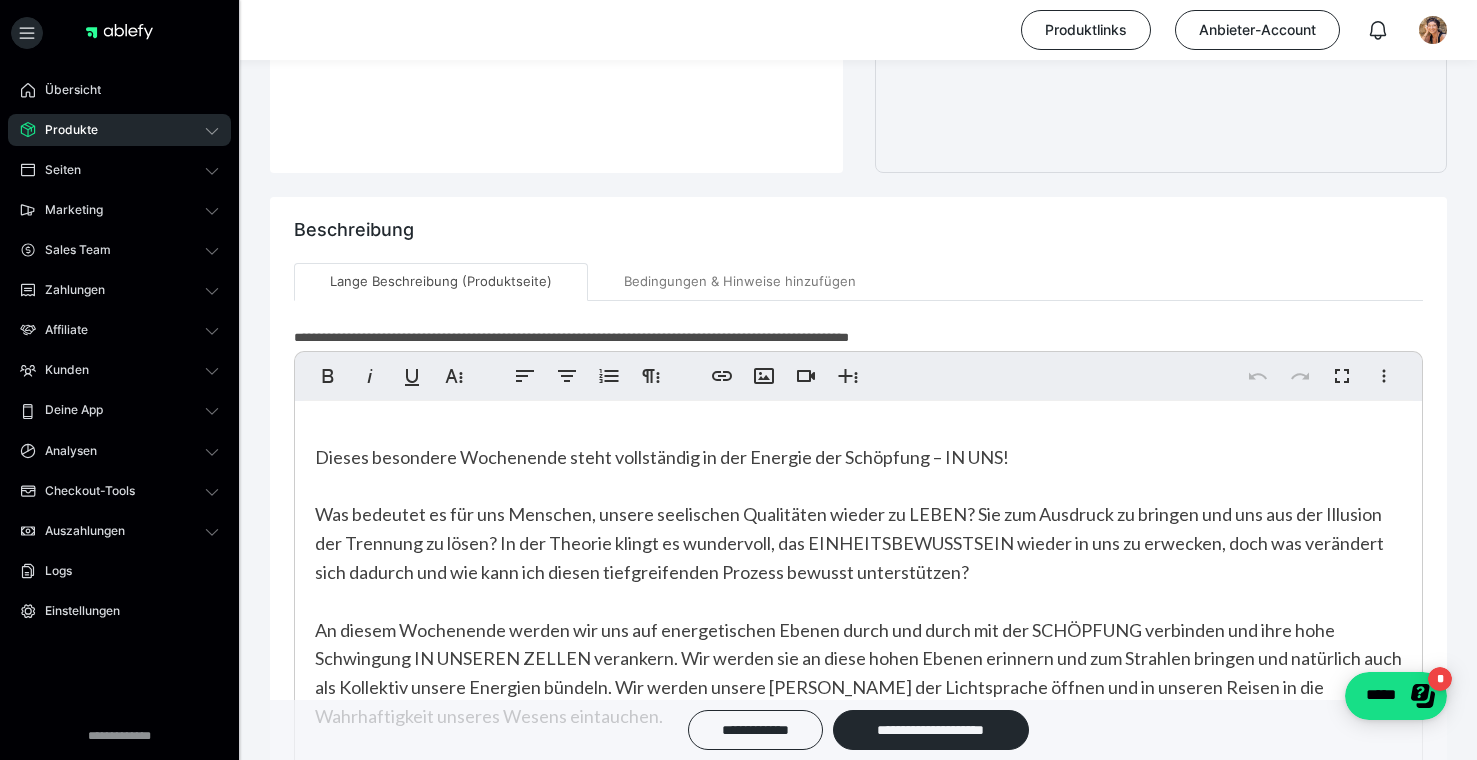 click on "Dieses besondere Wochenende steht vollständig in der Energie der Schöpfung – IN UNS!" at bounding box center (662, 457) 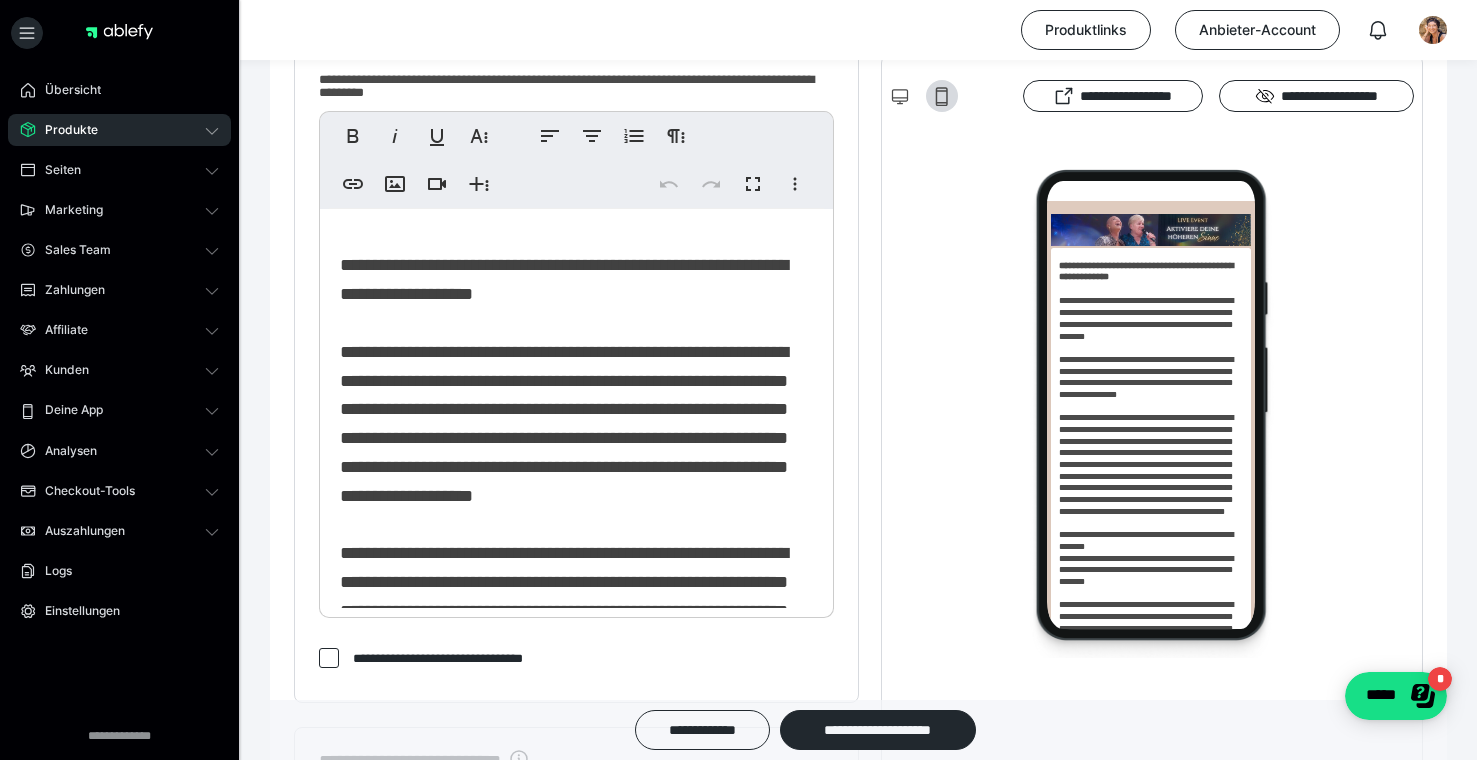 scroll, scrollTop: 582, scrollLeft: 0, axis: vertical 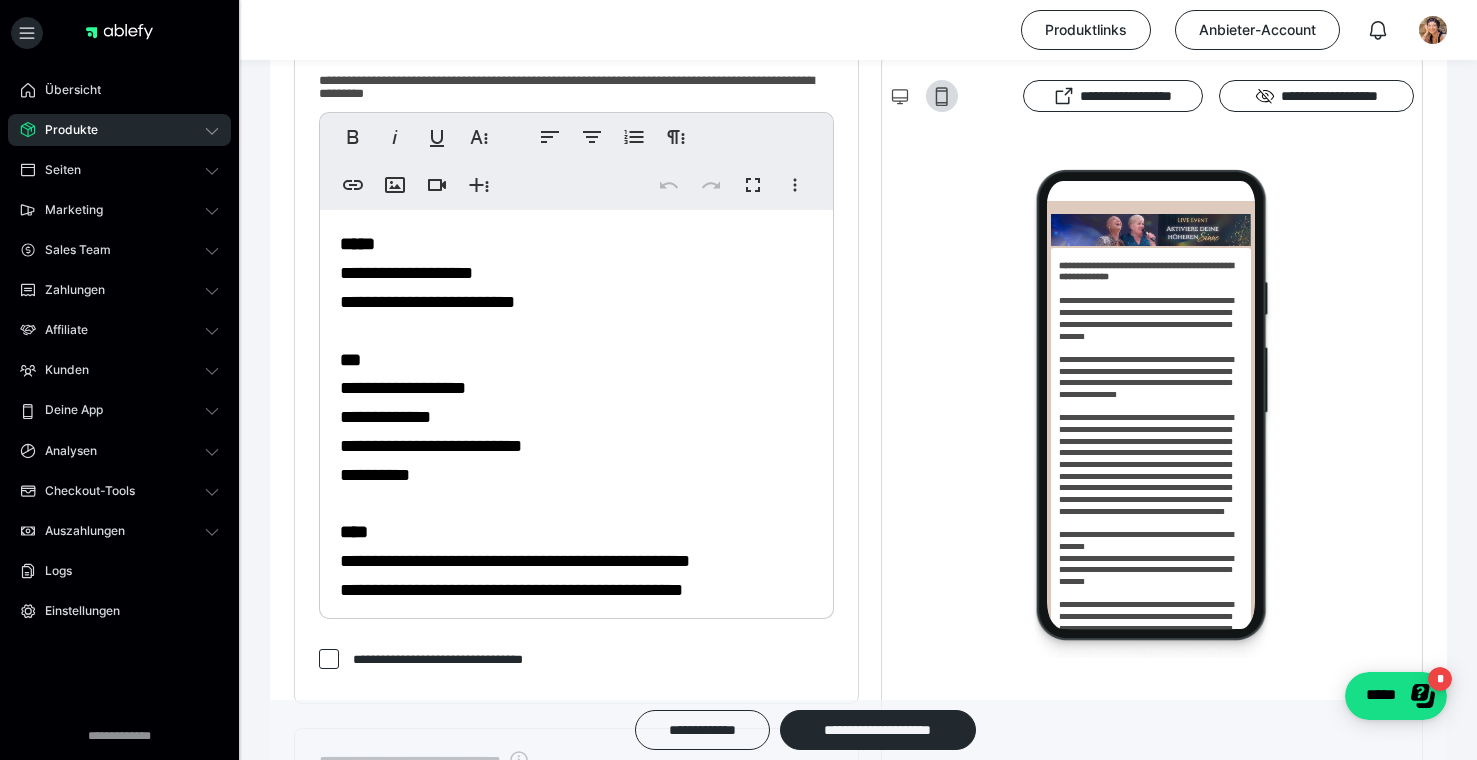 click on "**********" at bounding box center (406, 273) 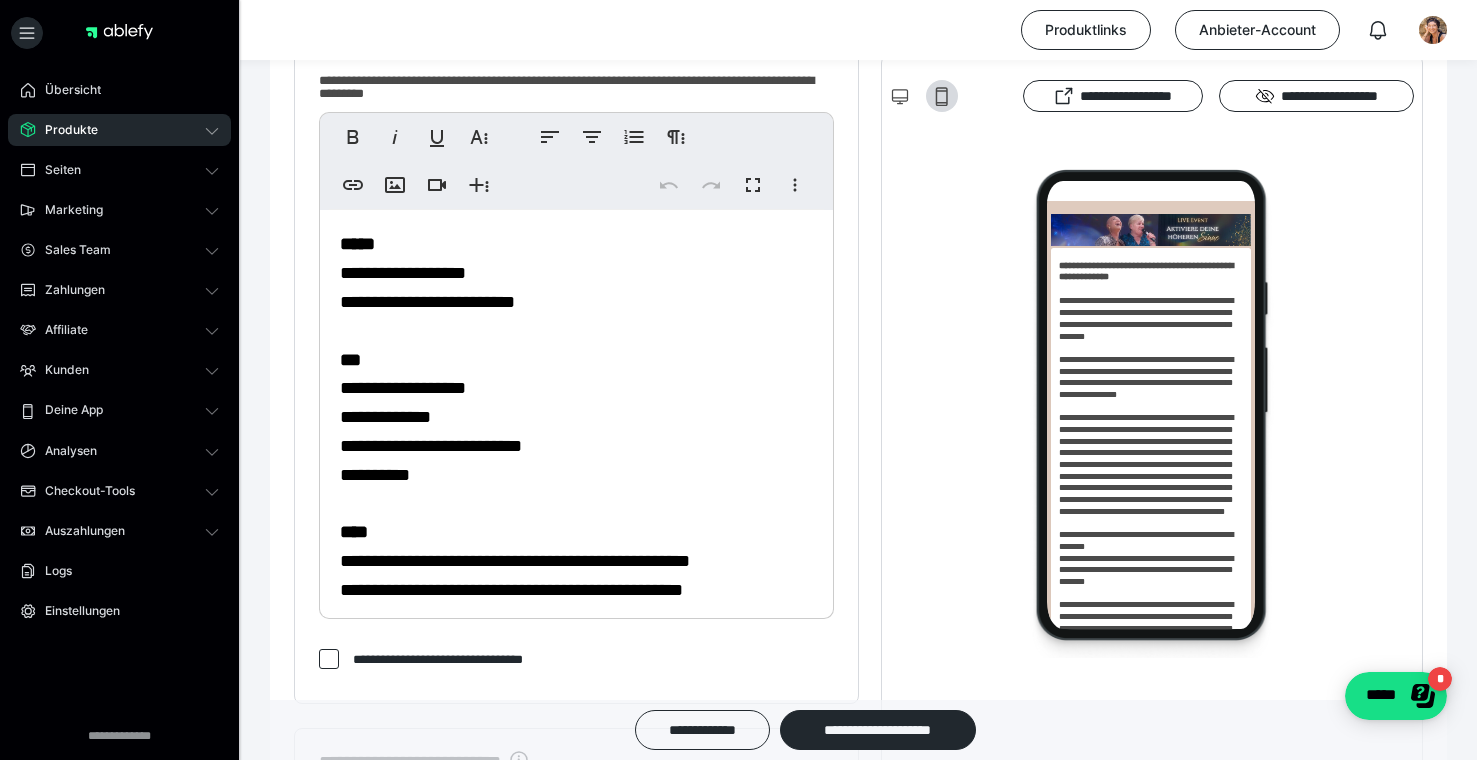 type 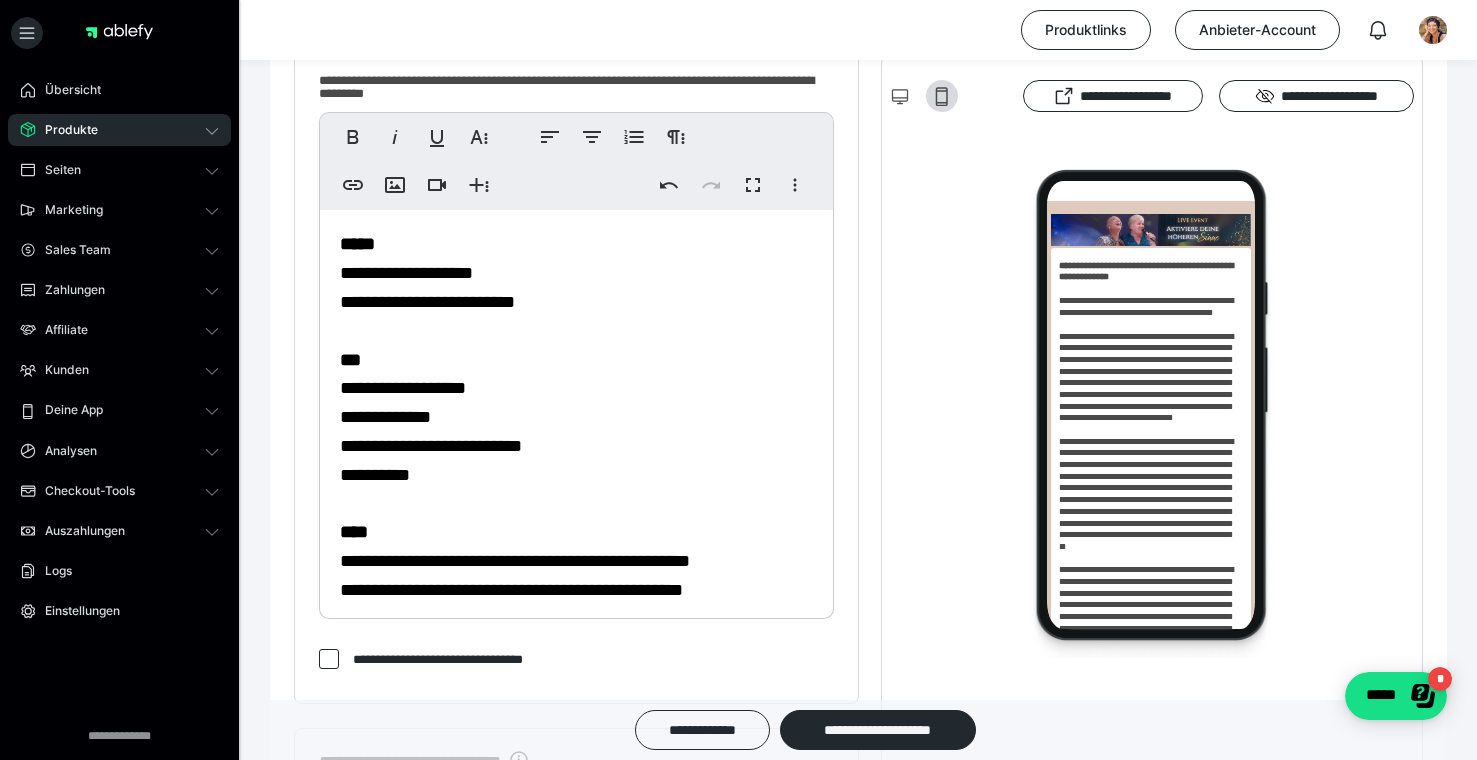 click on "**********" at bounding box center (576, -83) 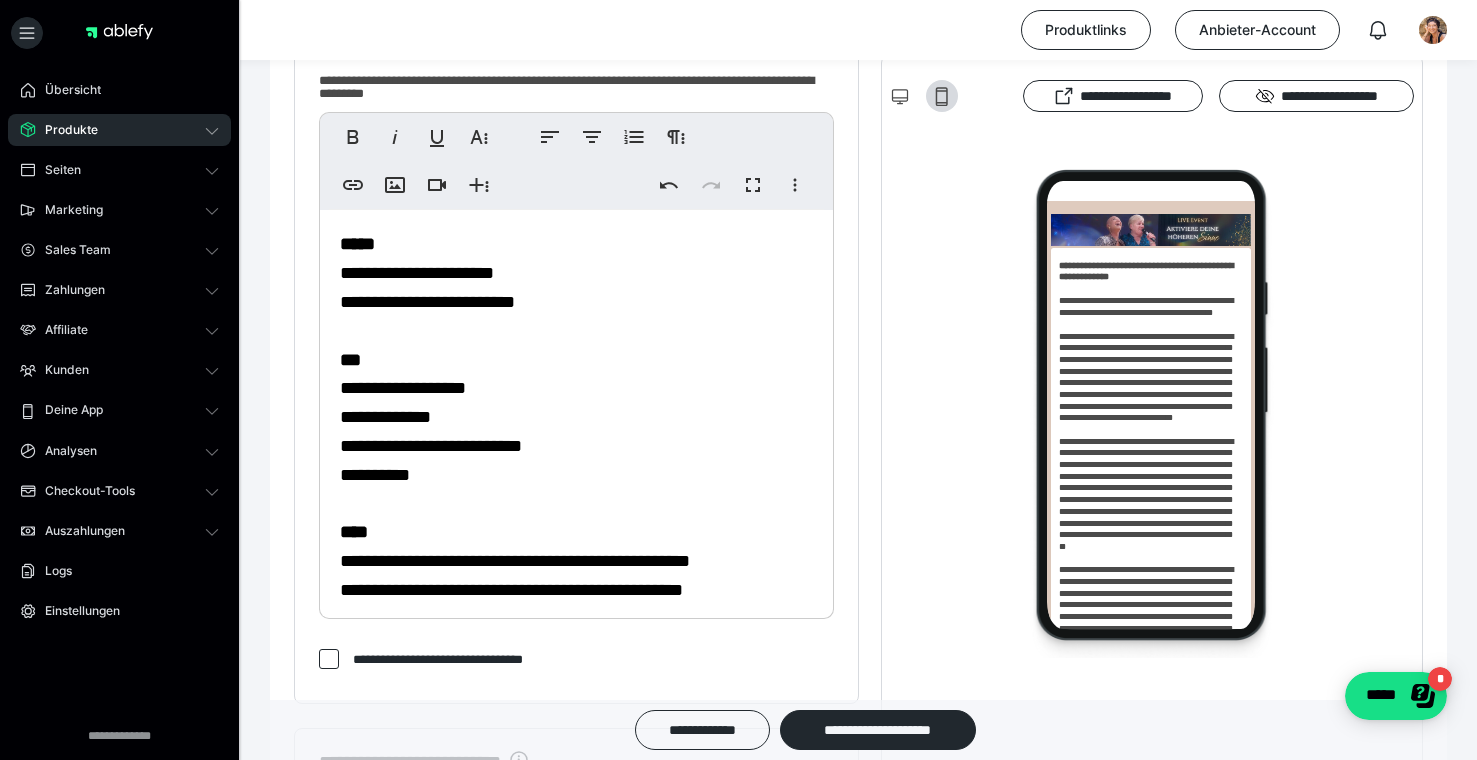 click on "**********" at bounding box center (417, 273) 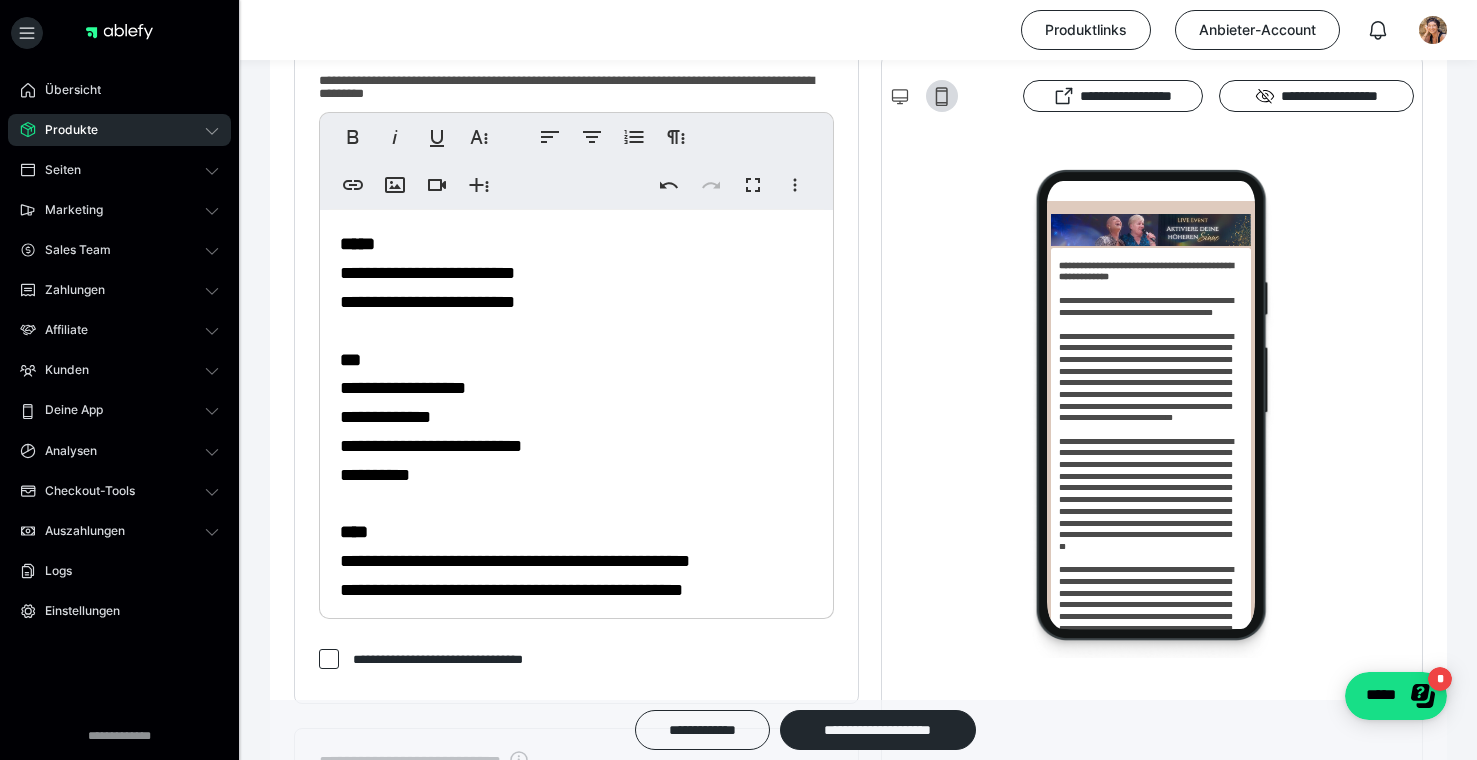 click on "**********" at bounding box center [576, -83] 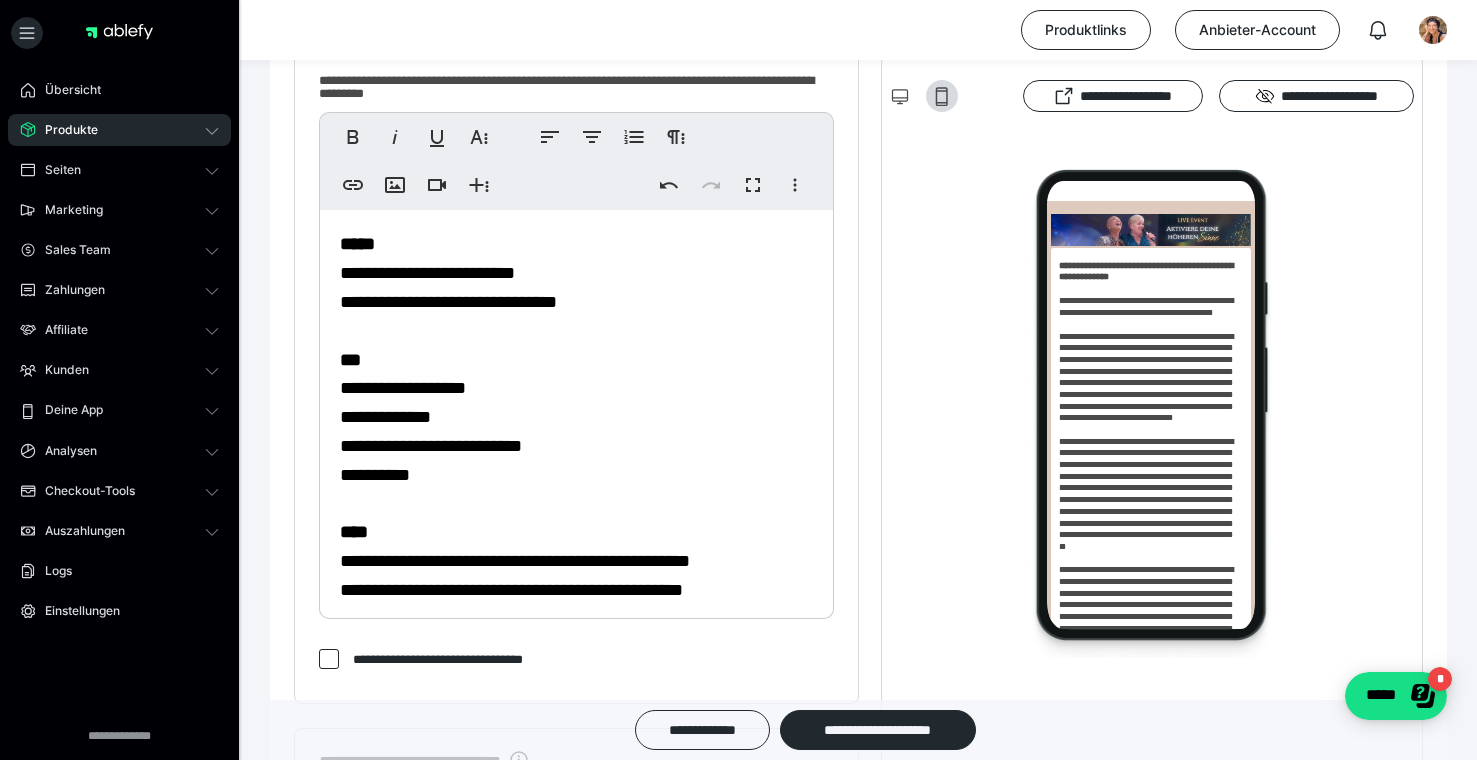 click on "**********" at bounding box center (576, -83) 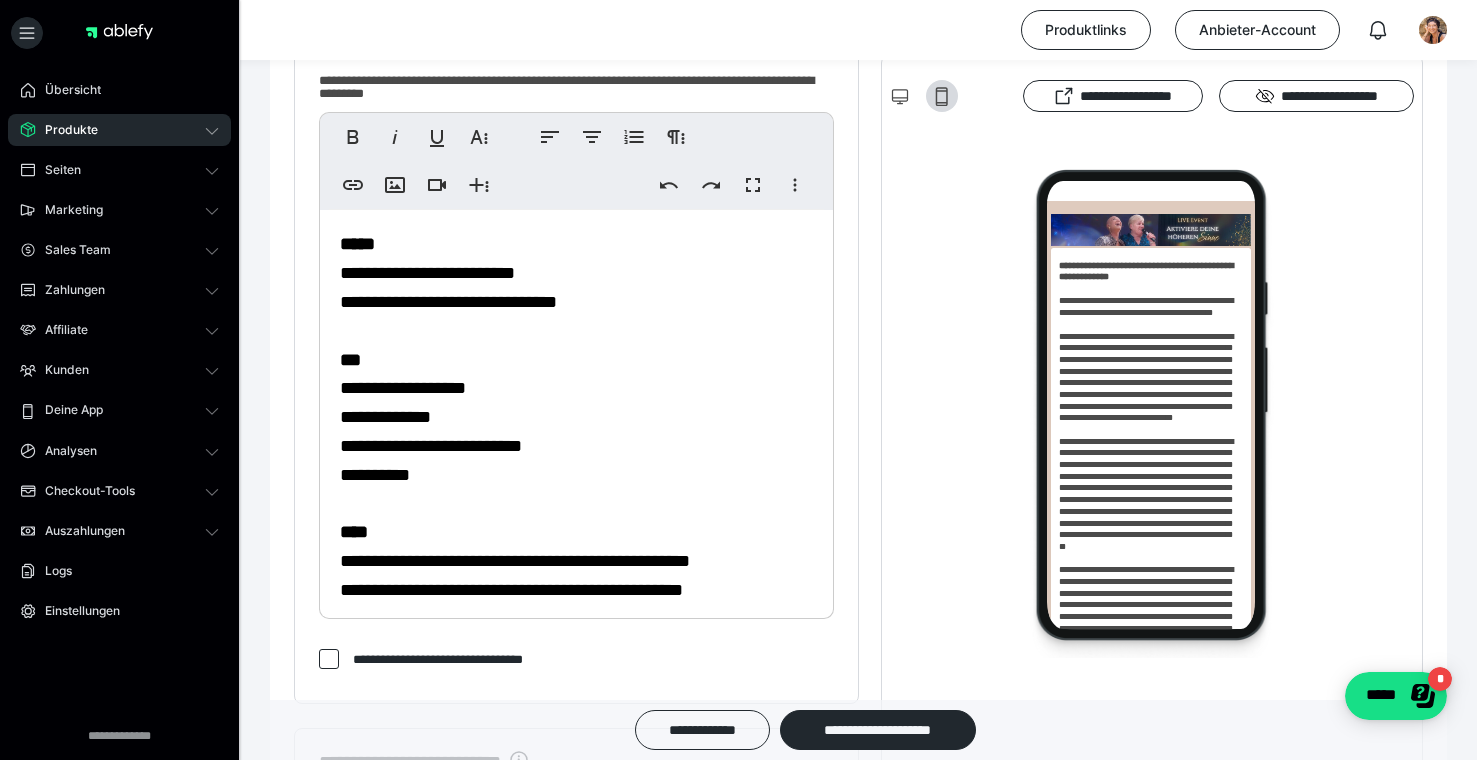 click on "**********" at bounding box center (448, 302) 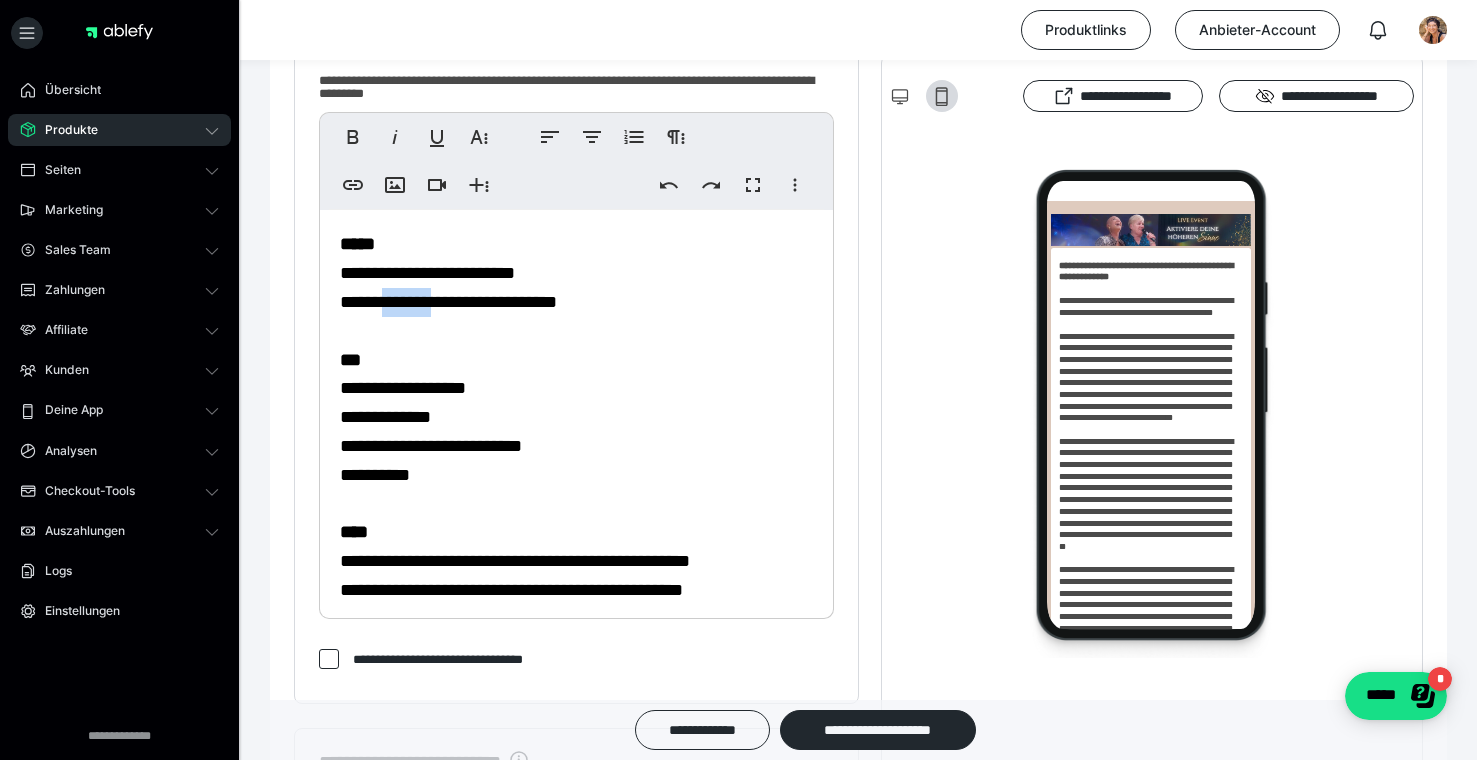 click on "**********" at bounding box center (448, 302) 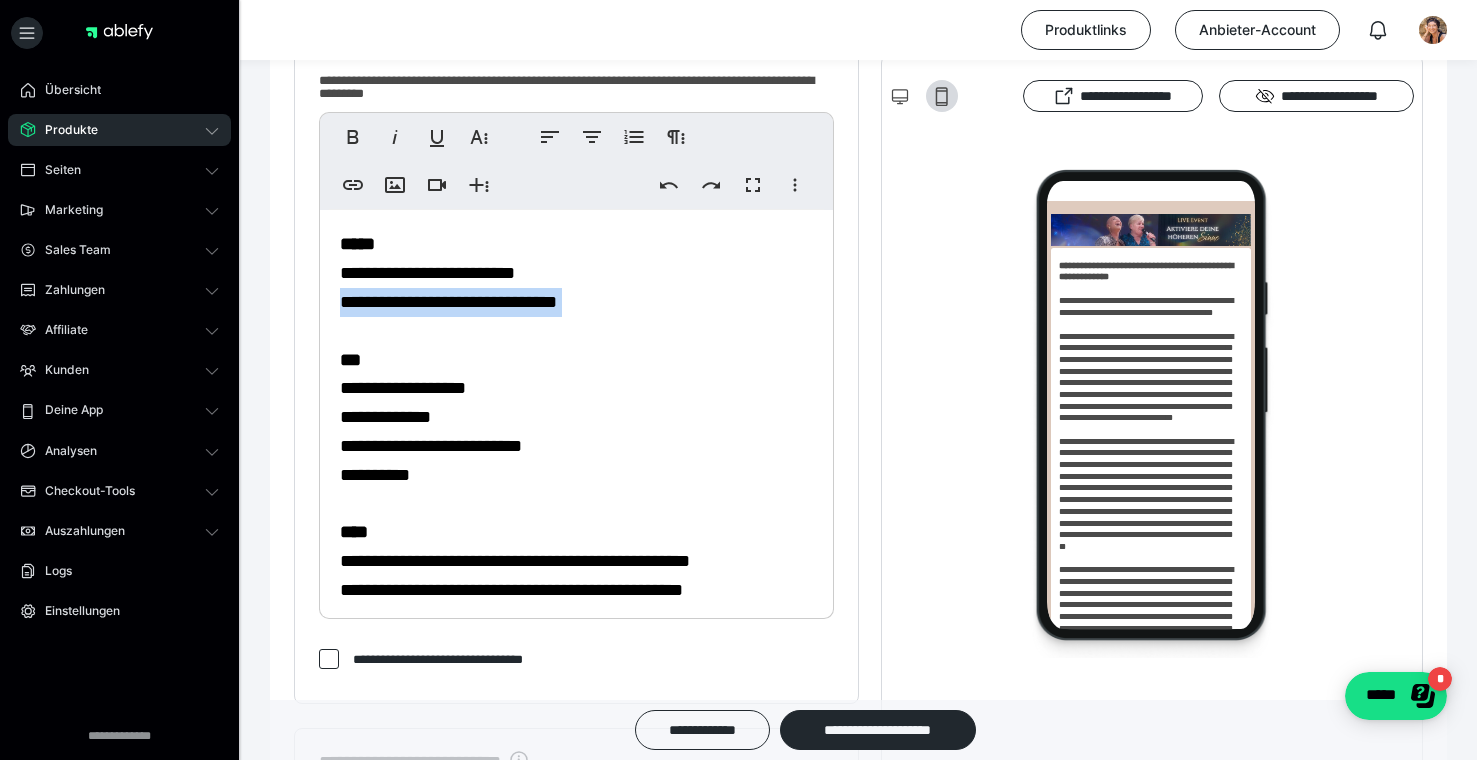 click on "**********" at bounding box center (448, 302) 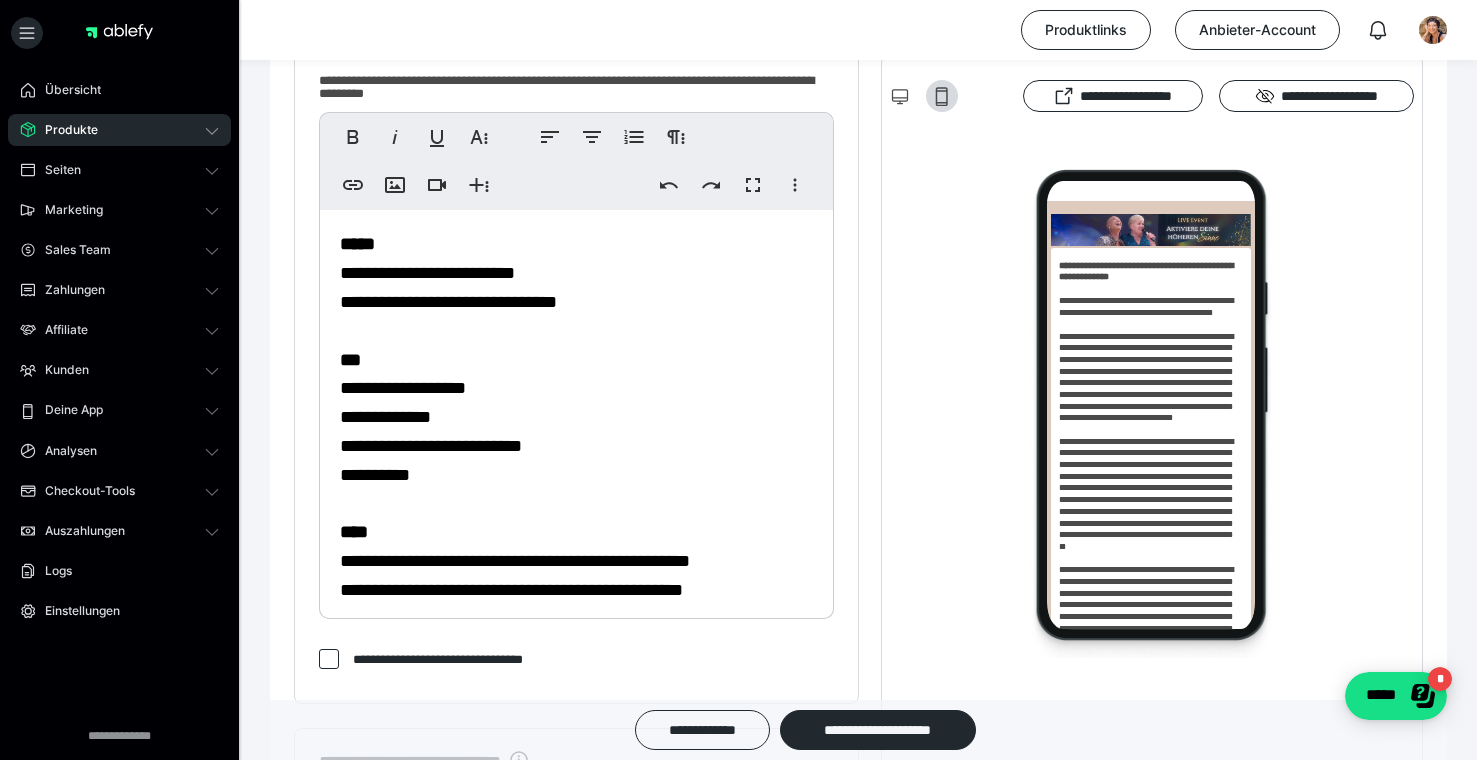 click on "**********" at bounding box center [576, -40] 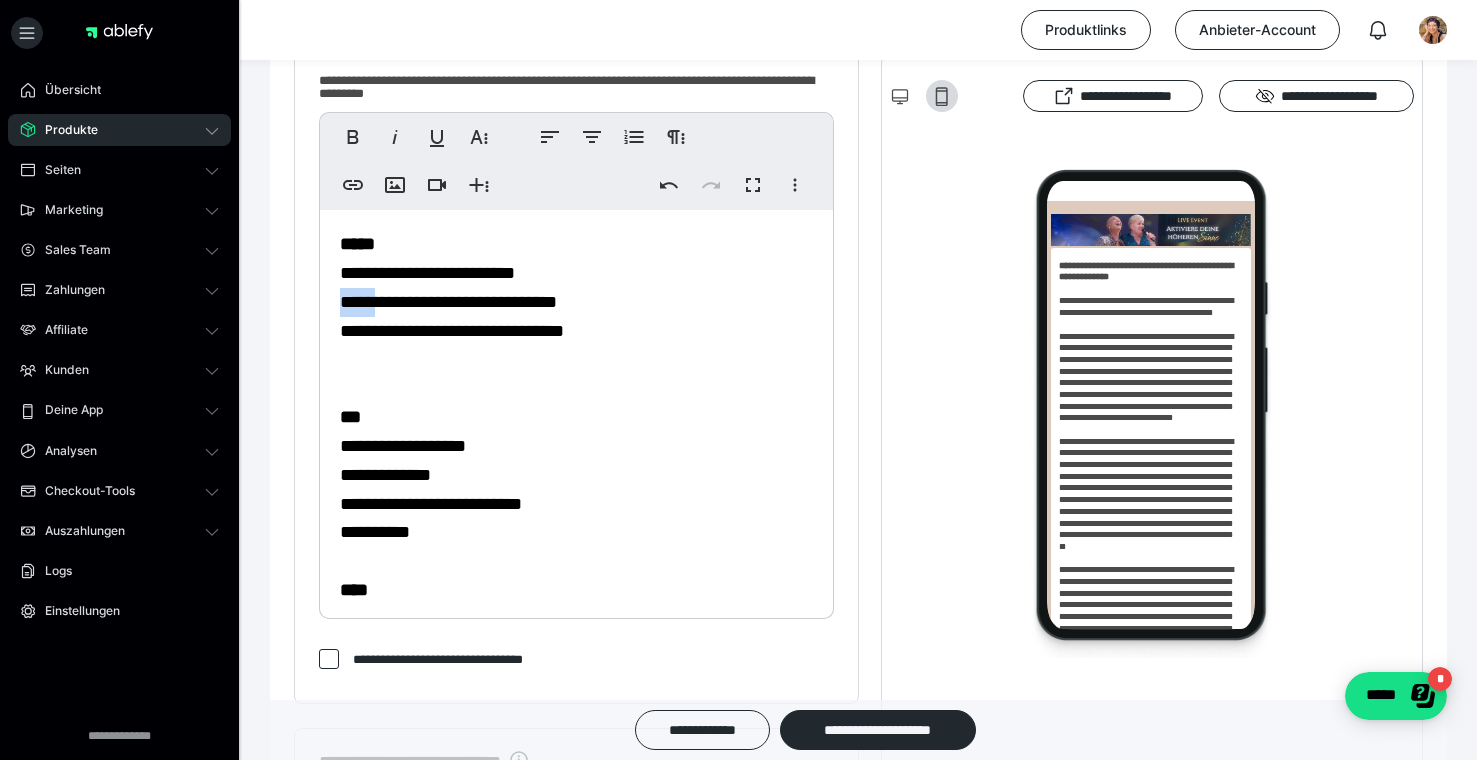 drag, startPoint x: 382, startPoint y: 392, endPoint x: 335, endPoint y: 393, distance: 47.010635 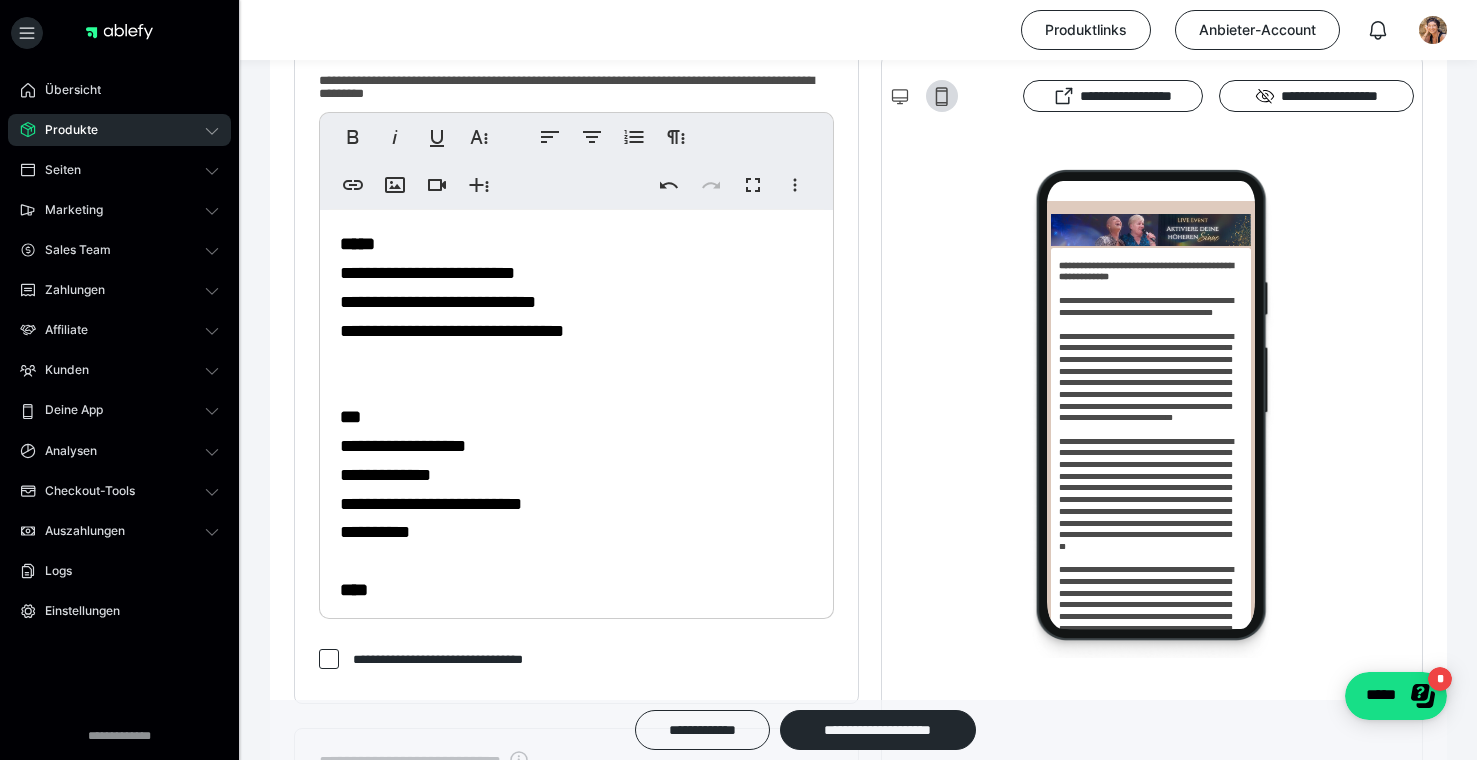 click on "**********" at bounding box center (438, 302) 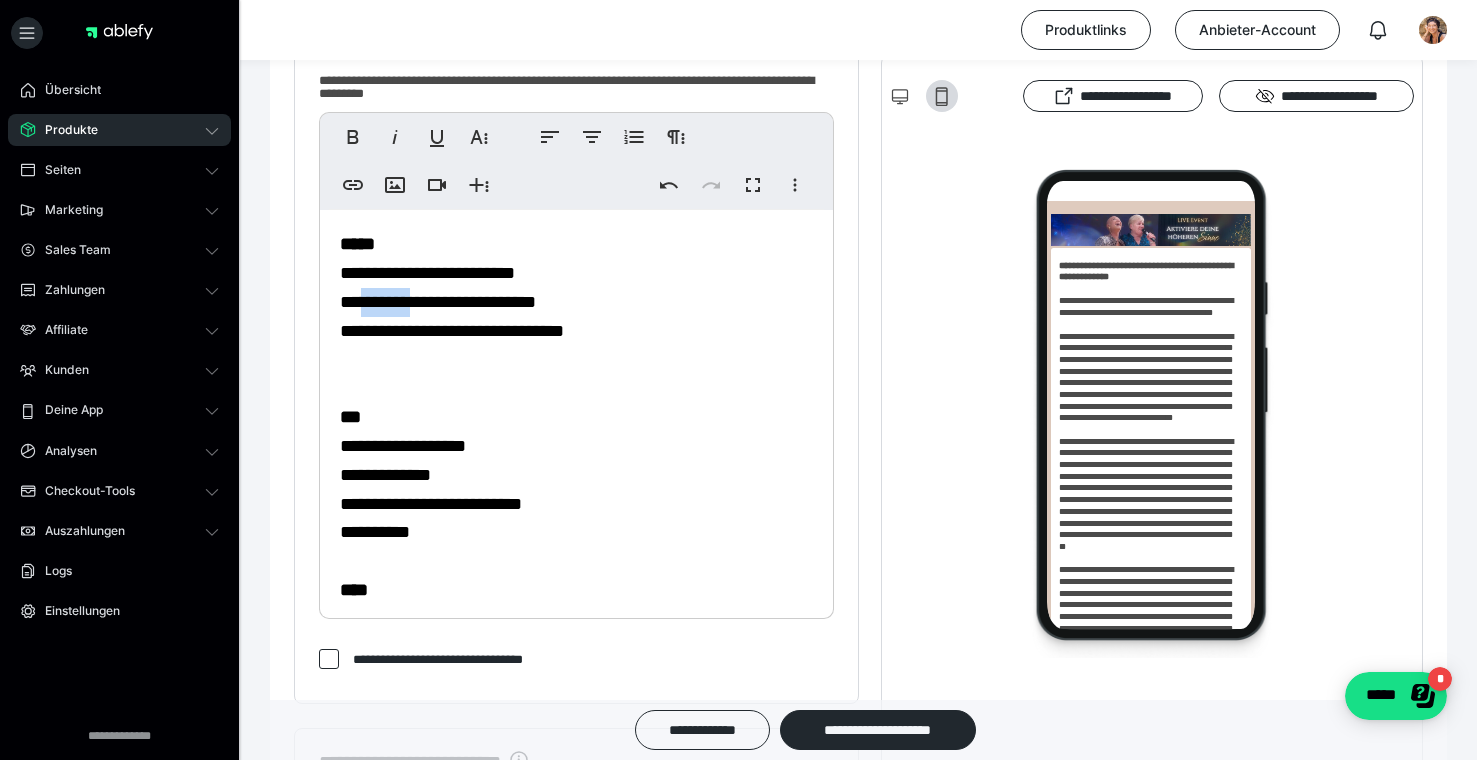 click on "**********" at bounding box center (438, 302) 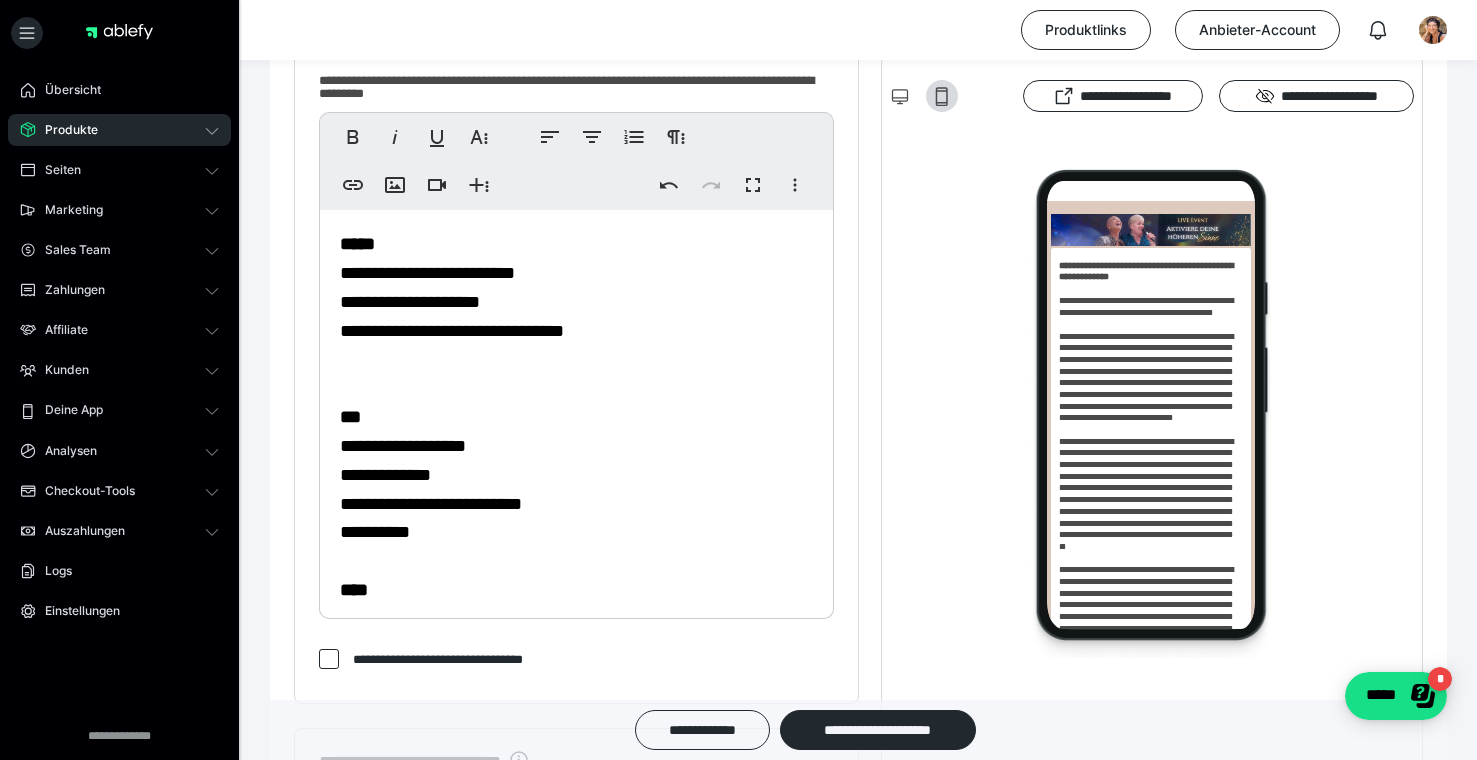 click on "**********" at bounding box center [410, 302] 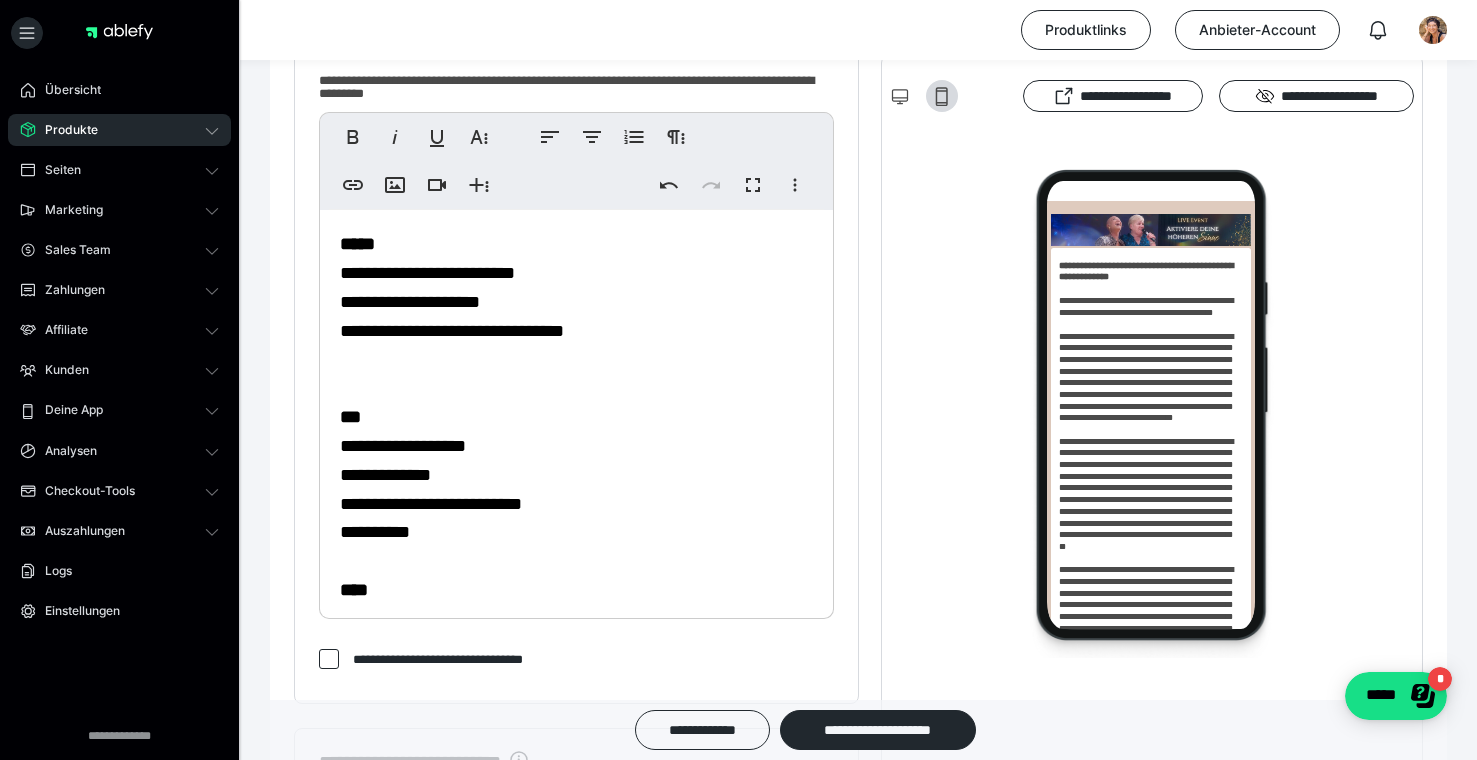 click on "**********" at bounding box center [410, 302] 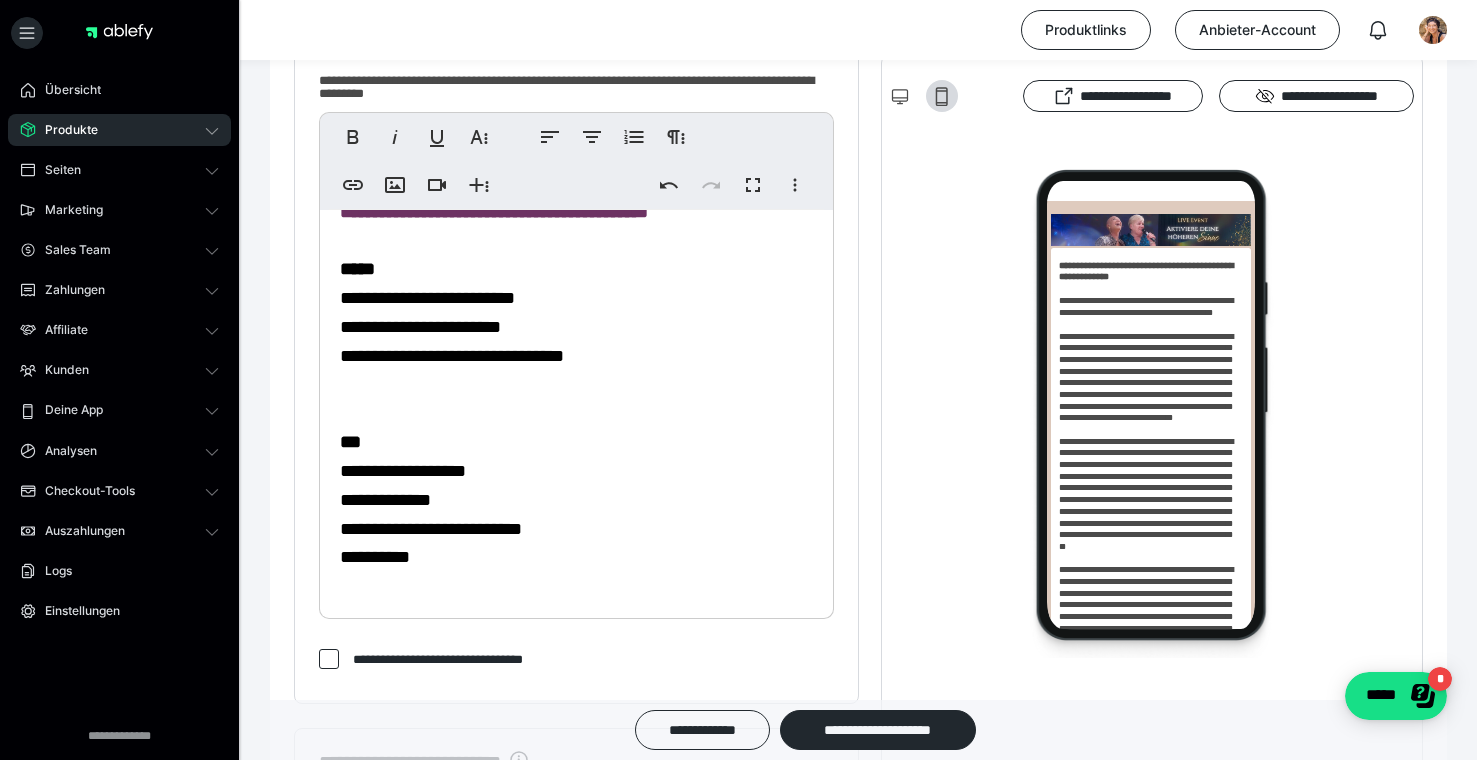 scroll, scrollTop: 1050, scrollLeft: 0, axis: vertical 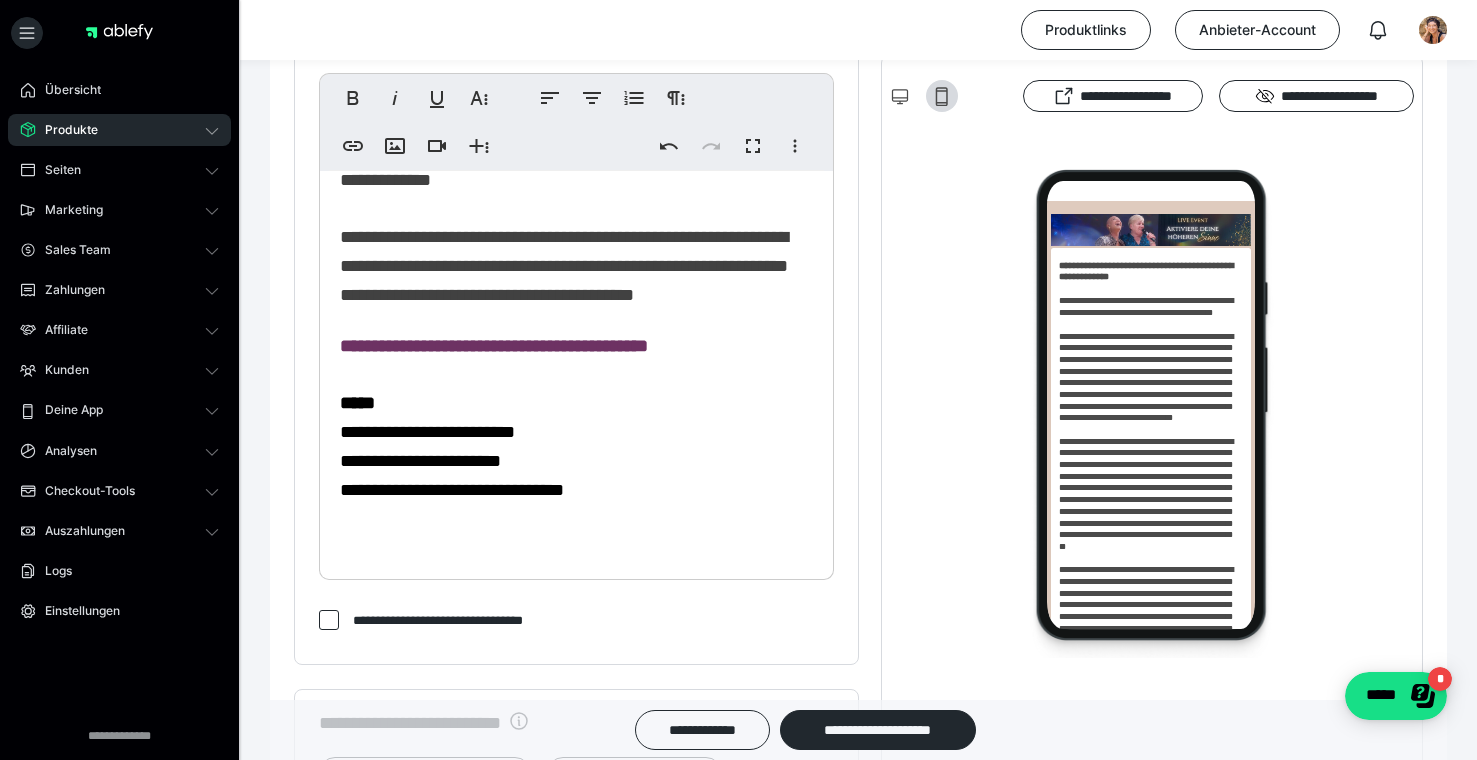click on "**********" at bounding box center [494, 346] 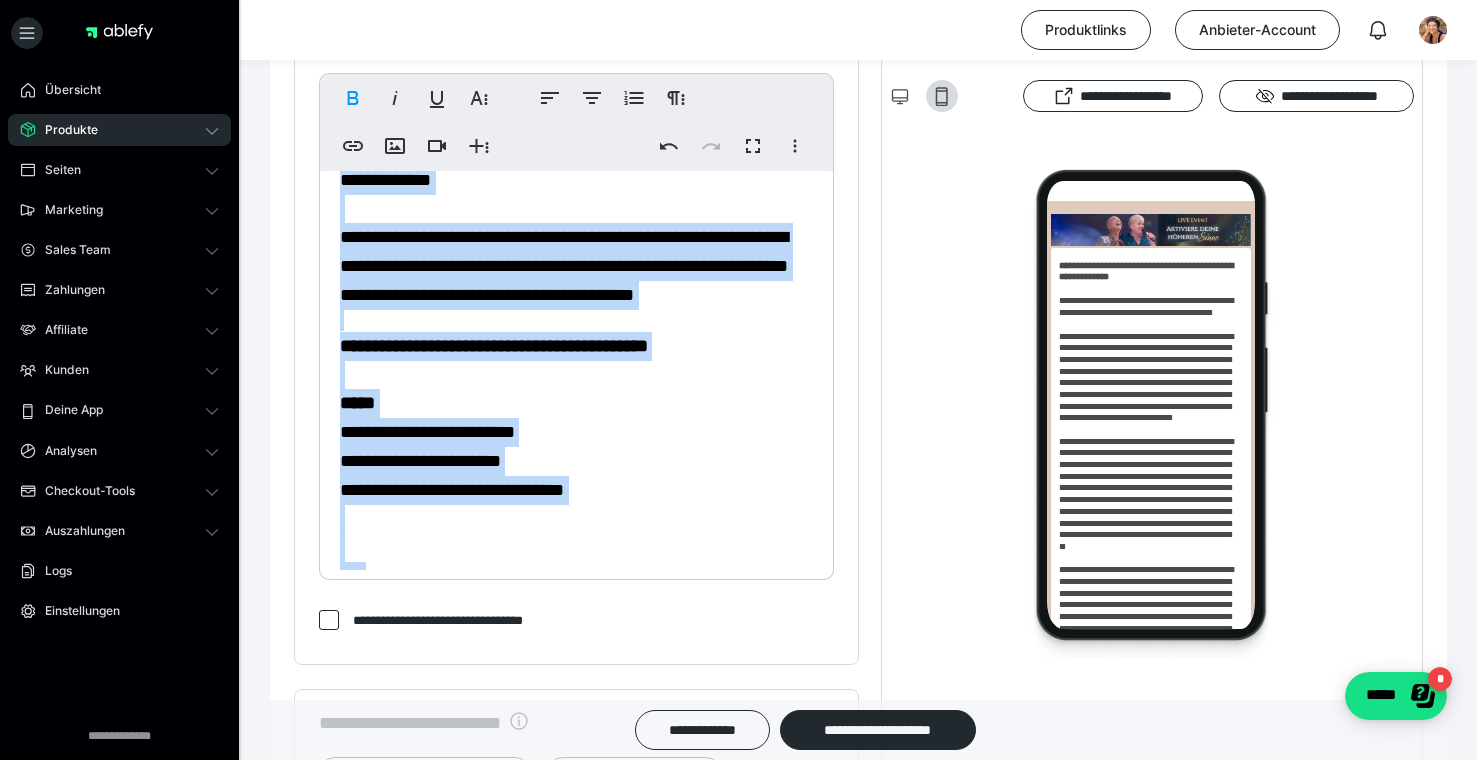 copy on "**********" 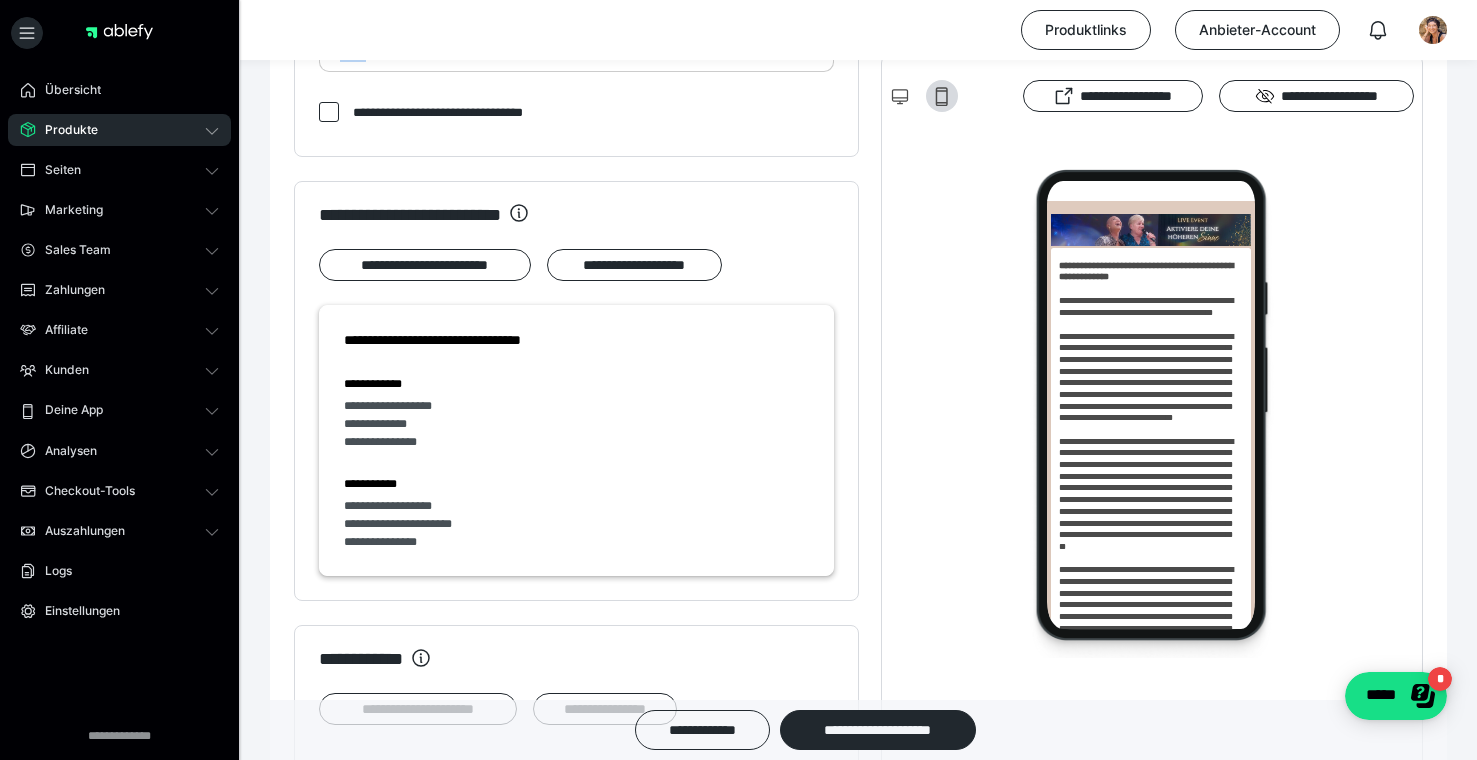 scroll, scrollTop: 1130, scrollLeft: 0, axis: vertical 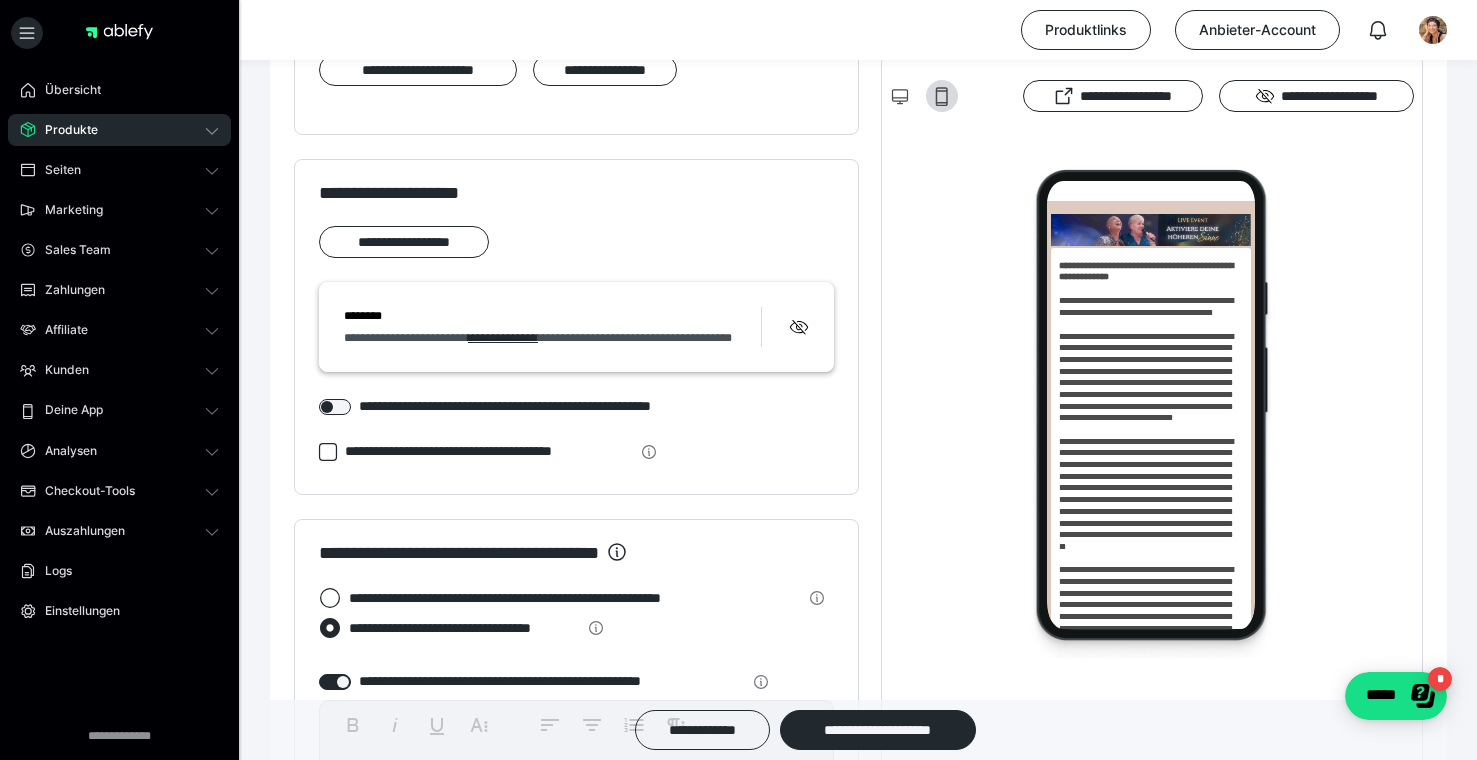 click on "********" at bounding box center (552, 316) 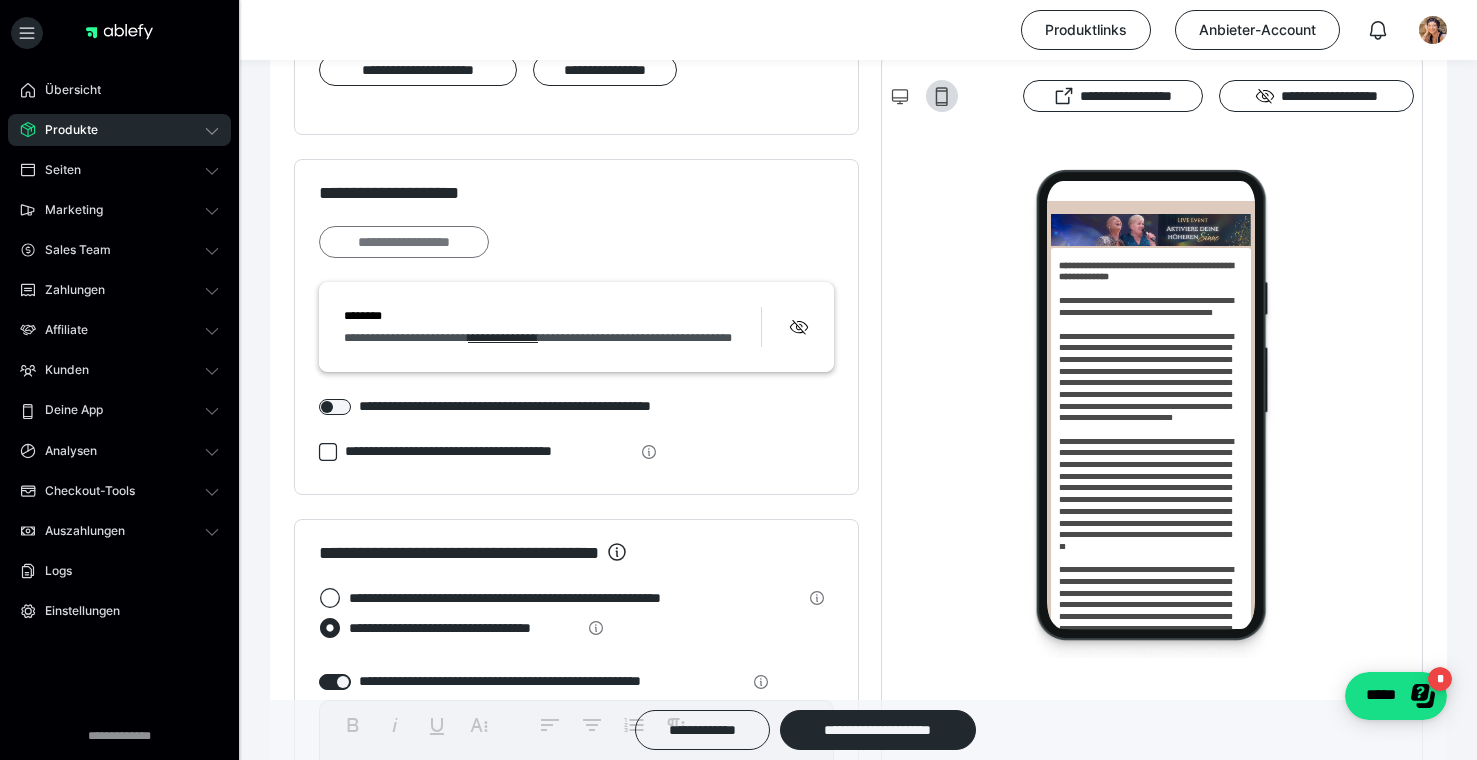 click on "**********" at bounding box center [404, 242] 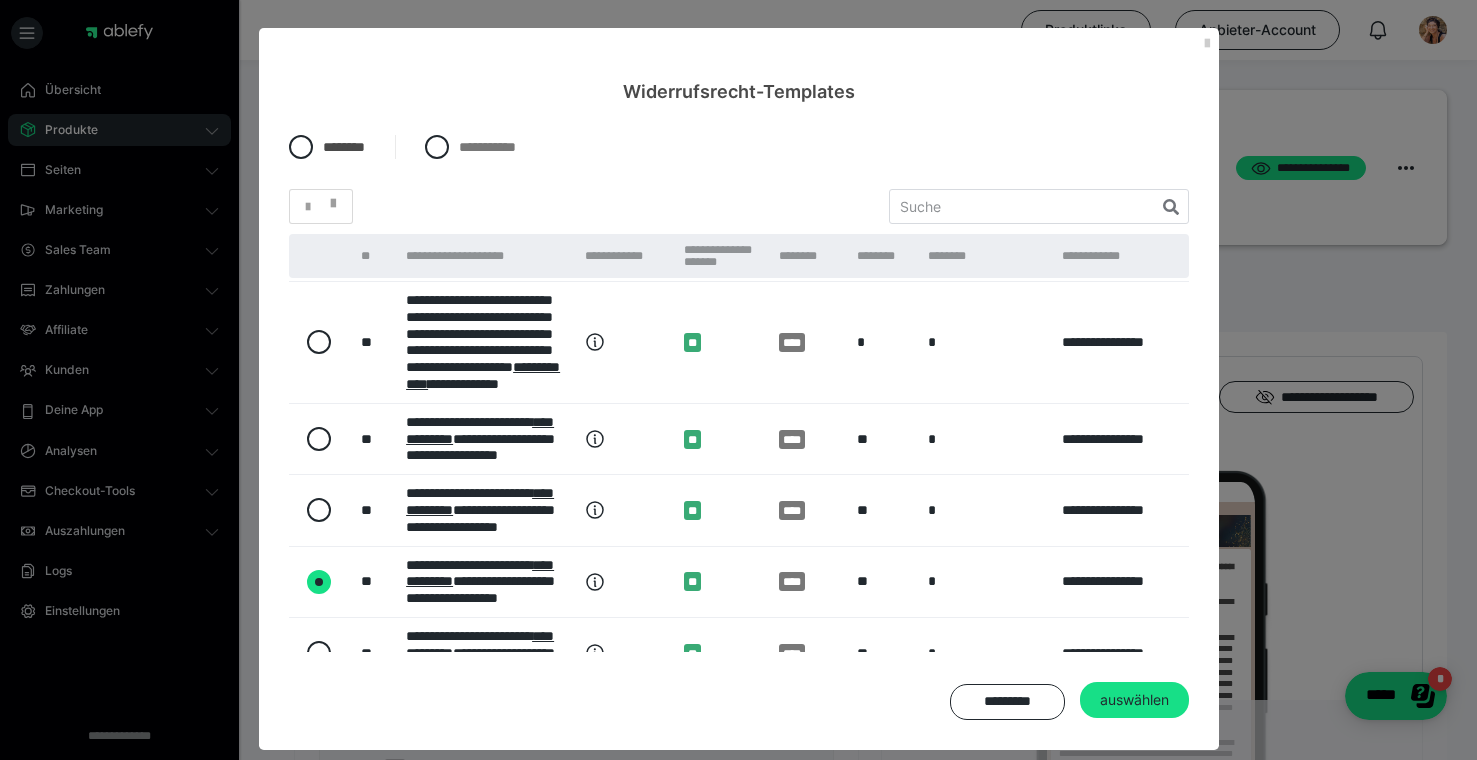 scroll, scrollTop: 270, scrollLeft: 0, axis: vertical 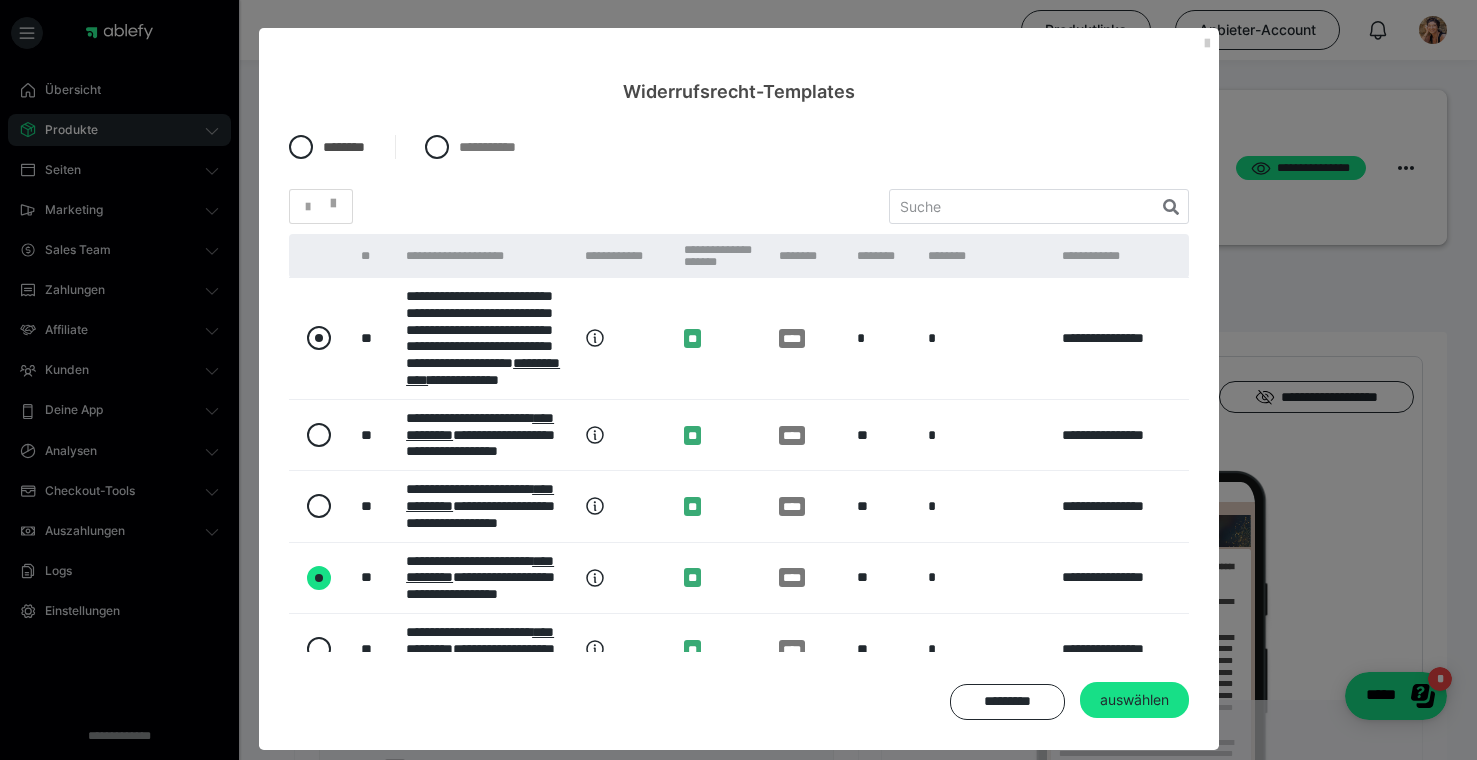 click at bounding box center [319, 338] 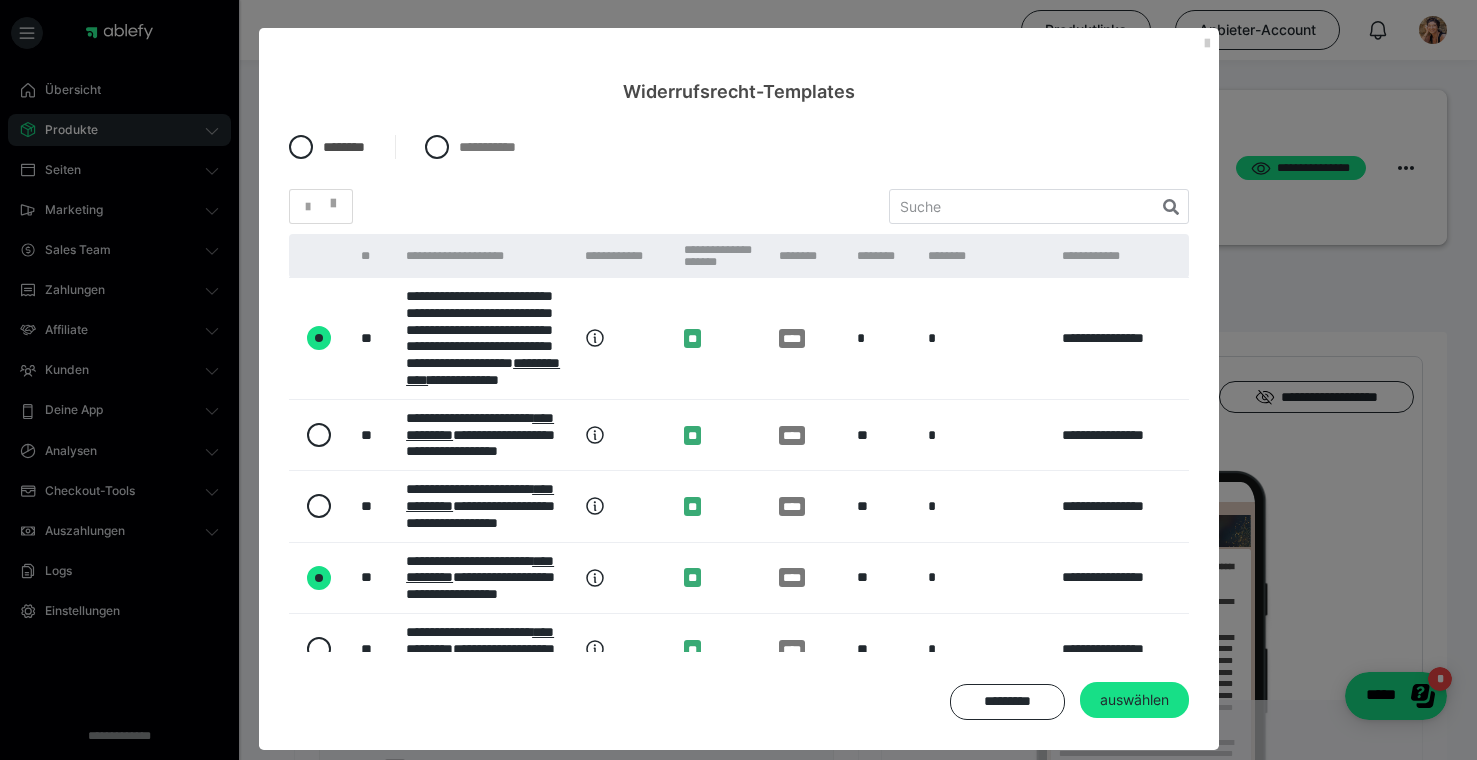 radio on "true" 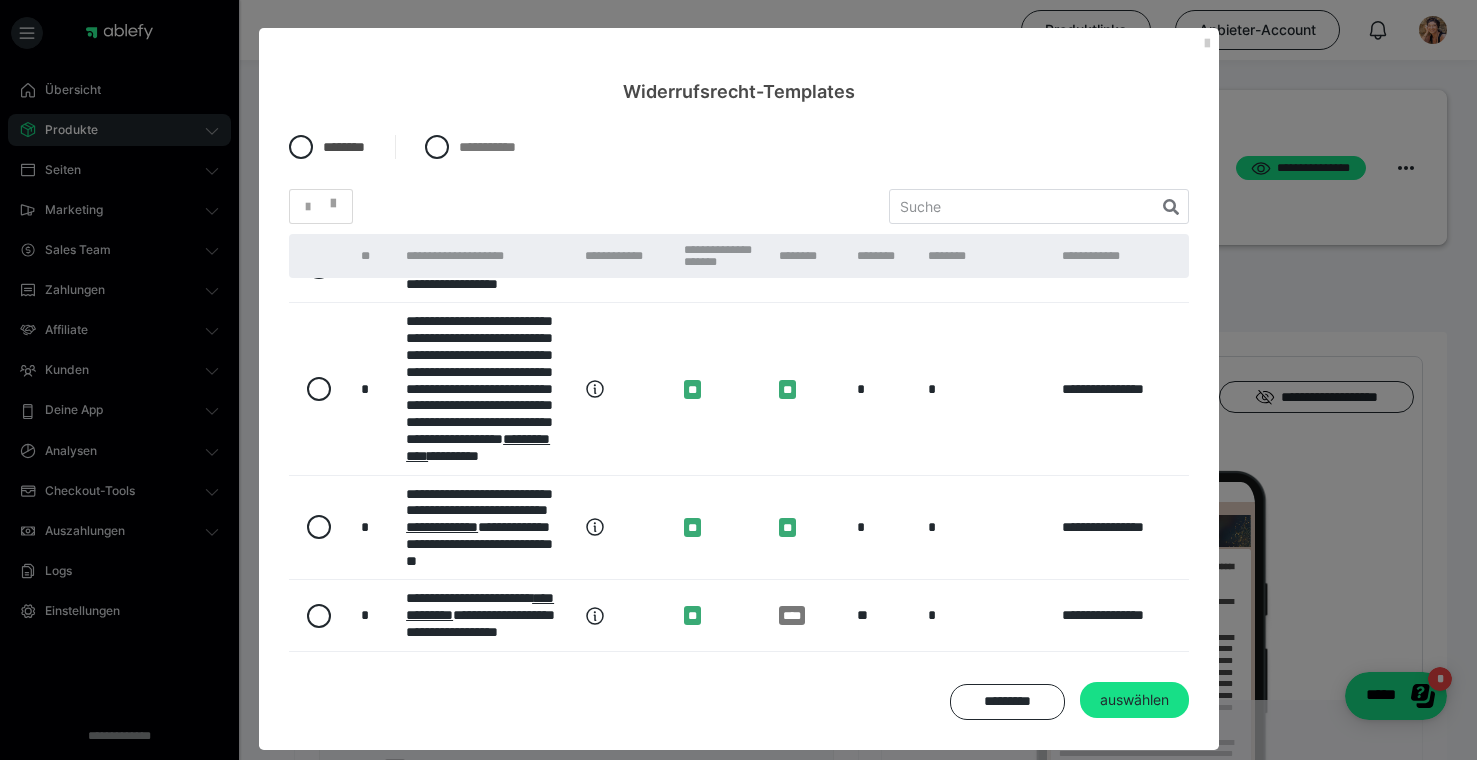 scroll, scrollTop: 968, scrollLeft: 0, axis: vertical 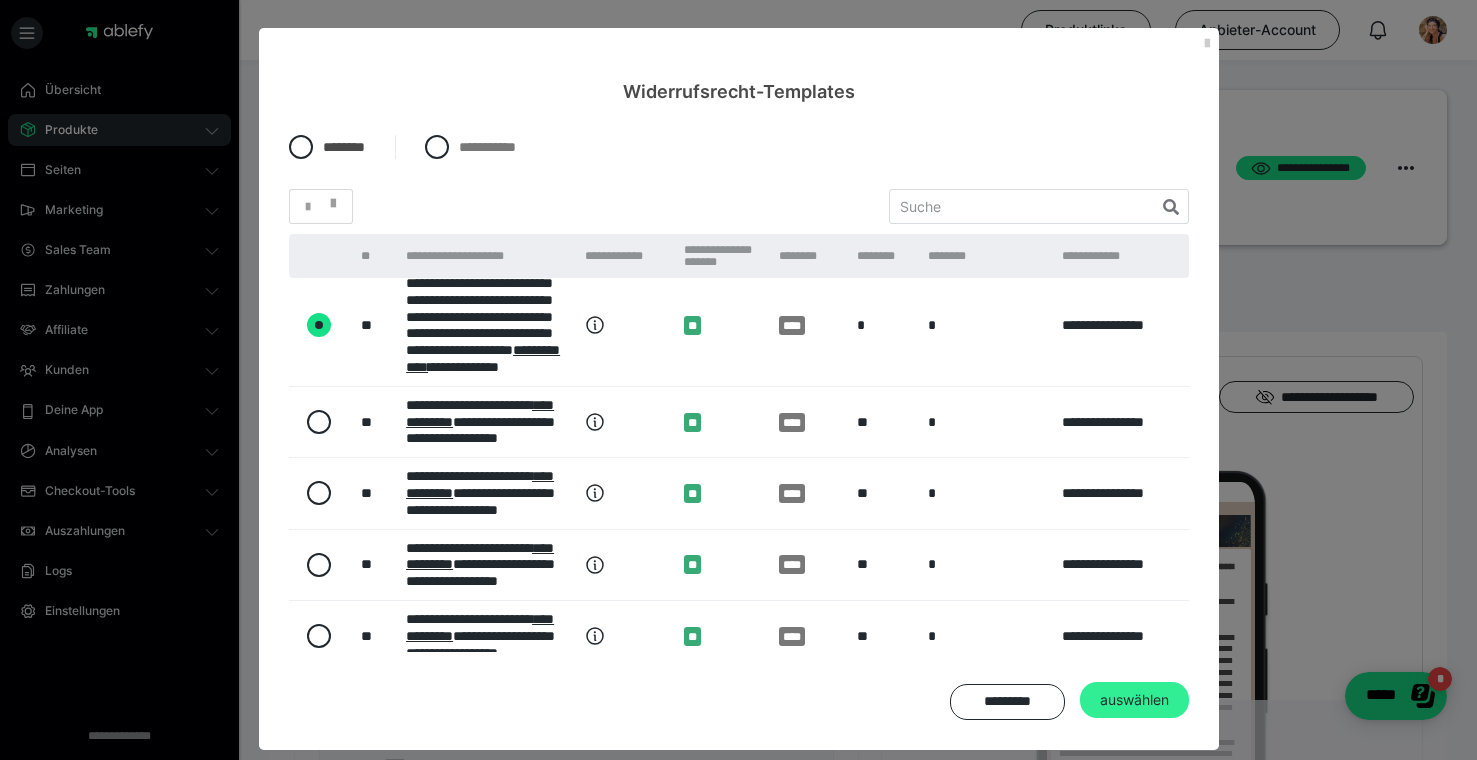 click on "auswählen" at bounding box center [1134, 700] 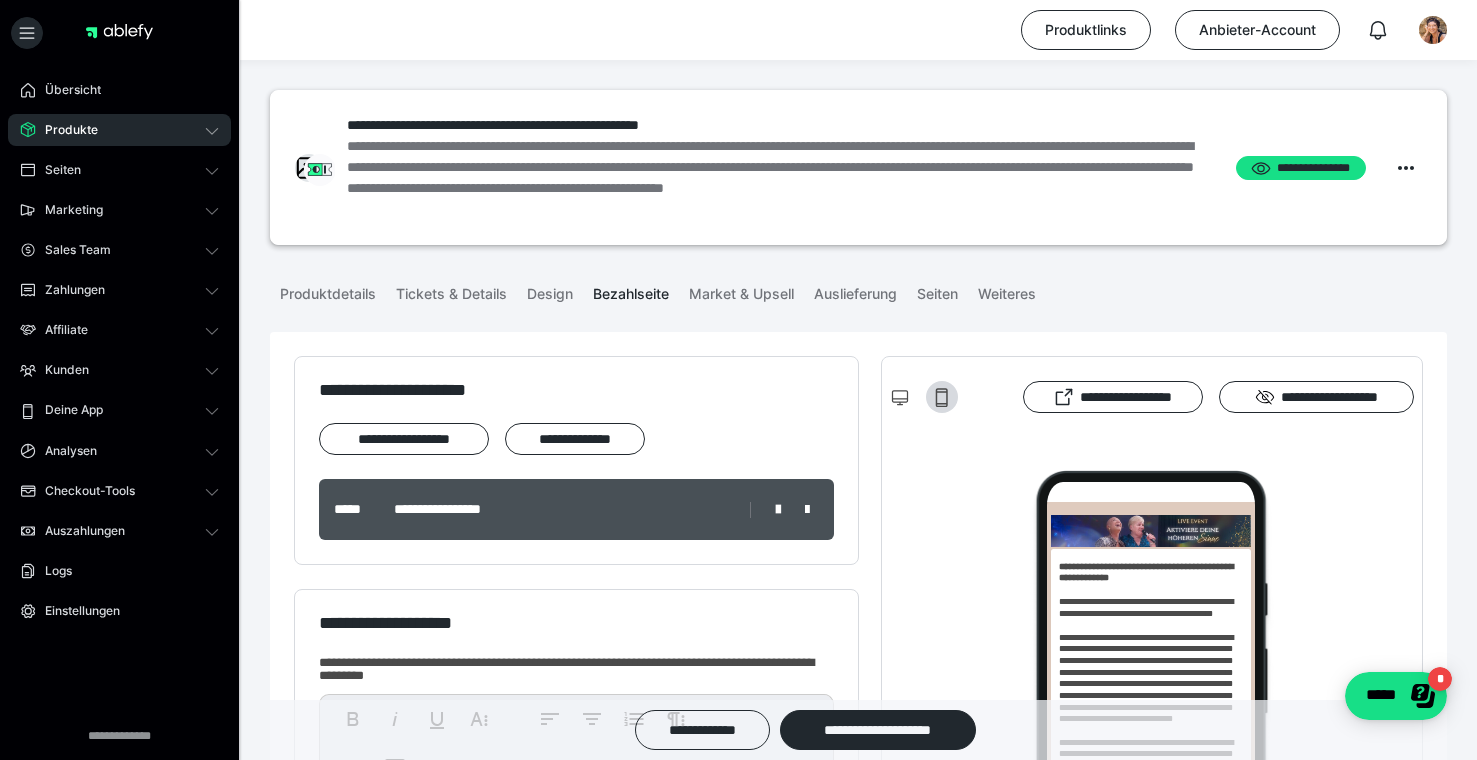 scroll, scrollTop: 1630, scrollLeft: 0, axis: vertical 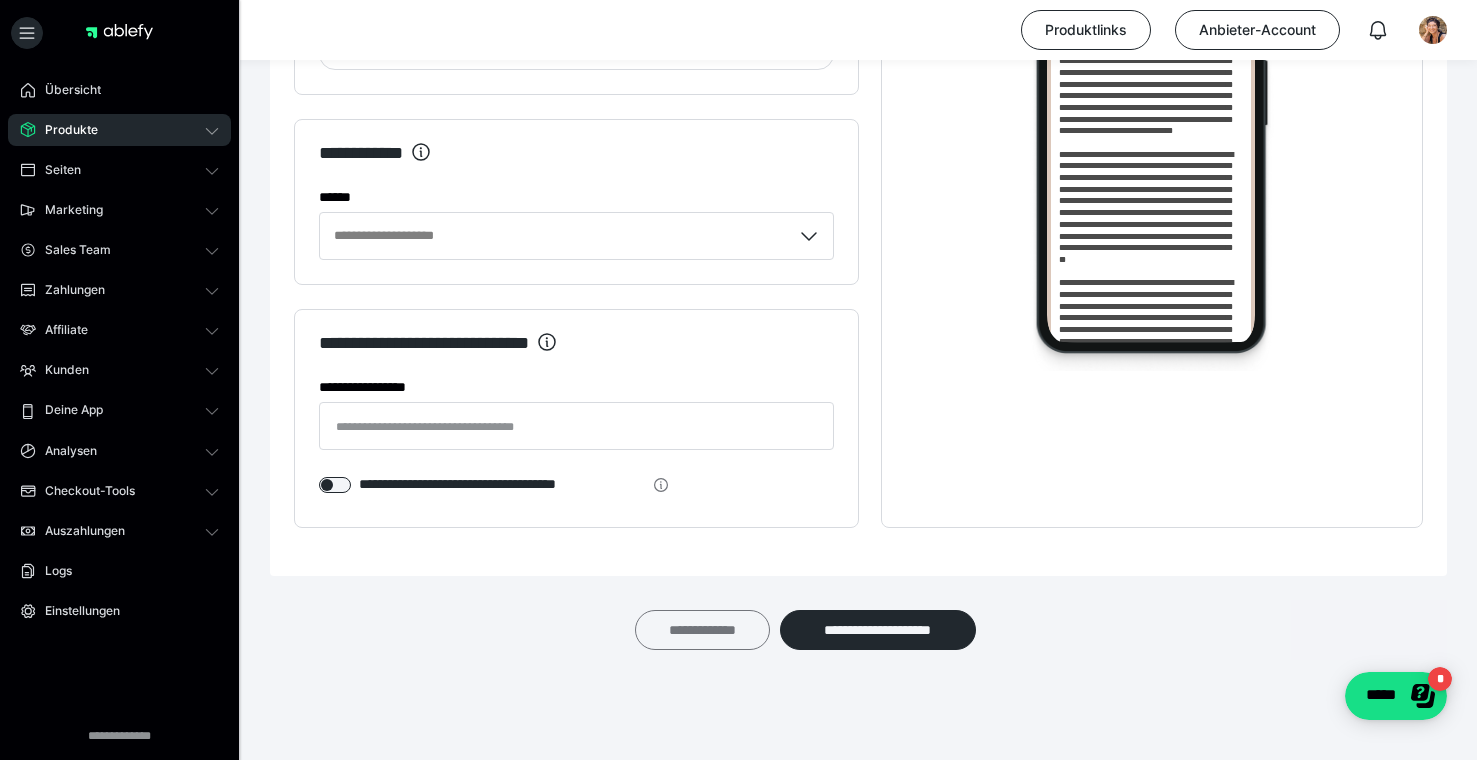 click on "**********" at bounding box center [702, 630] 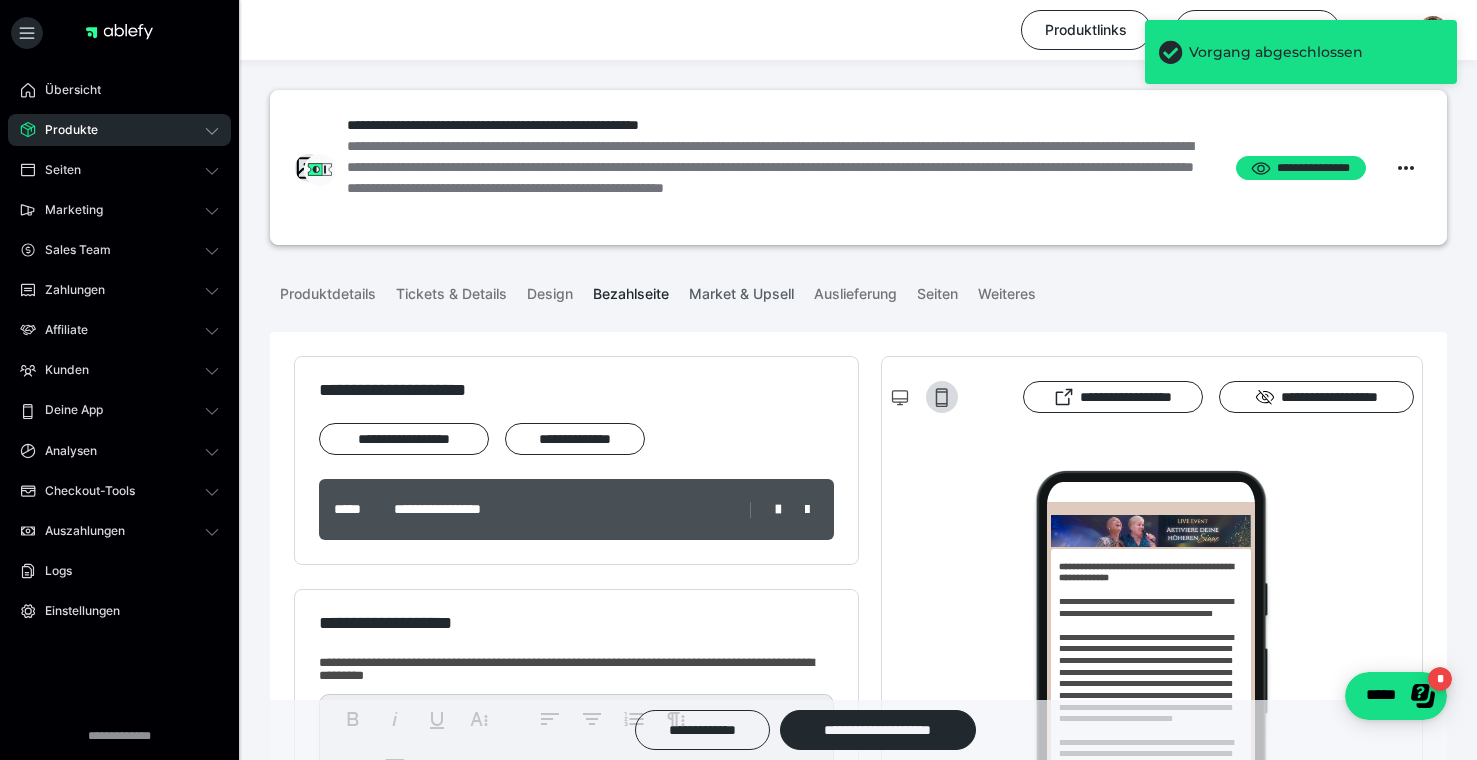 scroll, scrollTop: 0, scrollLeft: 0, axis: both 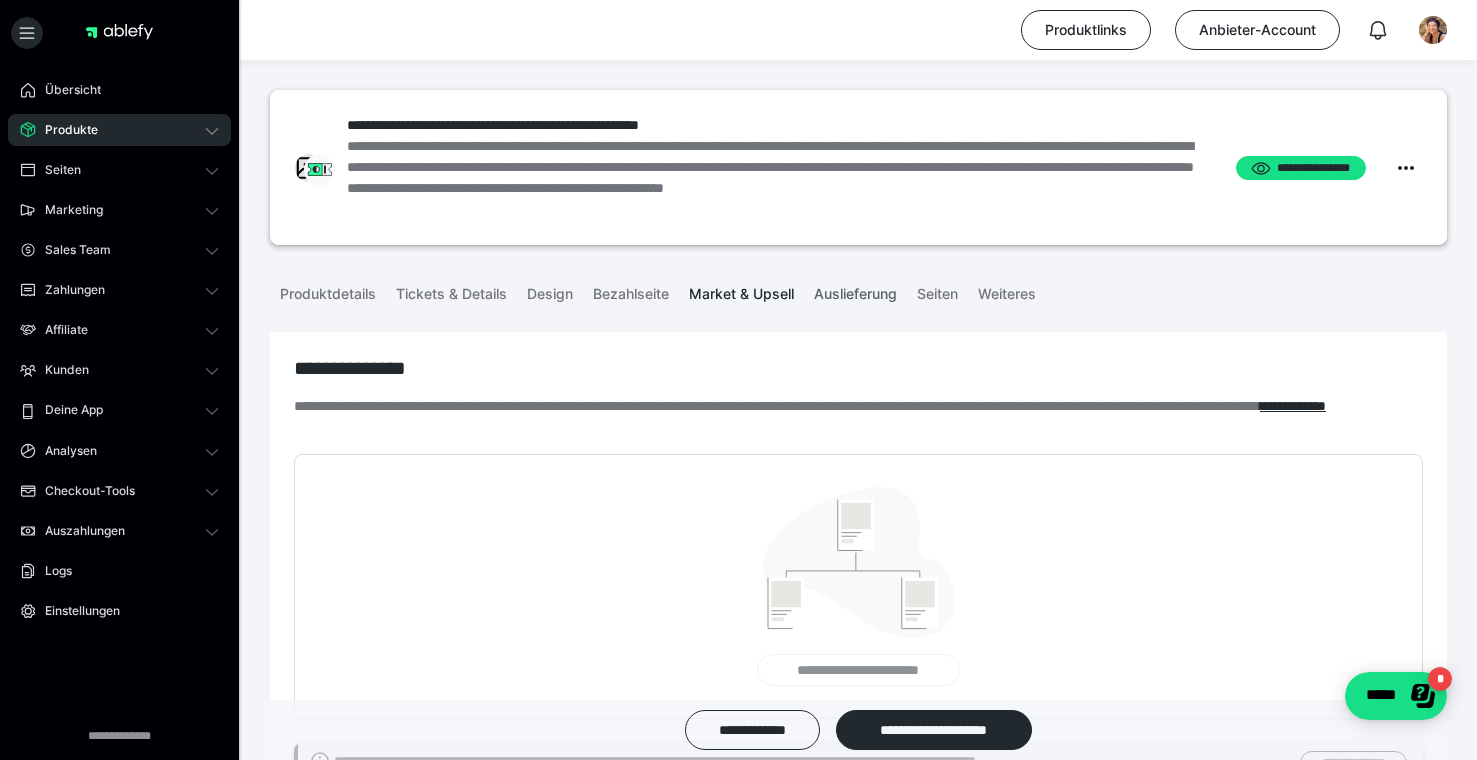 click on "Auslieferung" at bounding box center [855, 290] 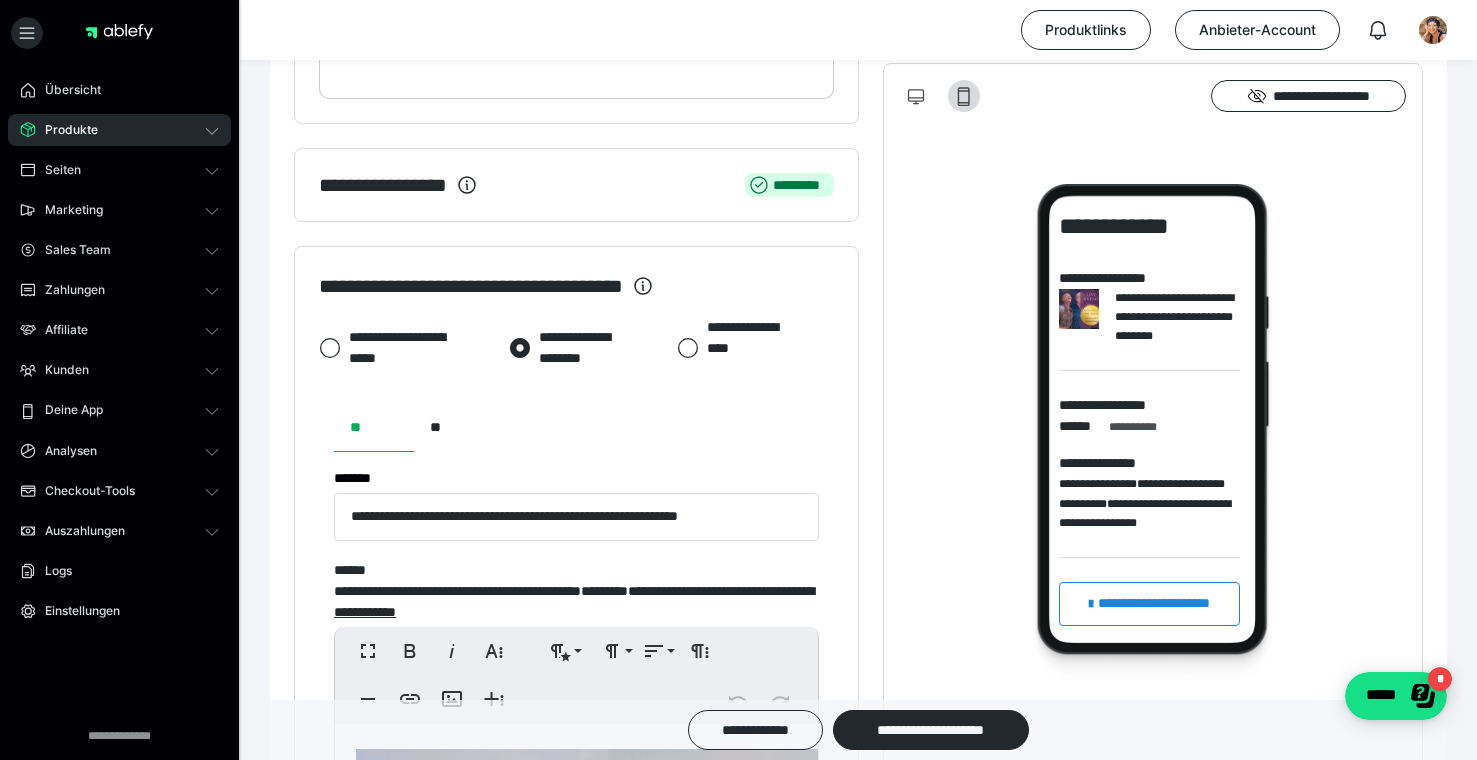 scroll, scrollTop: 699, scrollLeft: 0, axis: vertical 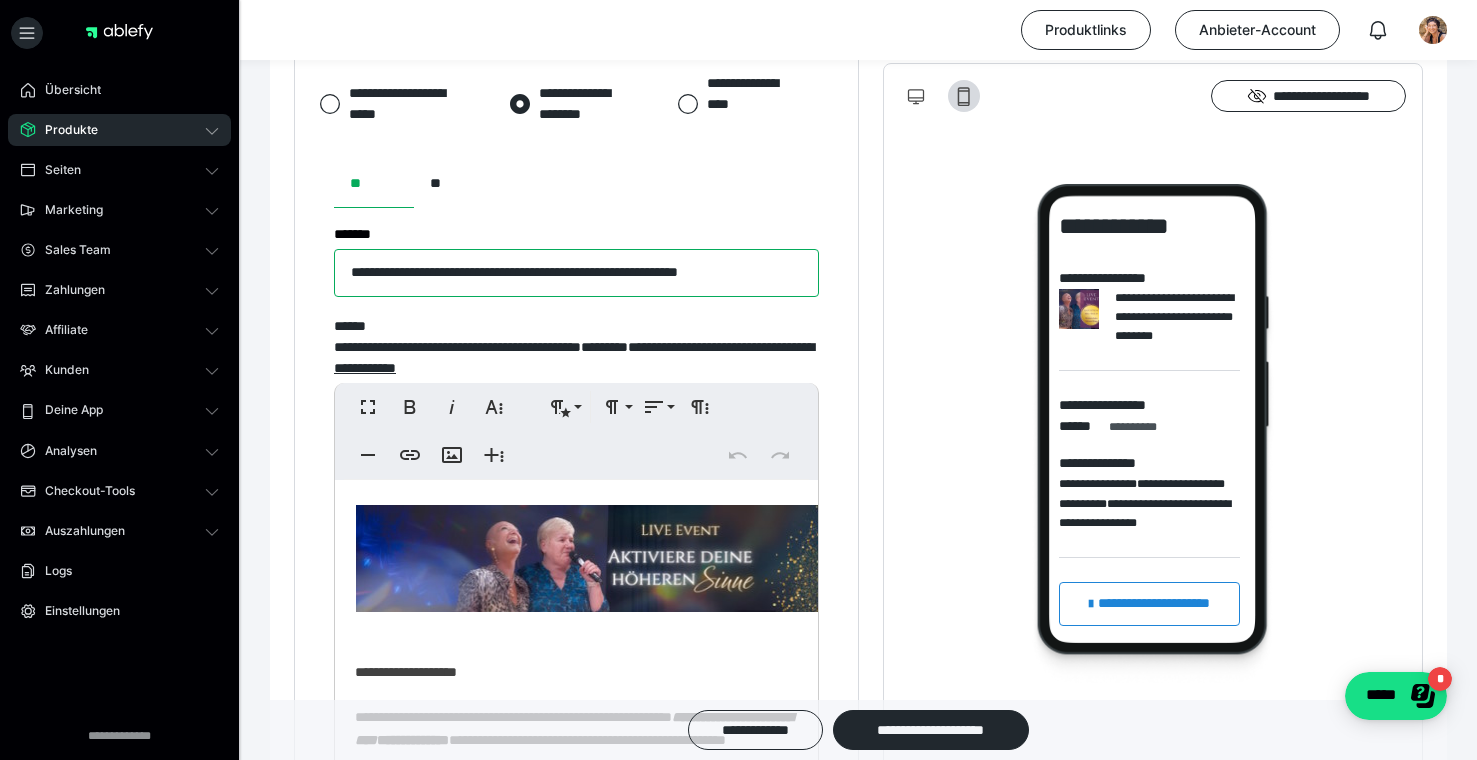 drag, startPoint x: 699, startPoint y: 273, endPoint x: 819, endPoint y: 277, distance: 120.06665 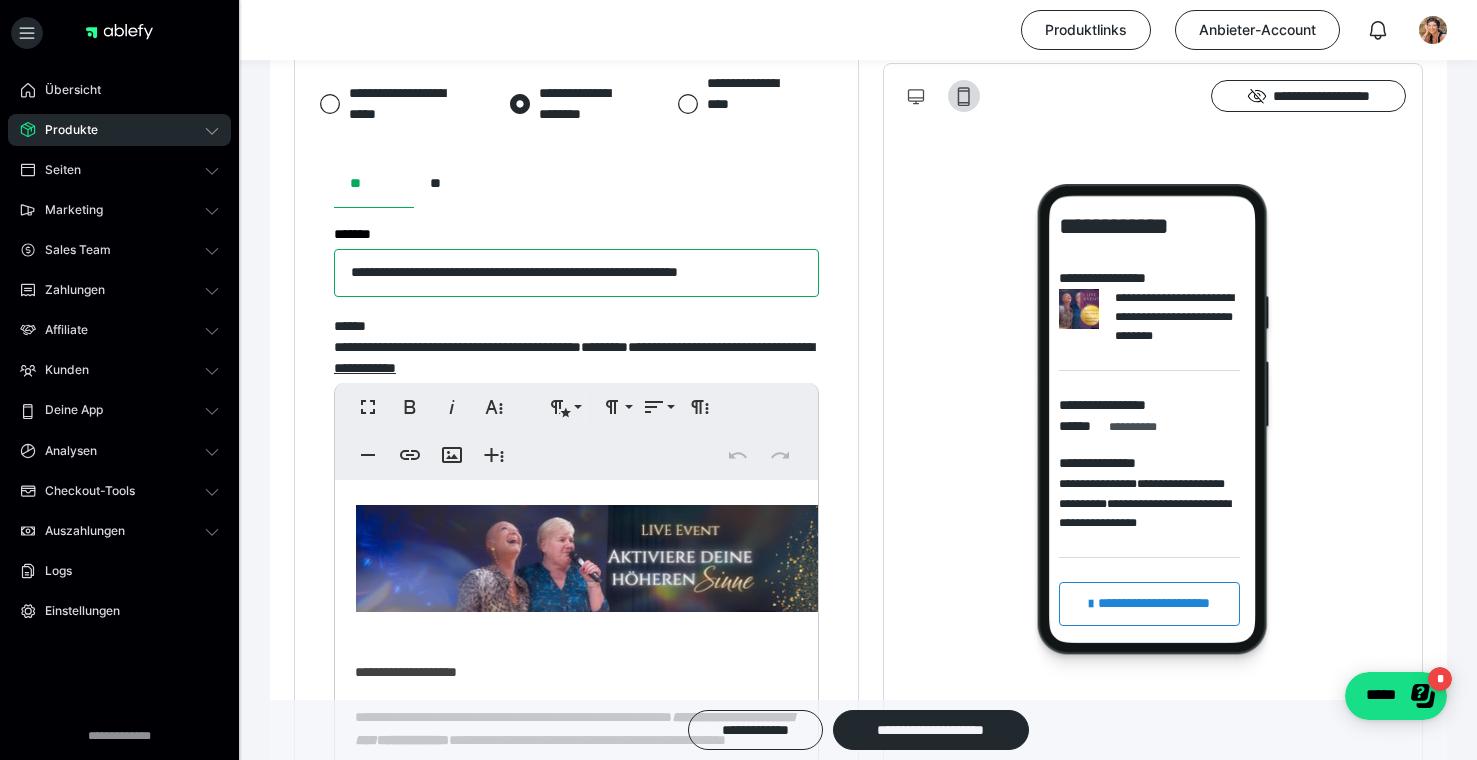 scroll, scrollTop: 0, scrollLeft: 14, axis: horizontal 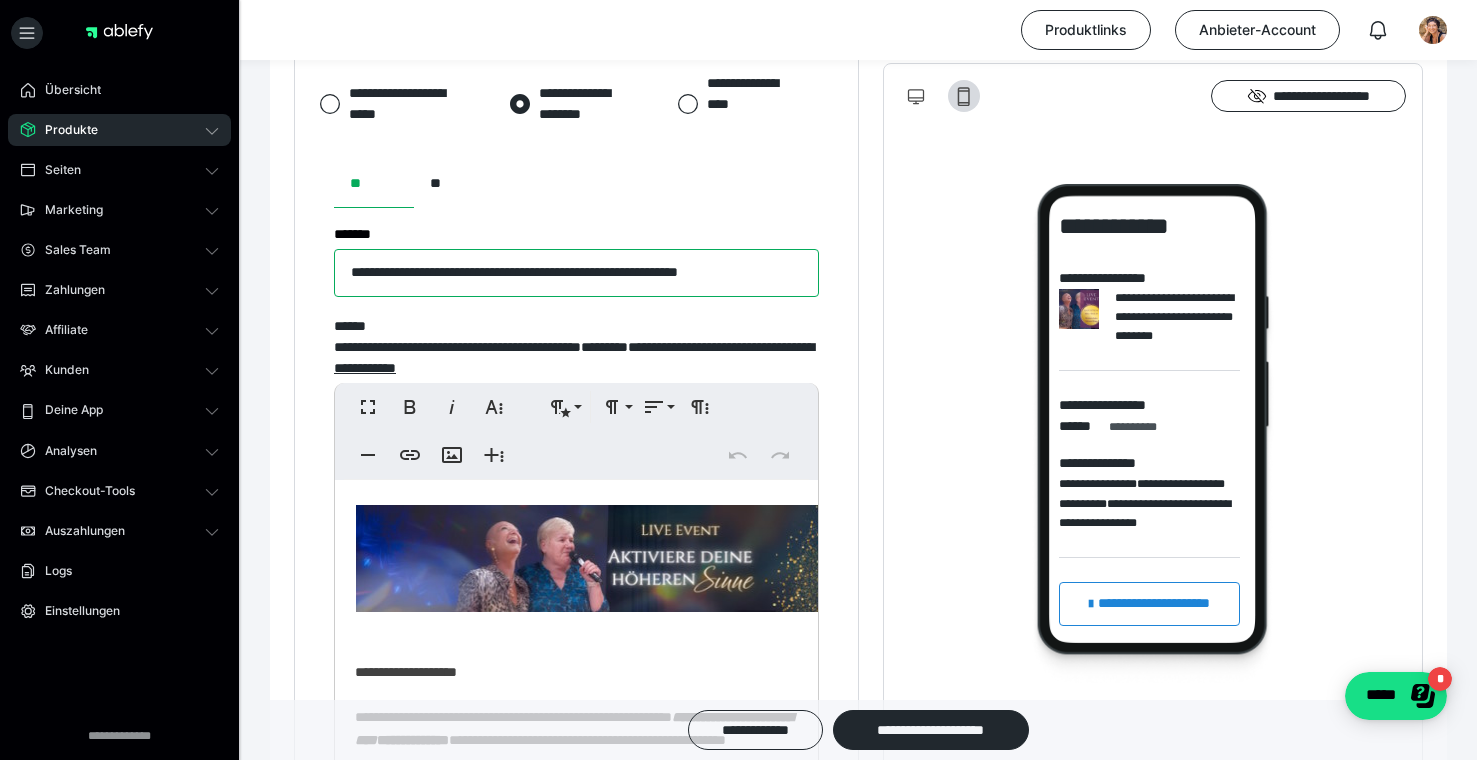 type on "**********" 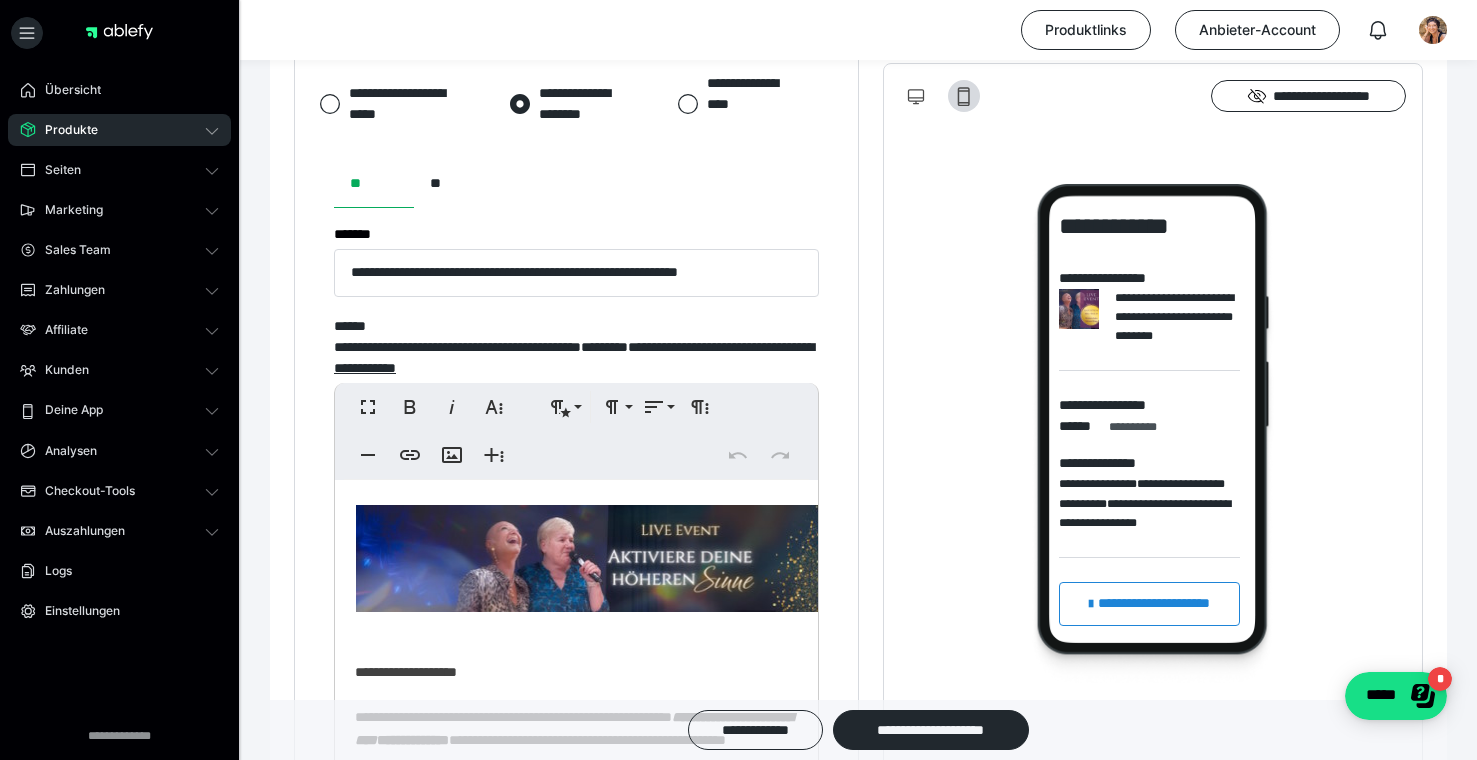 scroll, scrollTop: 0, scrollLeft: 0, axis: both 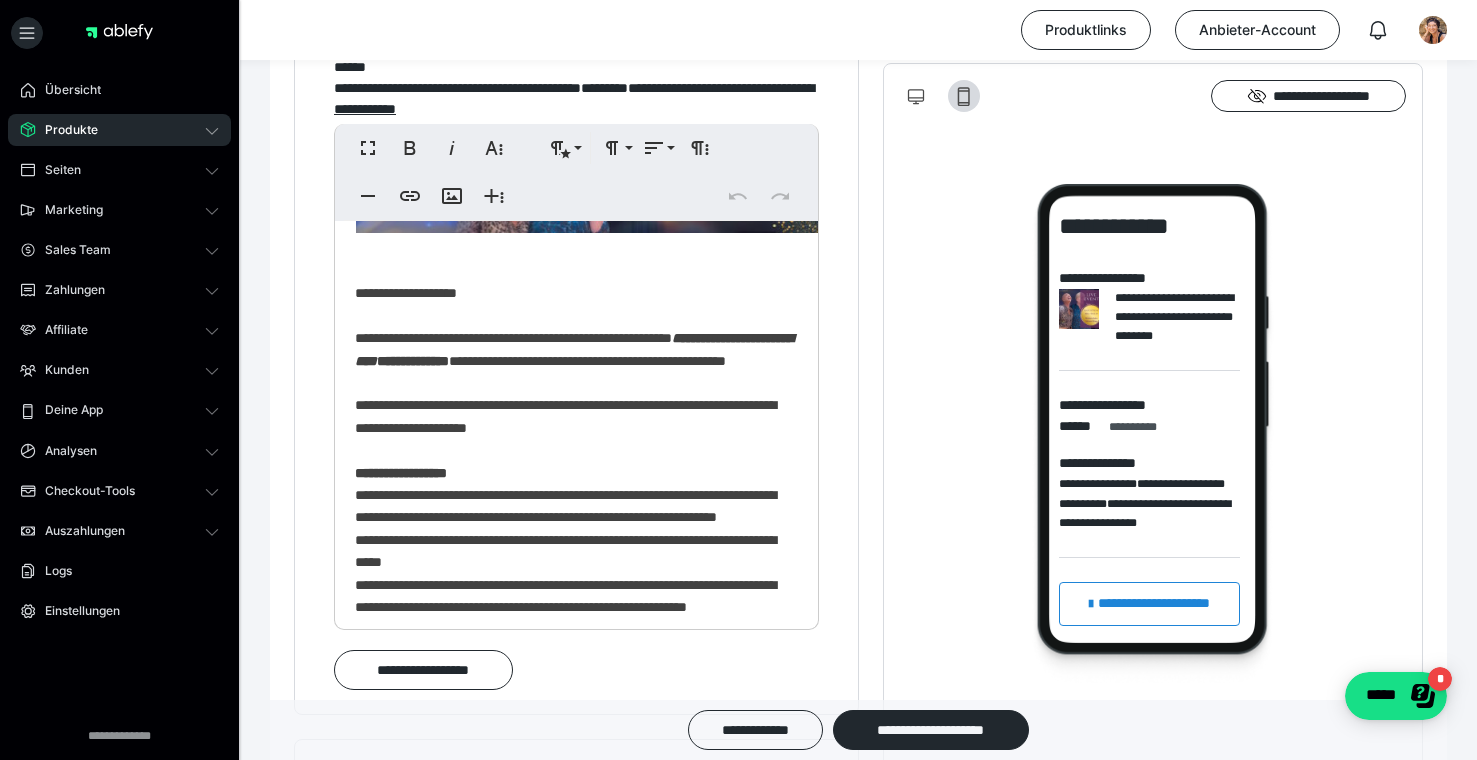 click on "**********" at bounding box center (574, 349) 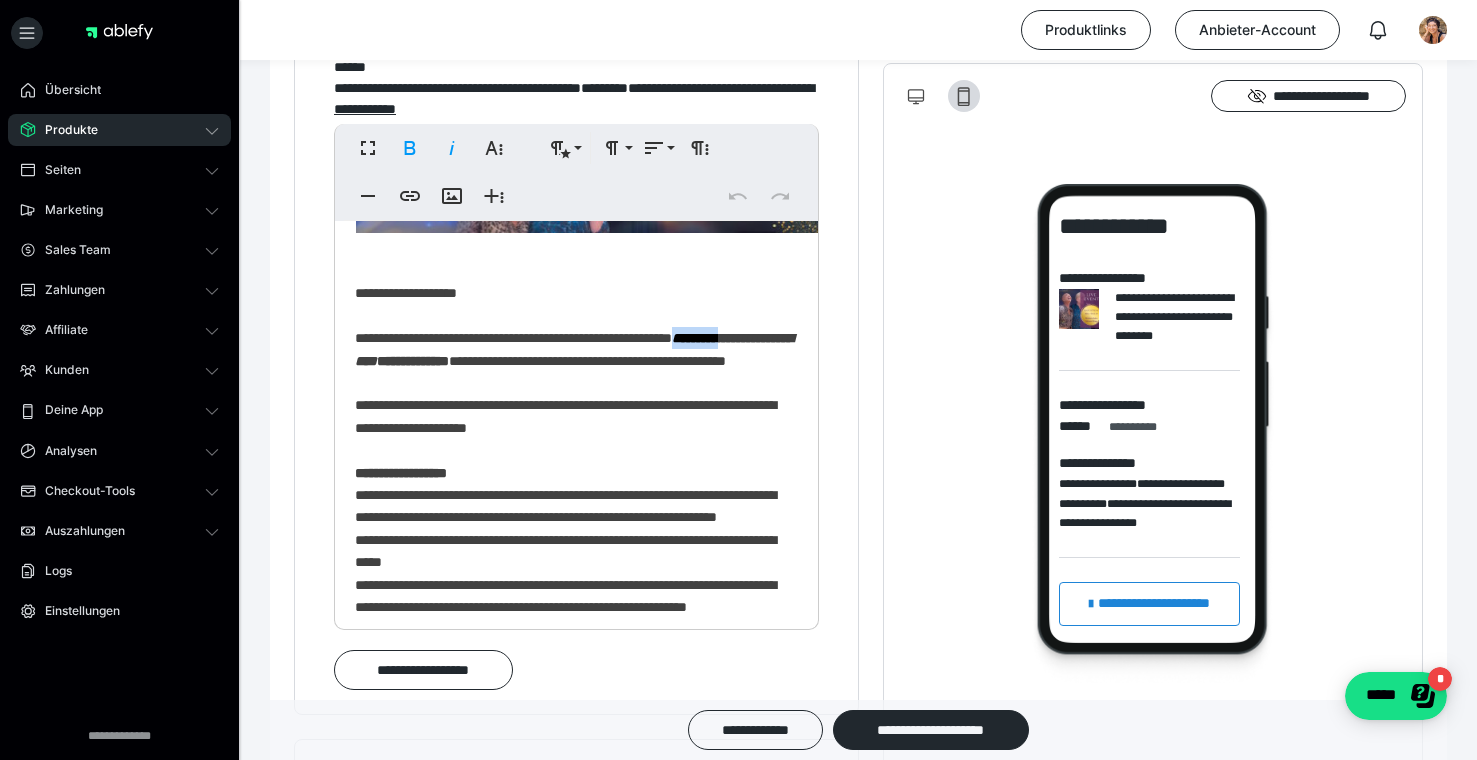 click on "**********" at bounding box center (574, 349) 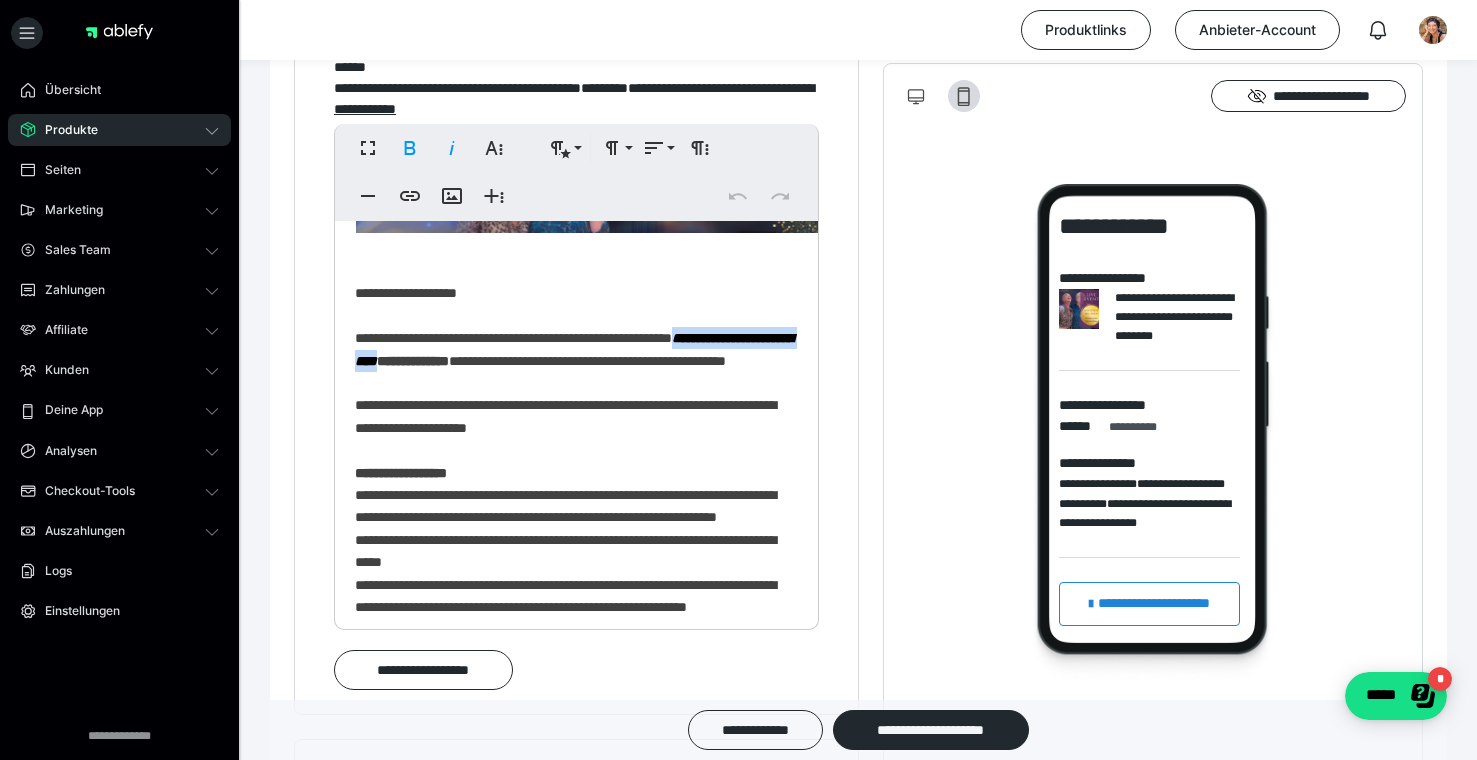 click on "**********" at bounding box center [574, 349] 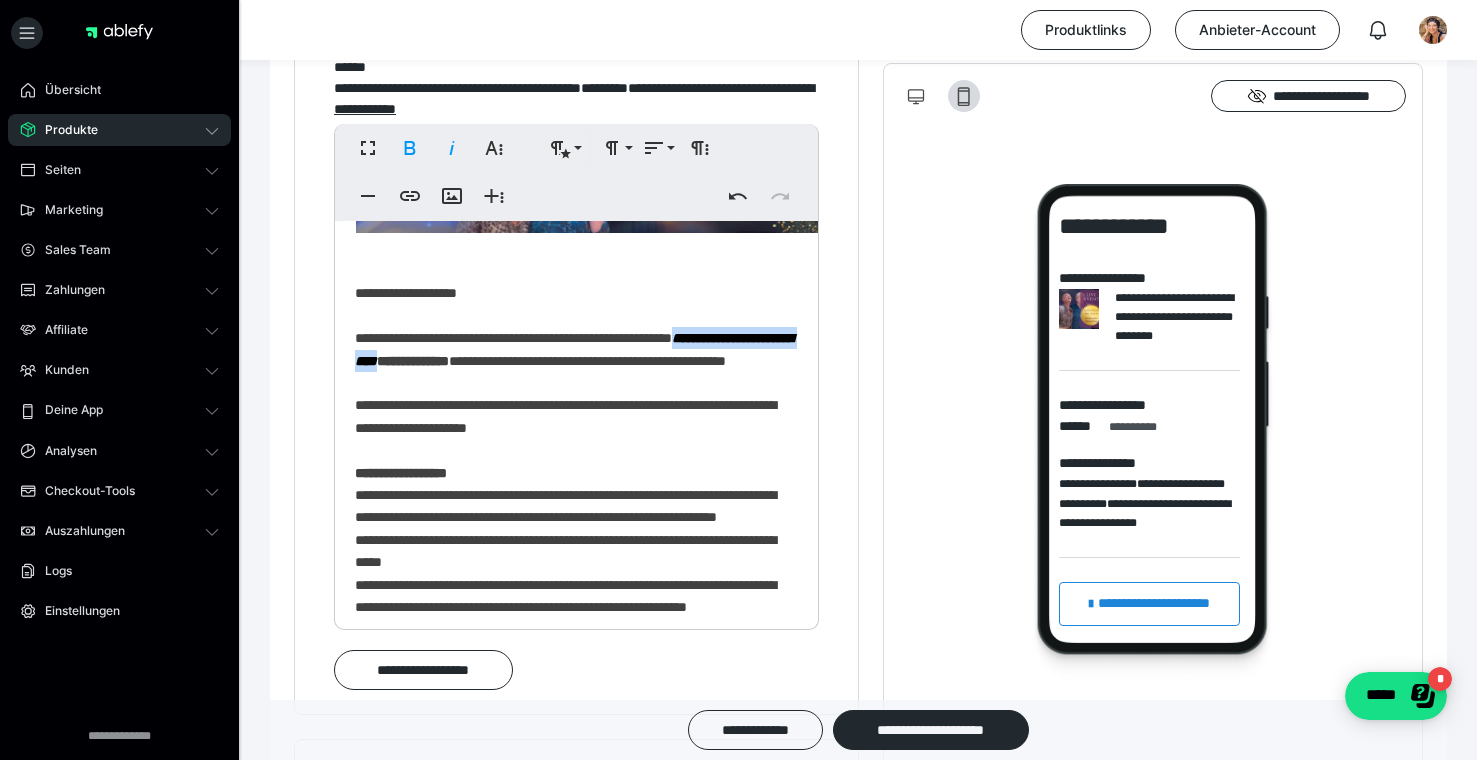 type 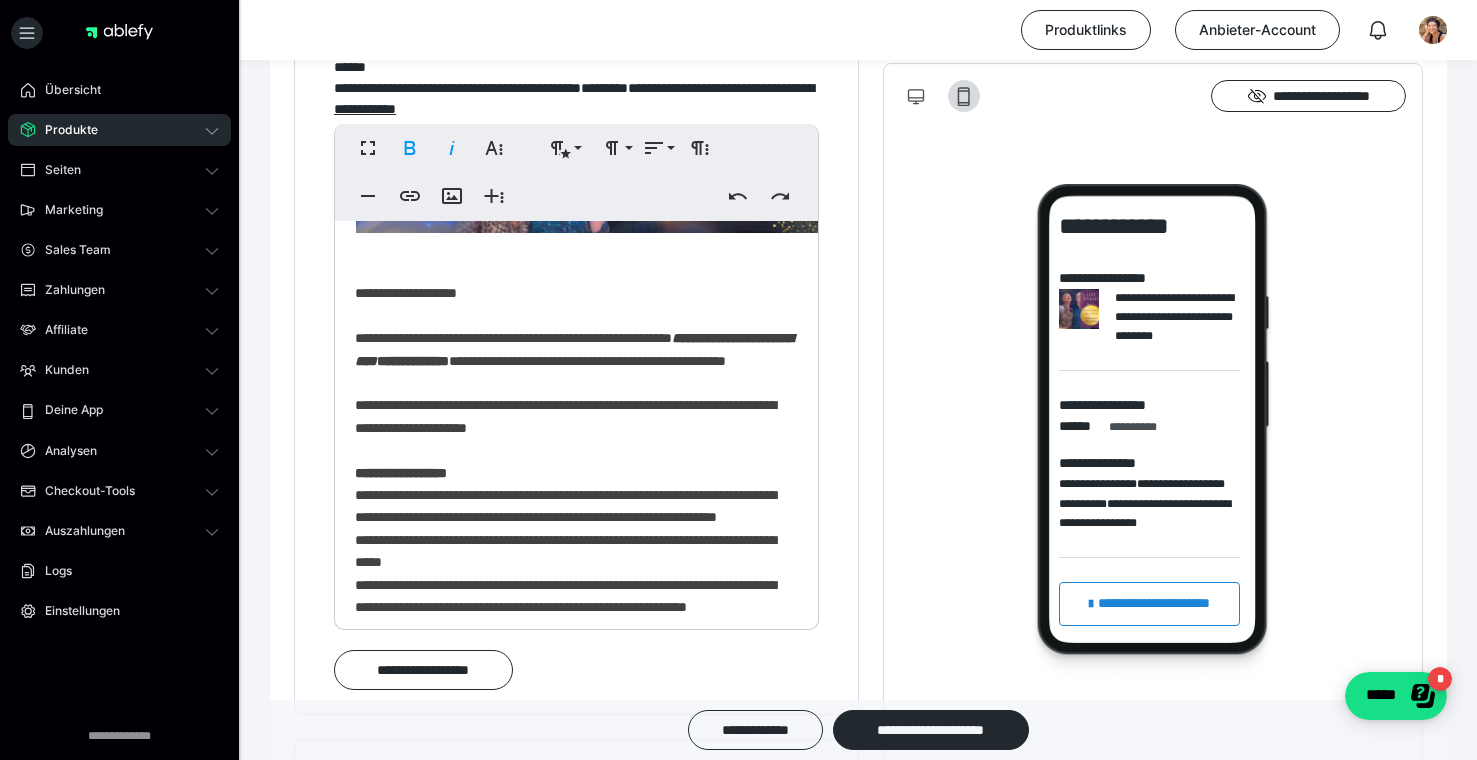 click on "**********" at bounding box center (574, 349) 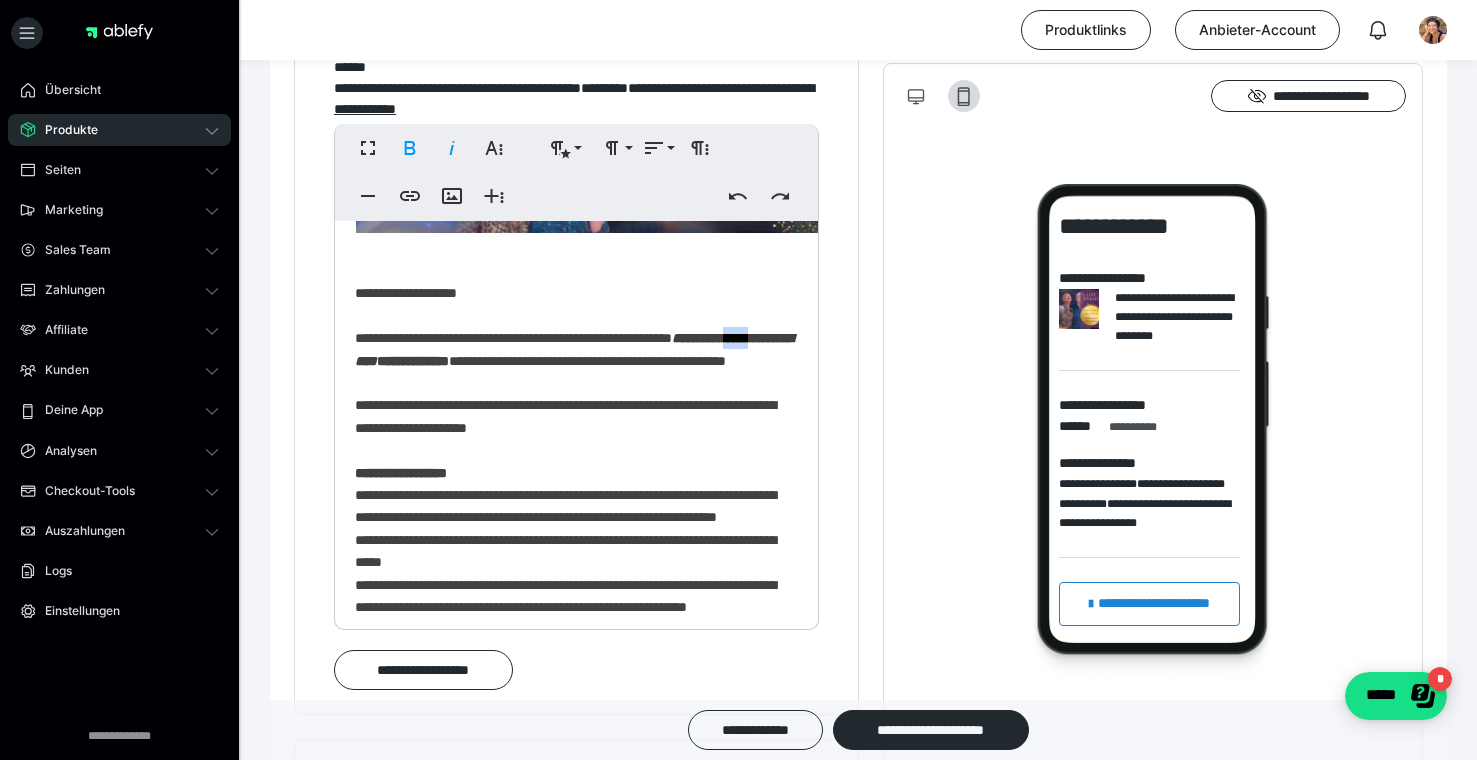 click on "**********" at bounding box center (574, 349) 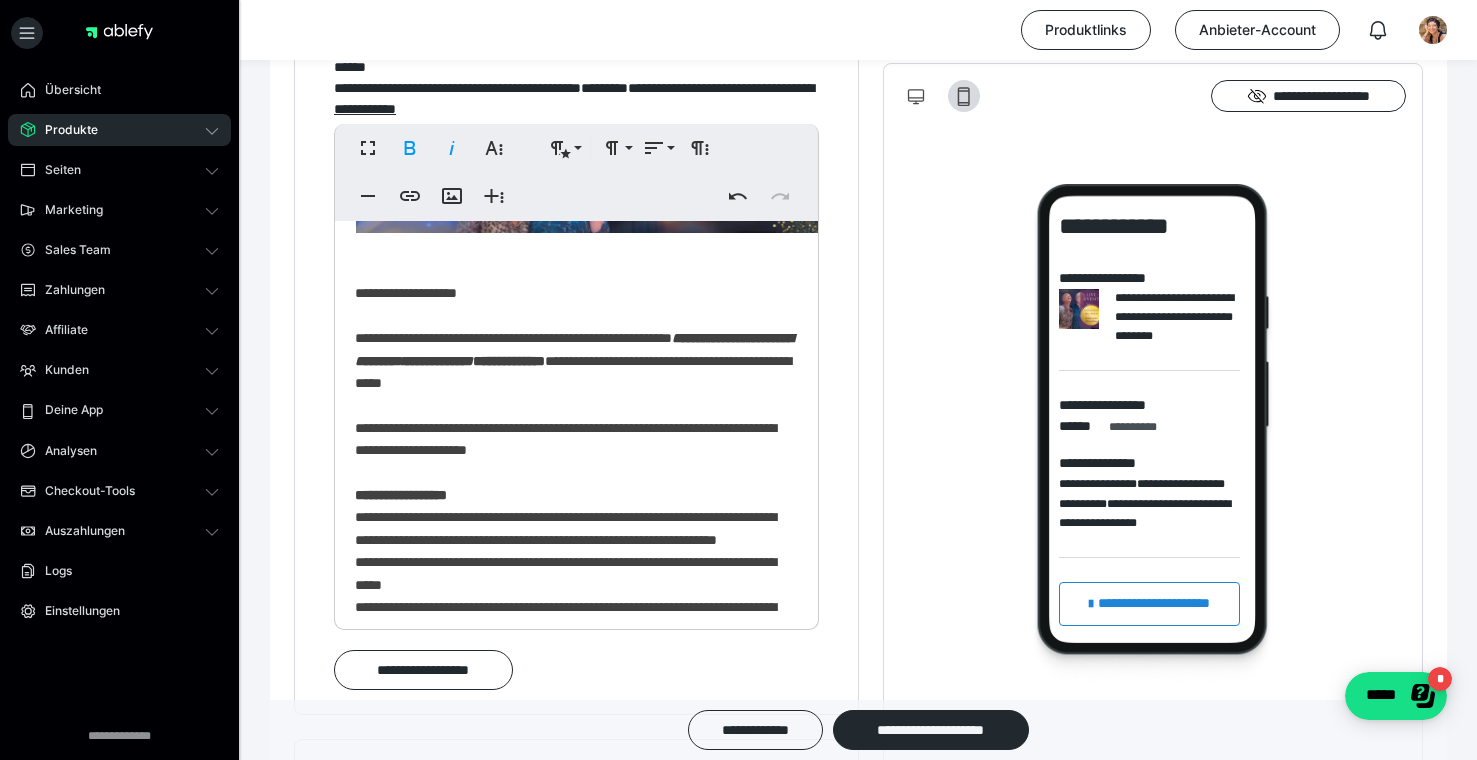 click on "**********" at bounding box center (574, 349) 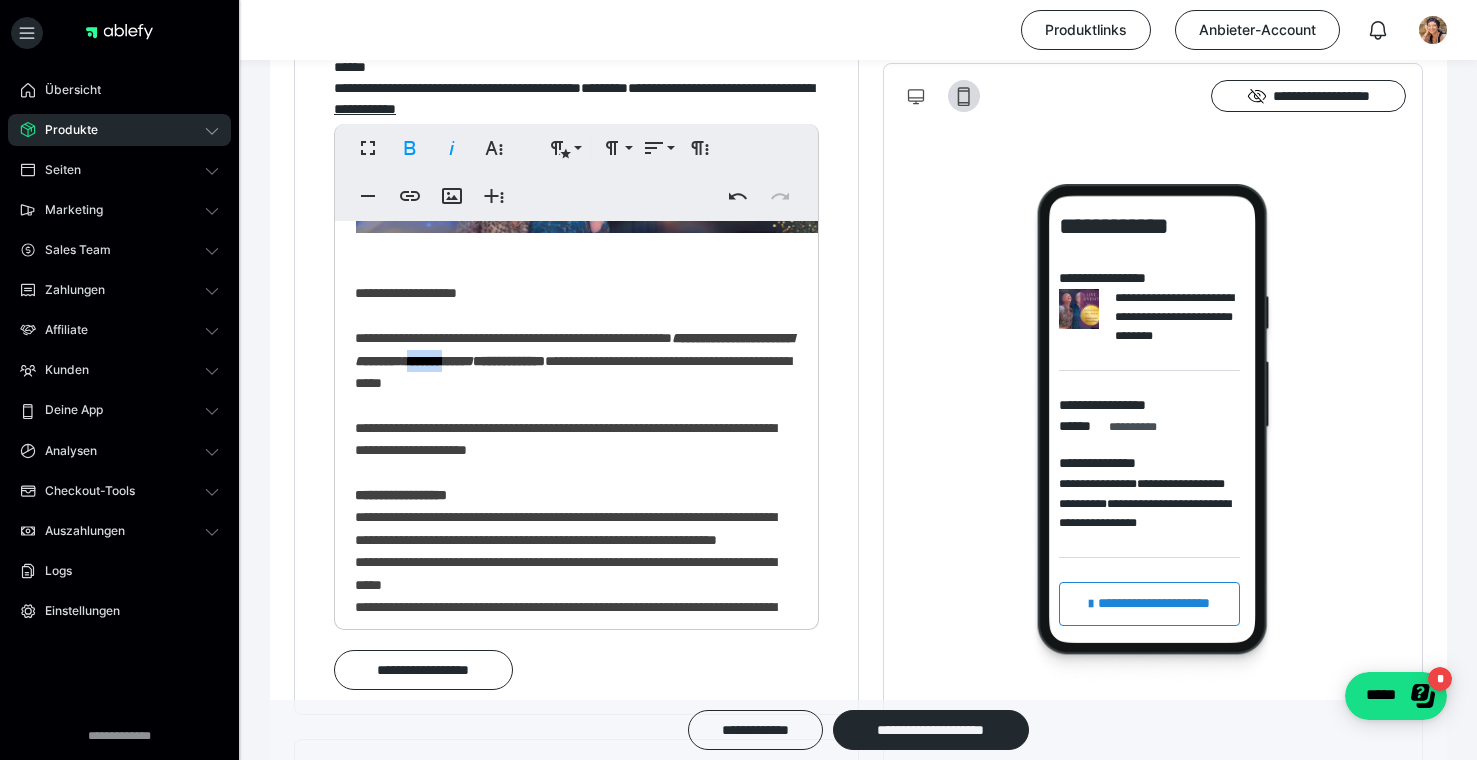 click on "**********" at bounding box center (574, 349) 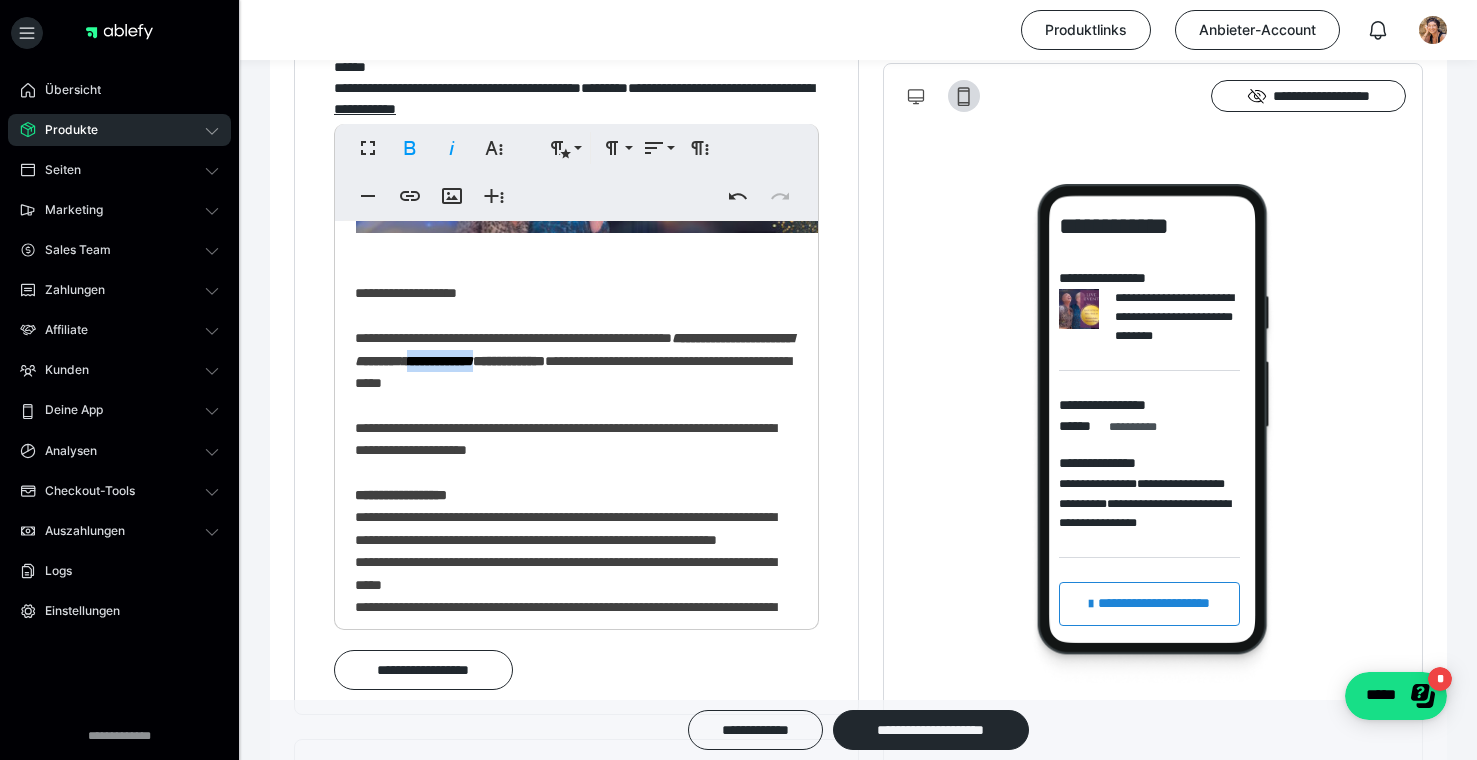 click on "**********" at bounding box center [574, 349] 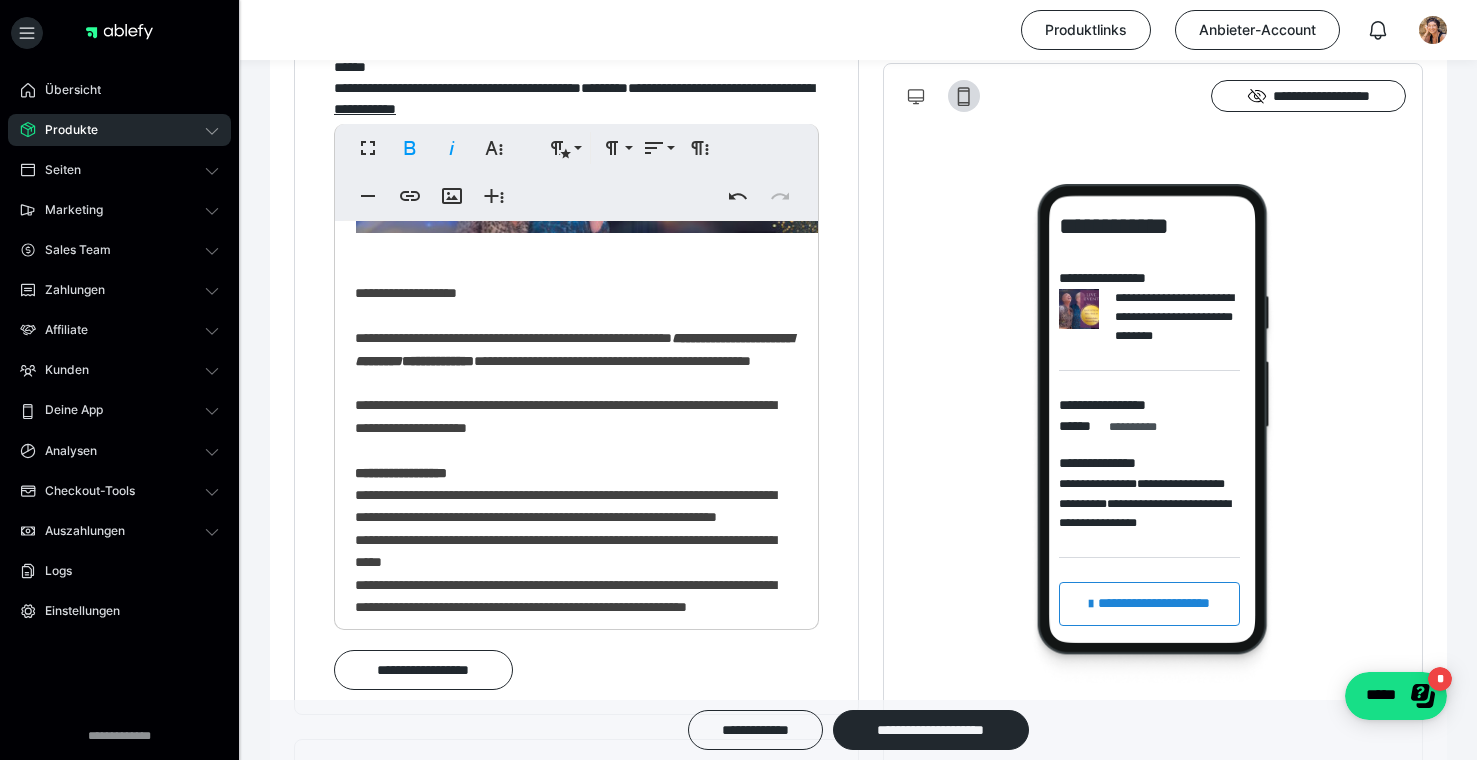 click on "**********" at bounding box center [574, 349] 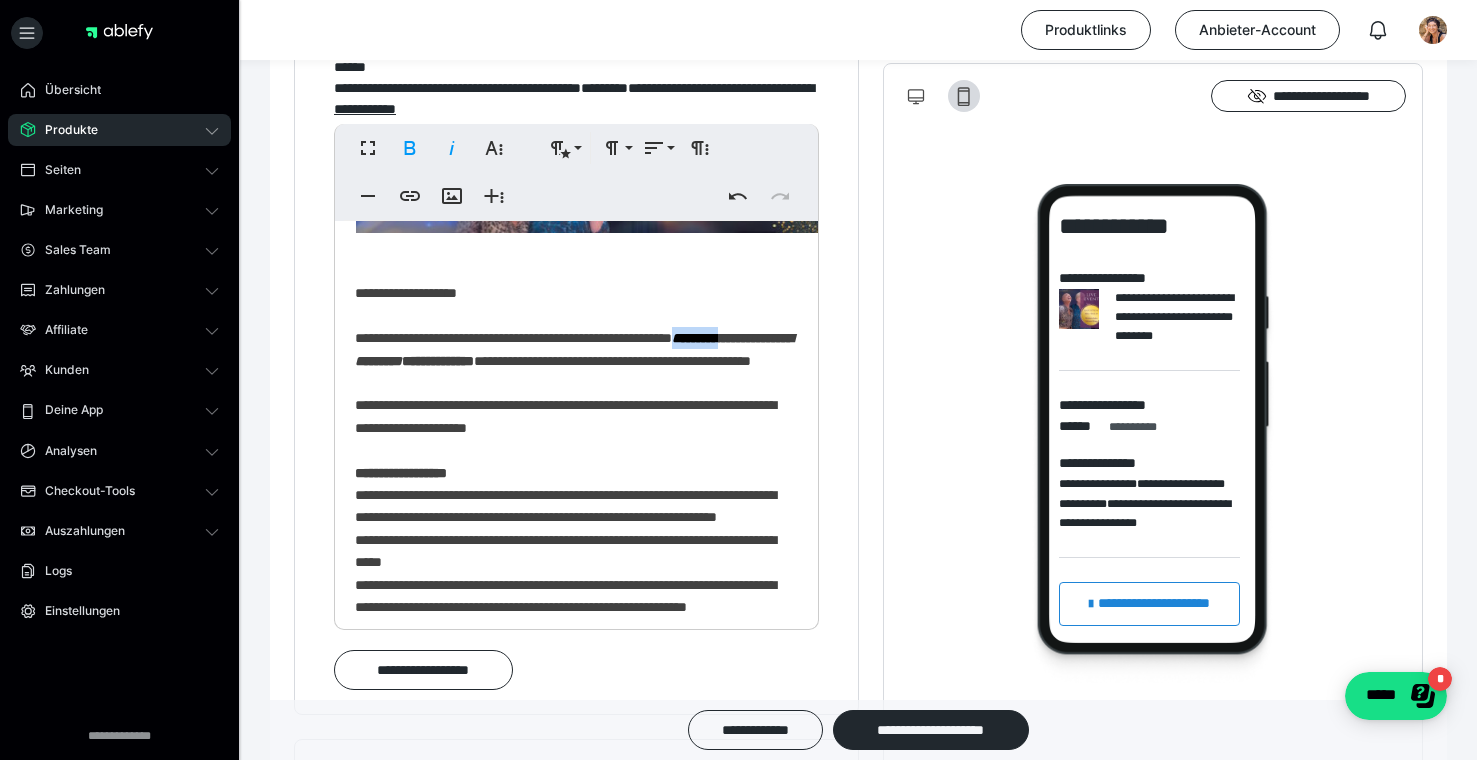 click on "**********" at bounding box center [574, 349] 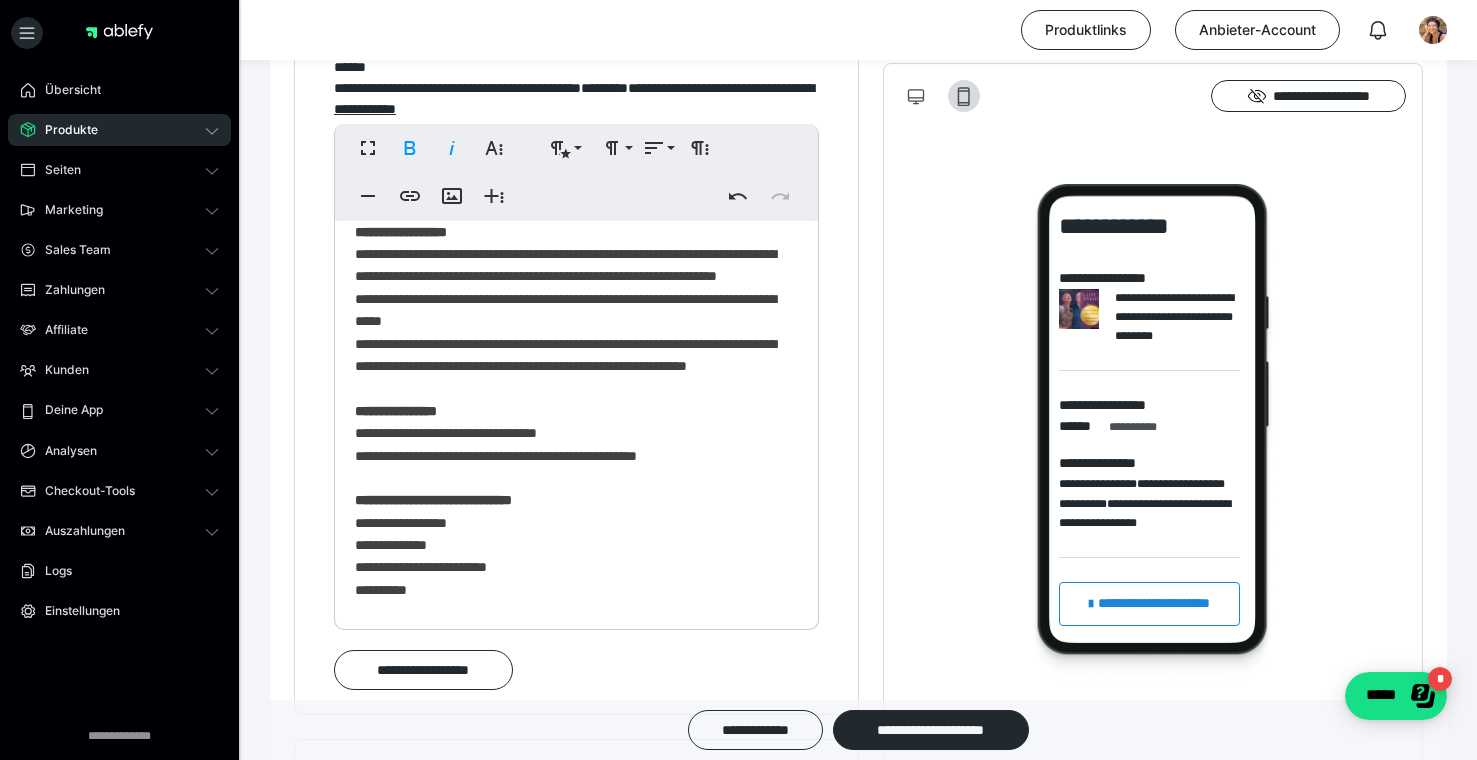 scroll, scrollTop: 362, scrollLeft: 0, axis: vertical 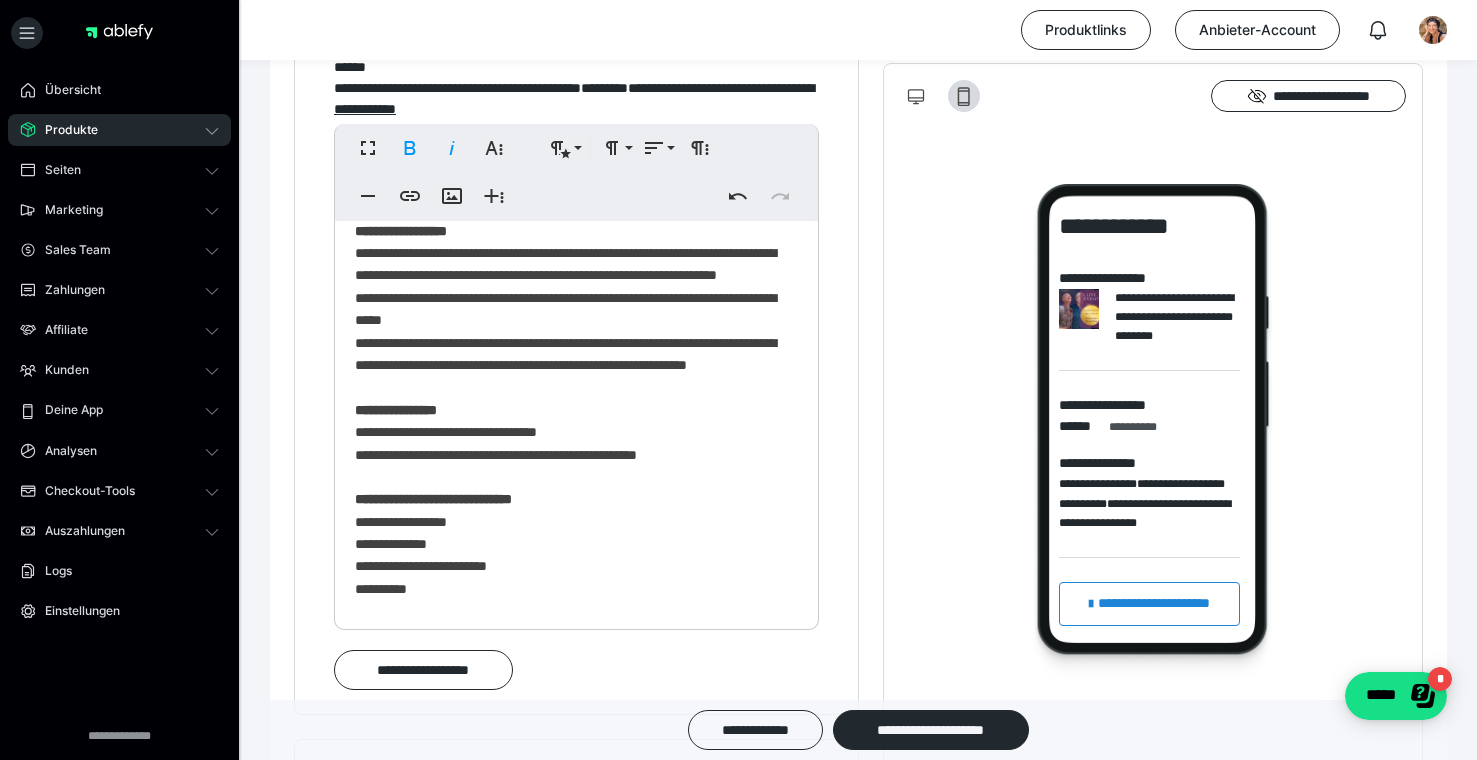 click on "**********" at bounding box center (576, 1186) 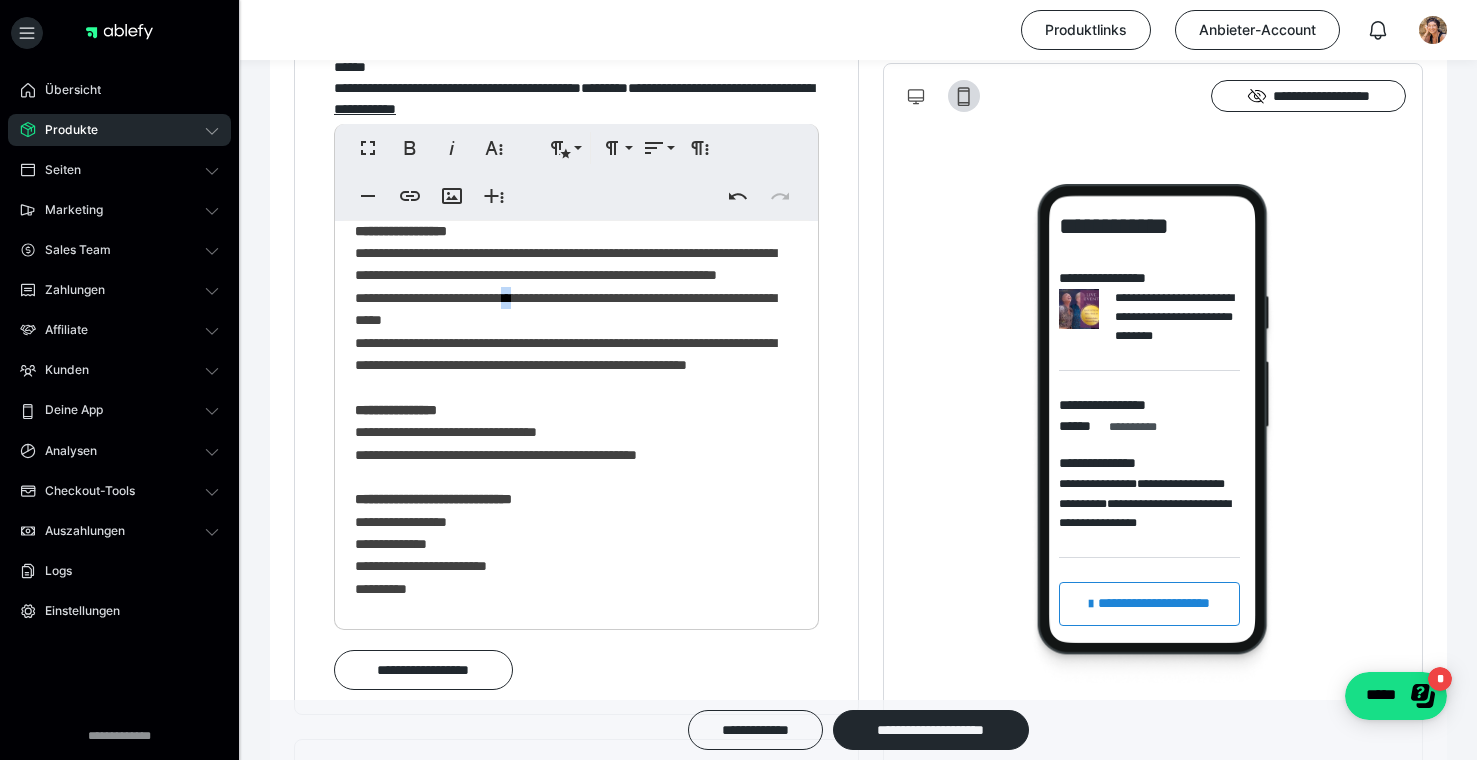 click on "**********" at bounding box center (576, 1186) 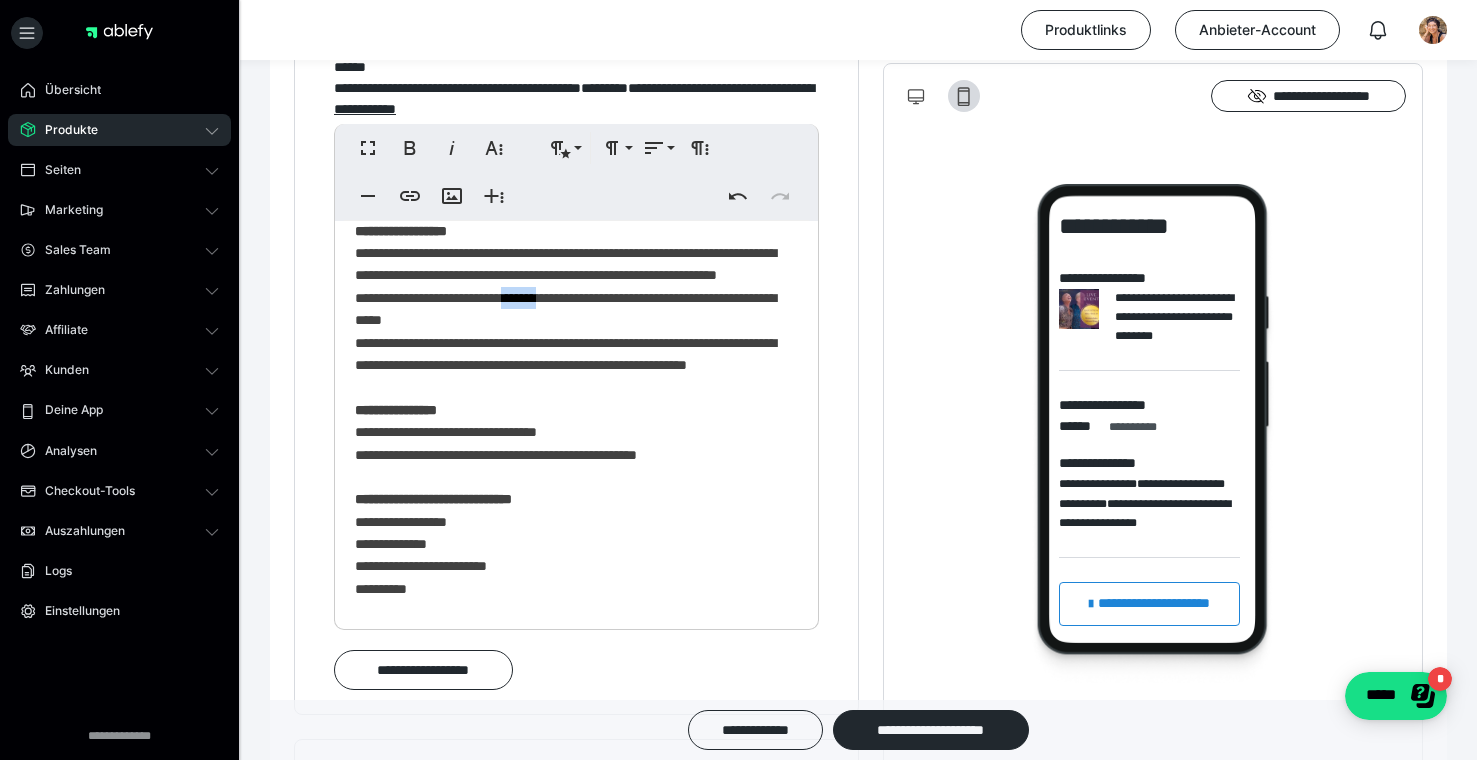 click on "**********" at bounding box center [576, 1186] 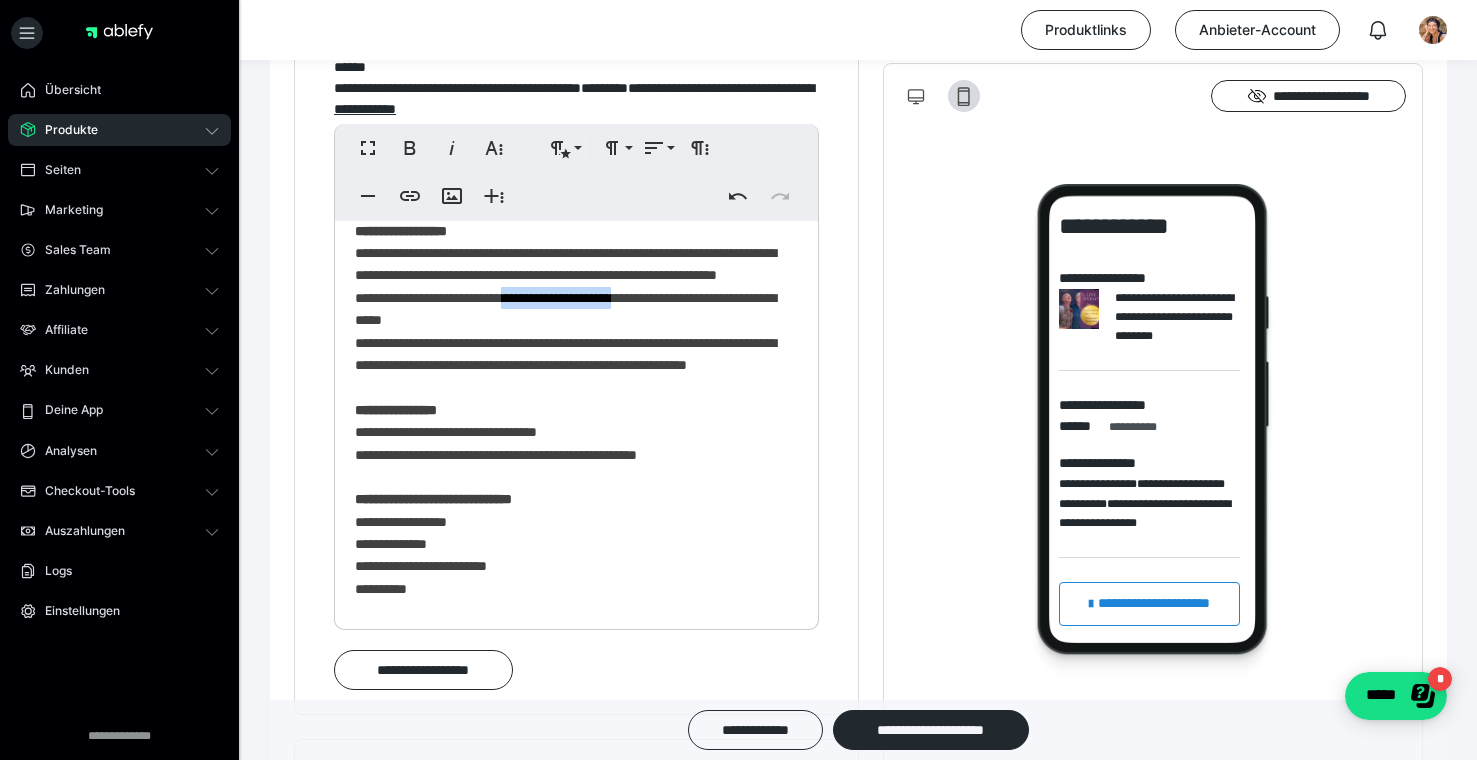 click on "**********" at bounding box center [576, 1186] 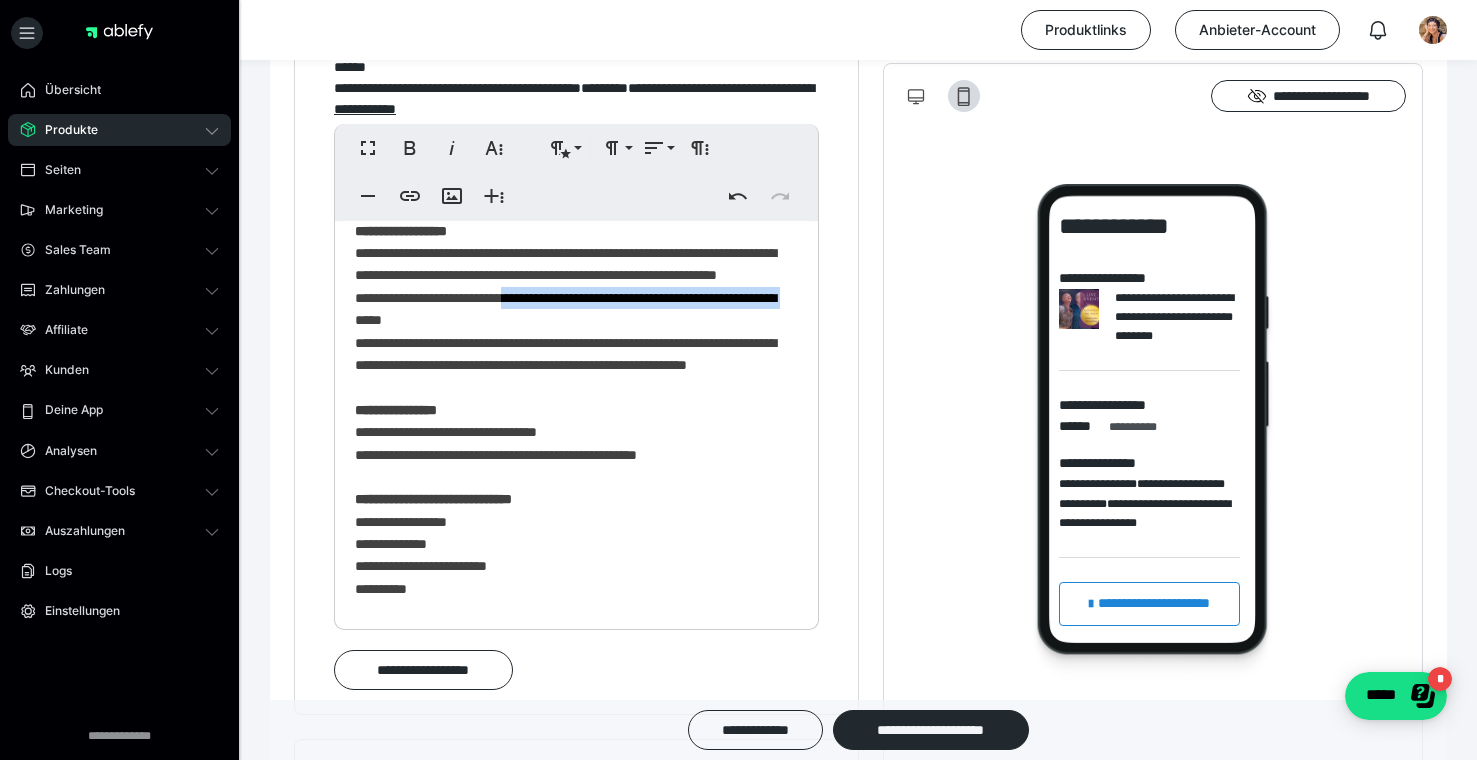 click on "**********" at bounding box center [576, 1186] 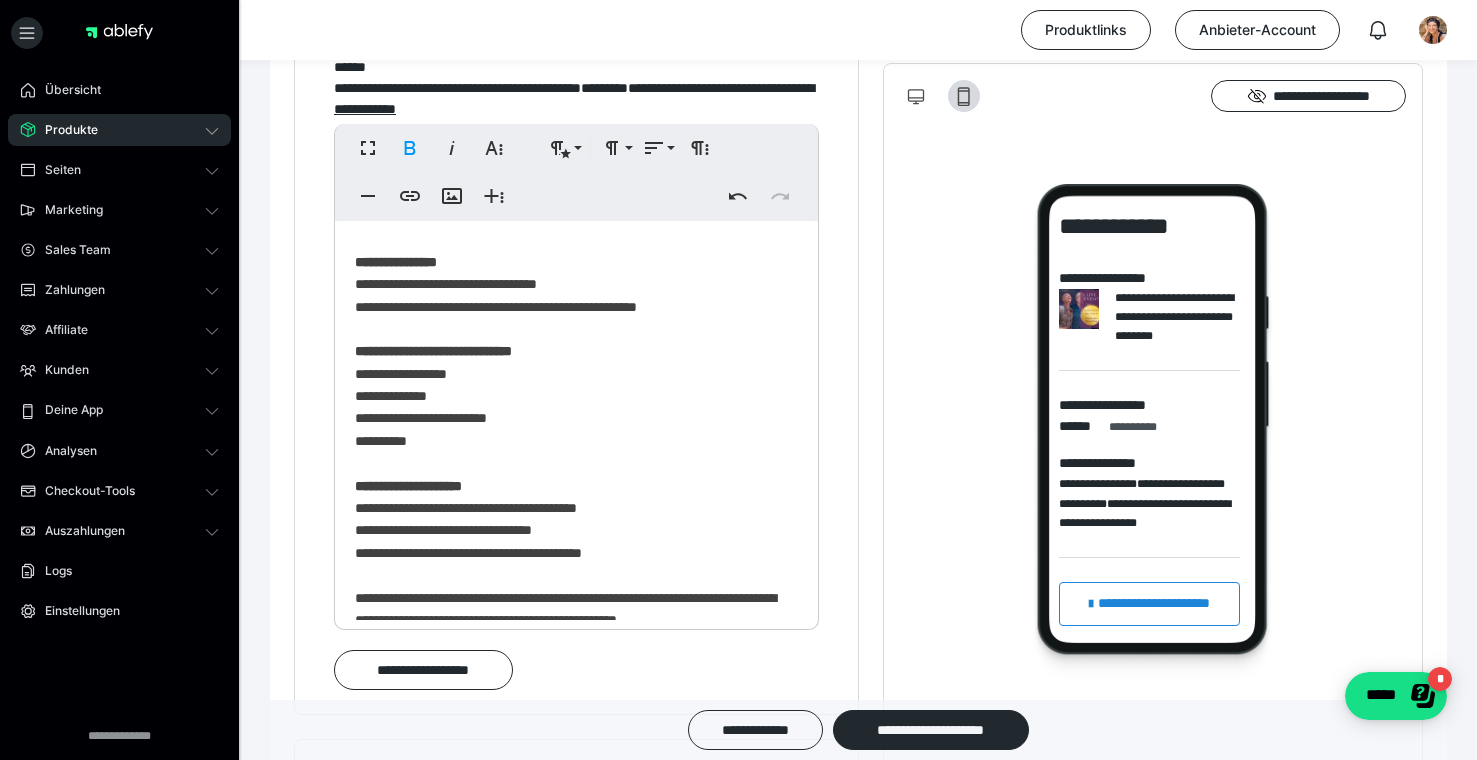 scroll, scrollTop: 518, scrollLeft: 0, axis: vertical 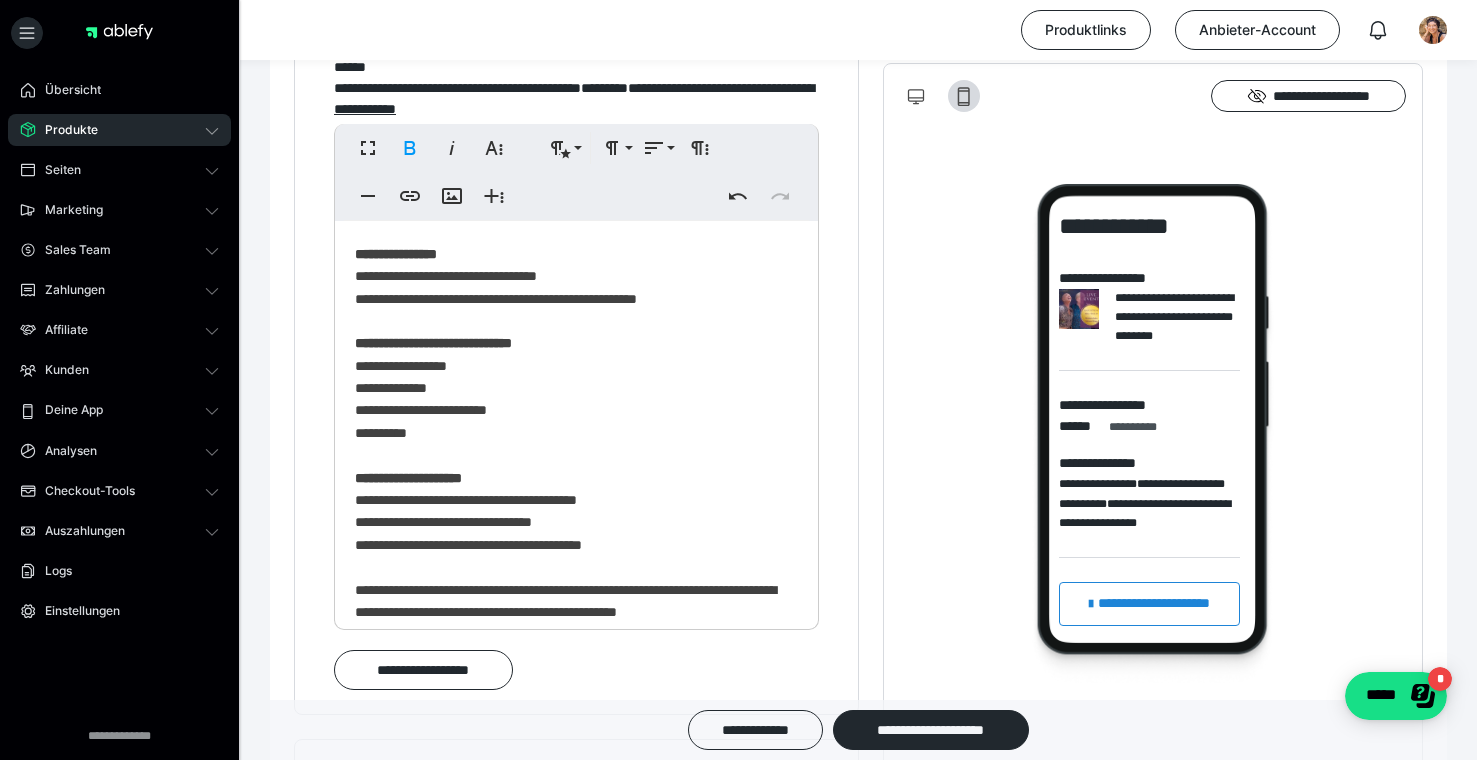 click on "**********" at bounding box center [576, 1030] 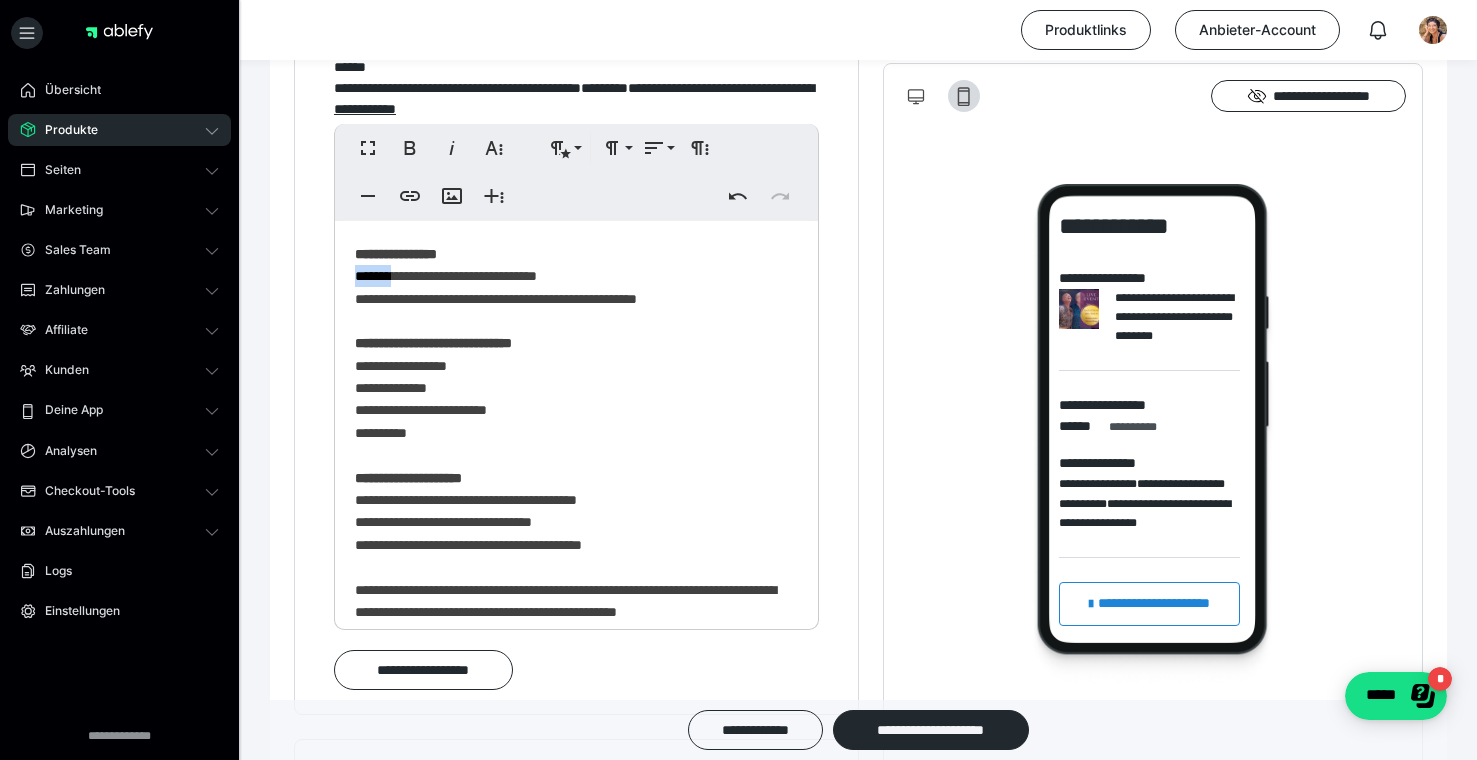 click on "**********" at bounding box center [576, 1030] 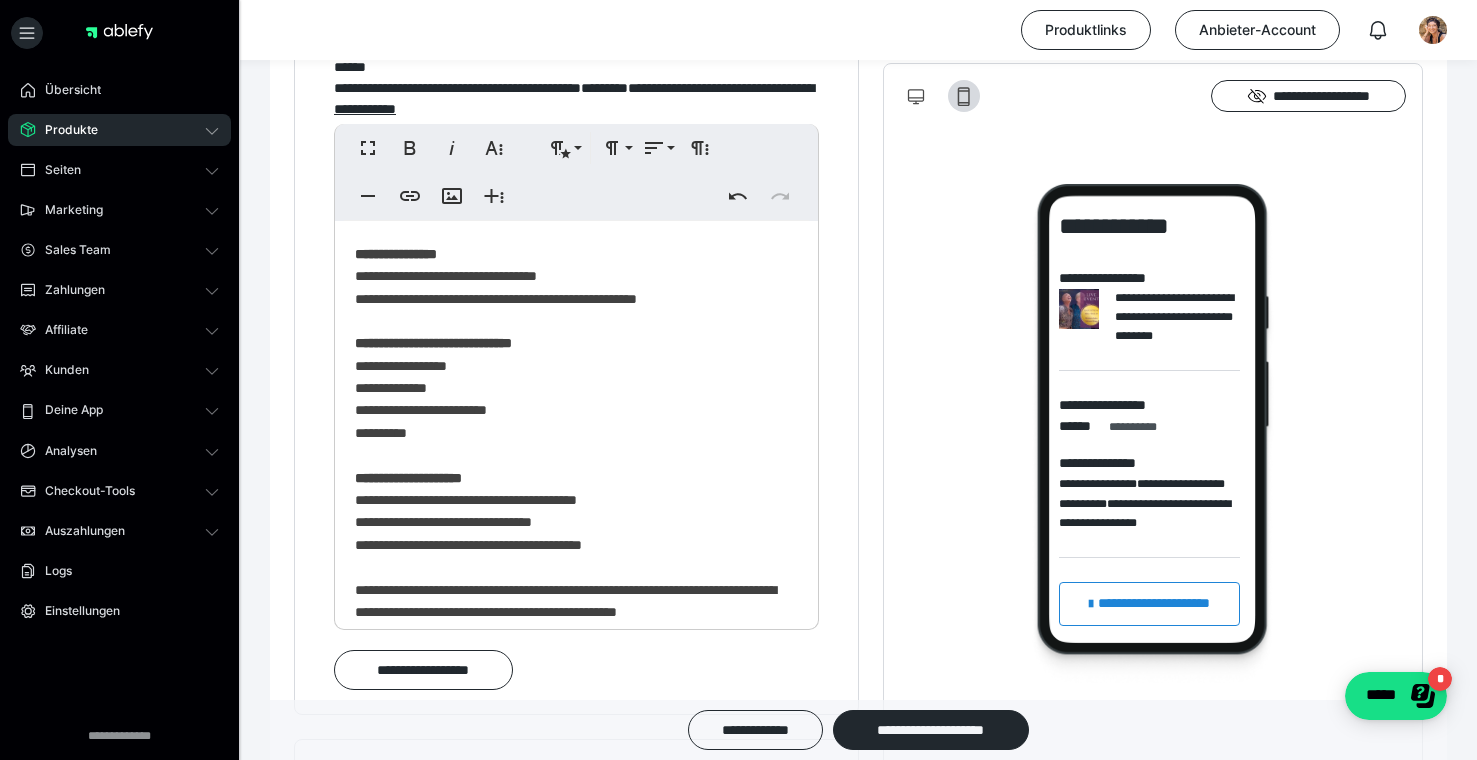 click on "**********" at bounding box center [576, 1030] 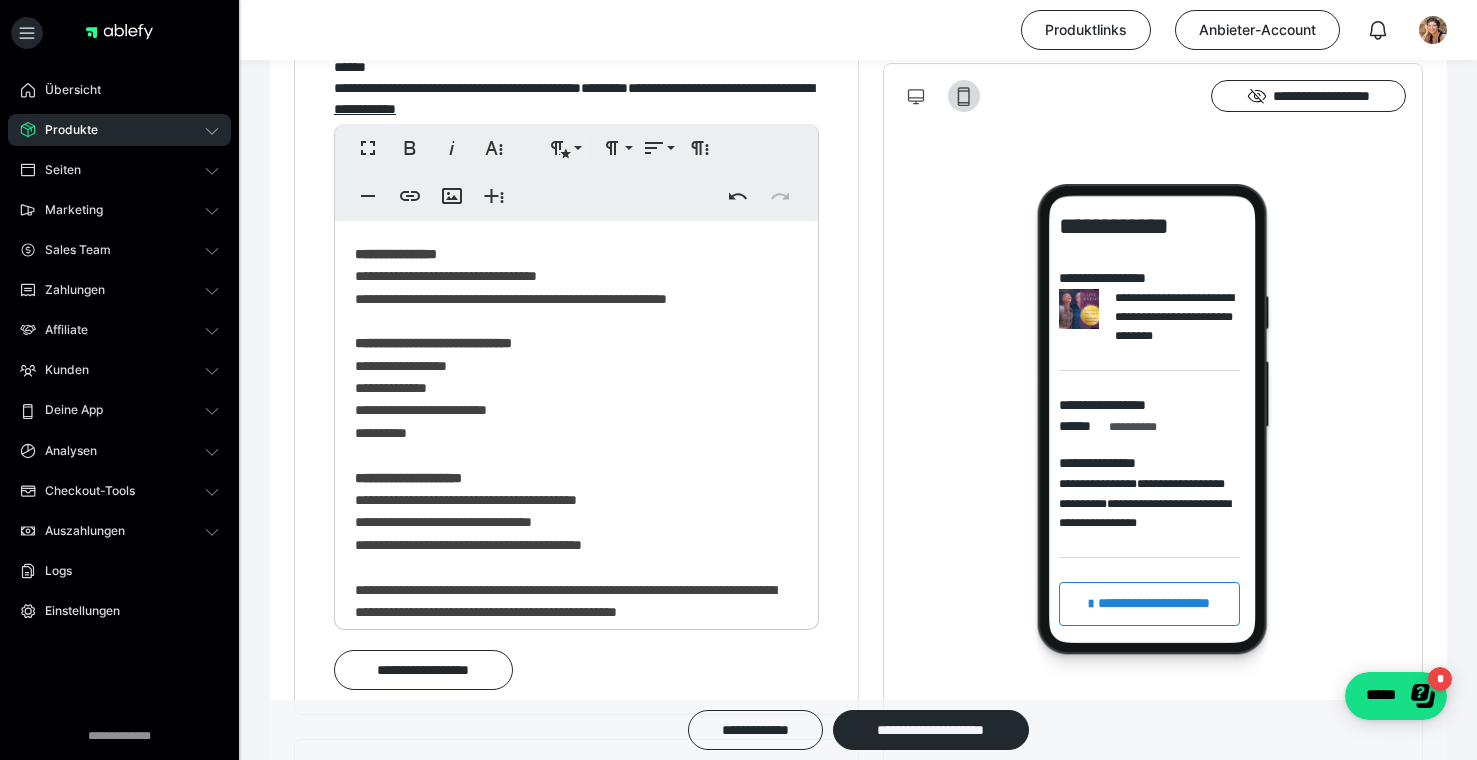 click on "**********" at bounding box center [576, 1030] 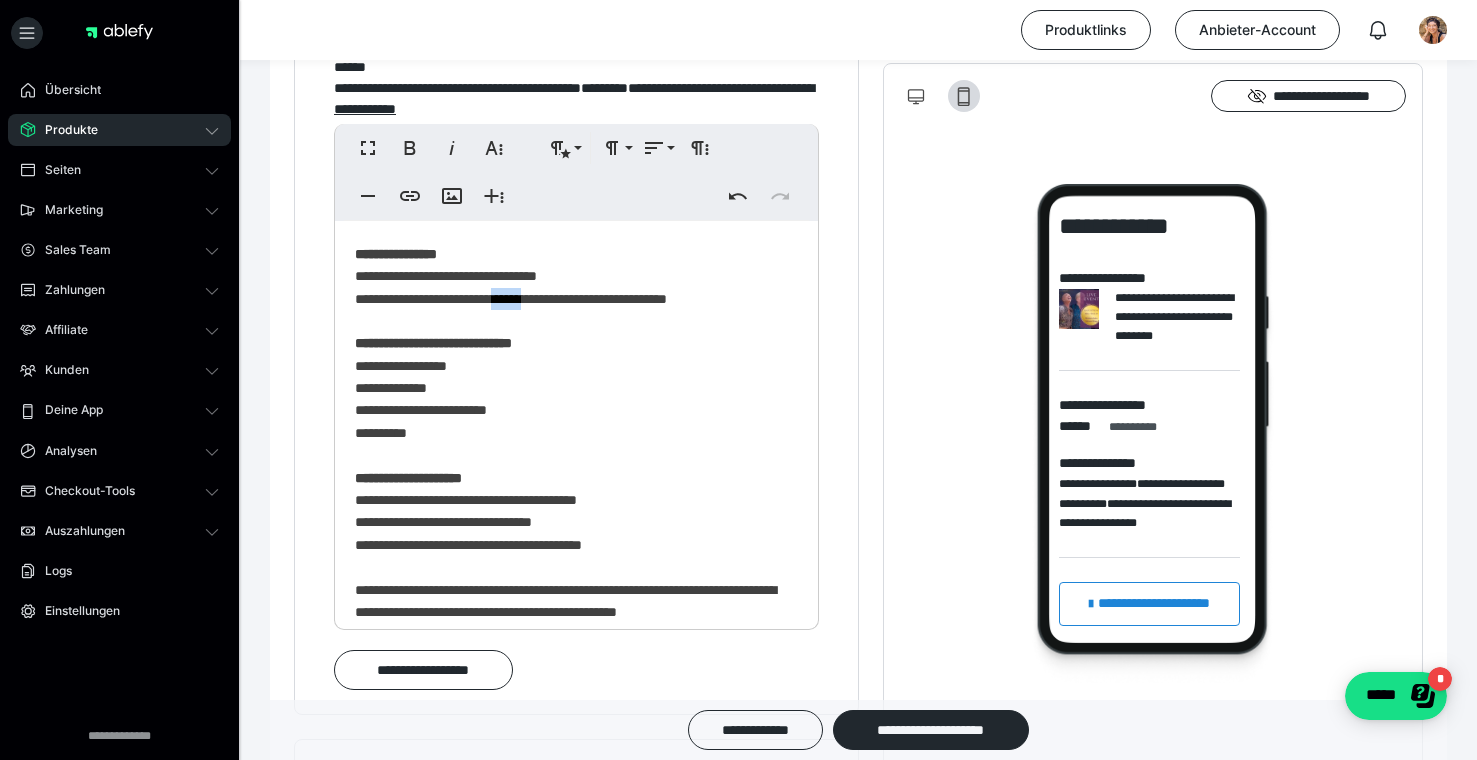 click on "**********" at bounding box center (576, 1030) 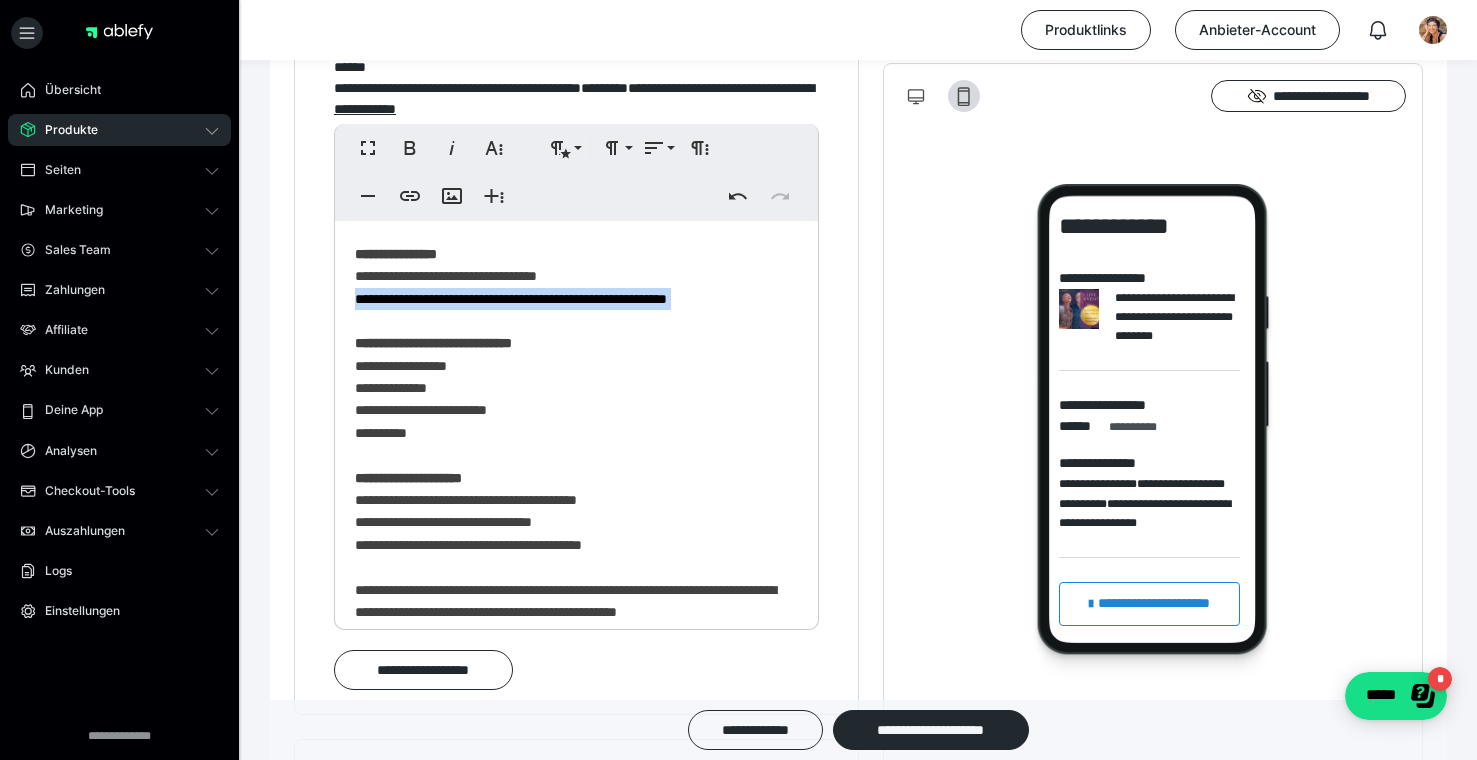 click on "**********" at bounding box center (576, 1030) 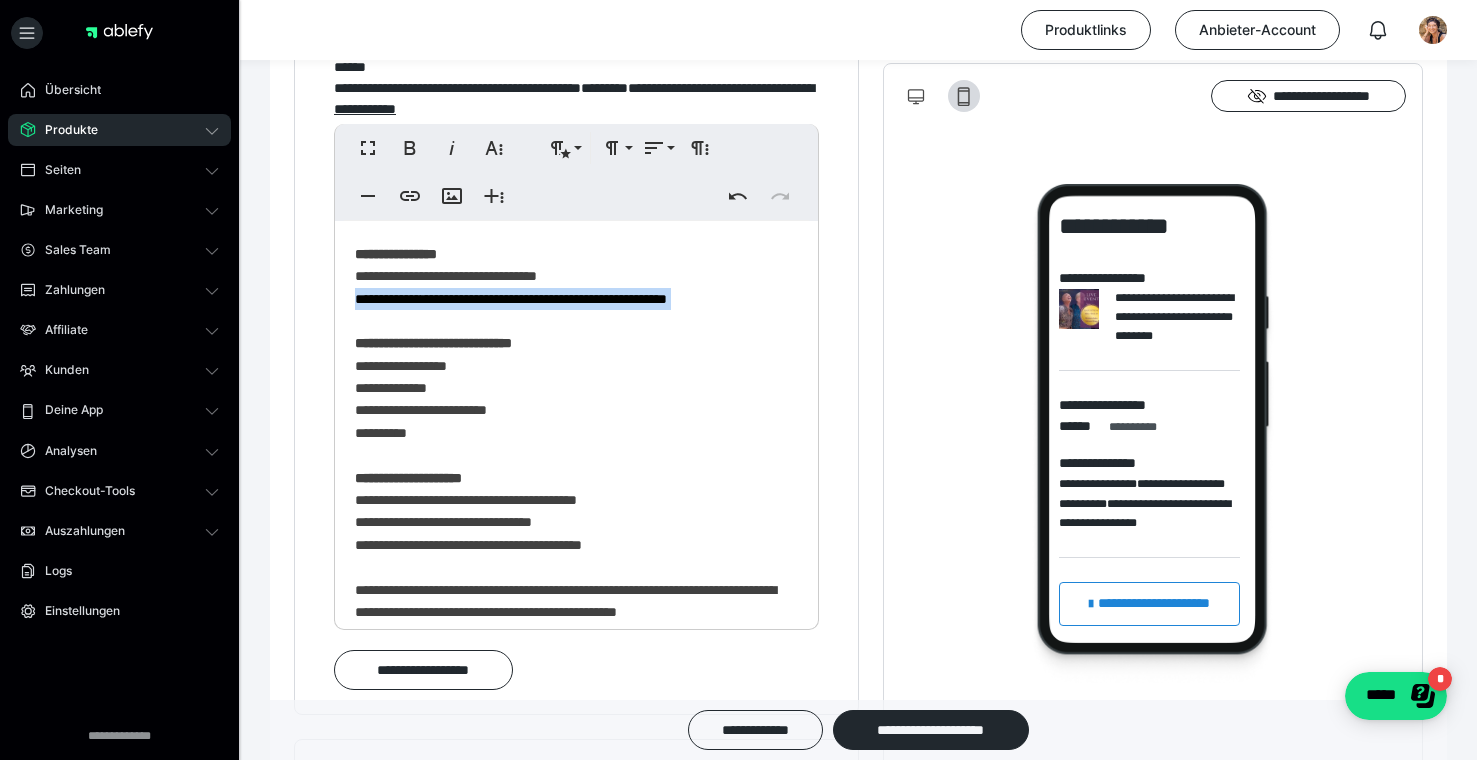 copy on "**********" 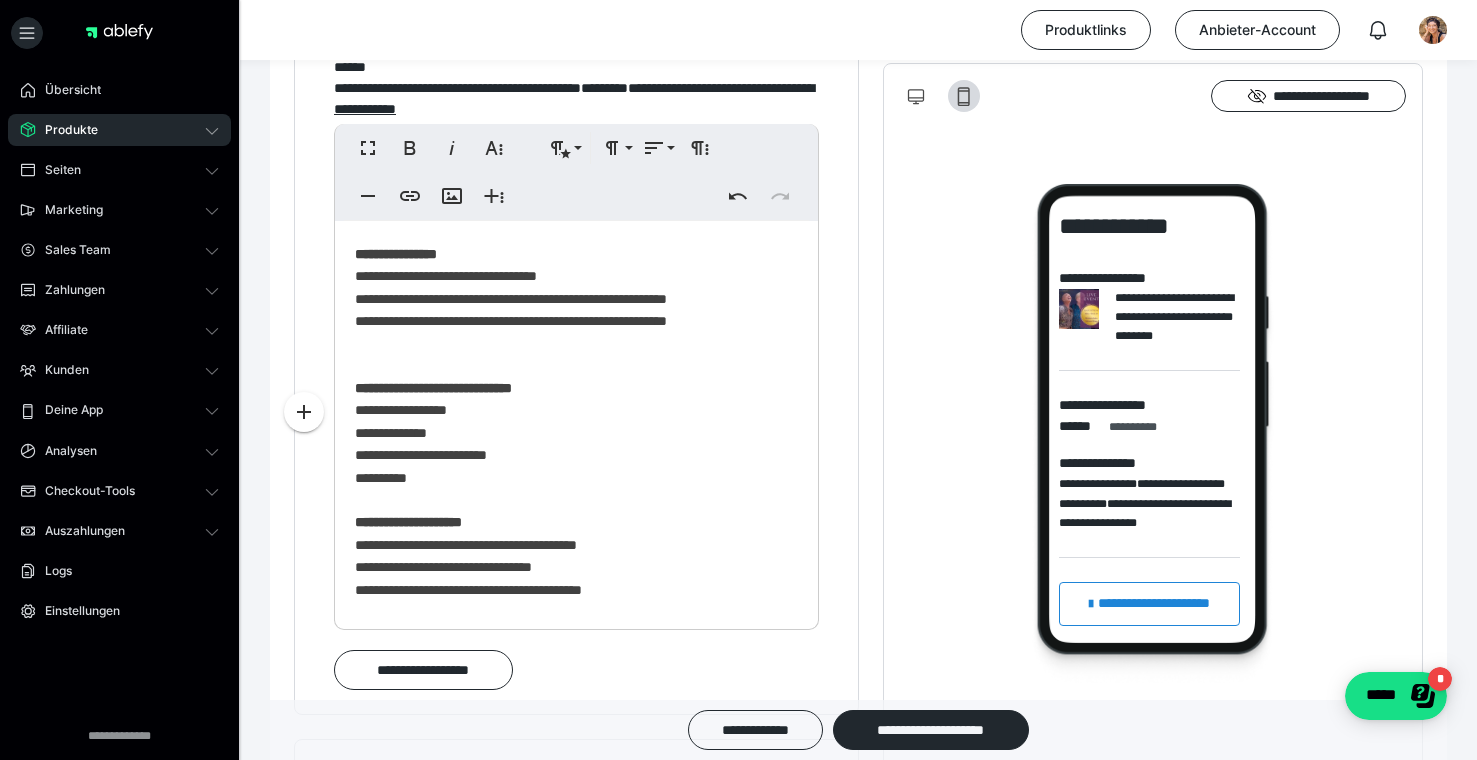click on "**********" at bounding box center [576, 1052] 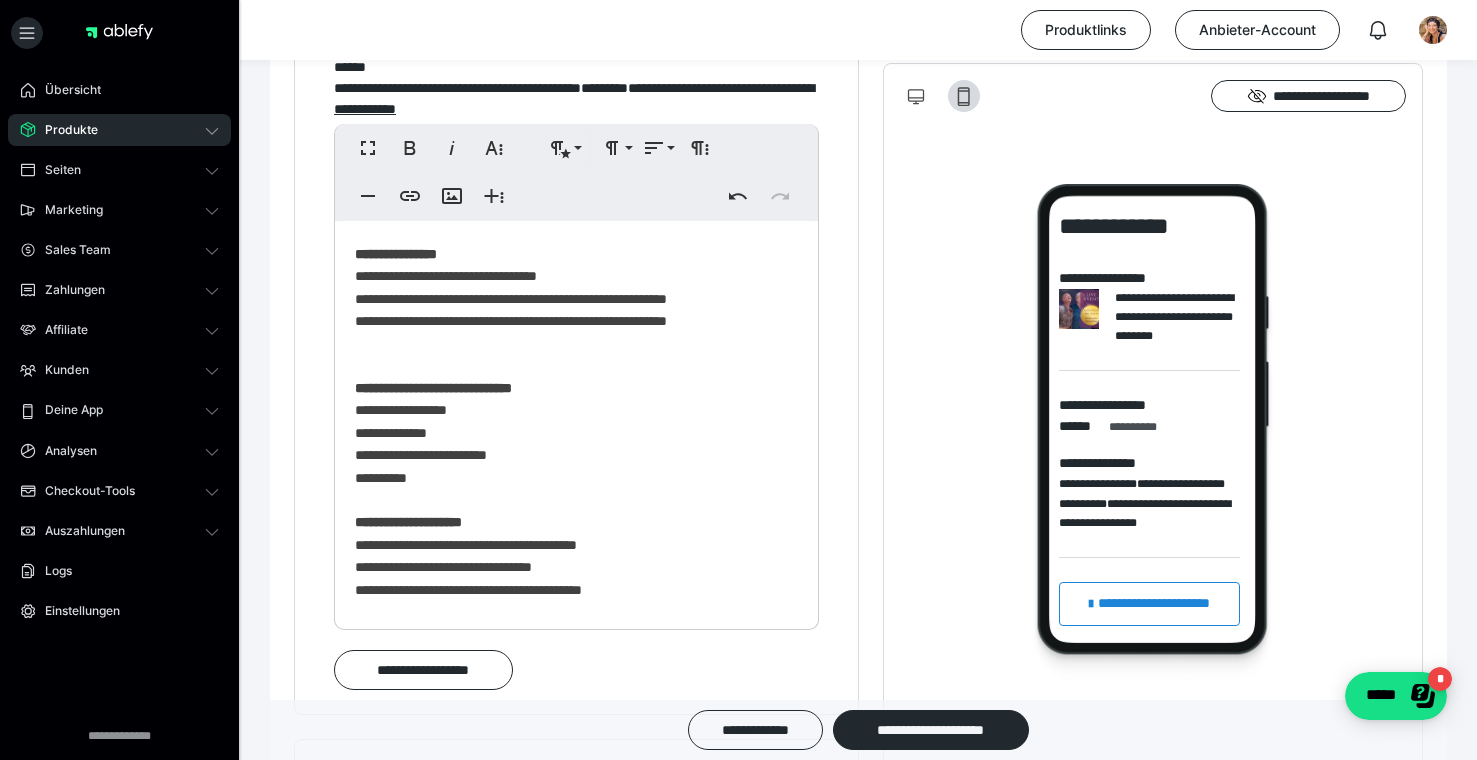 click on "**********" at bounding box center [576, 1052] 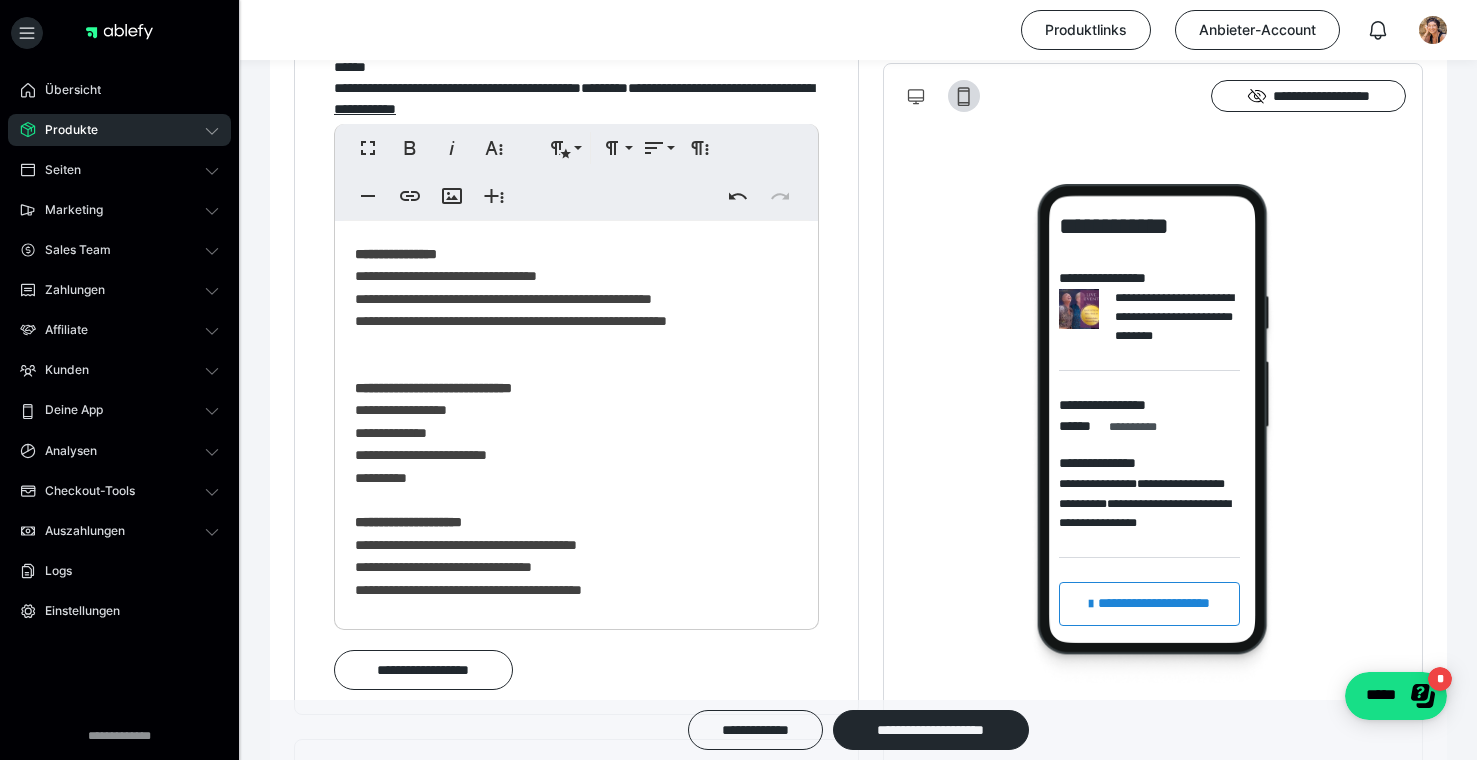 click on "**********" at bounding box center (576, 1052) 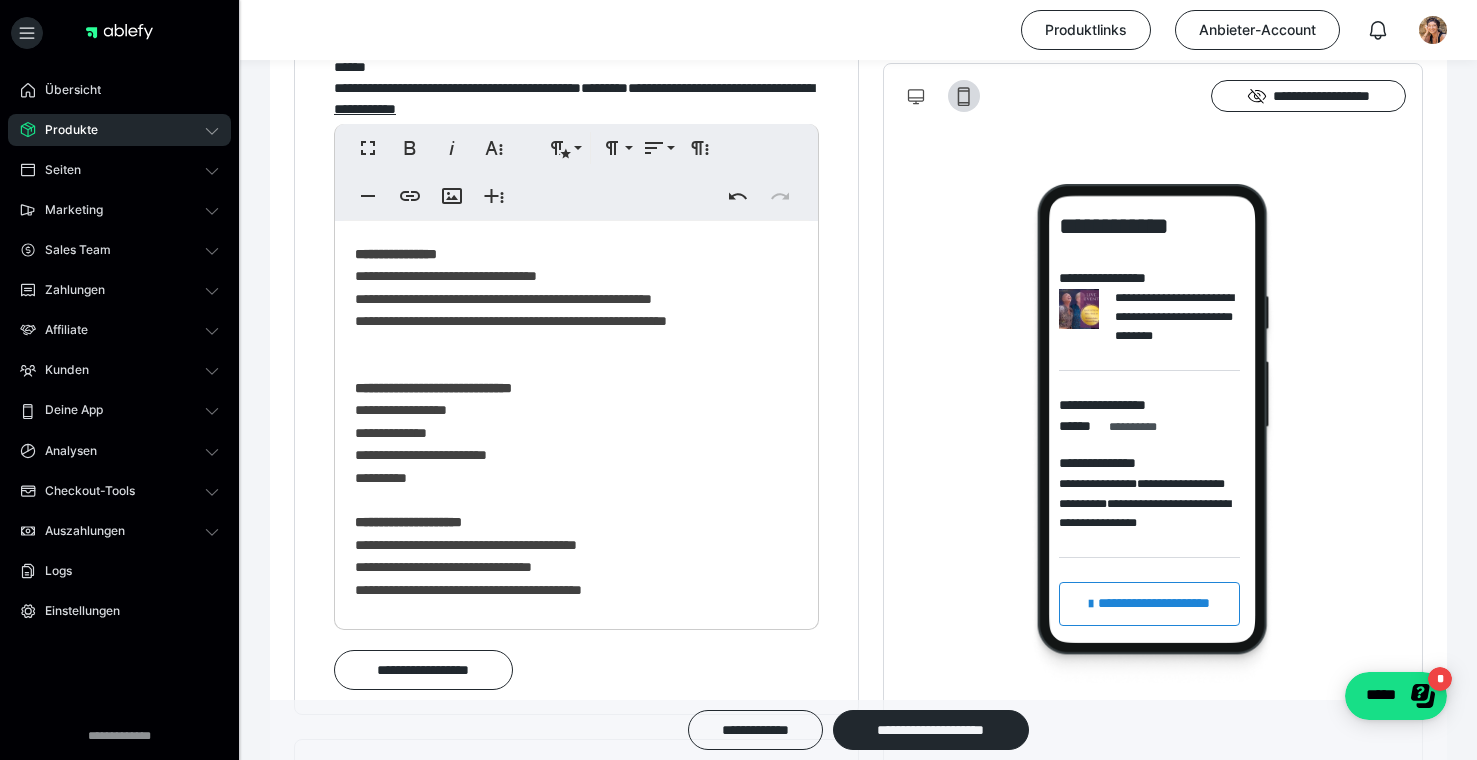 click on "**********" at bounding box center [576, 1052] 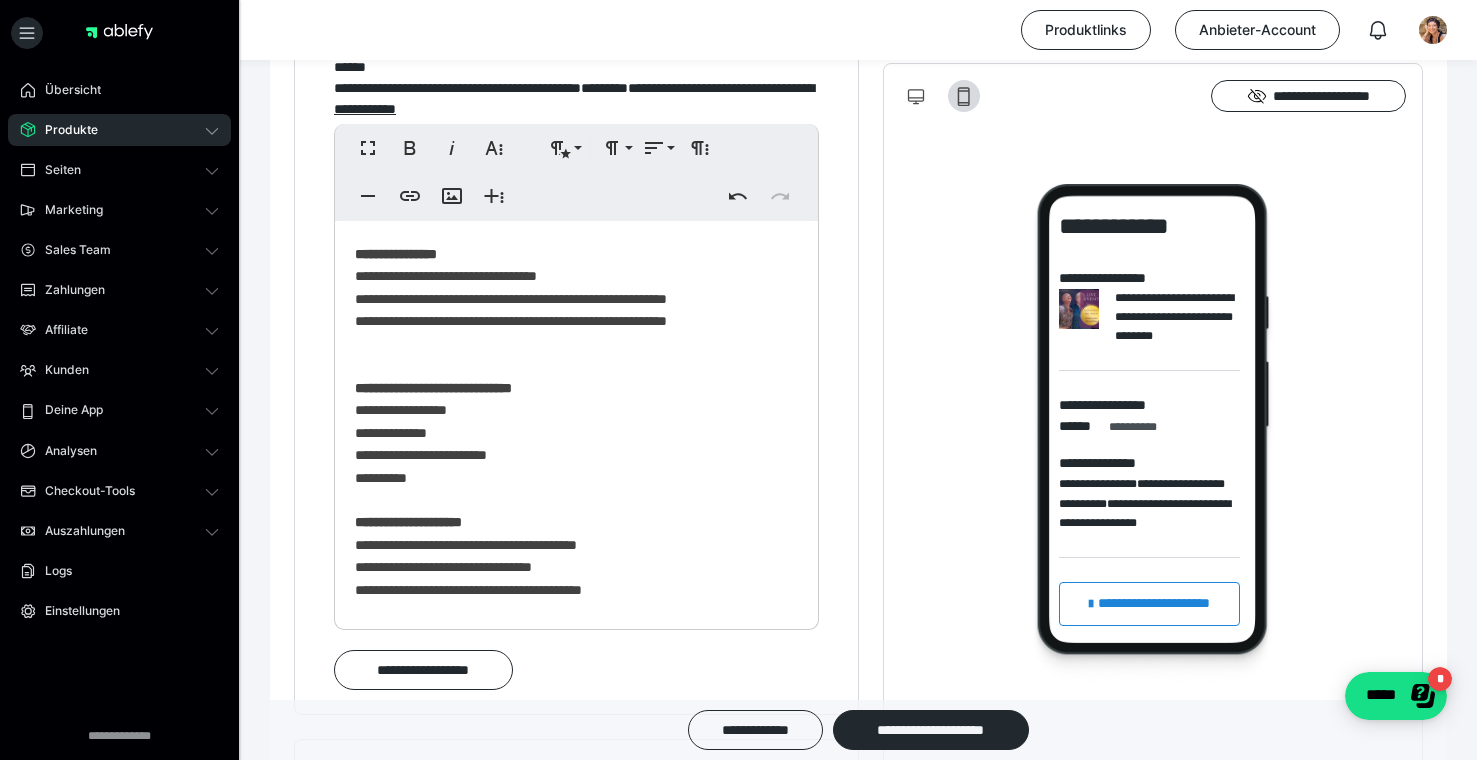 click on "**********" at bounding box center [576, 1052] 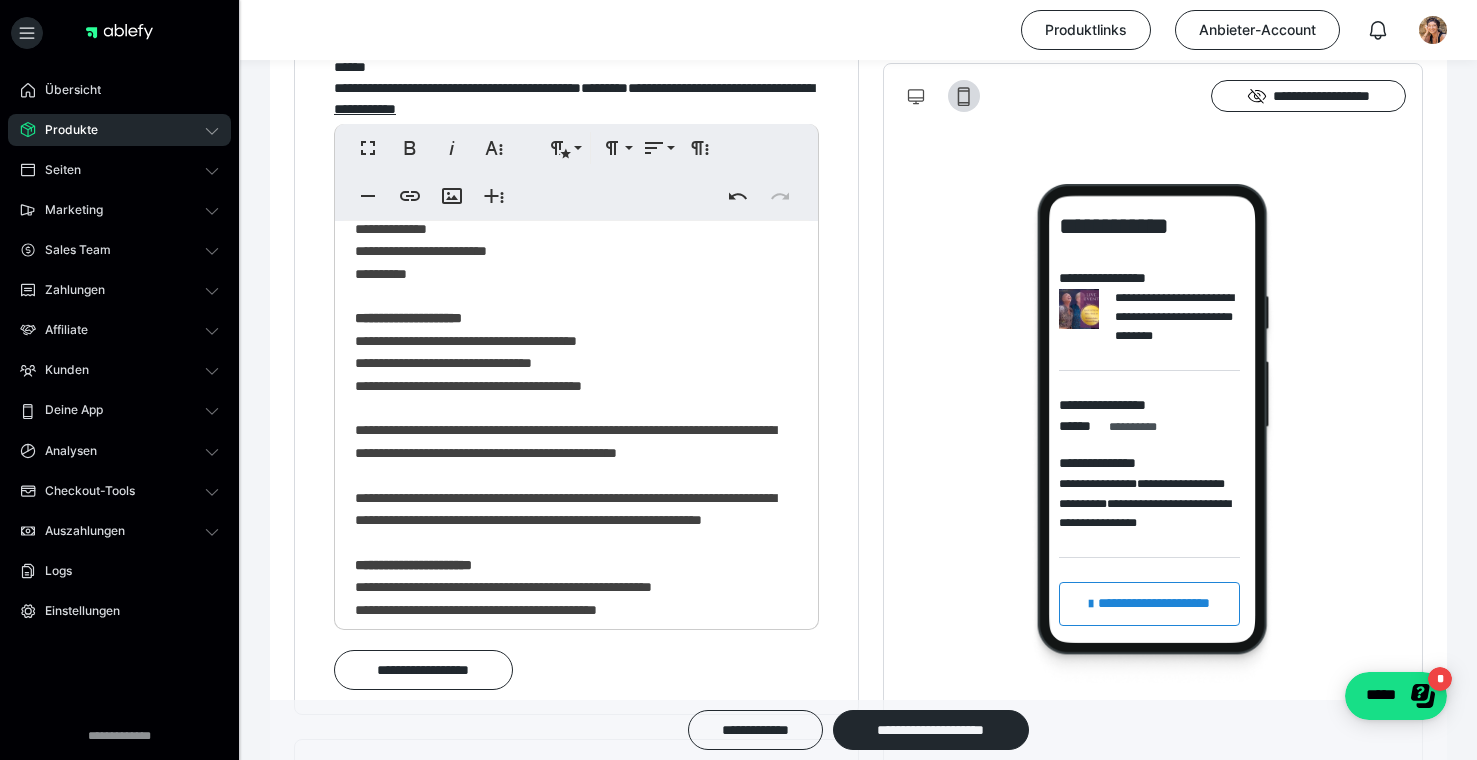 scroll, scrollTop: 731, scrollLeft: 0, axis: vertical 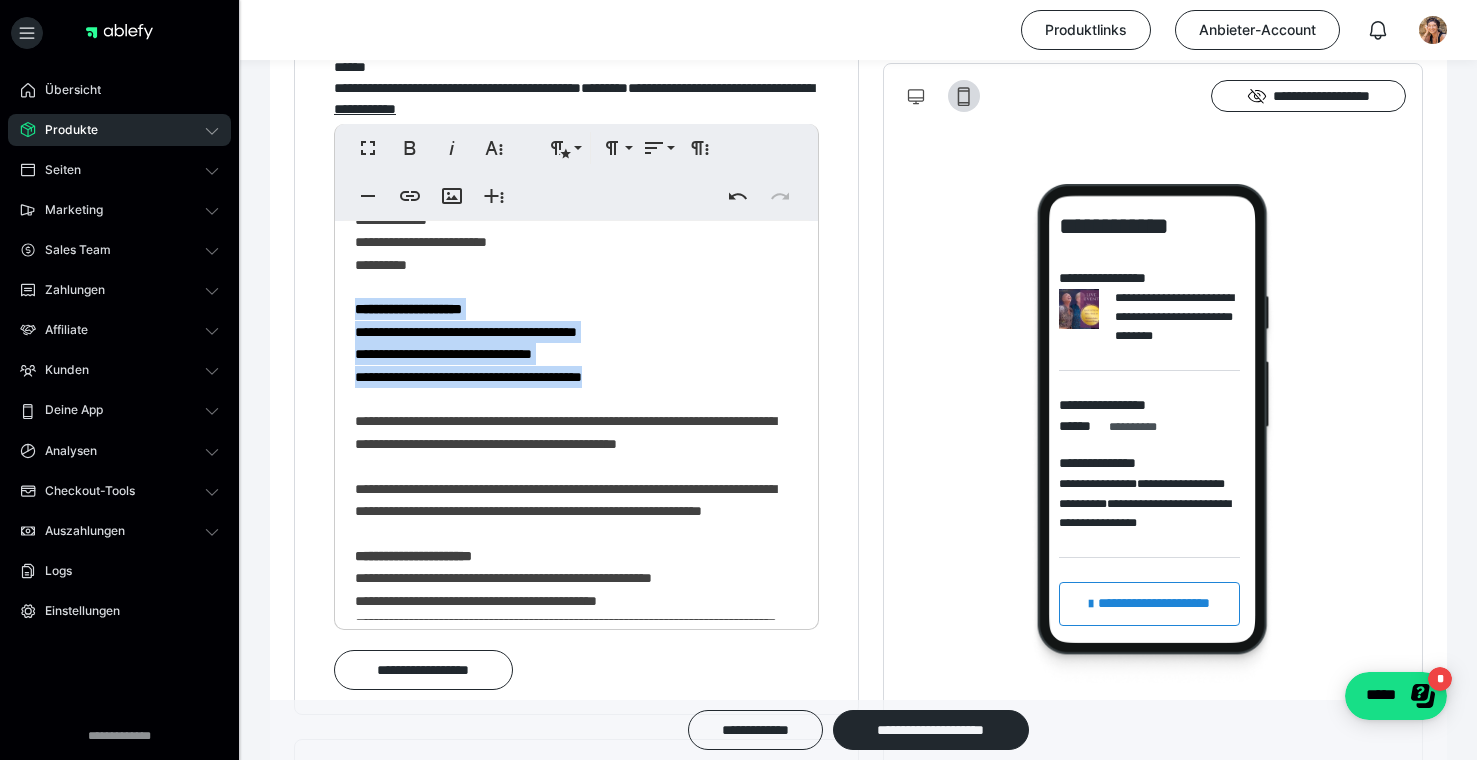 drag, startPoint x: 666, startPoint y: 449, endPoint x: 351, endPoint y: 376, distance: 323.3481 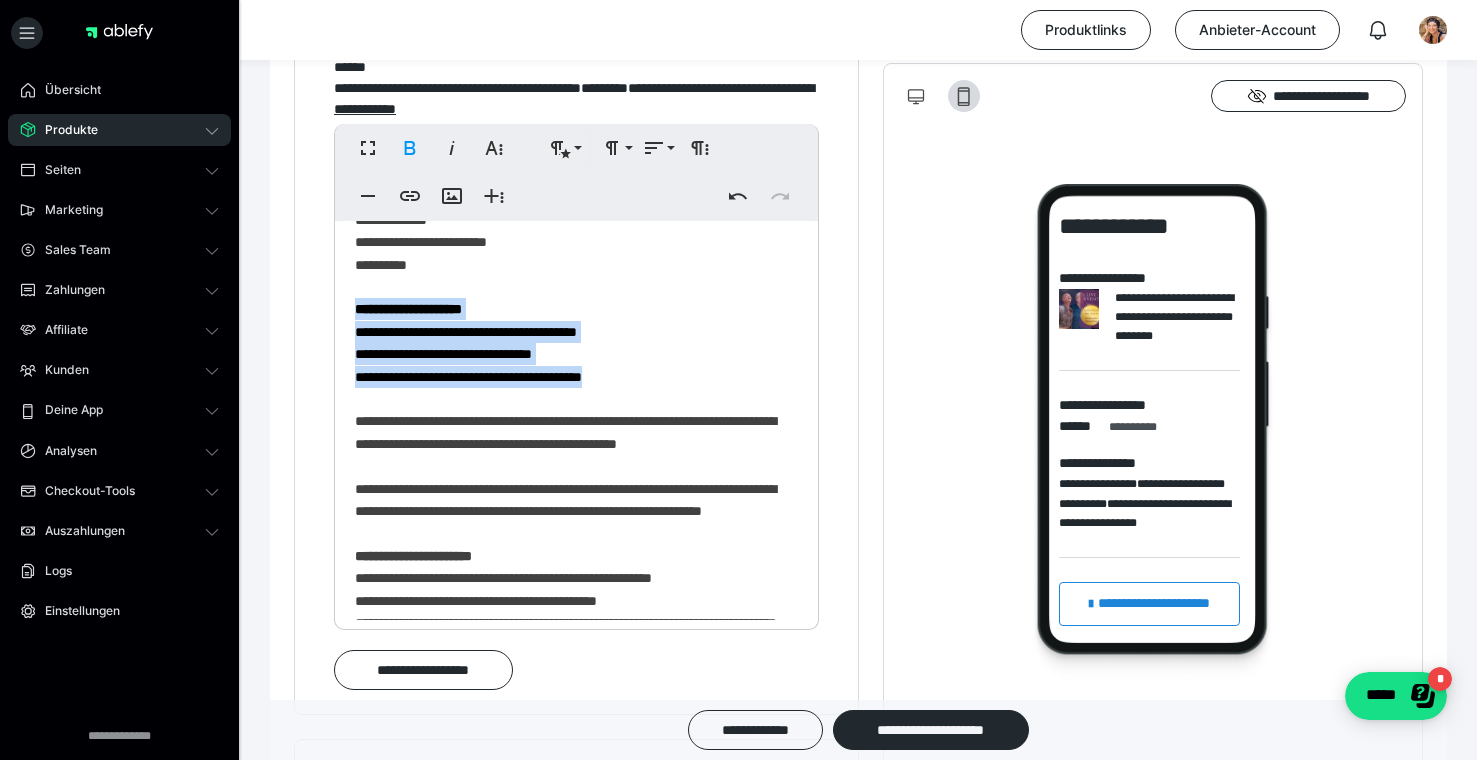 copy on "**********" 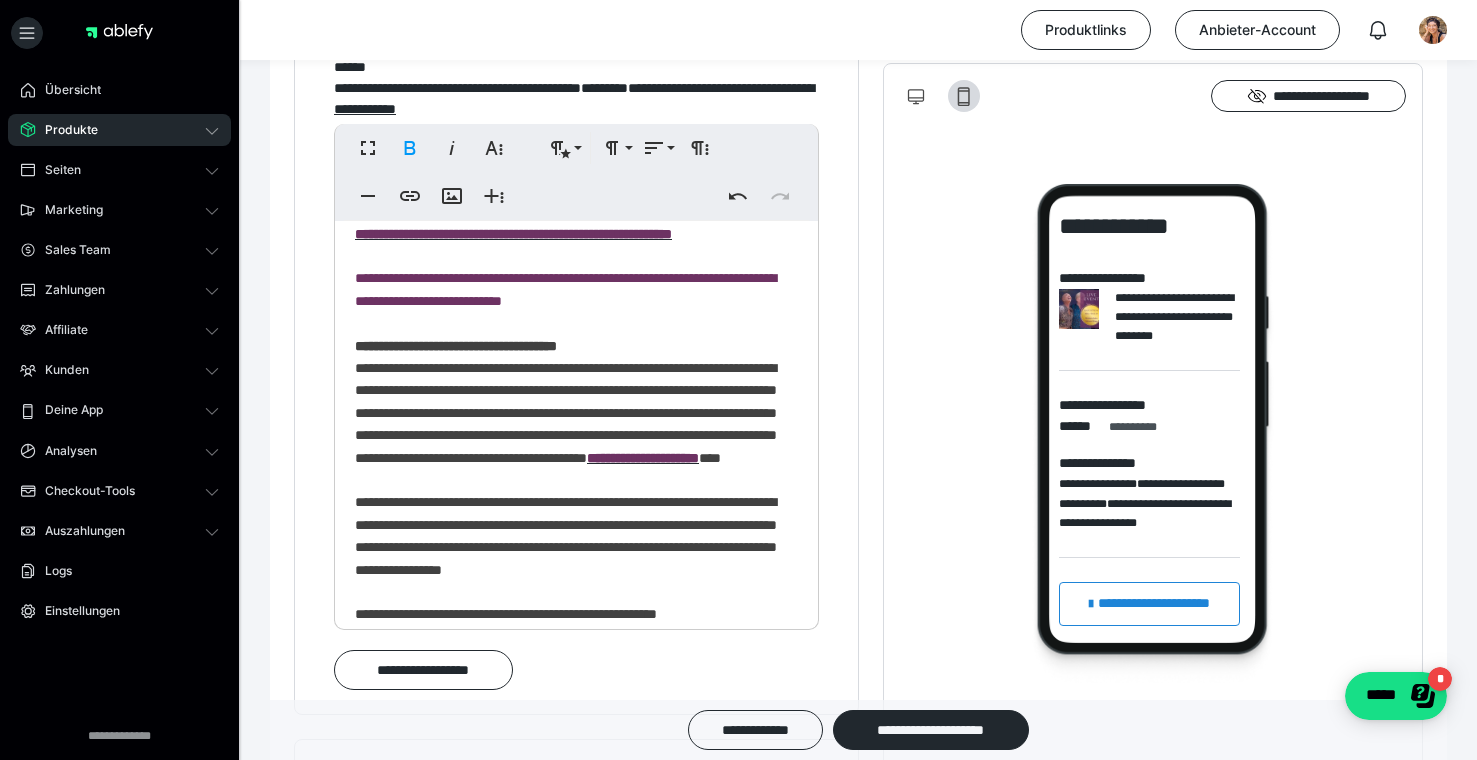 scroll, scrollTop: 1170, scrollLeft: 0, axis: vertical 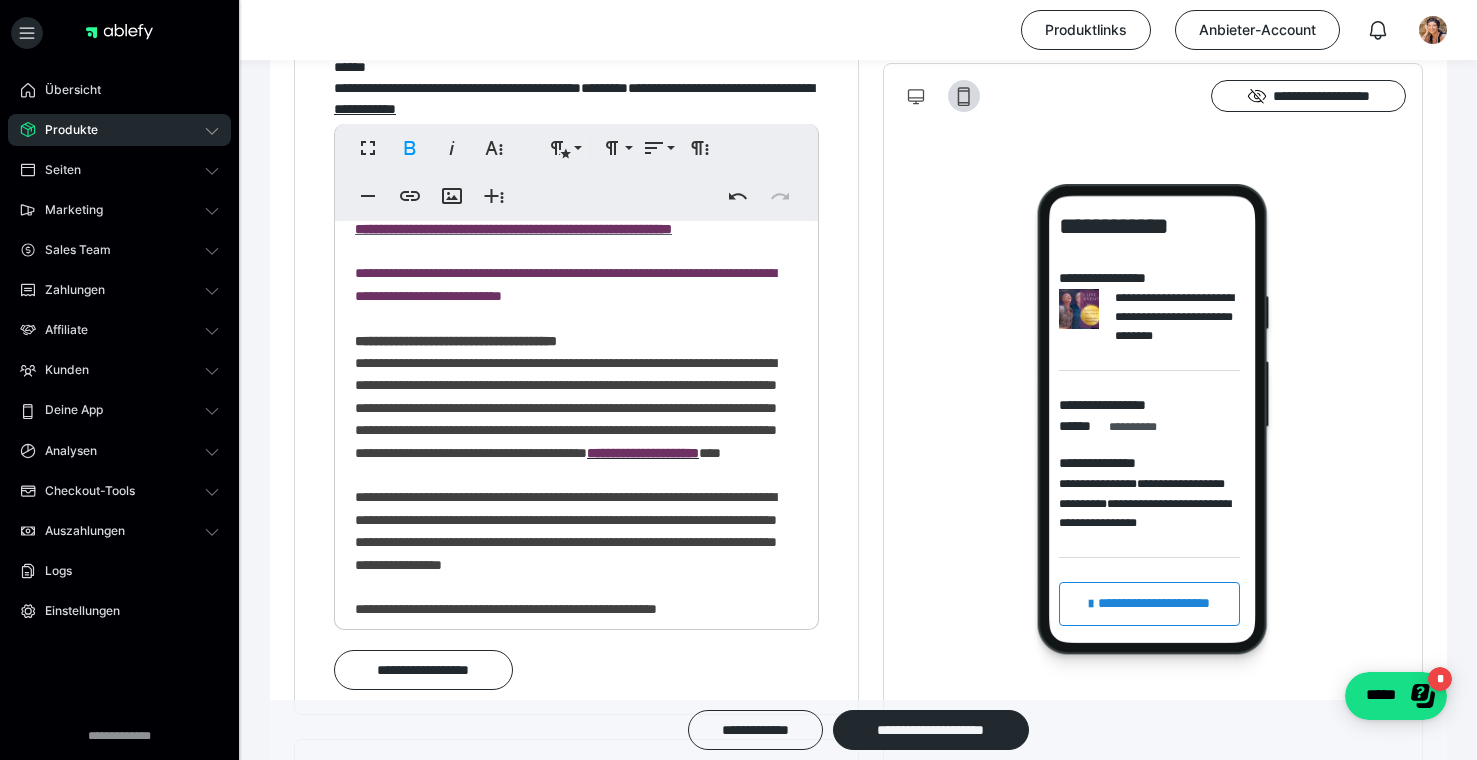 click on "**********" at bounding box center [513, 229] 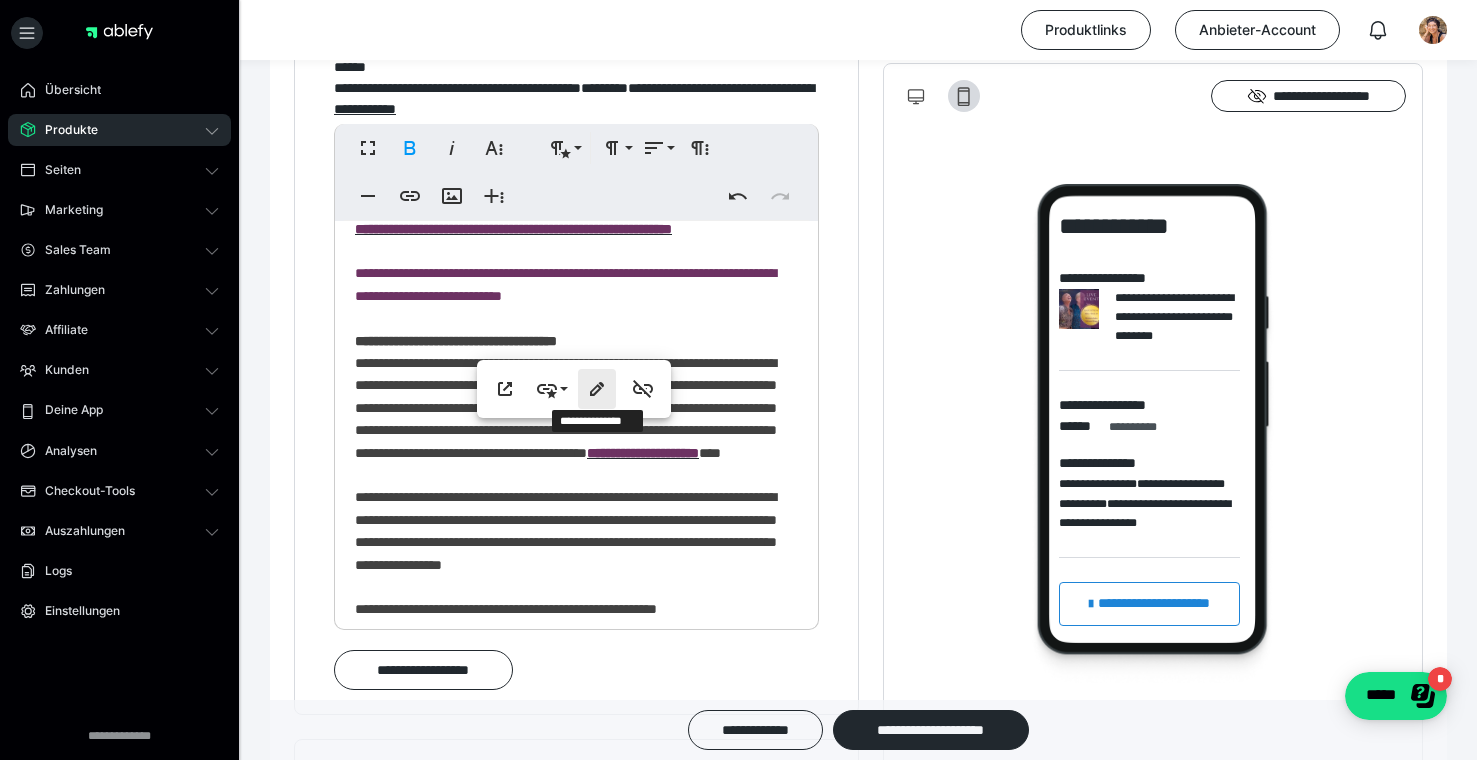 click 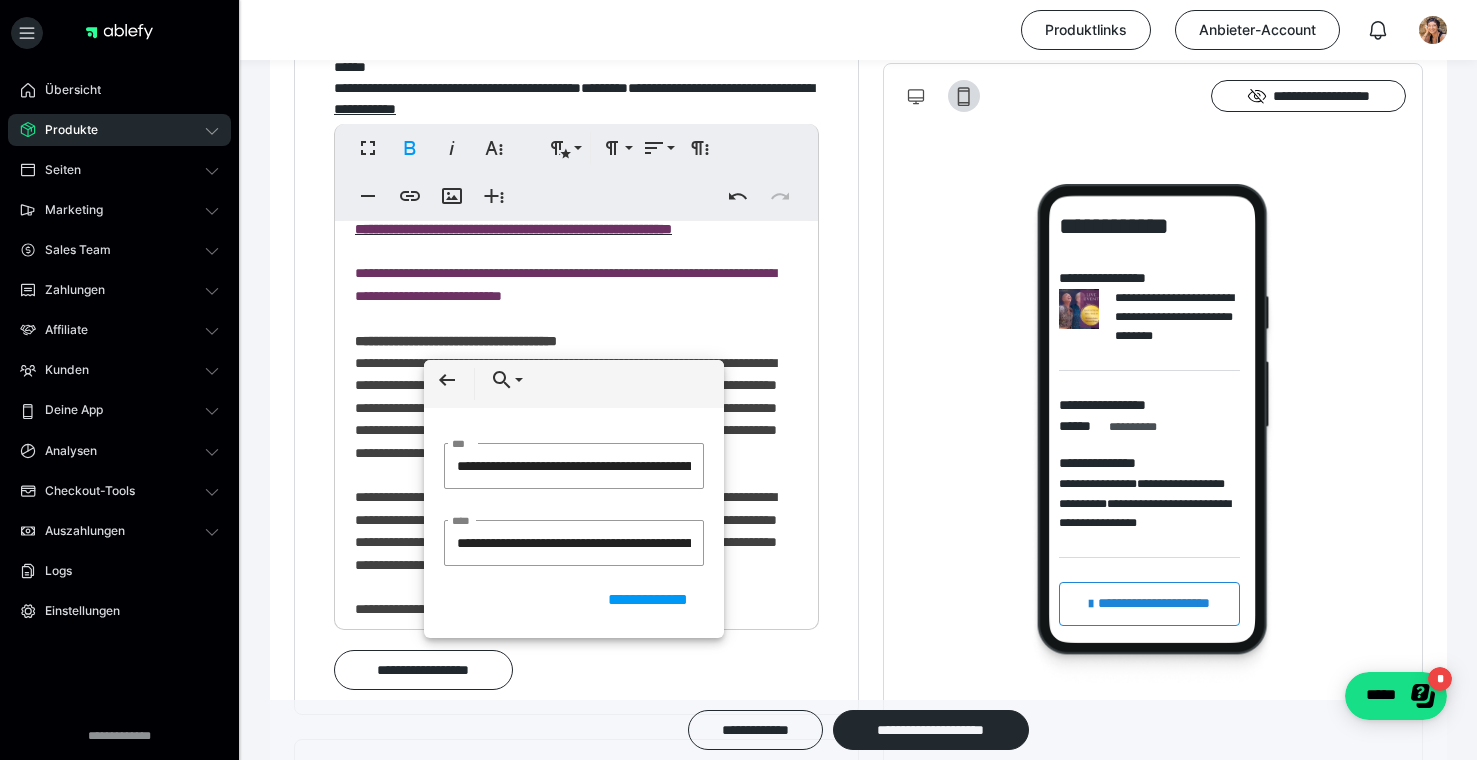 scroll, scrollTop: 0, scrollLeft: 208, axis: horizontal 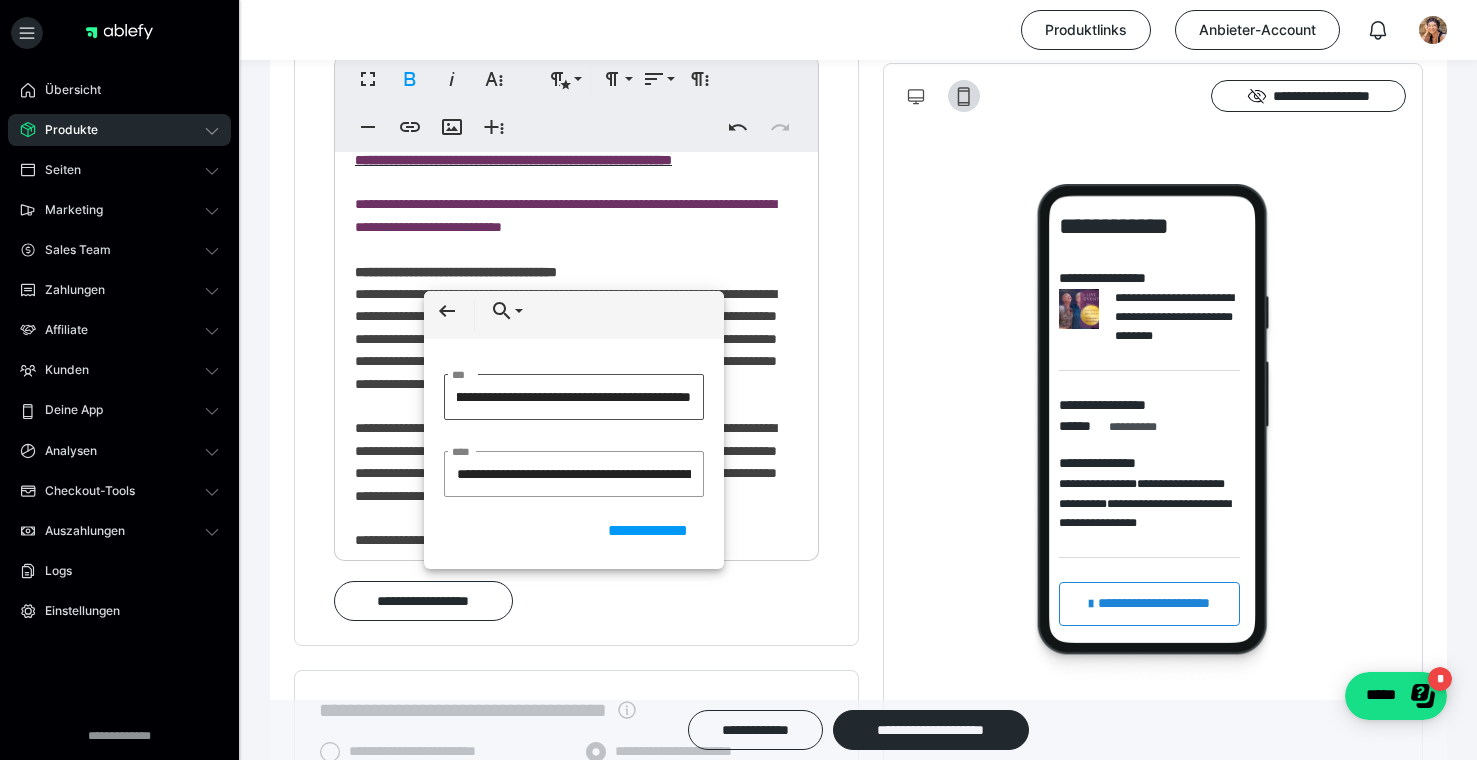 click on "**********" at bounding box center (574, 397) 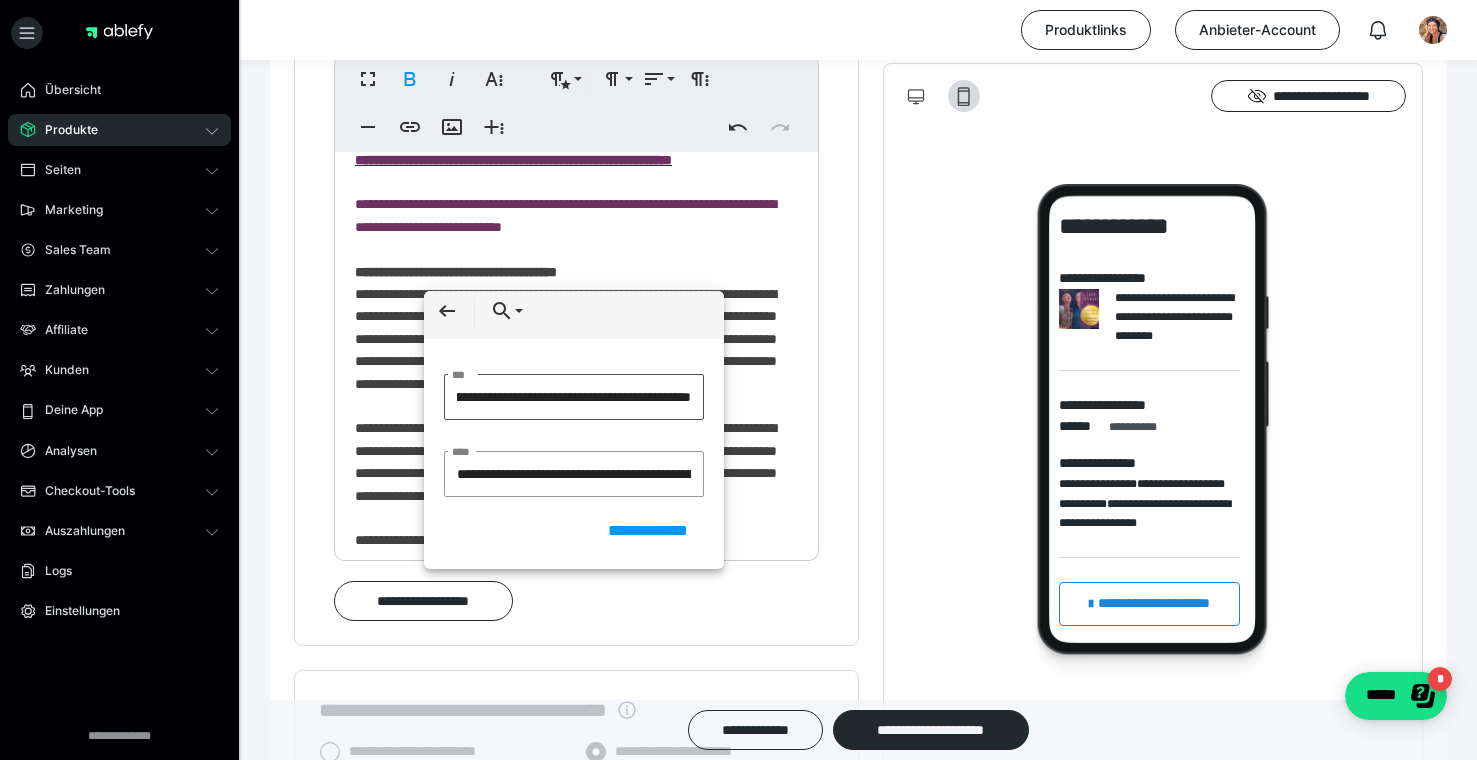 scroll, scrollTop: 0, scrollLeft: 0, axis: both 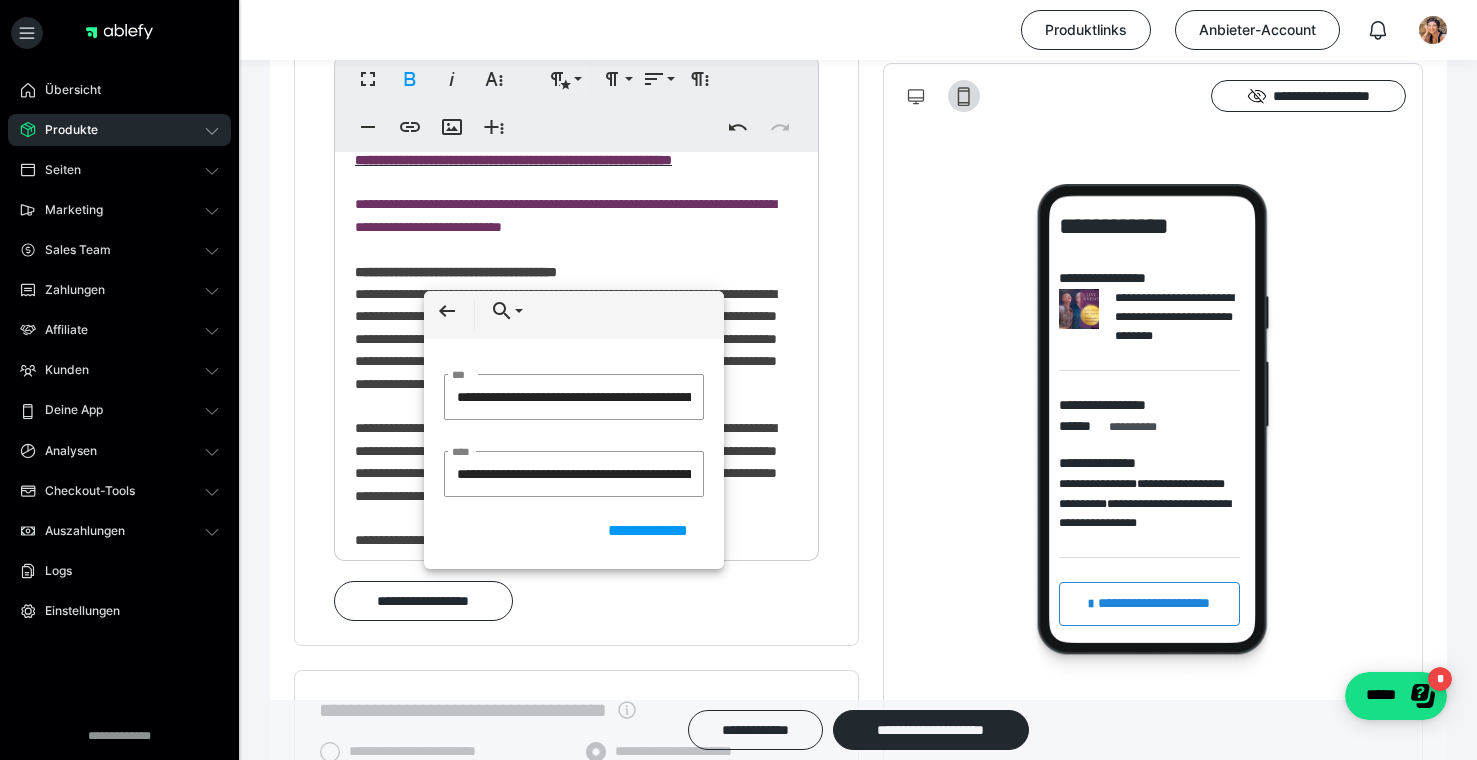 click on "**********" at bounding box center [858, 535] 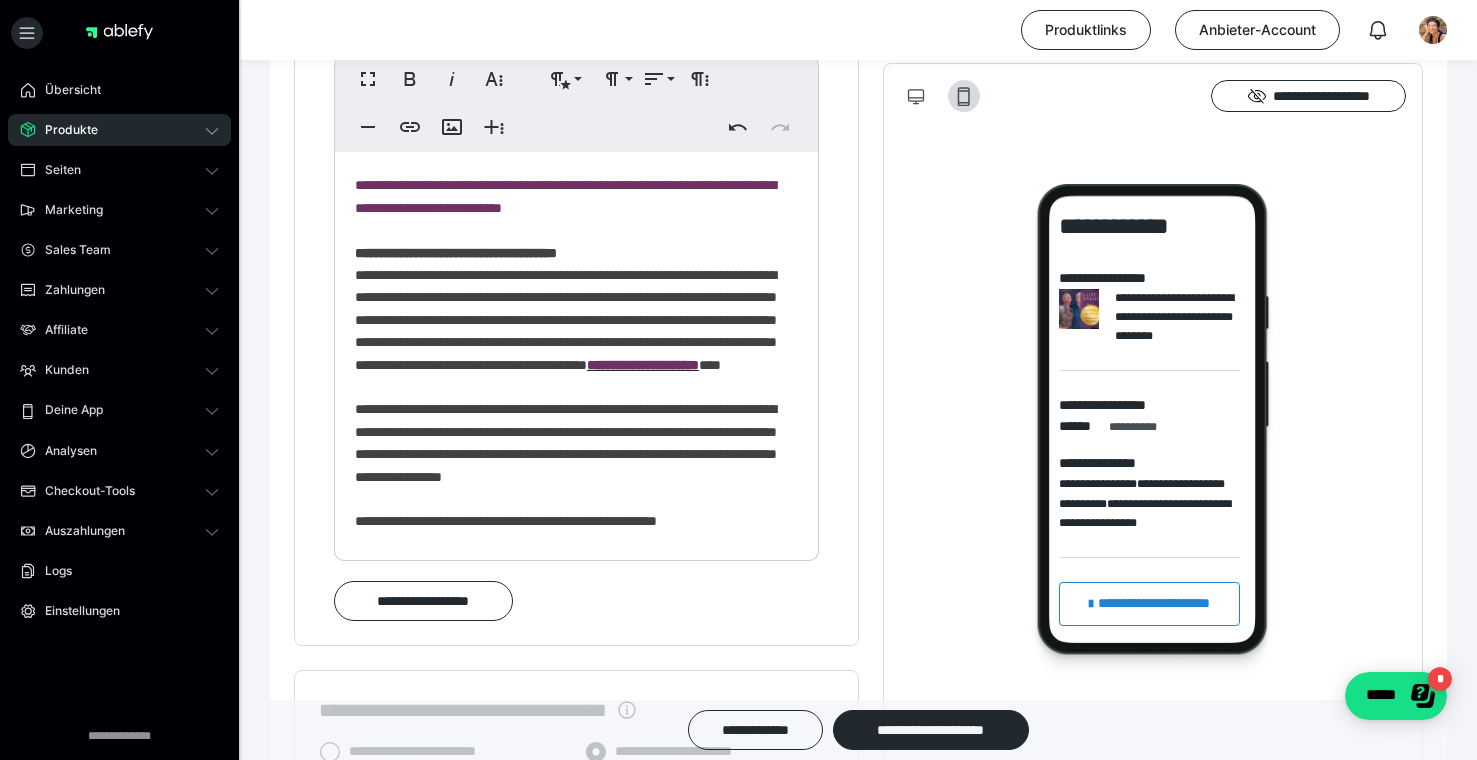 scroll, scrollTop: 1204, scrollLeft: 0, axis: vertical 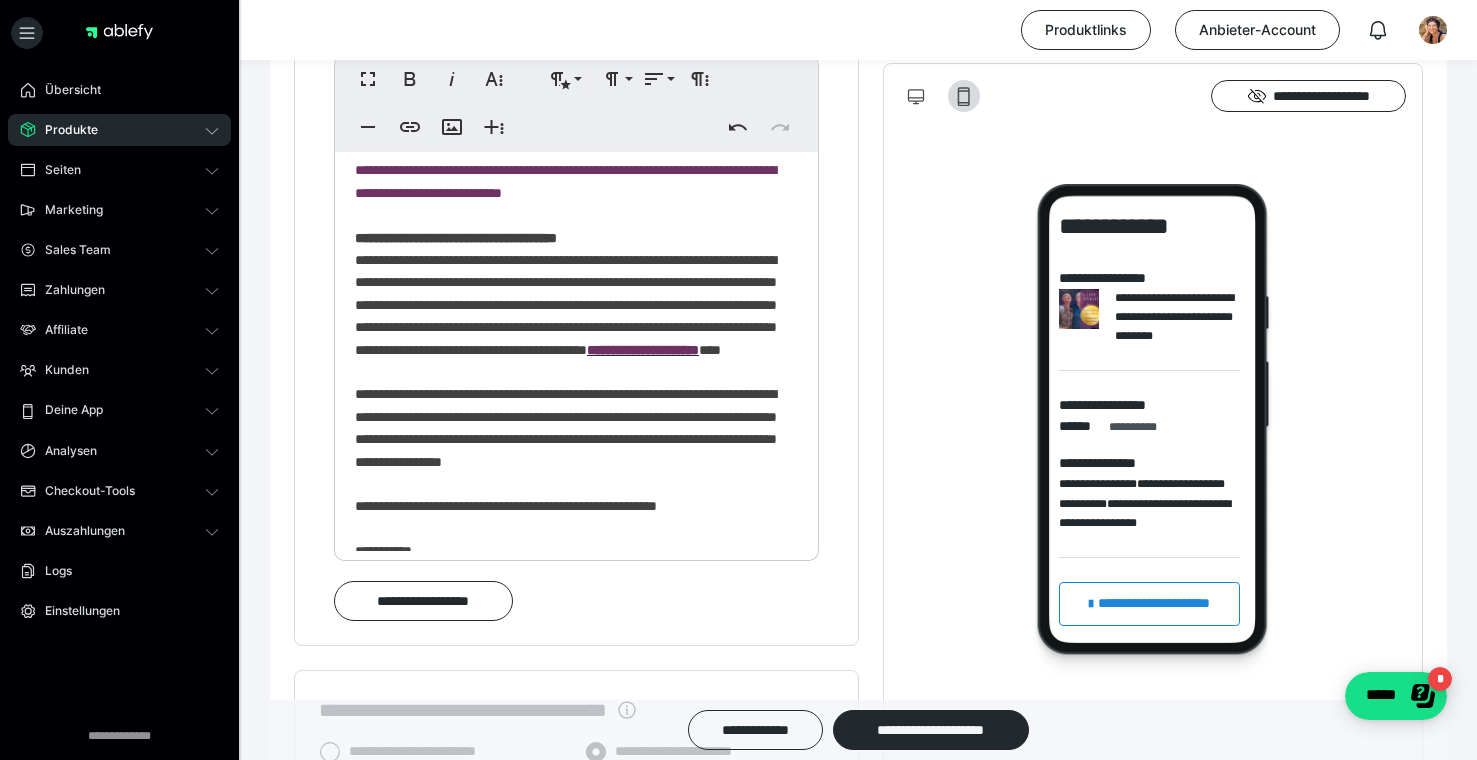click on "**********" at bounding box center [565, 181] 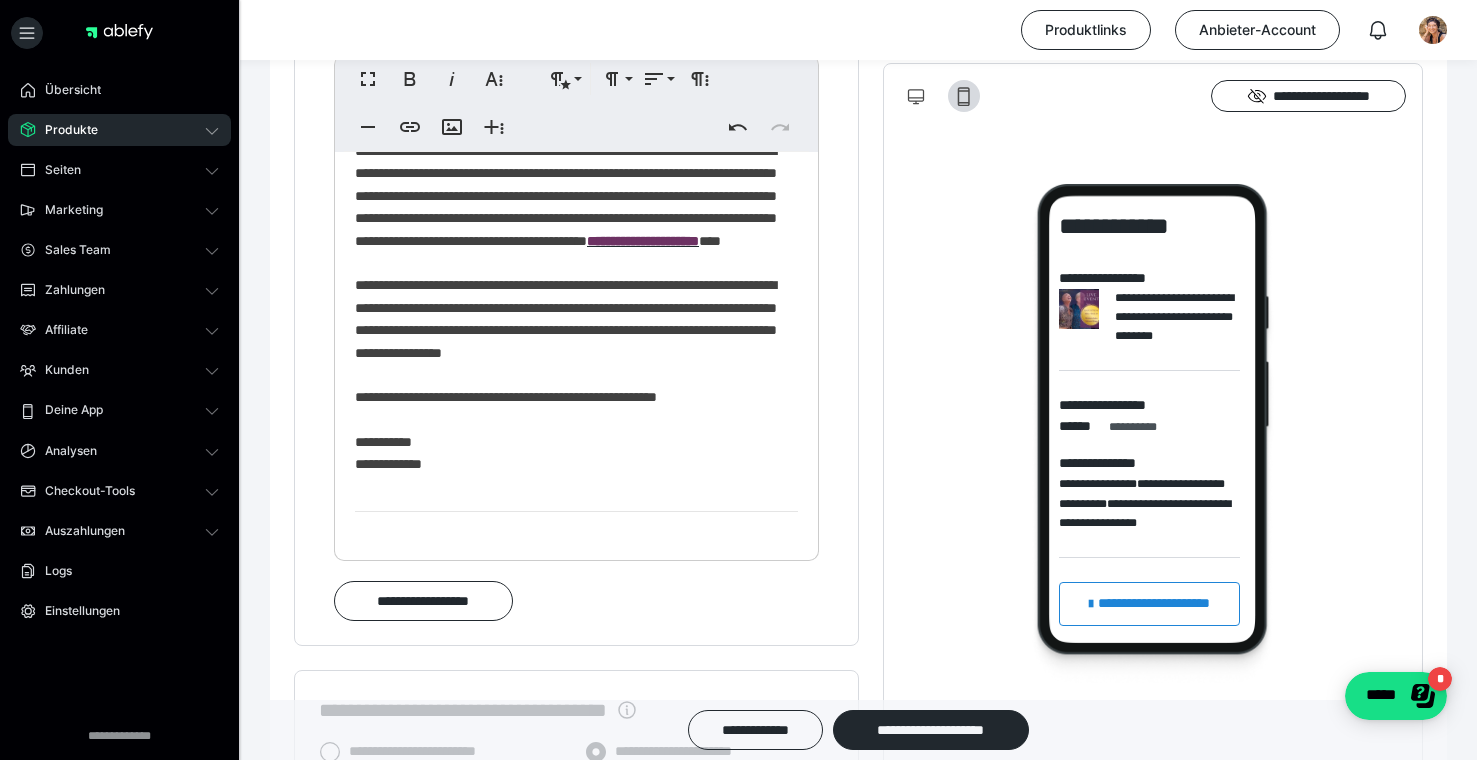 scroll, scrollTop: 1314, scrollLeft: 0, axis: vertical 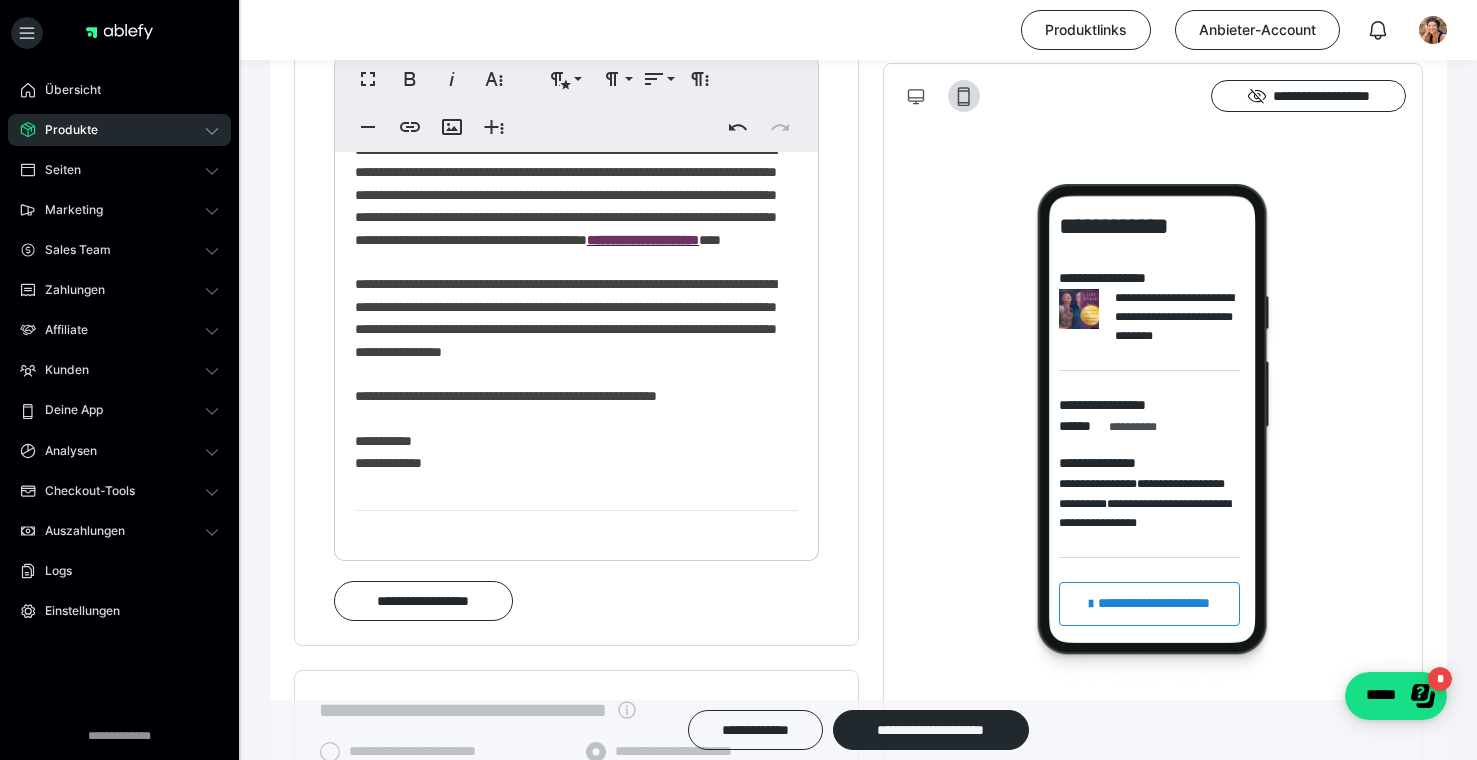 click on "**********" at bounding box center [576, 187] 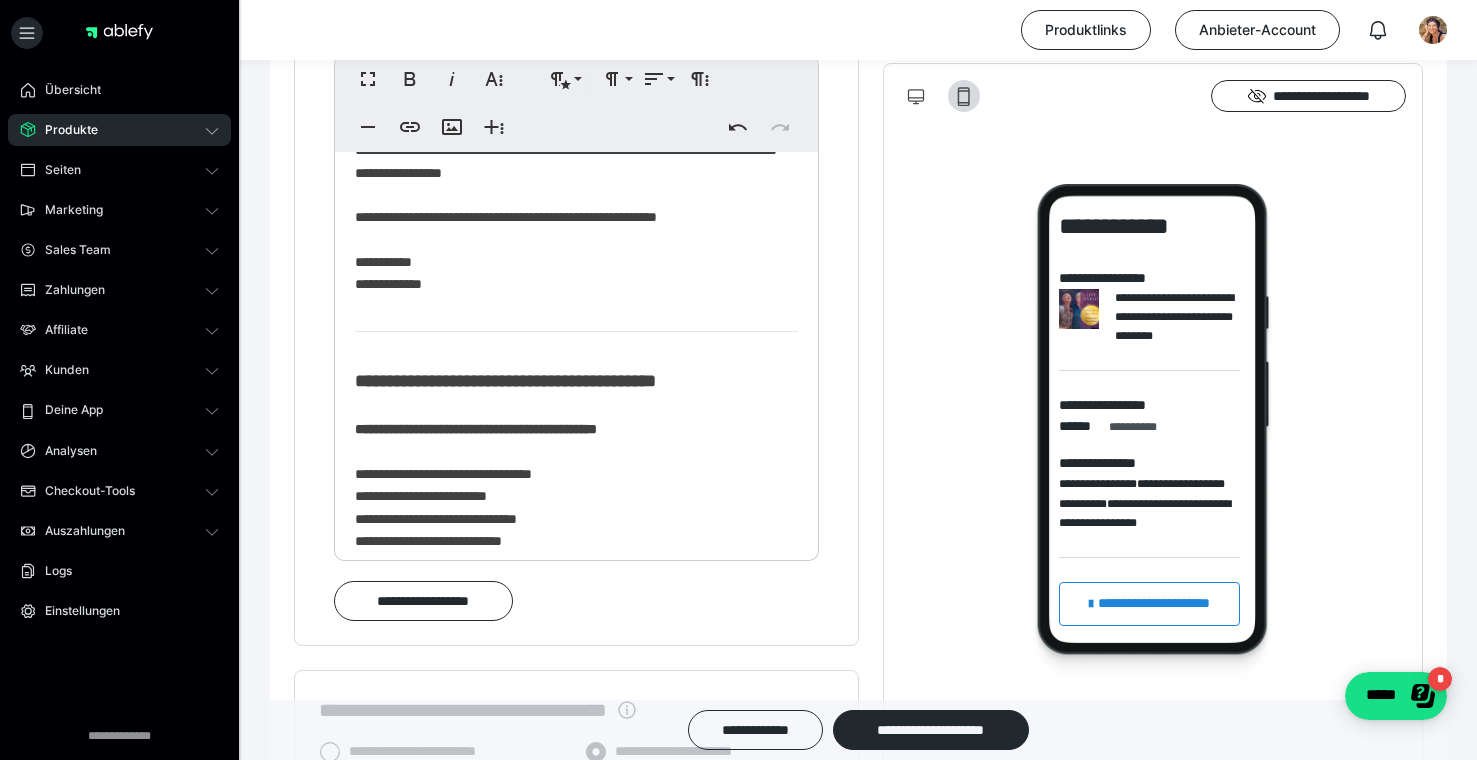scroll, scrollTop: 1501, scrollLeft: 0, axis: vertical 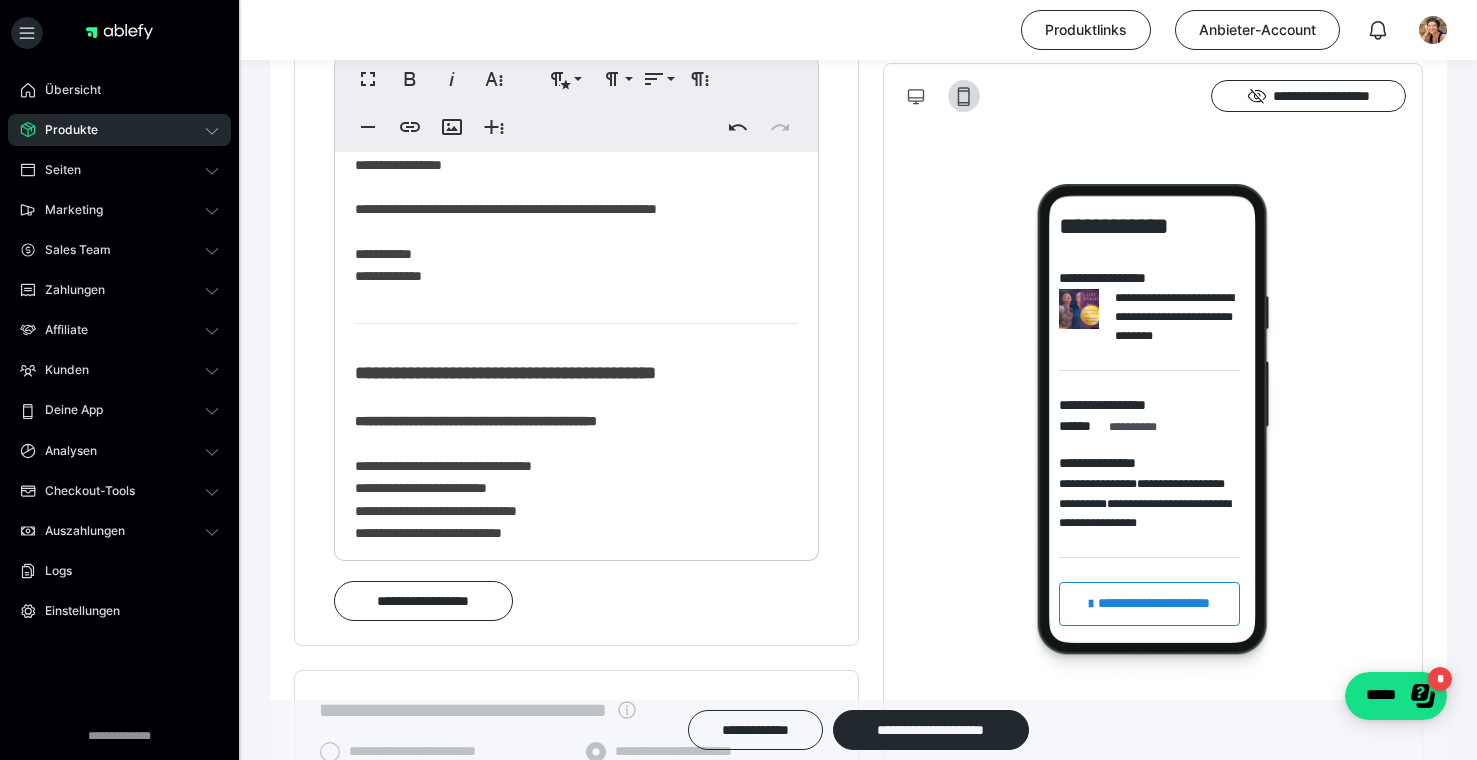 click on "**********" at bounding box center (566, 130) 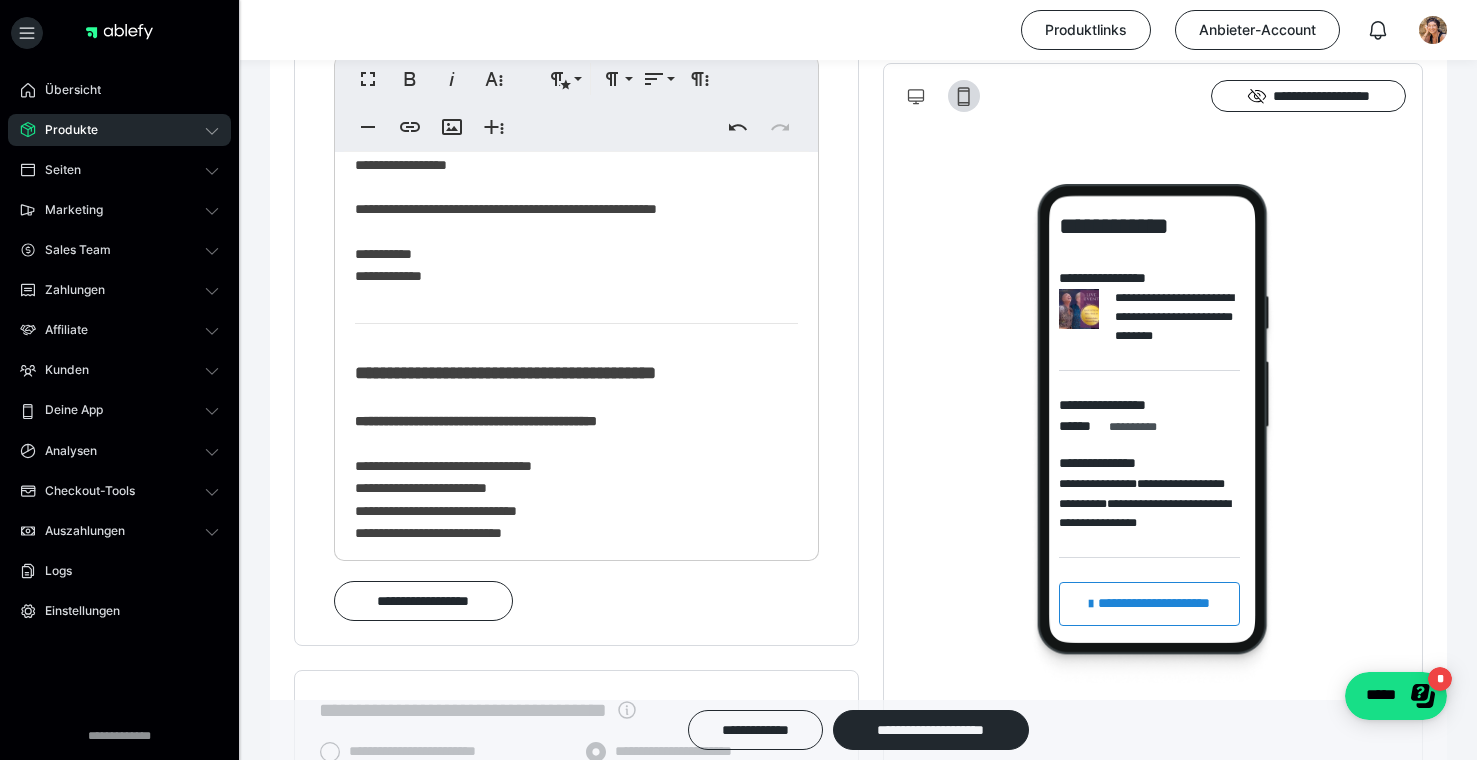 scroll, scrollTop: 0, scrollLeft: 7, axis: horizontal 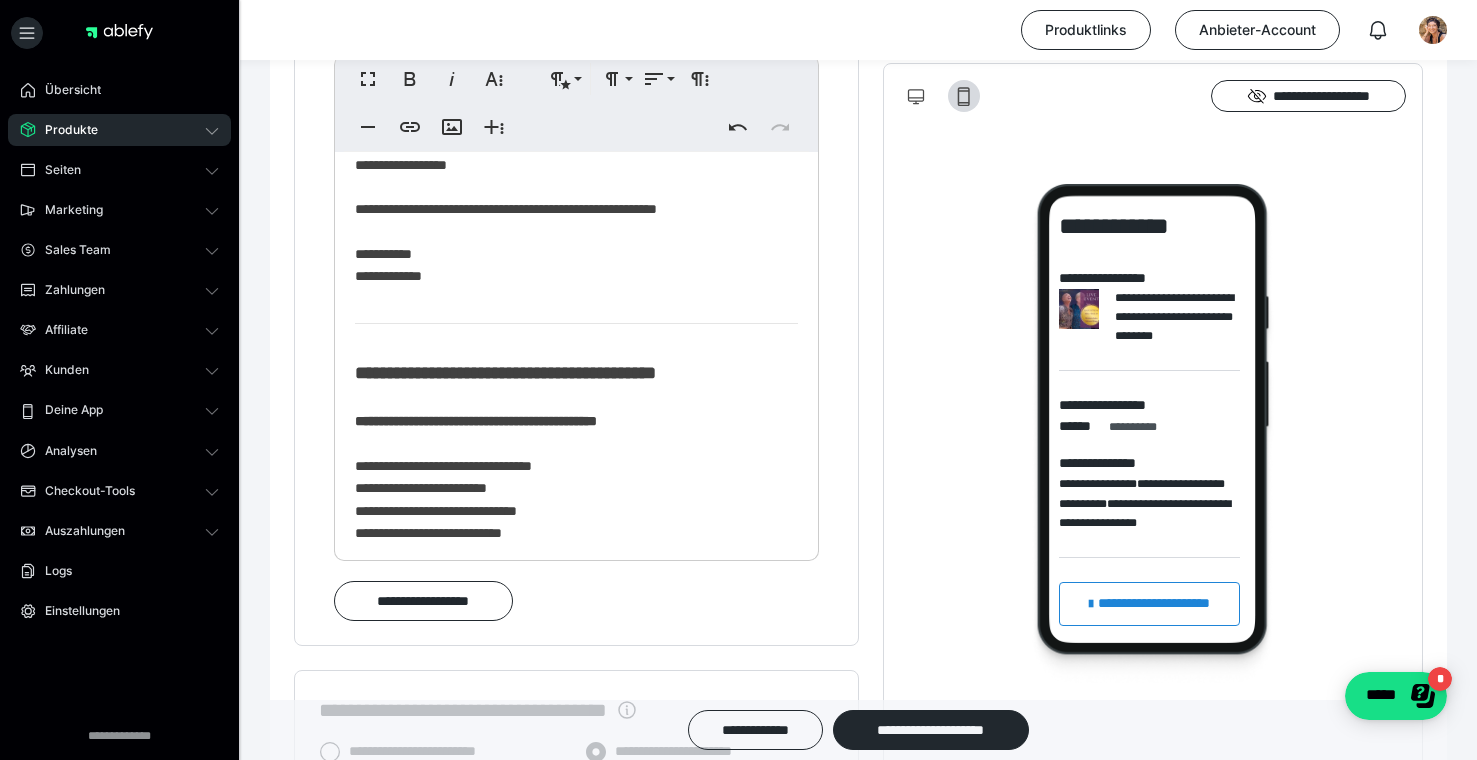 click on "**********" at bounding box center (566, 130) 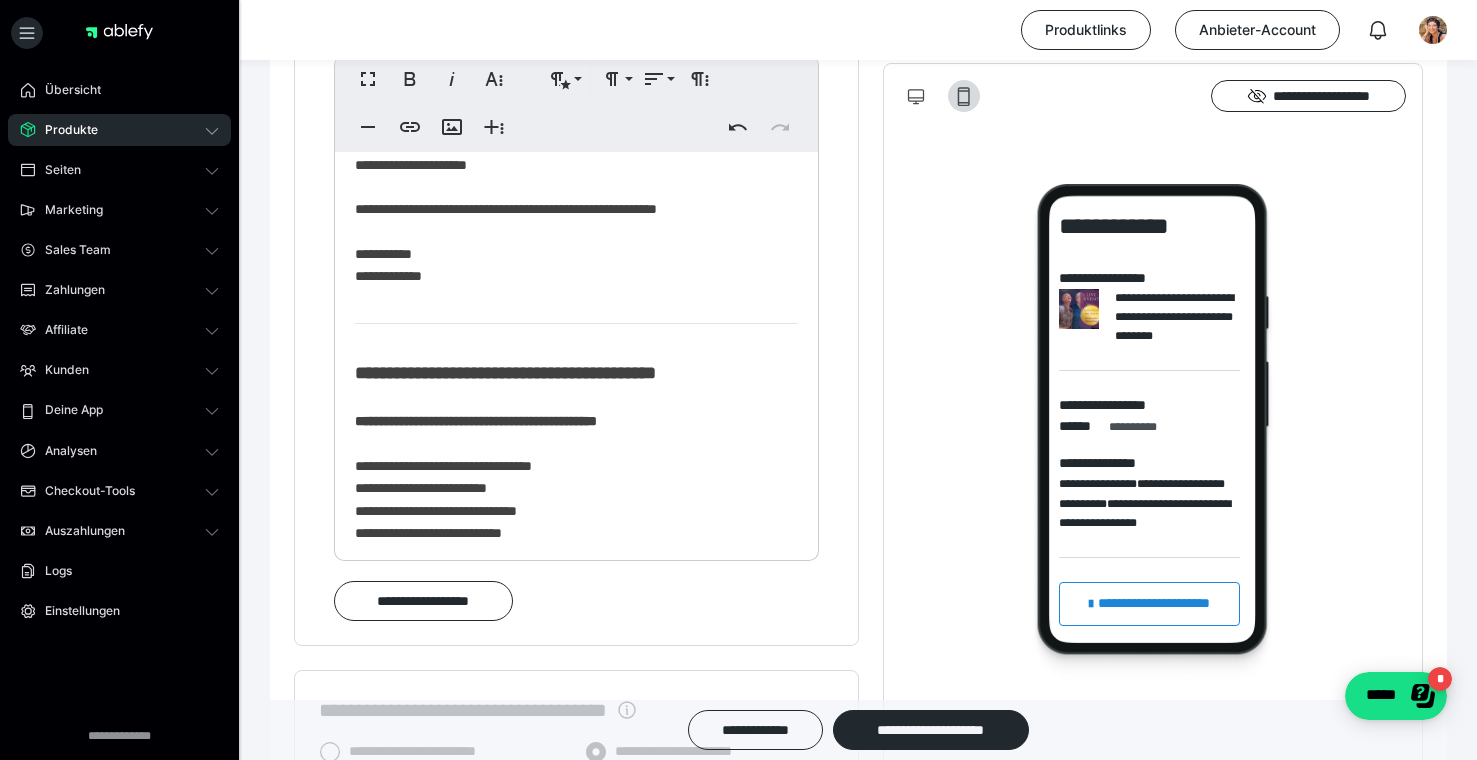 drag, startPoint x: 554, startPoint y: 280, endPoint x: 528, endPoint y: 305, distance: 36.069378 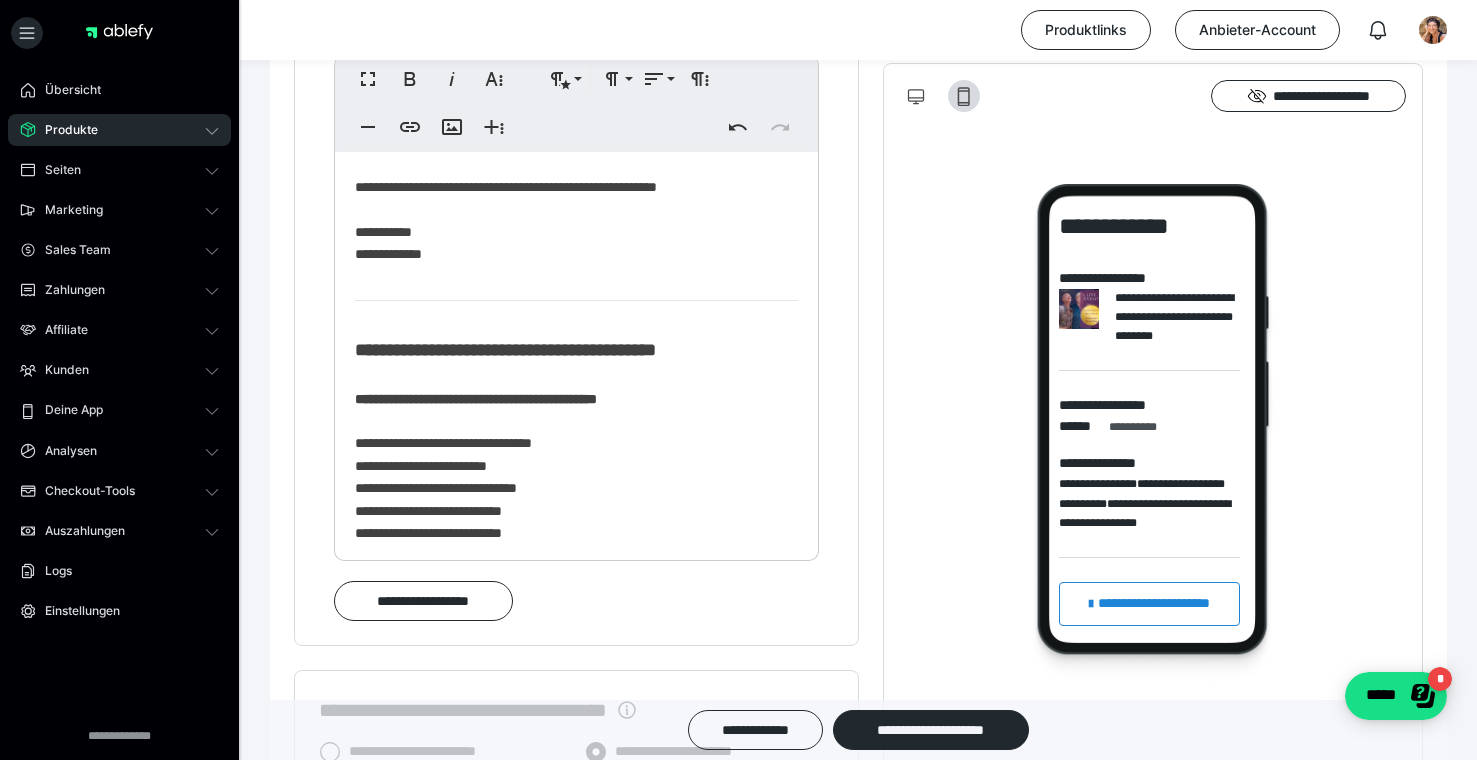 scroll, scrollTop: 121, scrollLeft: 7, axis: both 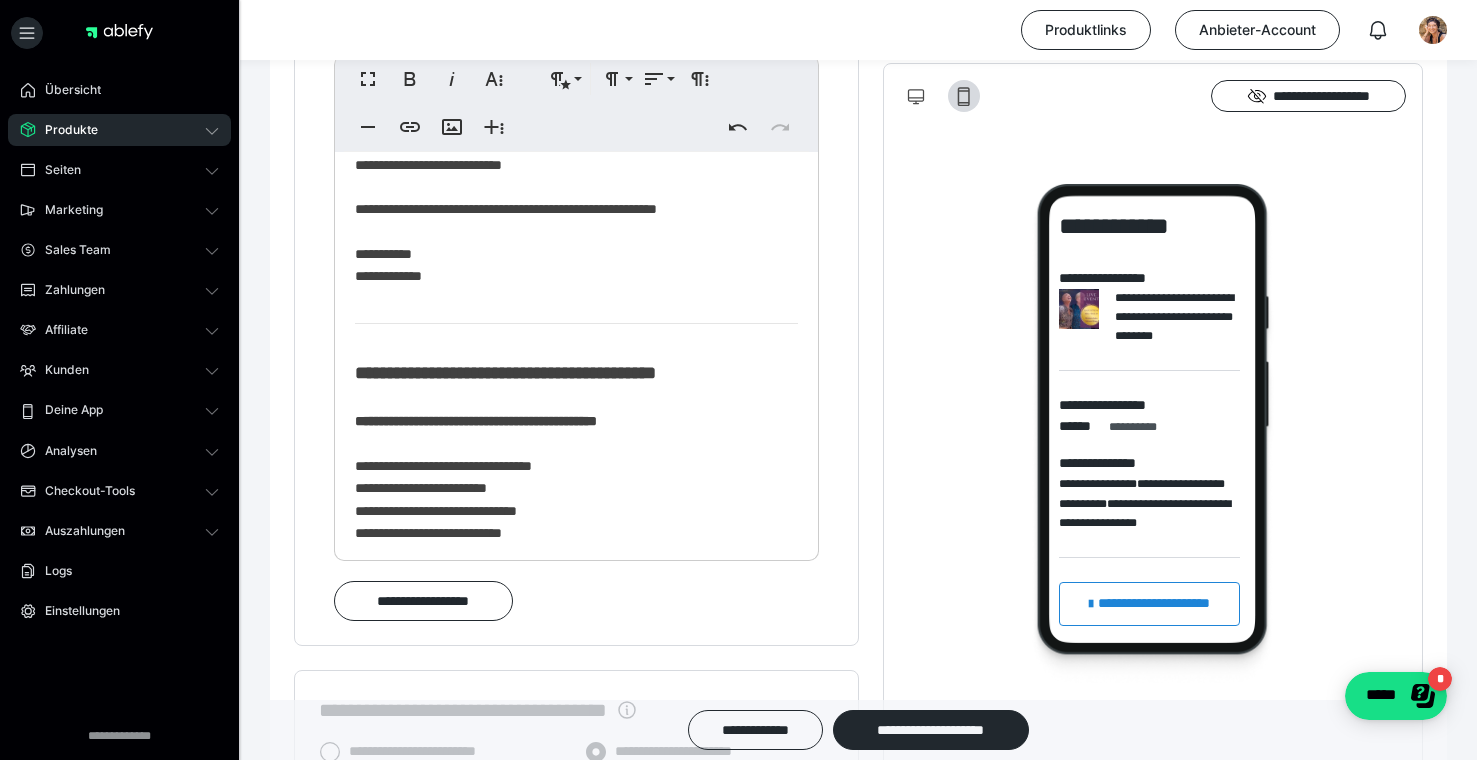 click on "**********" at bounding box center (566, 130) 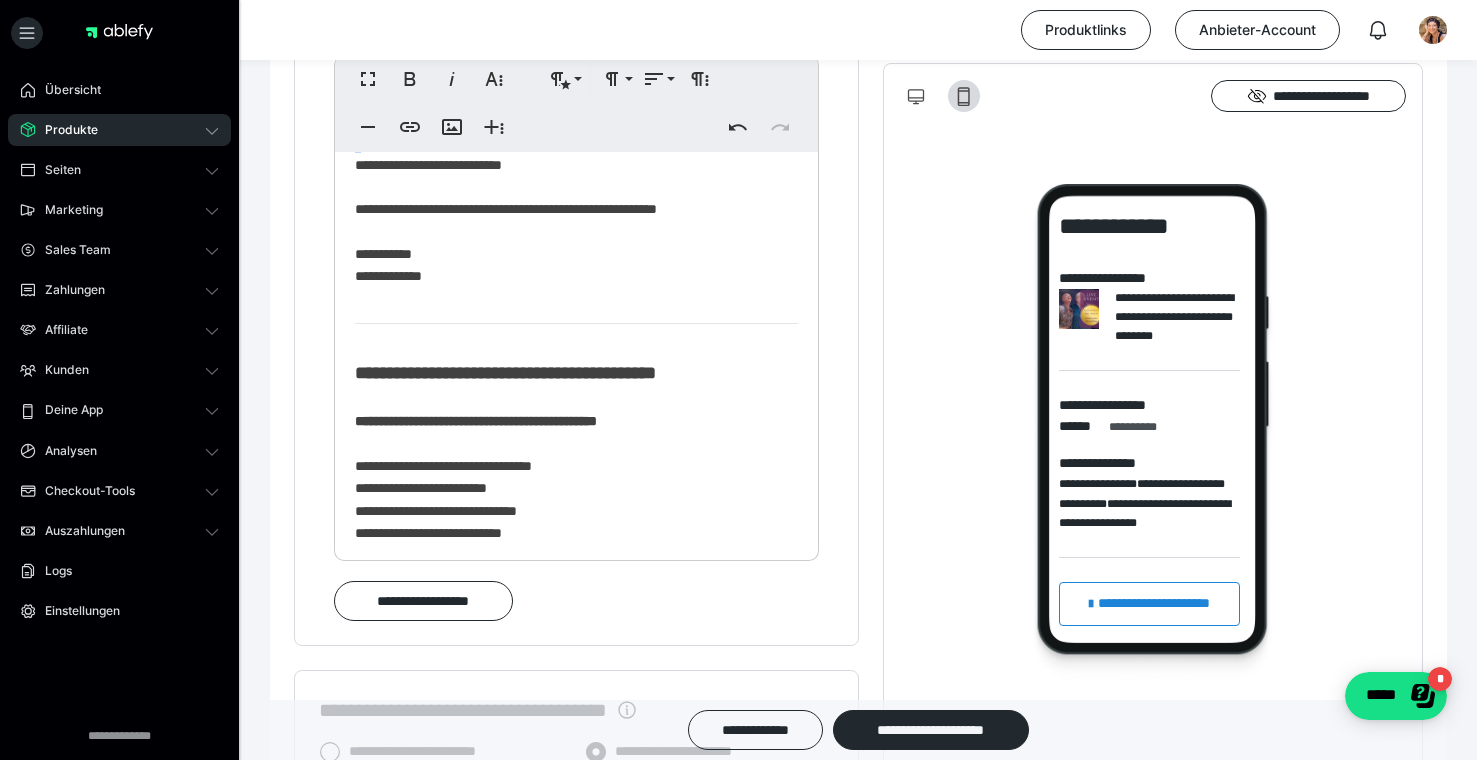 click on "**********" at bounding box center (566, 130) 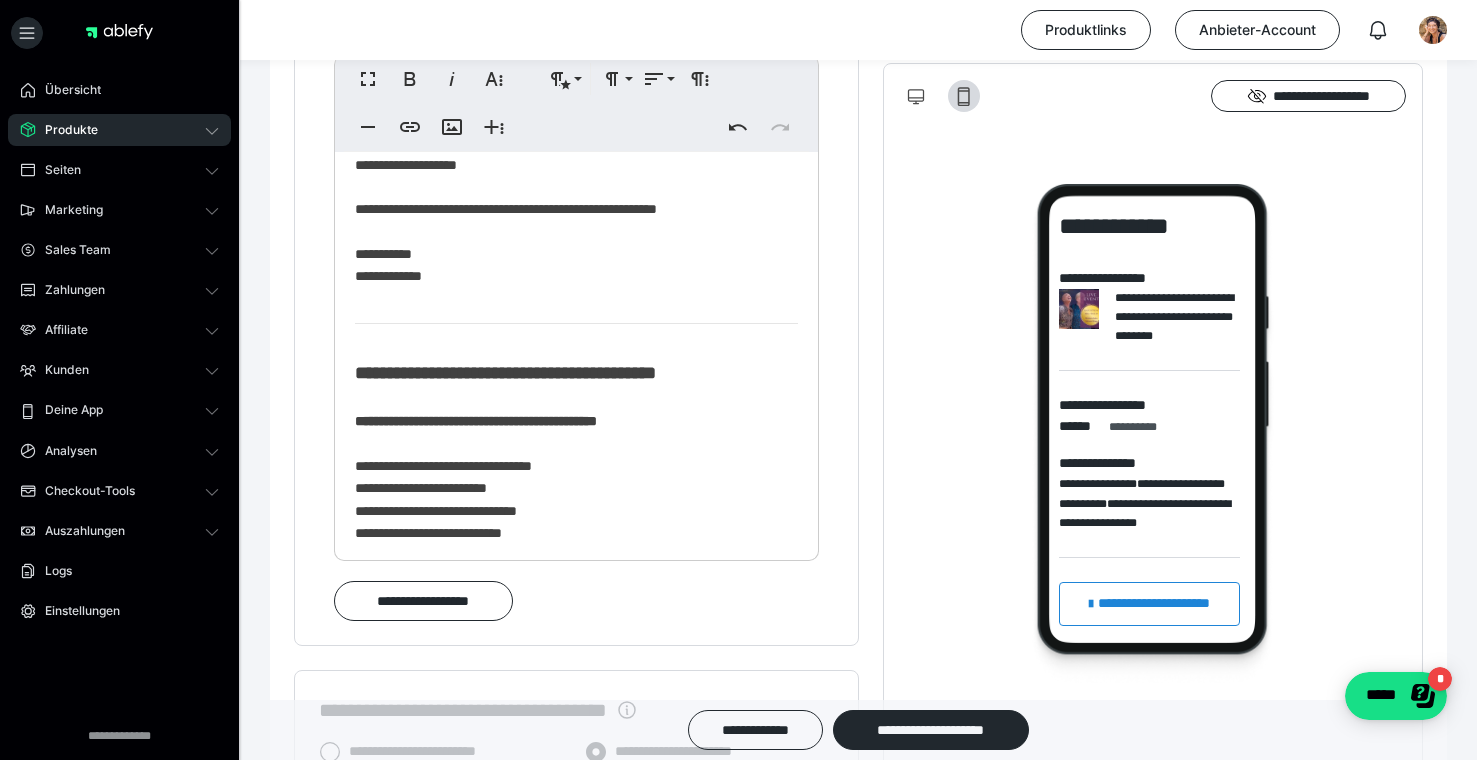 click on "**********" at bounding box center [566, 130] 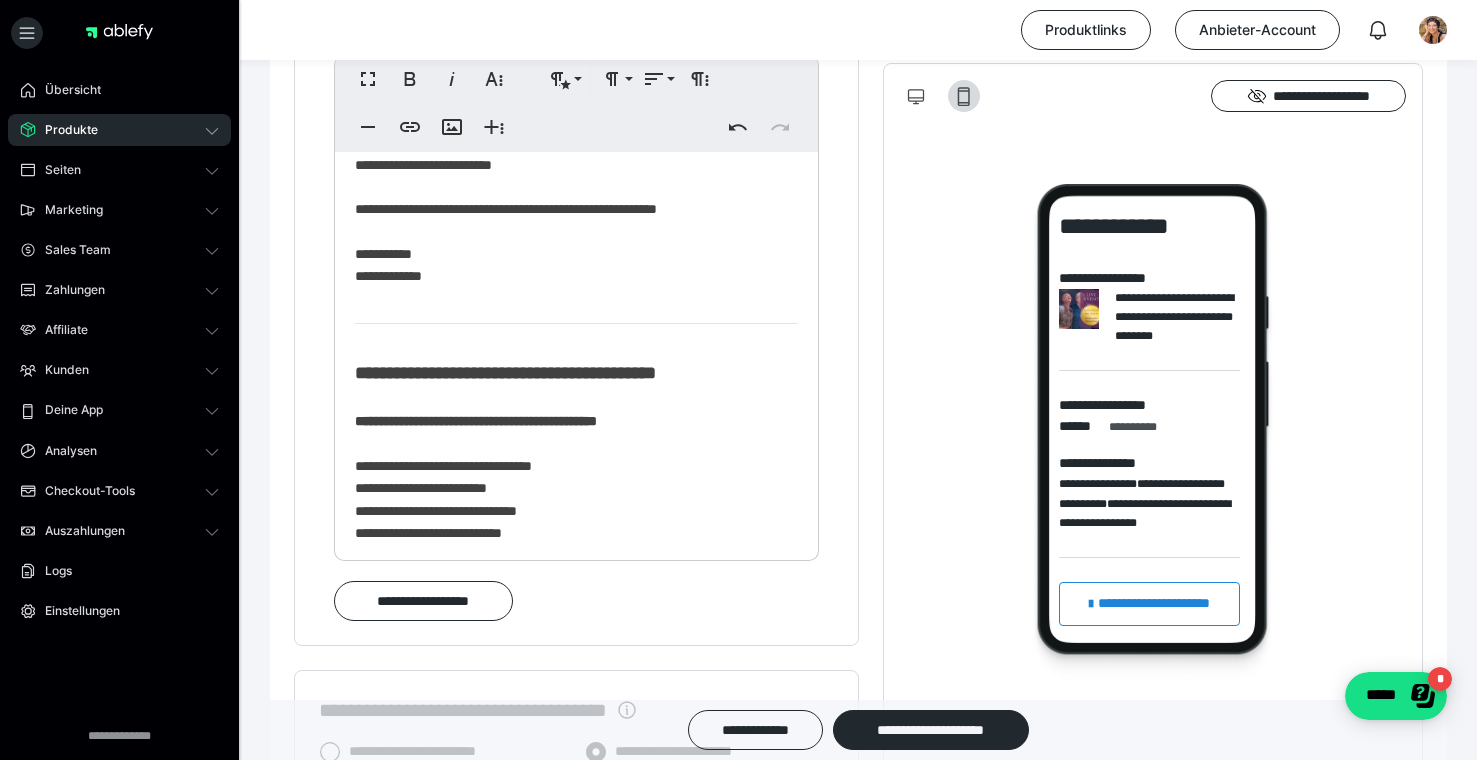 click on "**********" at bounding box center (573, 130) 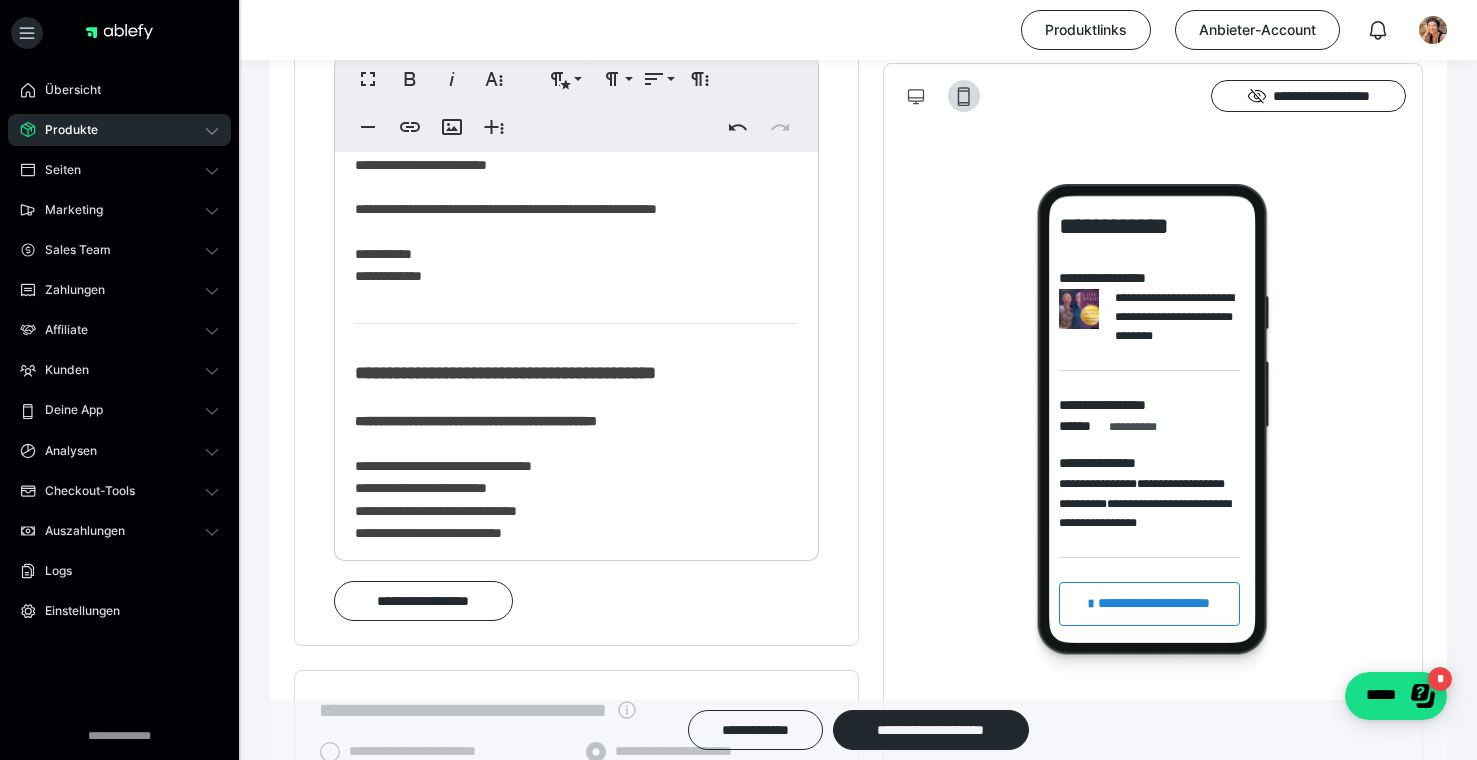 click on "**********" at bounding box center (573, 130) 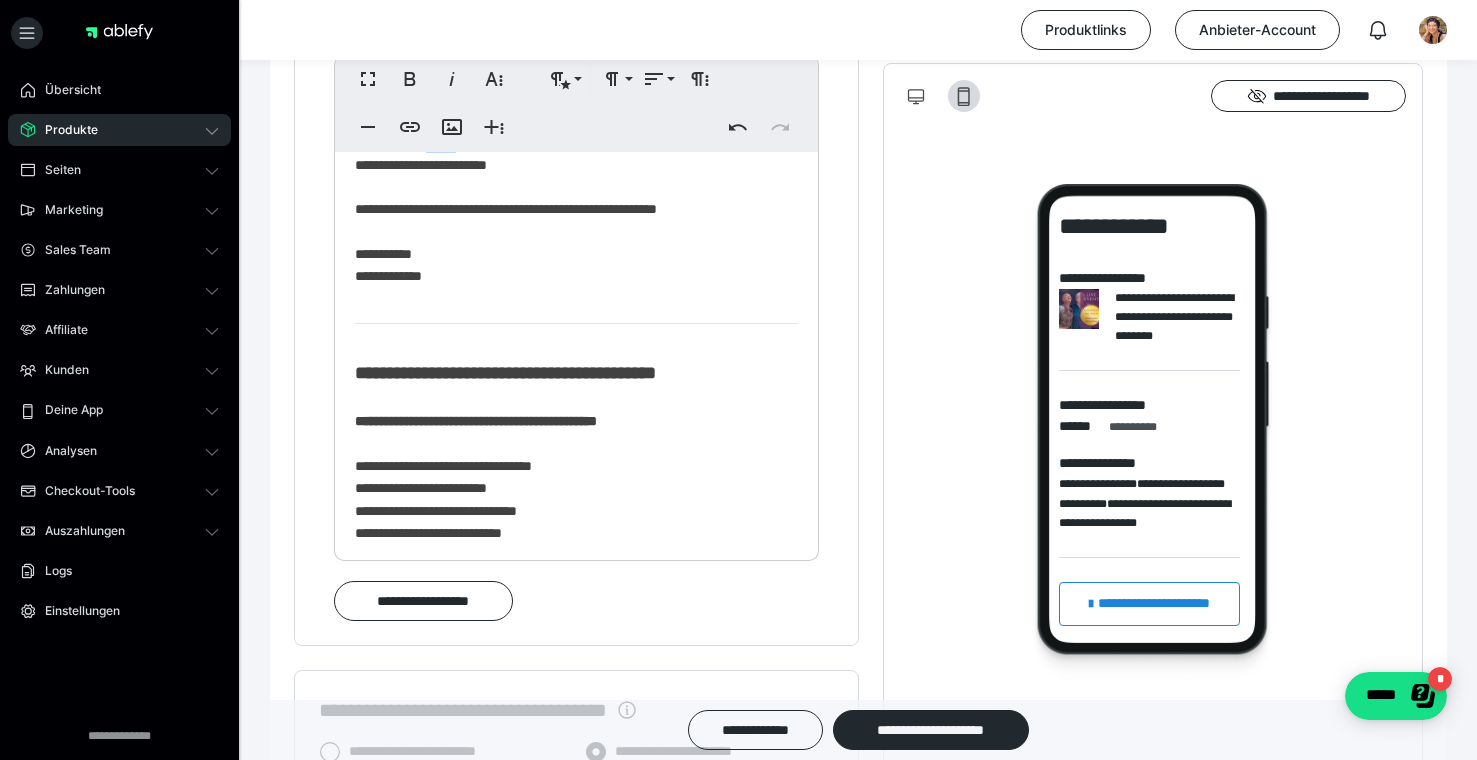 click on "**********" at bounding box center [573, 130] 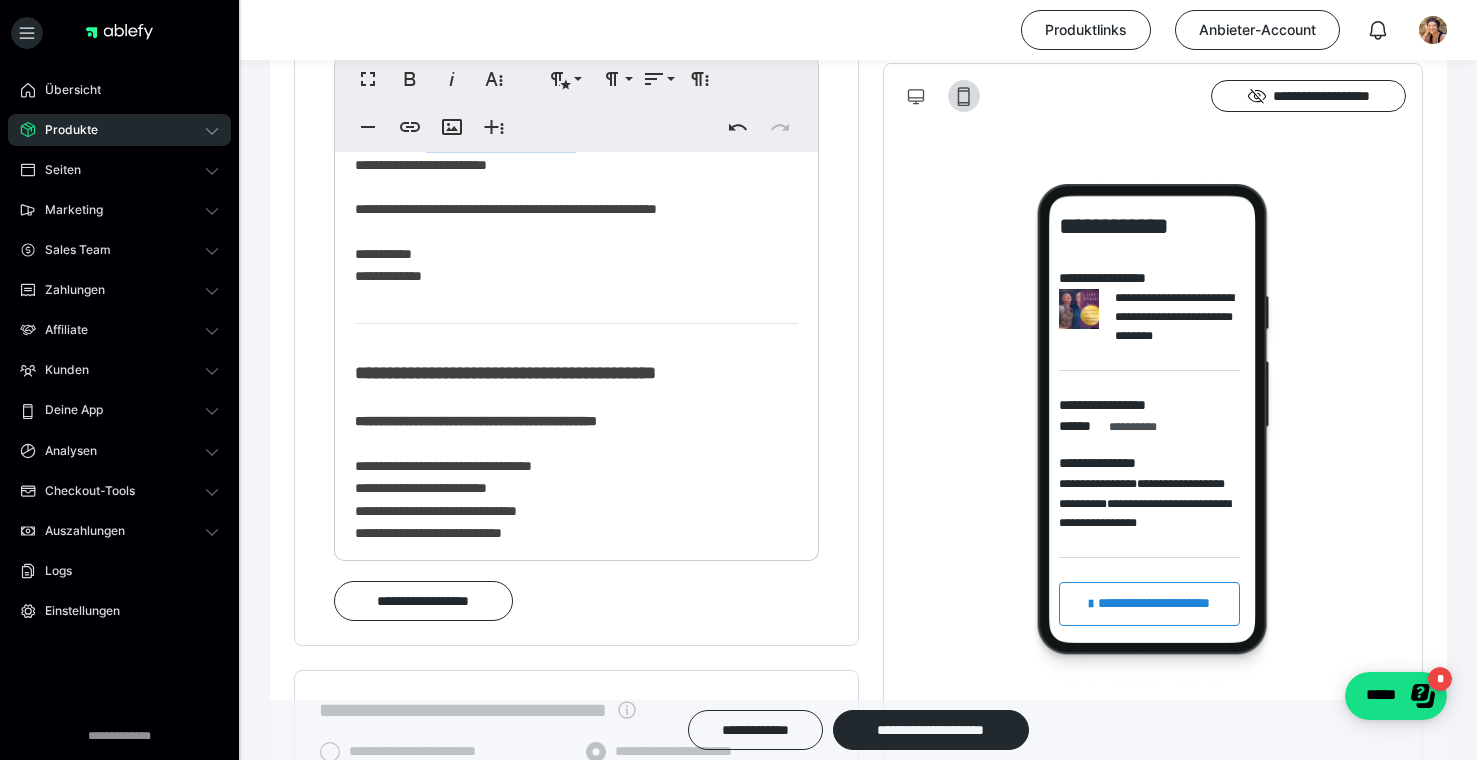 click on "**********" at bounding box center (573, 130) 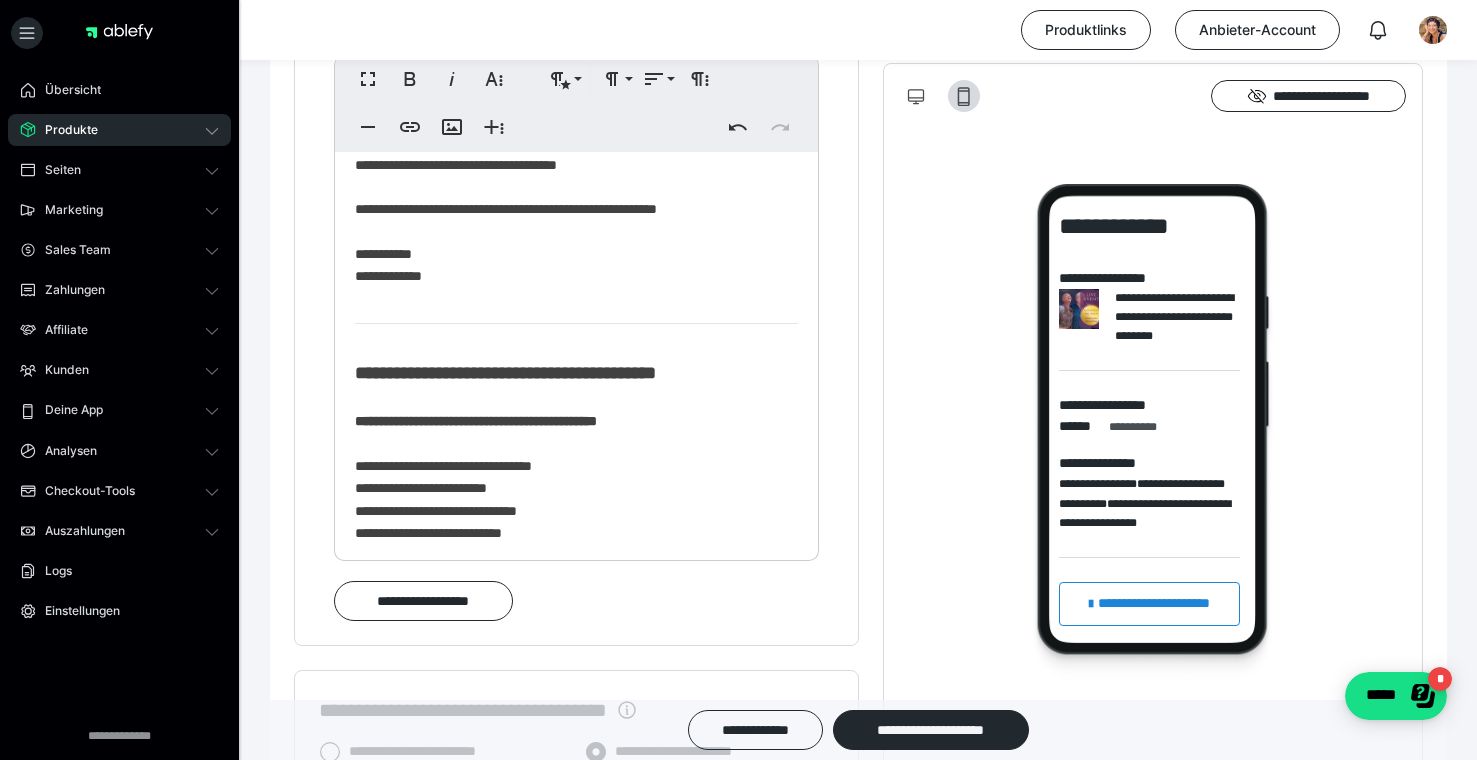 scroll, scrollTop: 0, scrollLeft: 6, axis: horizontal 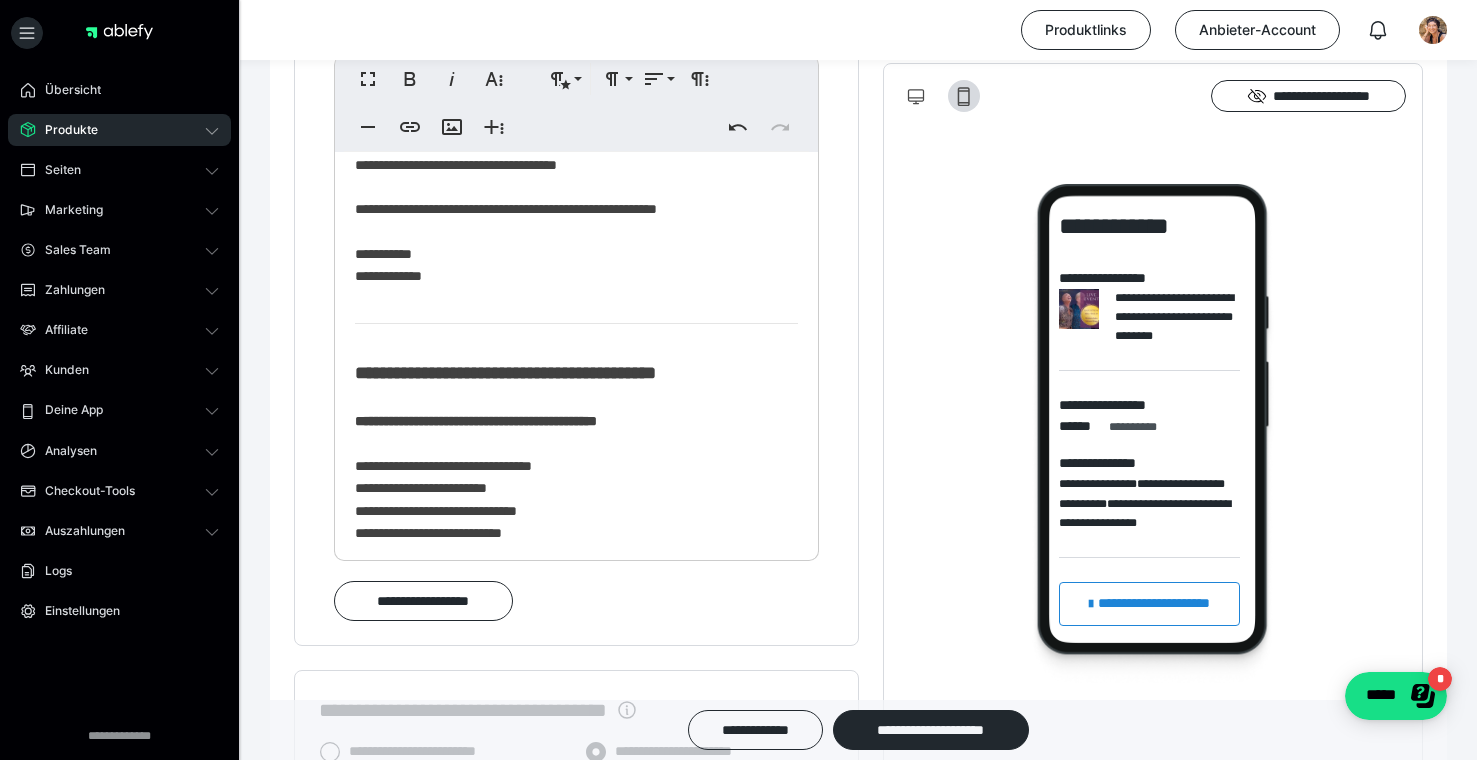 click on "**********" at bounding box center (573, 130) 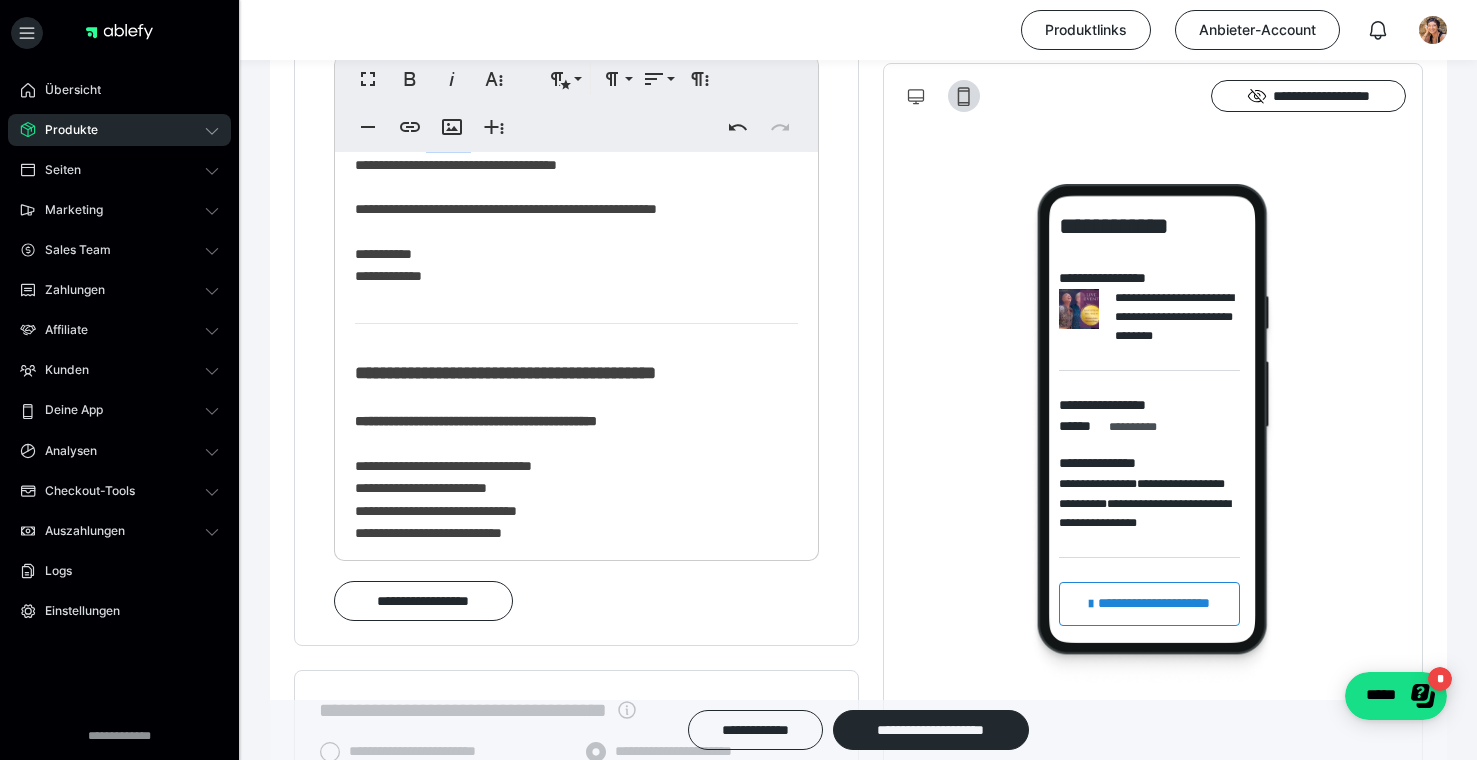 click on "**********" at bounding box center [573, 130] 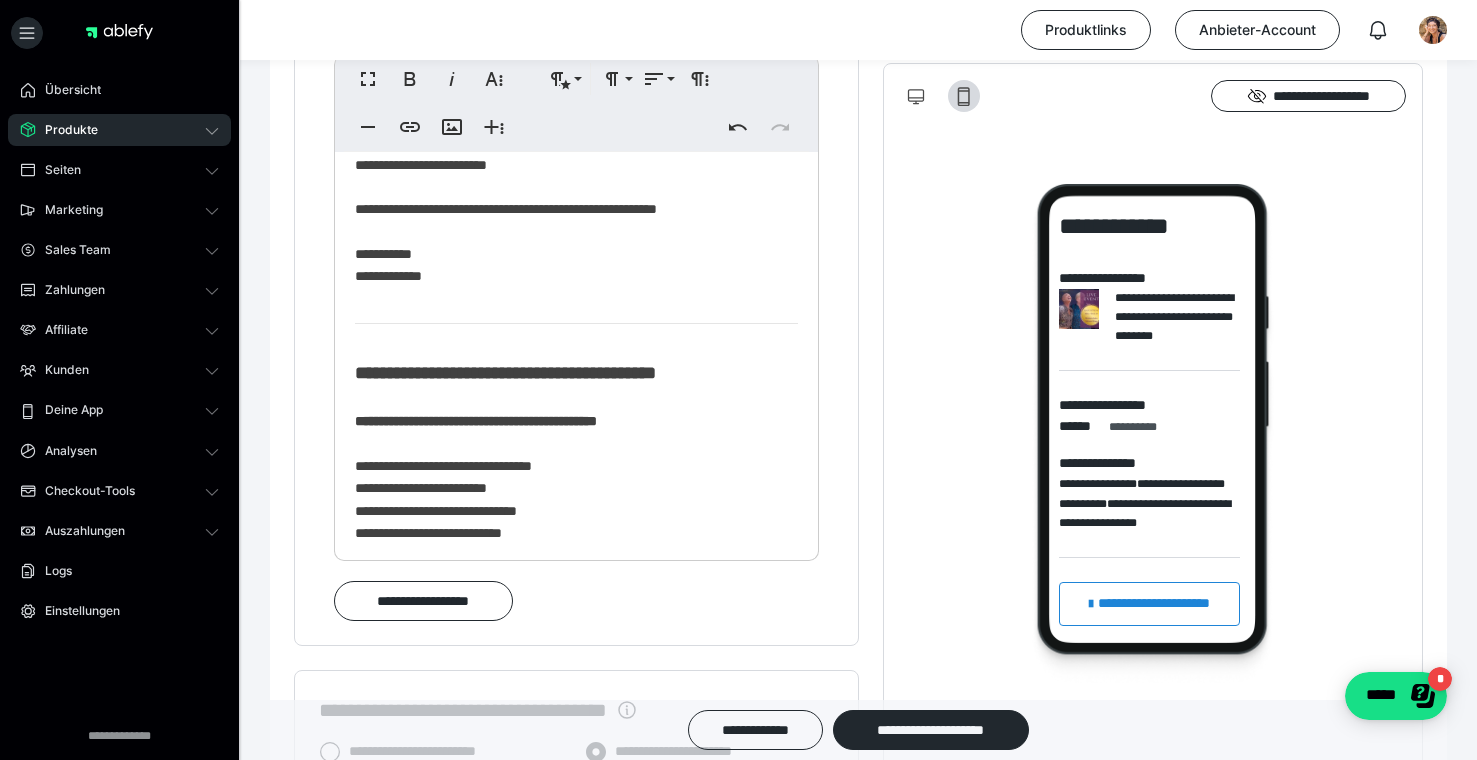 click on "**********" at bounding box center [576, 130] 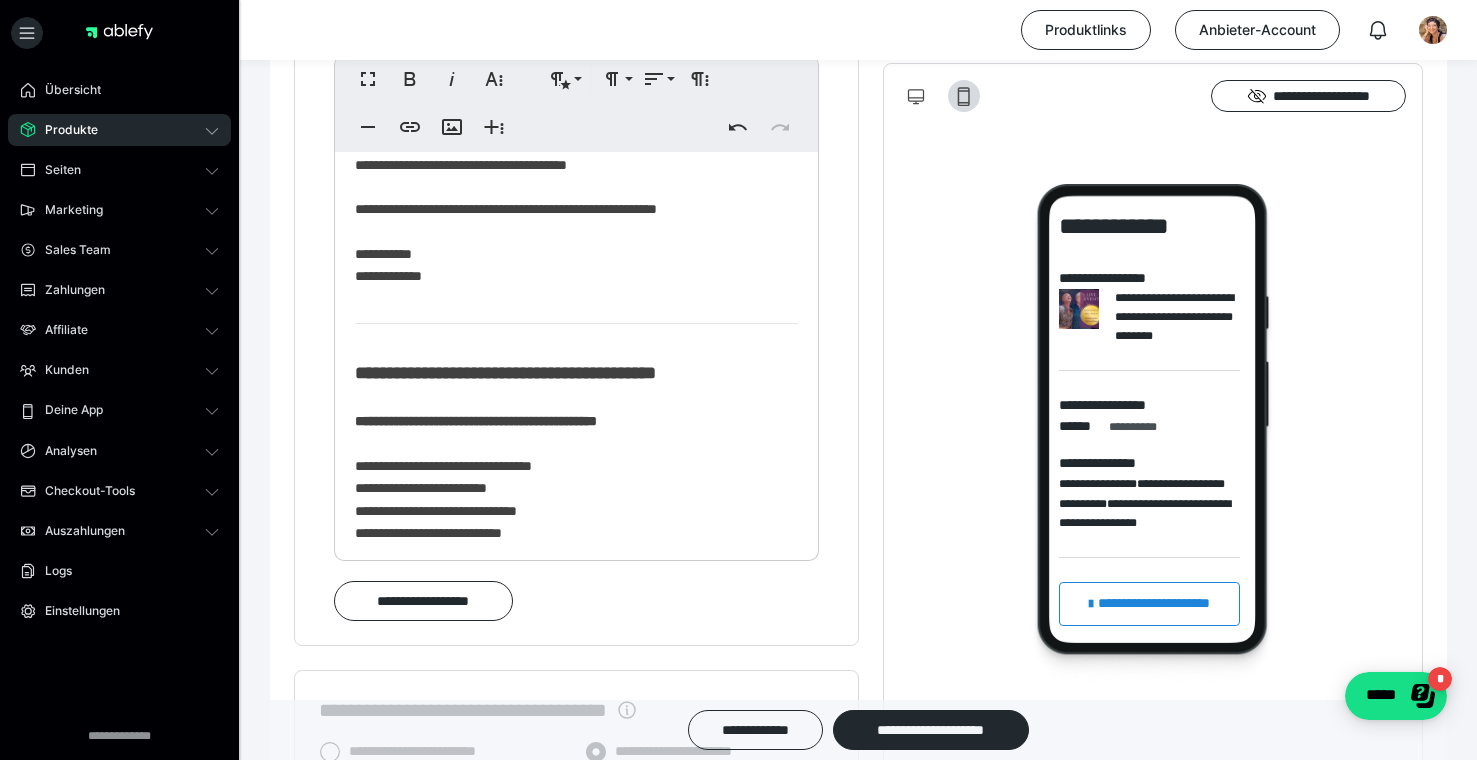 click on "*********" at bounding box center (639, 142) 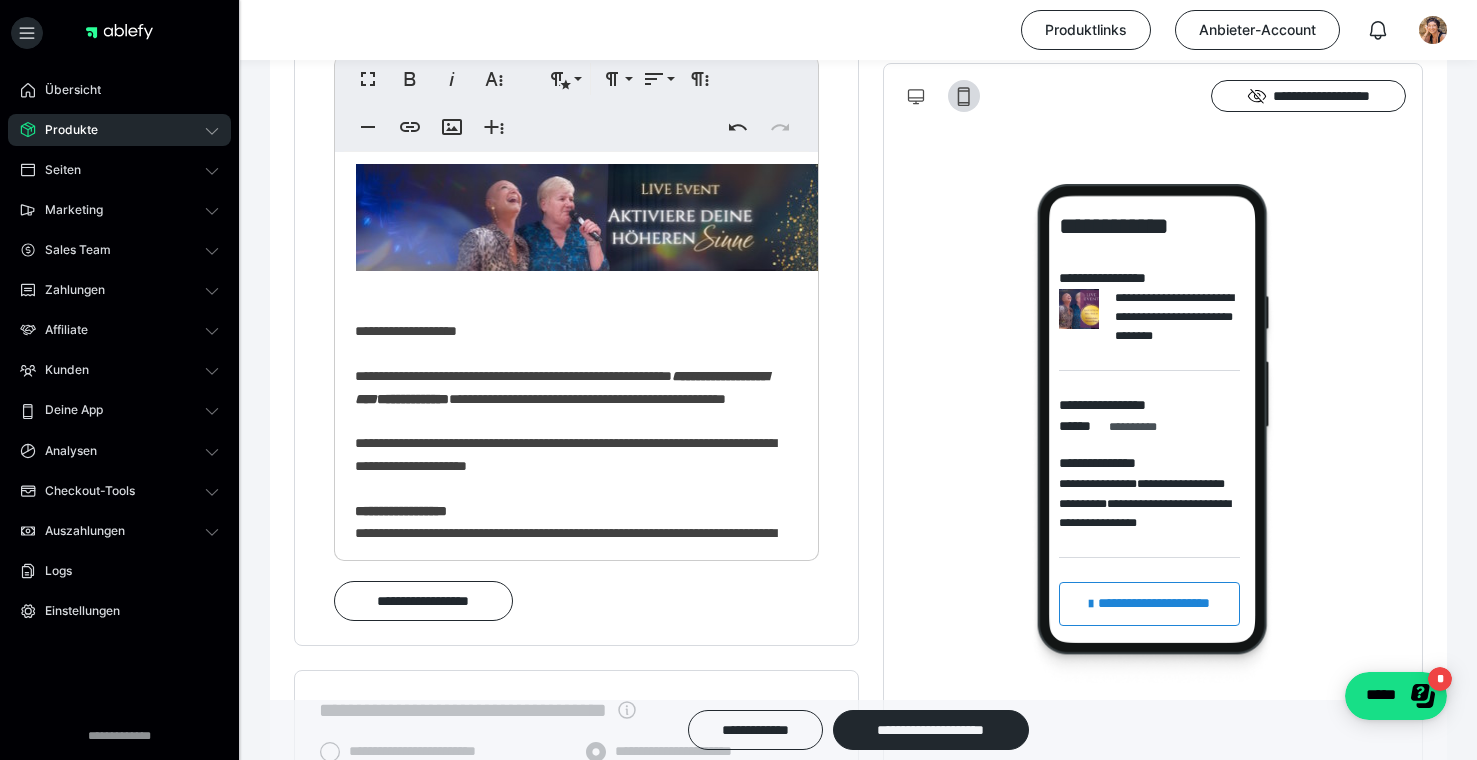 scroll, scrollTop: 0, scrollLeft: 0, axis: both 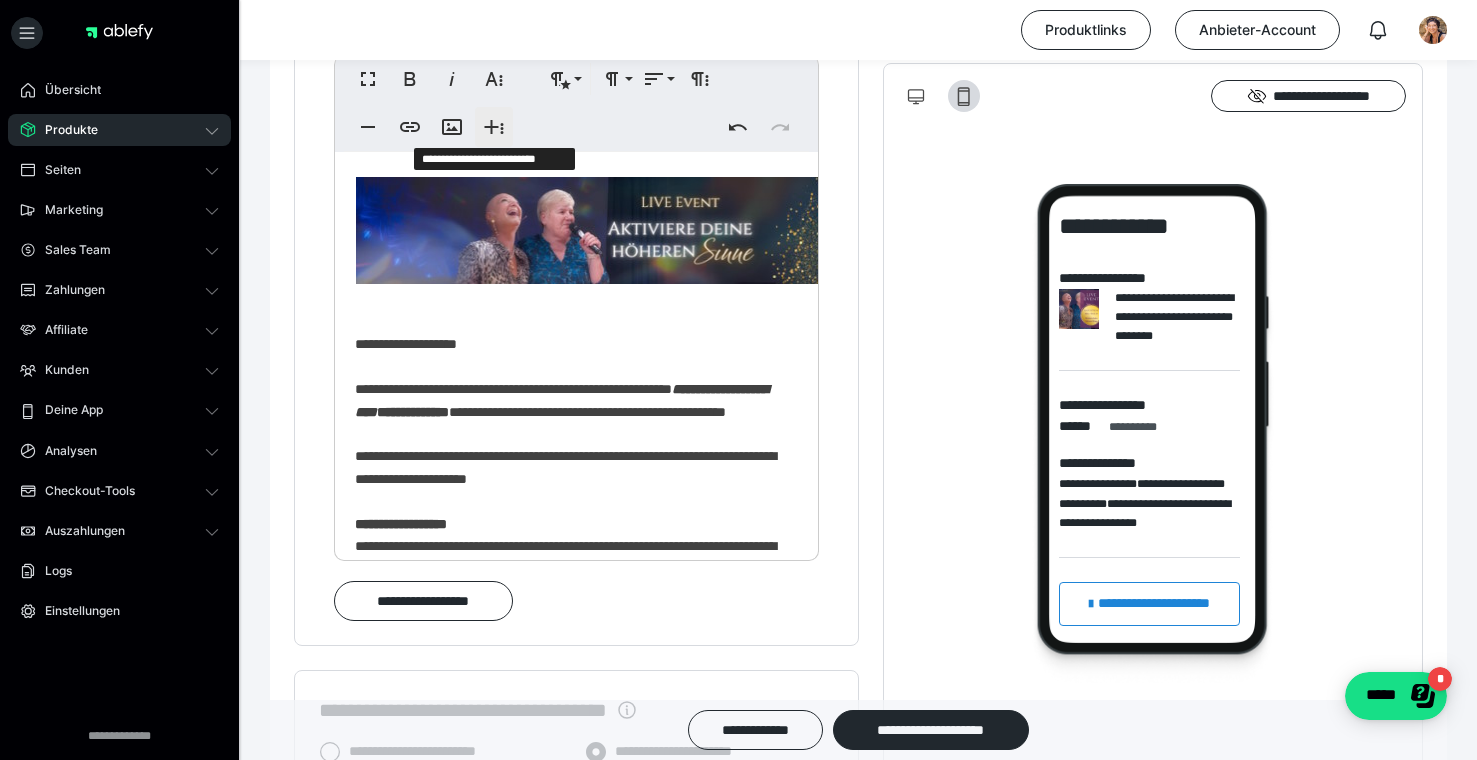 click 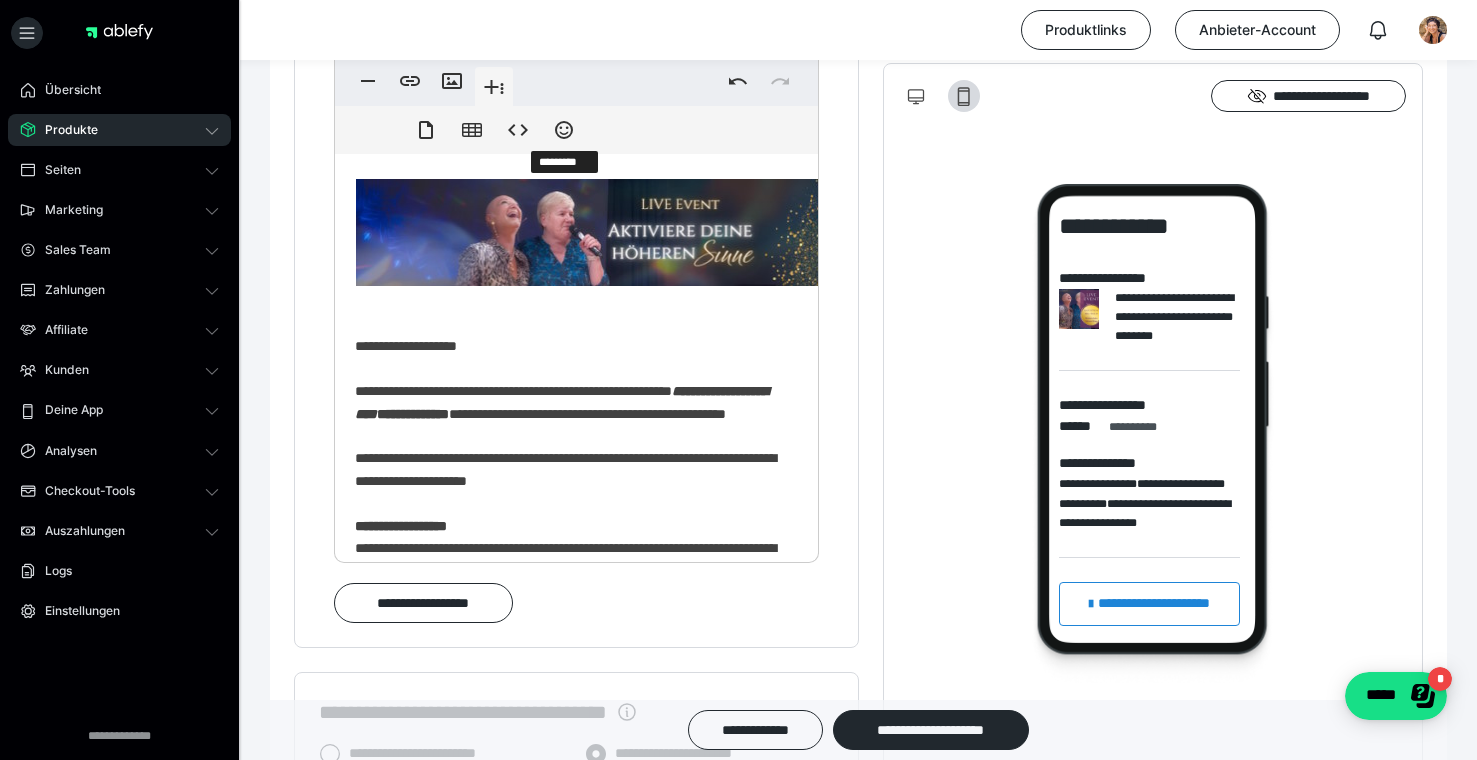 scroll, scrollTop: 1318, scrollLeft: 0, axis: vertical 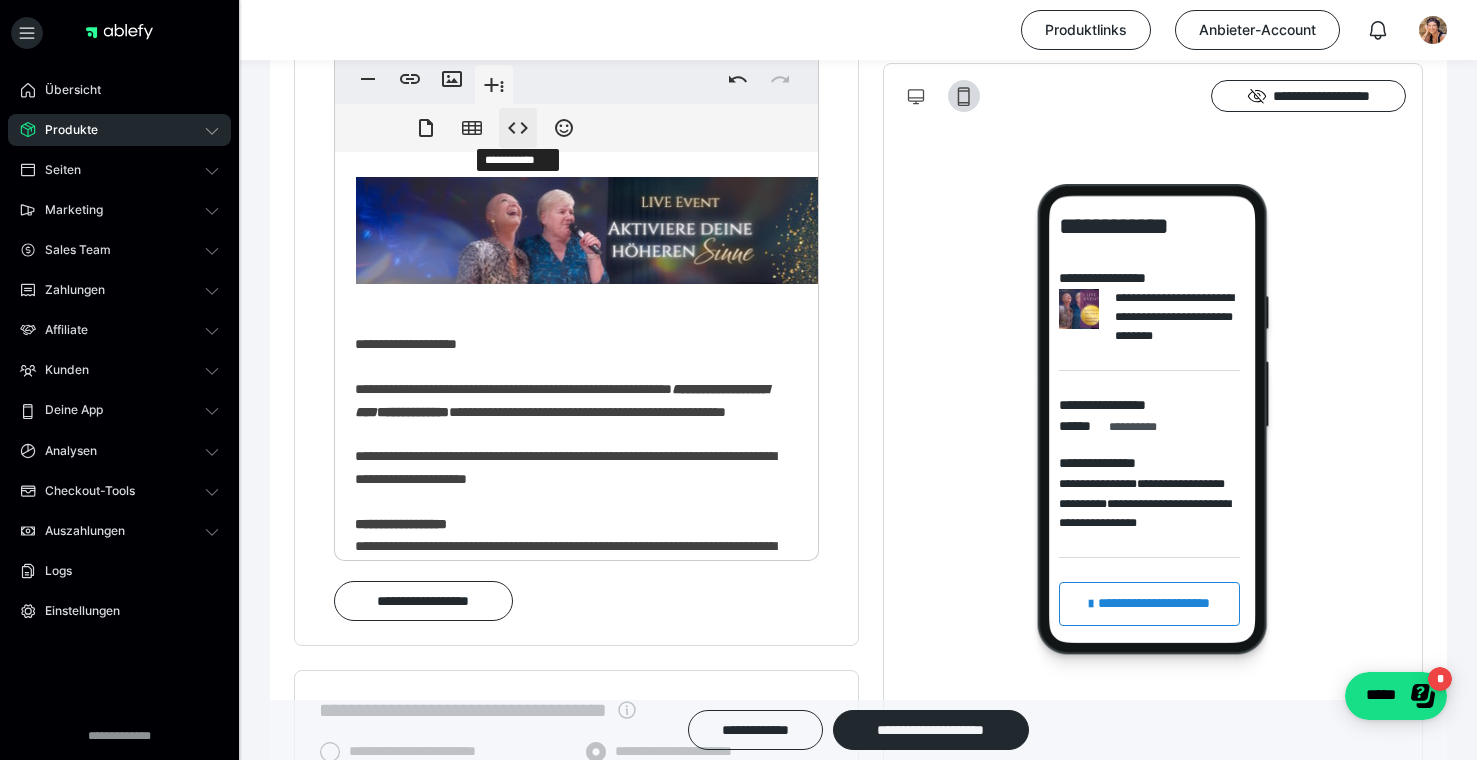 click 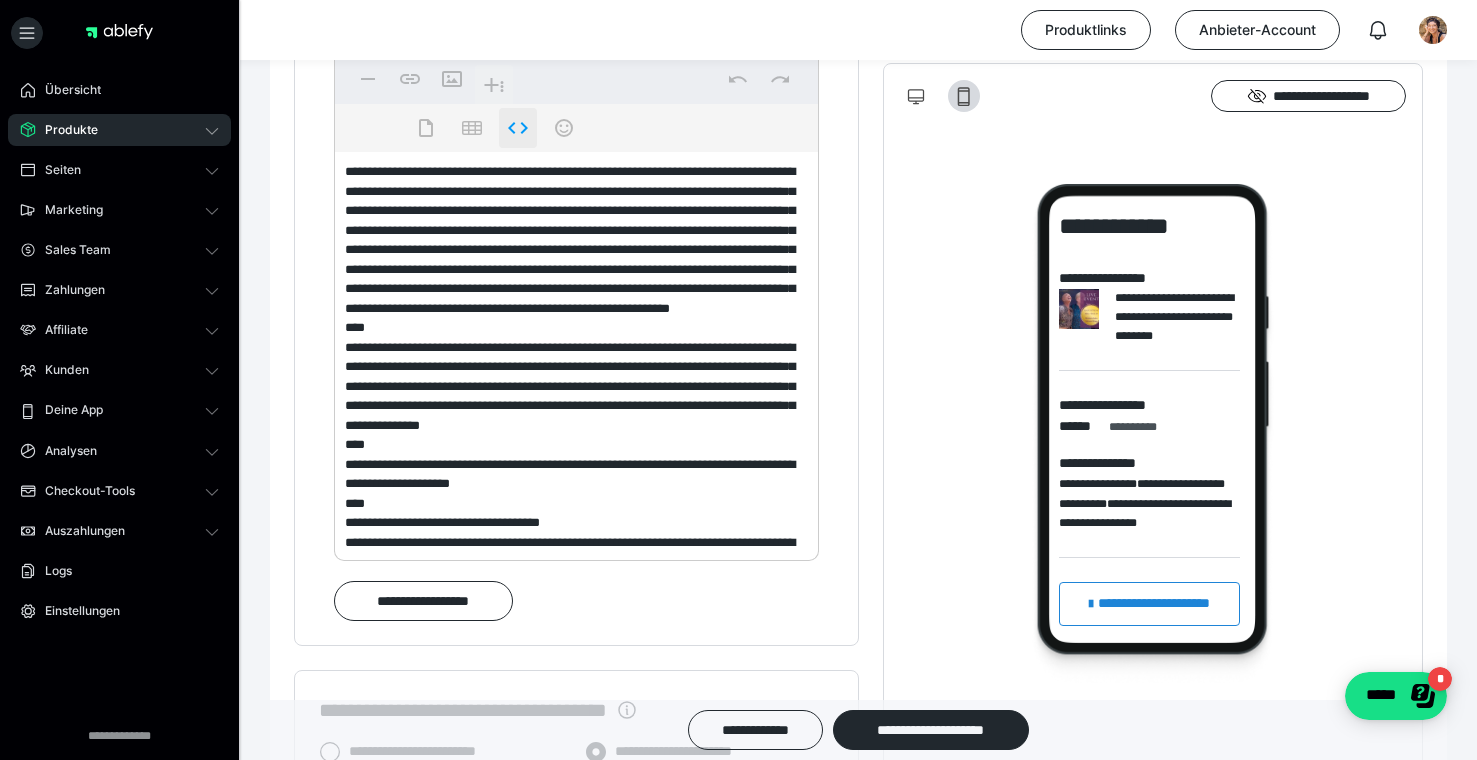 scroll, scrollTop: 2935, scrollLeft: 0, axis: vertical 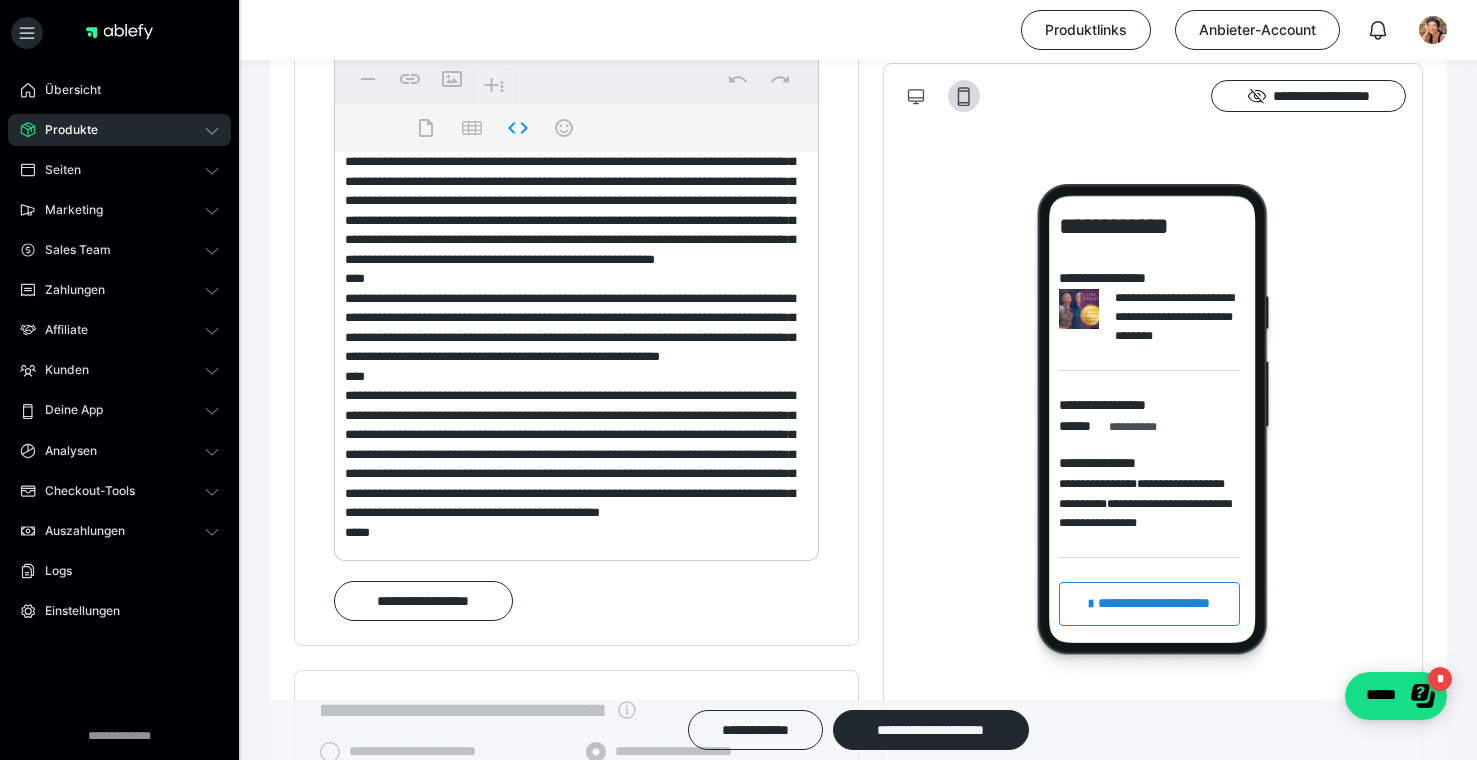 click at bounding box center (576, 352) 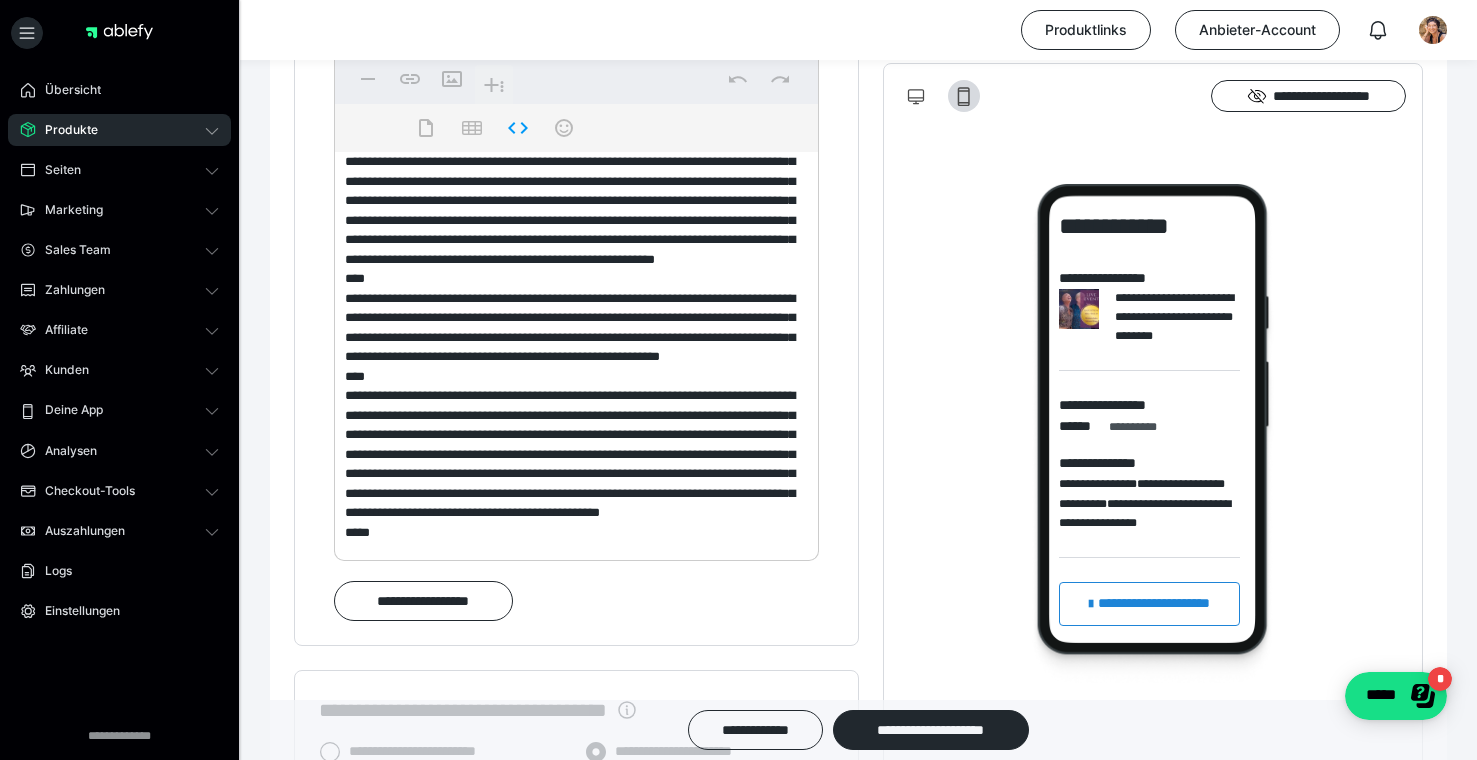 click on "**********" at bounding box center (576, 136) 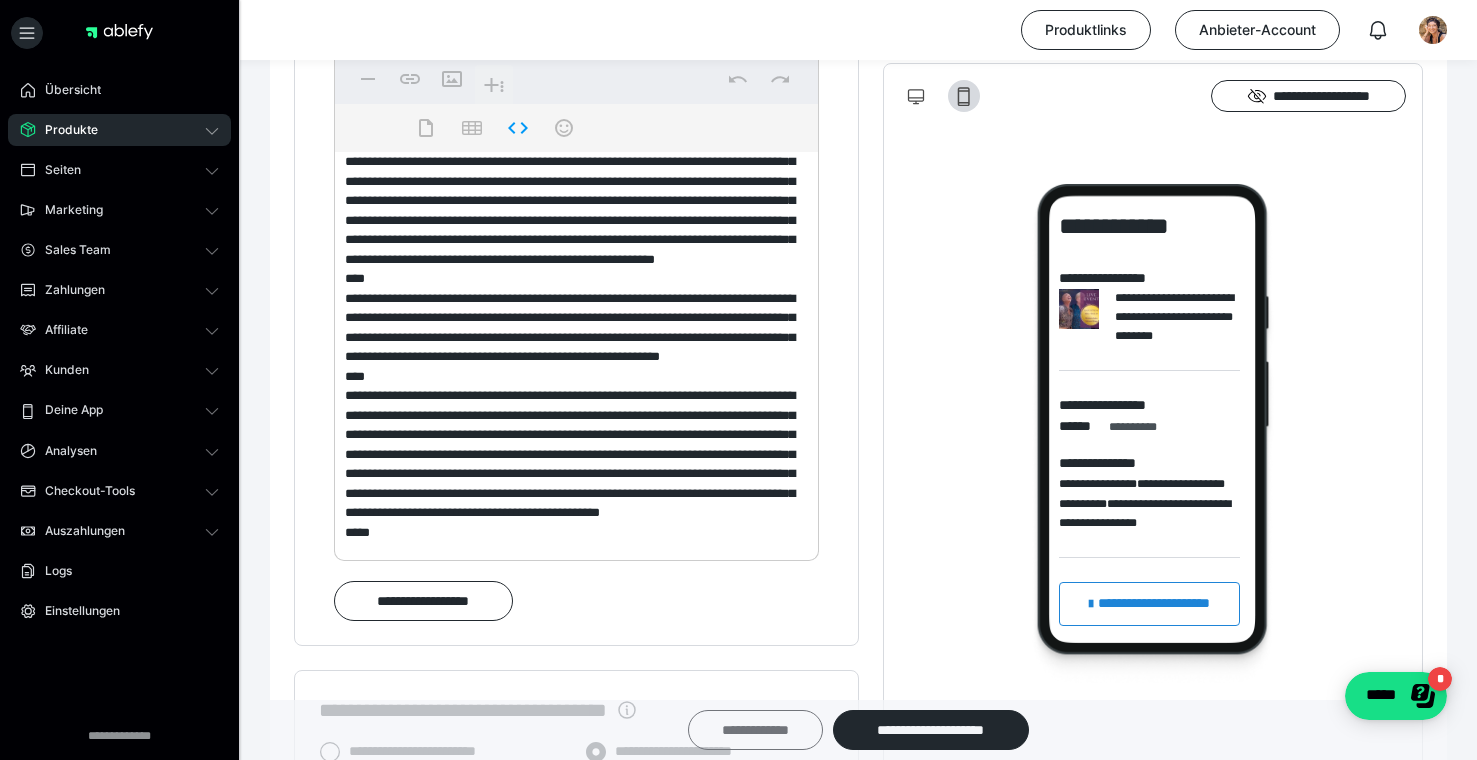 click on "**********" at bounding box center [755, 730] 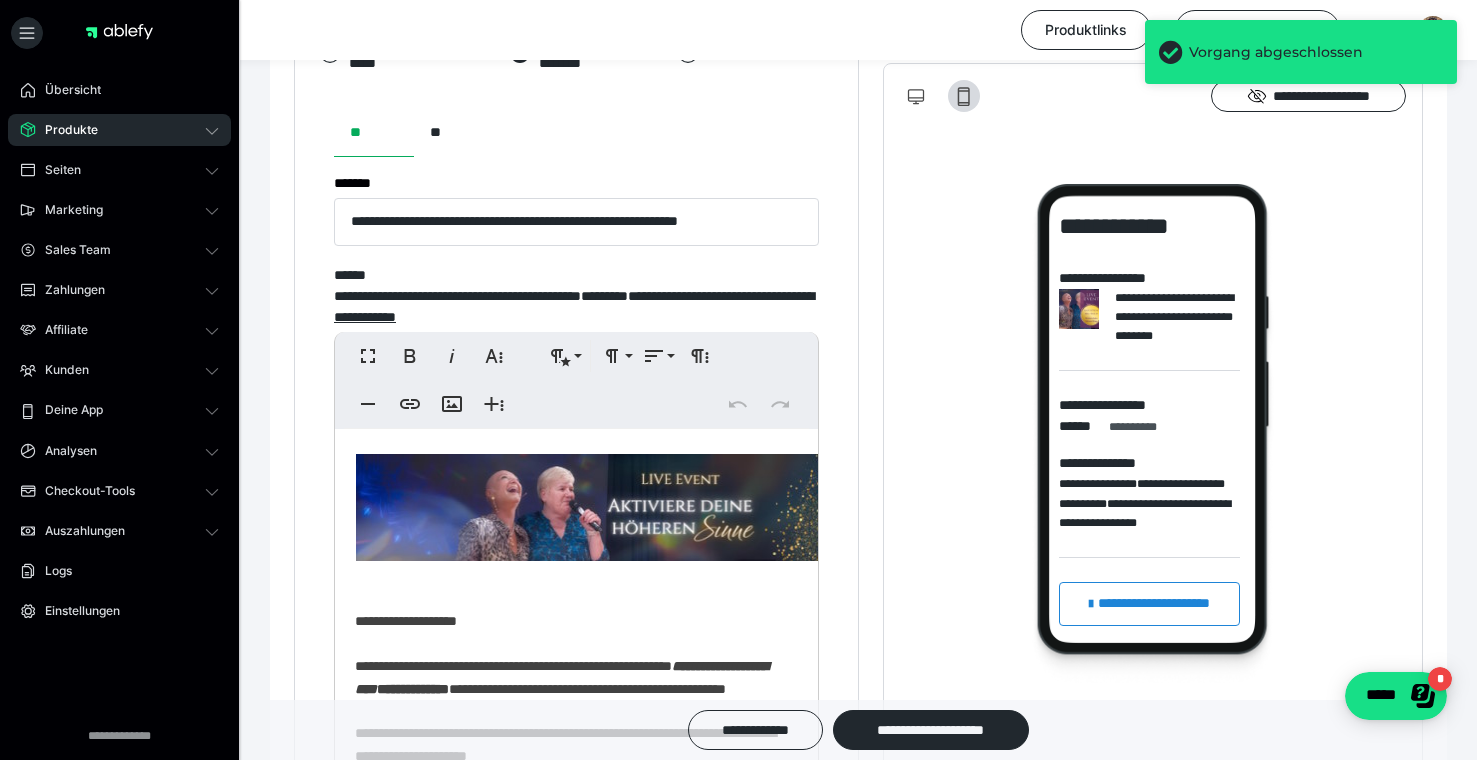 scroll, scrollTop: 1002, scrollLeft: 0, axis: vertical 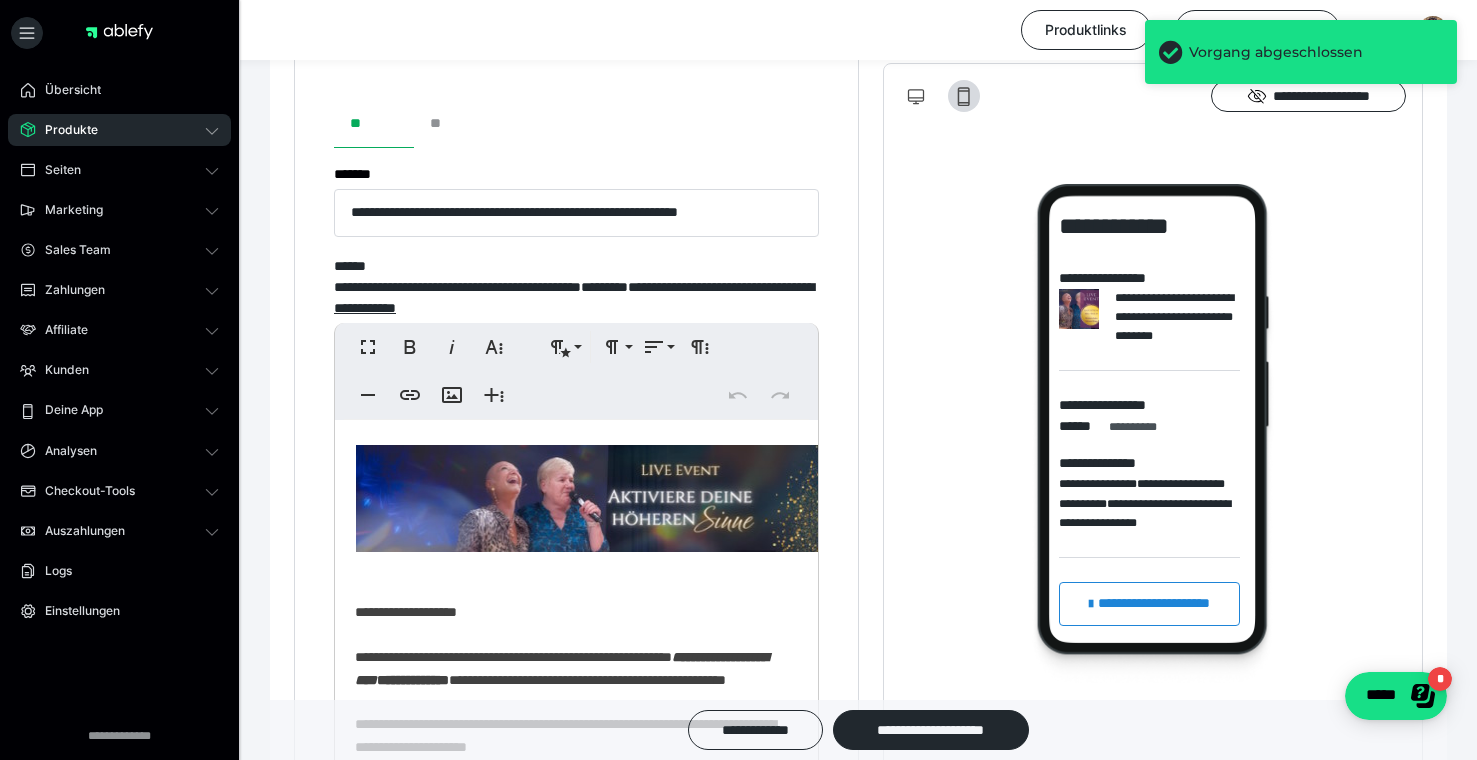 click on "**" at bounding box center [454, 124] 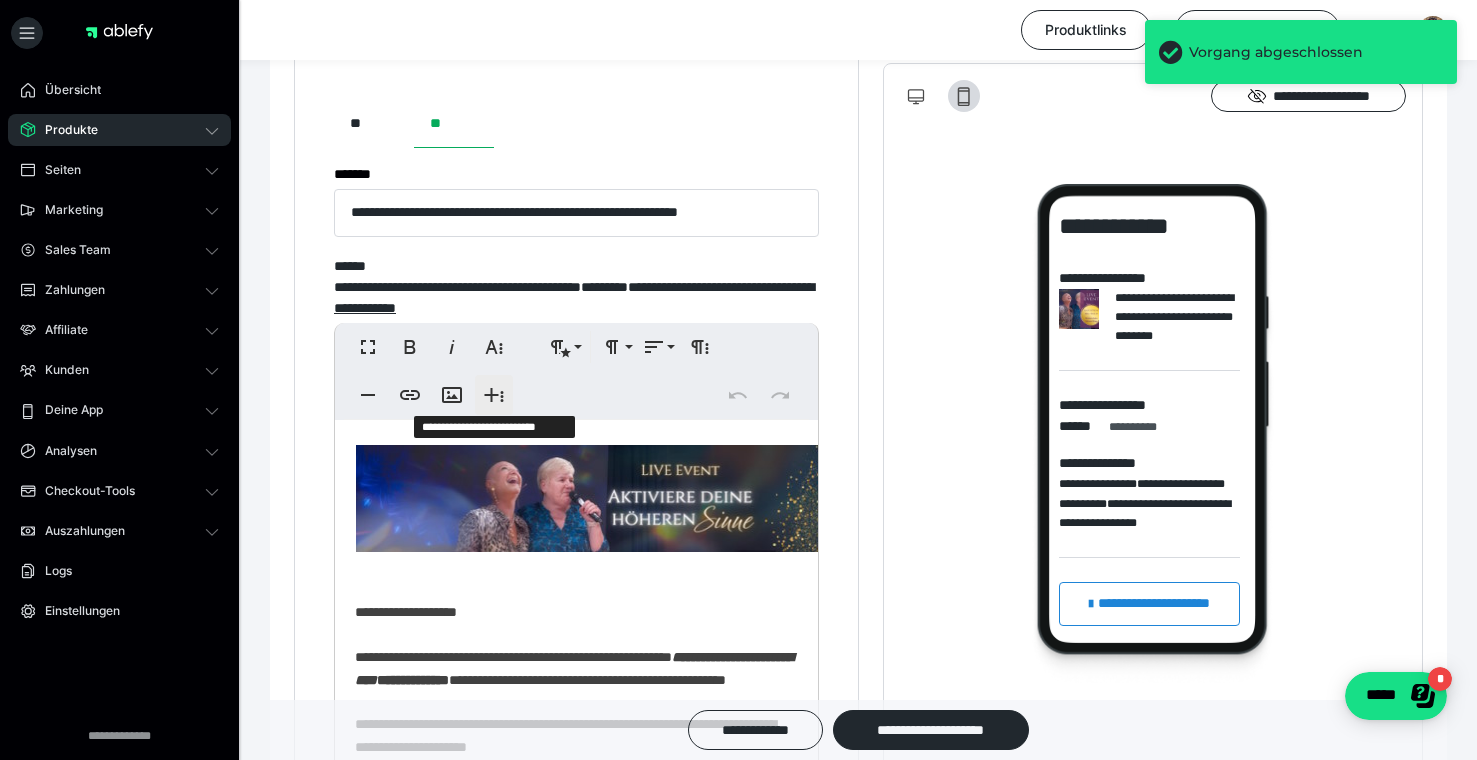 click 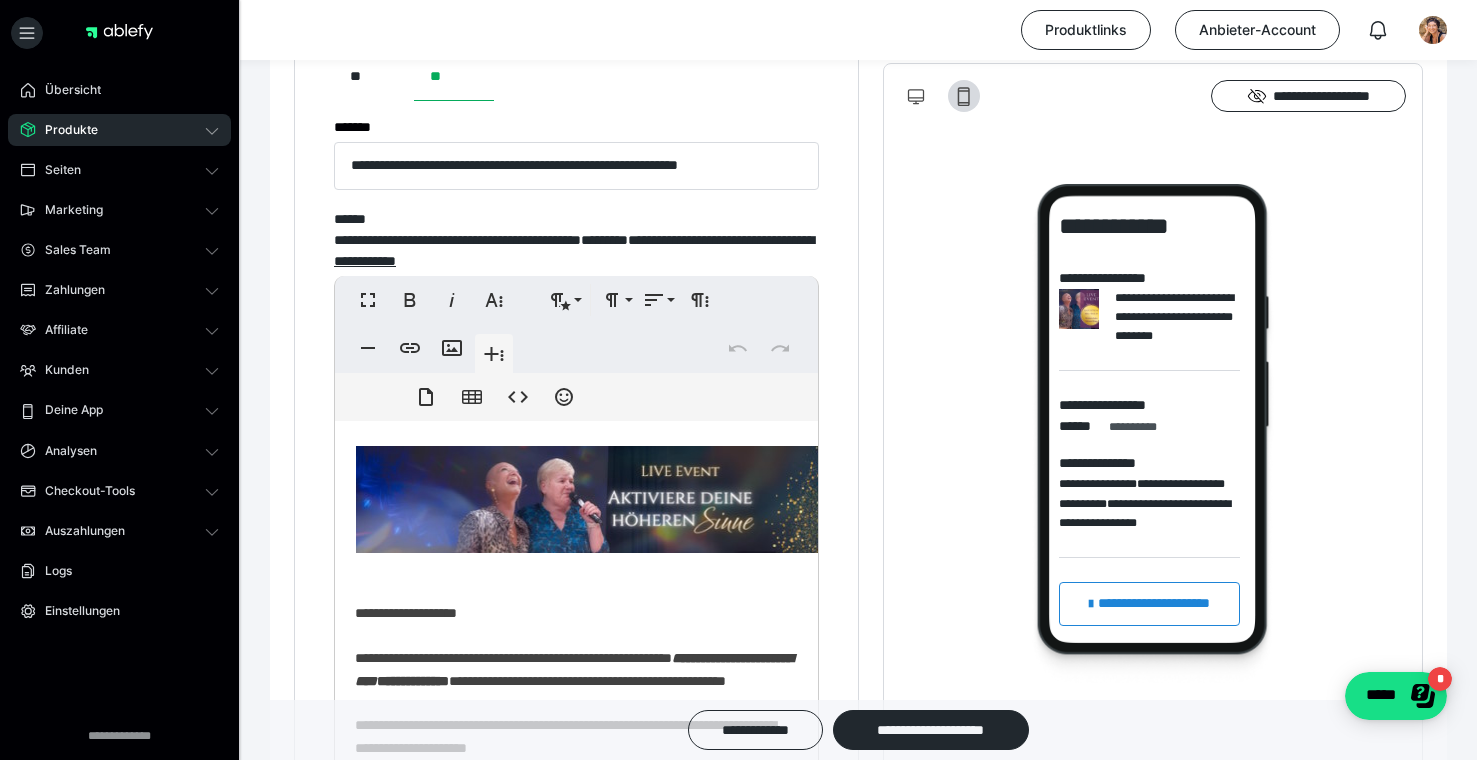 scroll, scrollTop: 1050, scrollLeft: 0, axis: vertical 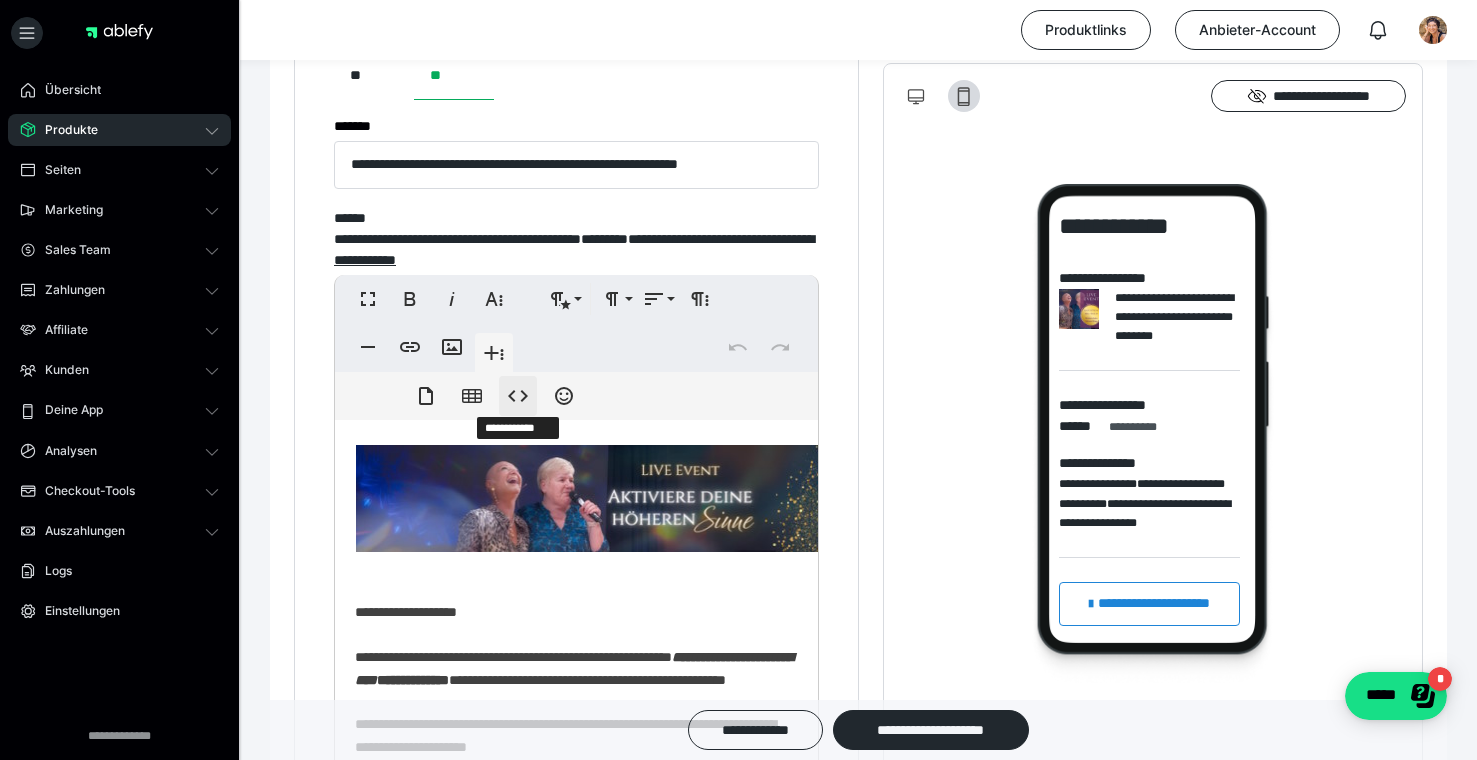 click 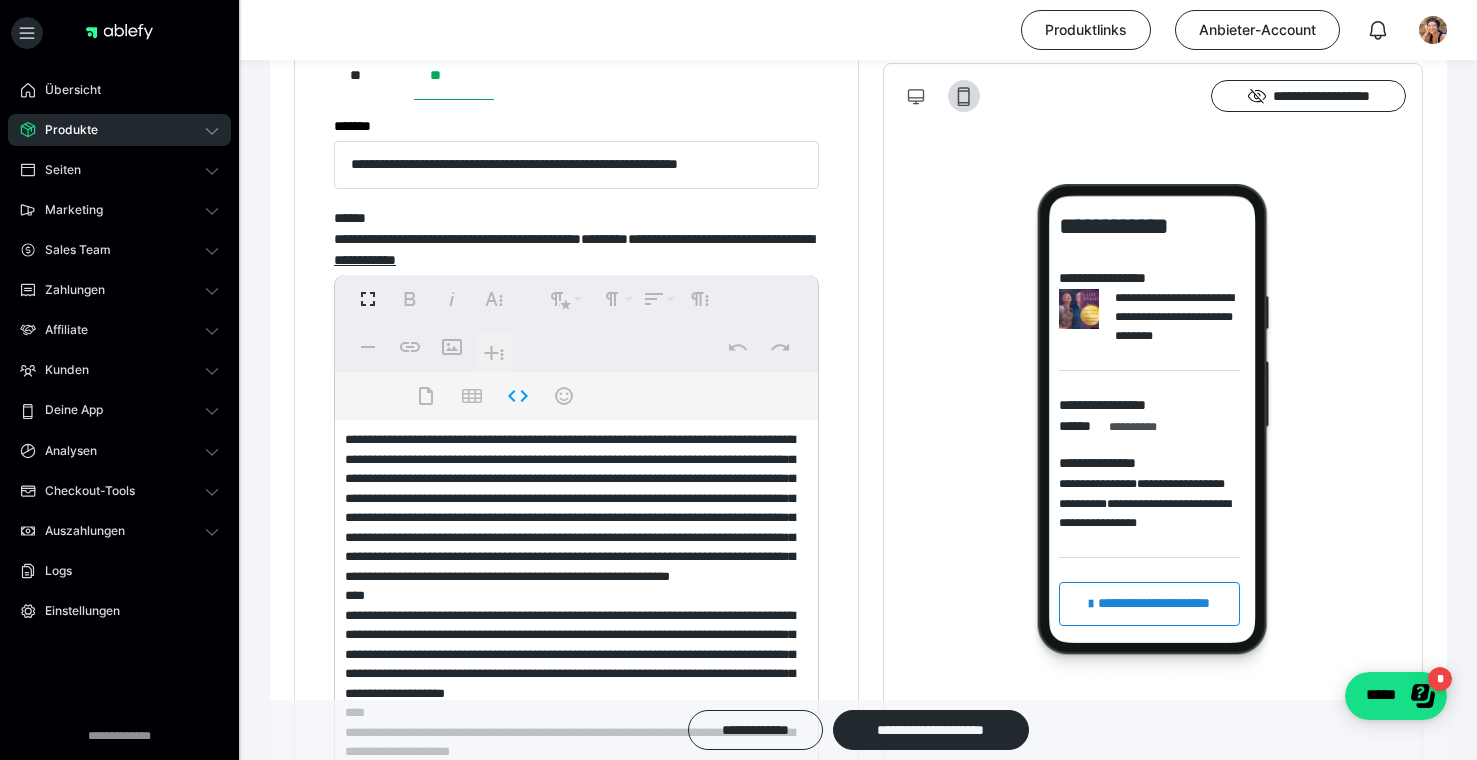 scroll, scrollTop: 2759, scrollLeft: 0, axis: vertical 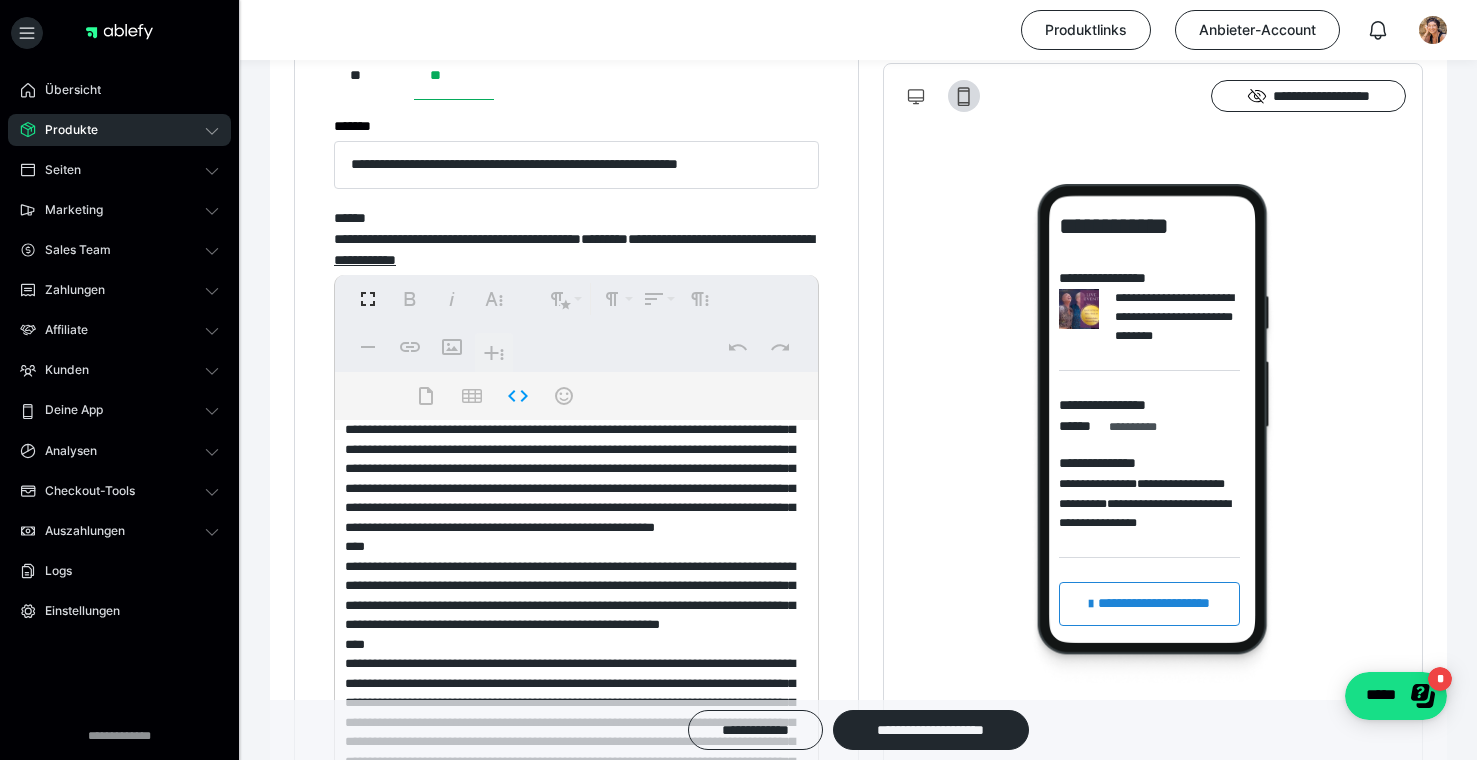 click at bounding box center (576, 620) 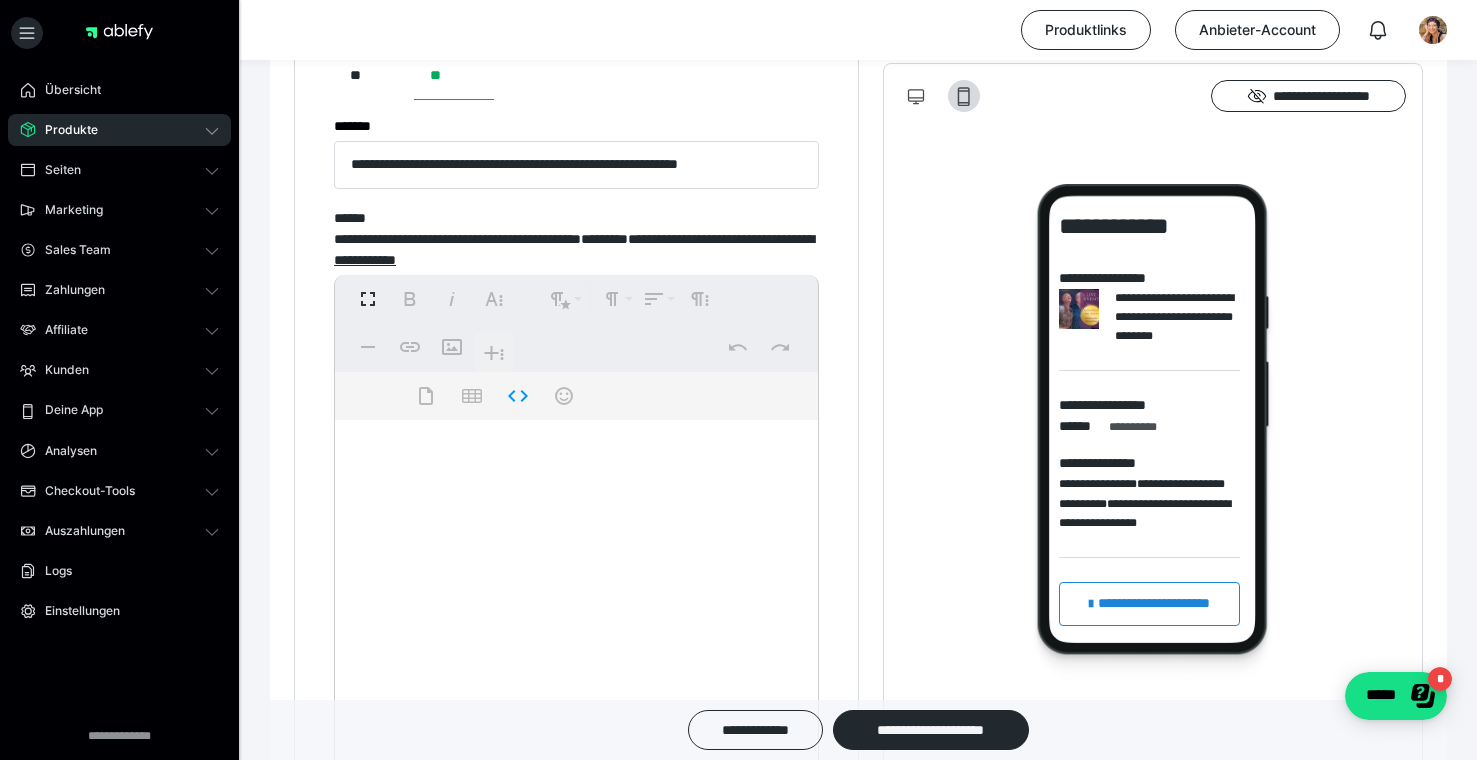 scroll, scrollTop: 0, scrollLeft: 0, axis: both 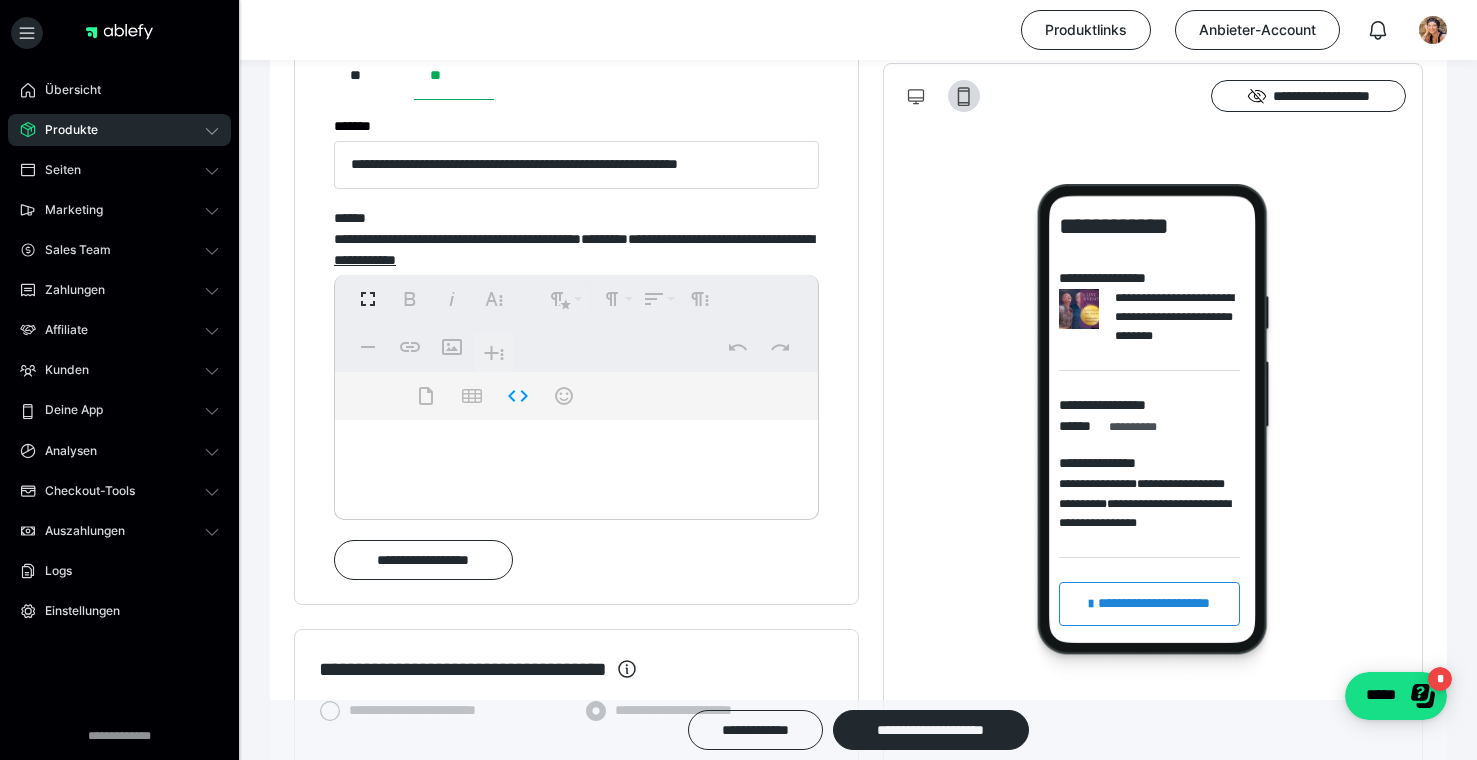 type on "**********" 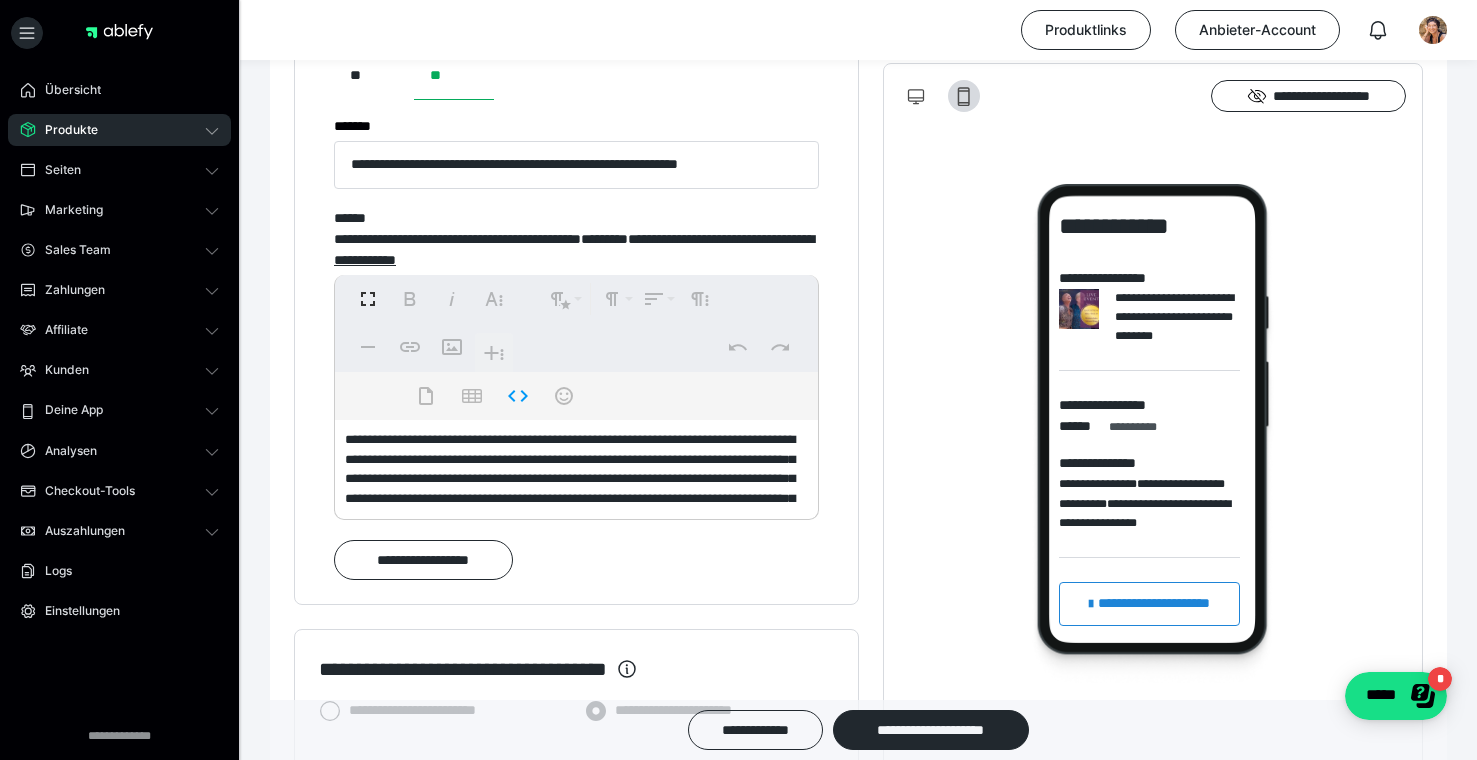 scroll, scrollTop: 2923, scrollLeft: 0, axis: vertical 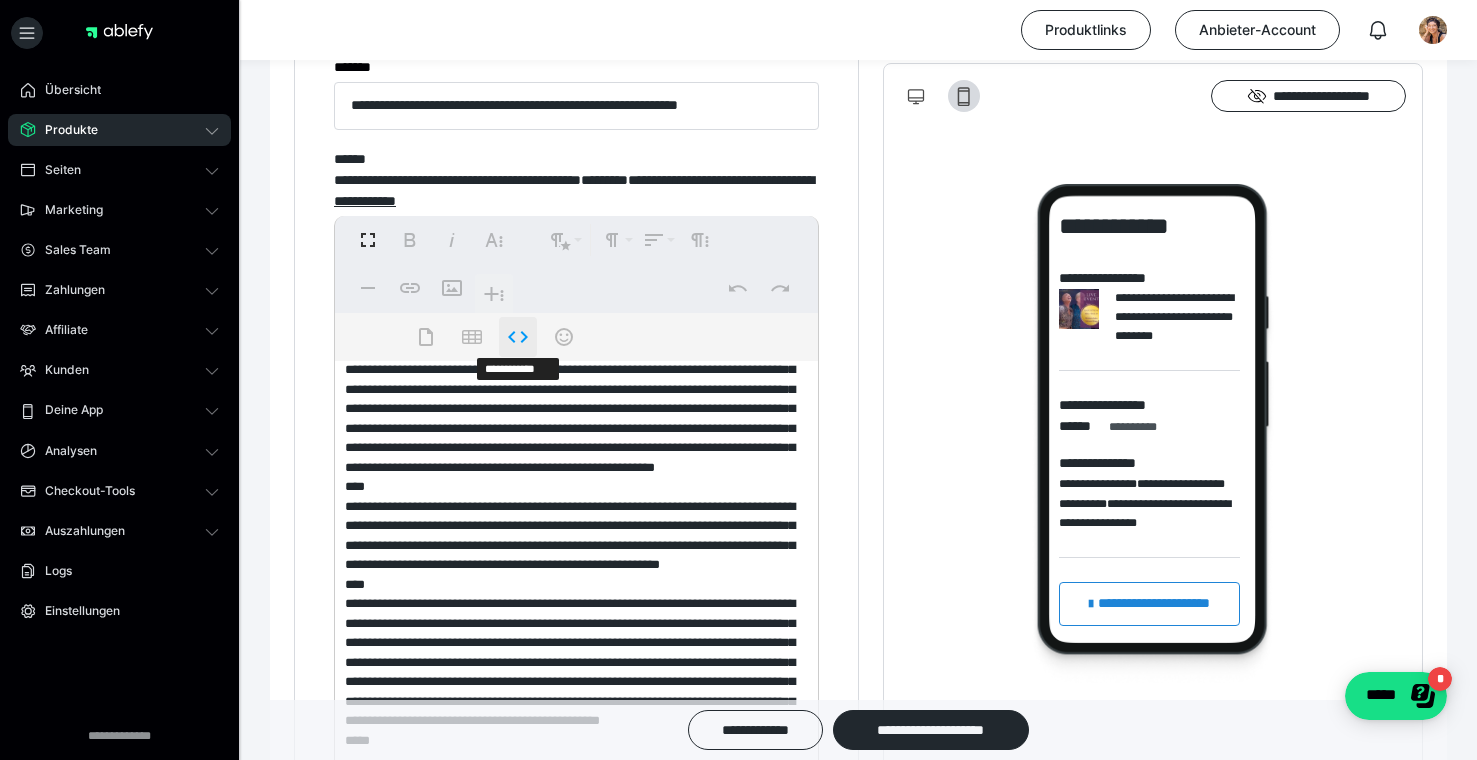 click 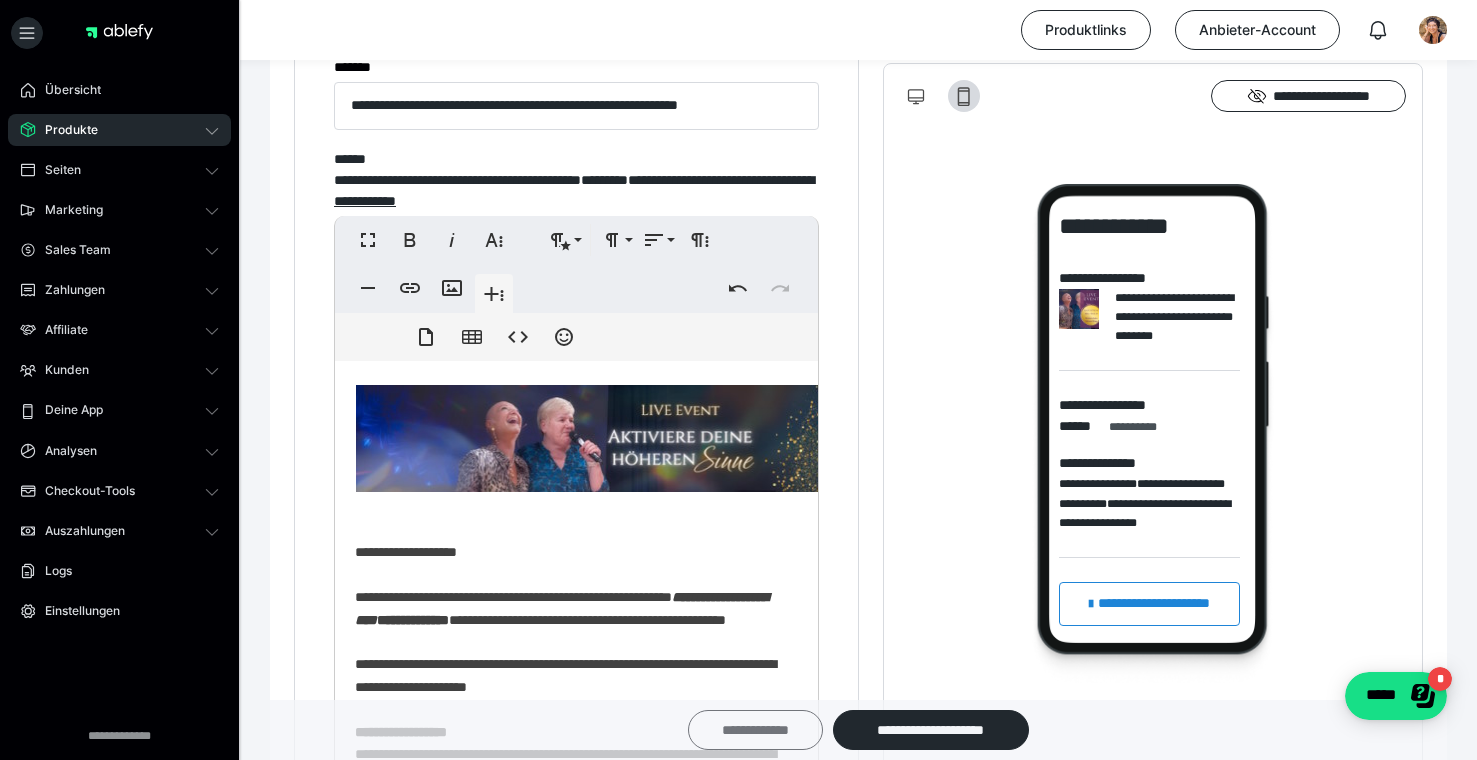 click on "**********" at bounding box center [755, 730] 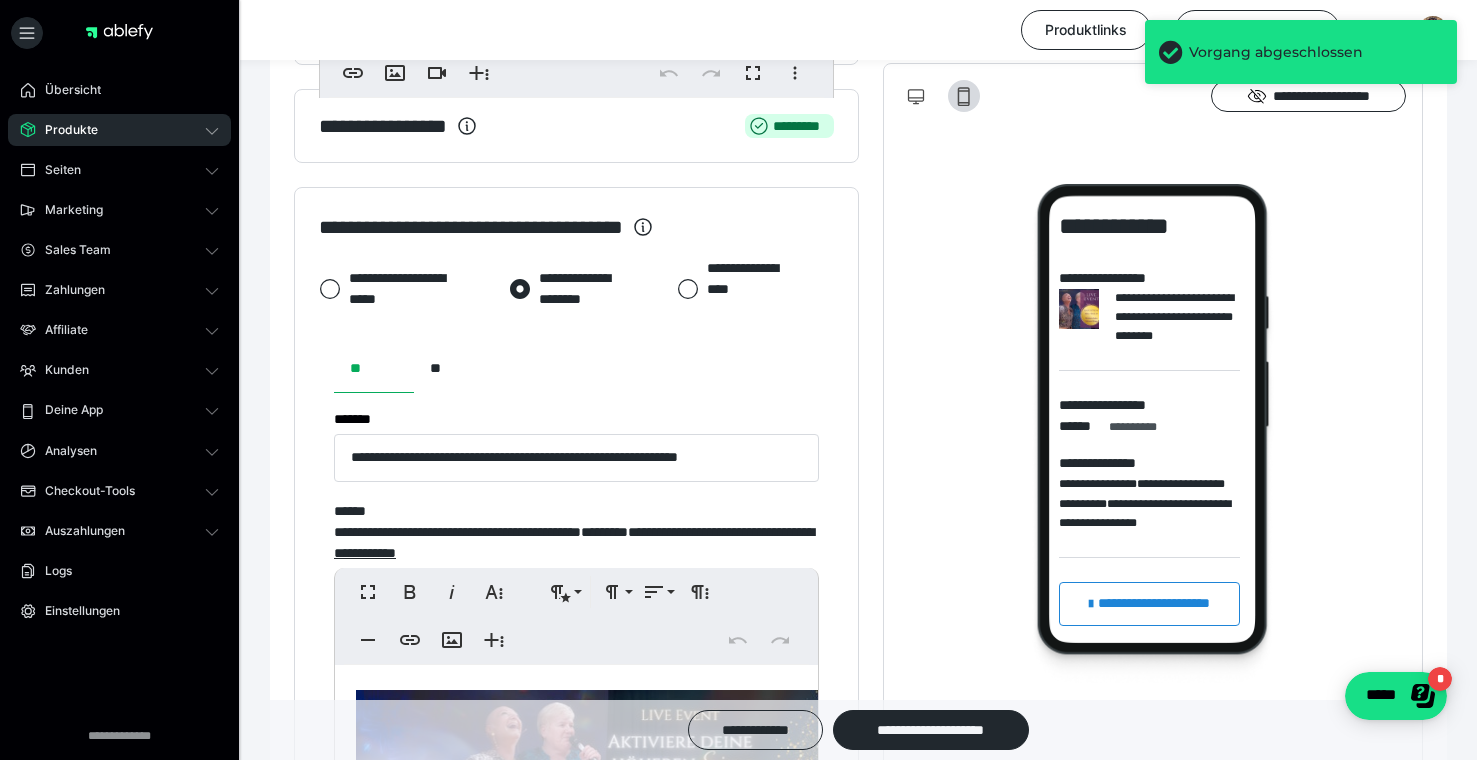 scroll, scrollTop: 780, scrollLeft: 0, axis: vertical 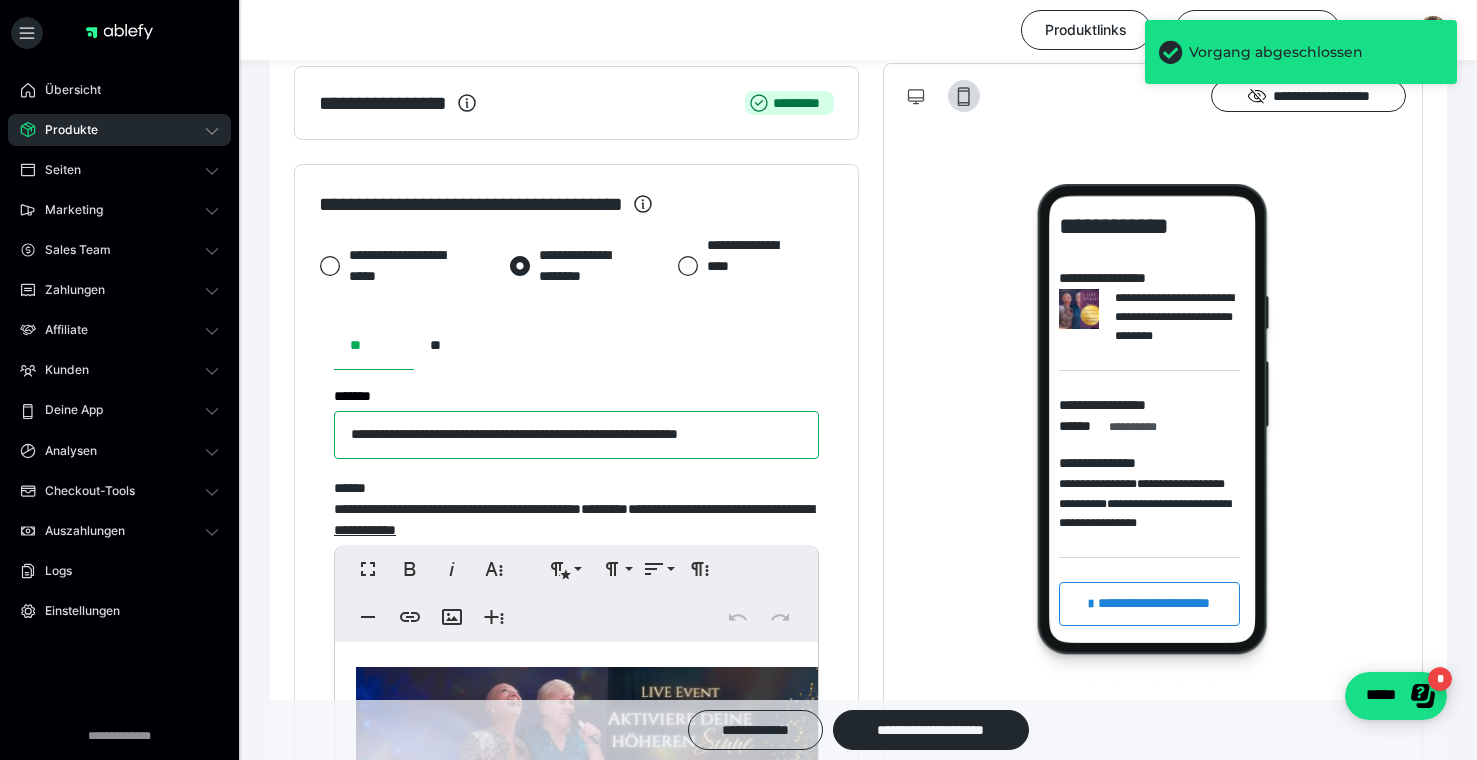 click on "**********" at bounding box center (576, 435) 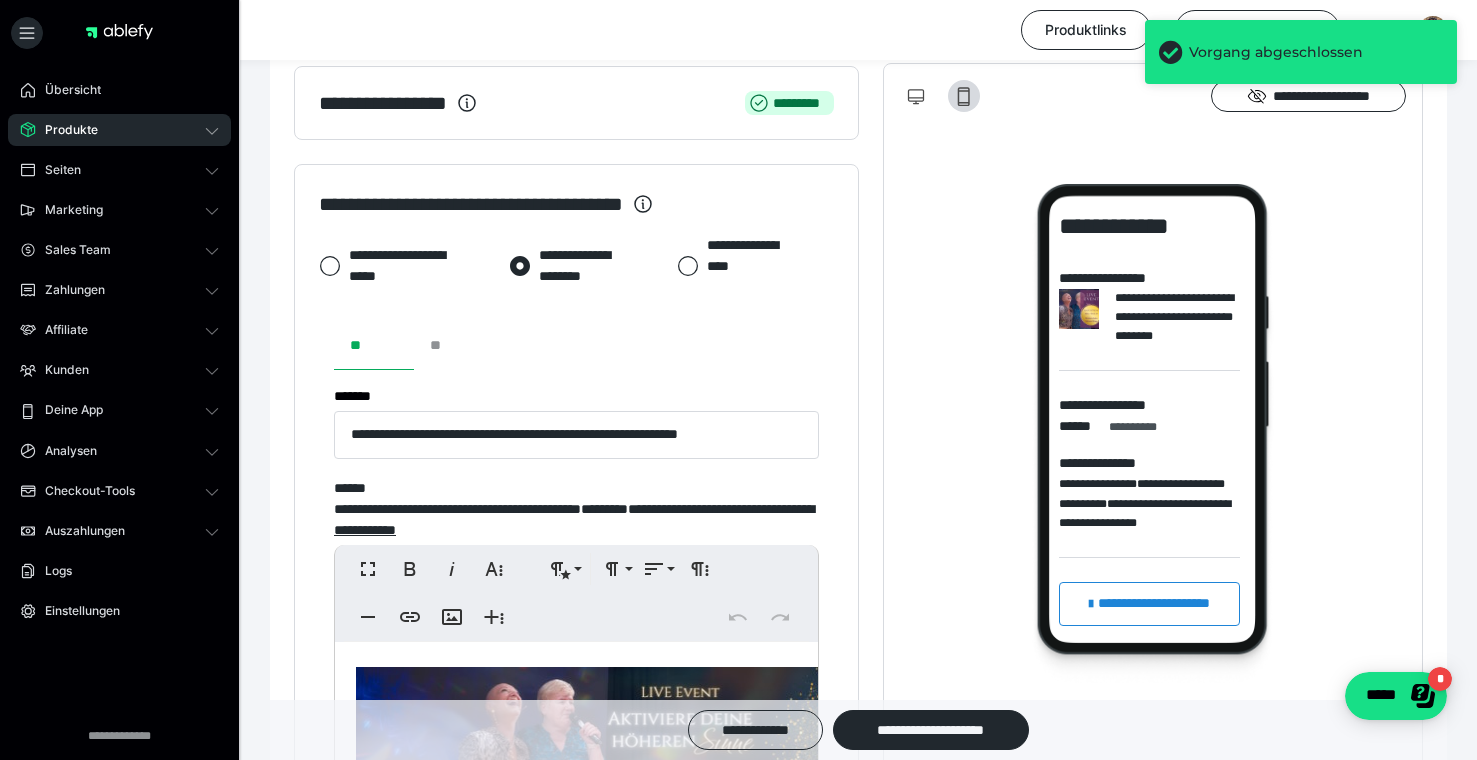 click on "**" at bounding box center (454, 346) 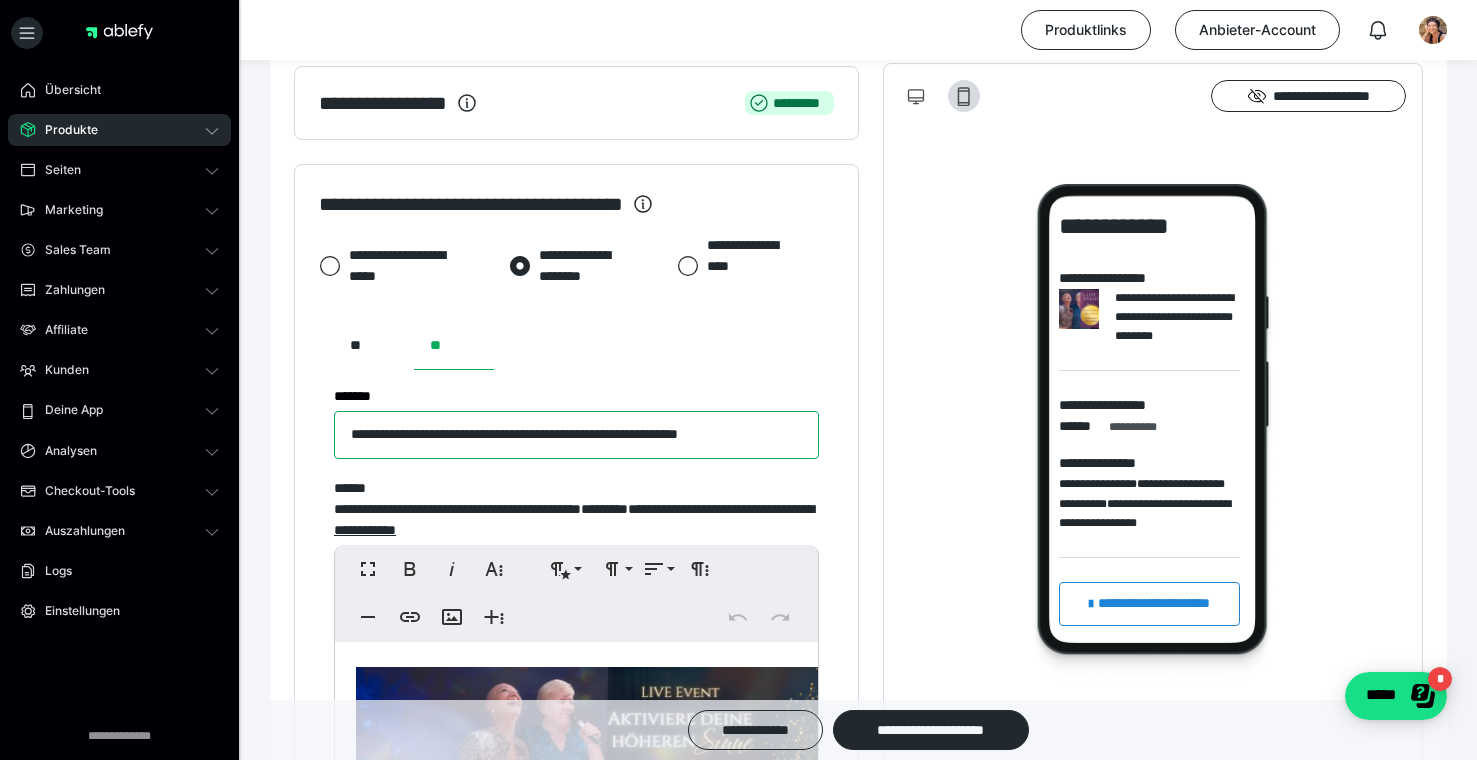 click on "**********" at bounding box center [576, 435] 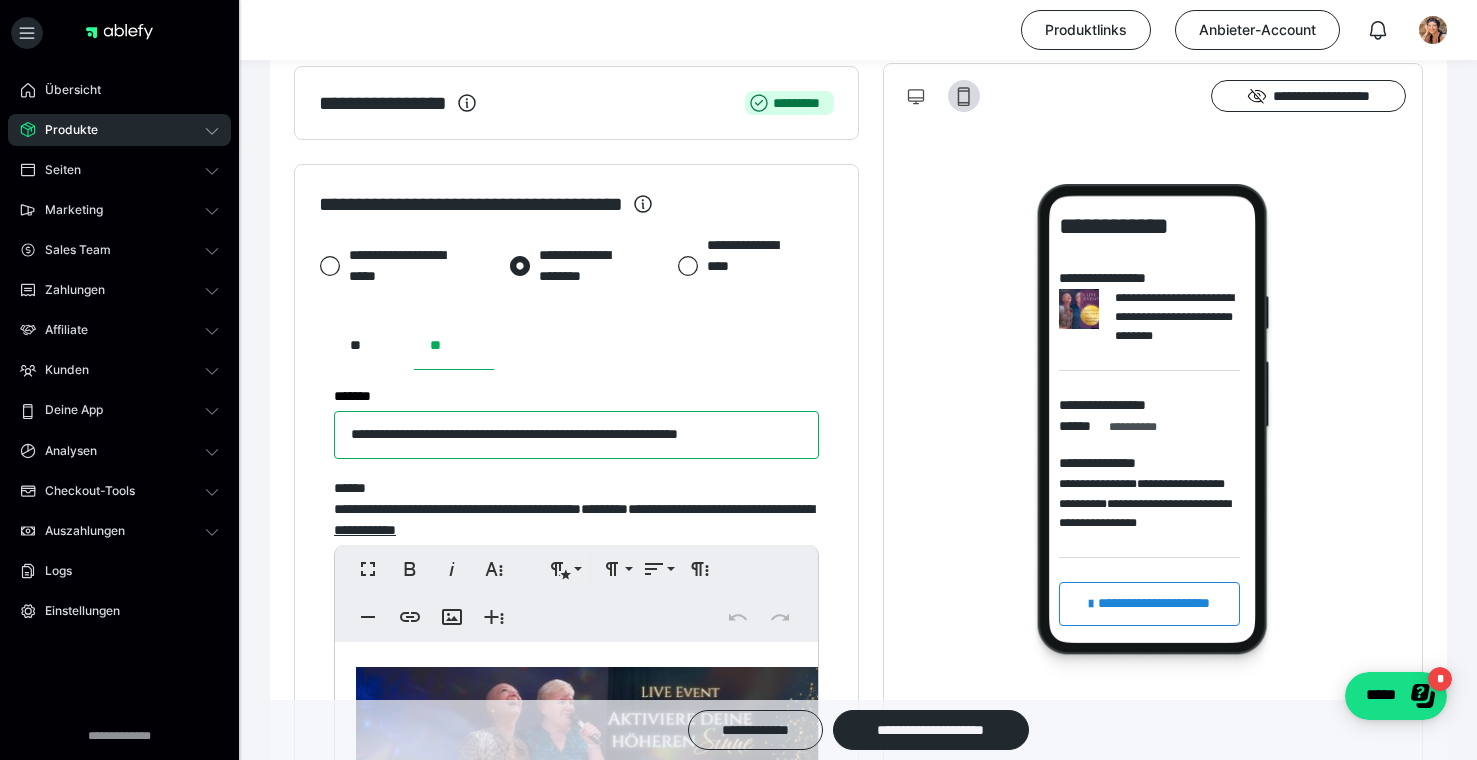 type on "**********" 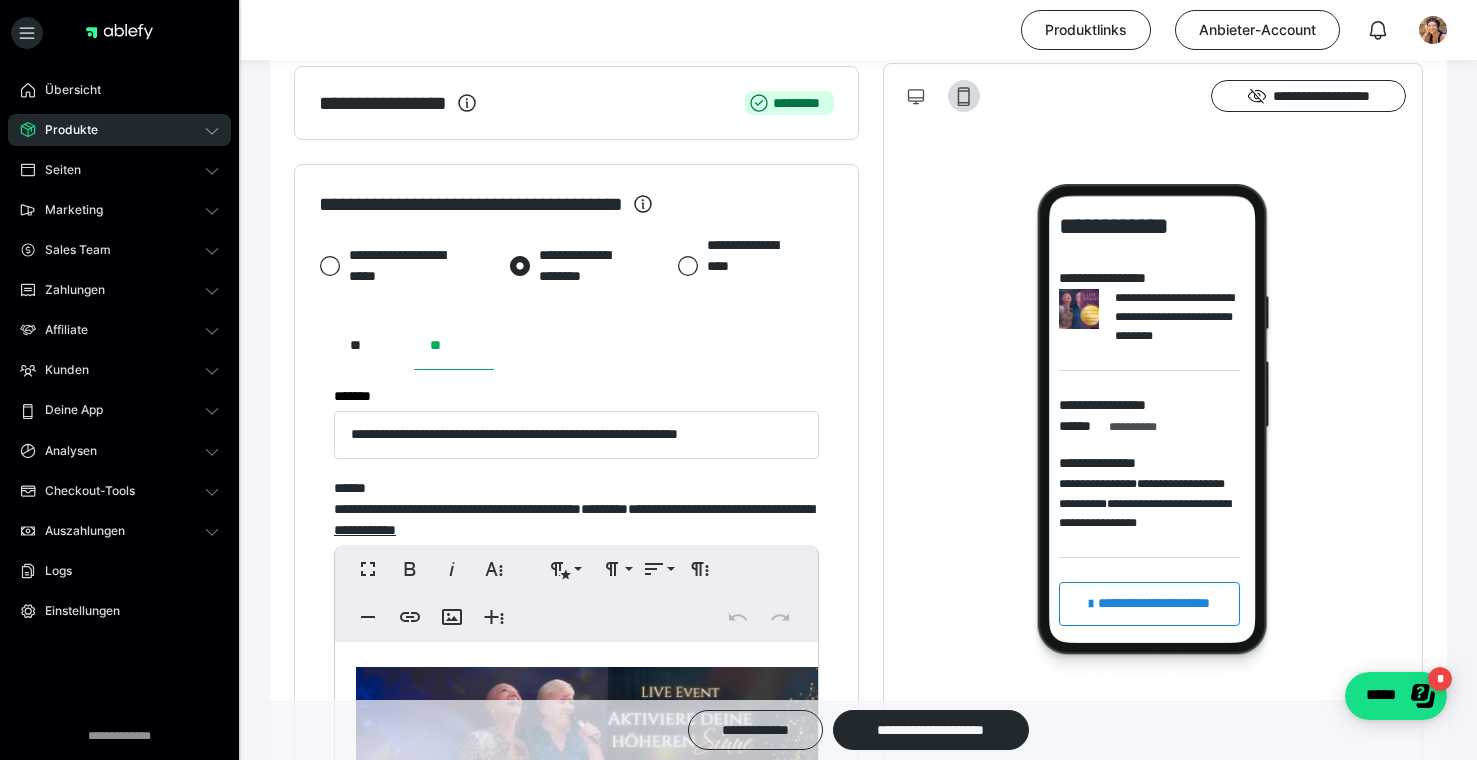 scroll, scrollTop: 0, scrollLeft: 0, axis: both 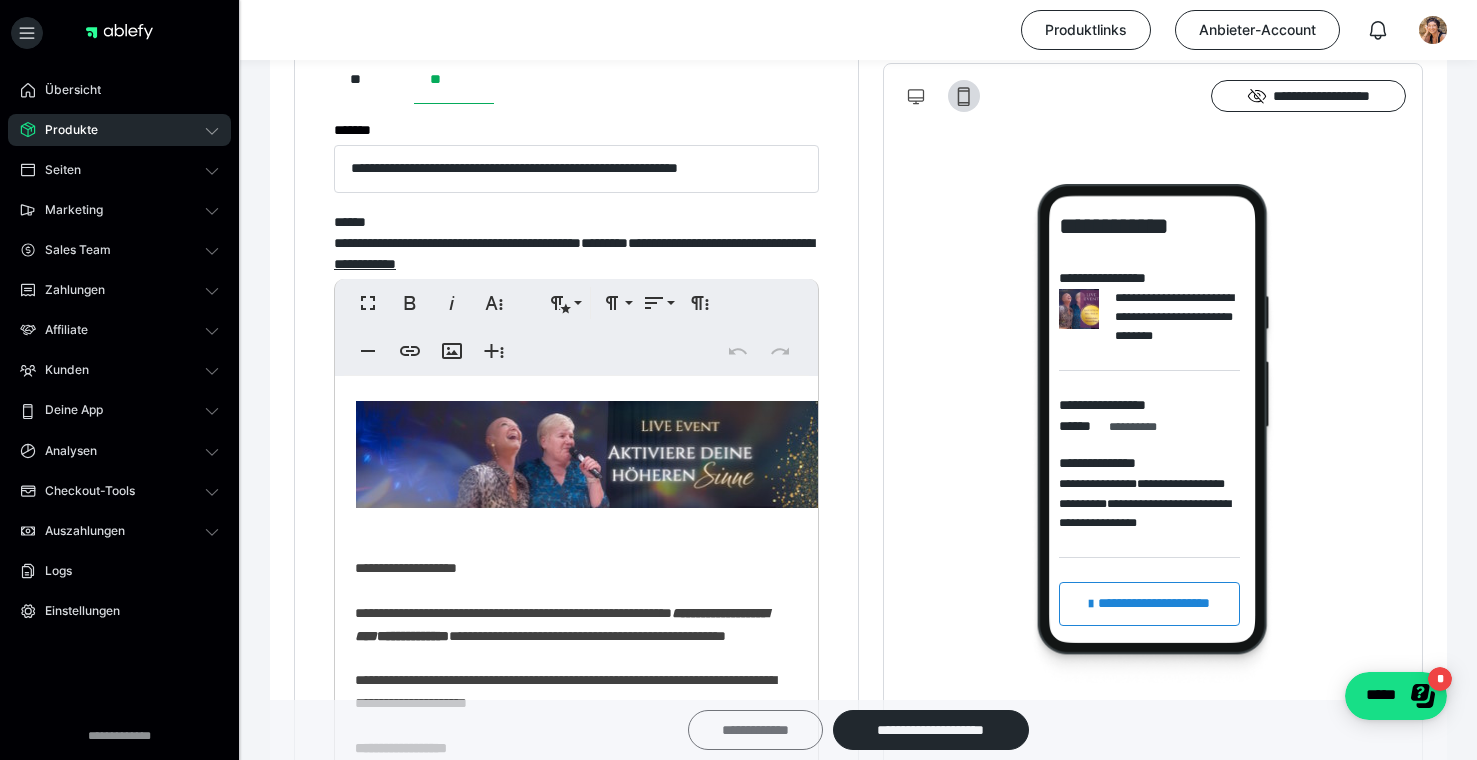 click on "**********" at bounding box center [755, 730] 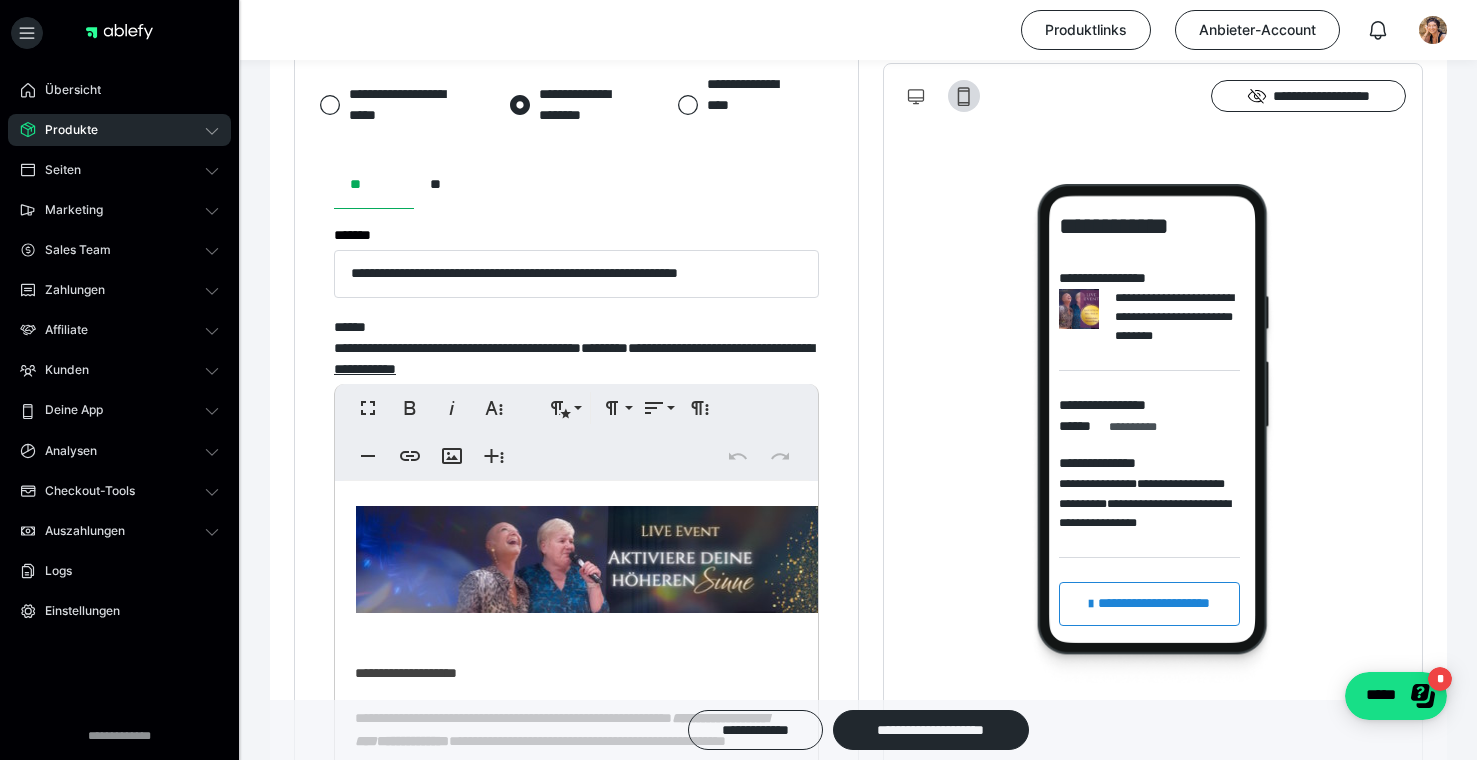 scroll, scrollTop: 954, scrollLeft: 0, axis: vertical 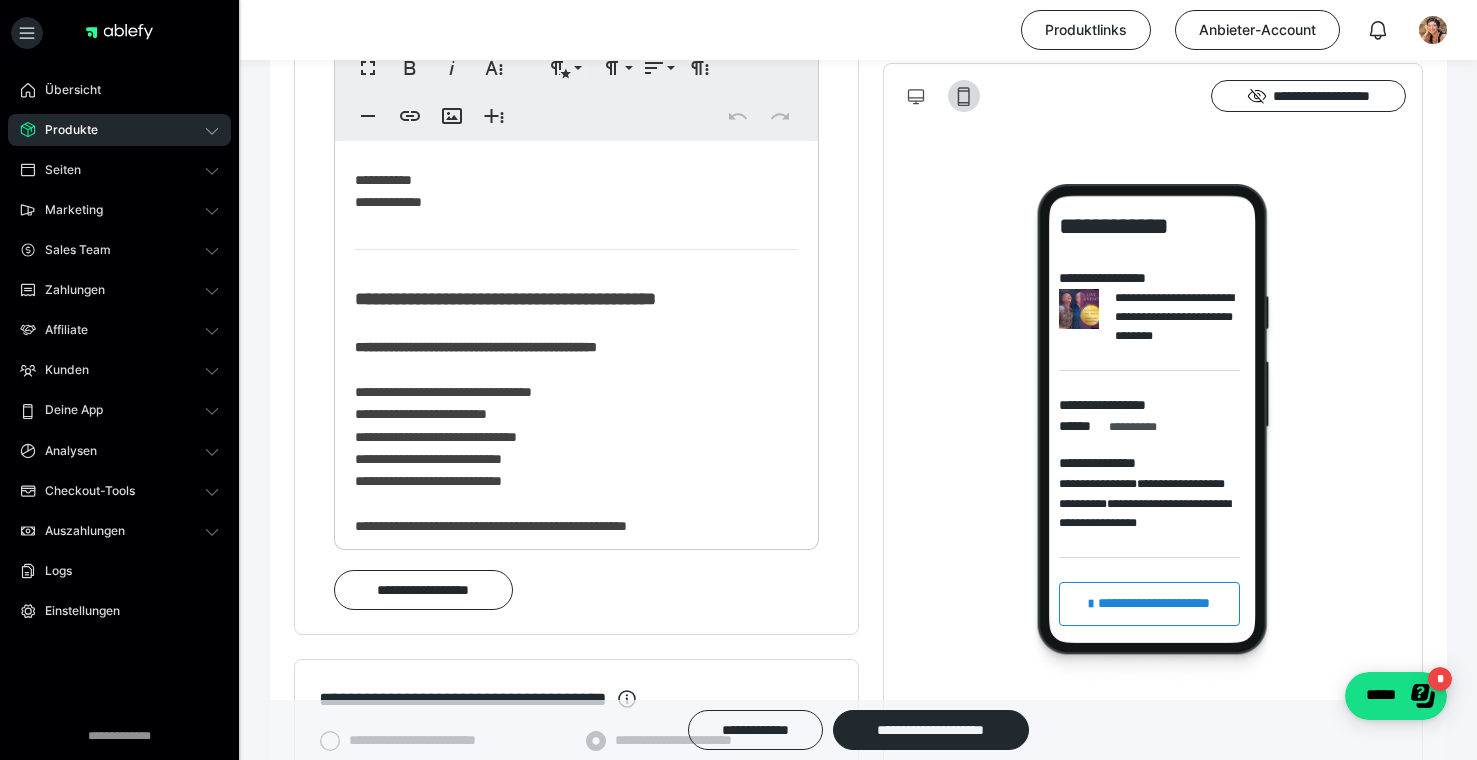 drag, startPoint x: 668, startPoint y: 275, endPoint x: 341, endPoint y: 187, distance: 338.63403 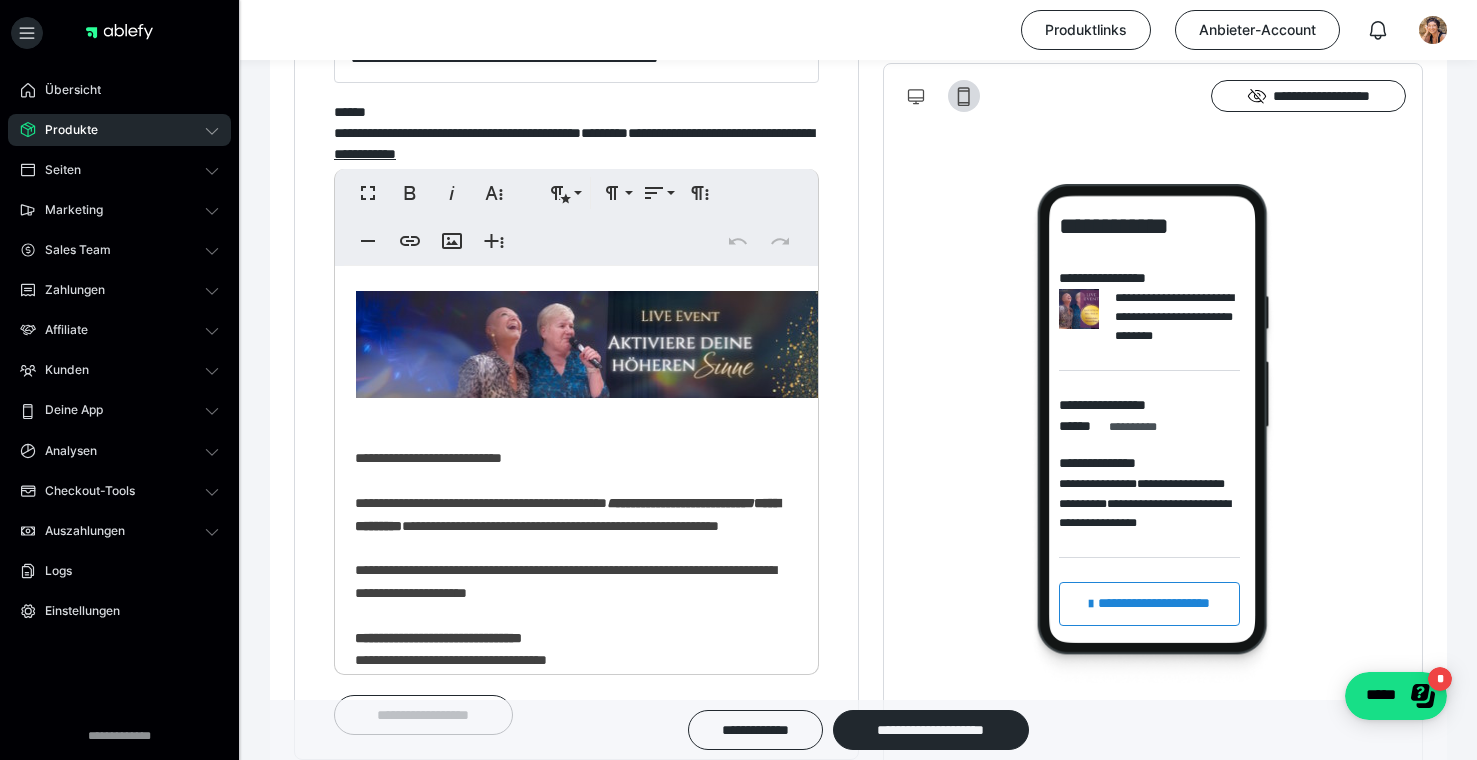 scroll, scrollTop: 2112, scrollLeft: 0, axis: vertical 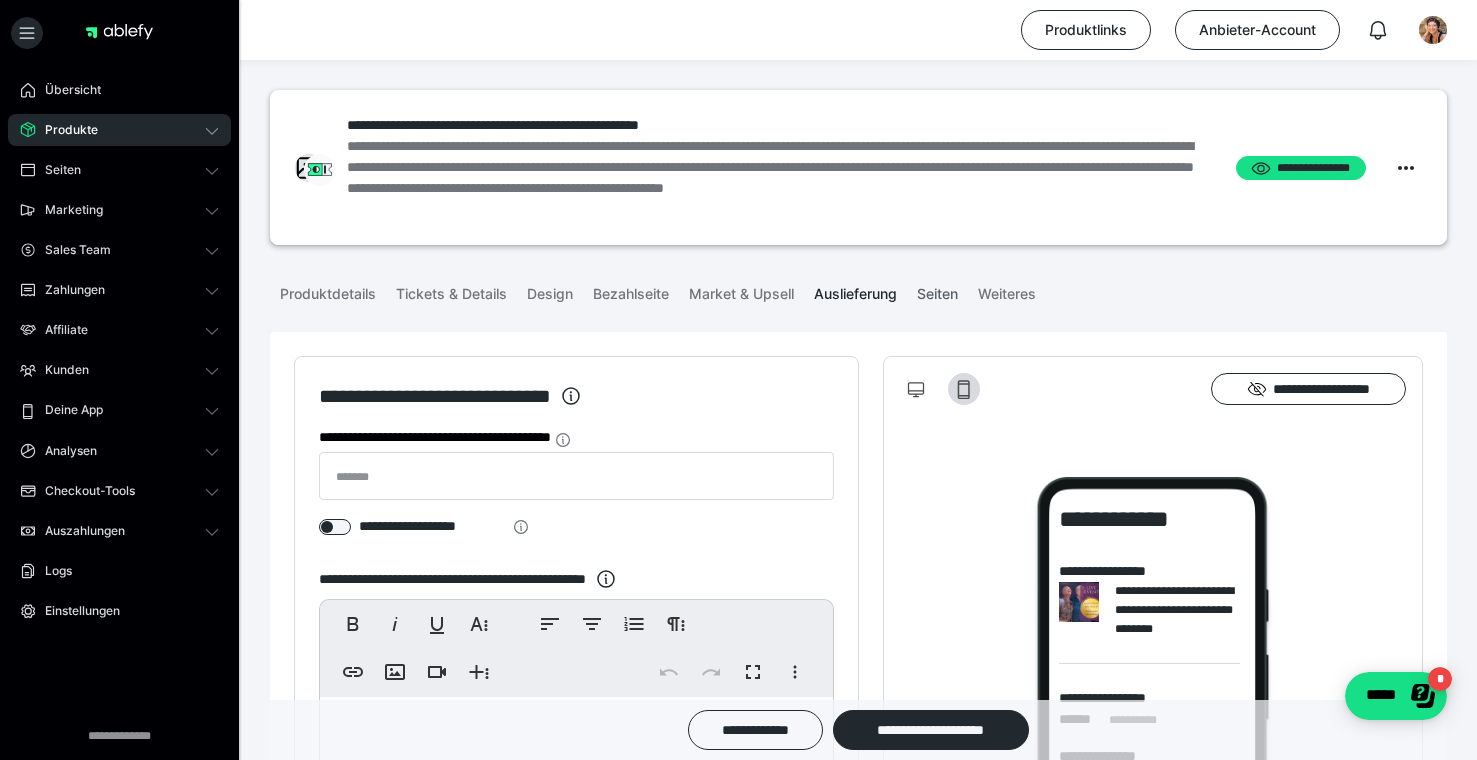 click on "Seiten" at bounding box center [937, 290] 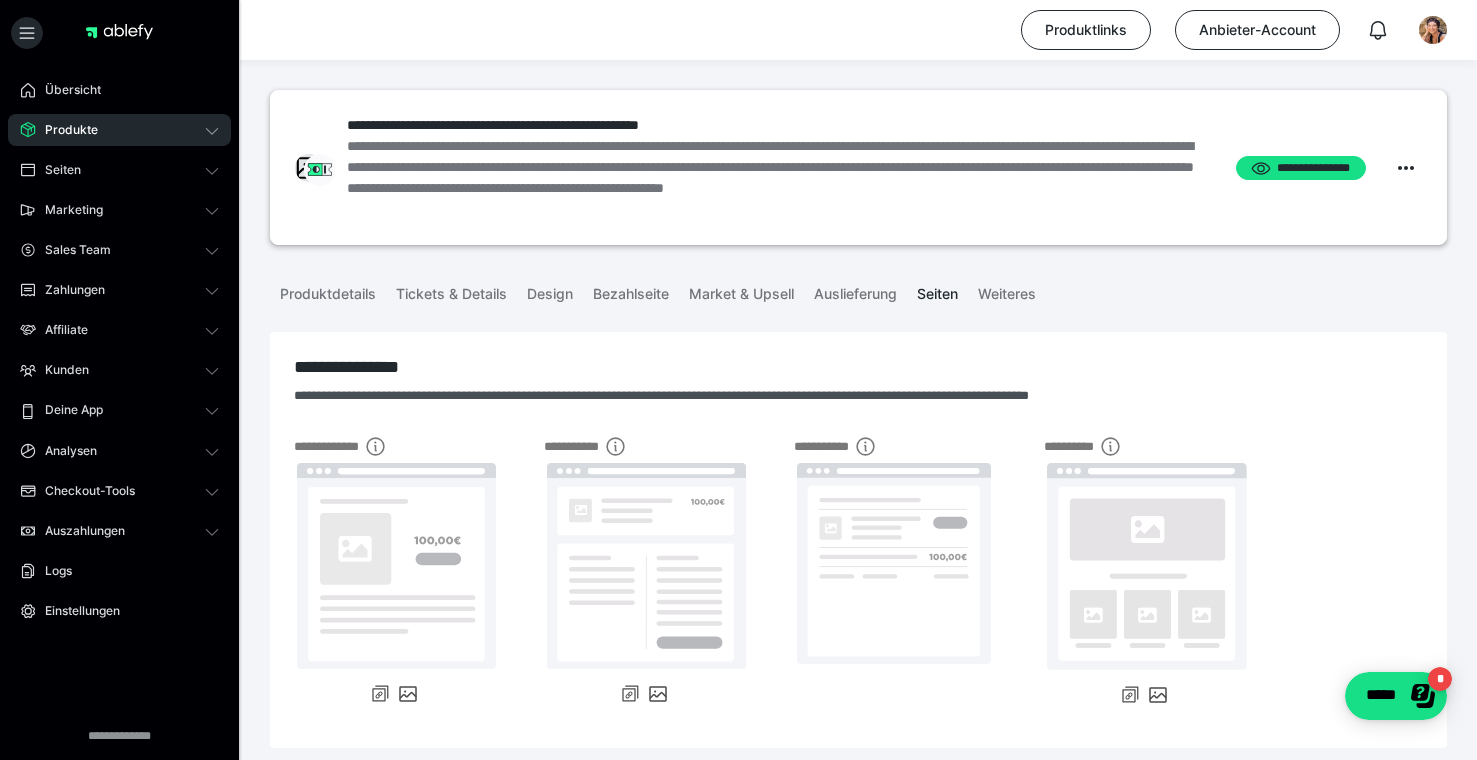 scroll, scrollTop: 89, scrollLeft: 0, axis: vertical 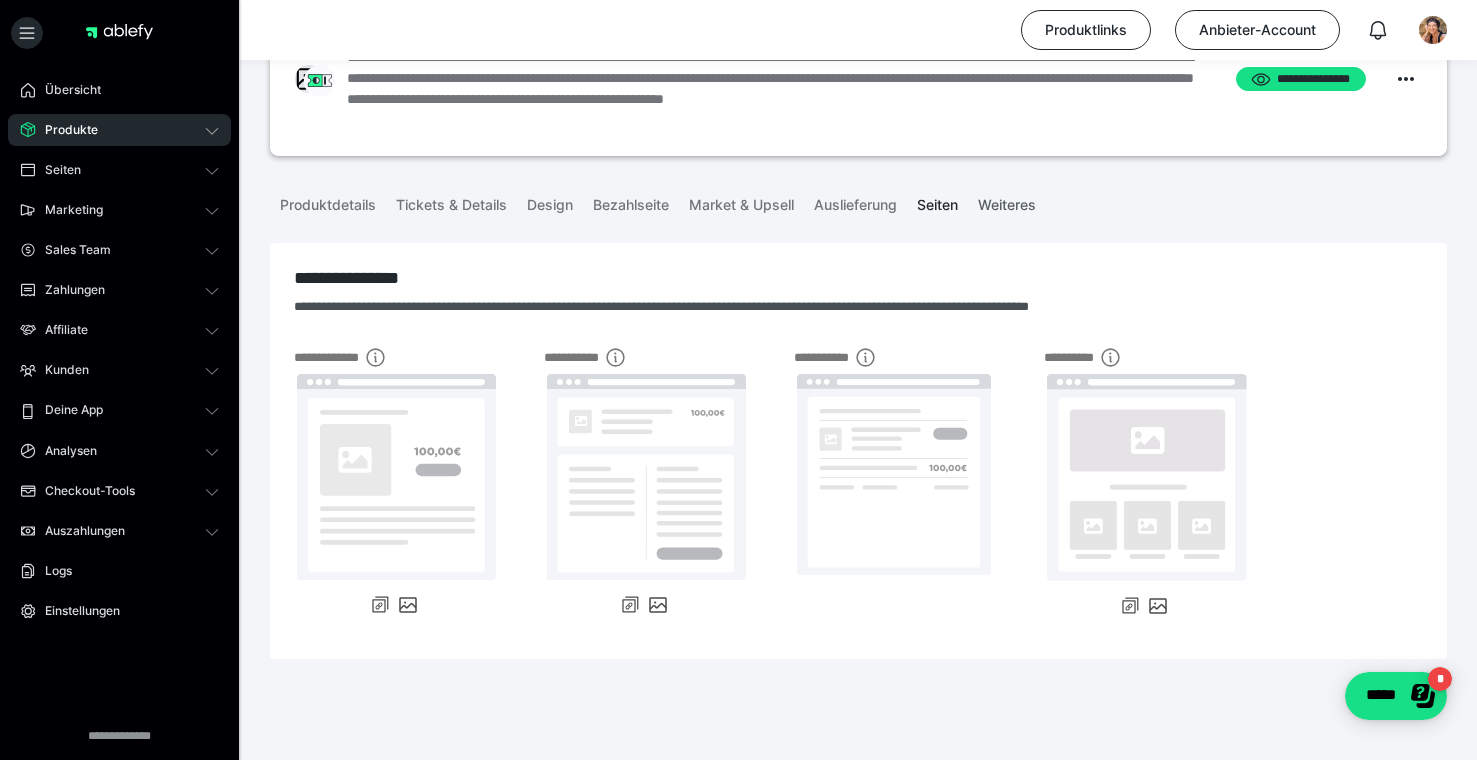 click on "Weiteres" at bounding box center [1007, 201] 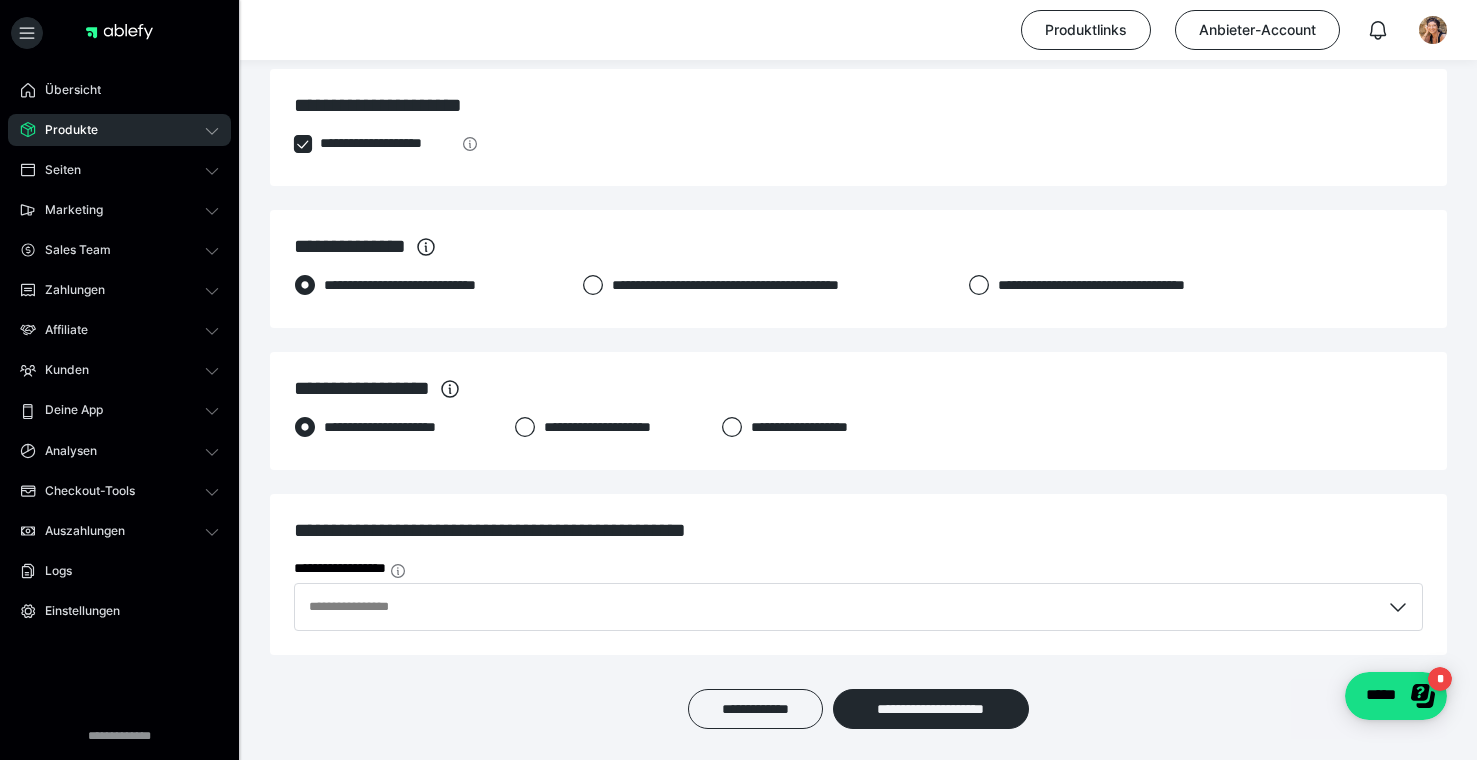 scroll, scrollTop: 974, scrollLeft: 0, axis: vertical 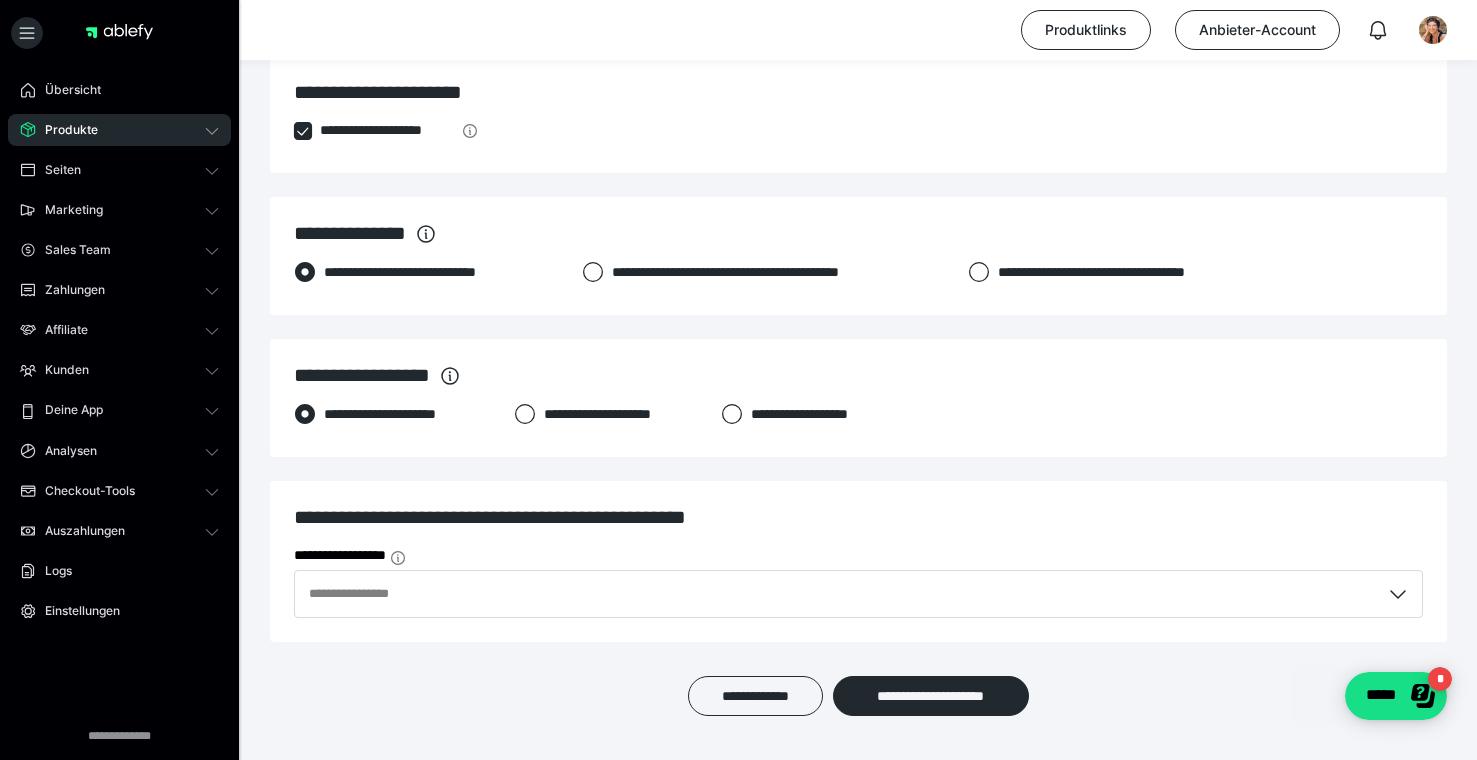 click 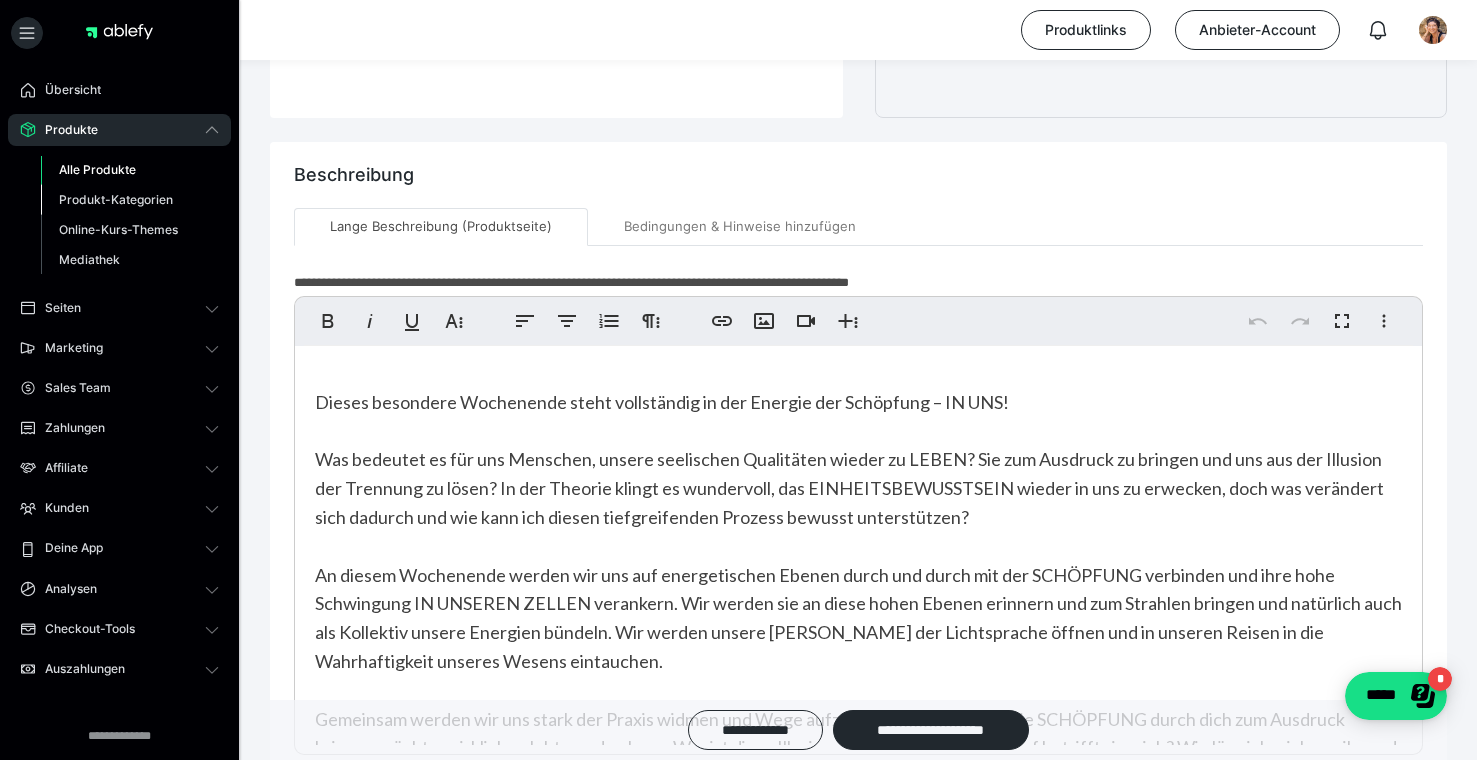 click on "Produkt-Kategorien" at bounding box center (116, 199) 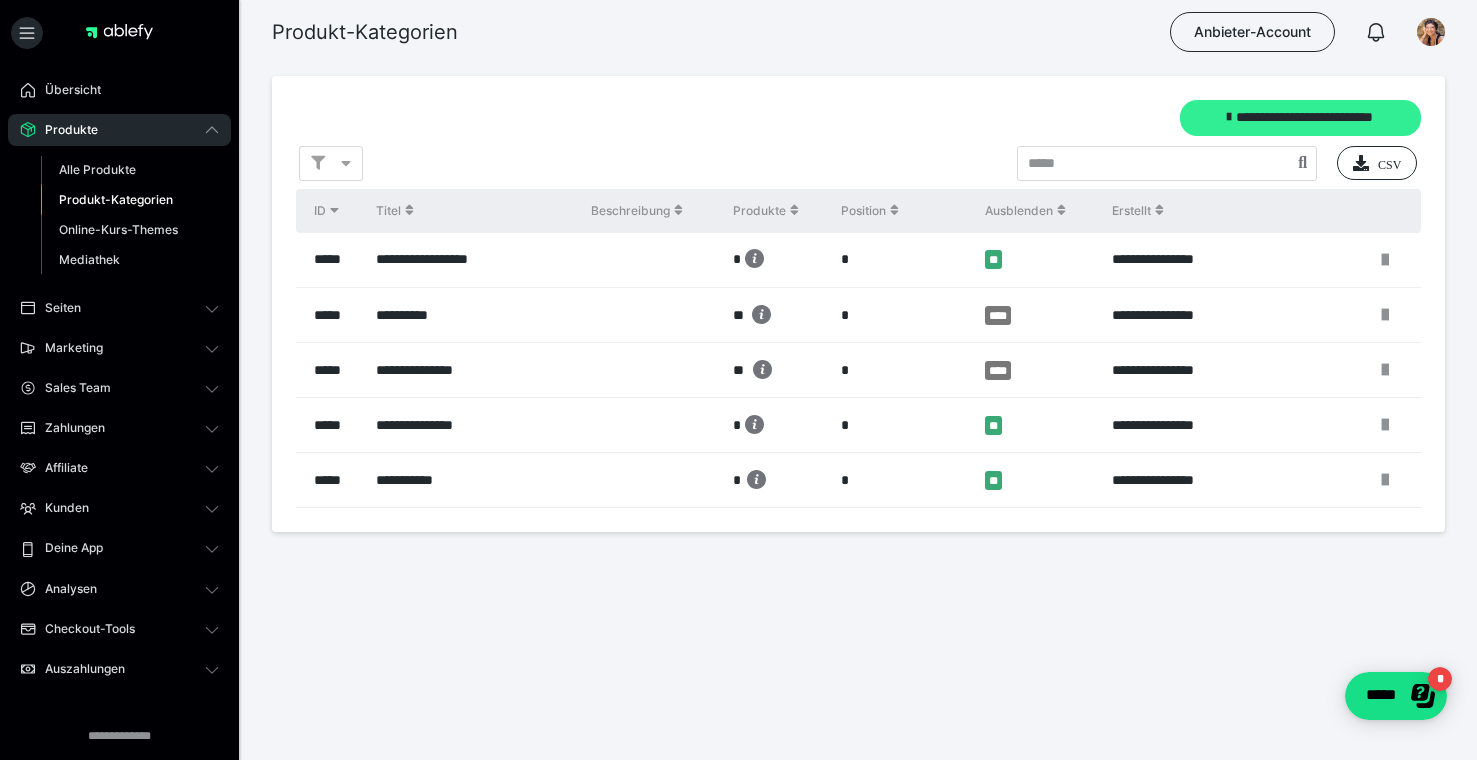click on "**********" at bounding box center (1300, 118) 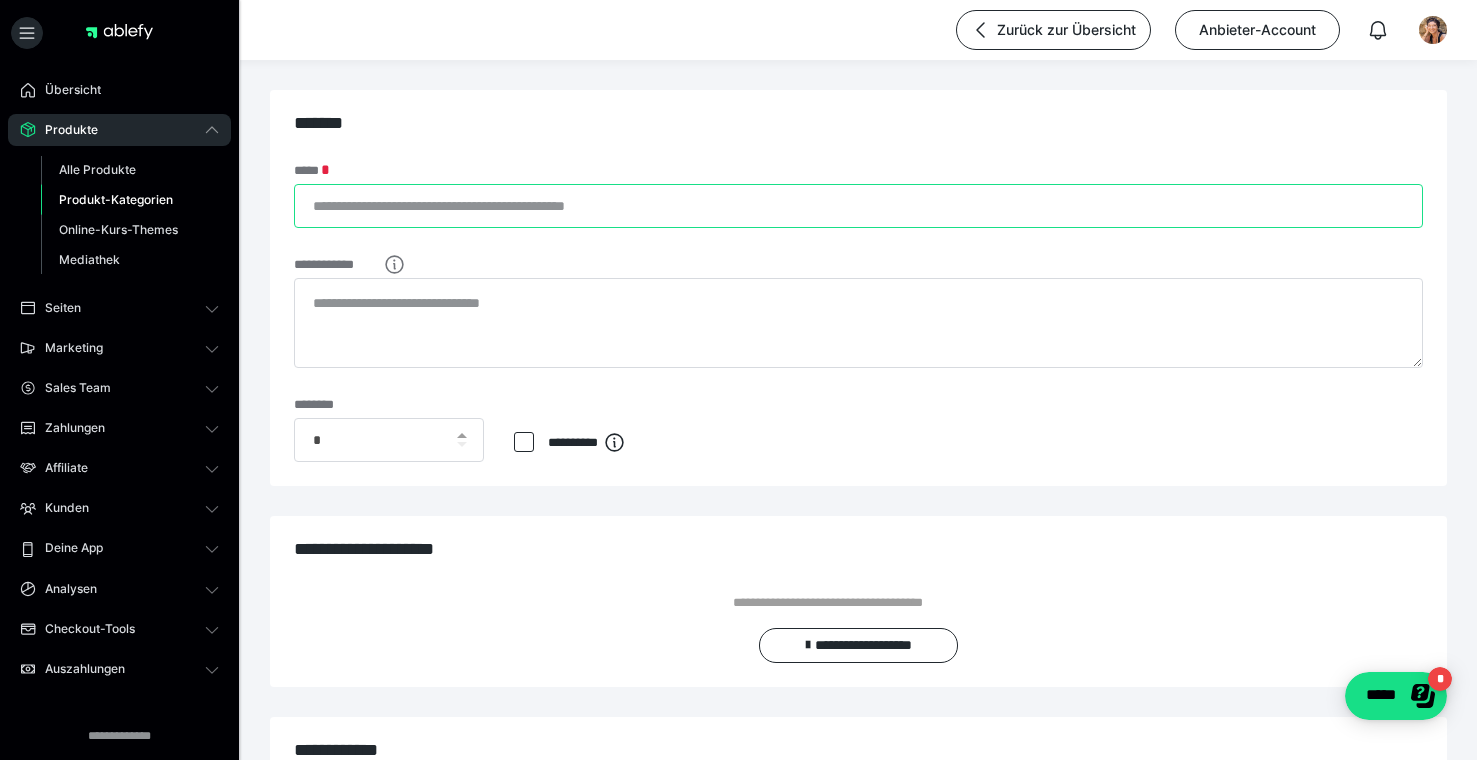 click on "*****" at bounding box center (858, 206) 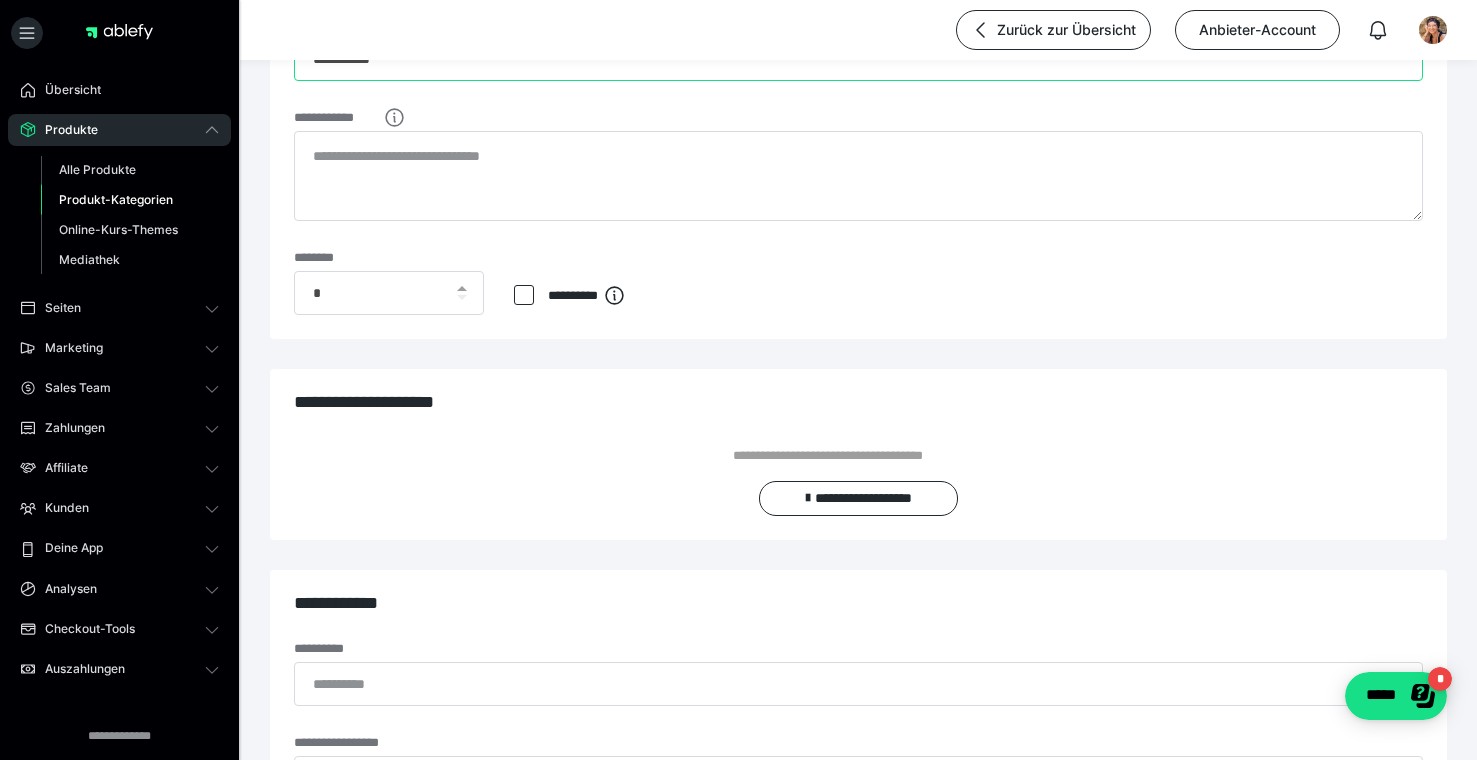 scroll, scrollTop: 153, scrollLeft: 0, axis: vertical 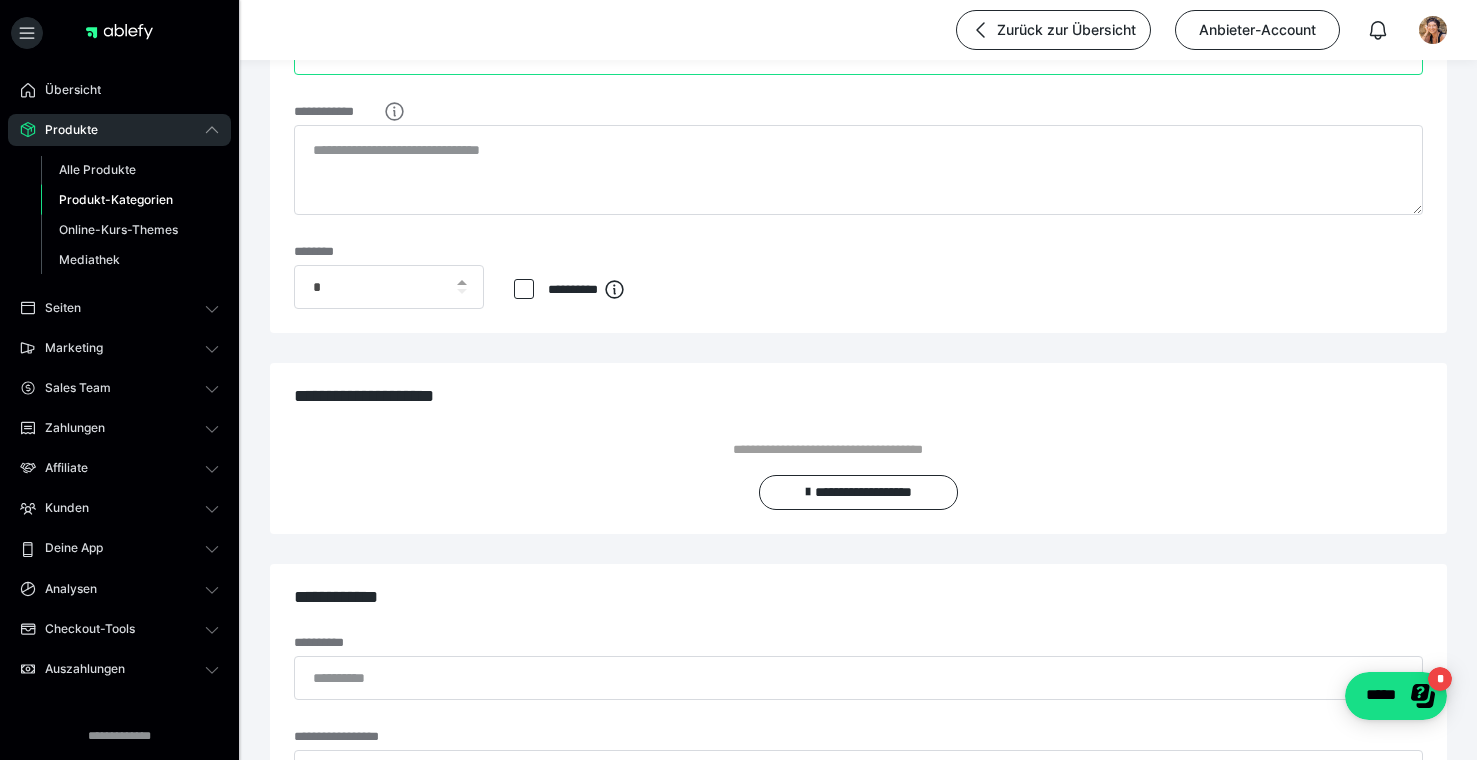 type on "**********" 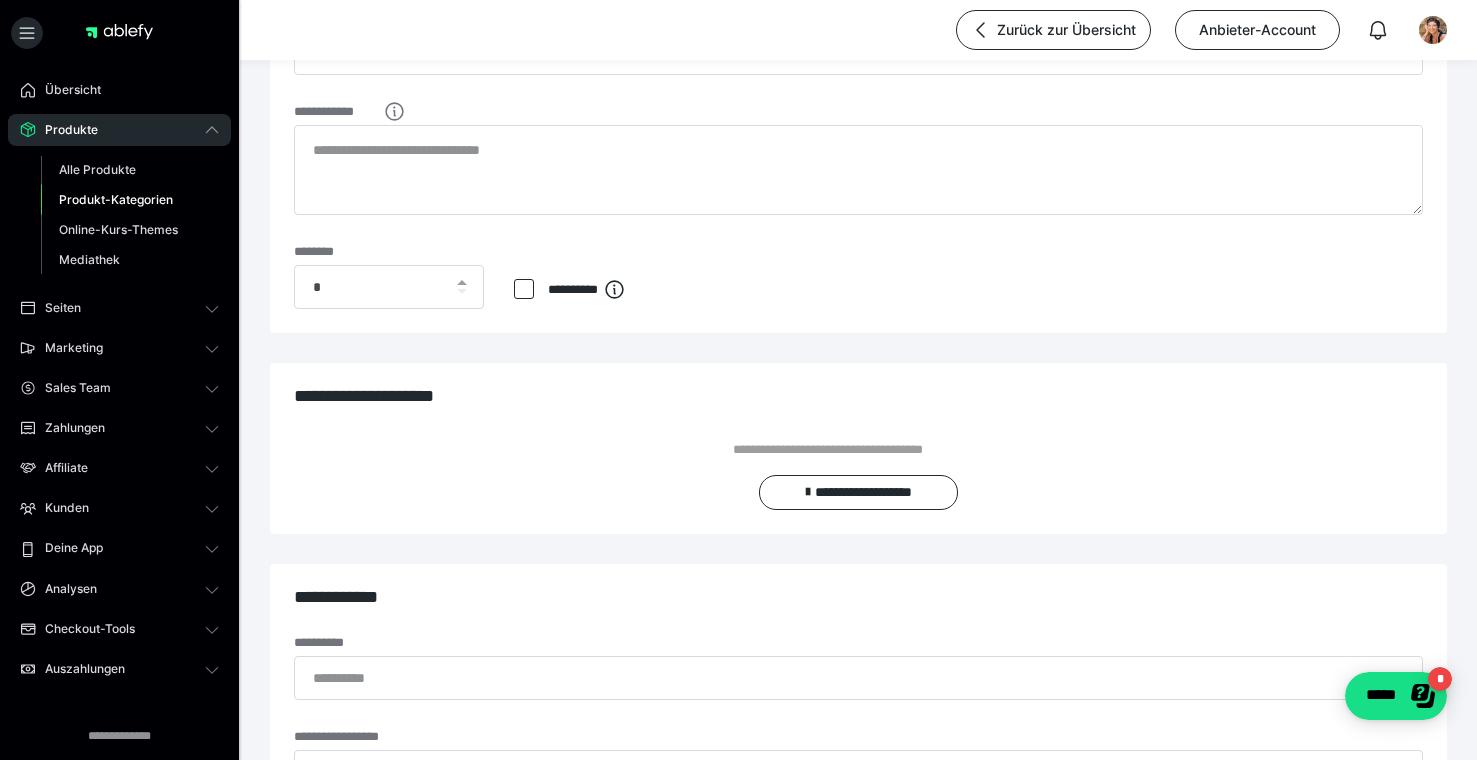 click at bounding box center [524, 289] 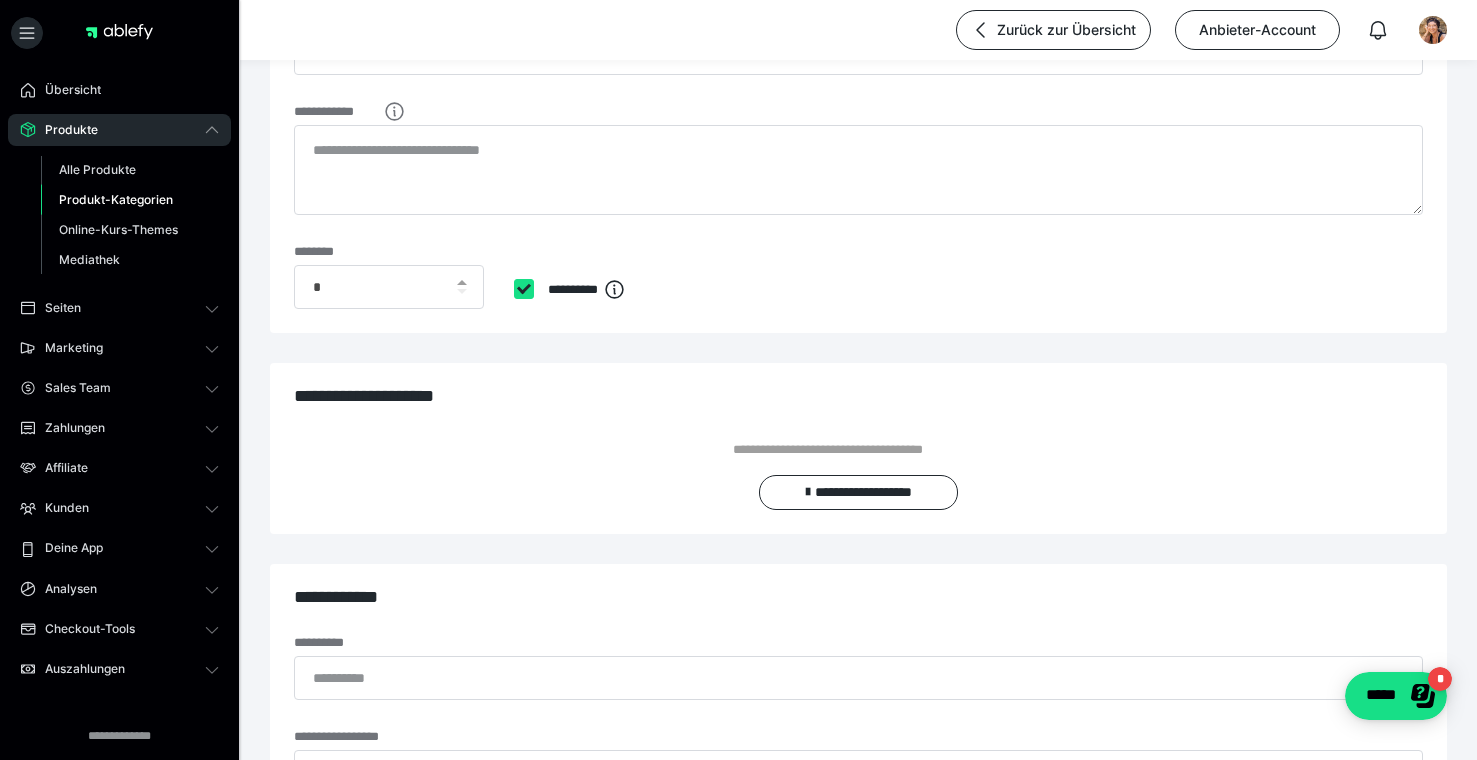 checkbox on "****" 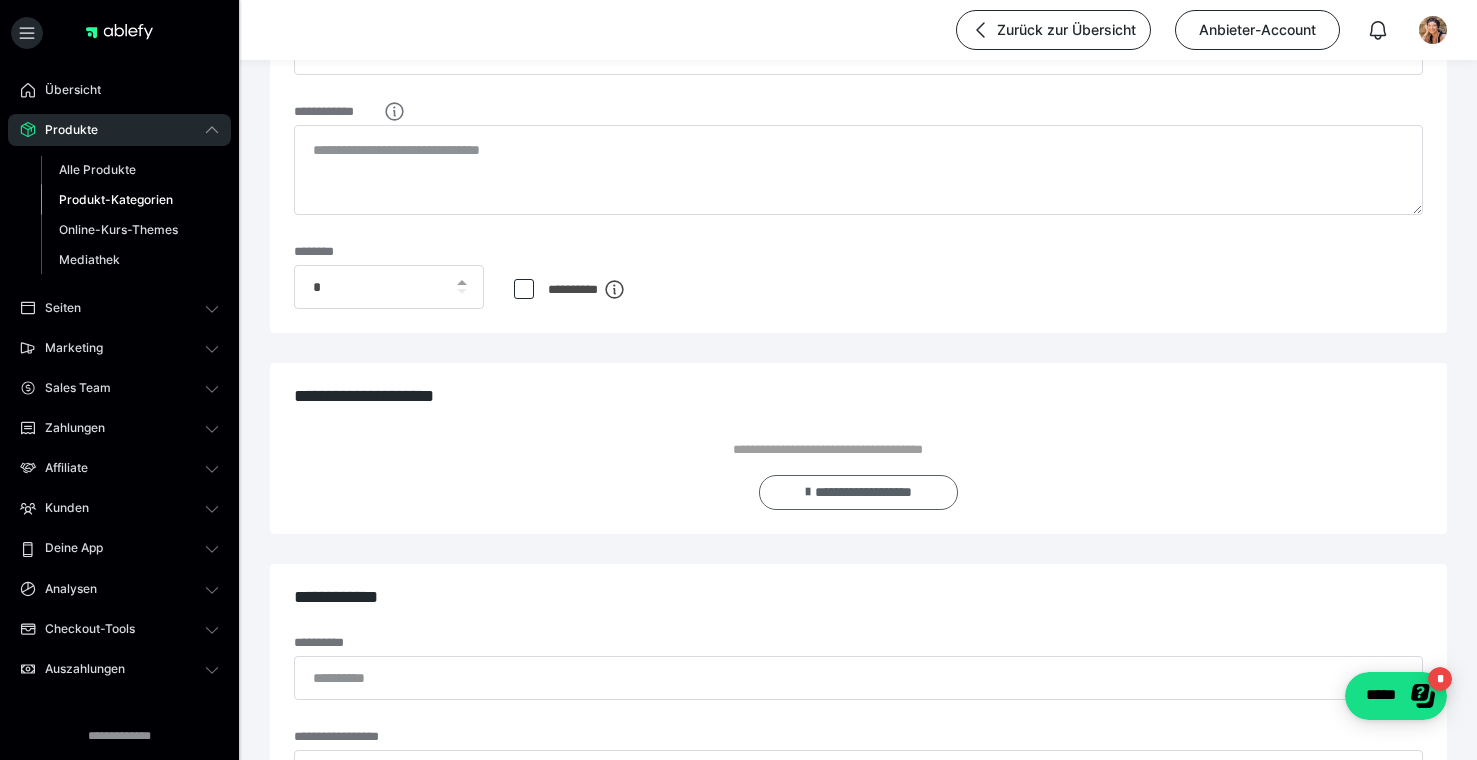 click on "**********" at bounding box center (858, 493) 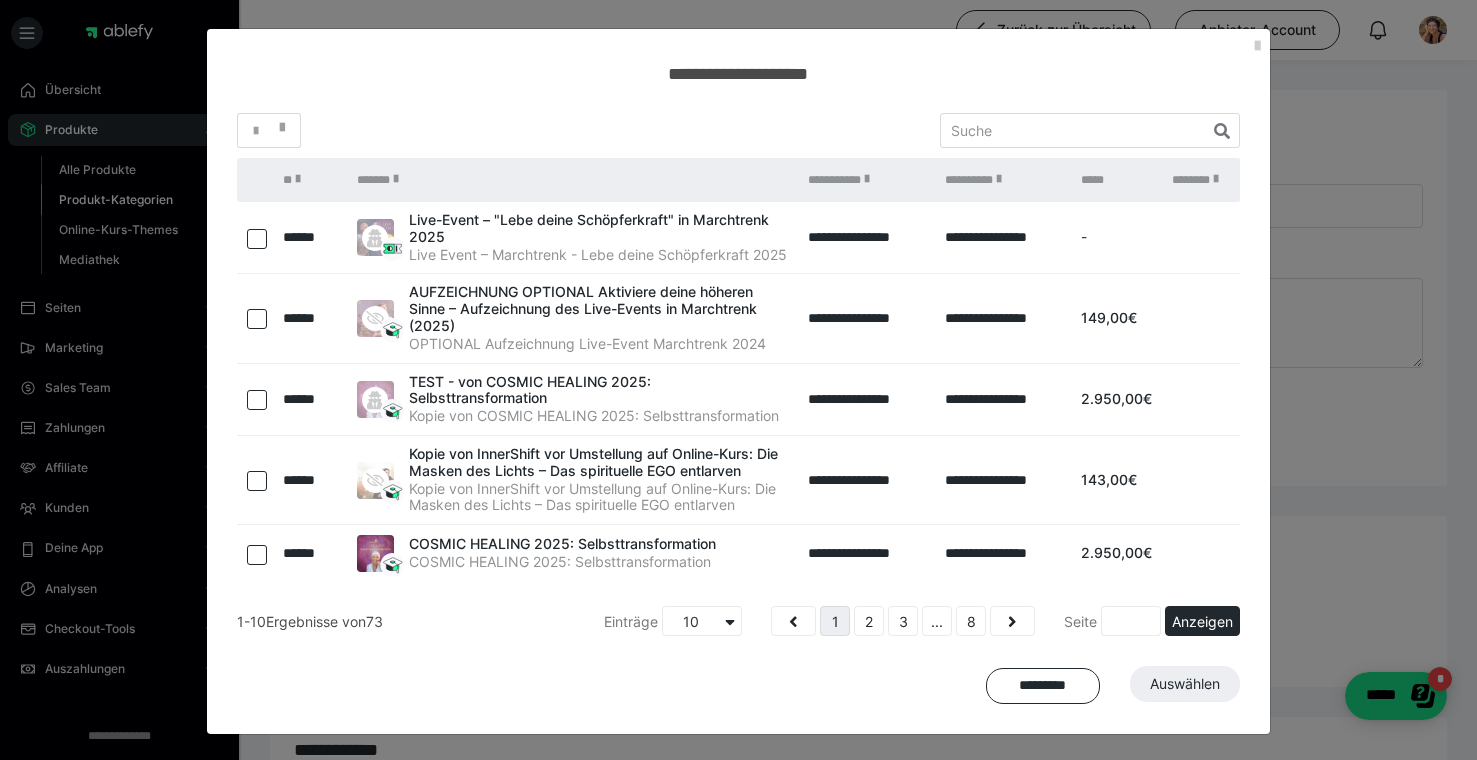 click at bounding box center [257, 239] 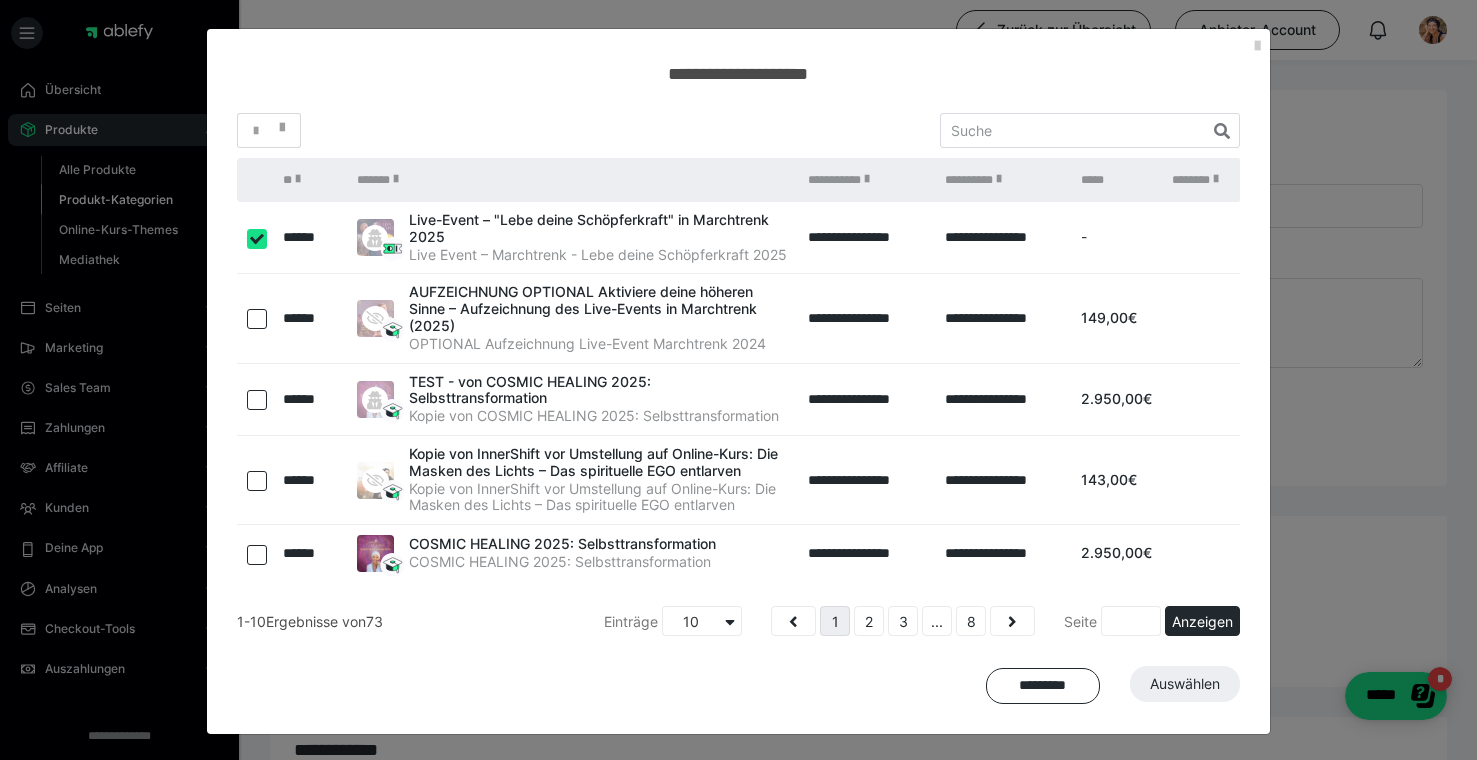 checkbox on "true" 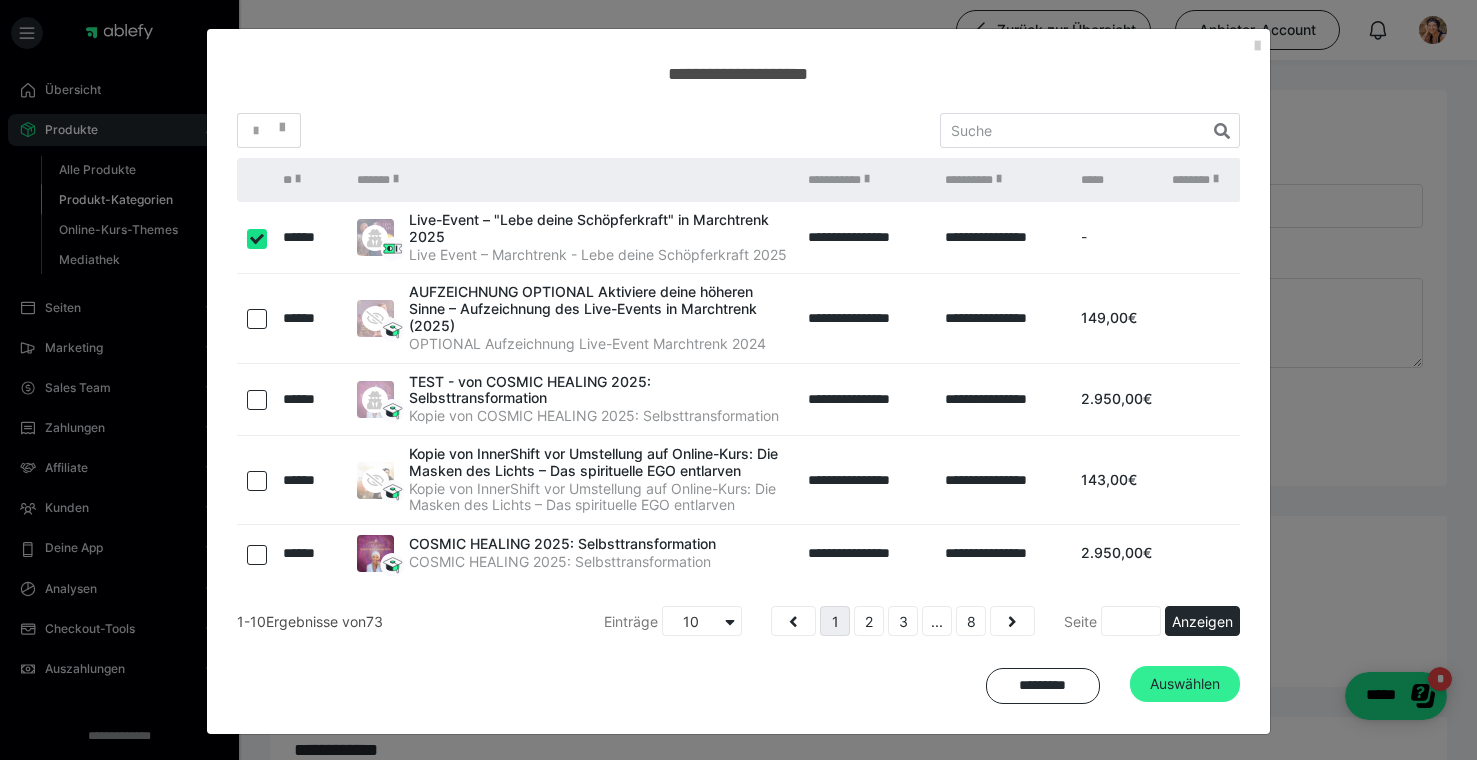 click on "Auswählen" at bounding box center (1185, 684) 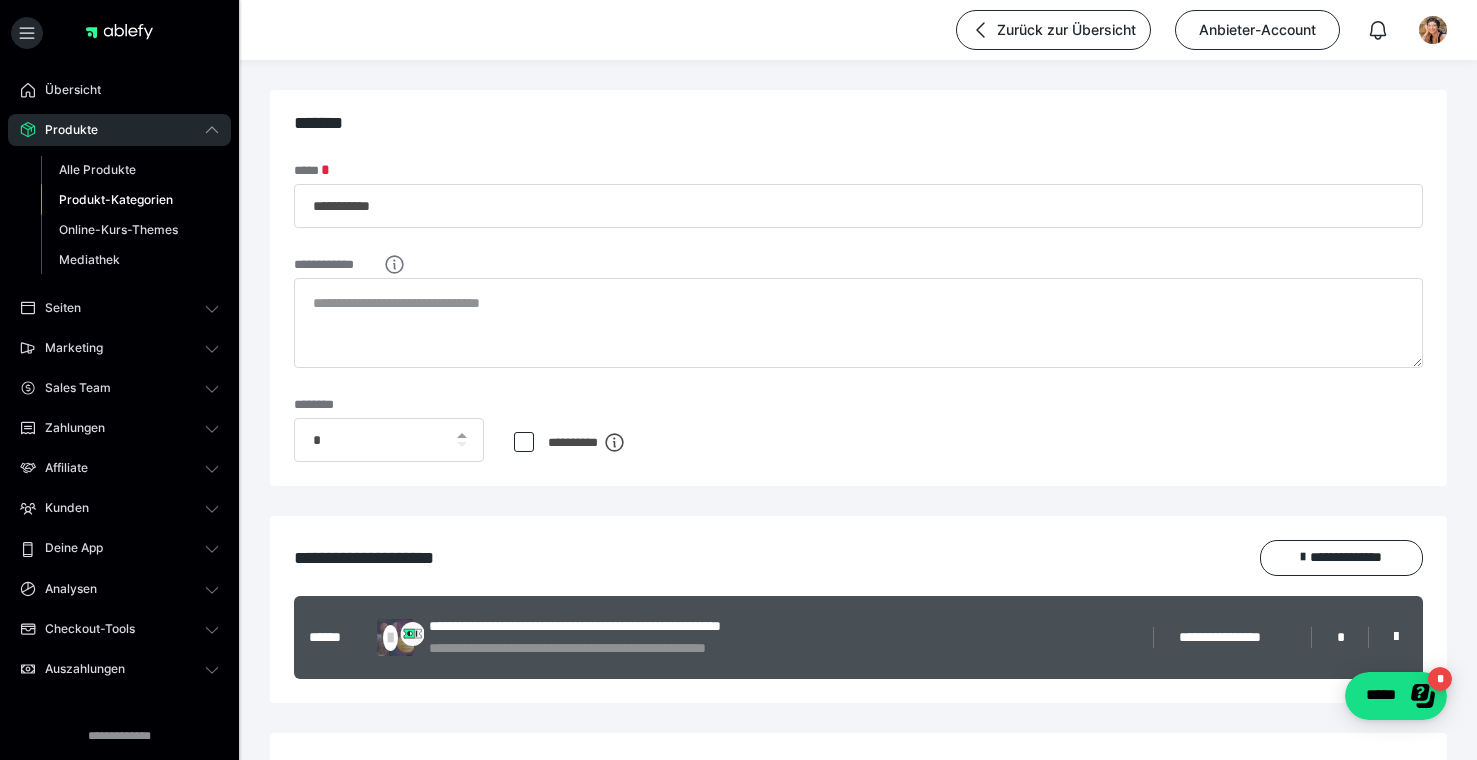 scroll, scrollTop: 402, scrollLeft: 0, axis: vertical 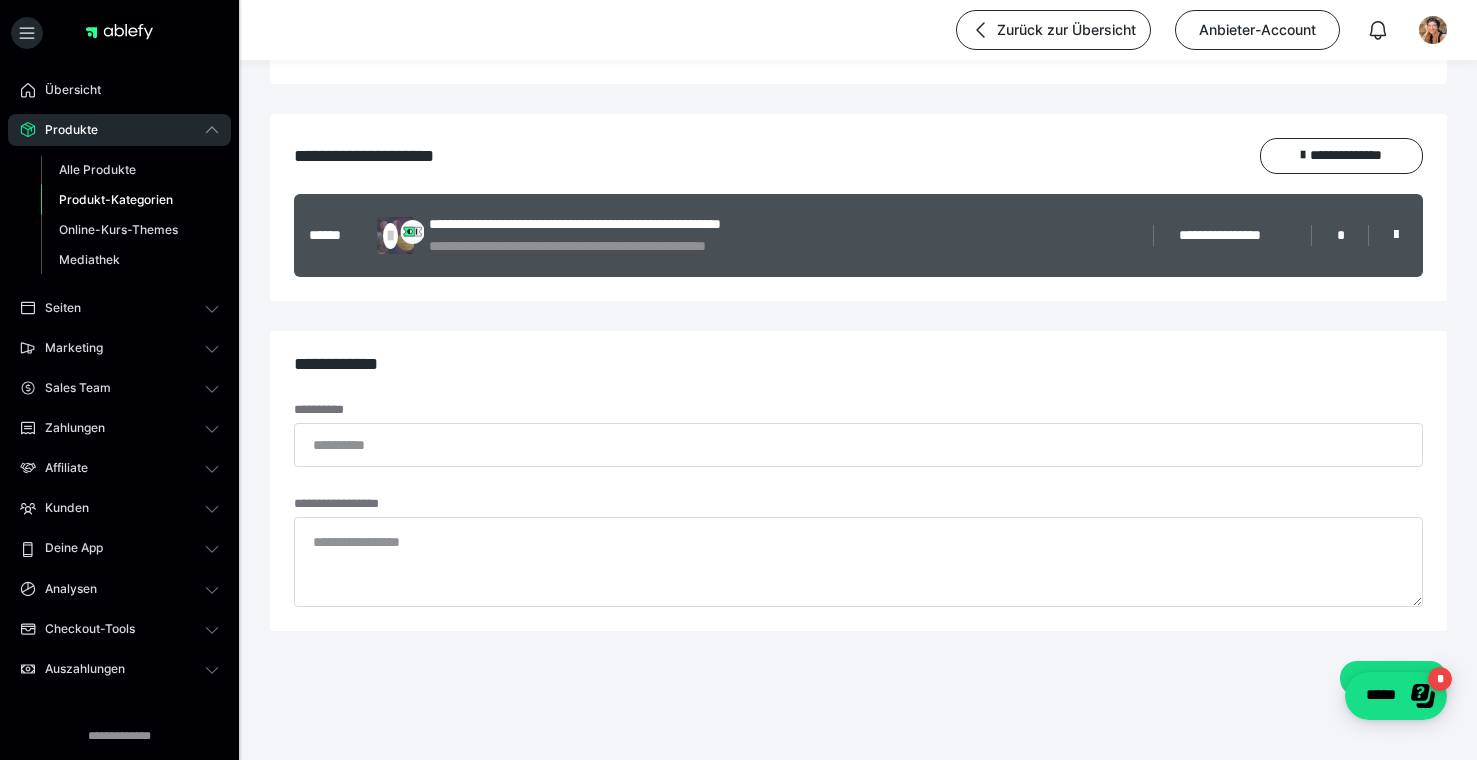 click on "Produkt-Kategorien" at bounding box center (116, 199) 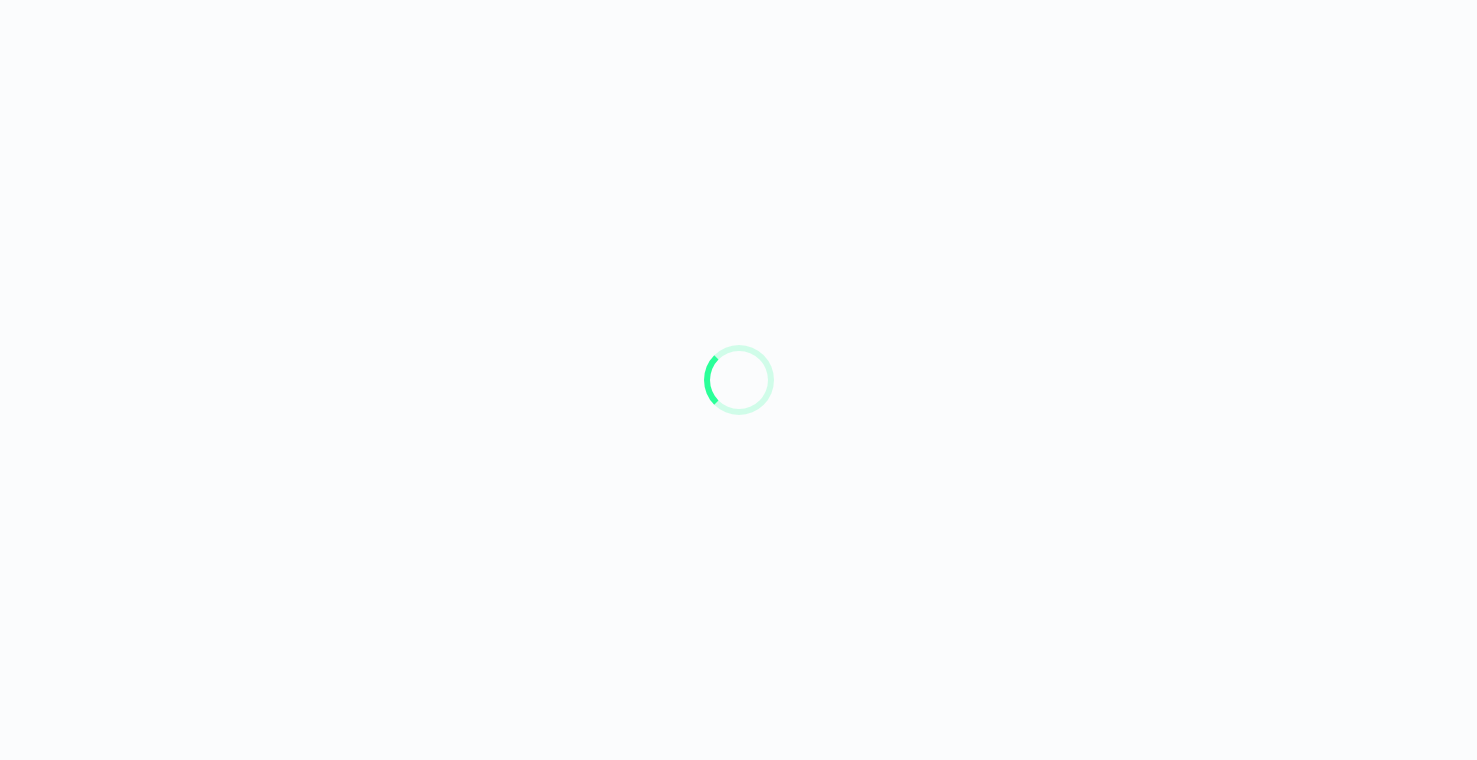scroll, scrollTop: 0, scrollLeft: 0, axis: both 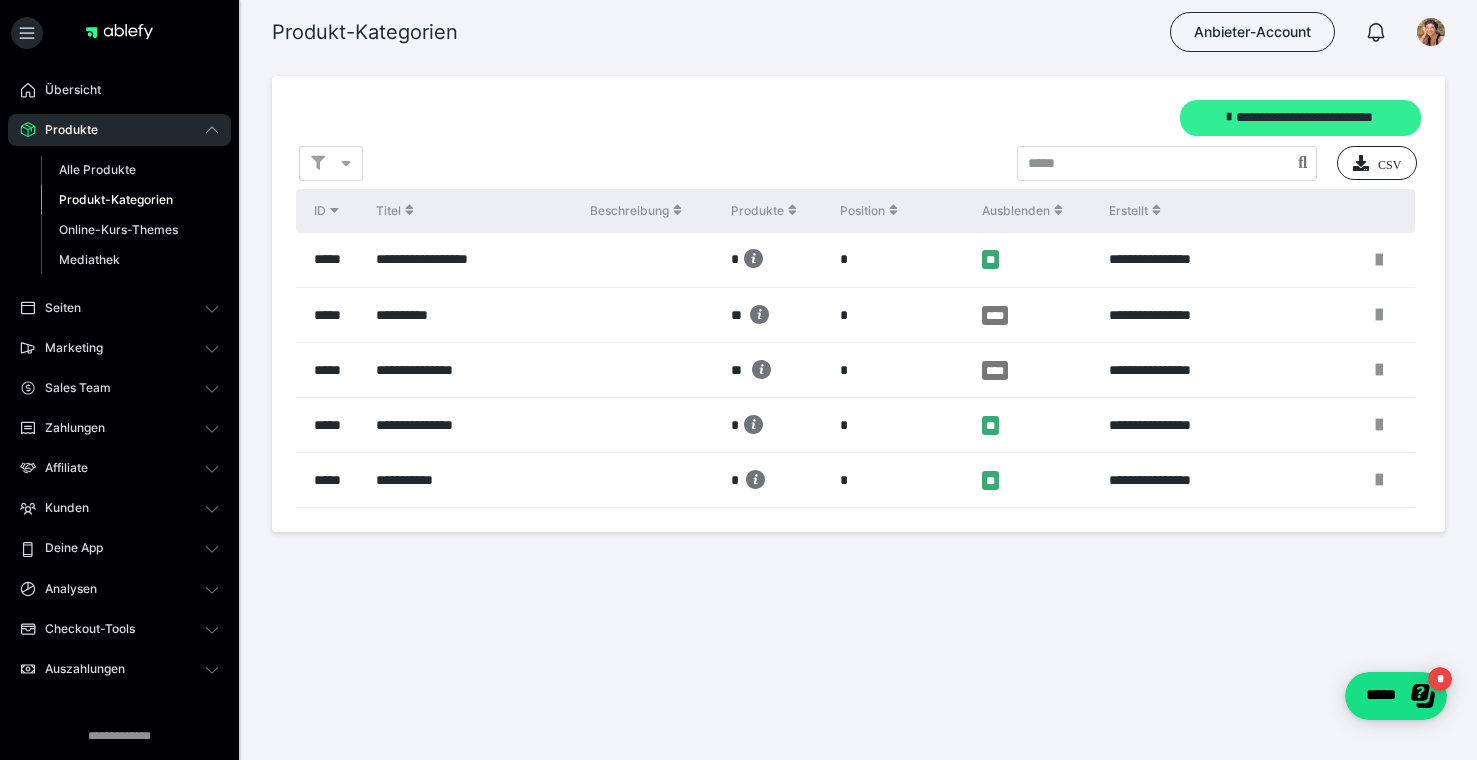 click on "**********" at bounding box center (1300, 118) 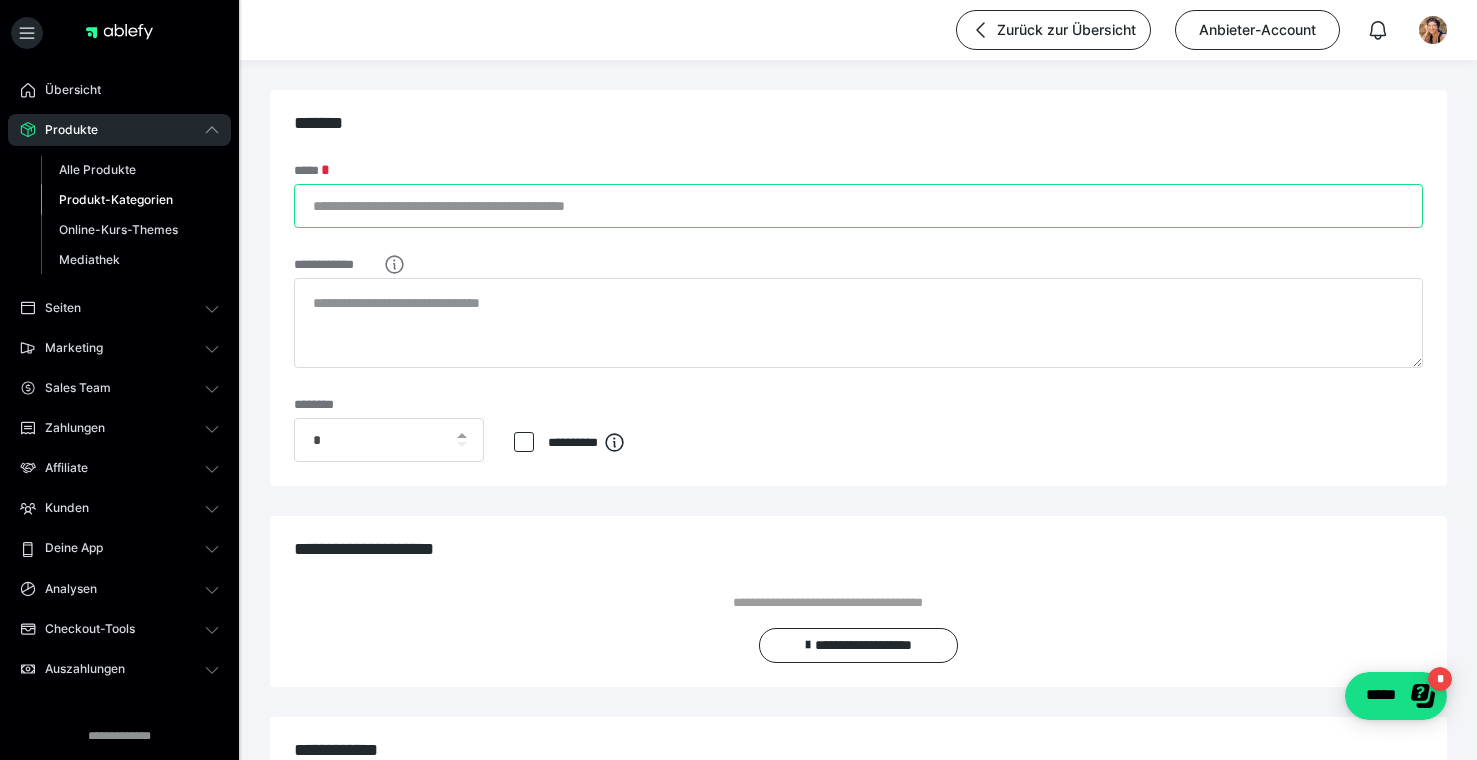 click on "*****" at bounding box center [858, 206] 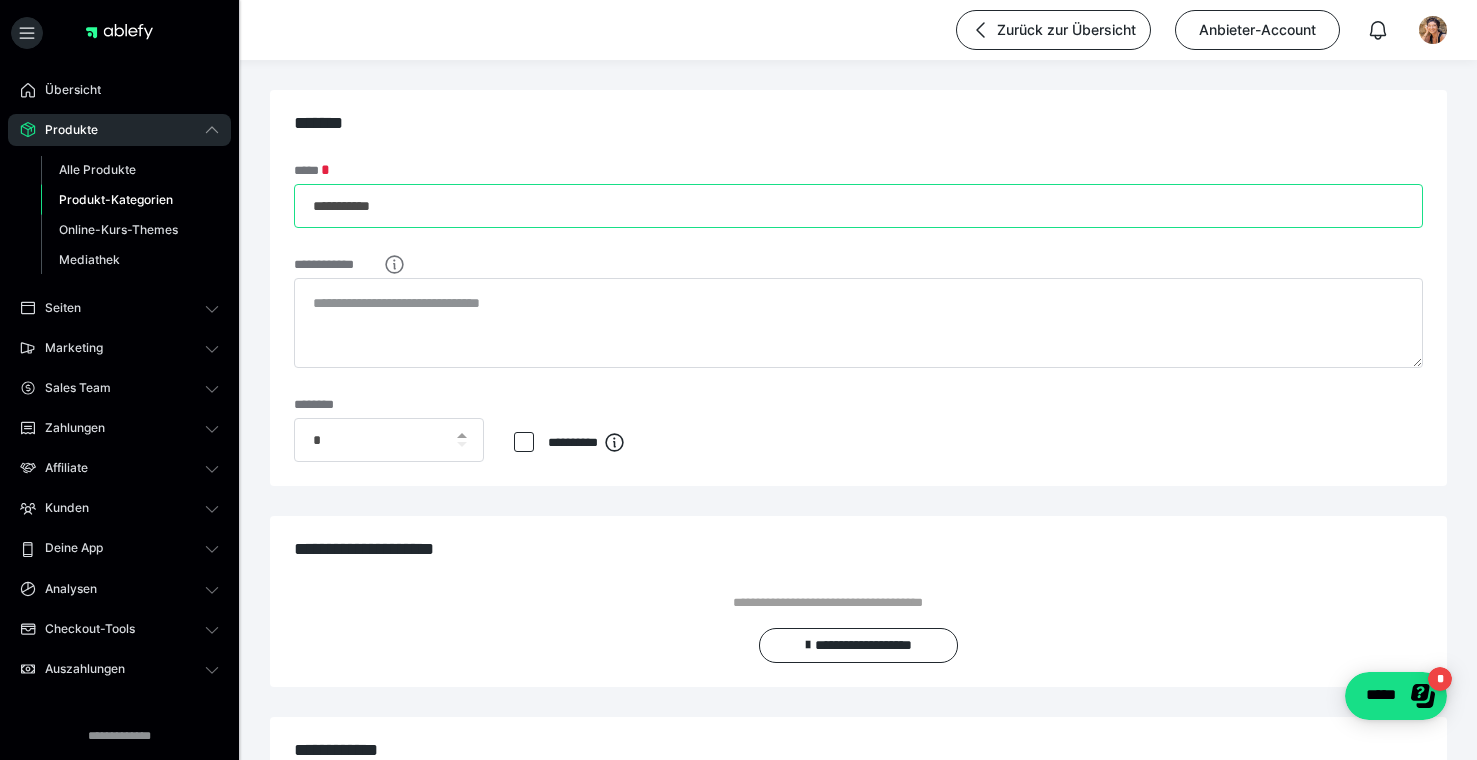 type on "**********" 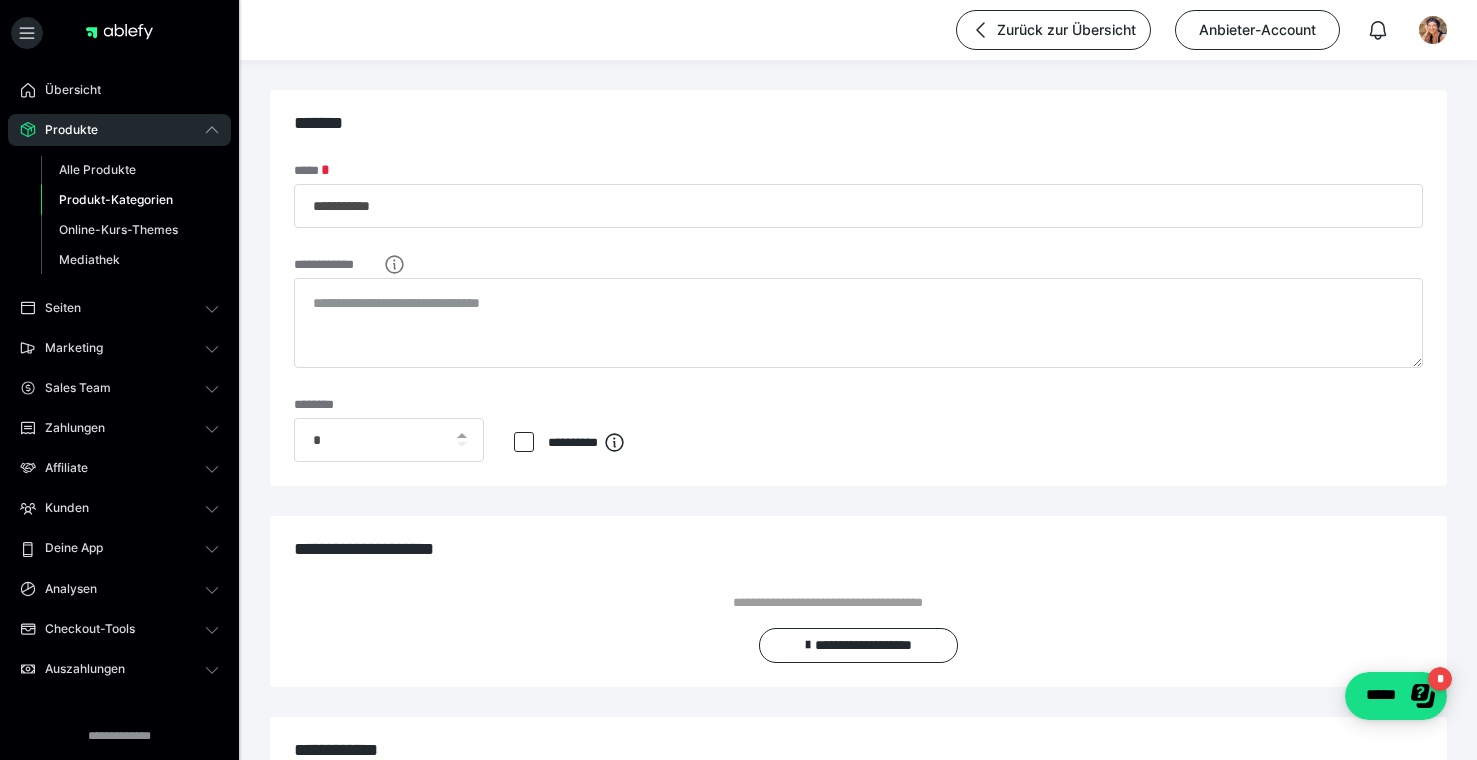 click on "Produkt-Kategorien" at bounding box center (116, 199) 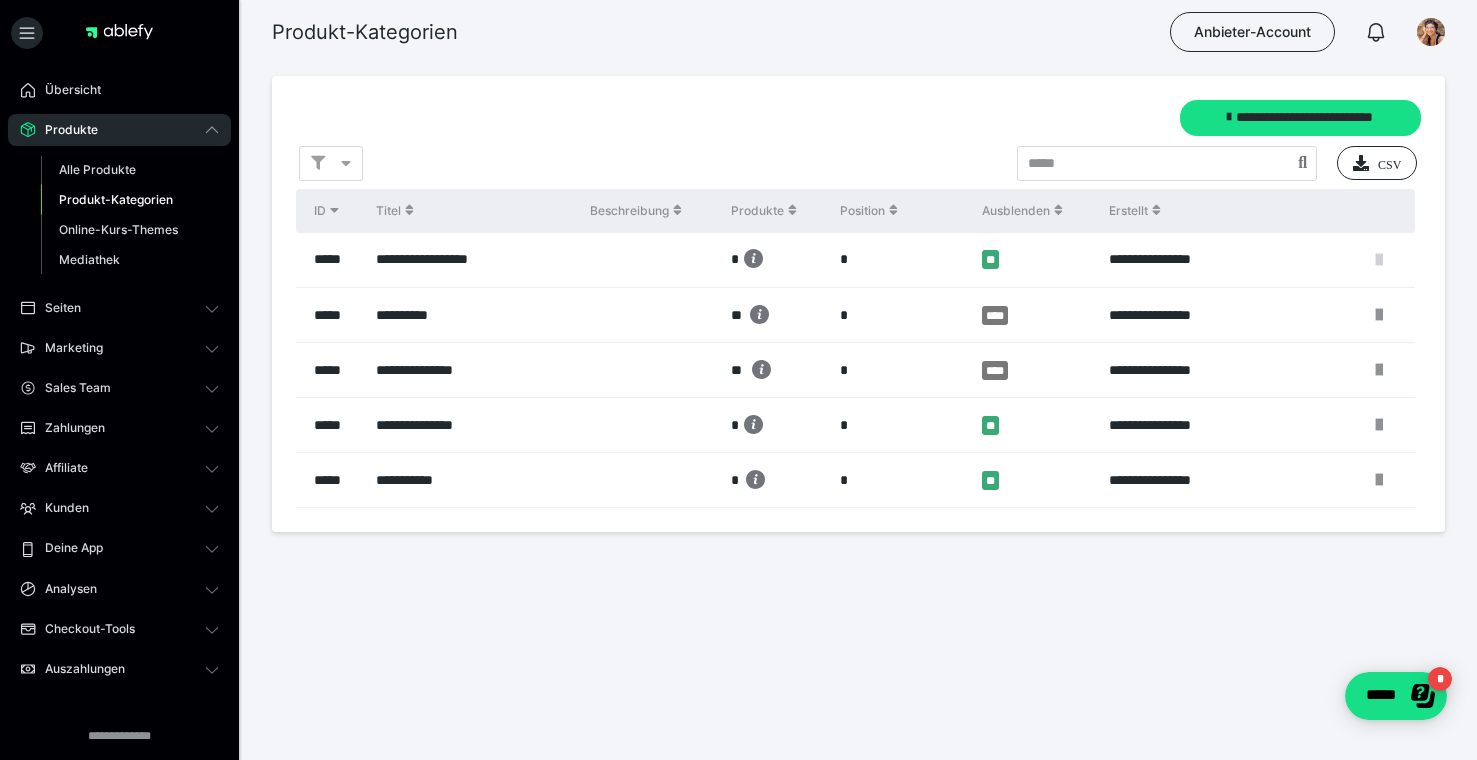 click at bounding box center (1379, 260) 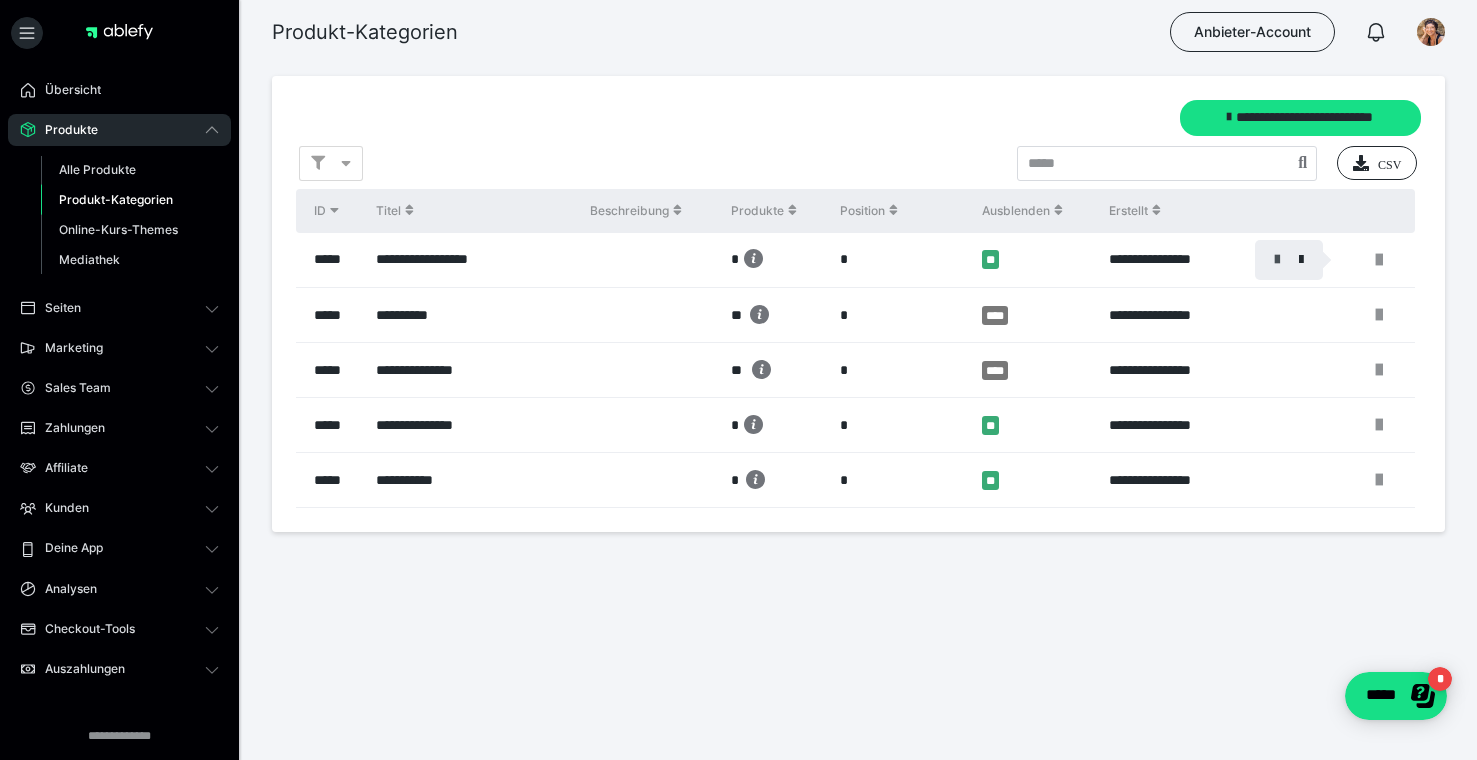 click at bounding box center (1277, 260) 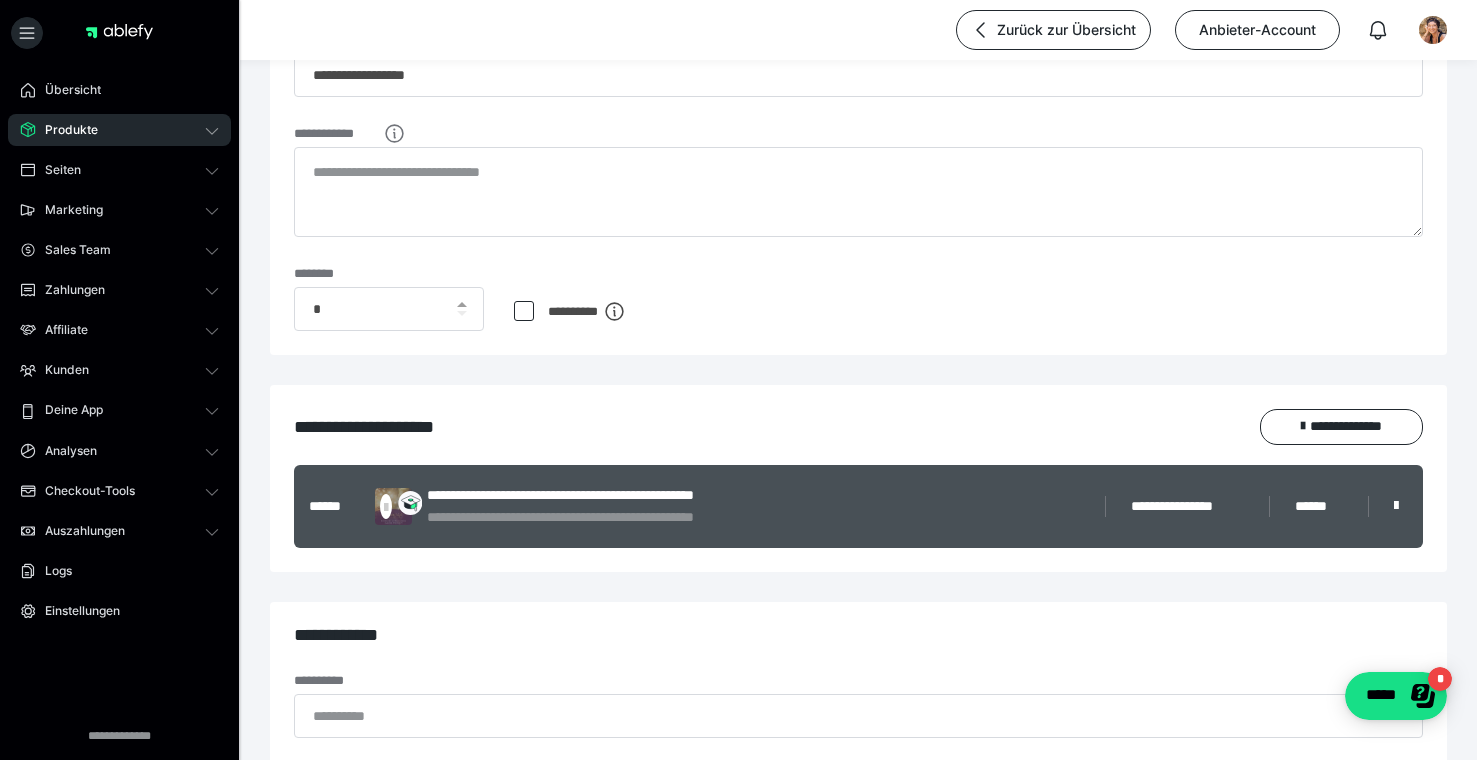 scroll, scrollTop: 0, scrollLeft: 0, axis: both 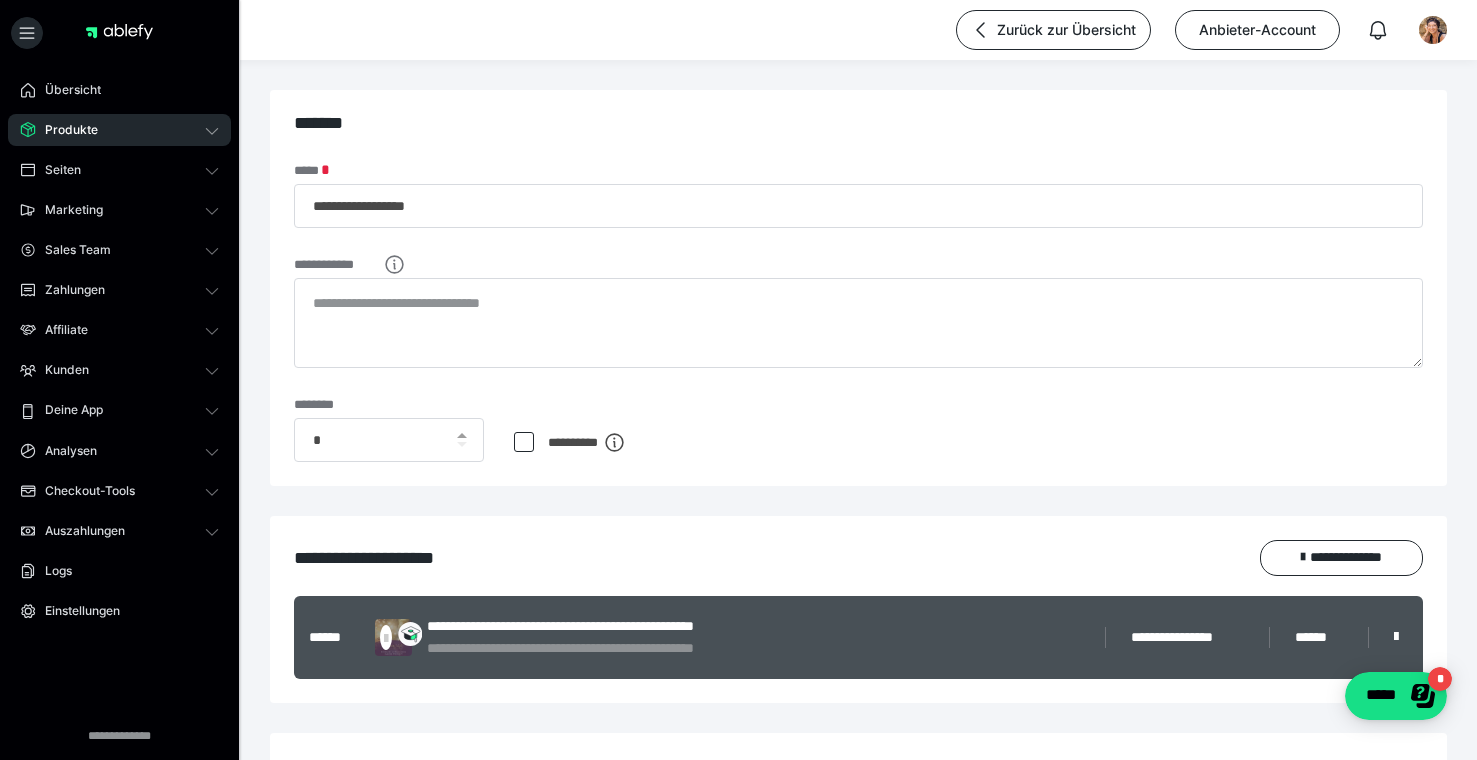 click on "Produkte" at bounding box center (119, 130) 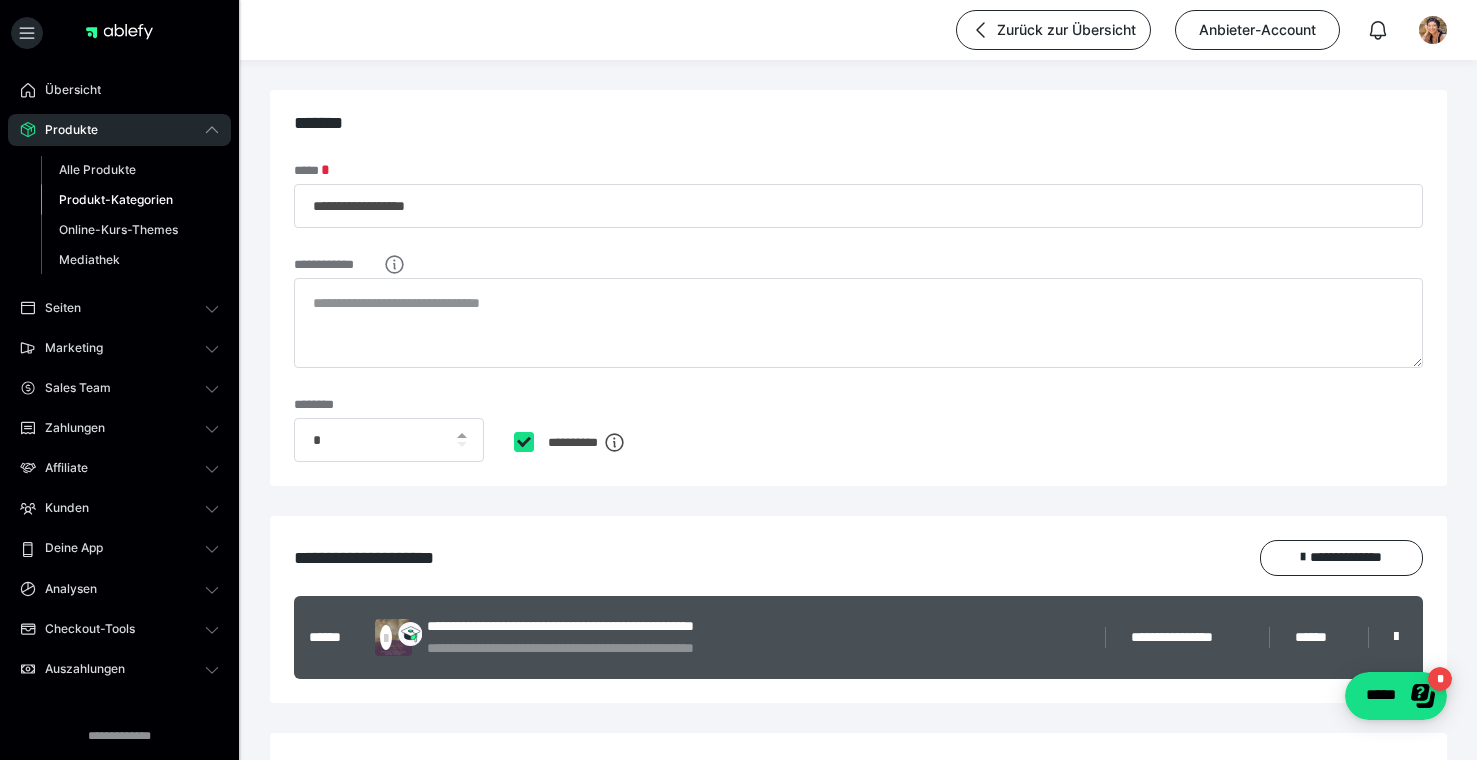 click on "Produkt-Kategorien" at bounding box center [116, 199] 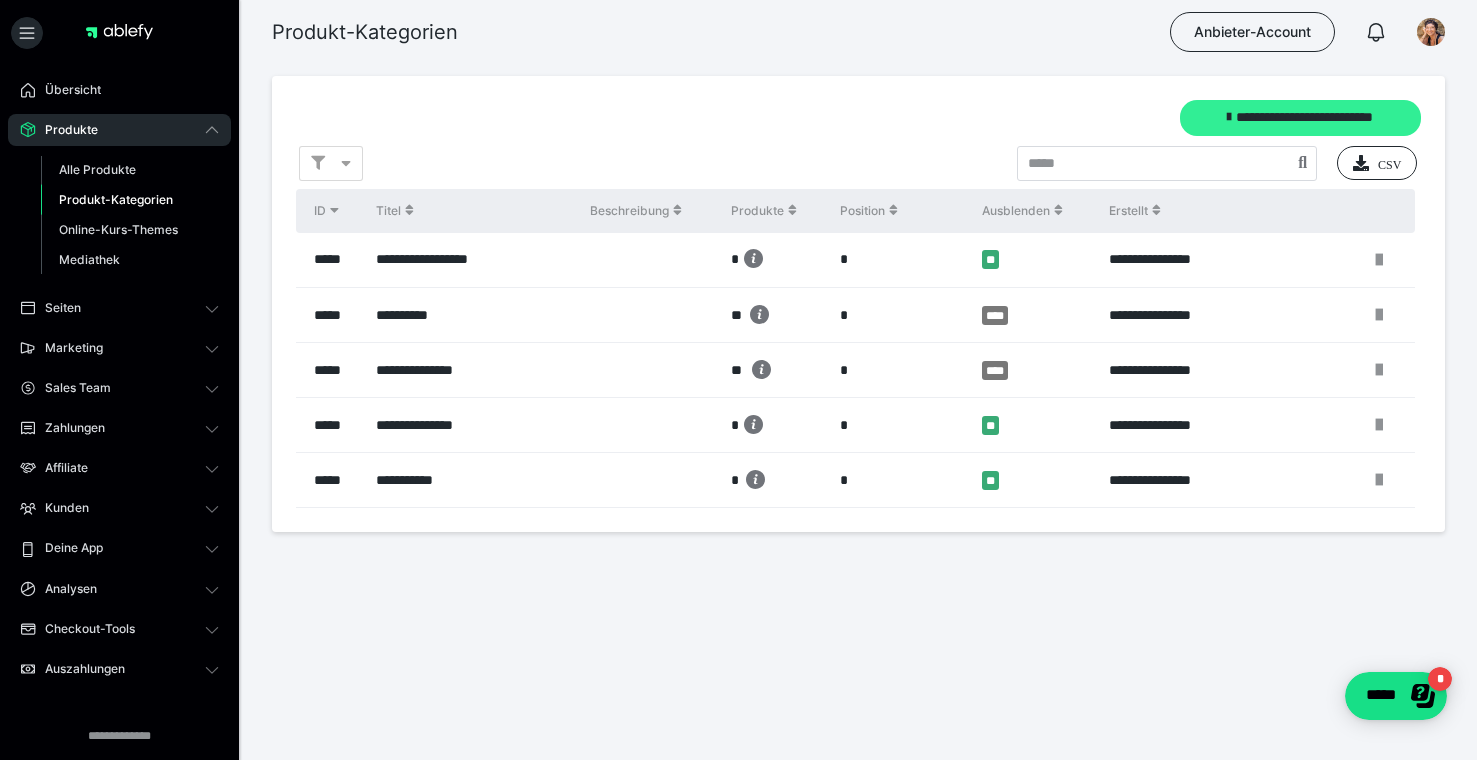 click on "**********" at bounding box center [1300, 118] 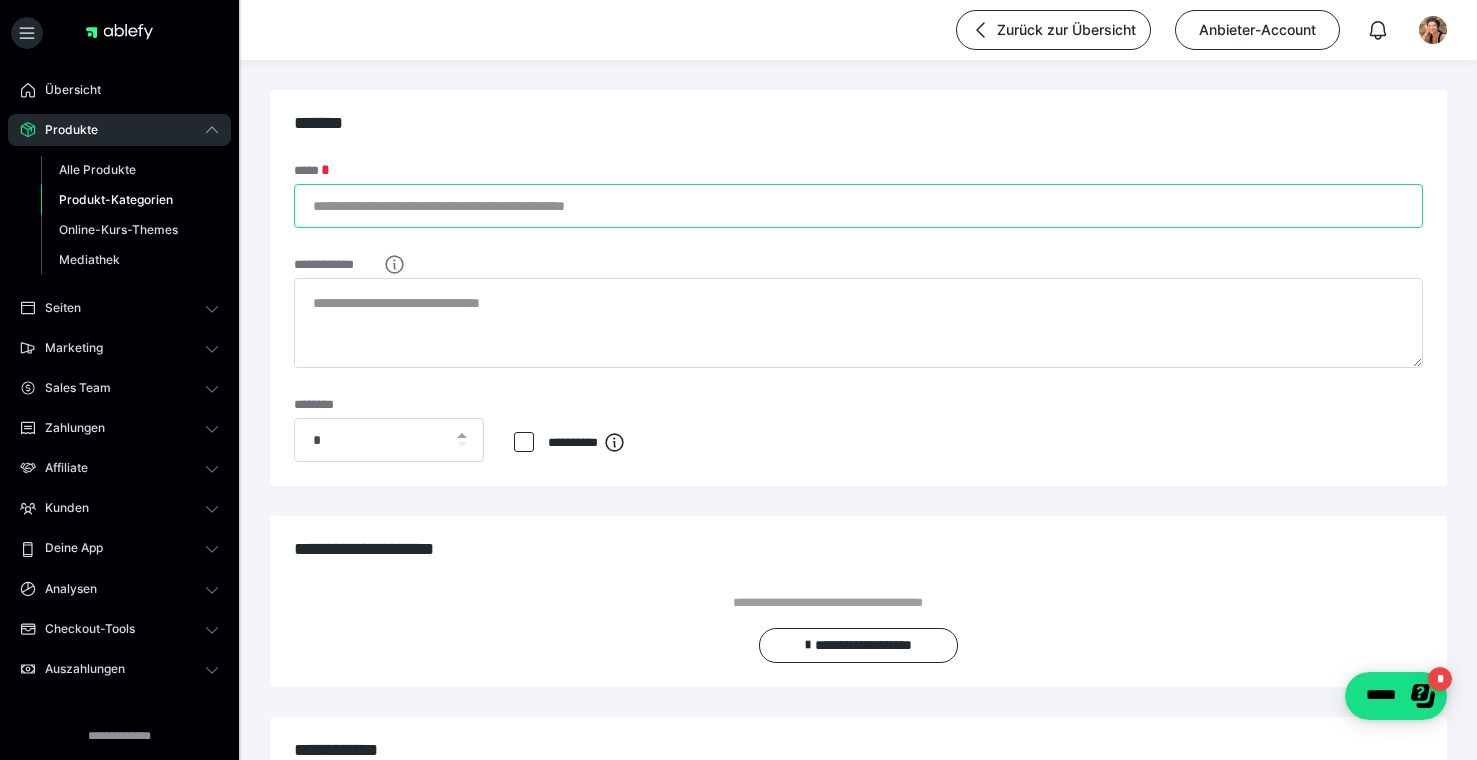 click on "*****" at bounding box center [858, 206] 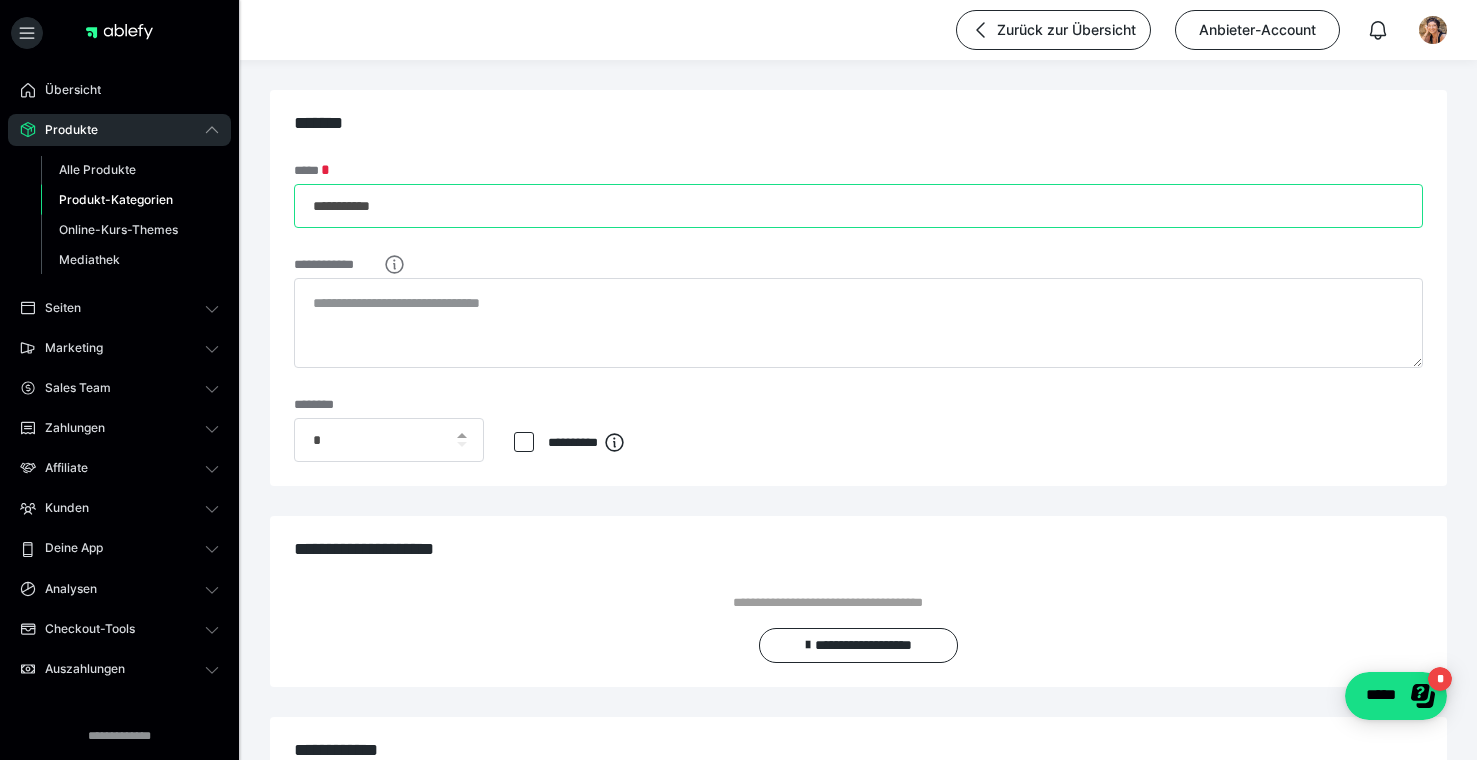type on "**********" 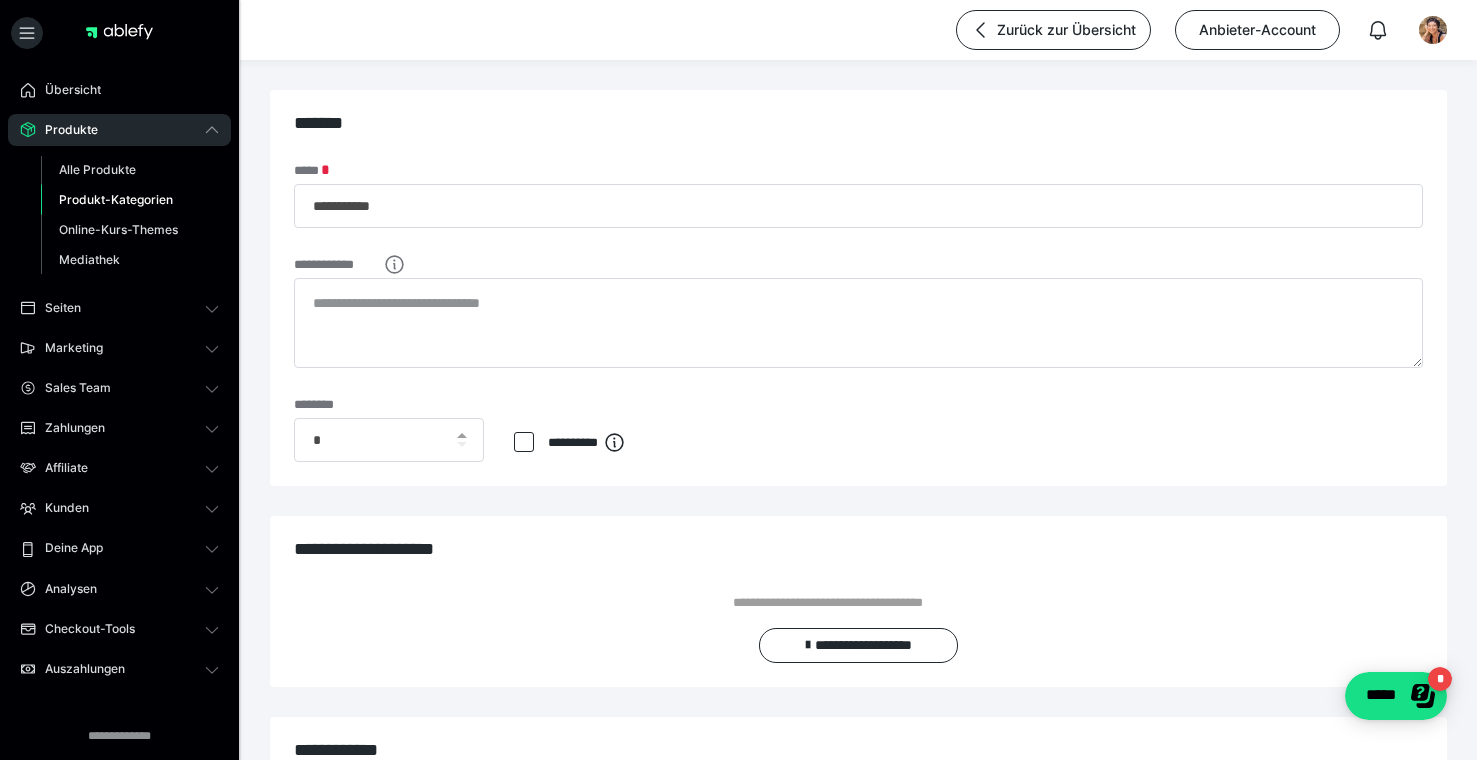 click on "**********" at bounding box center [581, 447] 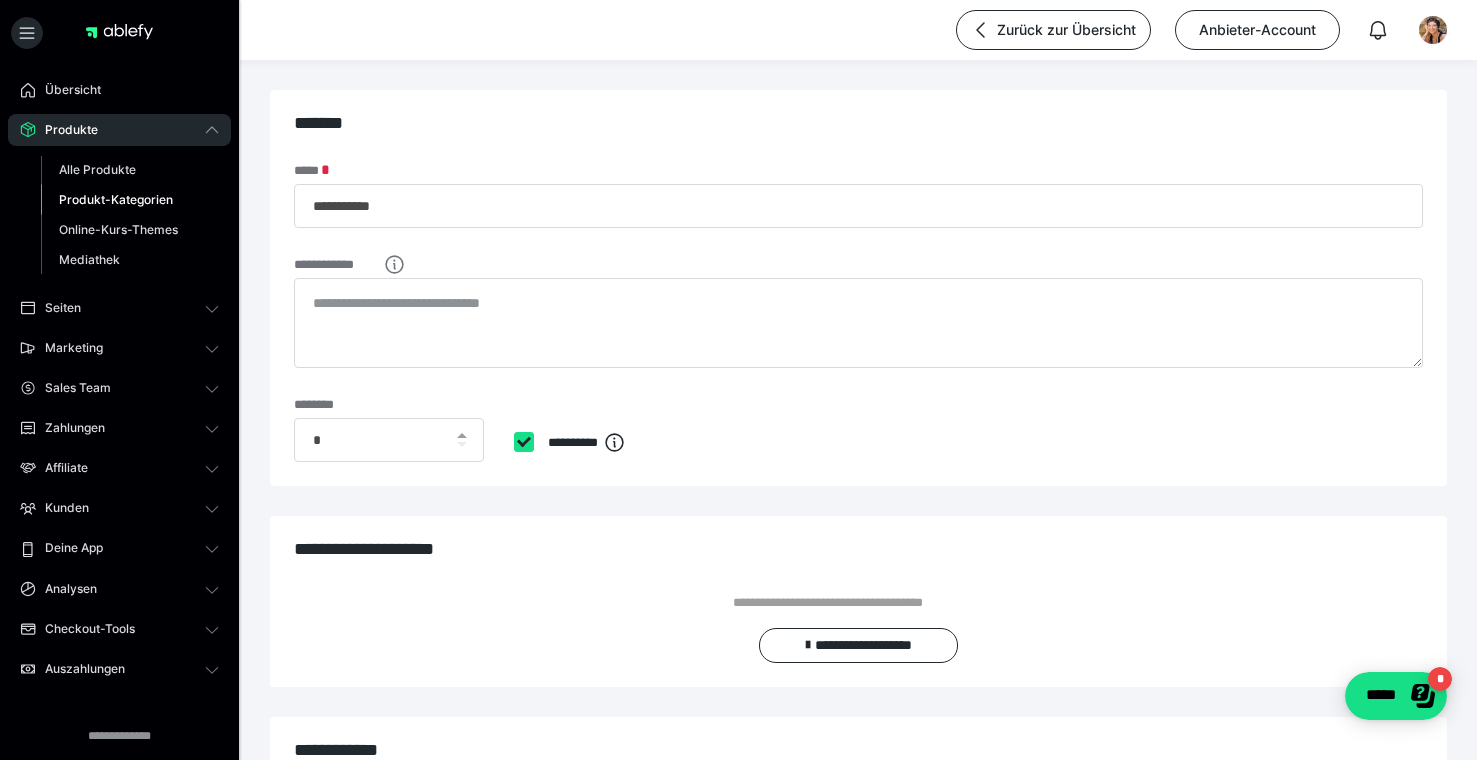 checkbox on "****" 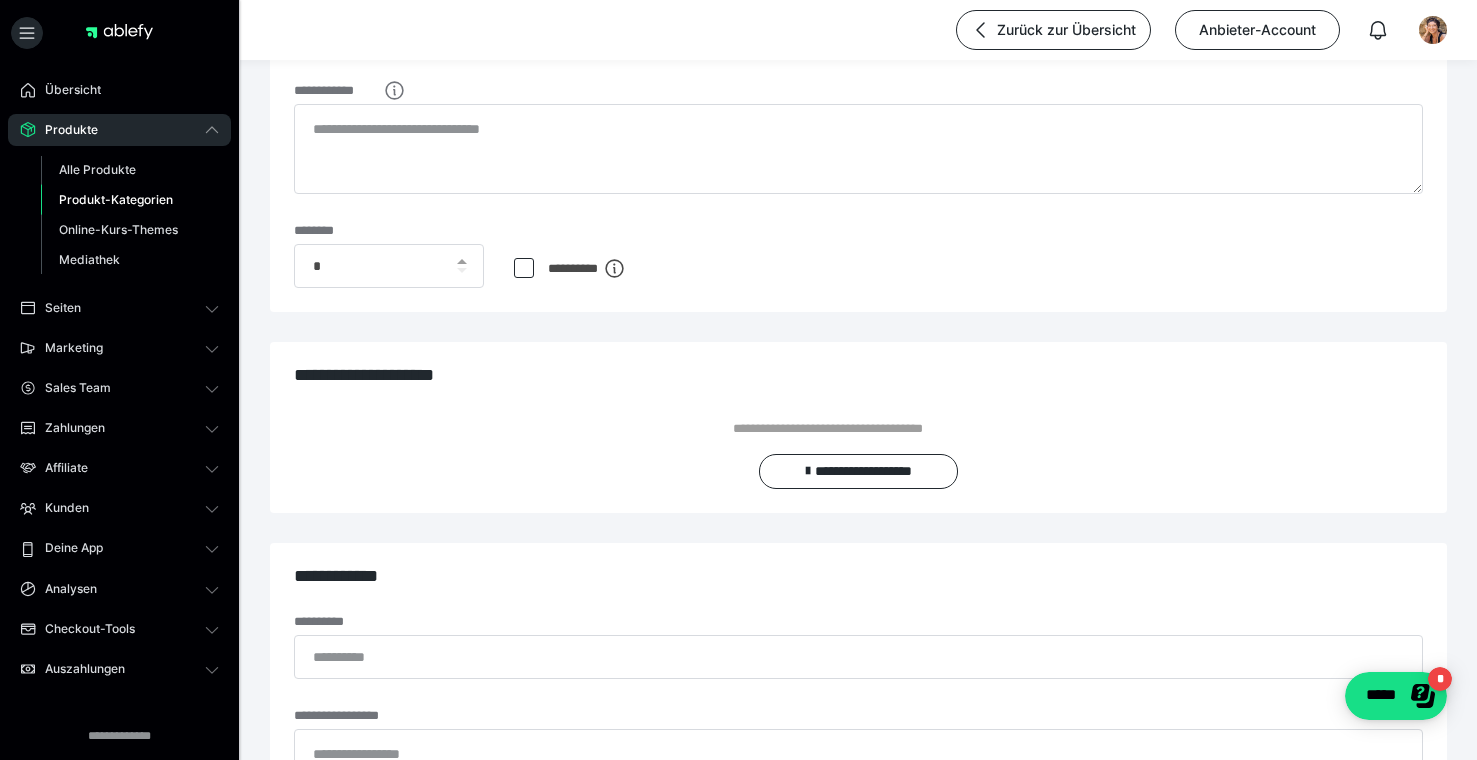 scroll, scrollTop: 206, scrollLeft: 0, axis: vertical 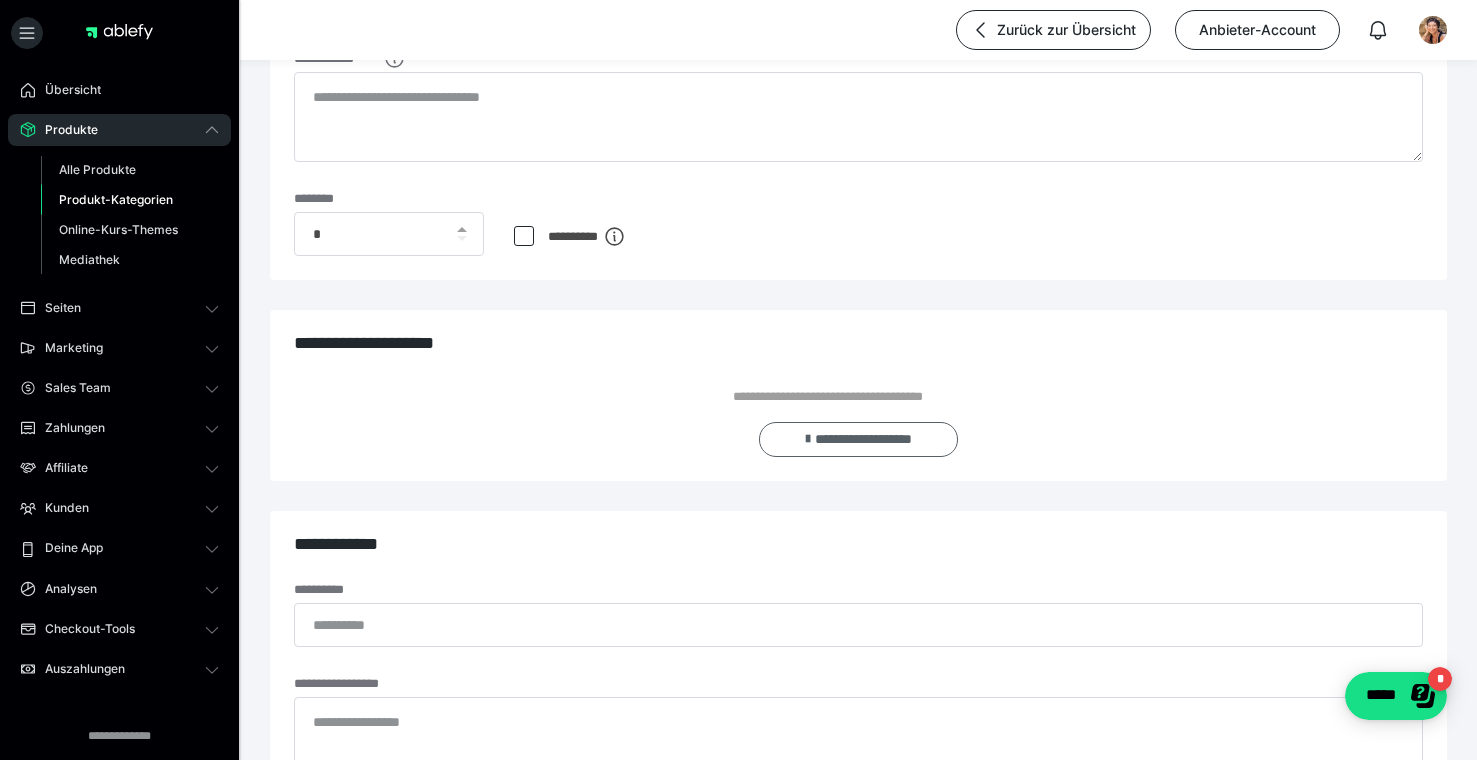 click on "**********" at bounding box center (858, 440) 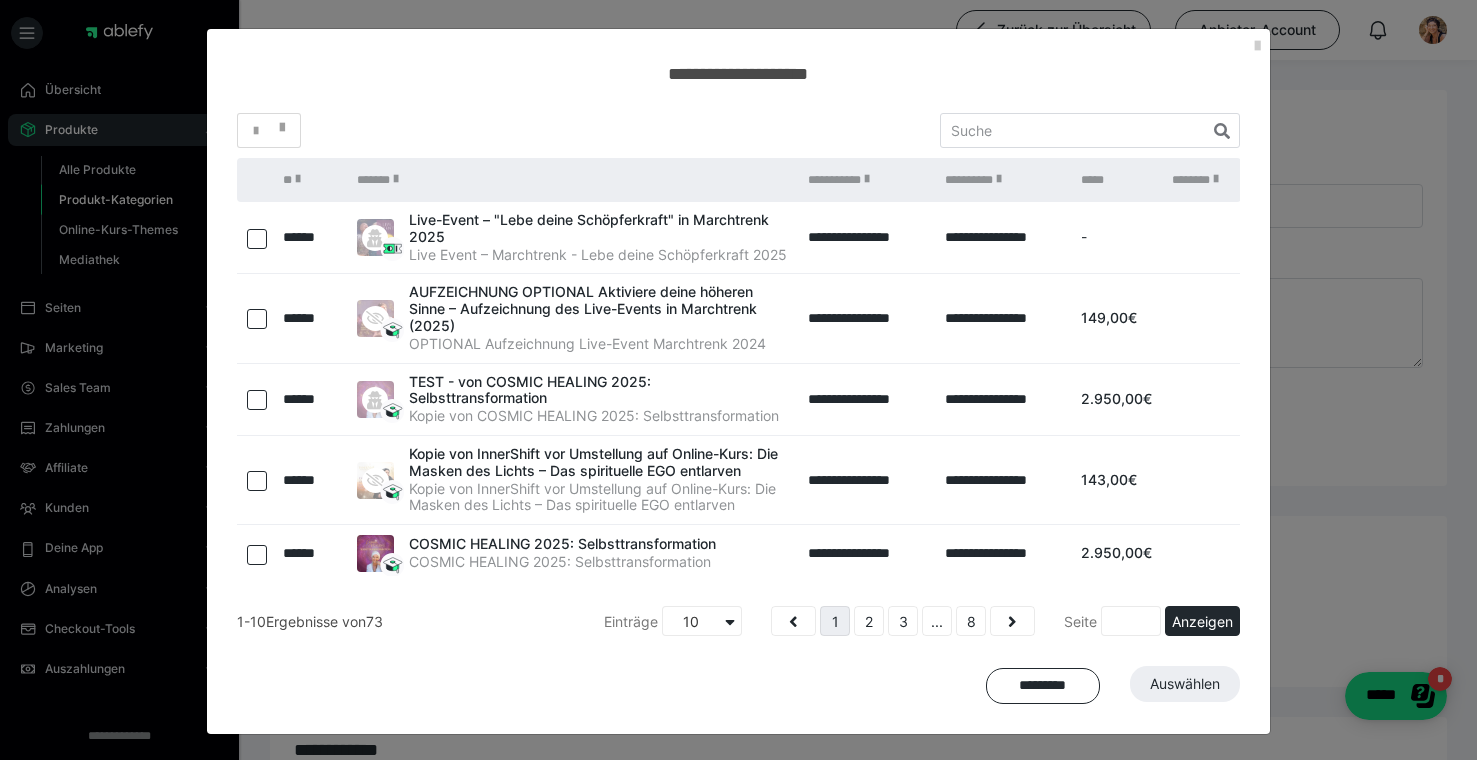 click on "******" at bounding box center (310, 238) 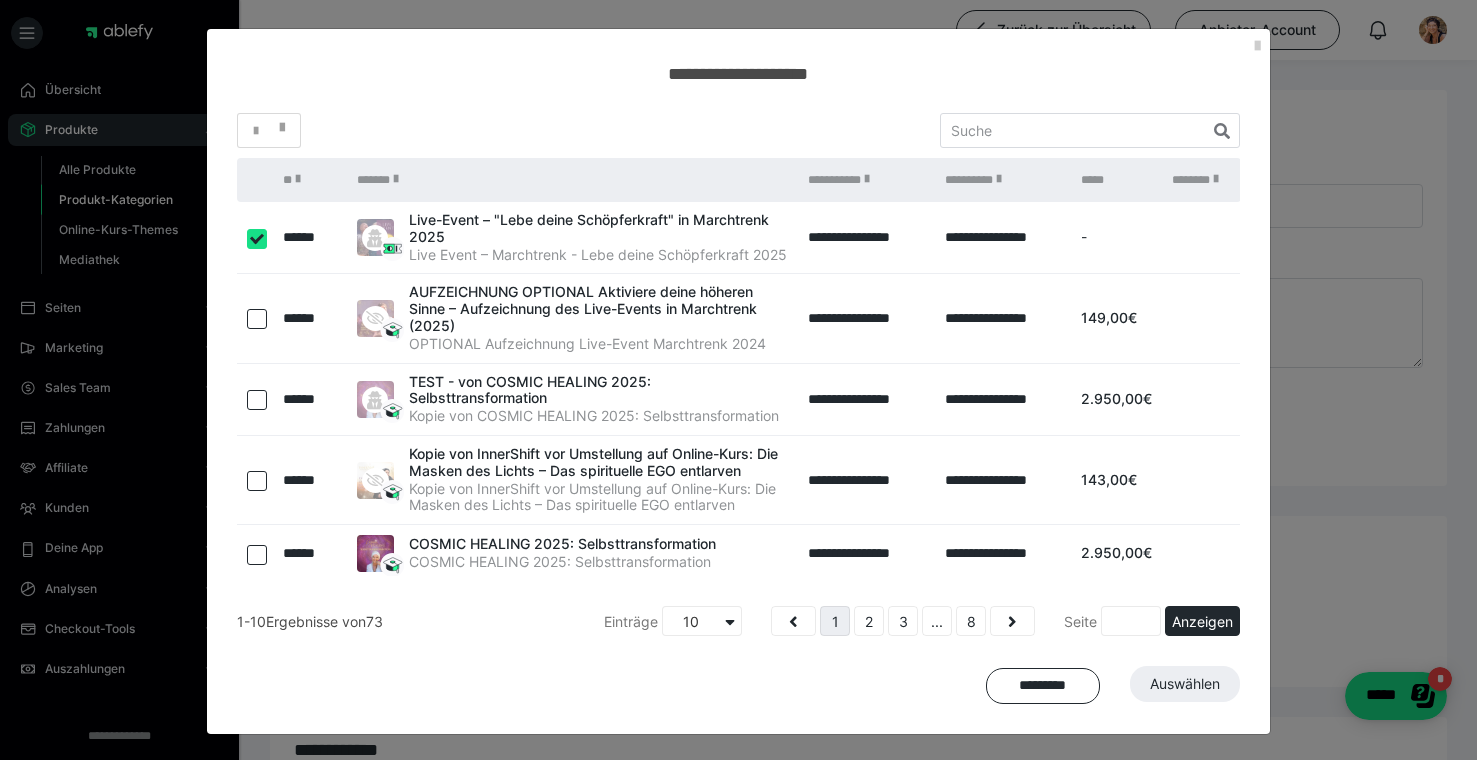 checkbox on "true" 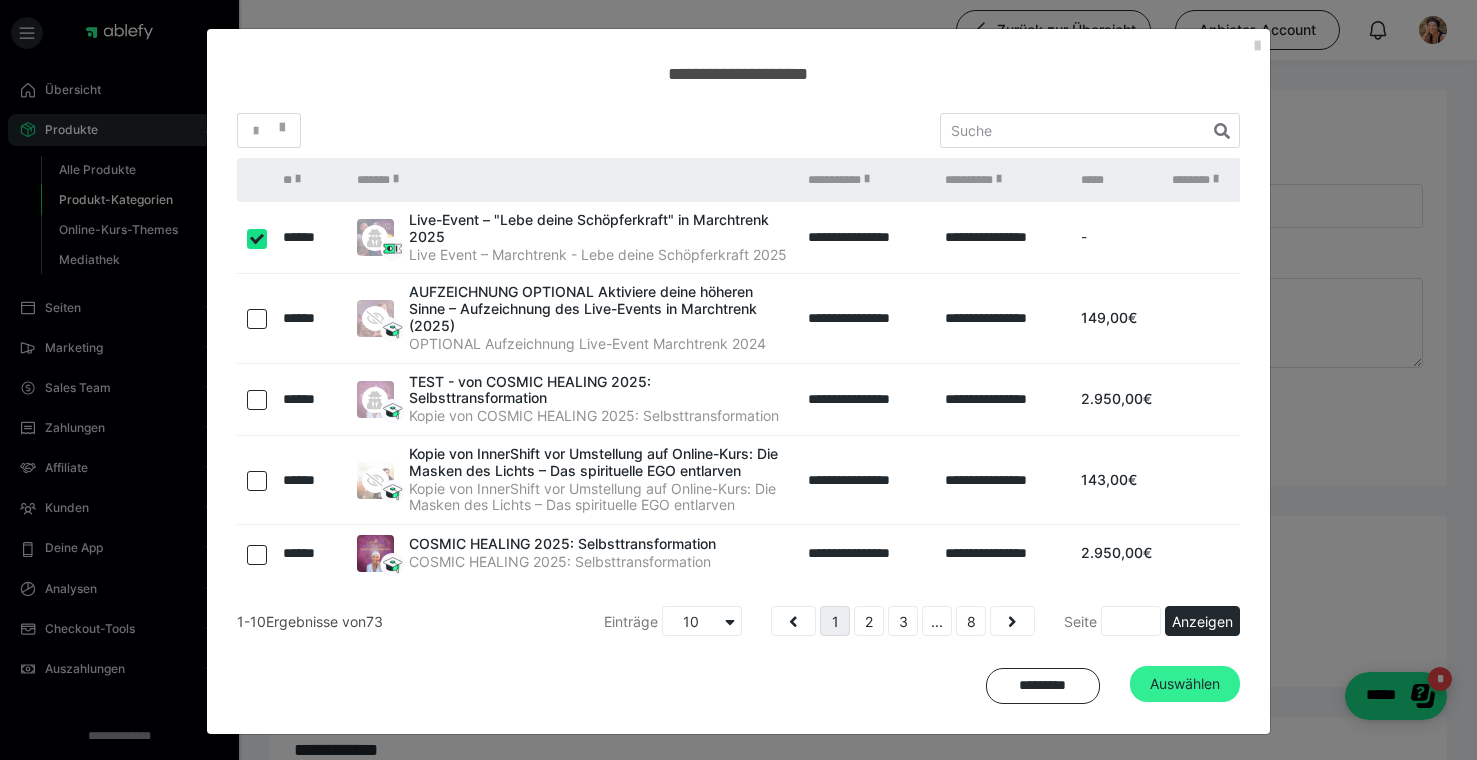 click on "Auswählen" at bounding box center (1185, 684) 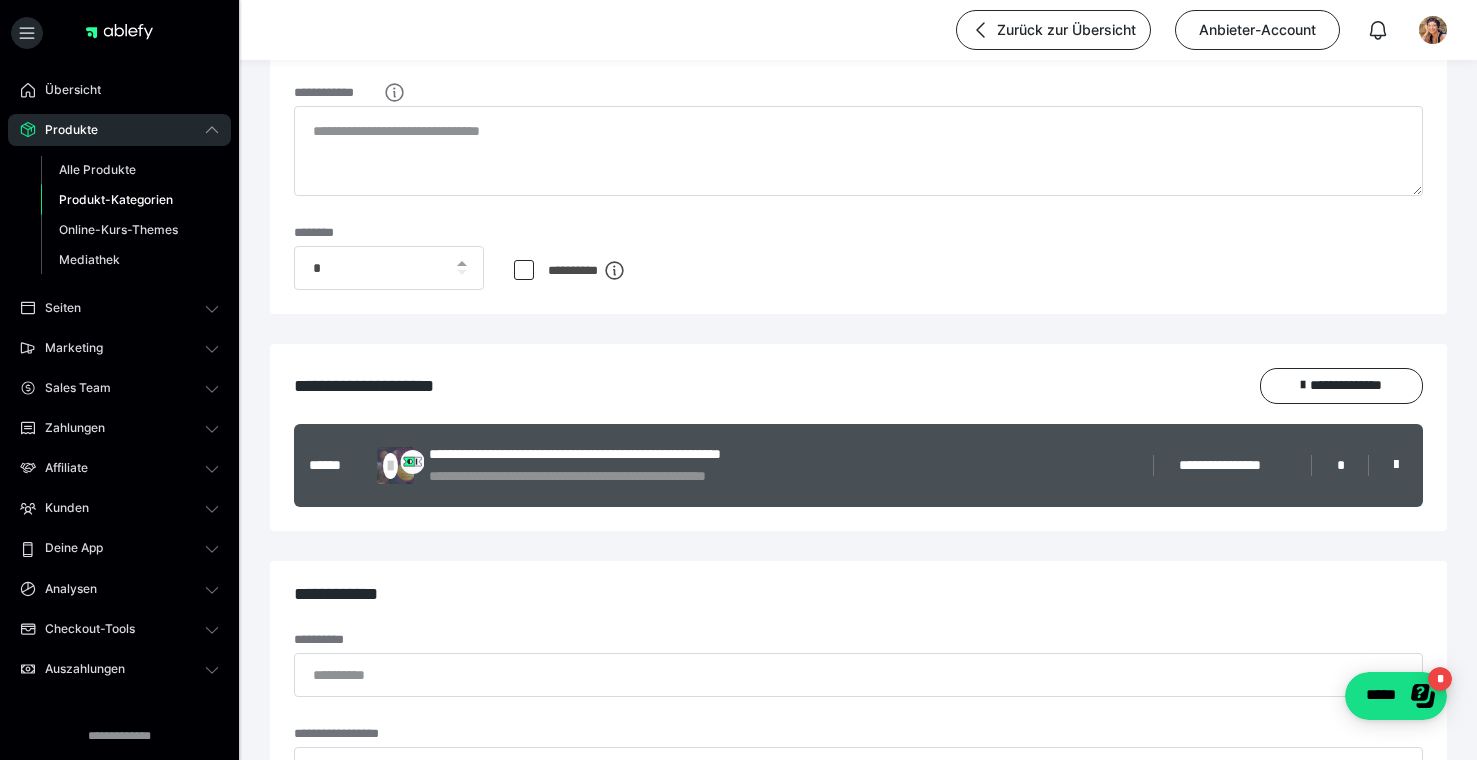 scroll, scrollTop: 402, scrollLeft: 0, axis: vertical 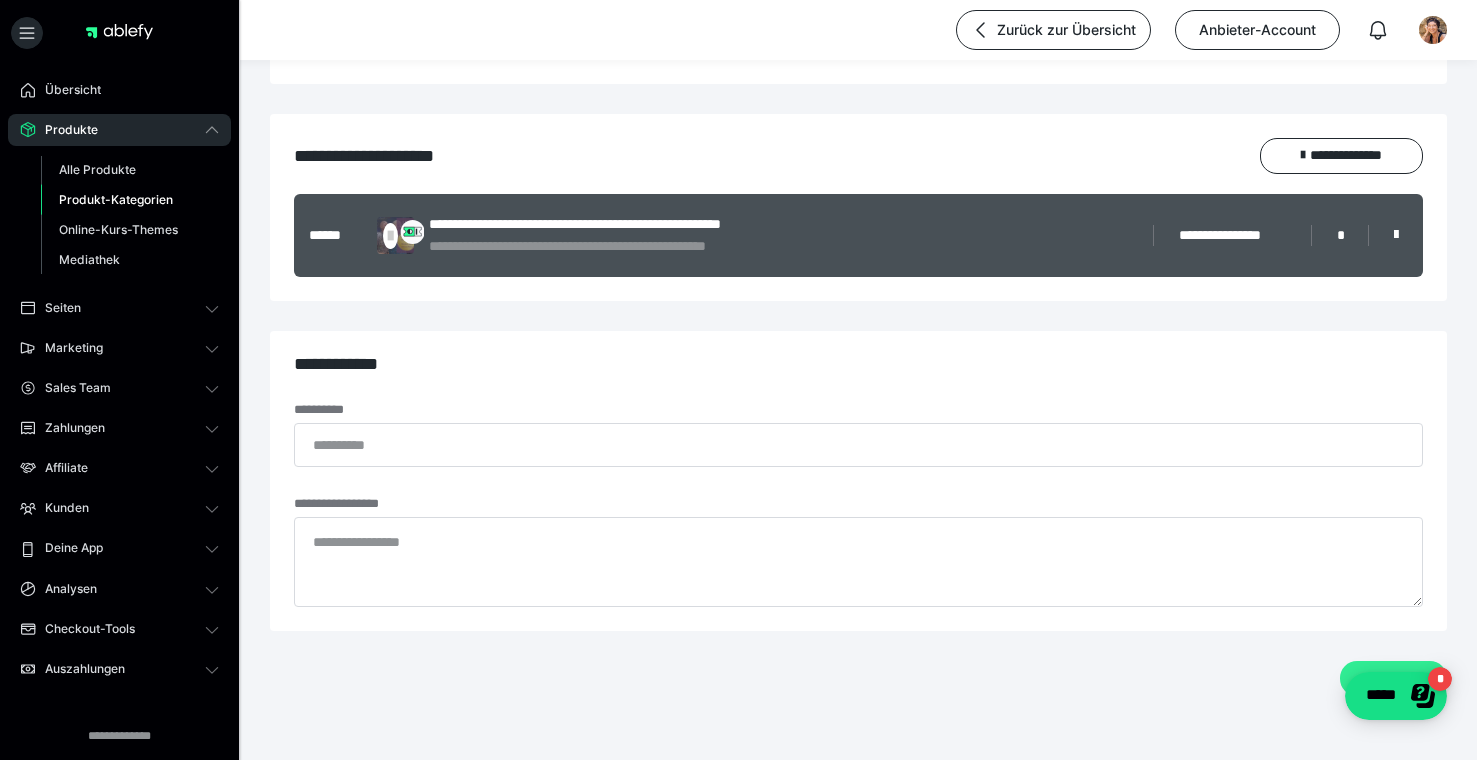 click on "*********" at bounding box center [1393, 679] 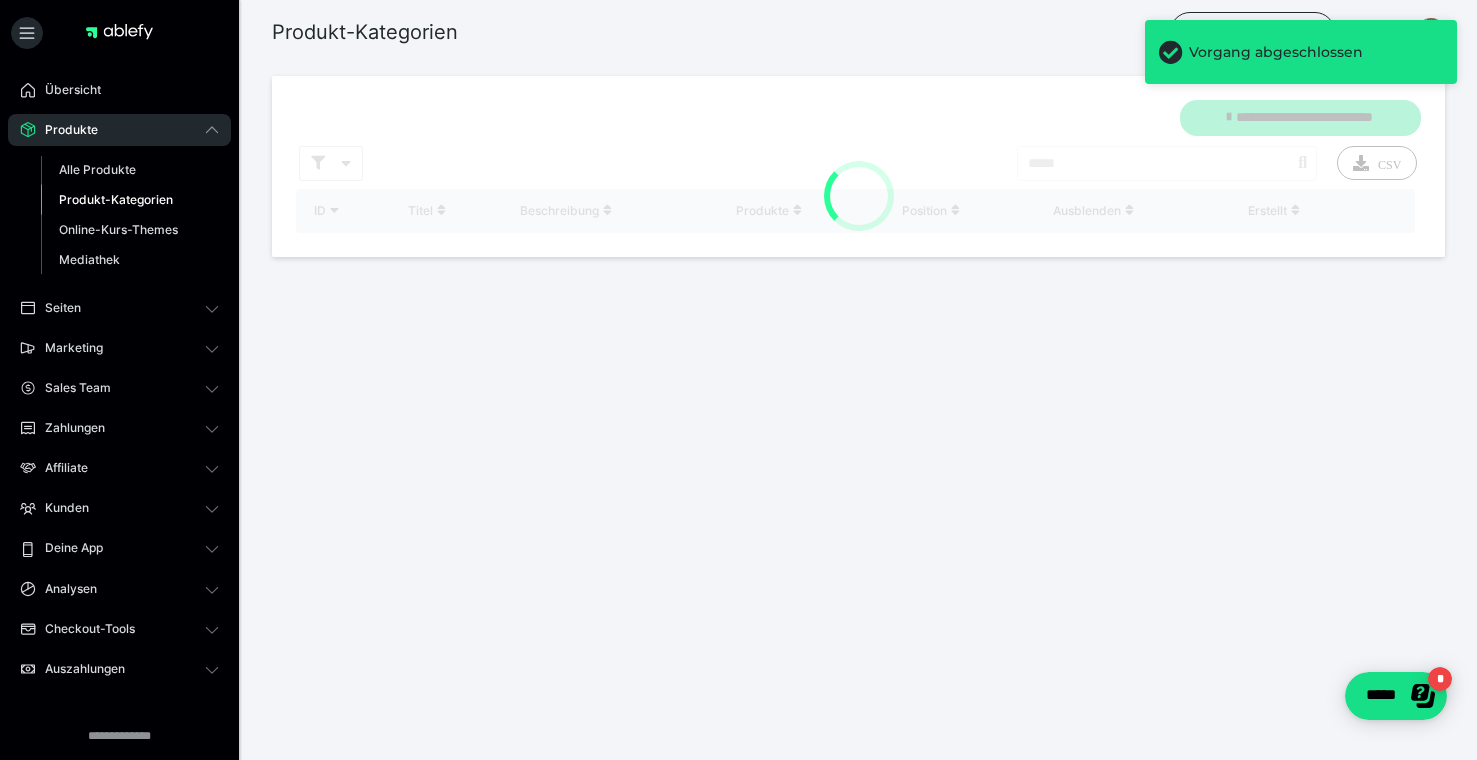 scroll, scrollTop: 0, scrollLeft: 0, axis: both 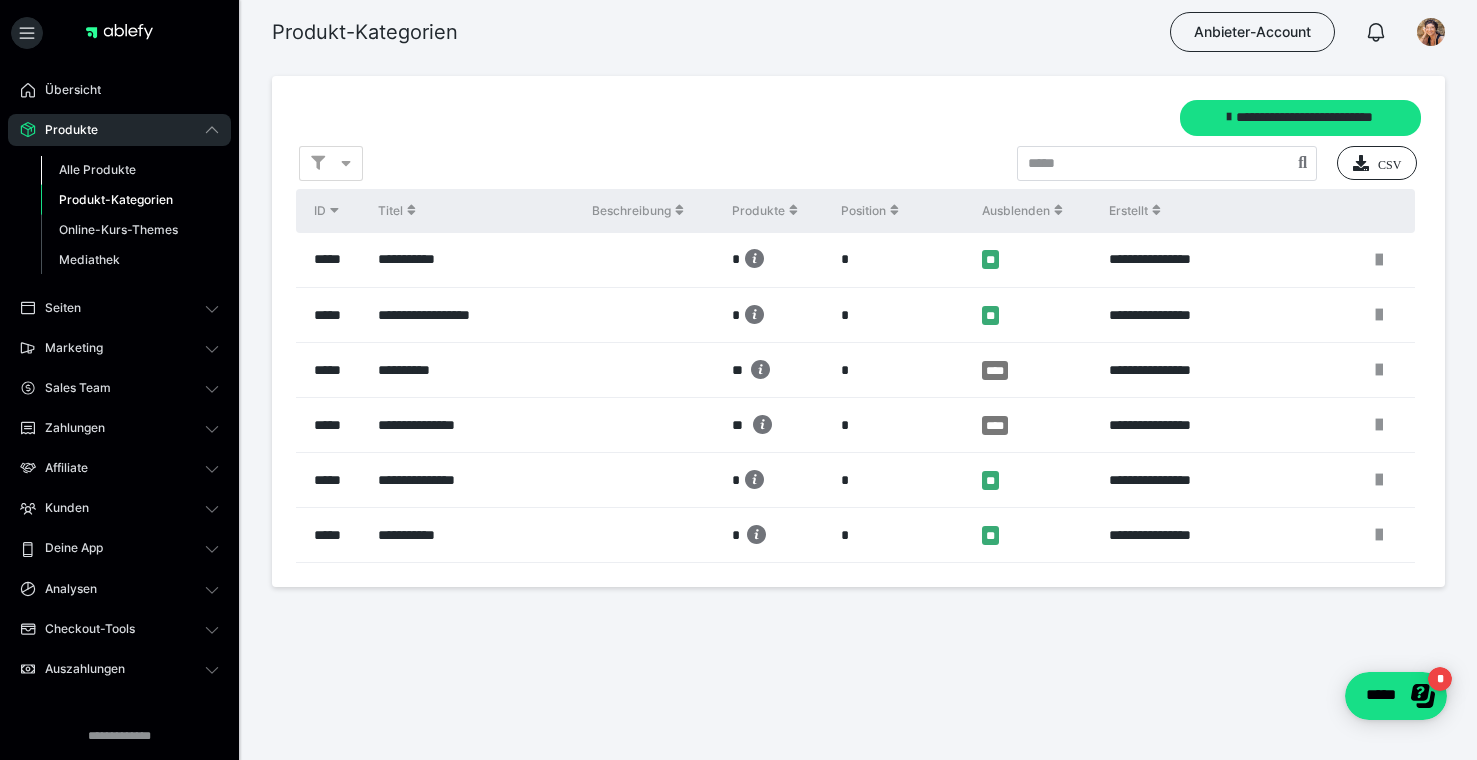 click on "Alle Produkte" at bounding box center [97, 169] 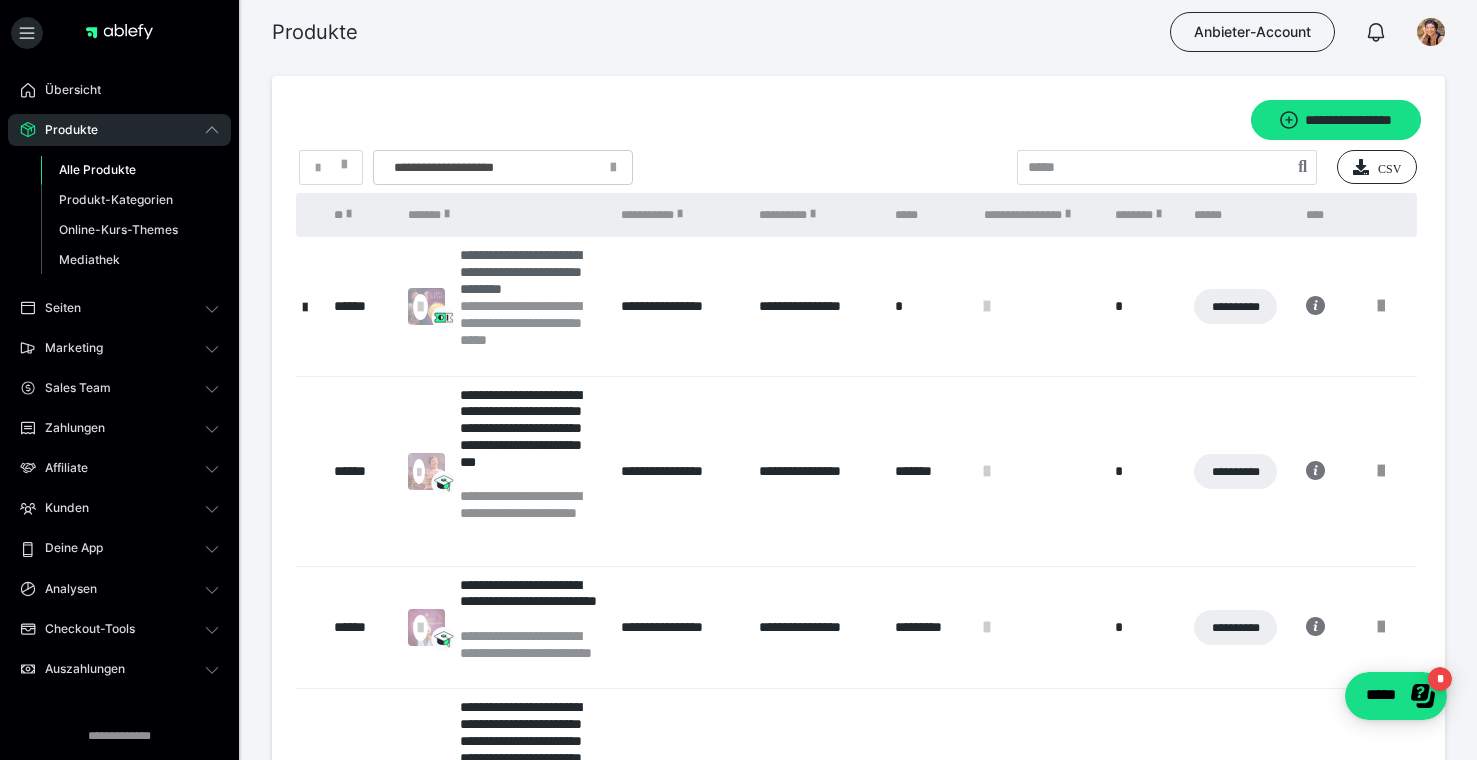 click on "**********" at bounding box center (530, 272) 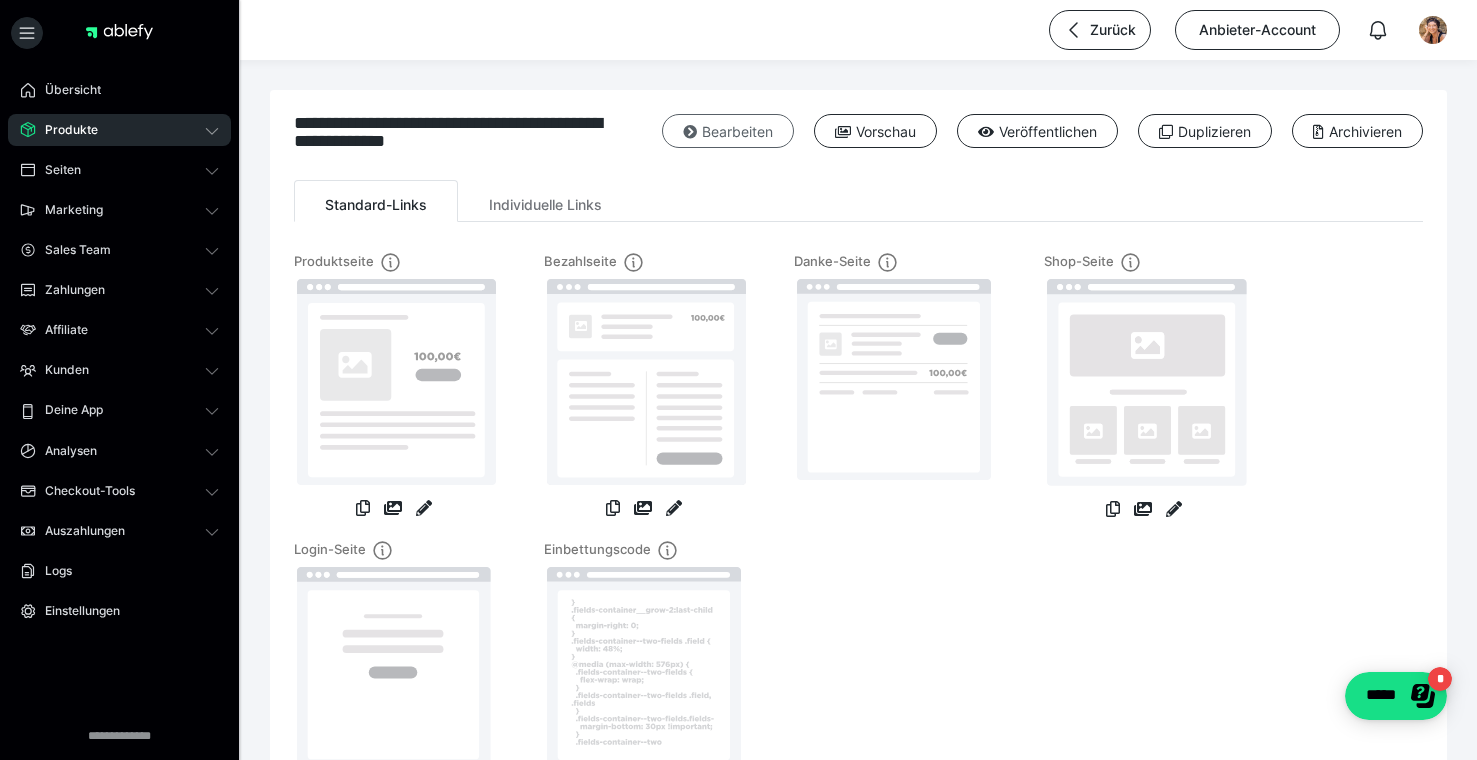 click on "Bearbeiten" at bounding box center [728, 131] 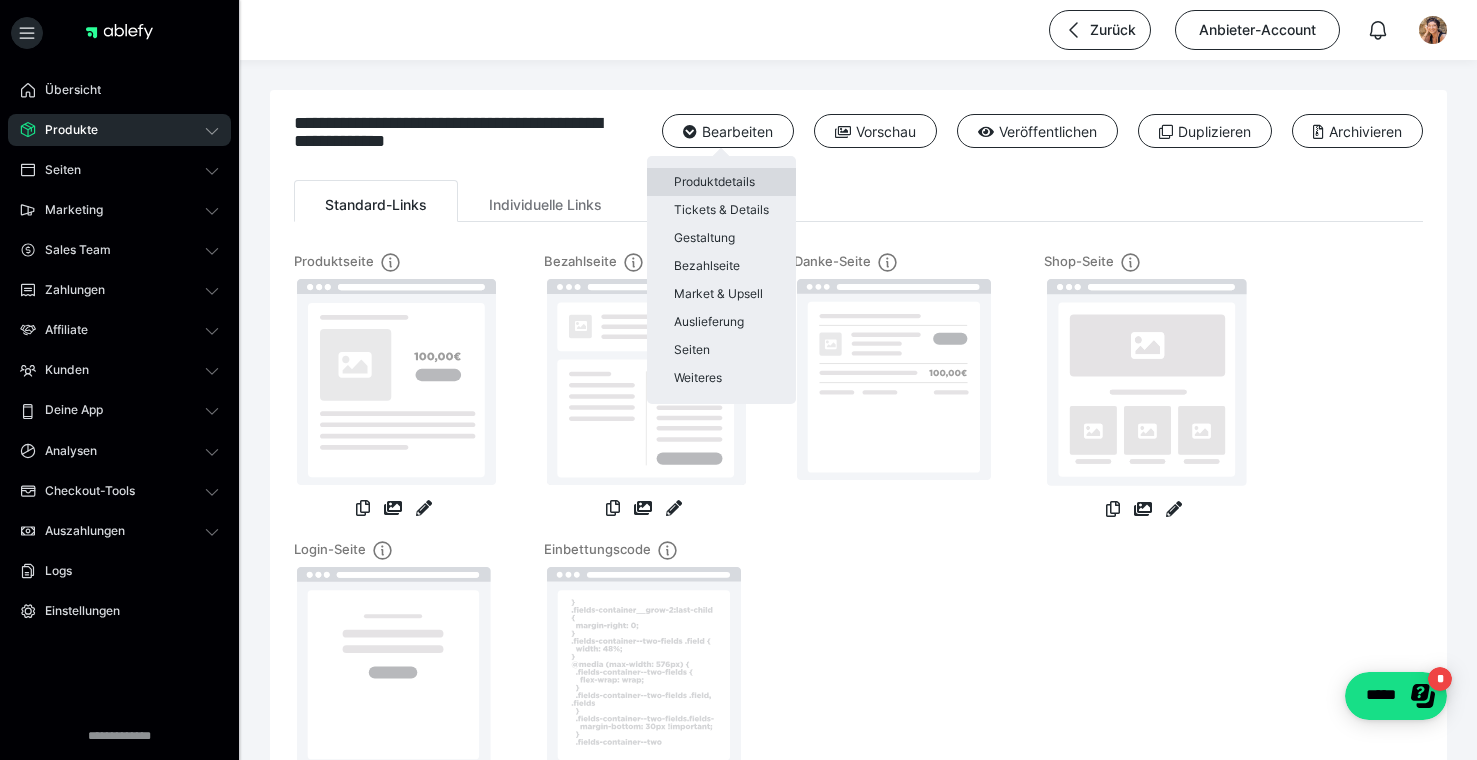 click on "Produktdetails" at bounding box center (721, 182) 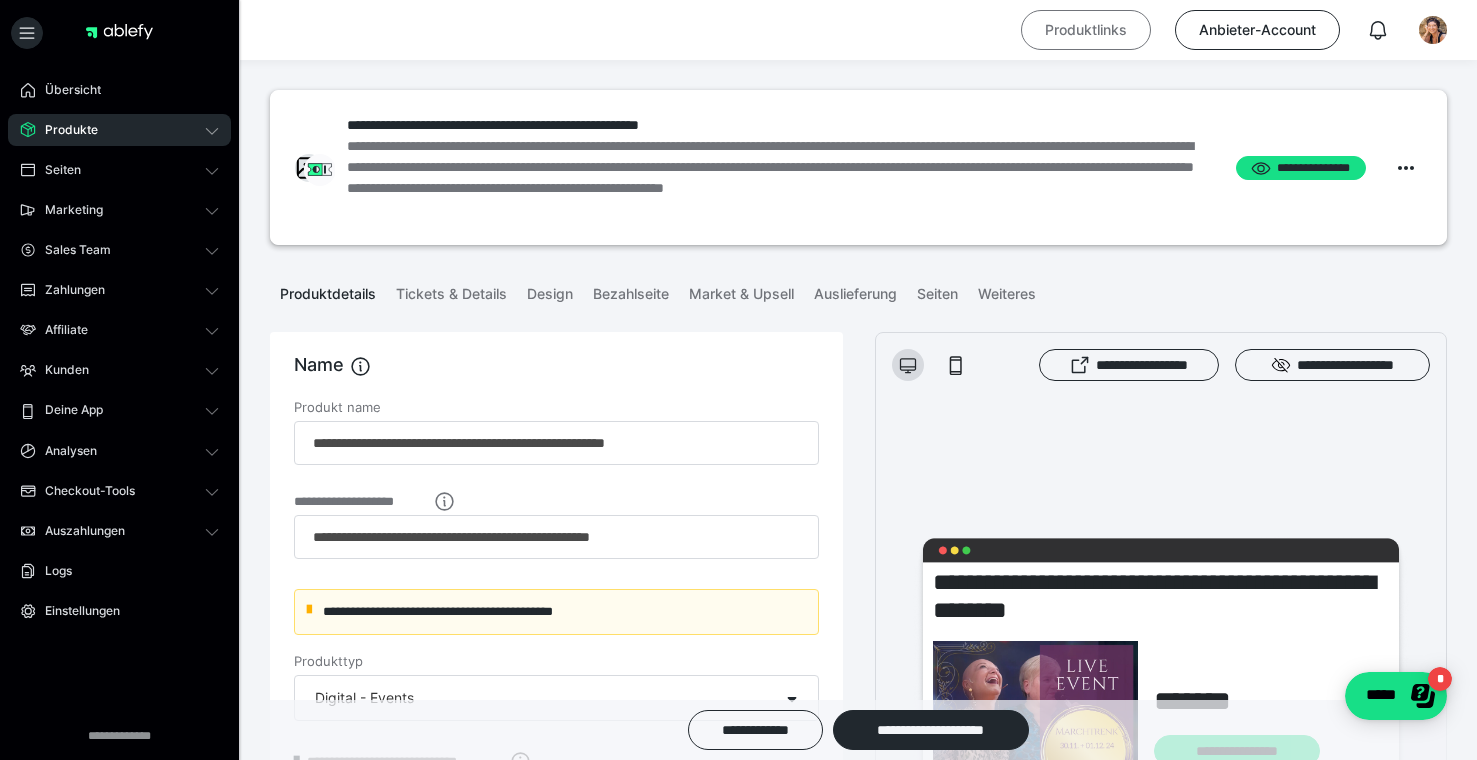 click on "Produktlinks" at bounding box center [1086, 30] 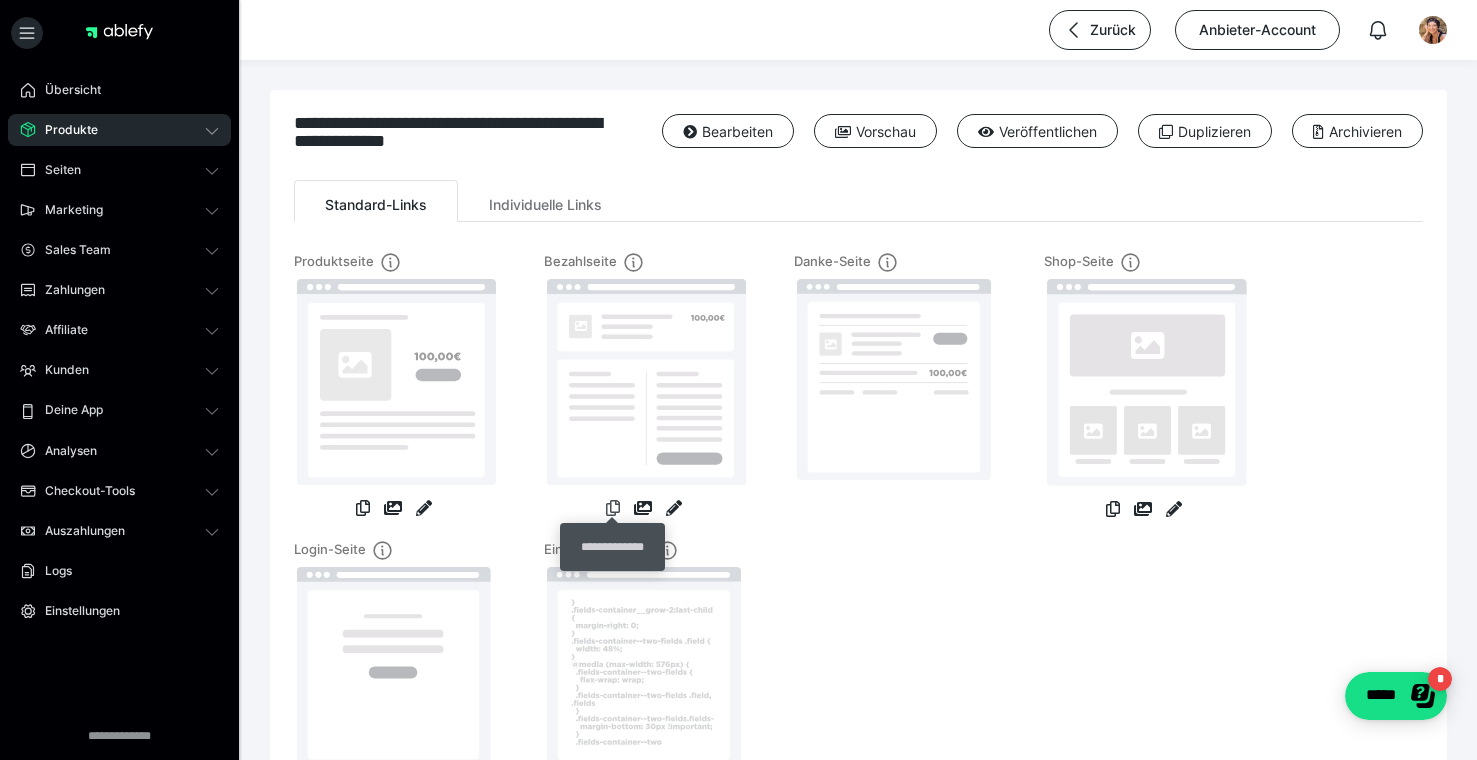 click at bounding box center (613, 508) 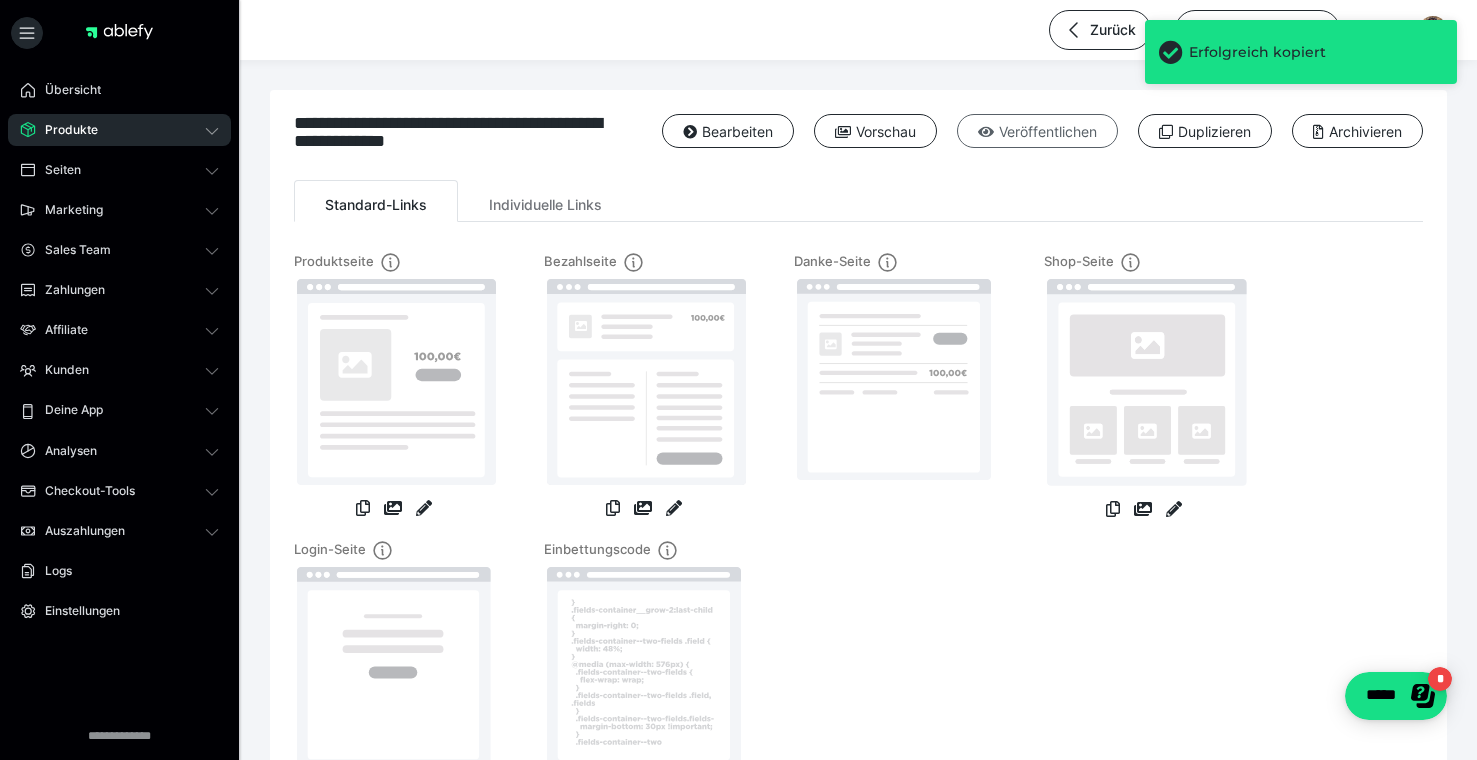 click on "Veröffentlichen" at bounding box center (1037, 131) 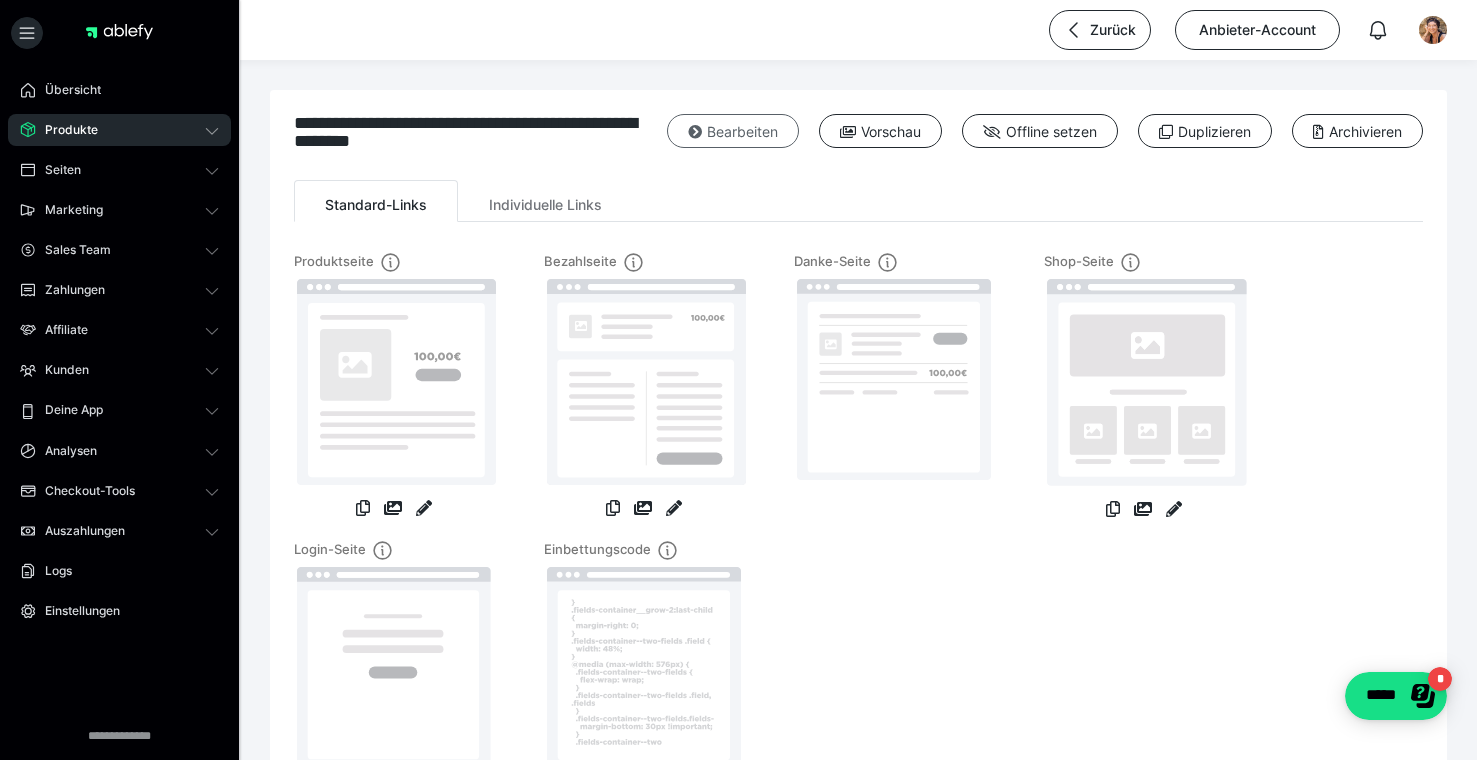click on "Bearbeiten" at bounding box center (733, 131) 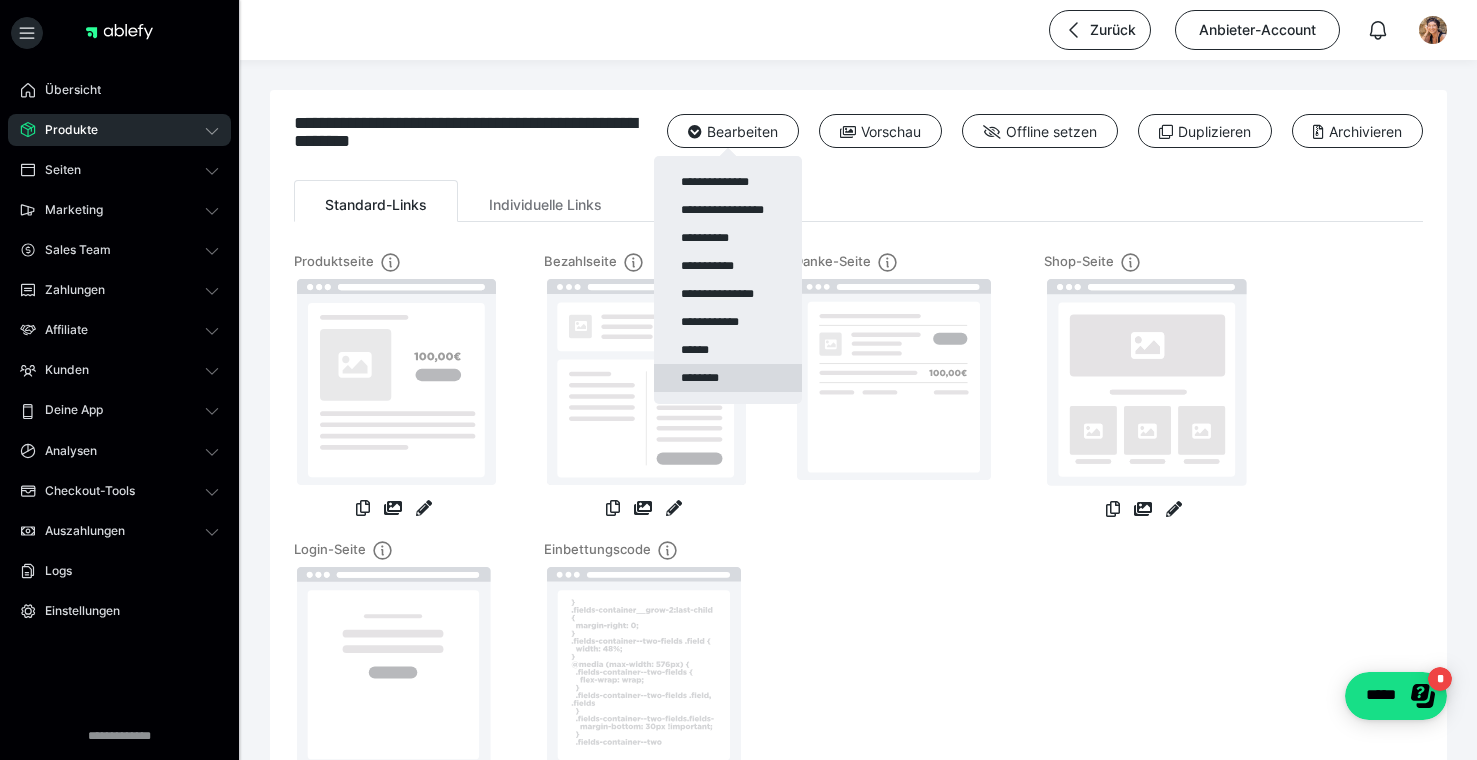 click on "********" at bounding box center [728, 378] 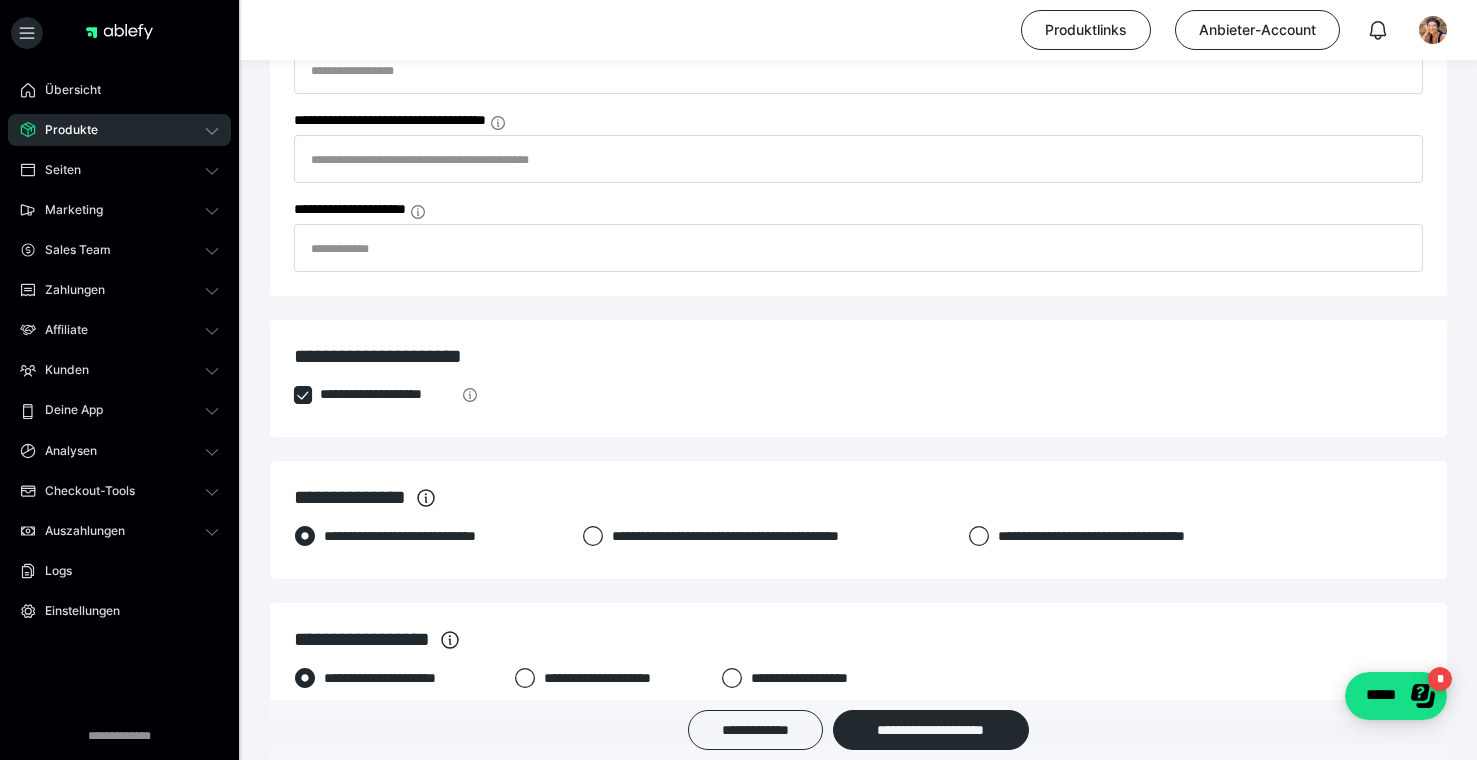 scroll, scrollTop: 711, scrollLeft: 0, axis: vertical 